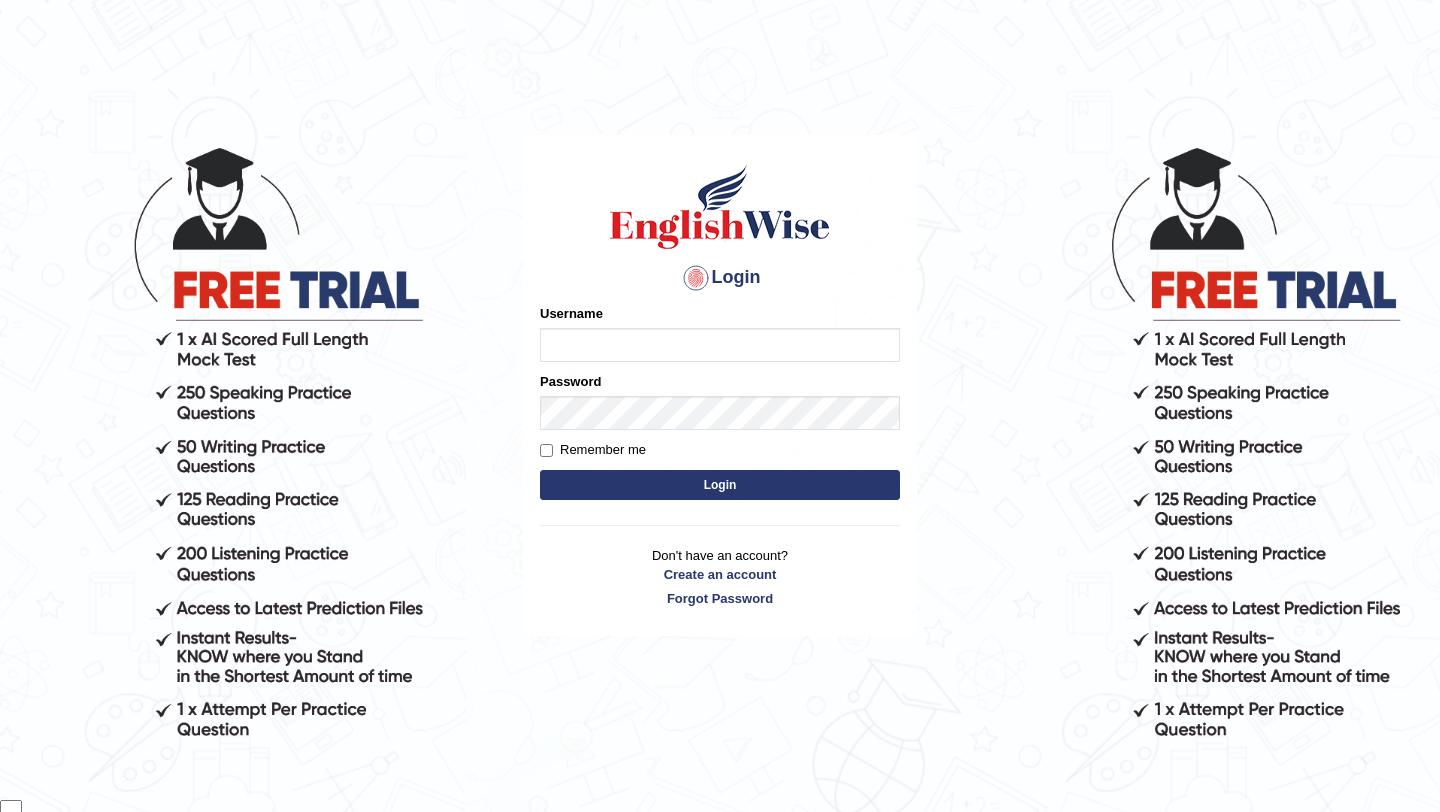 scroll, scrollTop: 0, scrollLeft: 0, axis: both 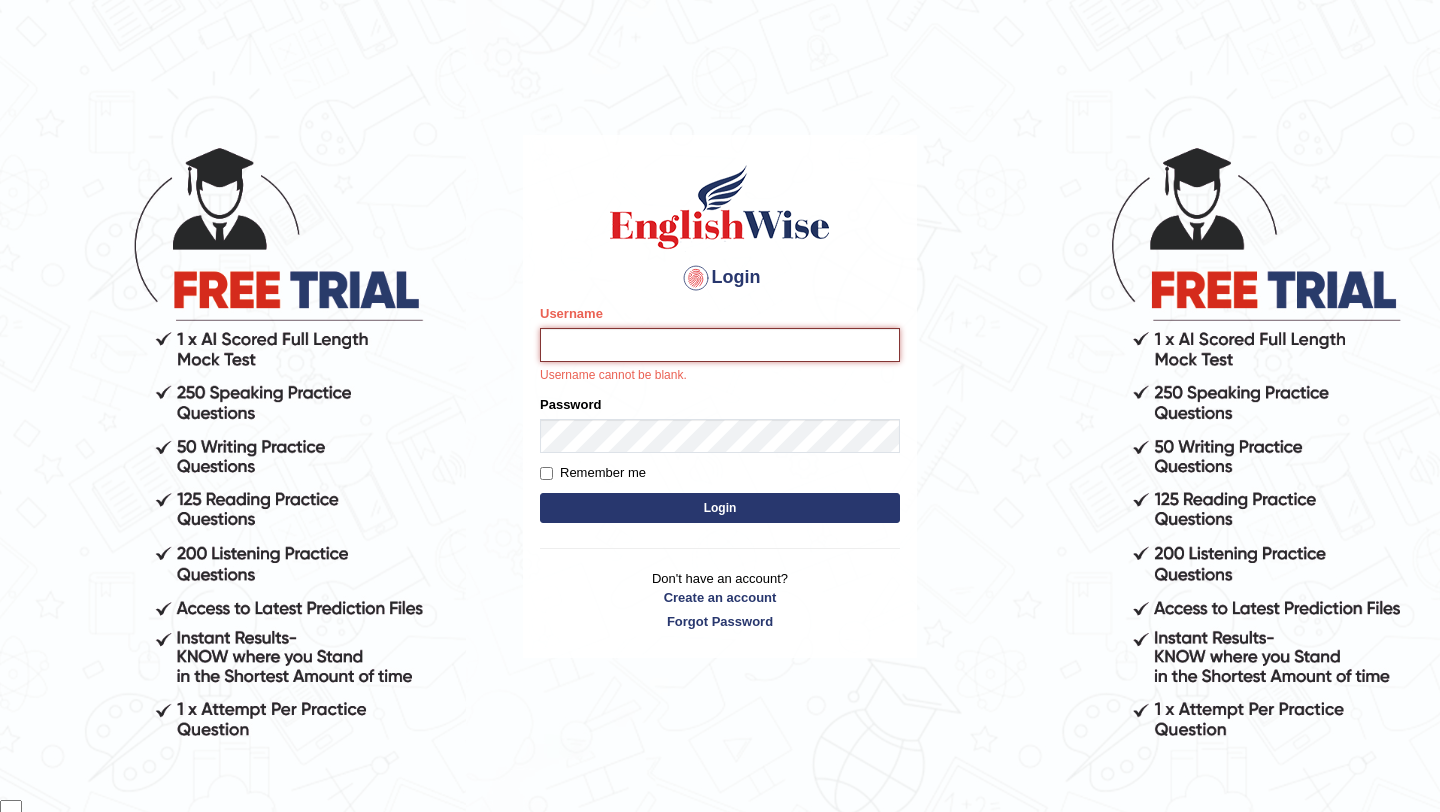 type on "[LAST]" 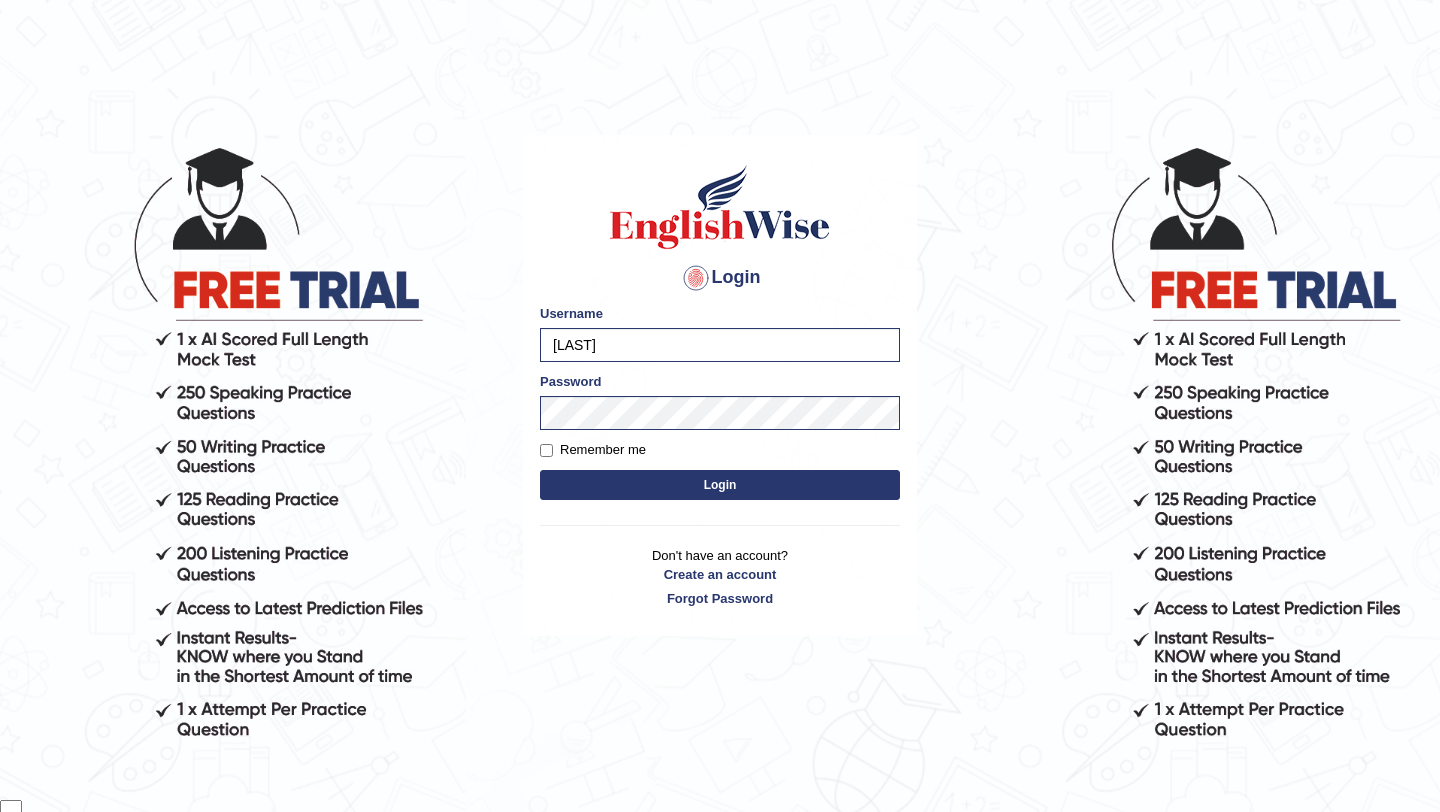 click on "Login" at bounding box center (720, 485) 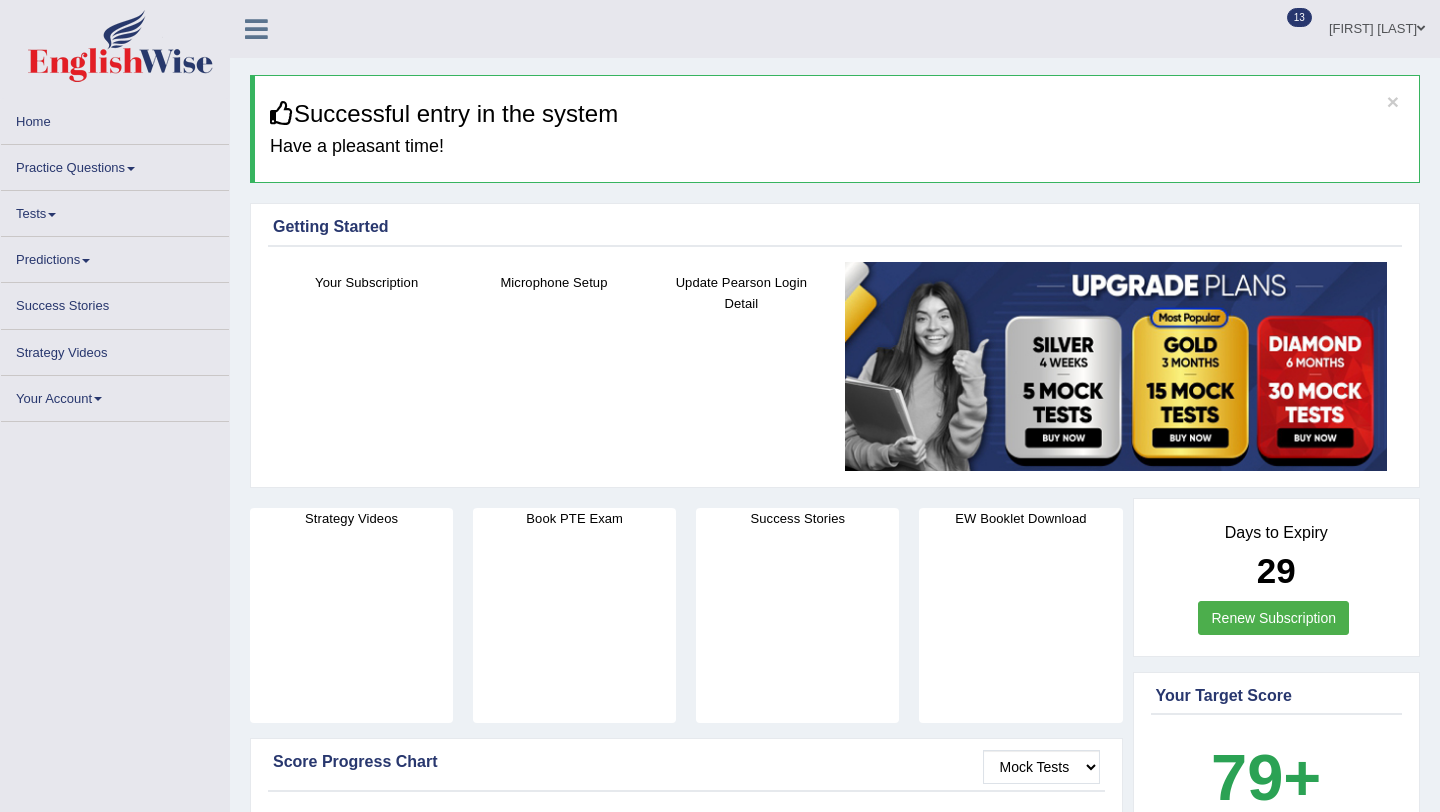 scroll, scrollTop: 0, scrollLeft: 0, axis: both 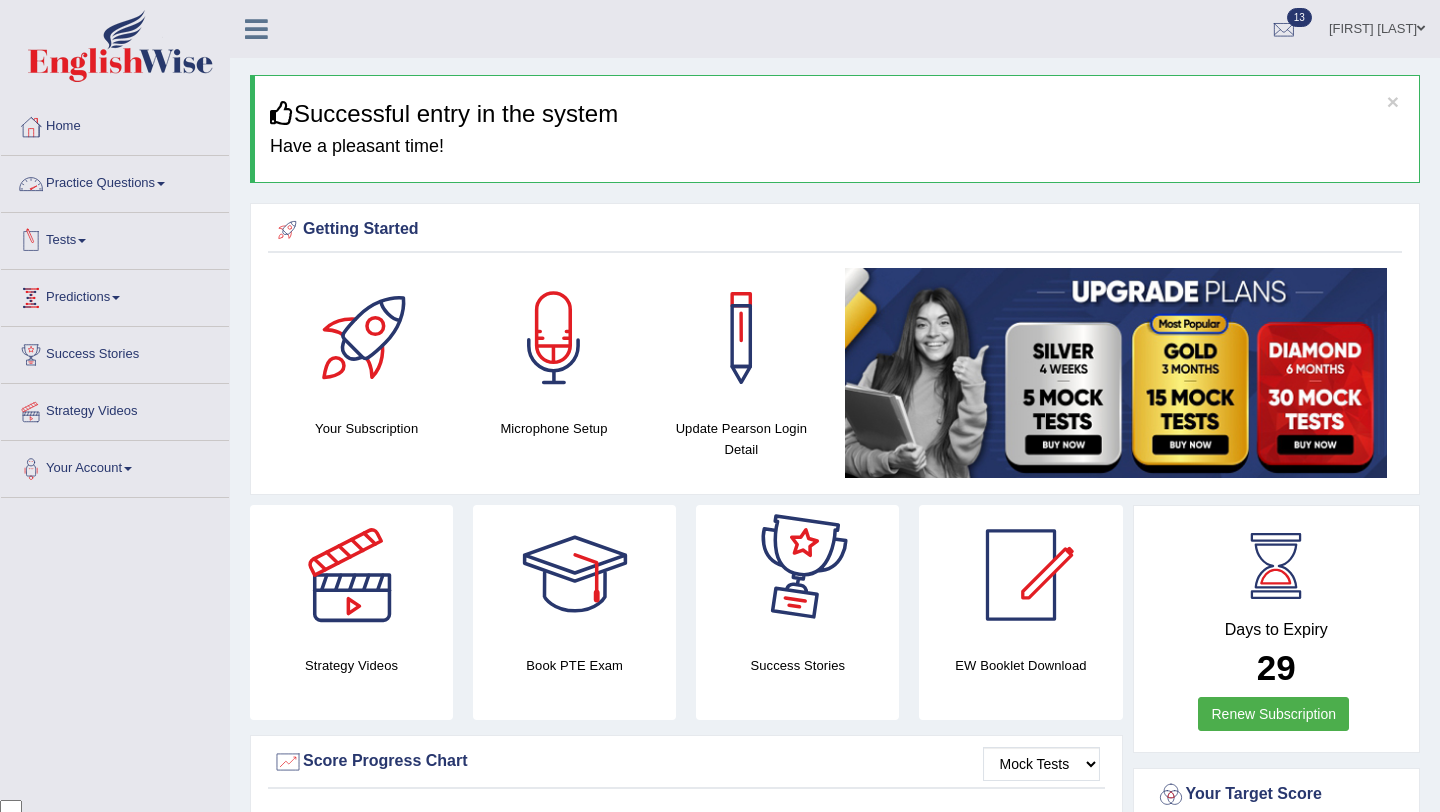click on "Practice Questions" at bounding box center [115, 181] 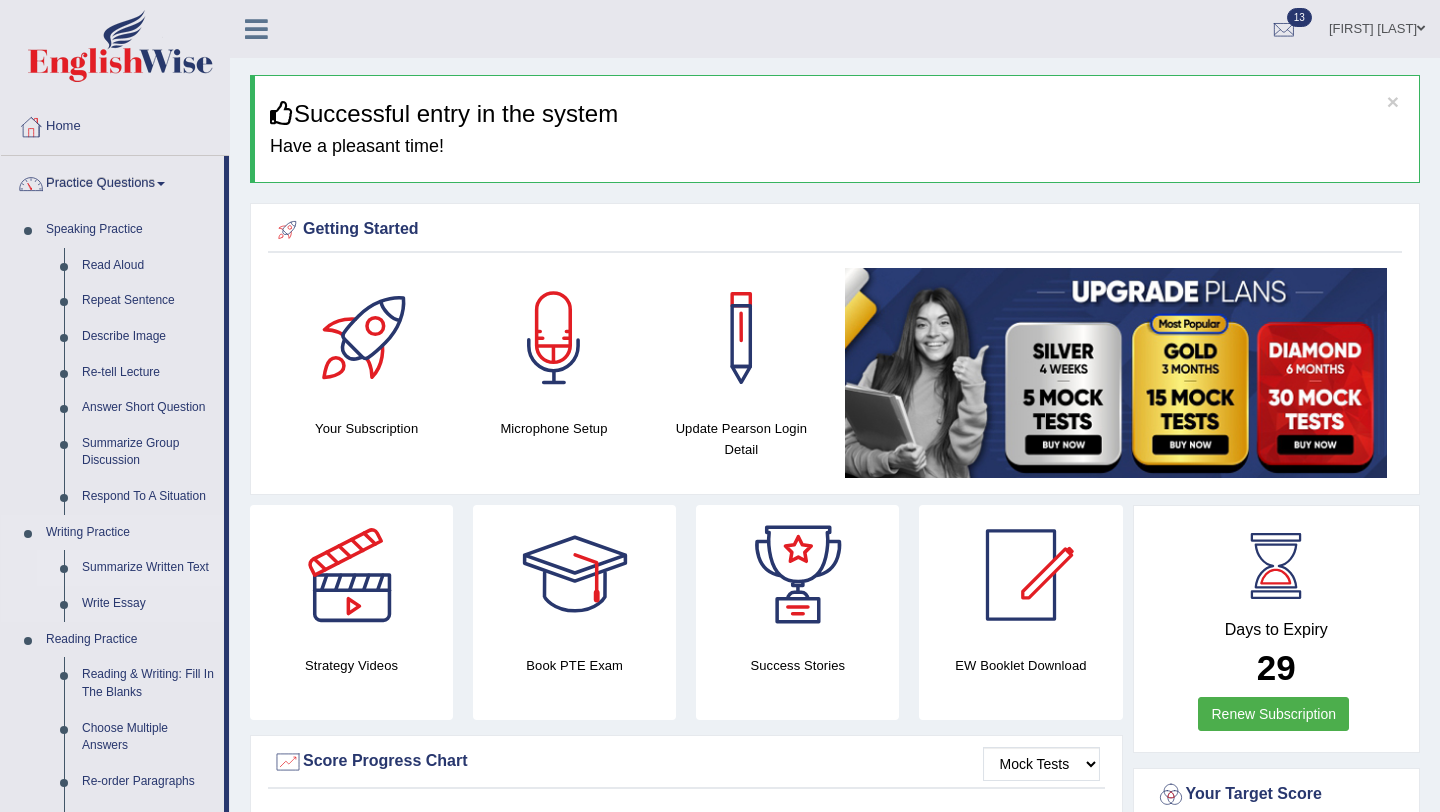 click on "Summarize Written Text" at bounding box center (148, 568) 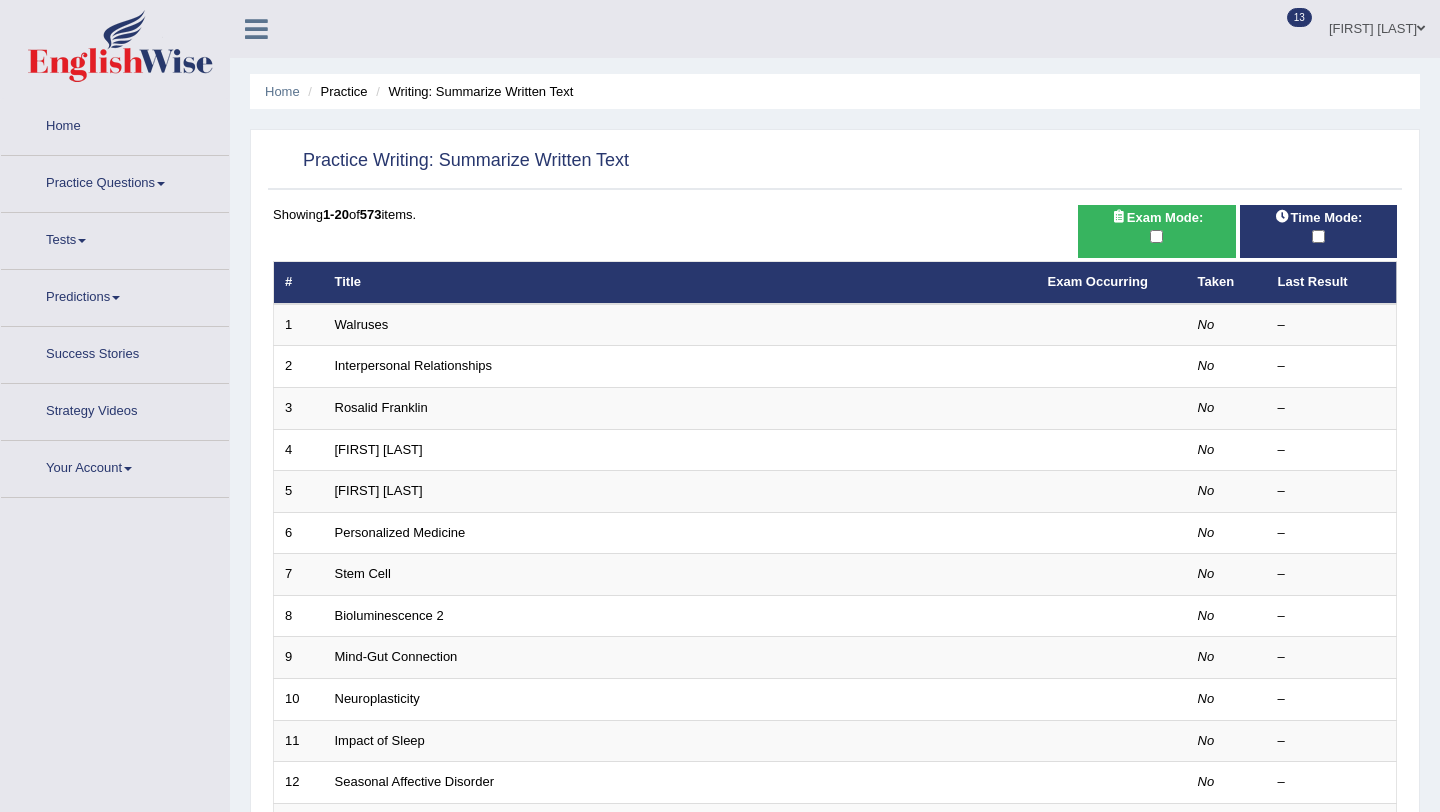 scroll, scrollTop: 0, scrollLeft: 0, axis: both 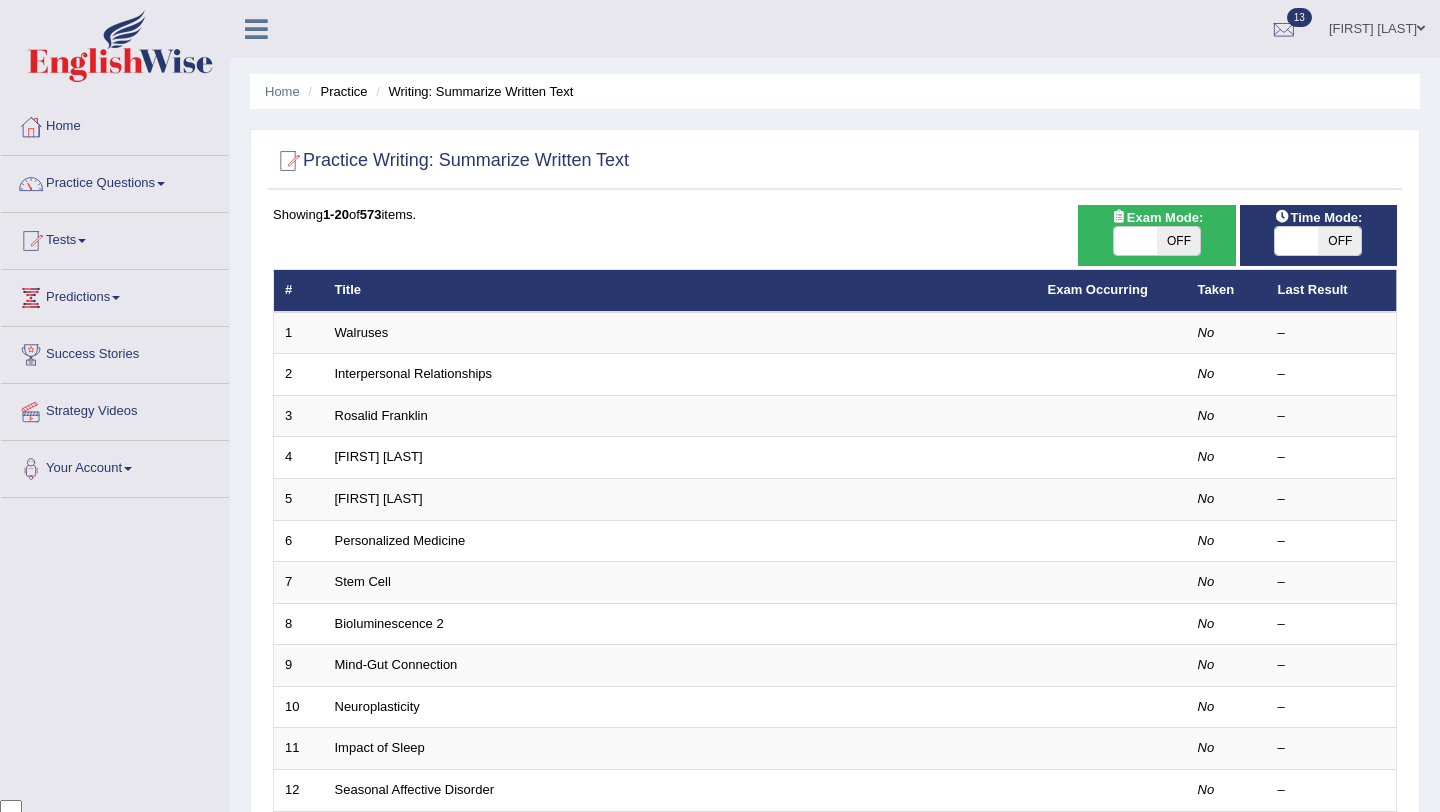 click on "OFF" at bounding box center [1178, 241] 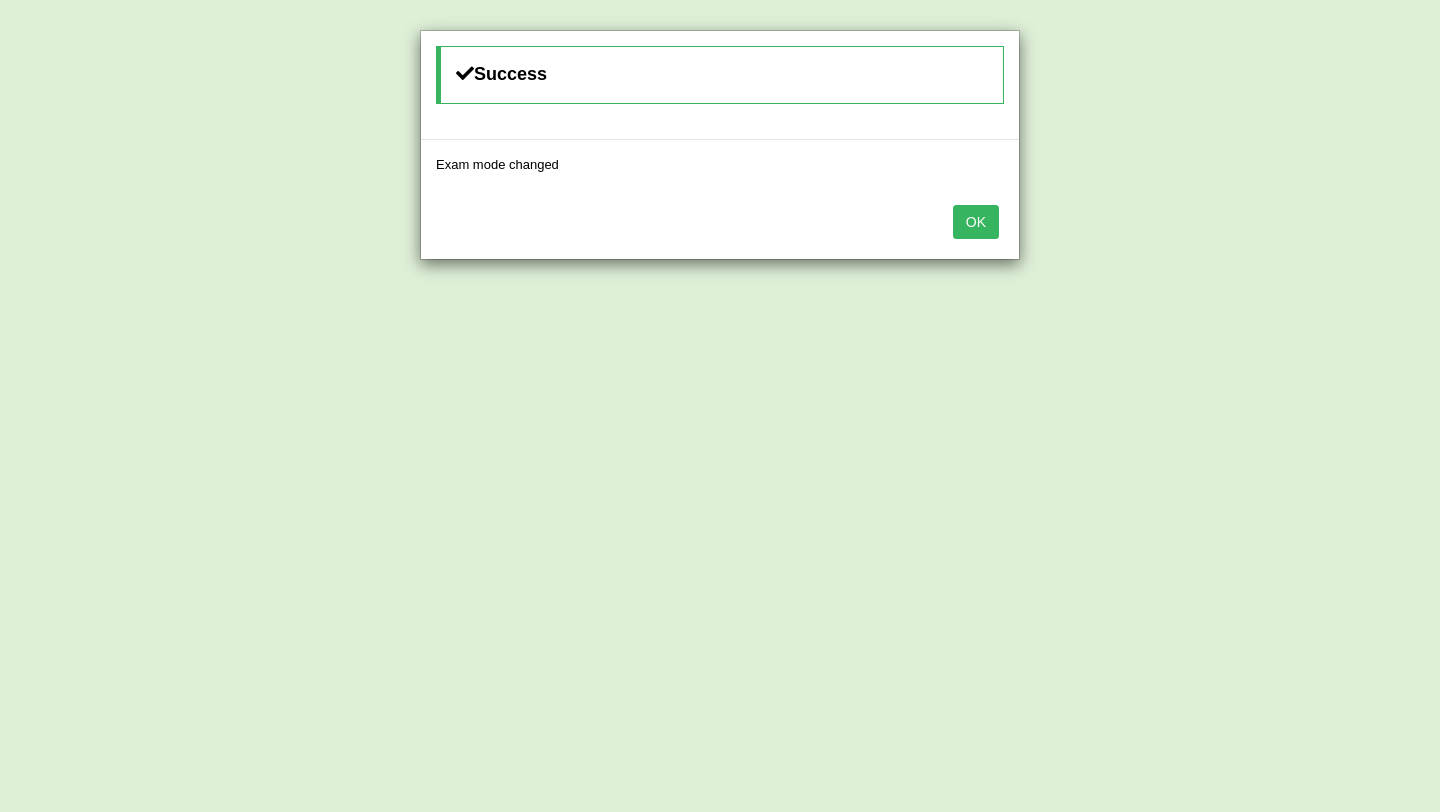click on "Success Exam mode changed OK" at bounding box center [720, 406] 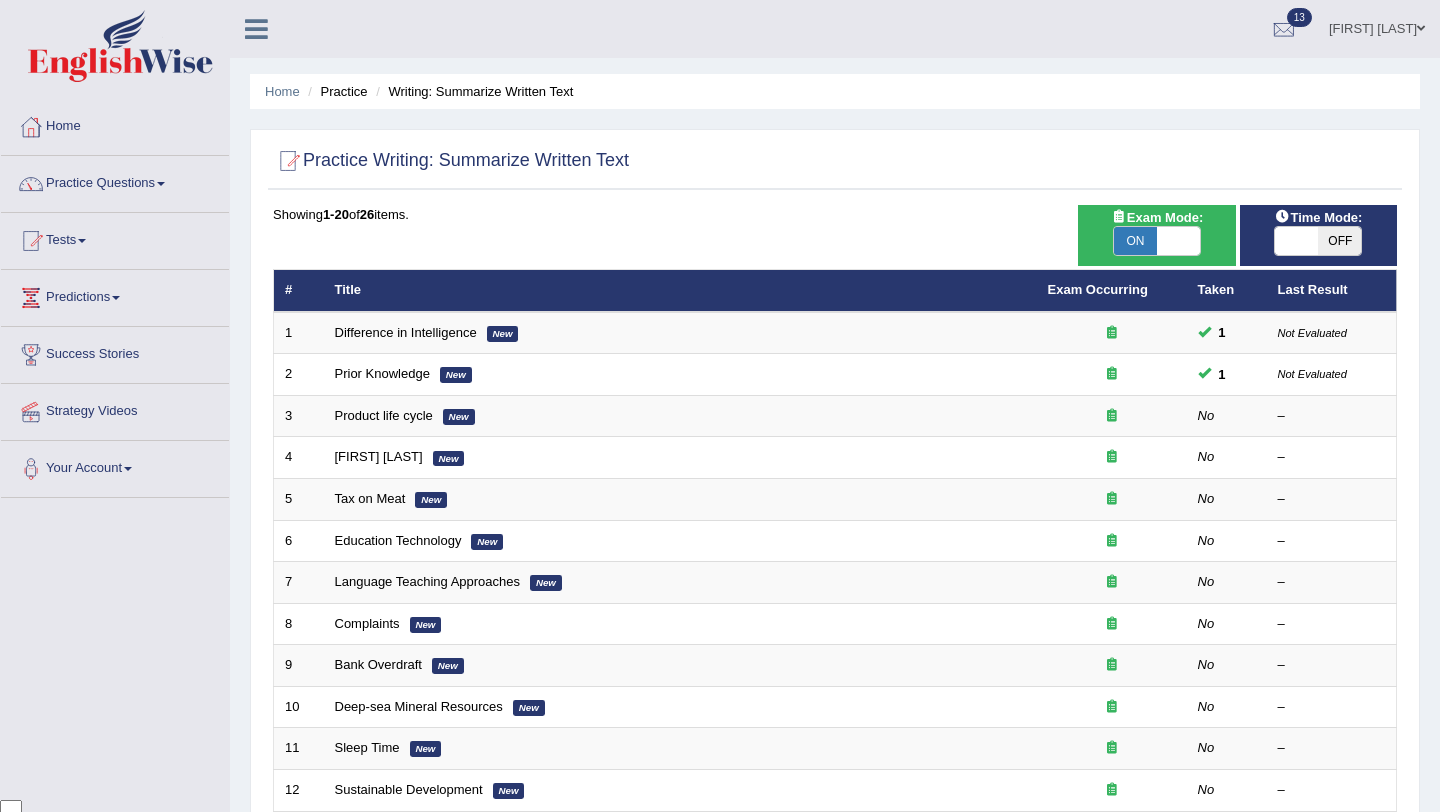 scroll, scrollTop: 0, scrollLeft: 0, axis: both 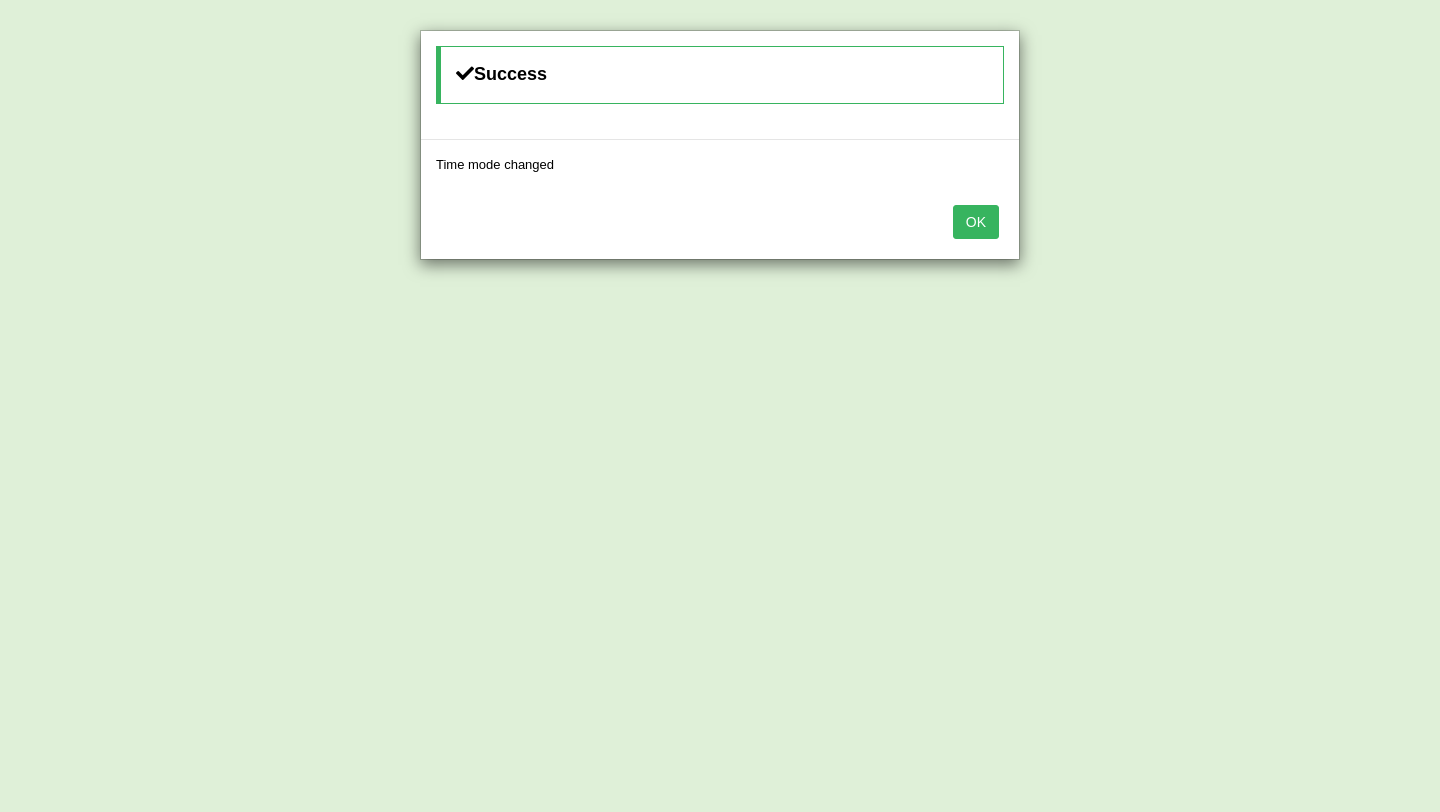click on "OK" at bounding box center (976, 222) 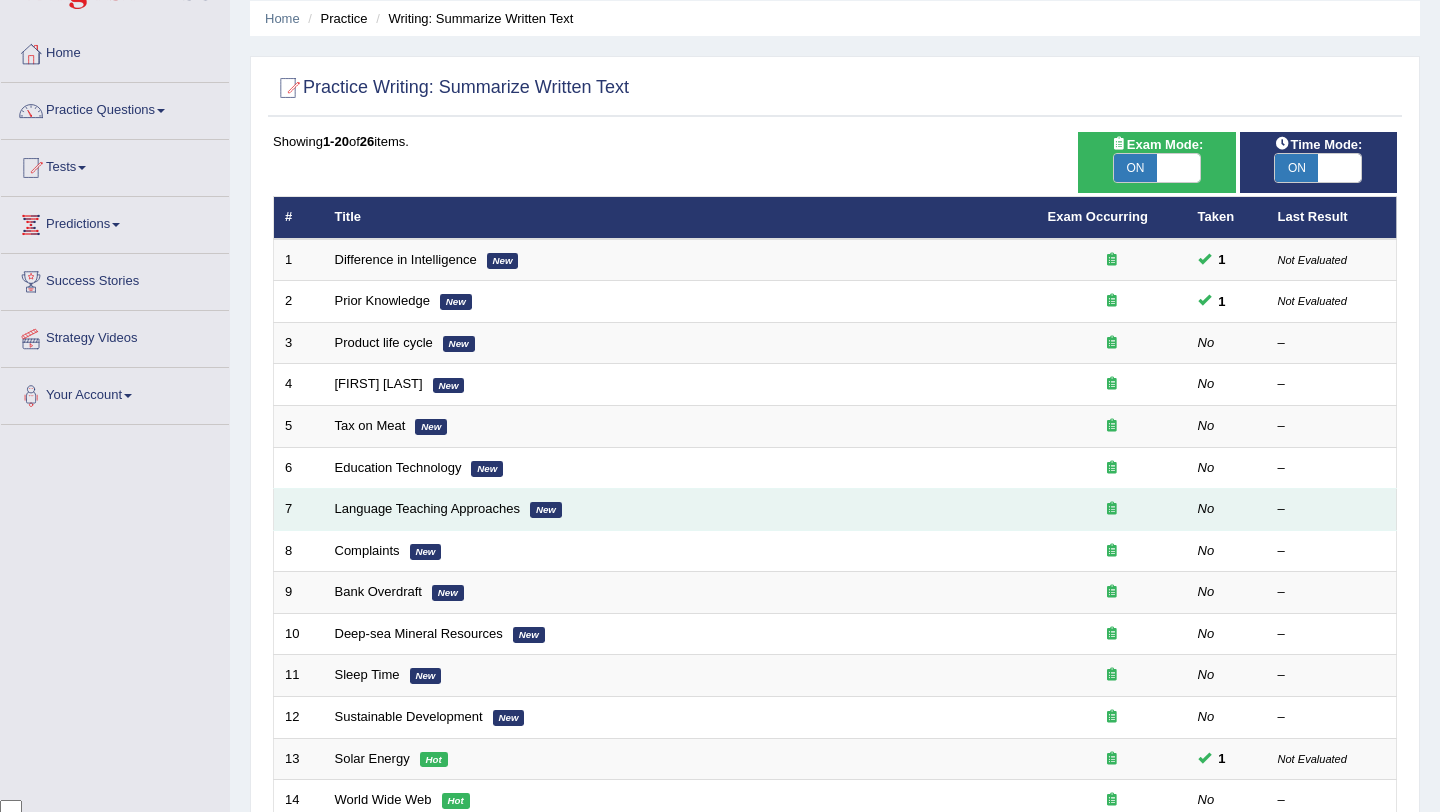 scroll, scrollTop: 64, scrollLeft: 0, axis: vertical 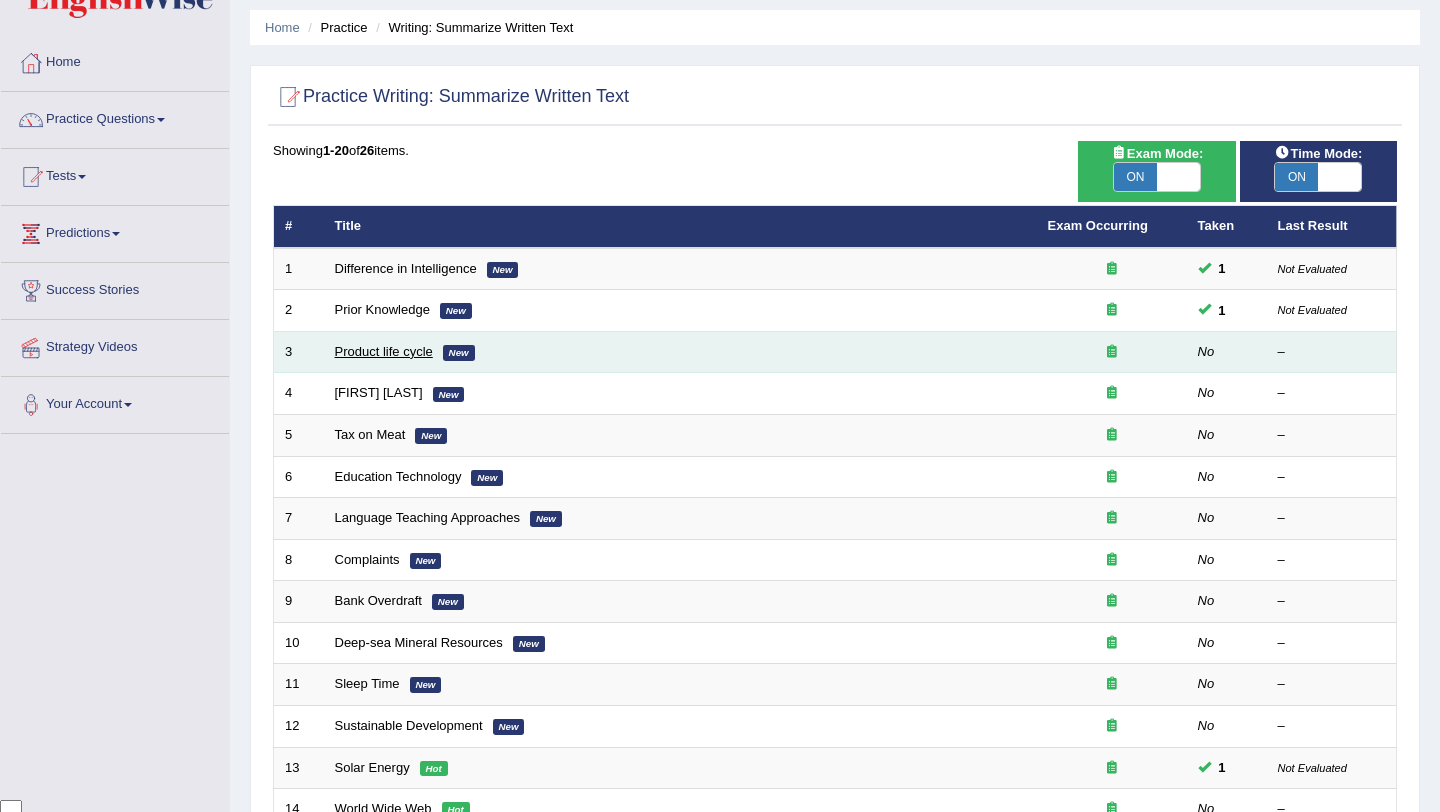 click on "Product life cycle" at bounding box center (384, 351) 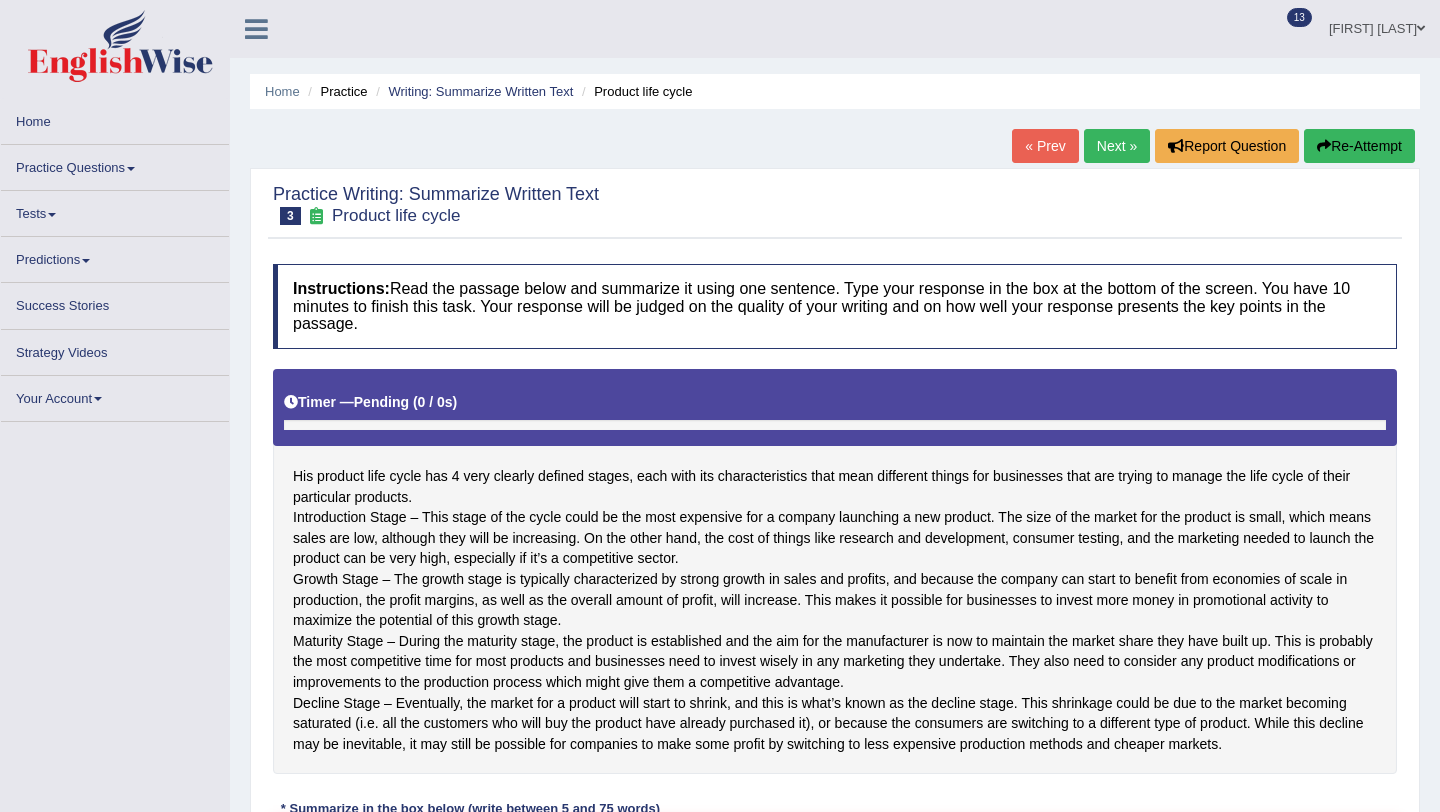 scroll, scrollTop: 0, scrollLeft: 0, axis: both 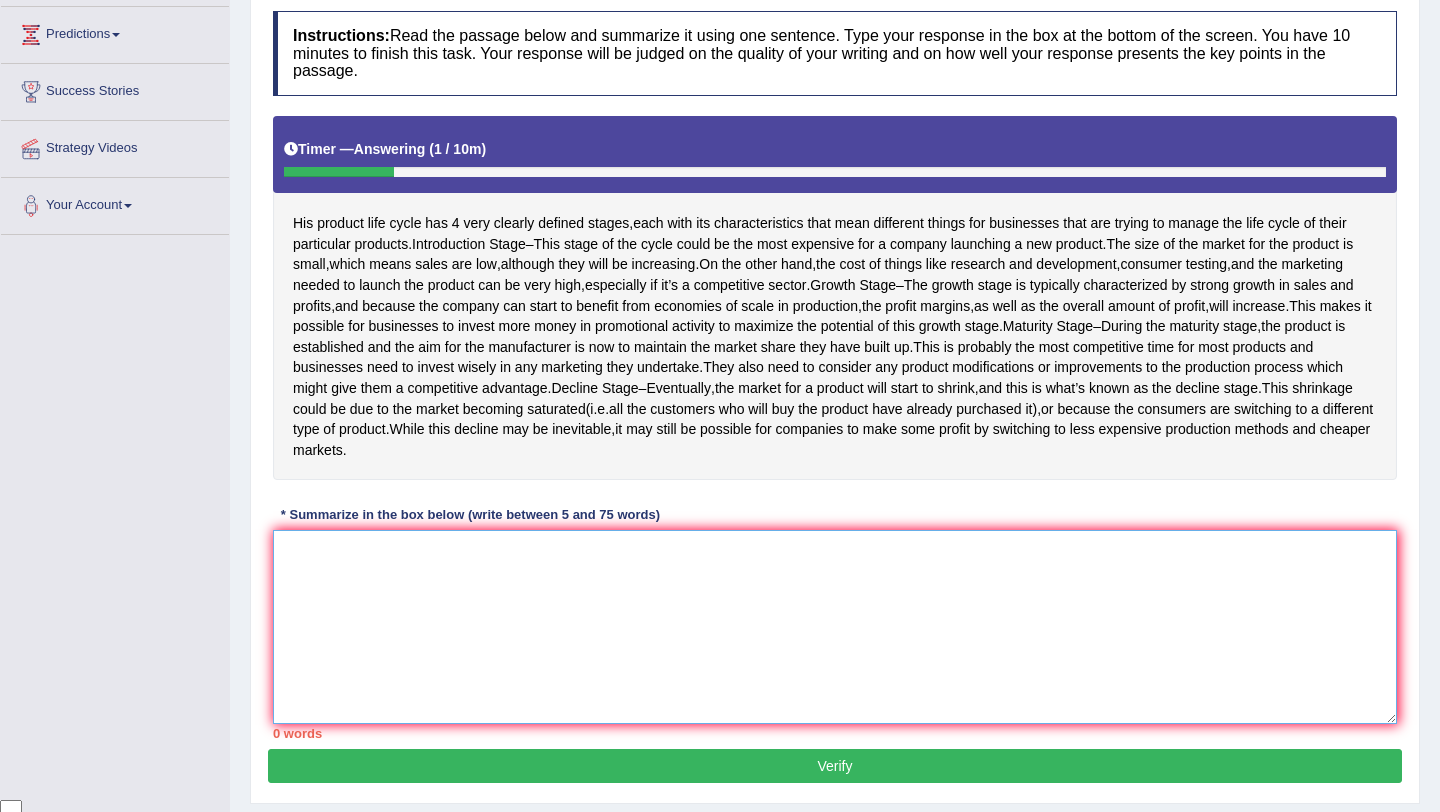 click at bounding box center (835, 627) 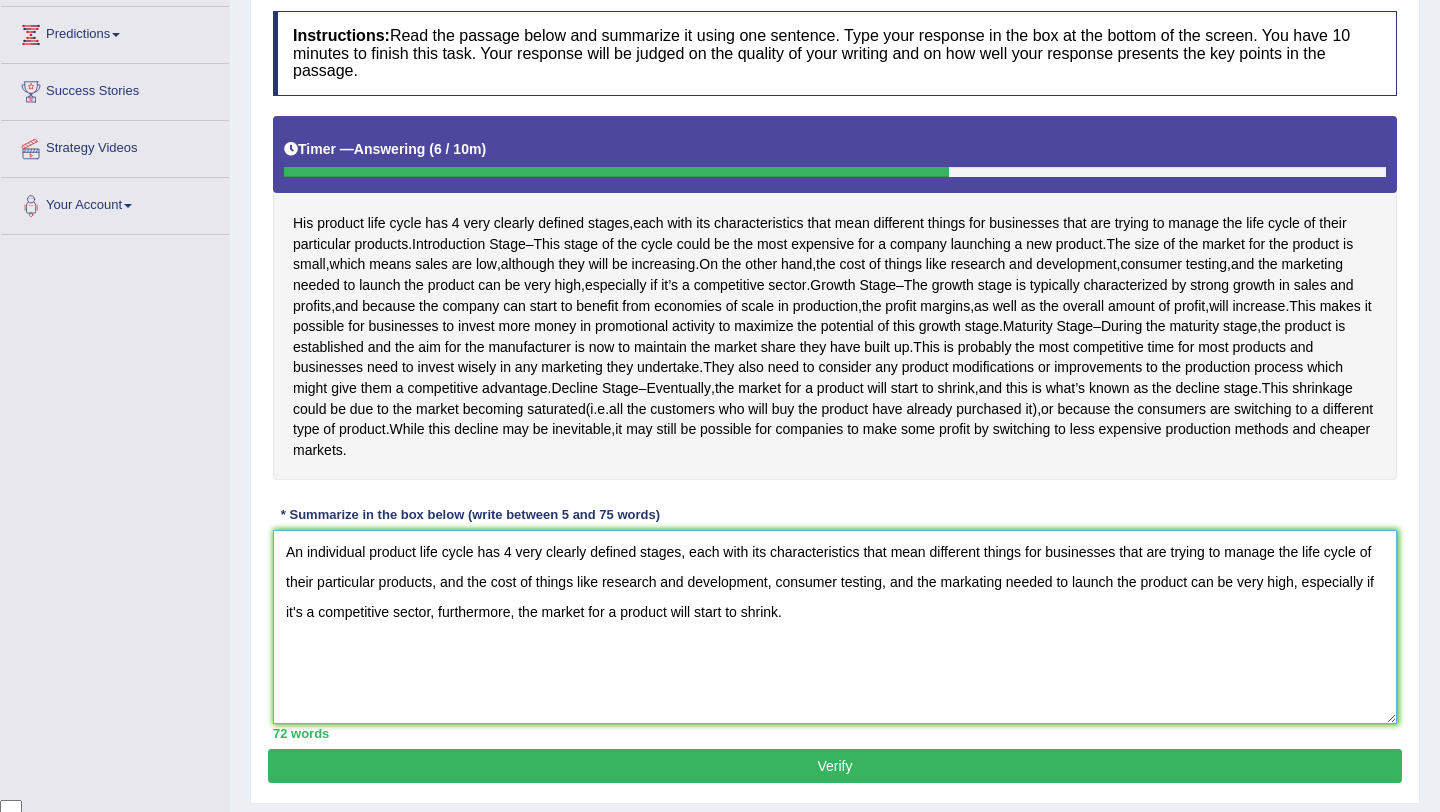 click on "An individual product life cycle has 4 very clearly defined stages, each with its characteristics that mean different things for businesses that are trying to manage the life cycle of their particular products, and the cost of things like research and development, consumer testing, and the markating needed to launch the product can be very high, especially if it's a competitive sector, furthermore, the market for a product will start to shrink." at bounding box center [835, 627] 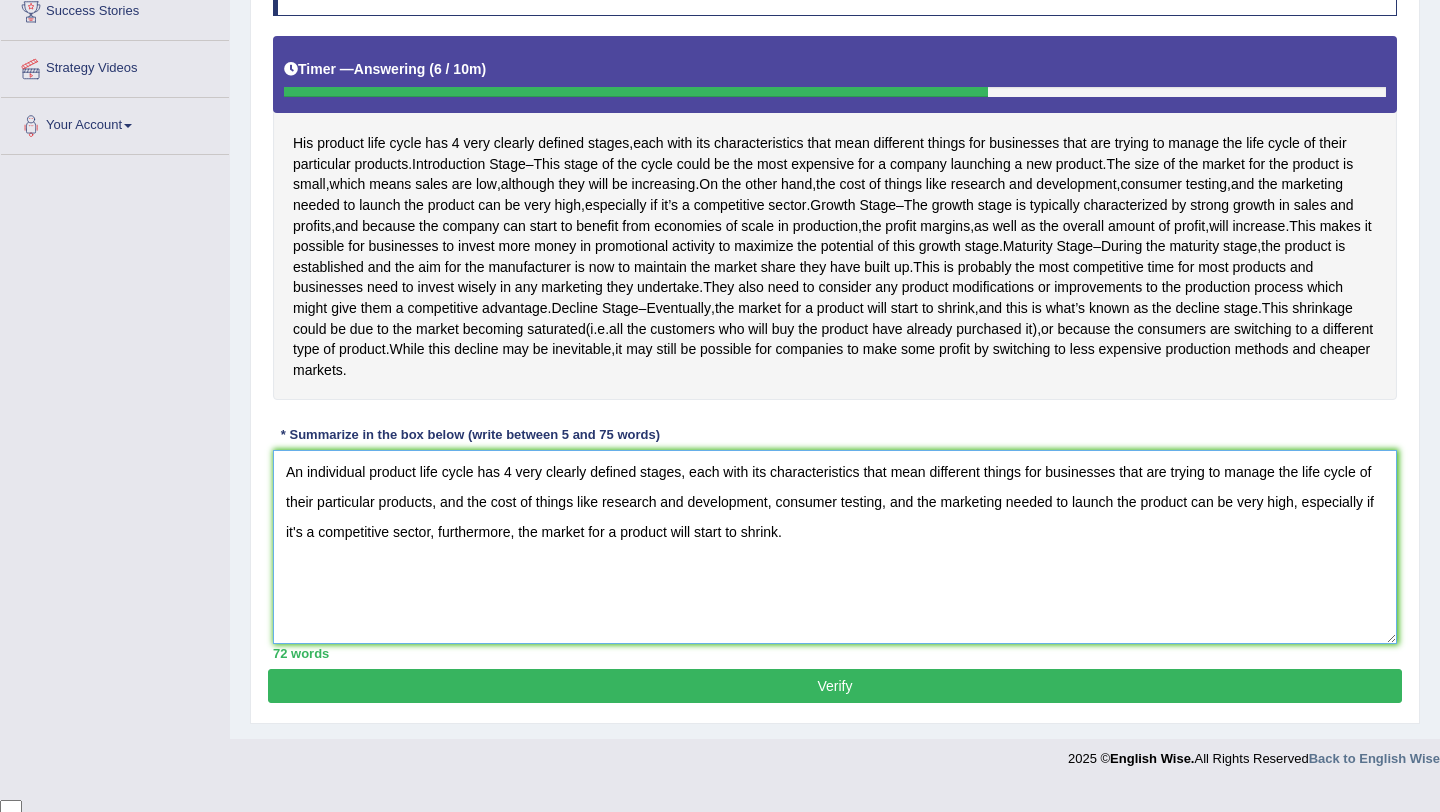 scroll, scrollTop: 362, scrollLeft: 0, axis: vertical 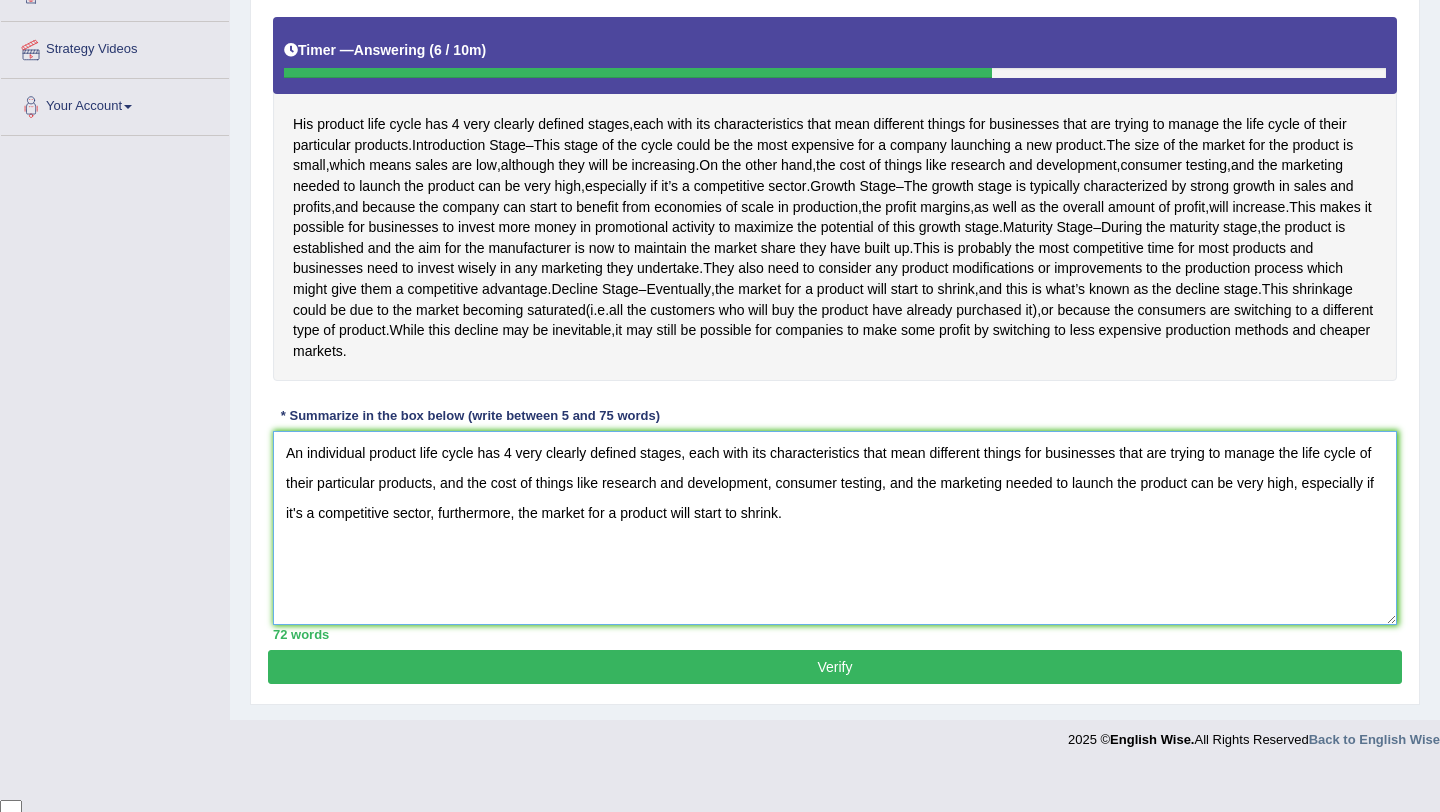 type on "An individual product life cycle has 4 very clearly defined stages, each with its characteristics that mean different things for businesses that are trying to manage the life cycle of their particular products, and the cost of things like research and development, consumer testing, and the marketing needed to launch the product can be very high, especially if it's a competitive sector, furthermore, the market for a product will start to shrink." 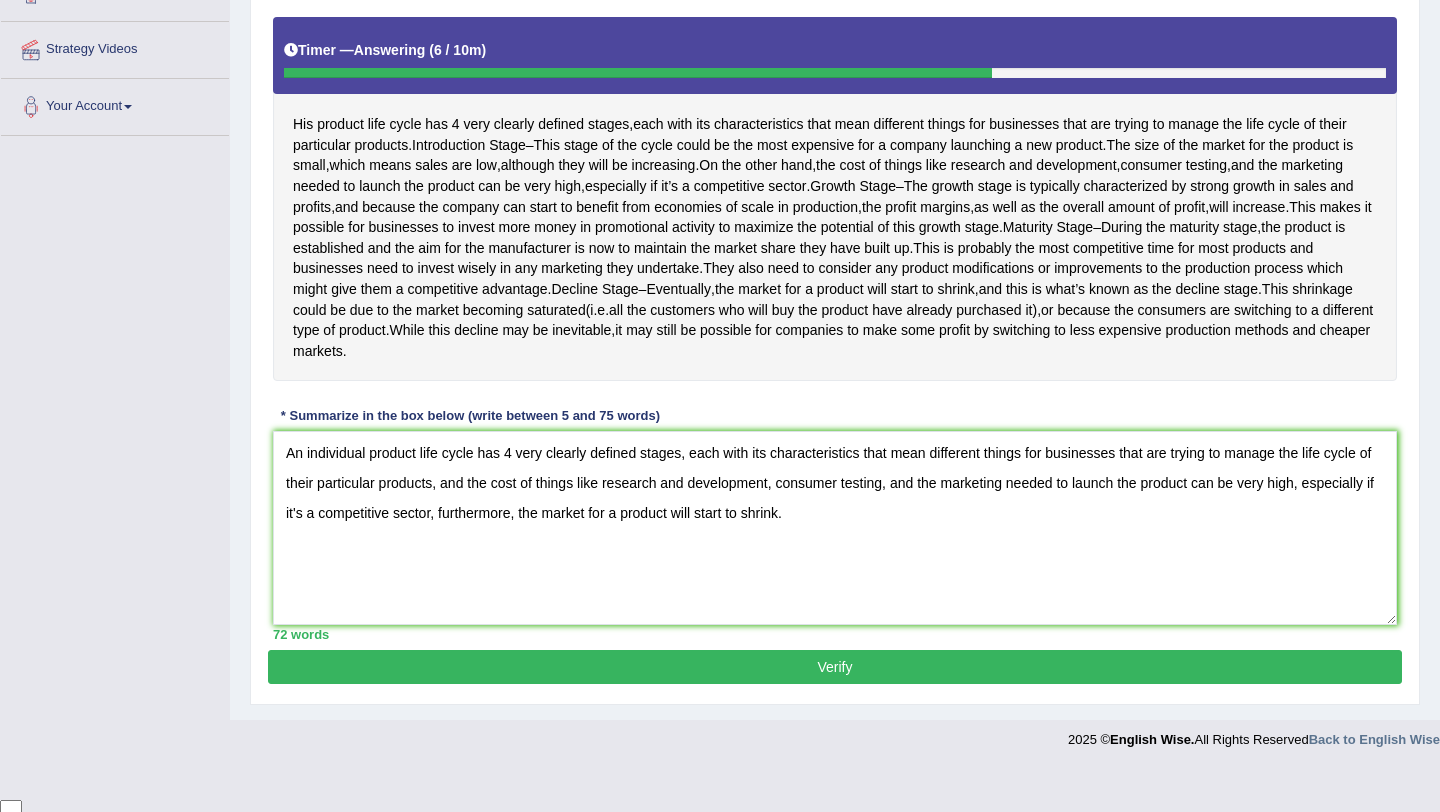 click on "Verify" at bounding box center (835, 667) 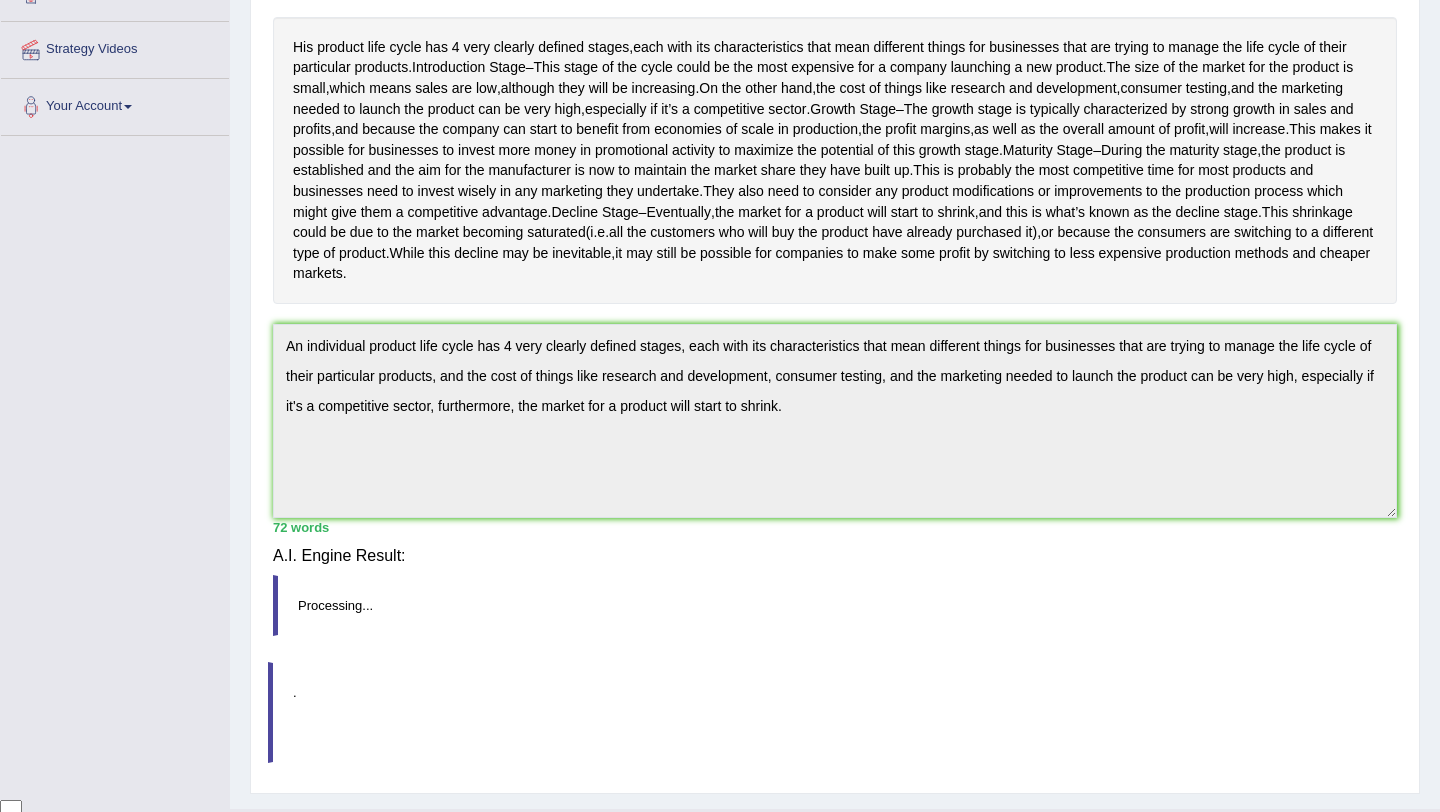 scroll, scrollTop: 362, scrollLeft: 0, axis: vertical 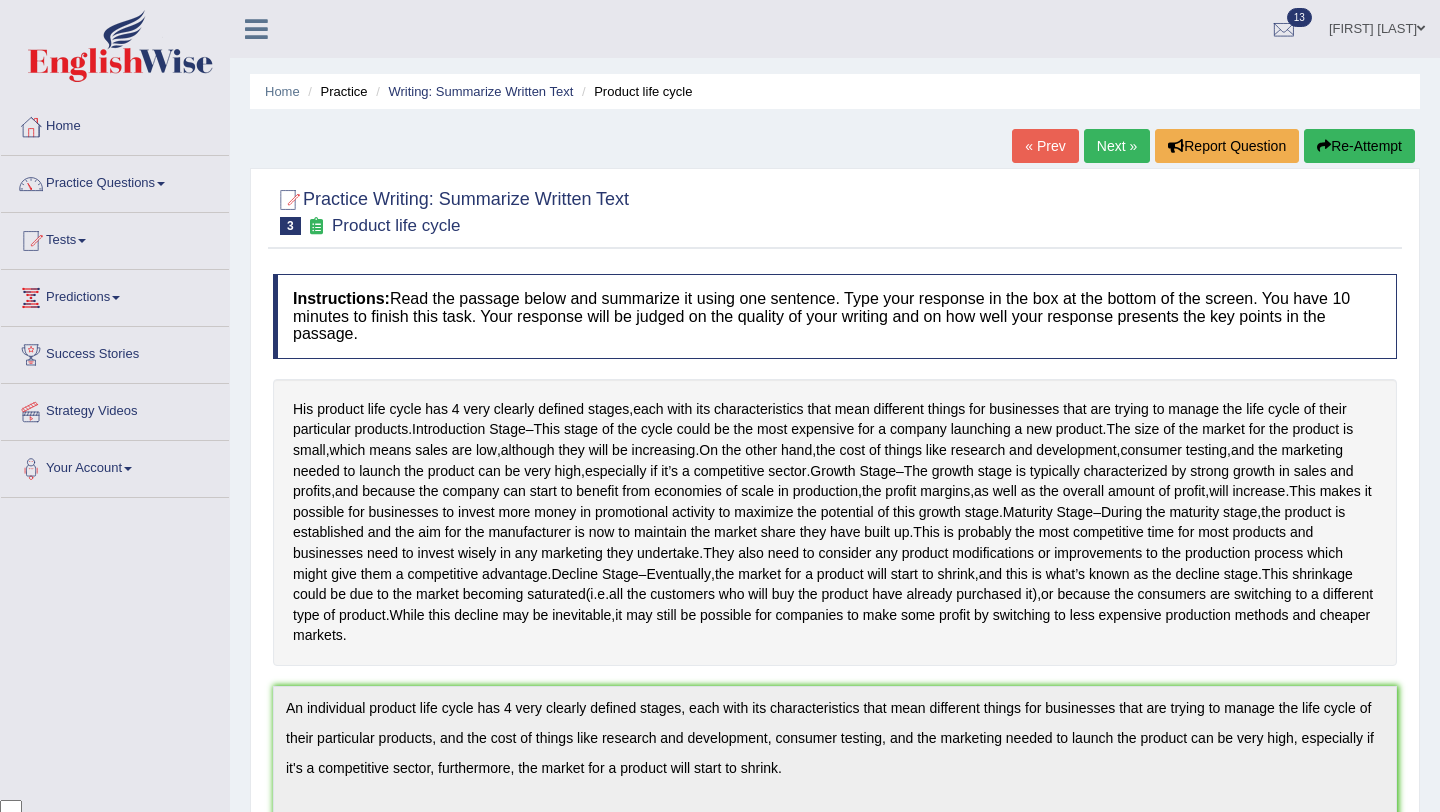 click on "Next »" at bounding box center (1117, 146) 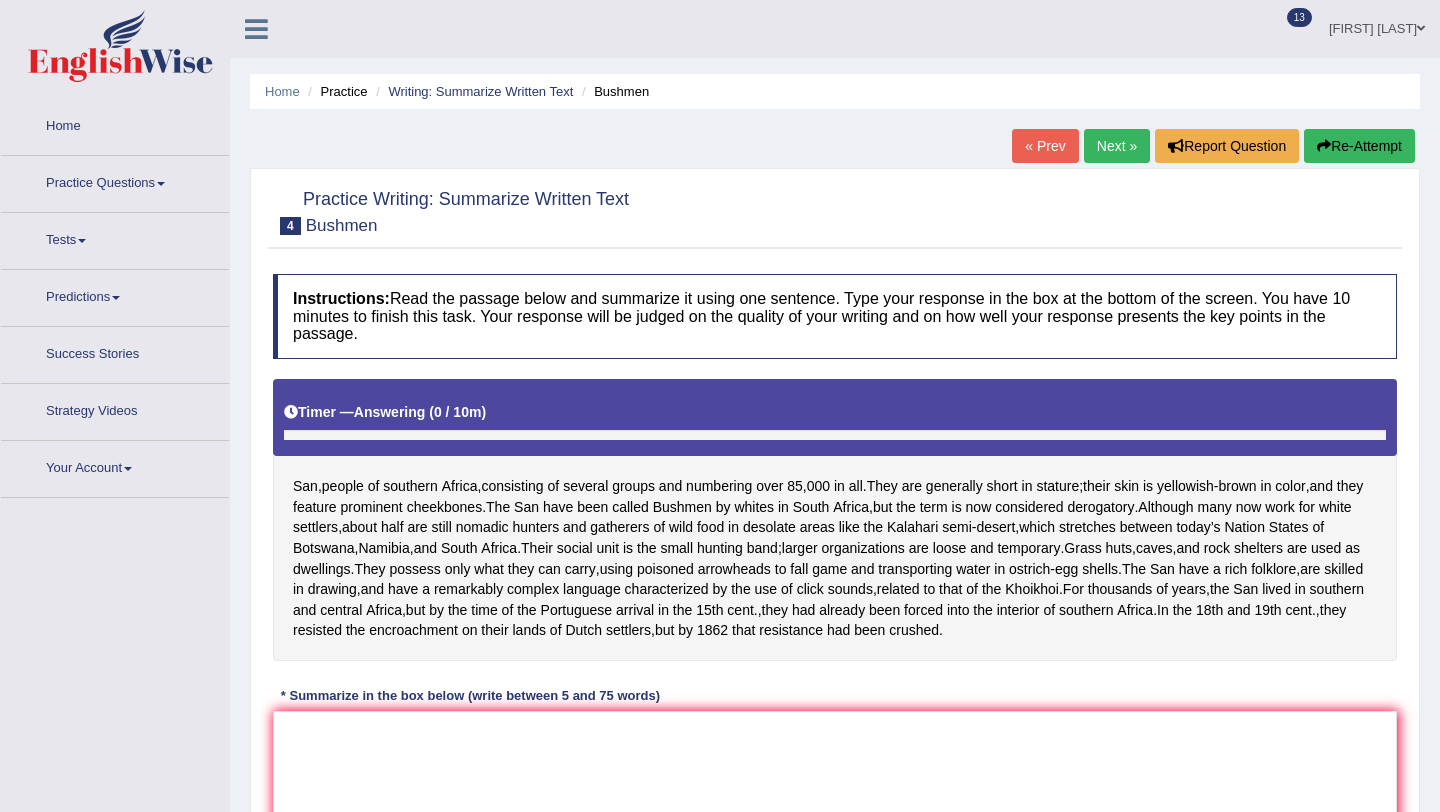 scroll, scrollTop: 0, scrollLeft: 0, axis: both 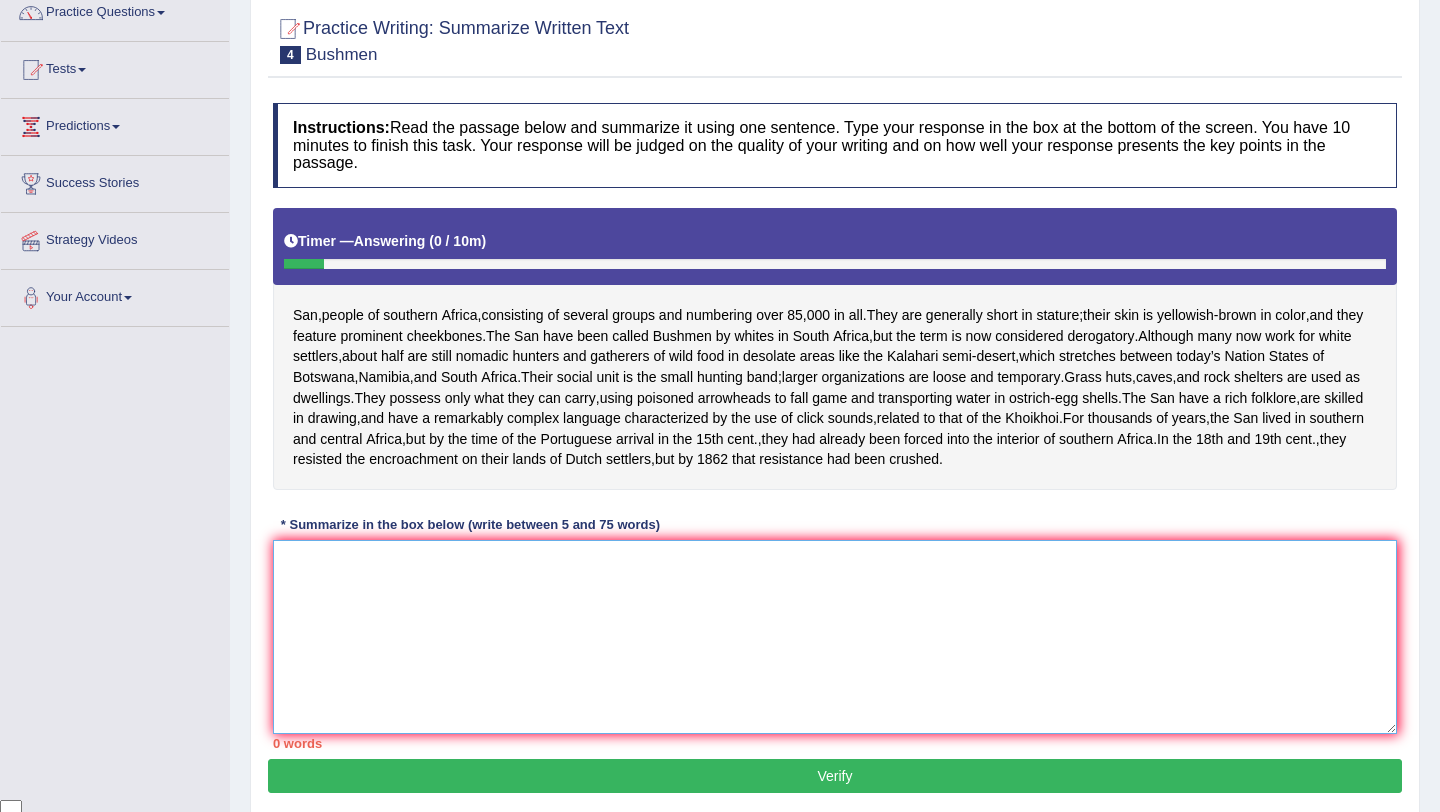 click at bounding box center (835, 637) 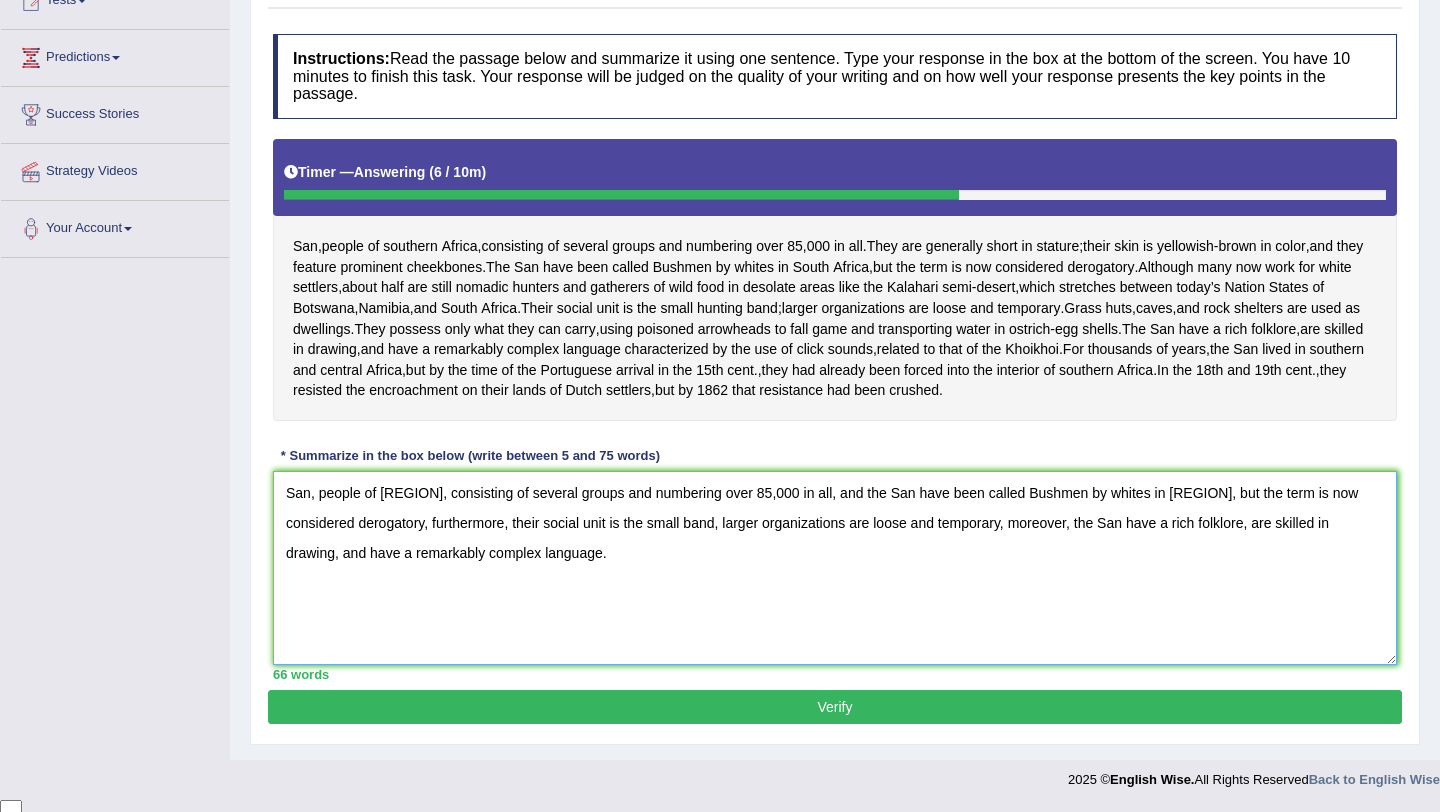scroll, scrollTop: 259, scrollLeft: 0, axis: vertical 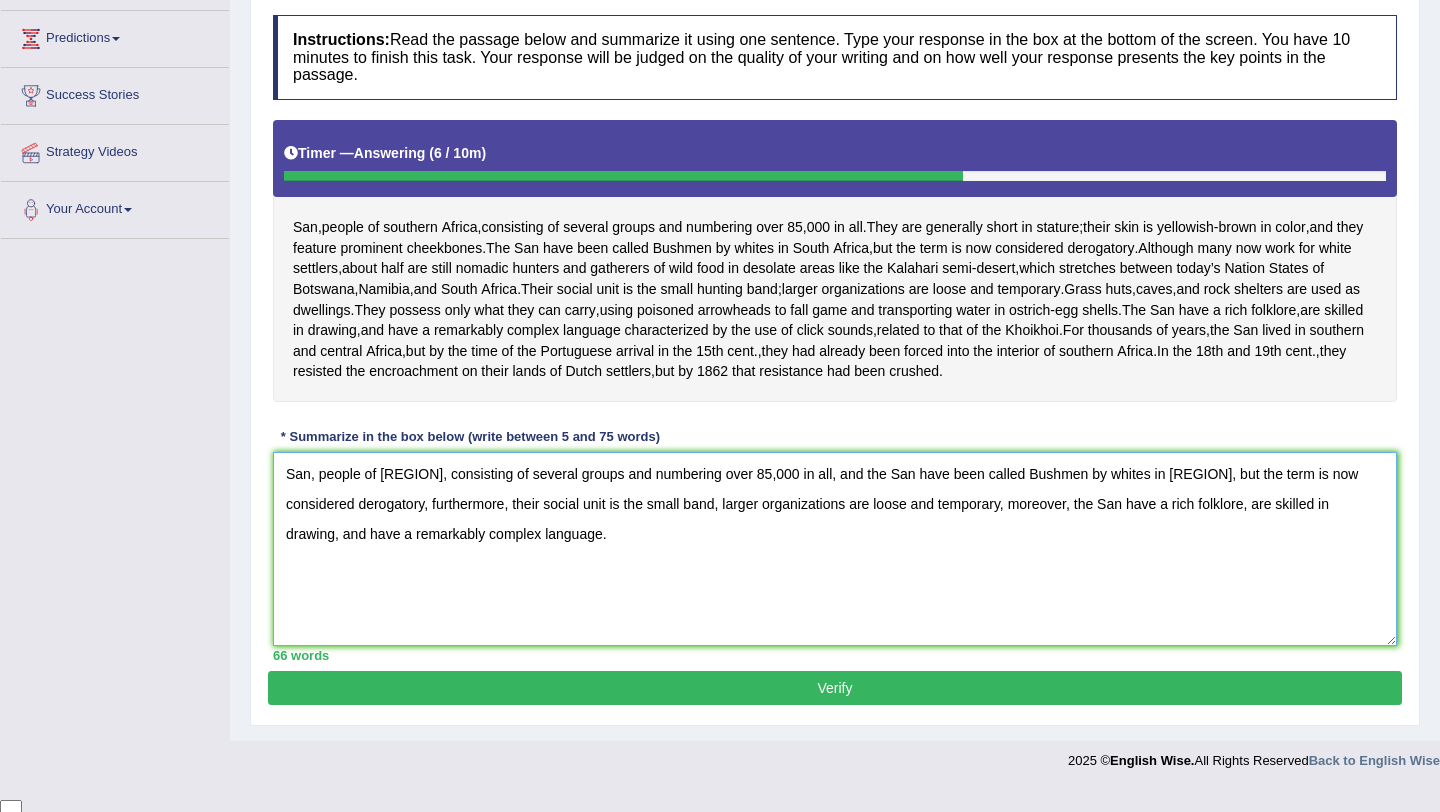 type on "San, people of [REGION], consisting of several groups and numbering over 85,000 in all, and the San have been called Bushmen by whites in [REGION], but the term is now considered derogatory, furthermore, their social unit is the small band, larger organizations are loose and temporary, moreover, the San have a rich folklore, are skilled in drawing, and have a remarkably complex language." 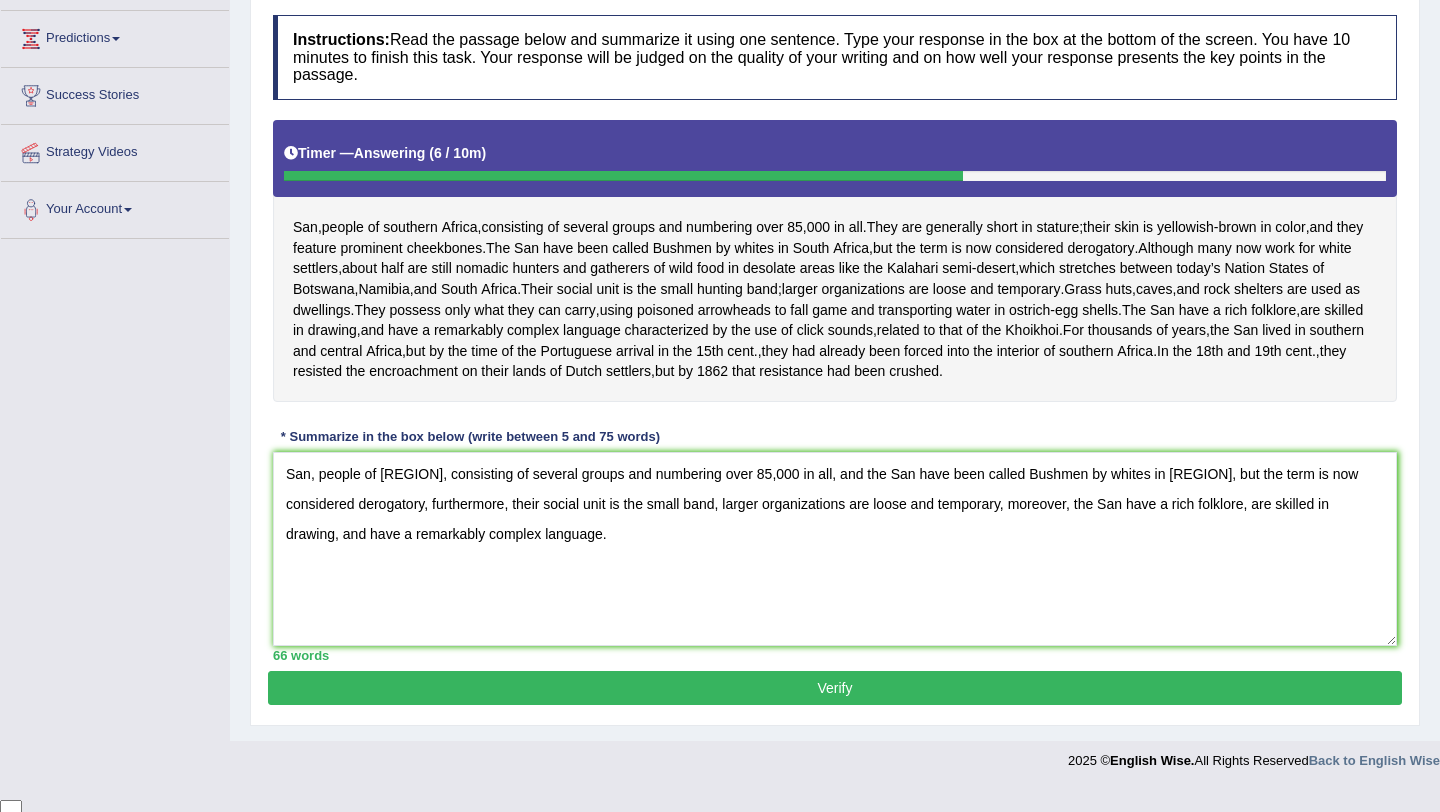 click on "Verify" at bounding box center (835, 688) 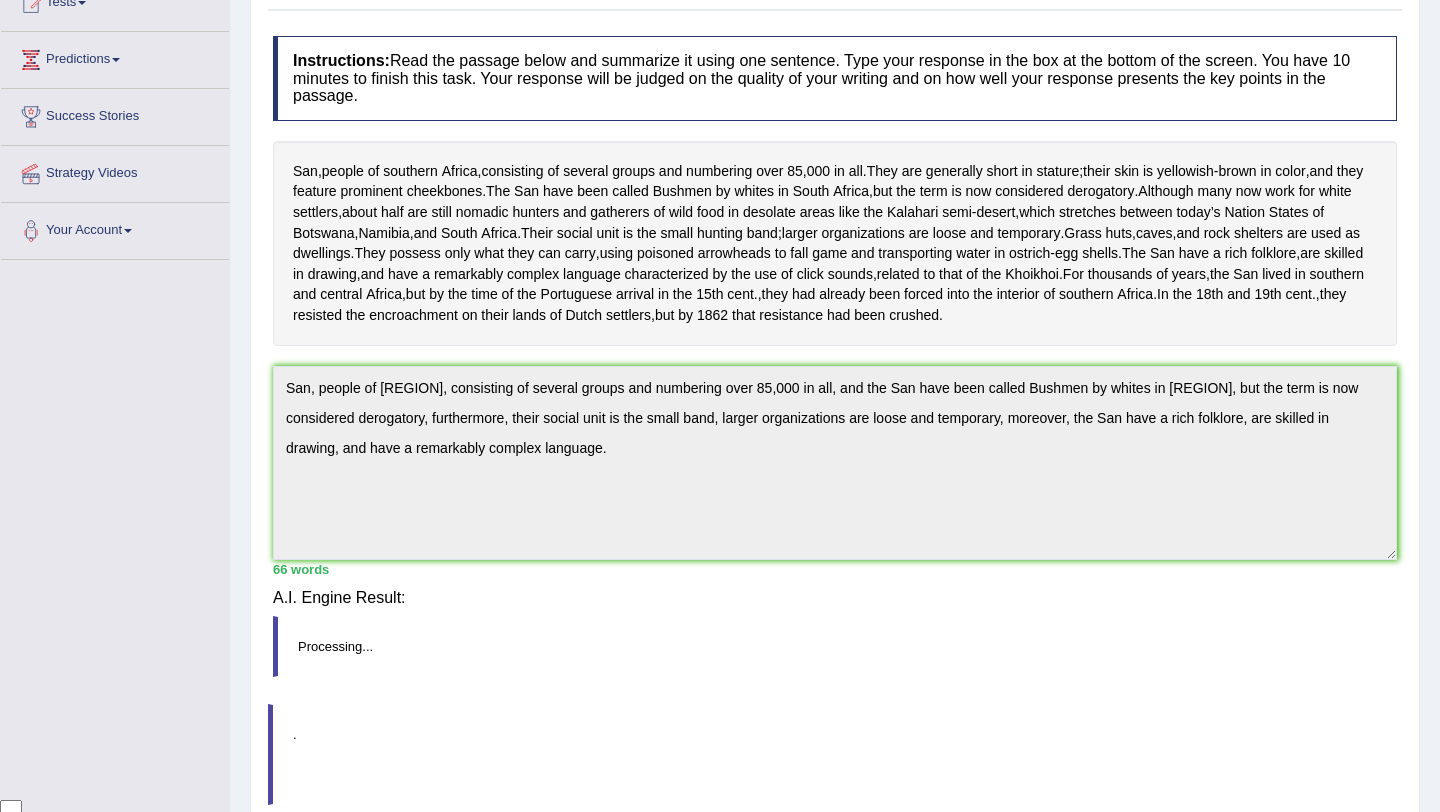 scroll, scrollTop: 259, scrollLeft: 0, axis: vertical 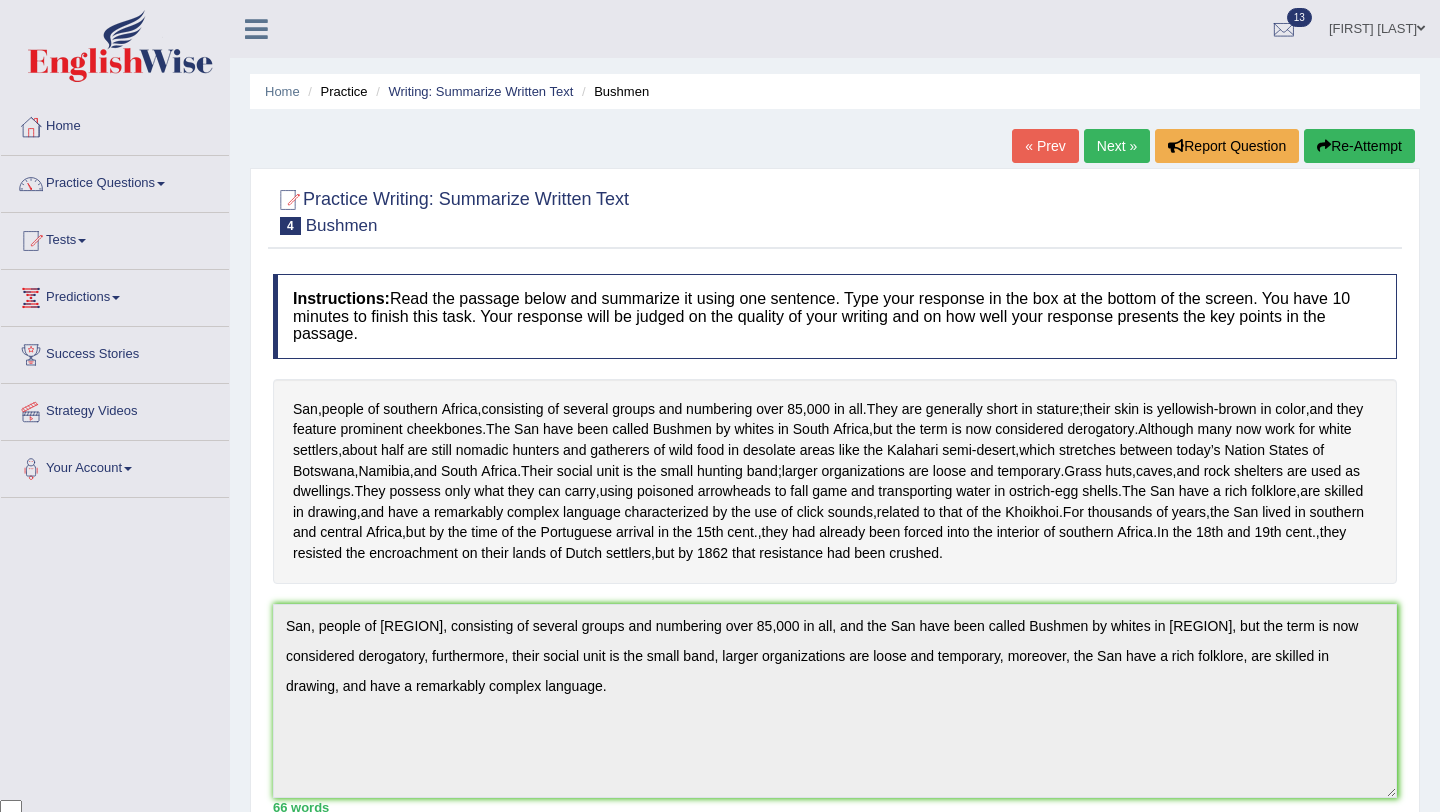 click on "Next »" at bounding box center [1117, 146] 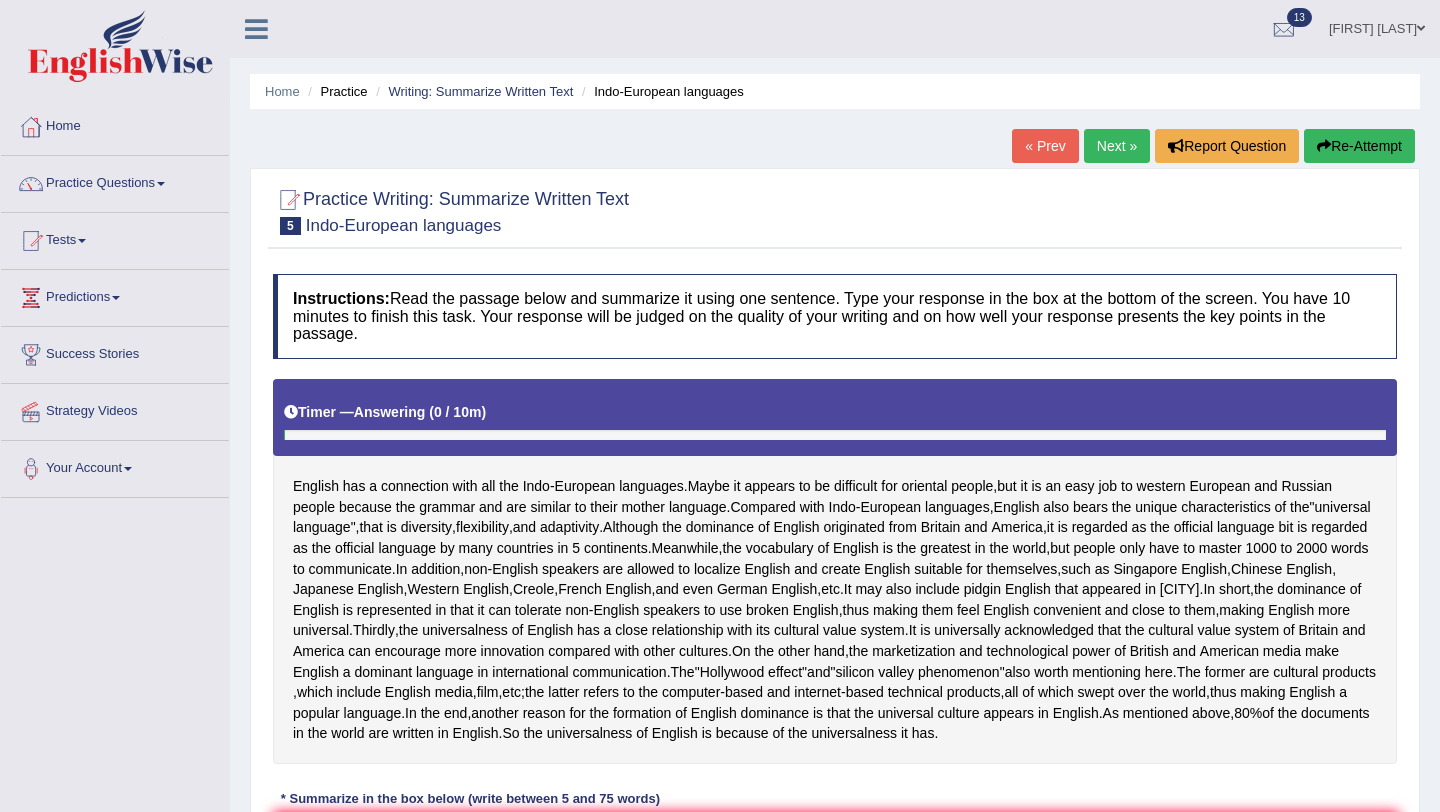 scroll, scrollTop: 0, scrollLeft: 0, axis: both 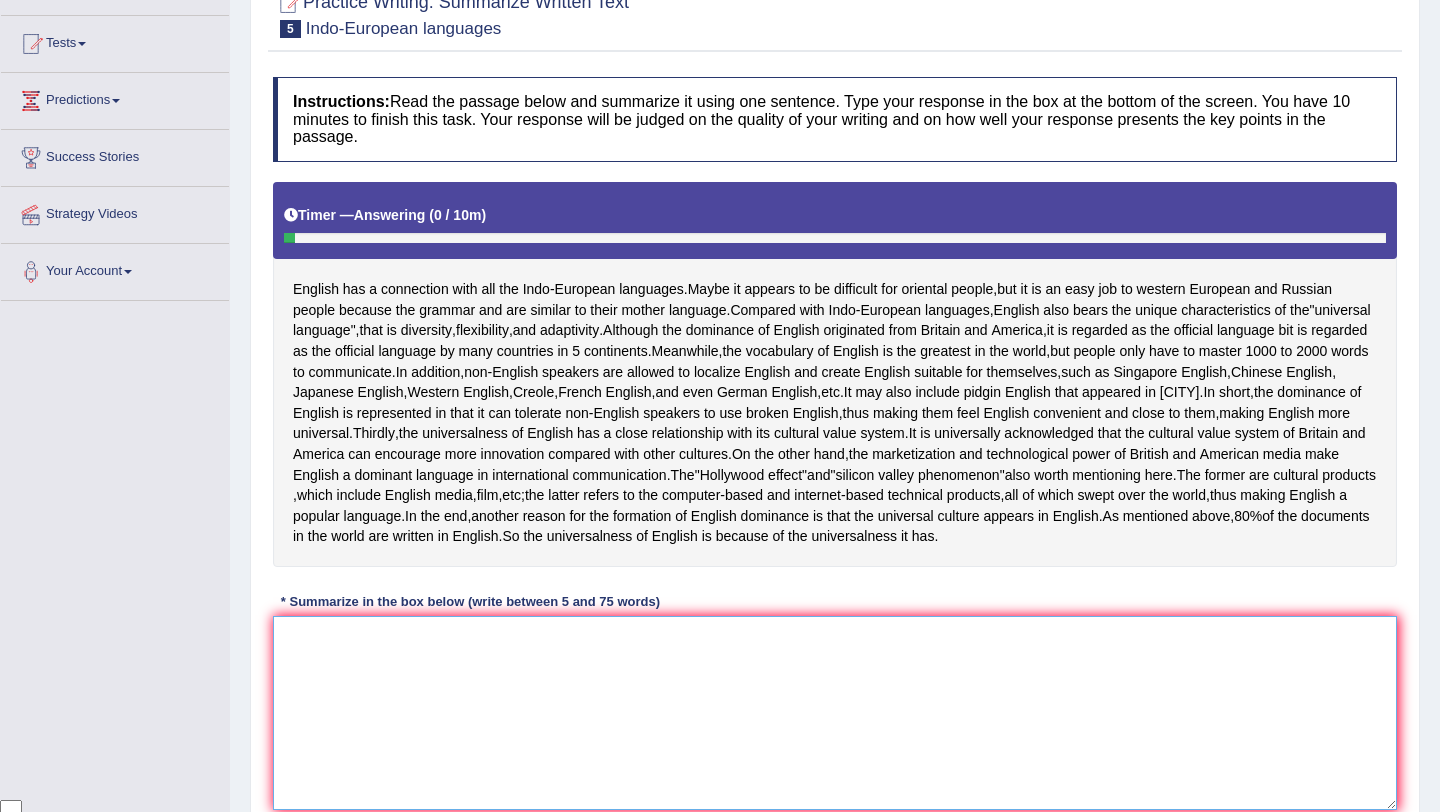 click at bounding box center [835, 713] 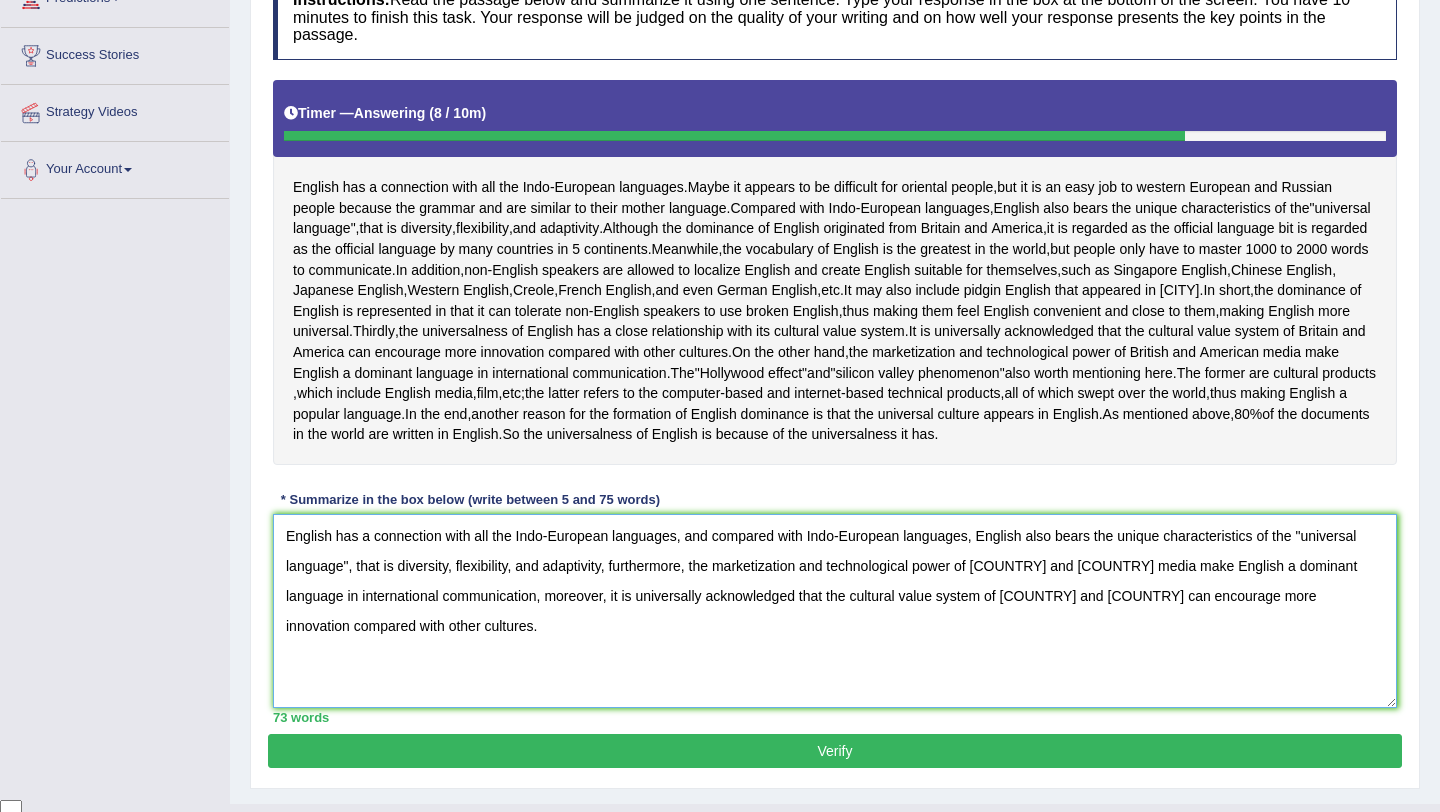 scroll, scrollTop: 341, scrollLeft: 0, axis: vertical 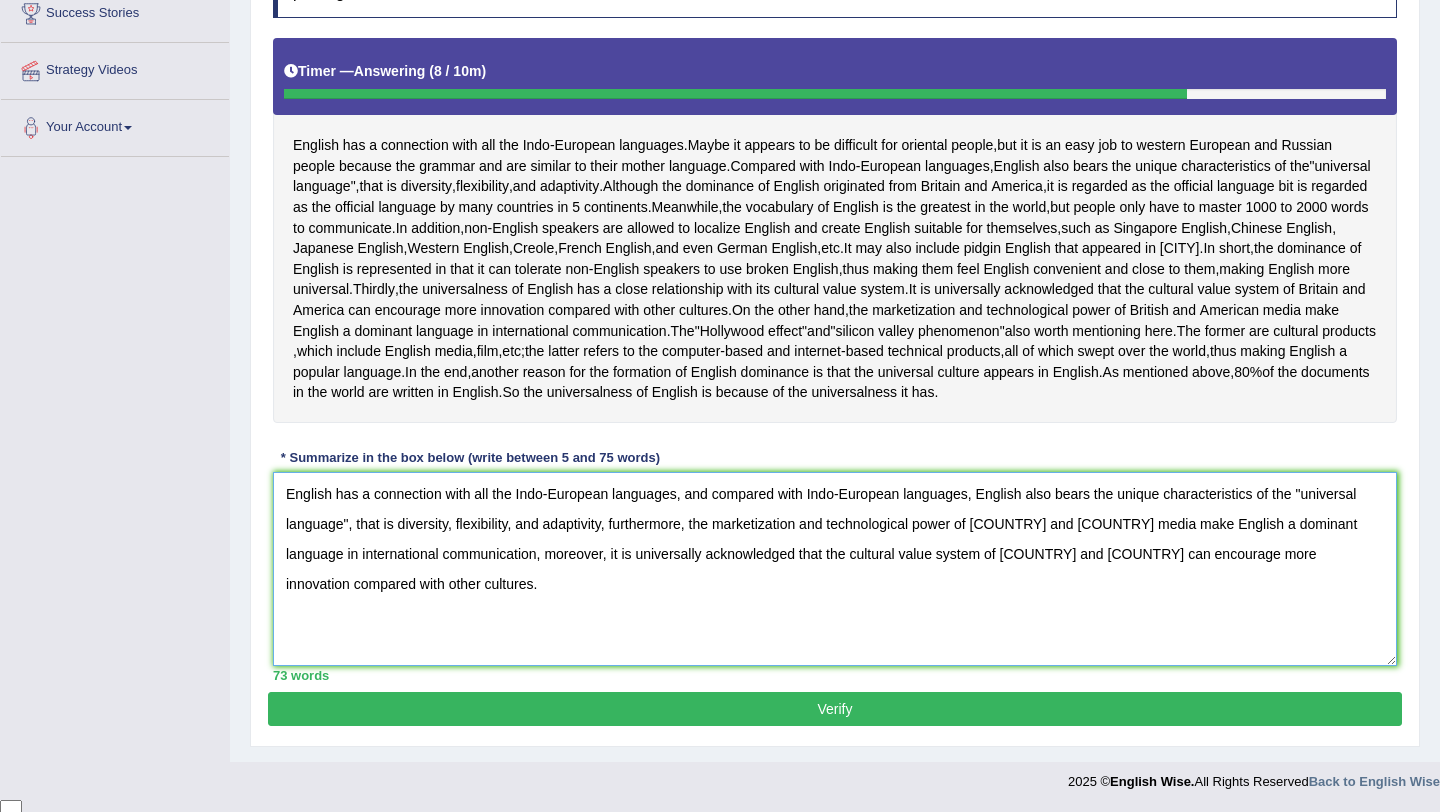 type on "English has a connection with all the Indo-European languages, and compared with Indo-European languages, English also bears the unique characteristics of the "universal language", that is diversity, flexibility, and adaptivity, furthermore, the marketization and technological power of [COUNTRY] and [COUNTRY] media make English a dominant language in international communication, moreover, it is universally acknowledged that the cultural value system of [COUNTRY] and [COUNTRY] can encourage more innovation compared with other cultures." 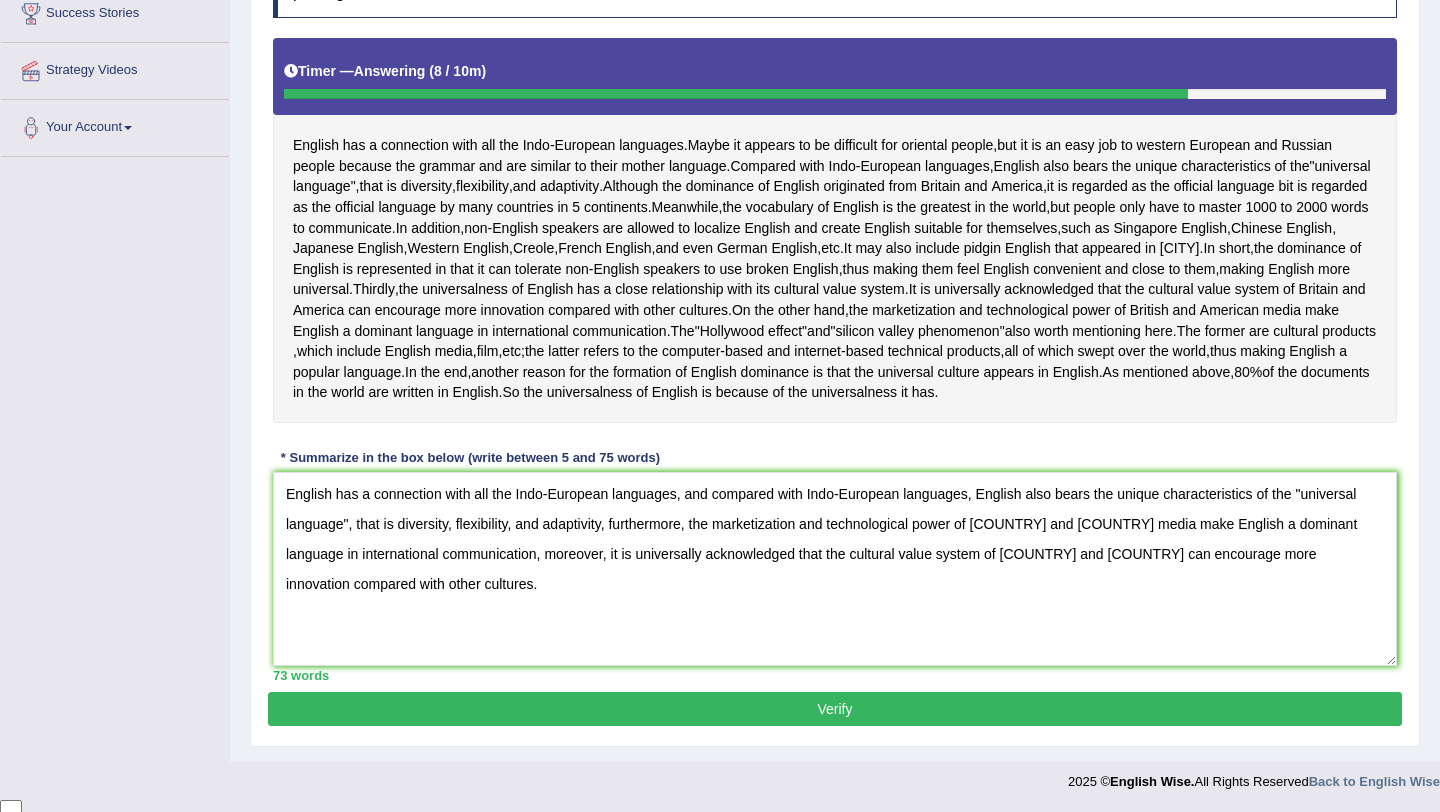 click on "Verify" at bounding box center (835, 709) 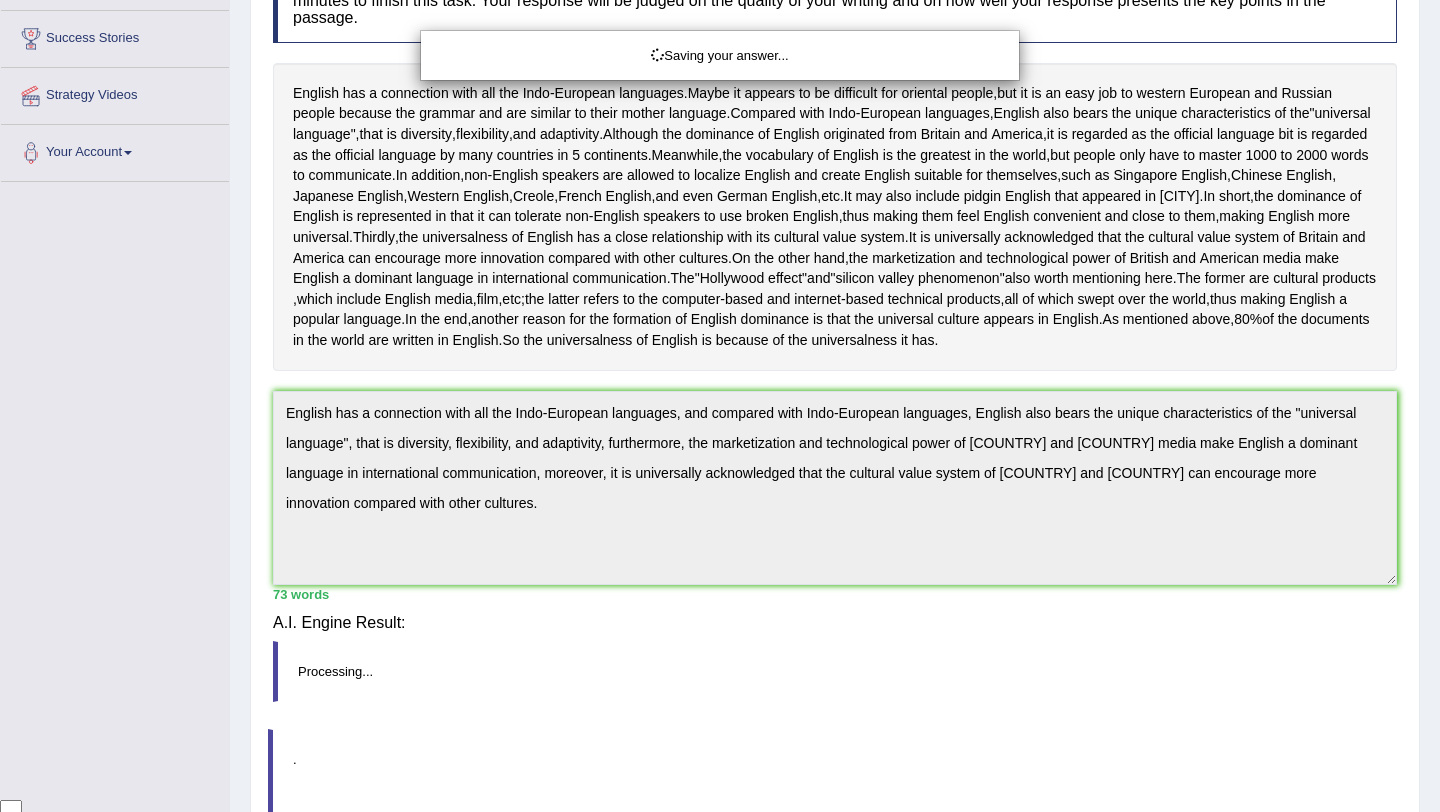 scroll, scrollTop: 341, scrollLeft: 0, axis: vertical 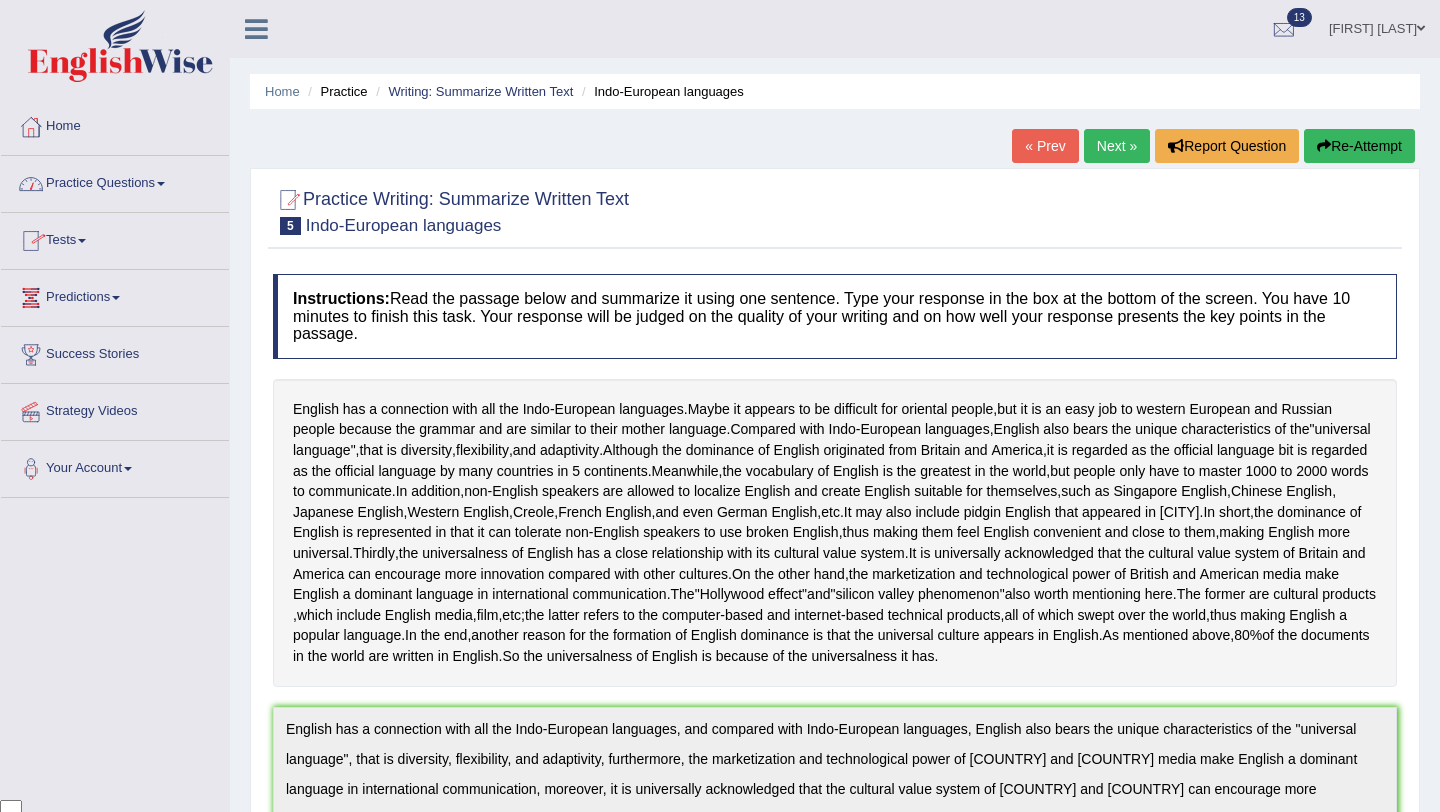 click on "Practice Questions" at bounding box center [115, 181] 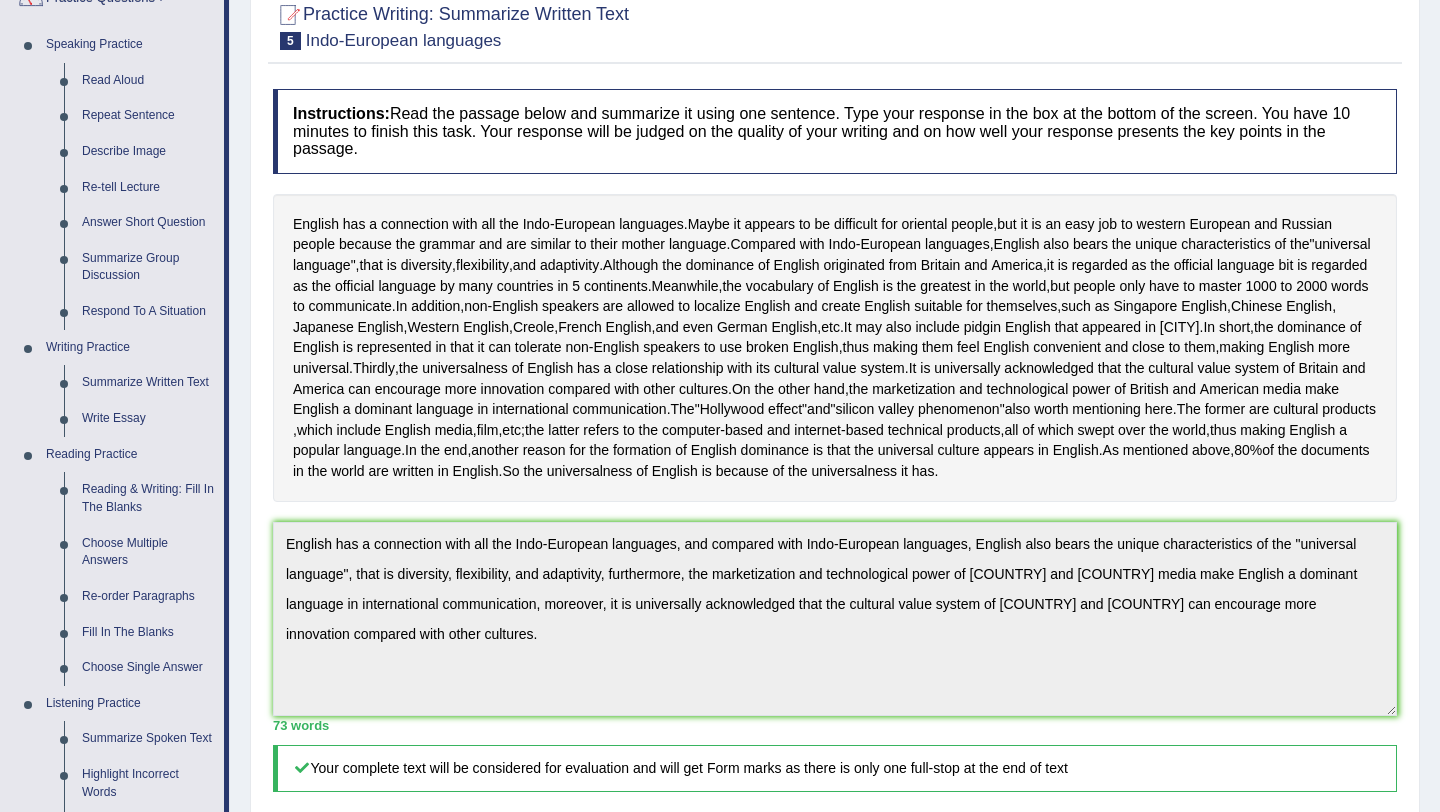 scroll, scrollTop: 0, scrollLeft: 0, axis: both 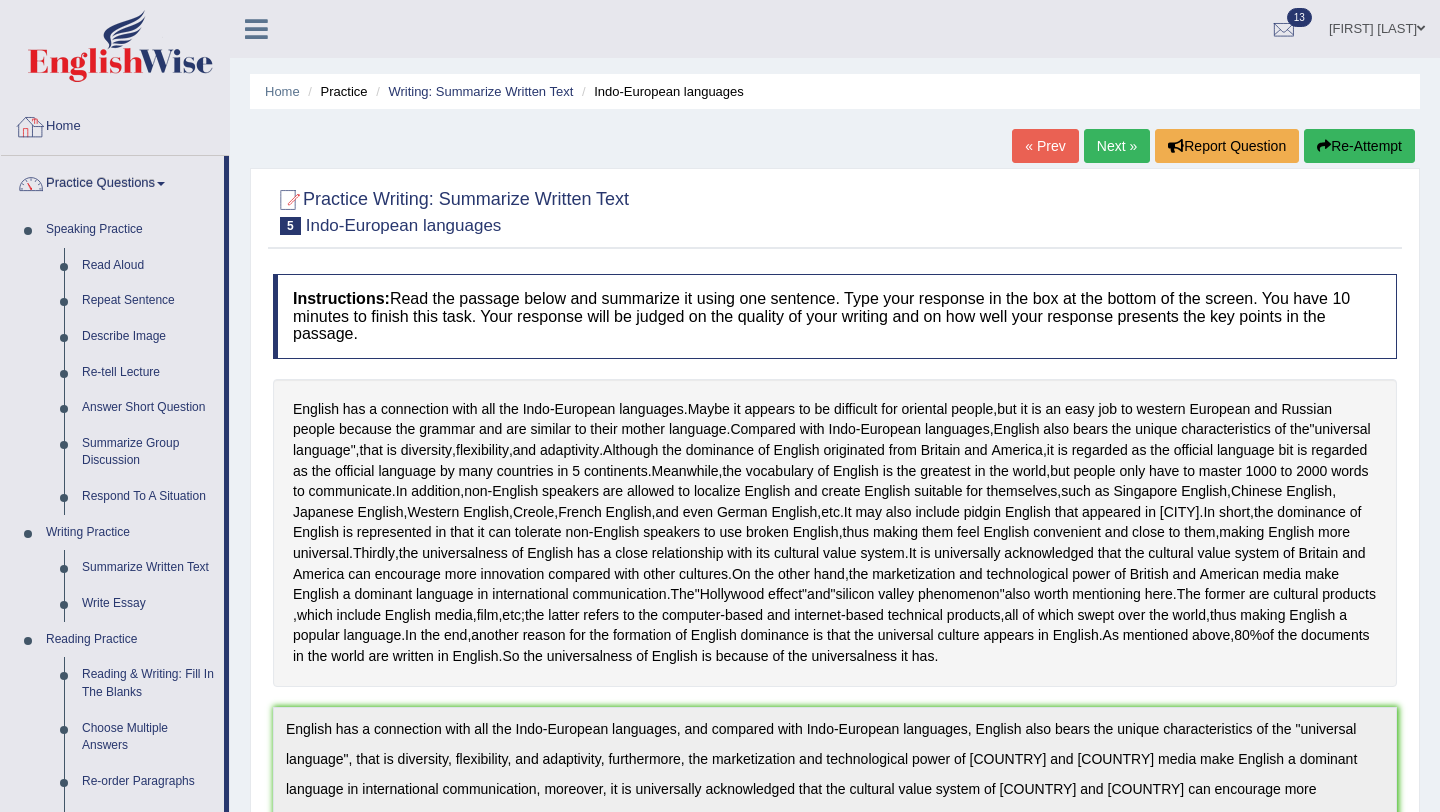 click on "Home" at bounding box center [115, 124] 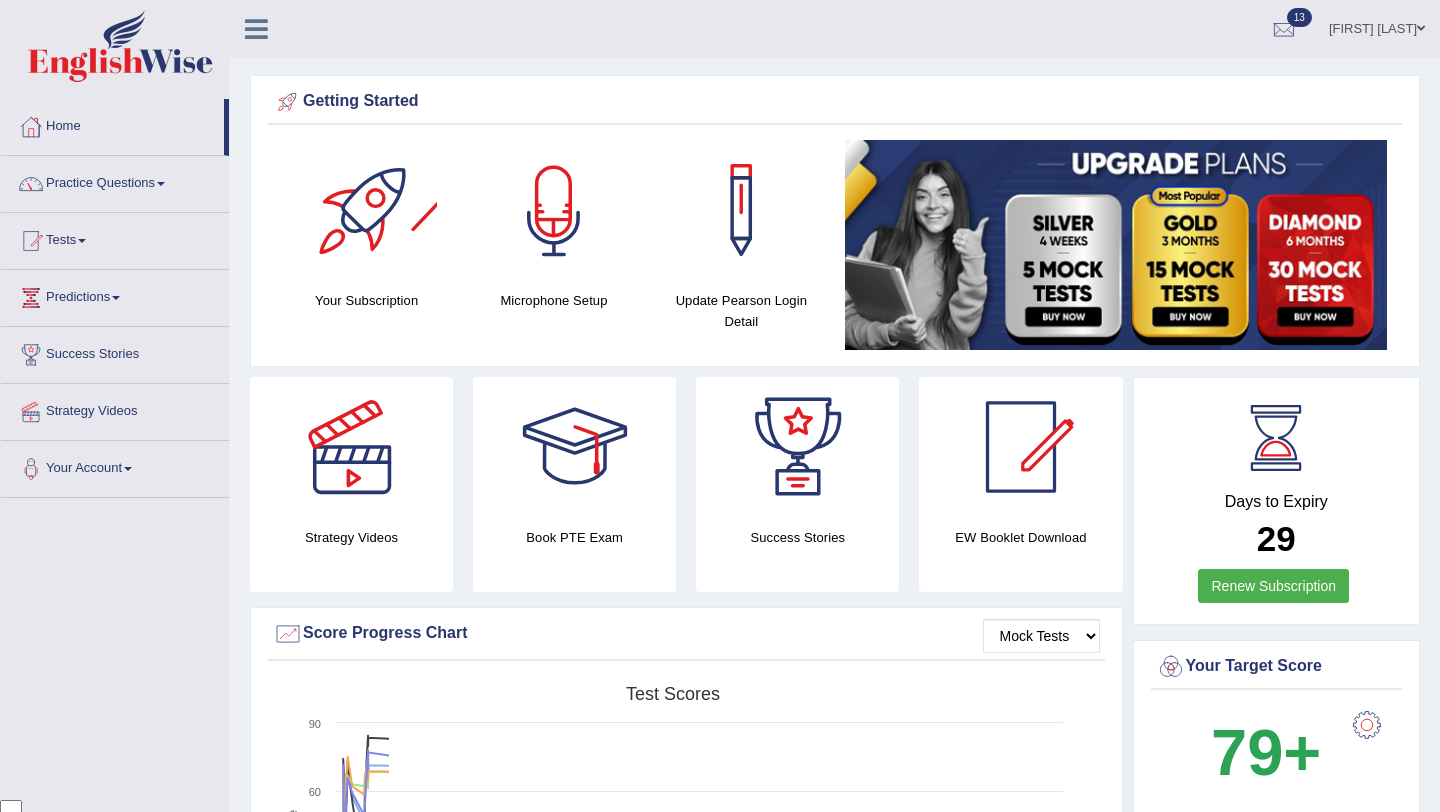 scroll, scrollTop: 0, scrollLeft: 0, axis: both 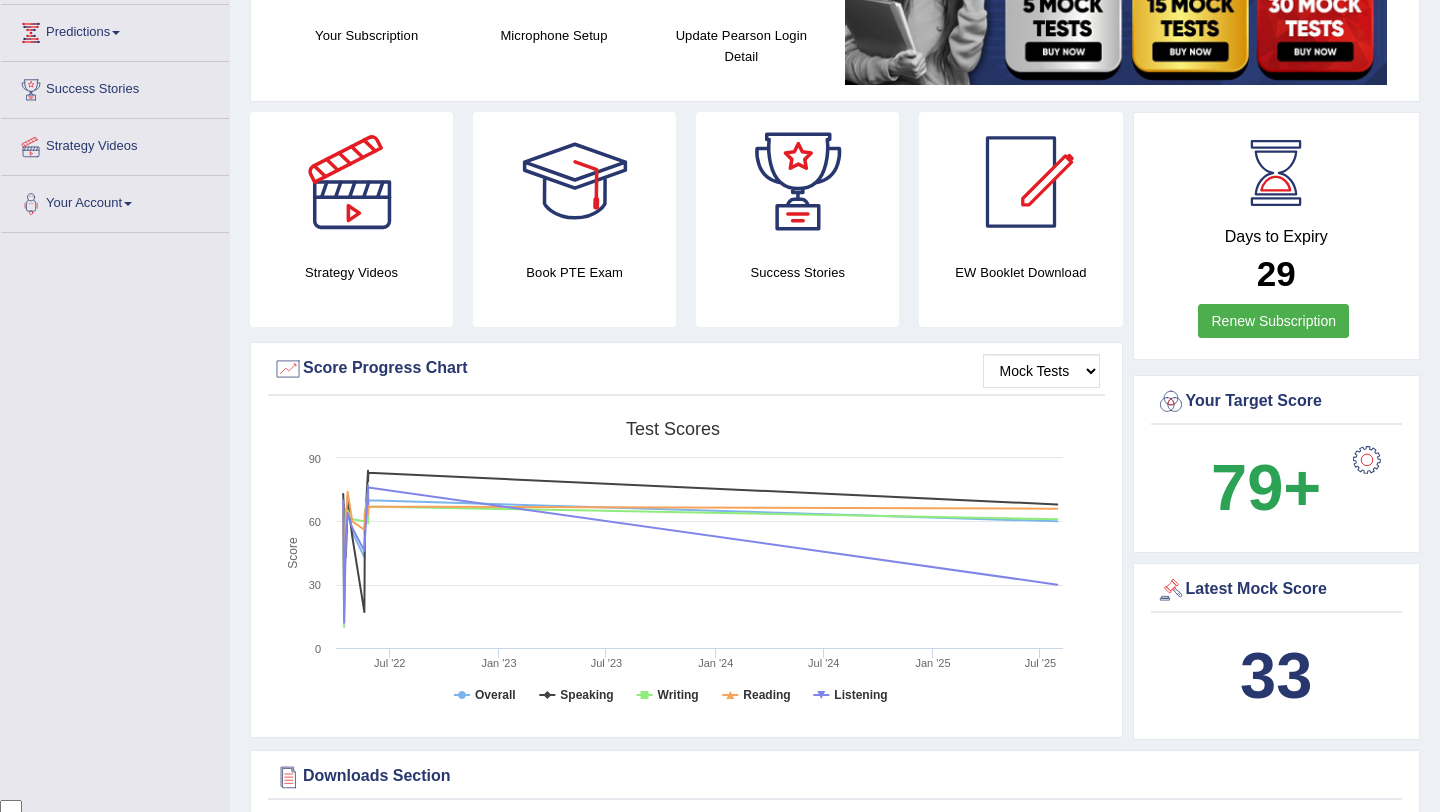 click at bounding box center (1367, 460) 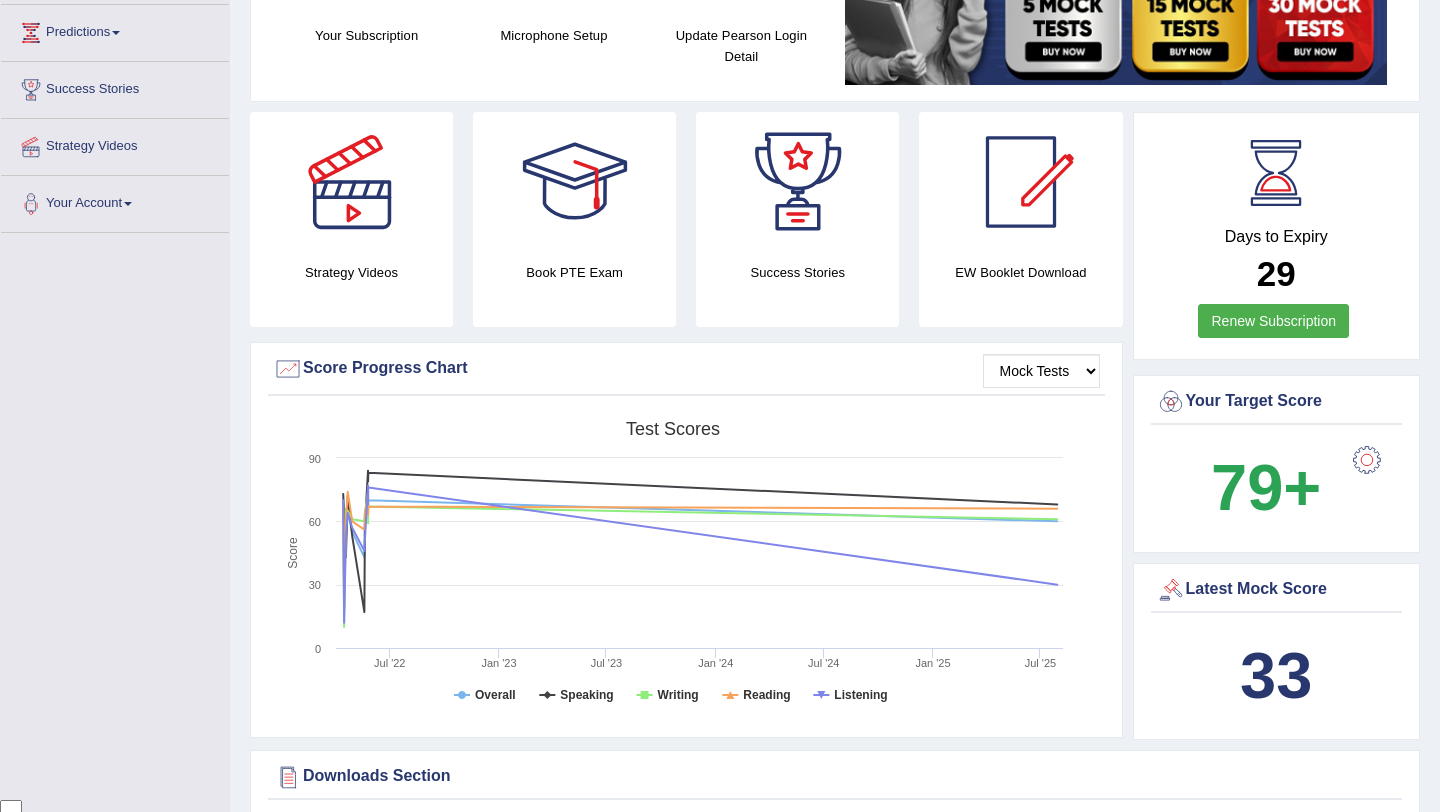 click at bounding box center [1367, 460] 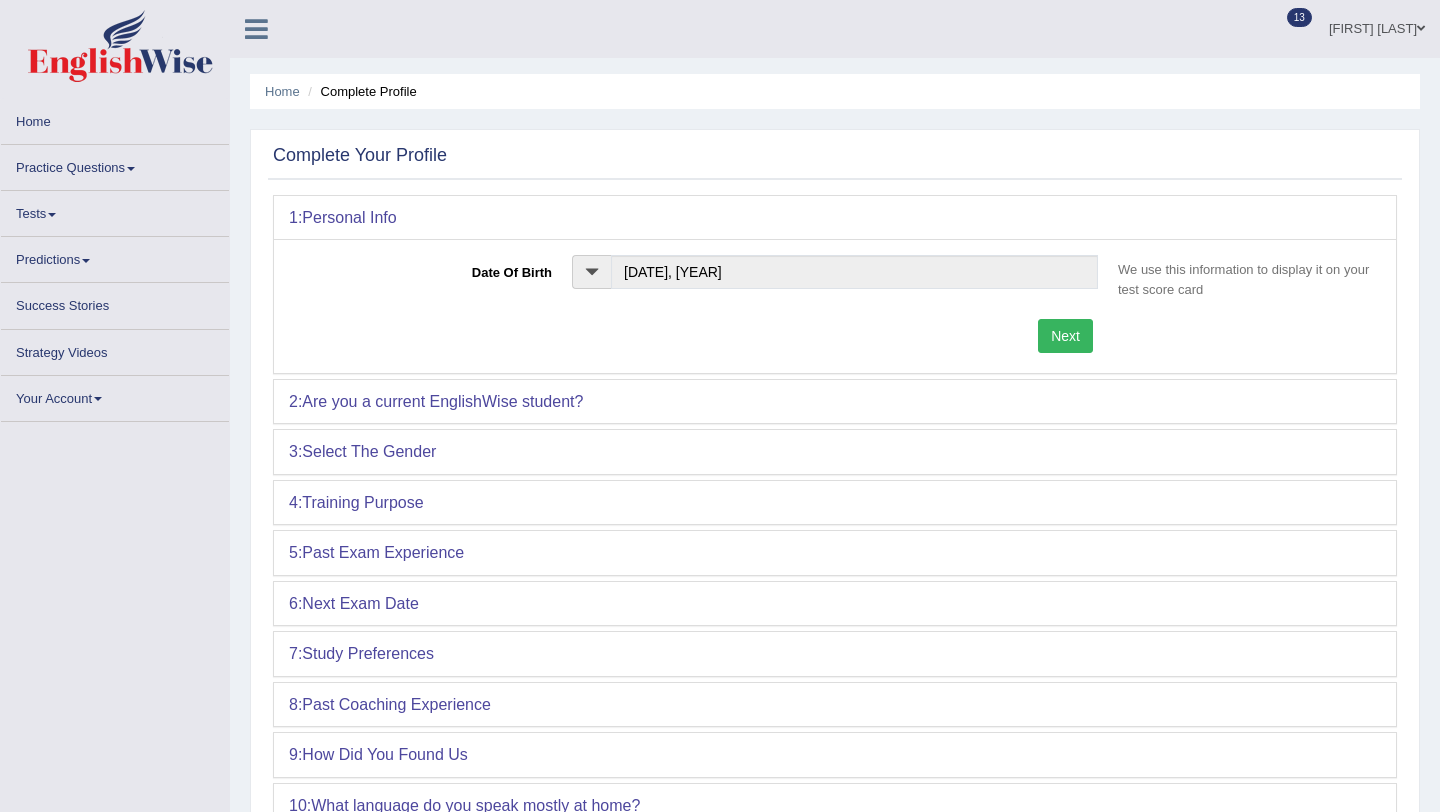 scroll, scrollTop: 0, scrollLeft: 0, axis: both 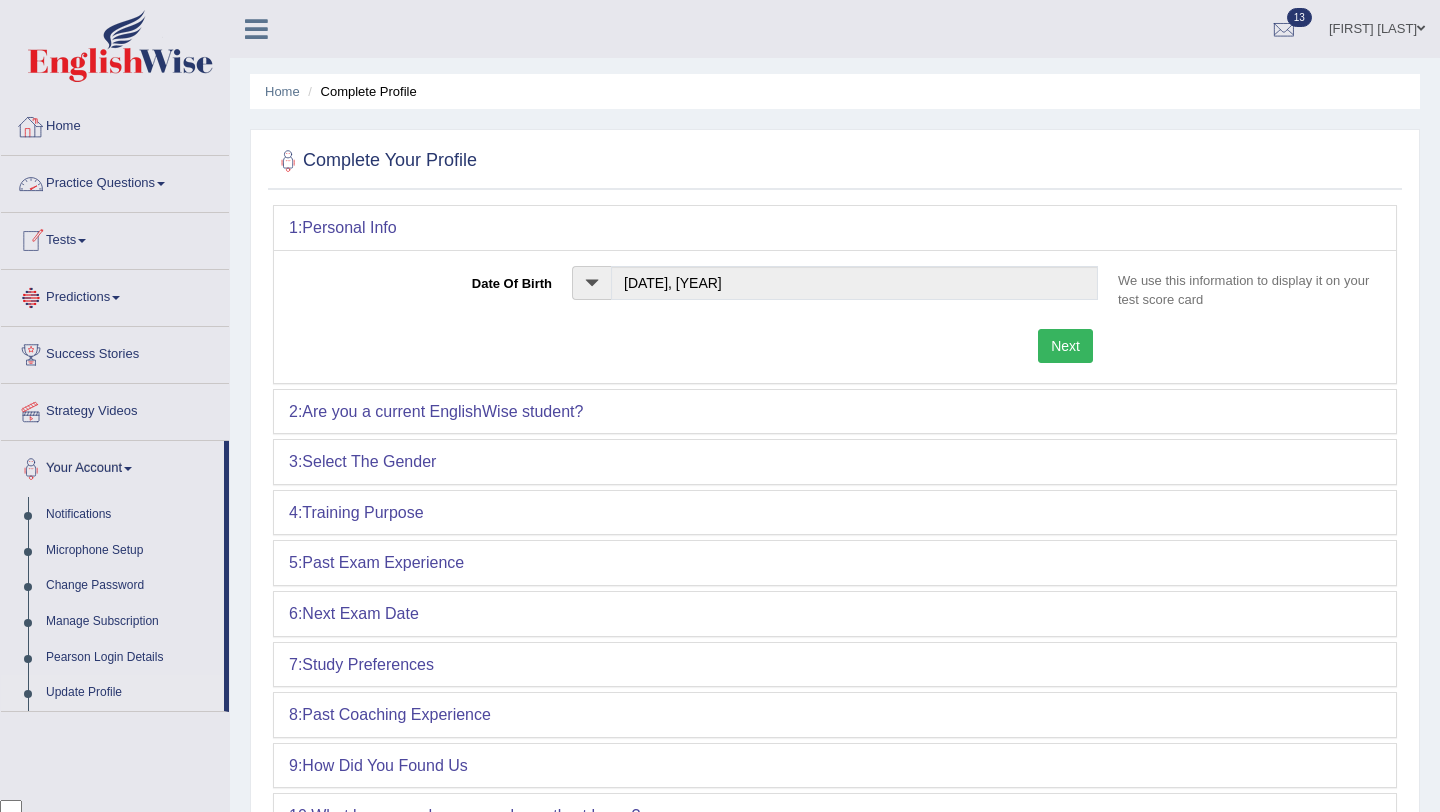 click on "Practice Questions" at bounding box center (115, 181) 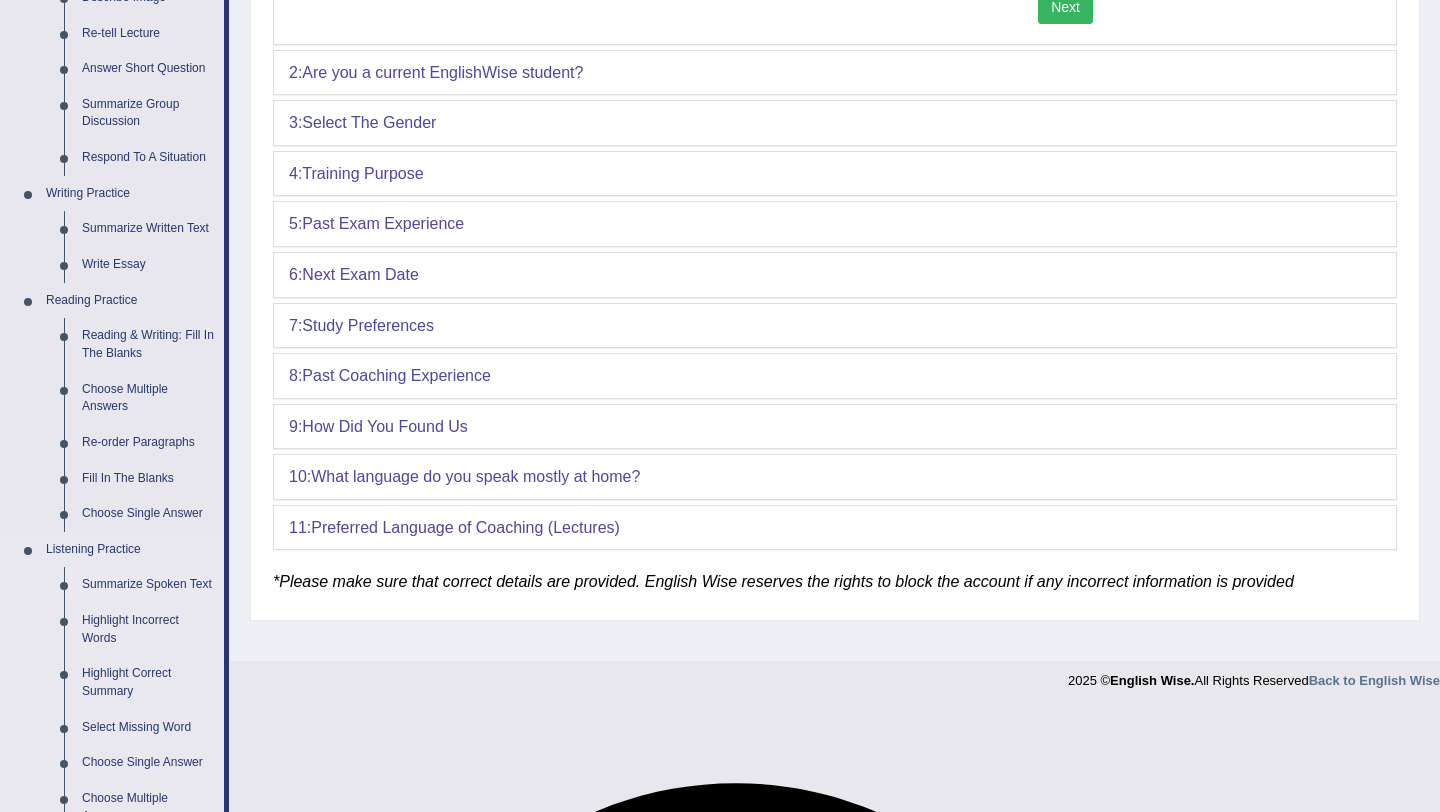 scroll, scrollTop: 327, scrollLeft: 0, axis: vertical 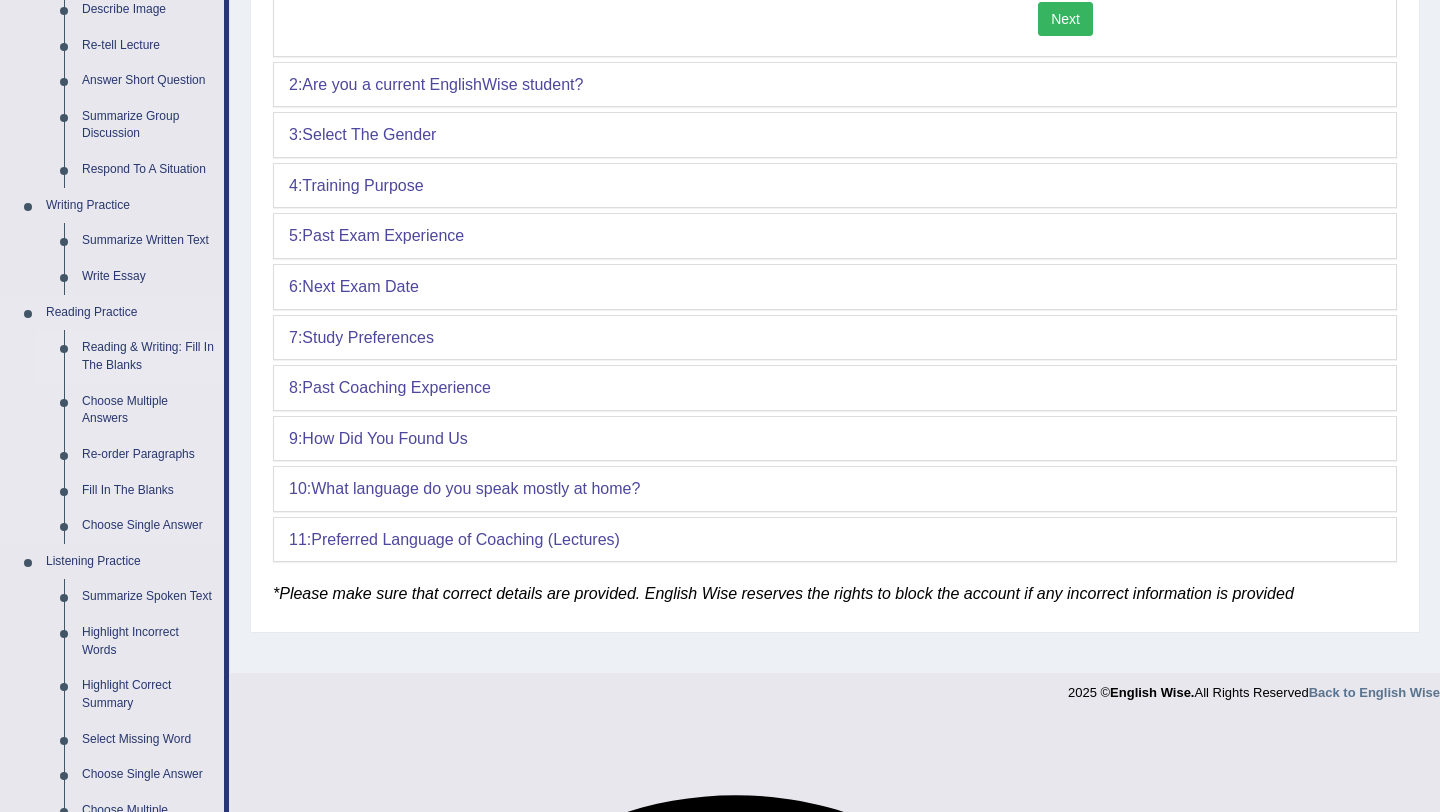 click on "Reading & Writing: Fill In The Blanks" at bounding box center [148, 356] 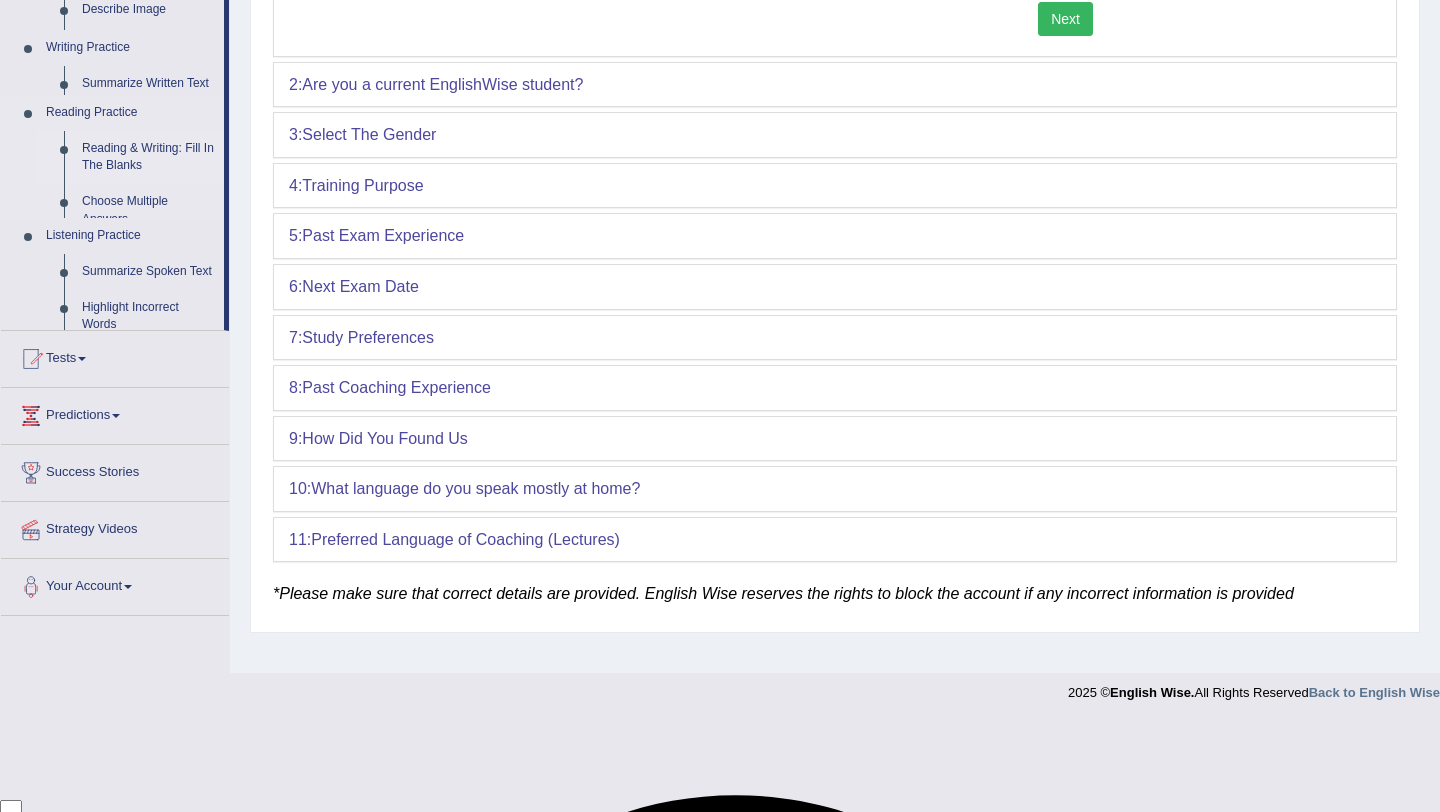 scroll, scrollTop: 238, scrollLeft: 0, axis: vertical 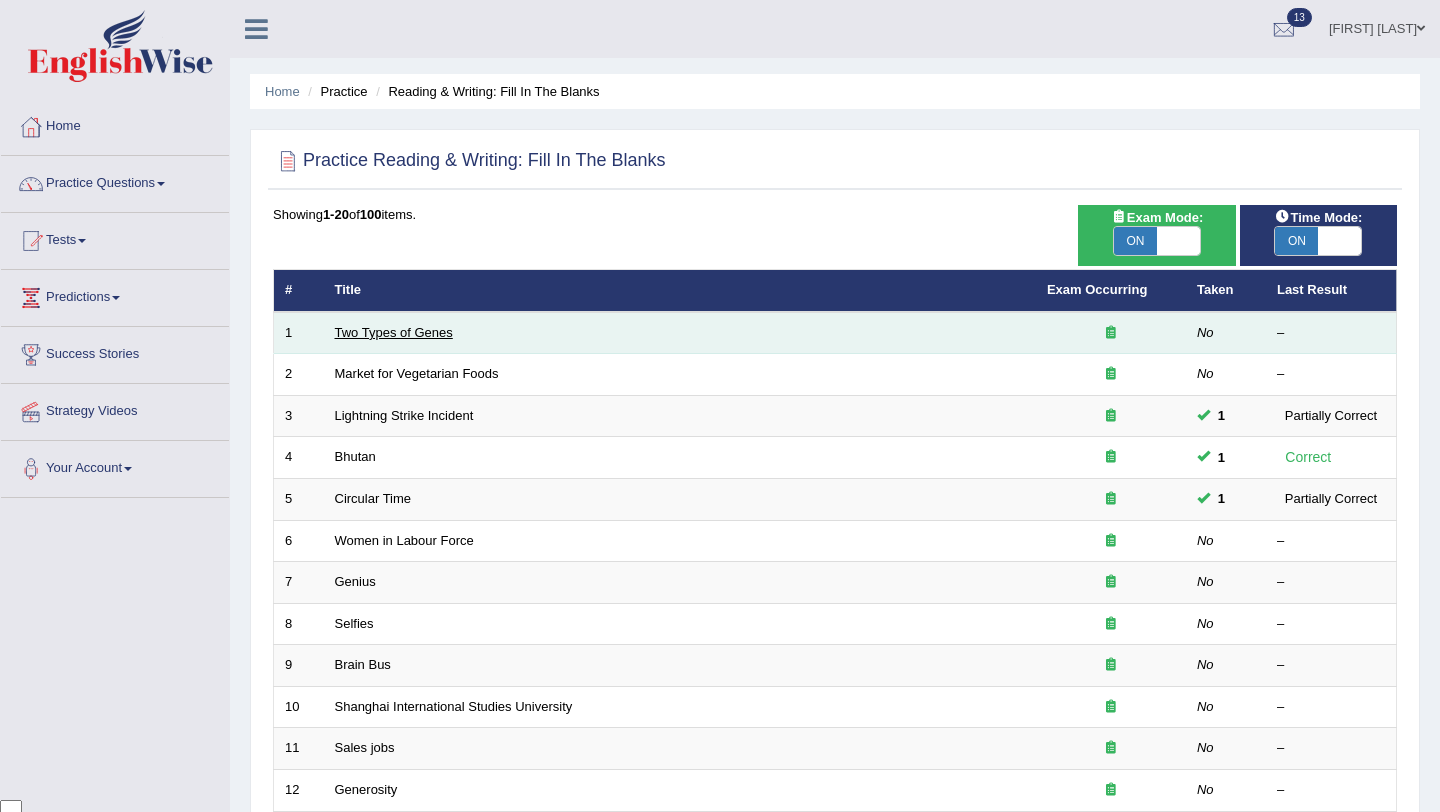 click on "Two Types of Genes" at bounding box center [394, 332] 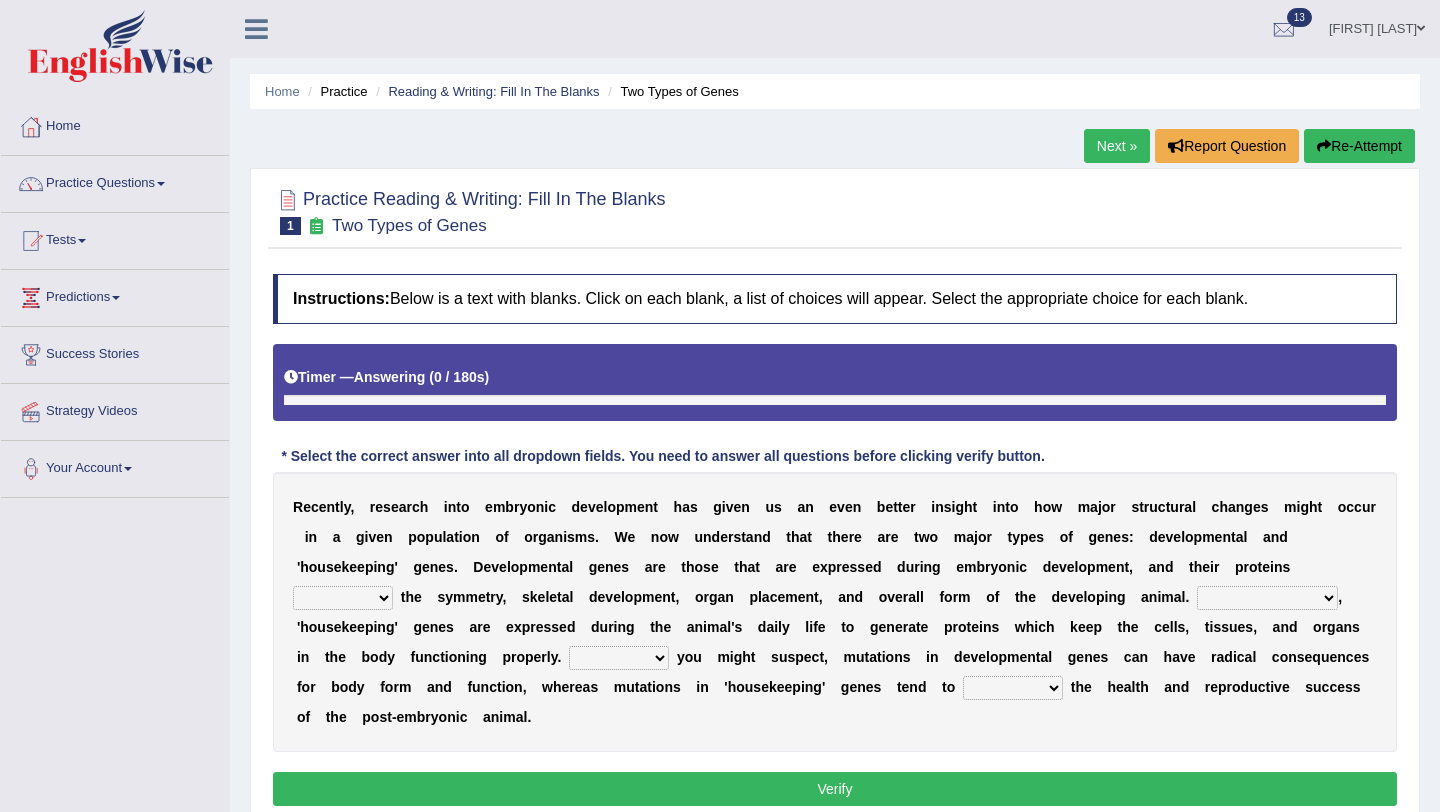 scroll, scrollTop: 0, scrollLeft: 0, axis: both 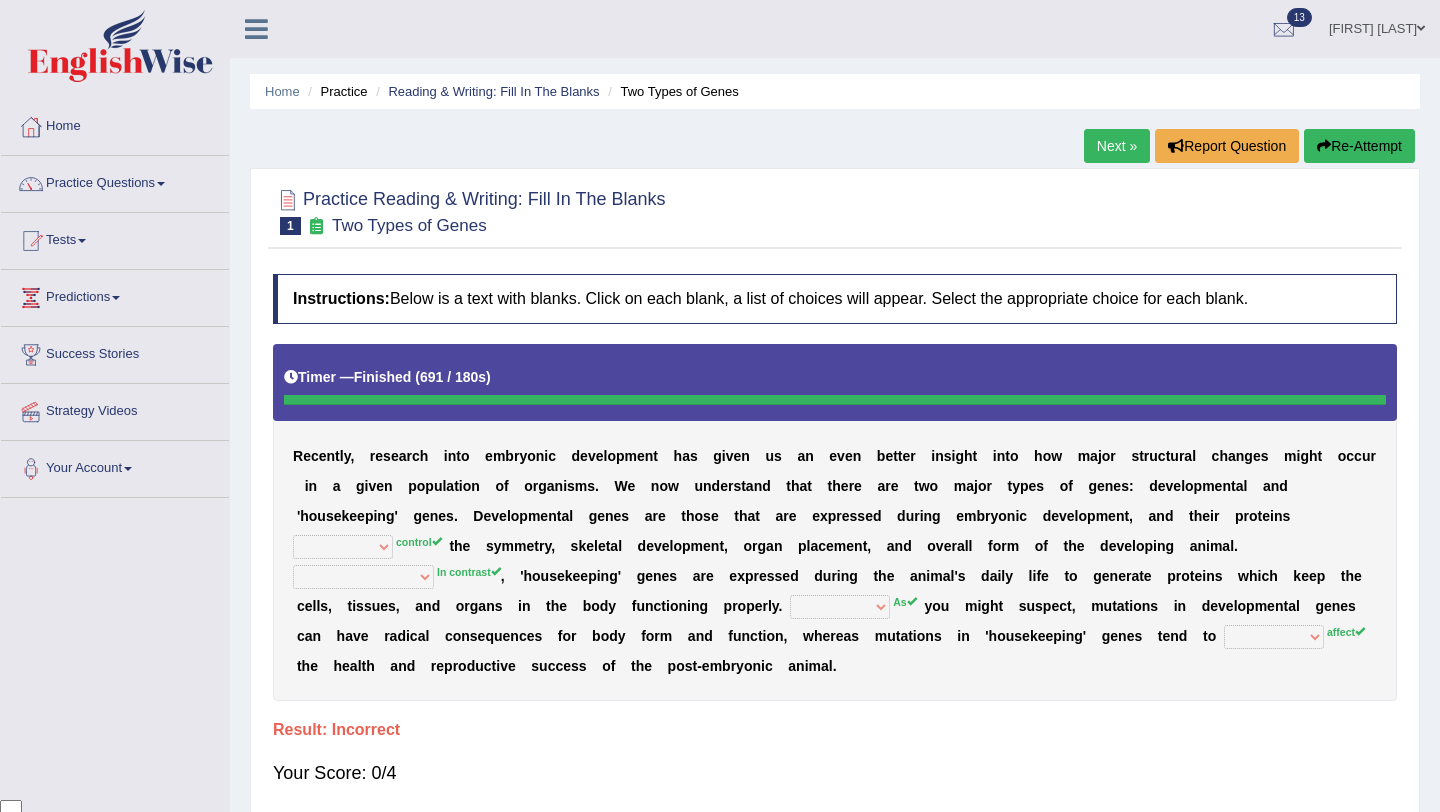 click on "Re-Attempt" at bounding box center [1359, 146] 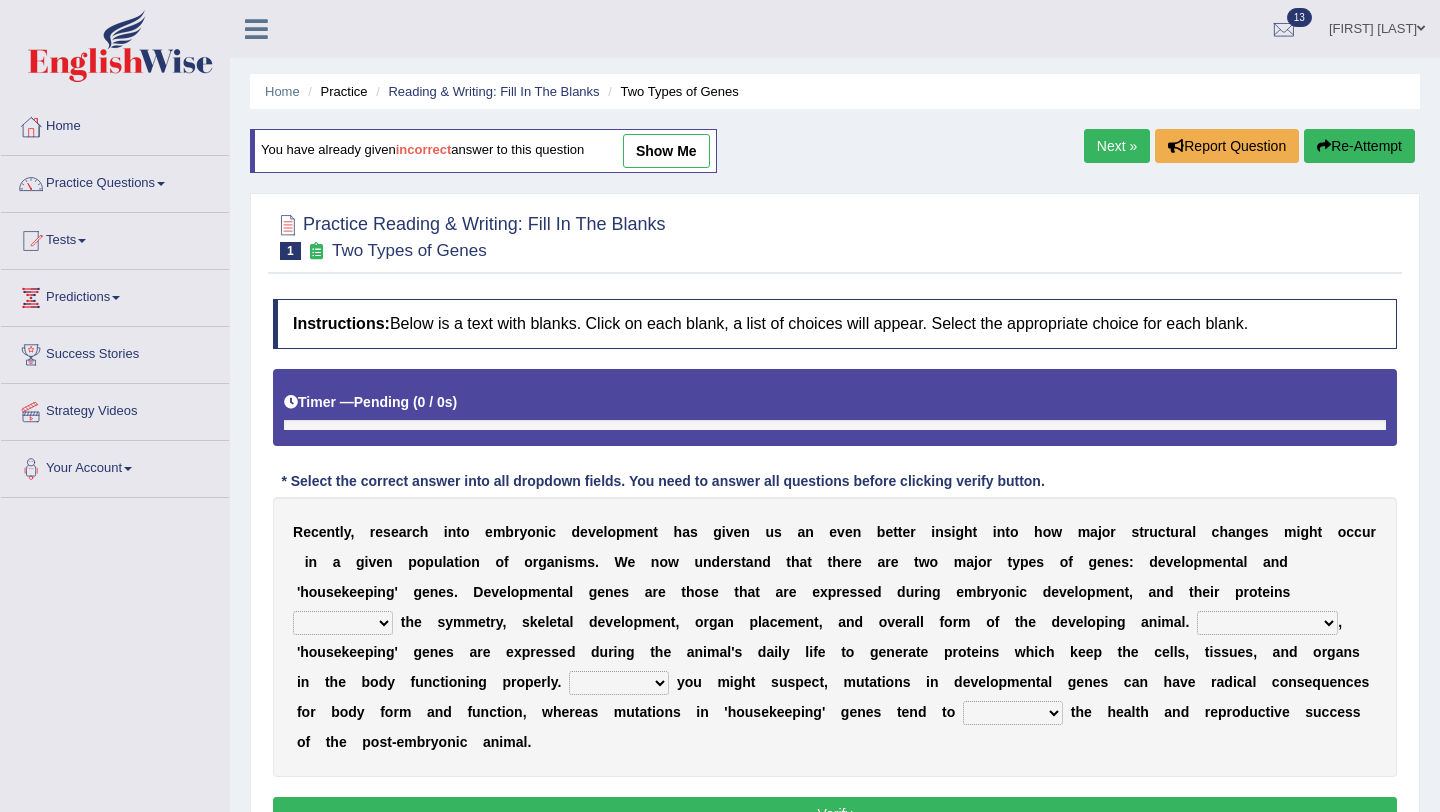 scroll, scrollTop: 0, scrollLeft: 0, axis: both 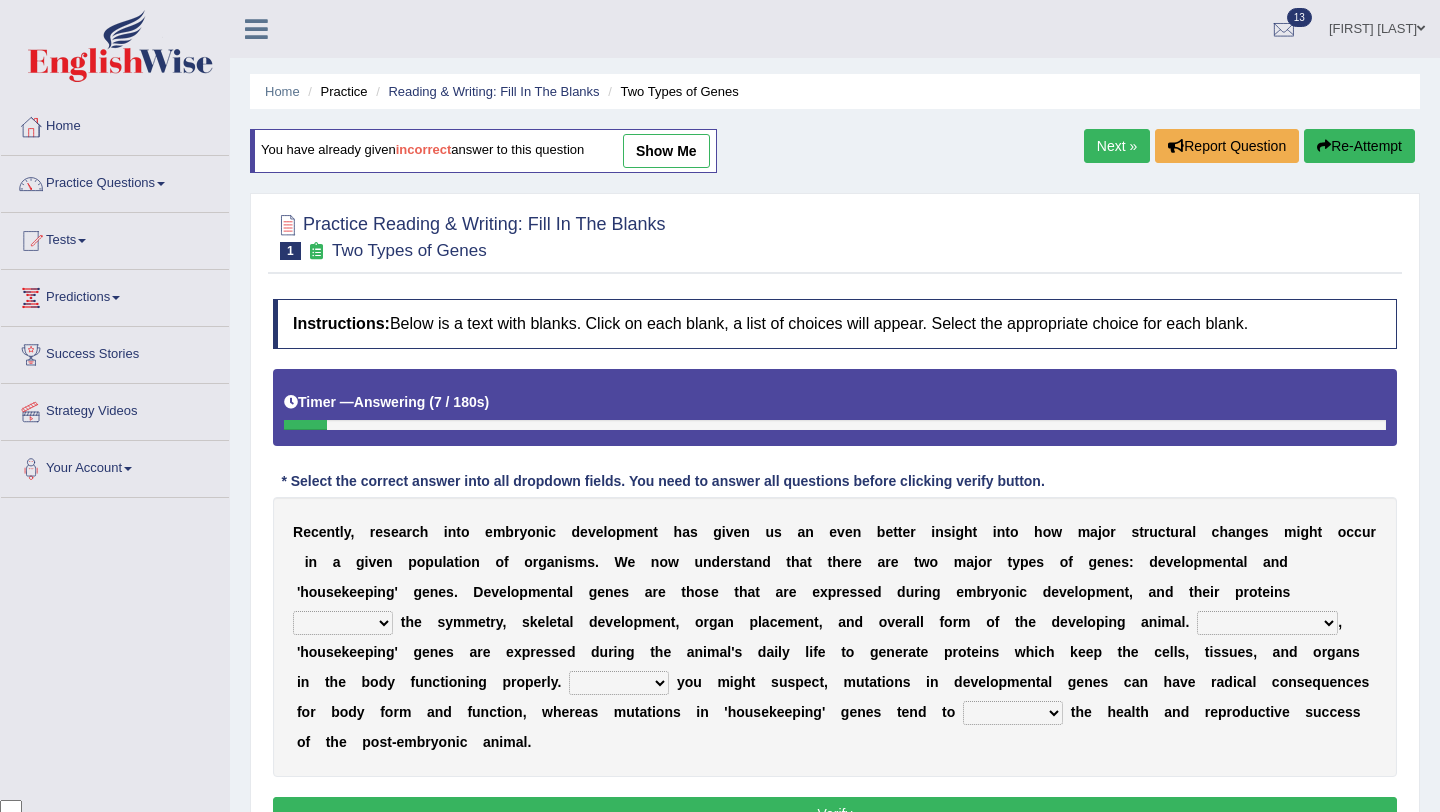 click on "push control hold elevate" at bounding box center [343, 623] 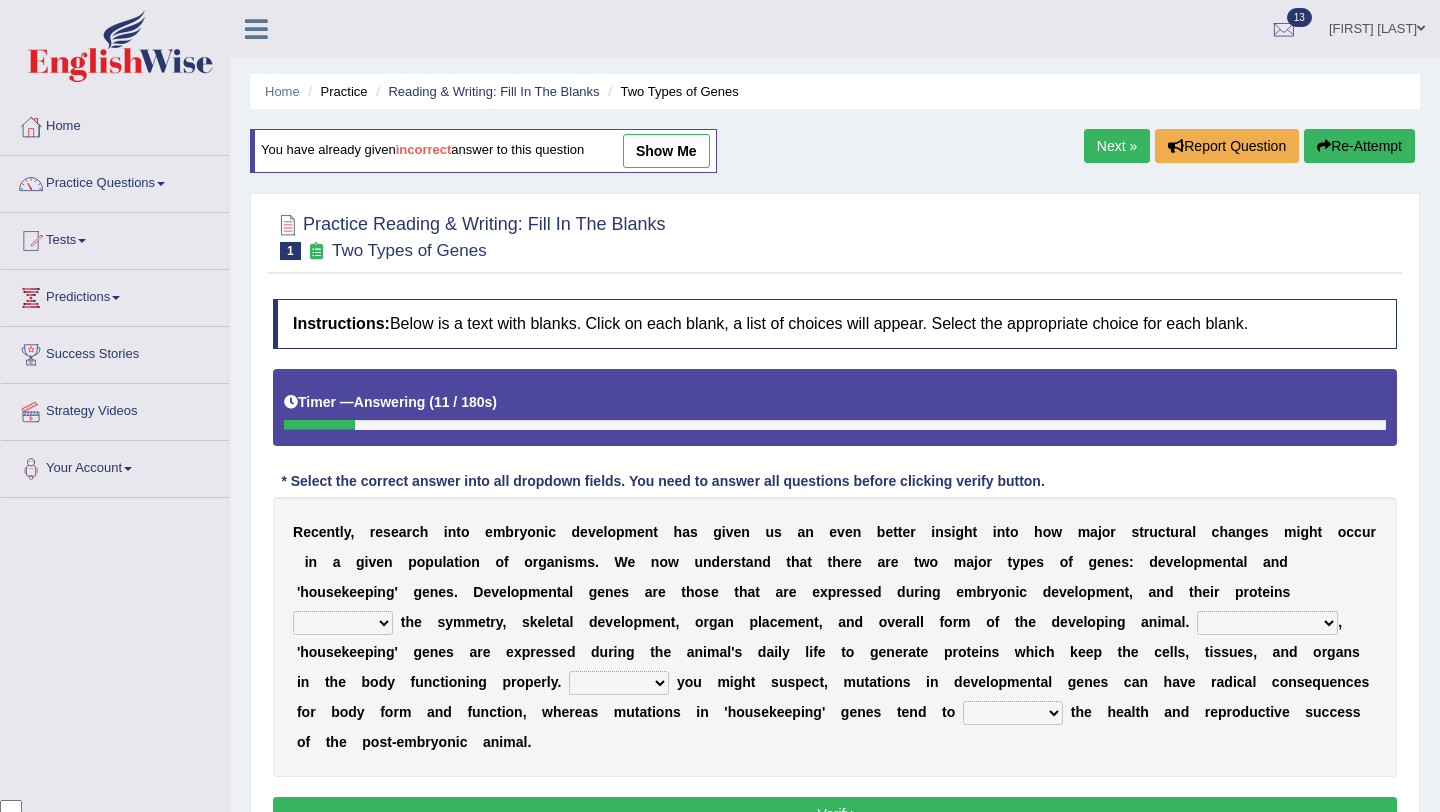 select on "control" 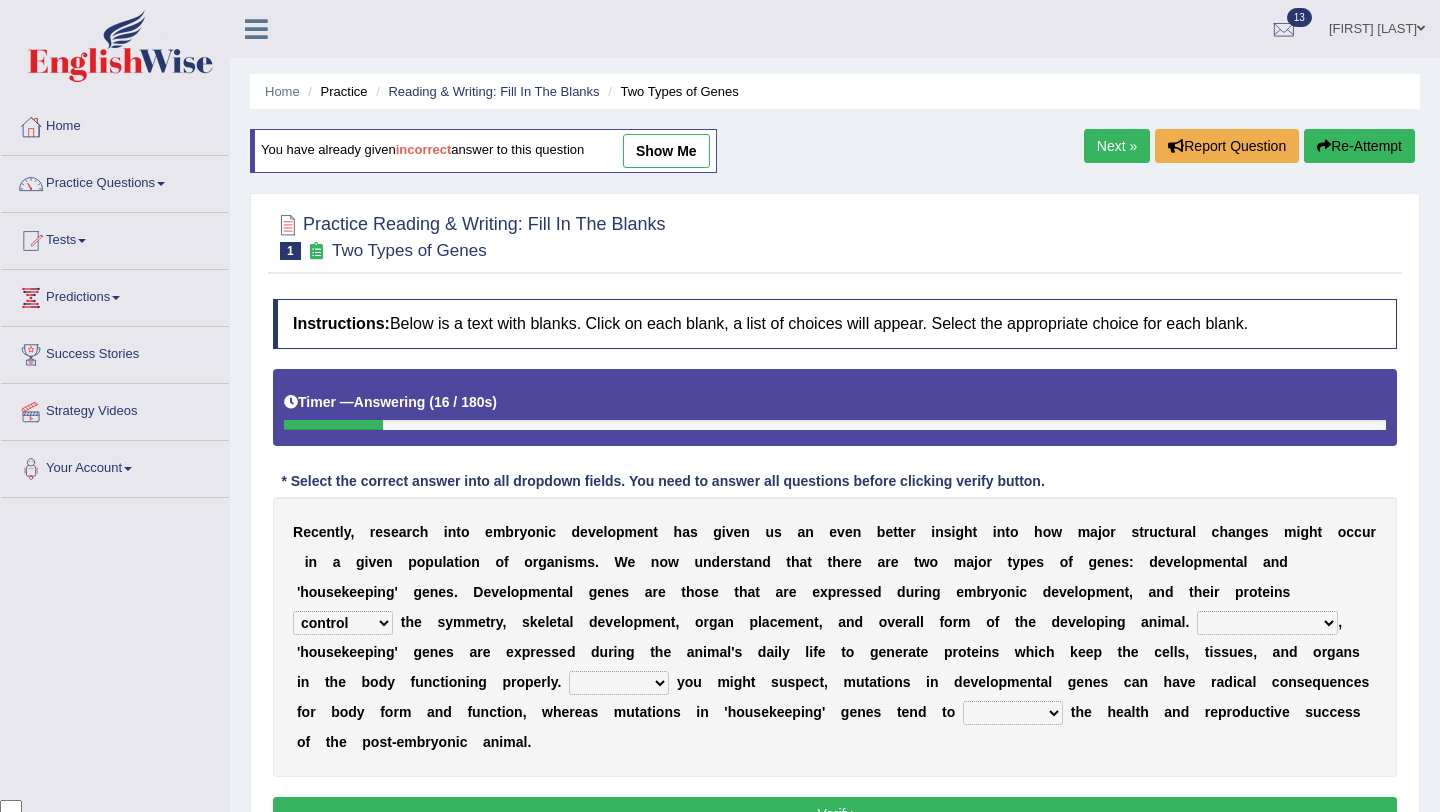 click on "Correspondingly Inclusively Conversely In contrast" at bounding box center [1267, 623] 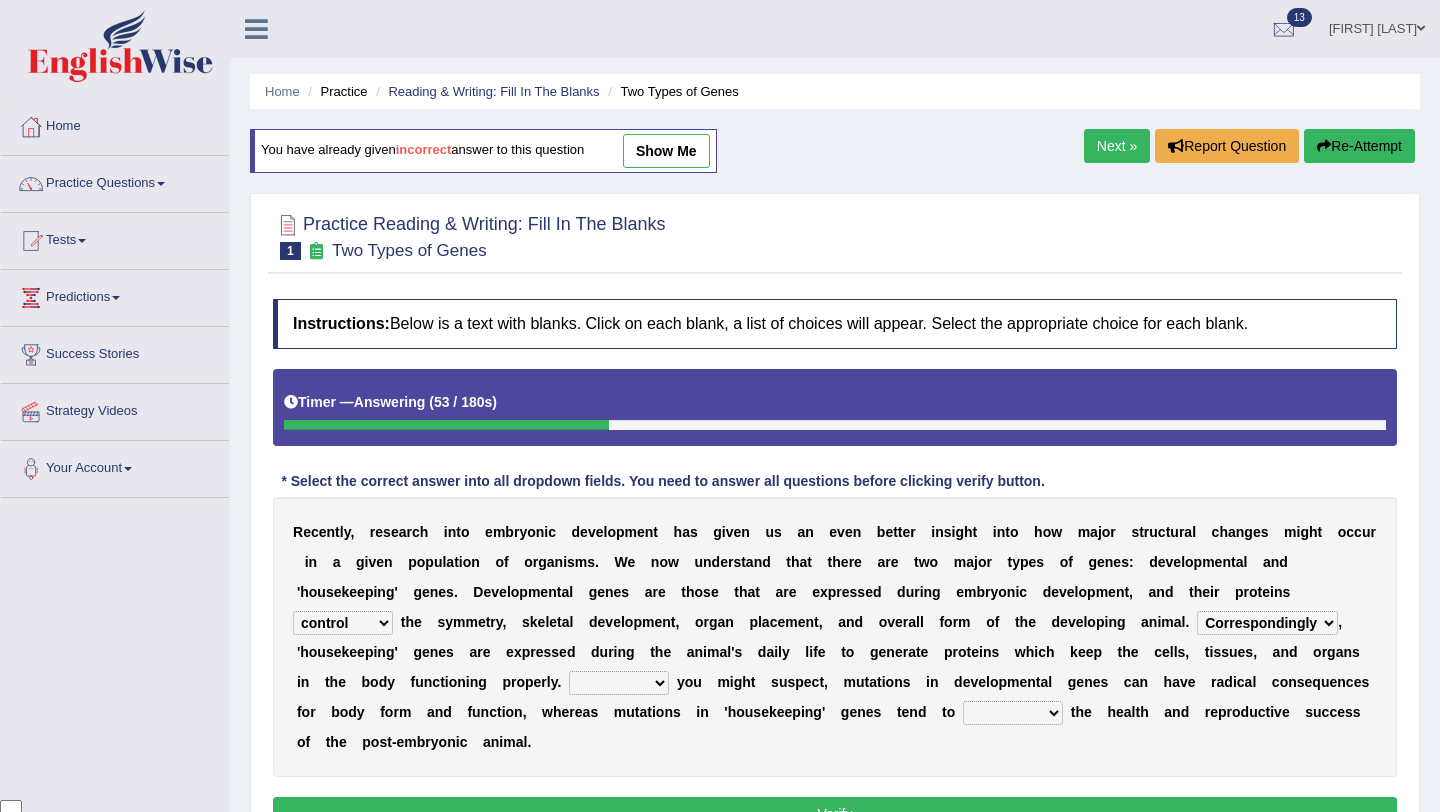 click on "Correspondingly Inclusively Conversely In contrast" at bounding box center (1267, 623) 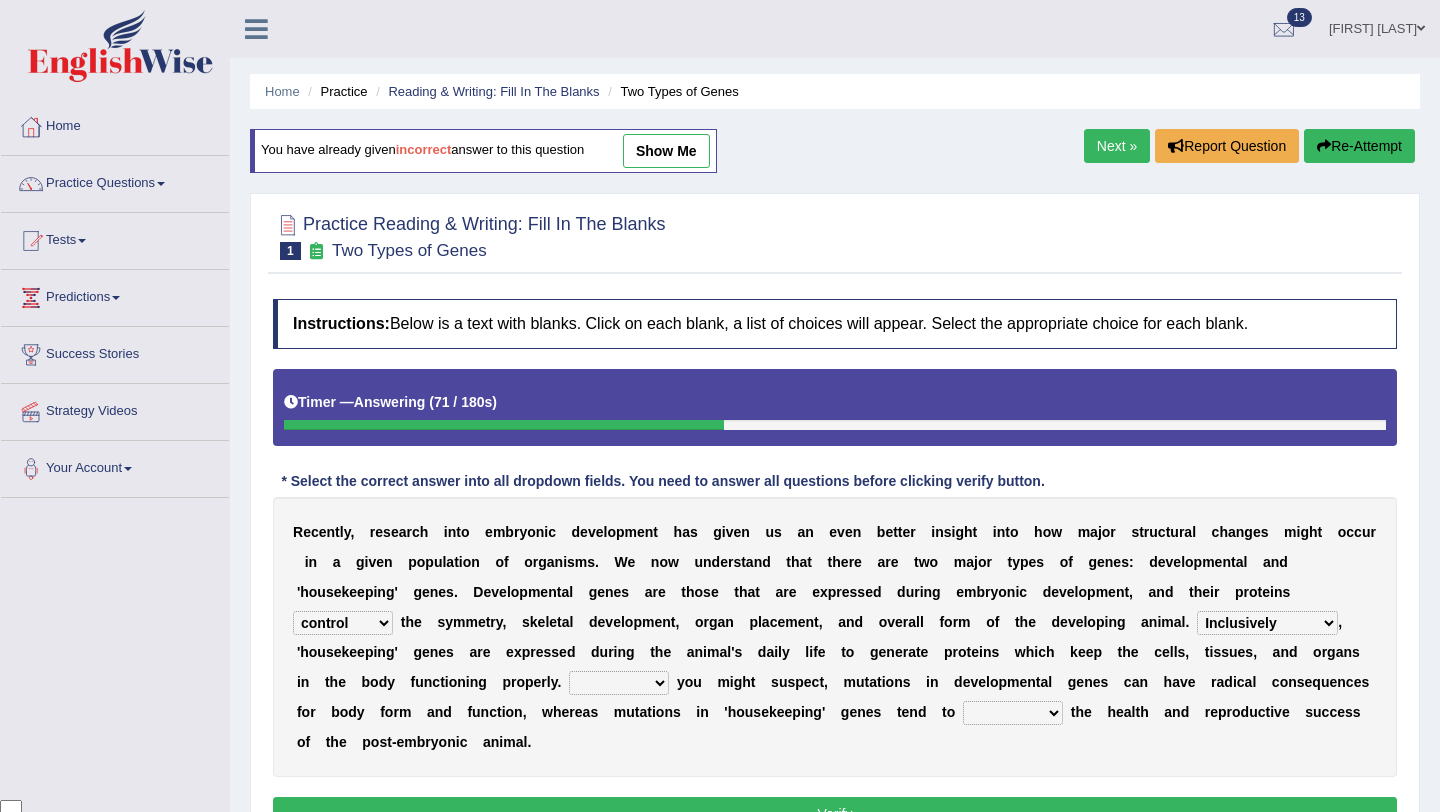 click on "Correspondingly Inclusively Conversely In contrast" at bounding box center (1267, 623) 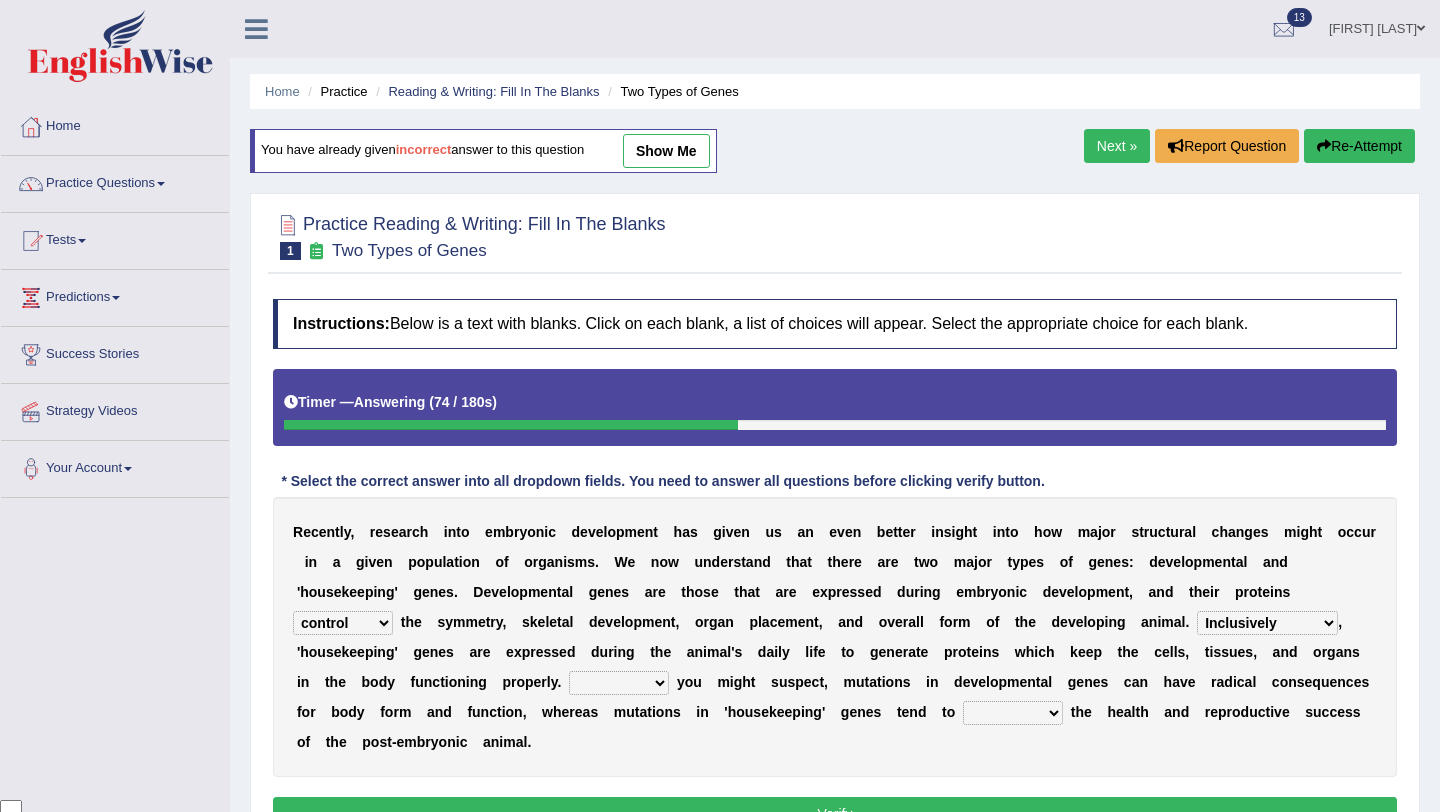 select on "Correspondingly" 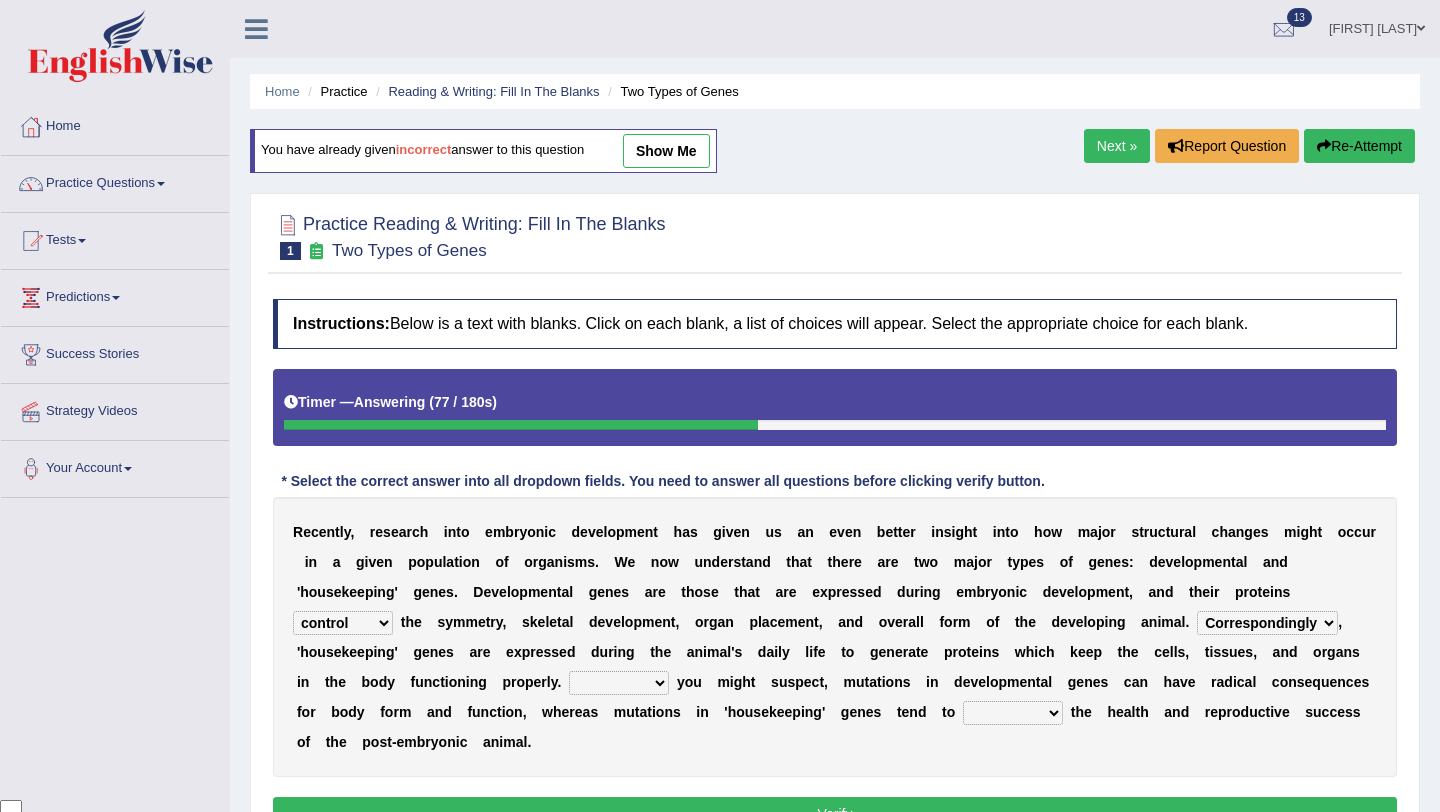 click on "For As With Within" at bounding box center (619, 683) 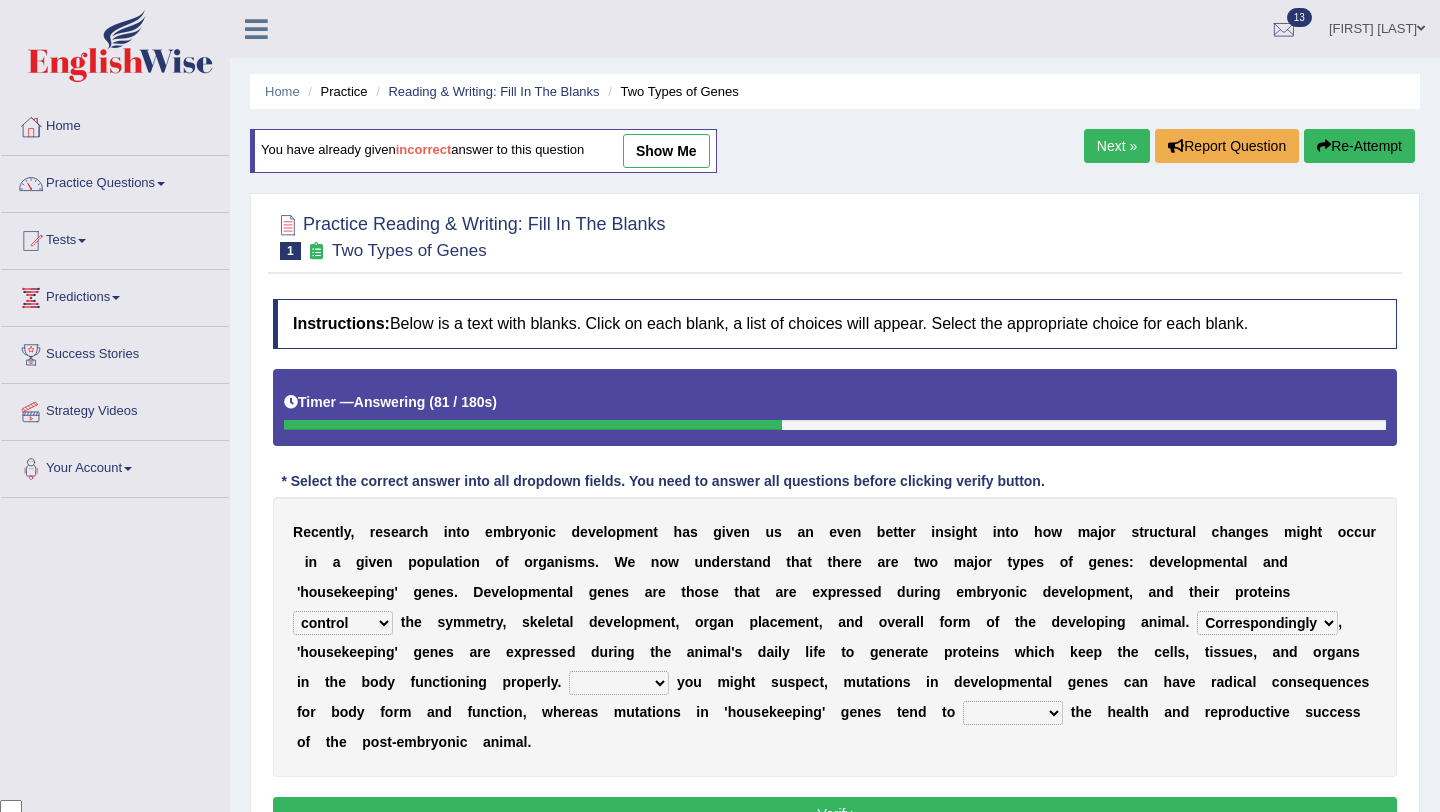 select on "As" 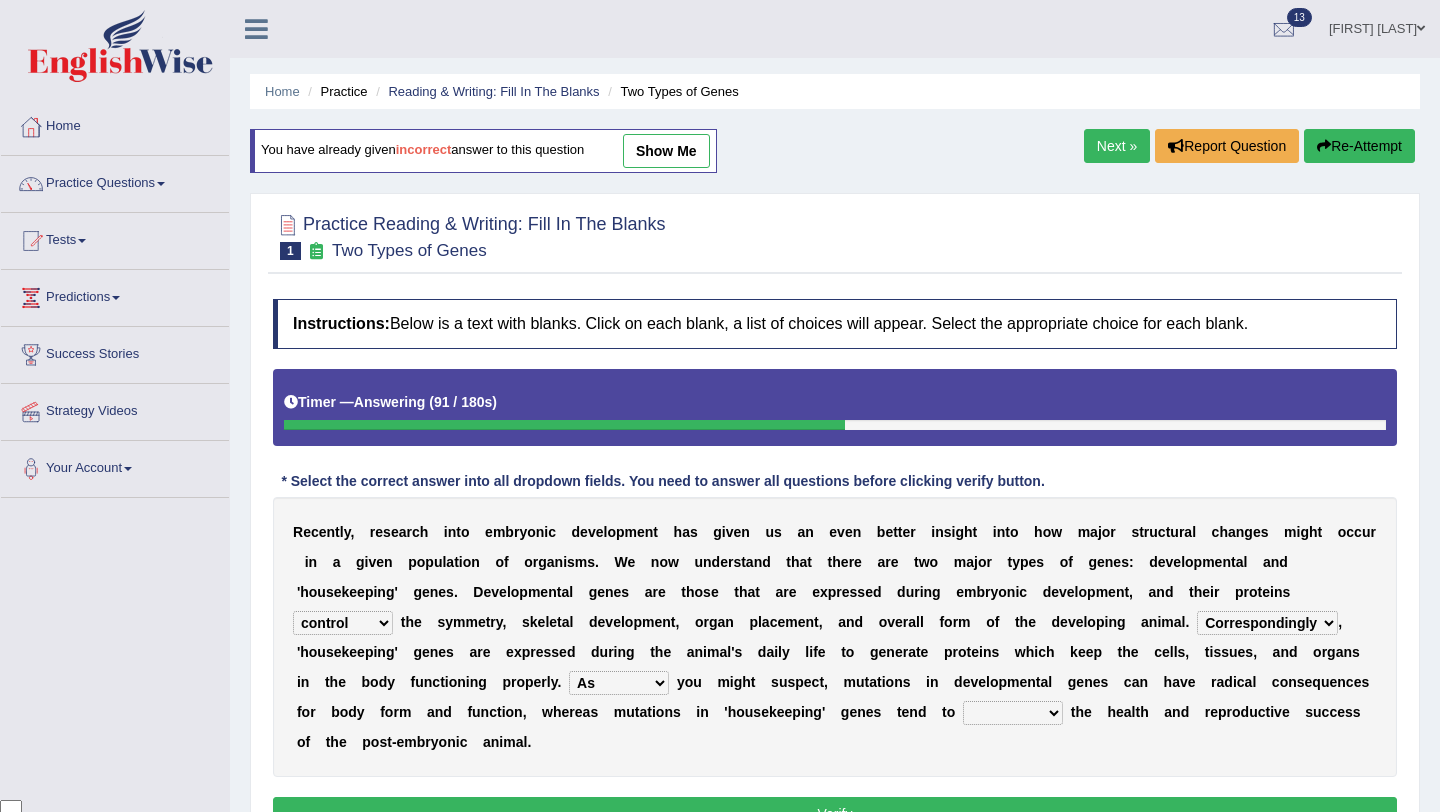click on "affect effect interrupt defect" at bounding box center [1013, 713] 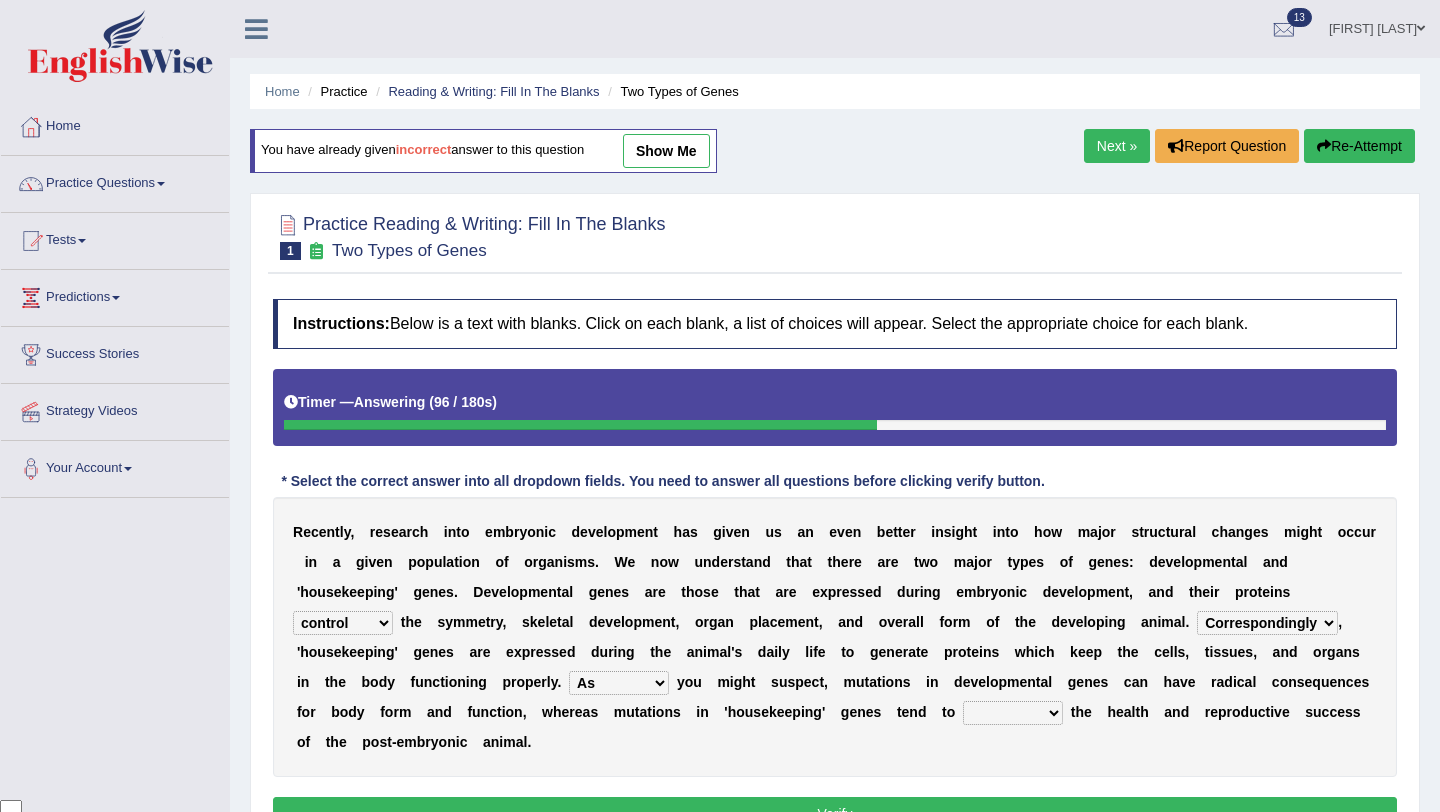 select on "affect" 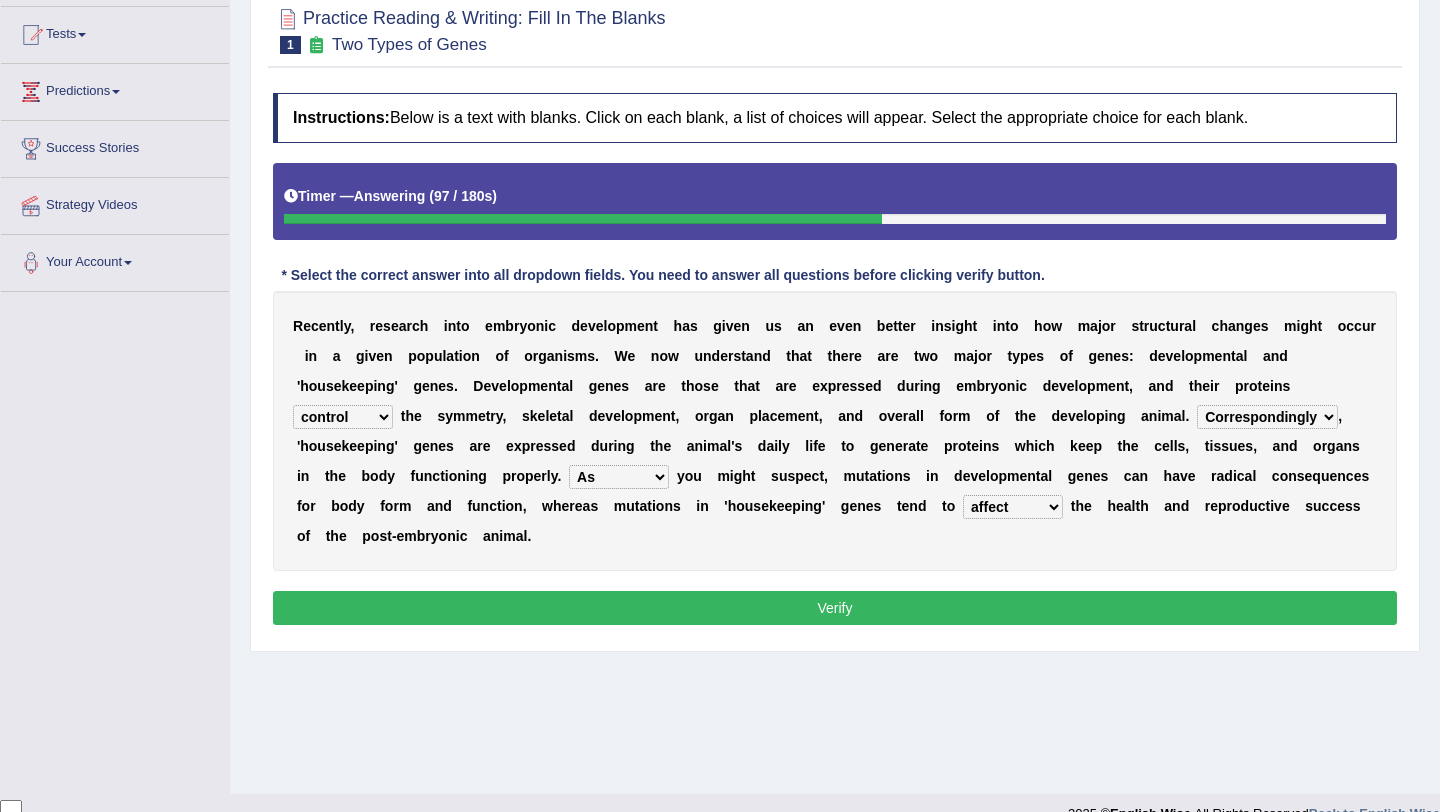 scroll, scrollTop: 238, scrollLeft: 0, axis: vertical 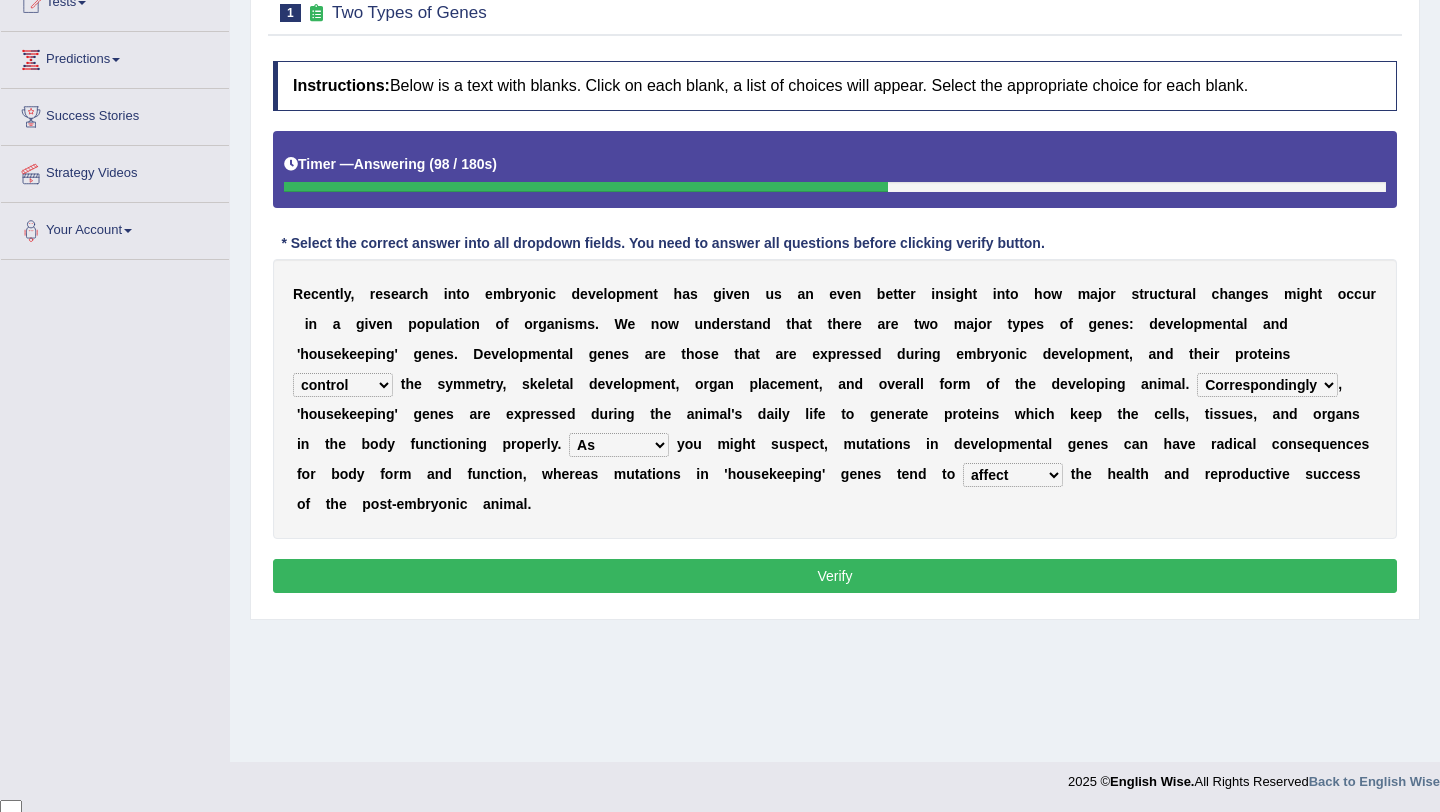 click on "Verify" at bounding box center [835, 576] 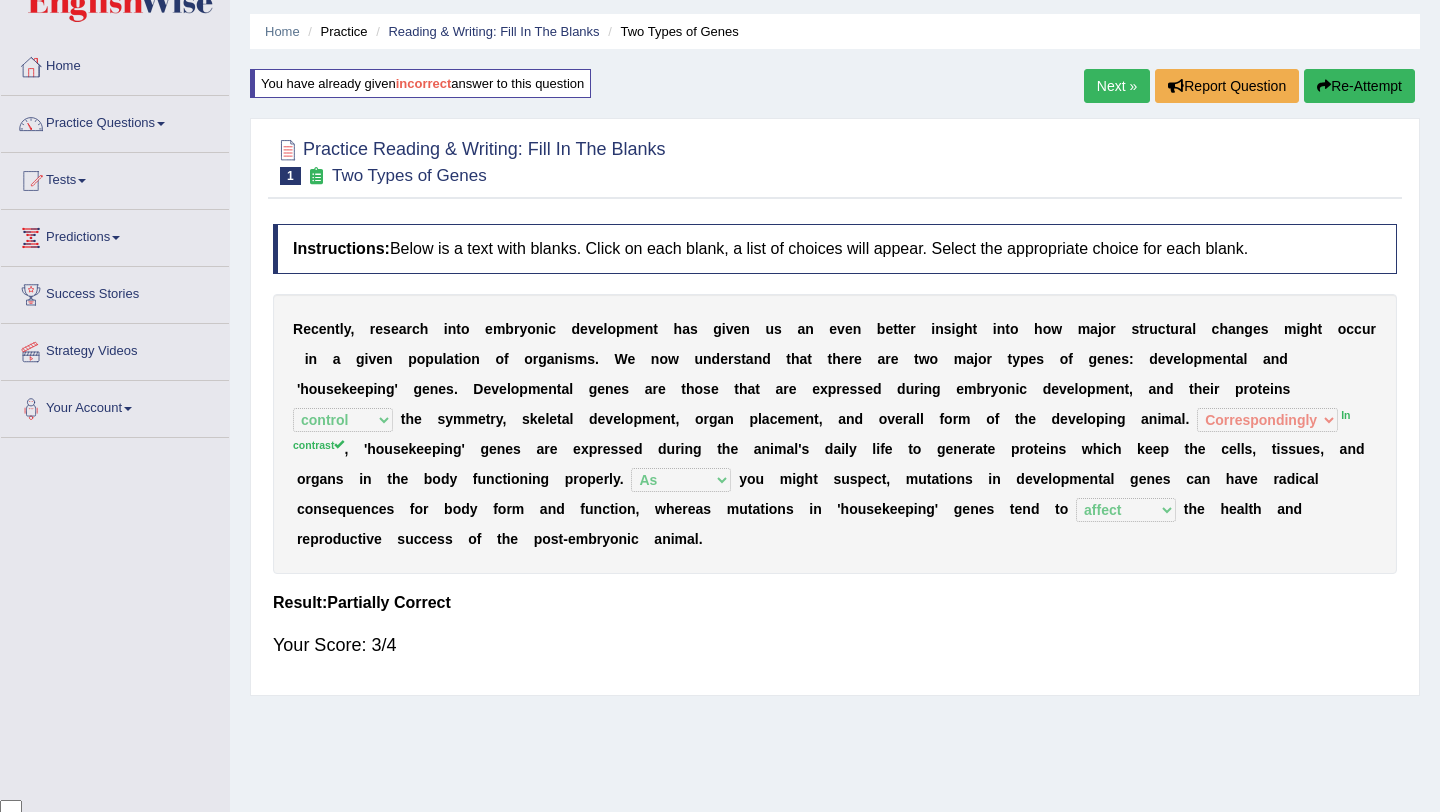 scroll, scrollTop: 44, scrollLeft: 0, axis: vertical 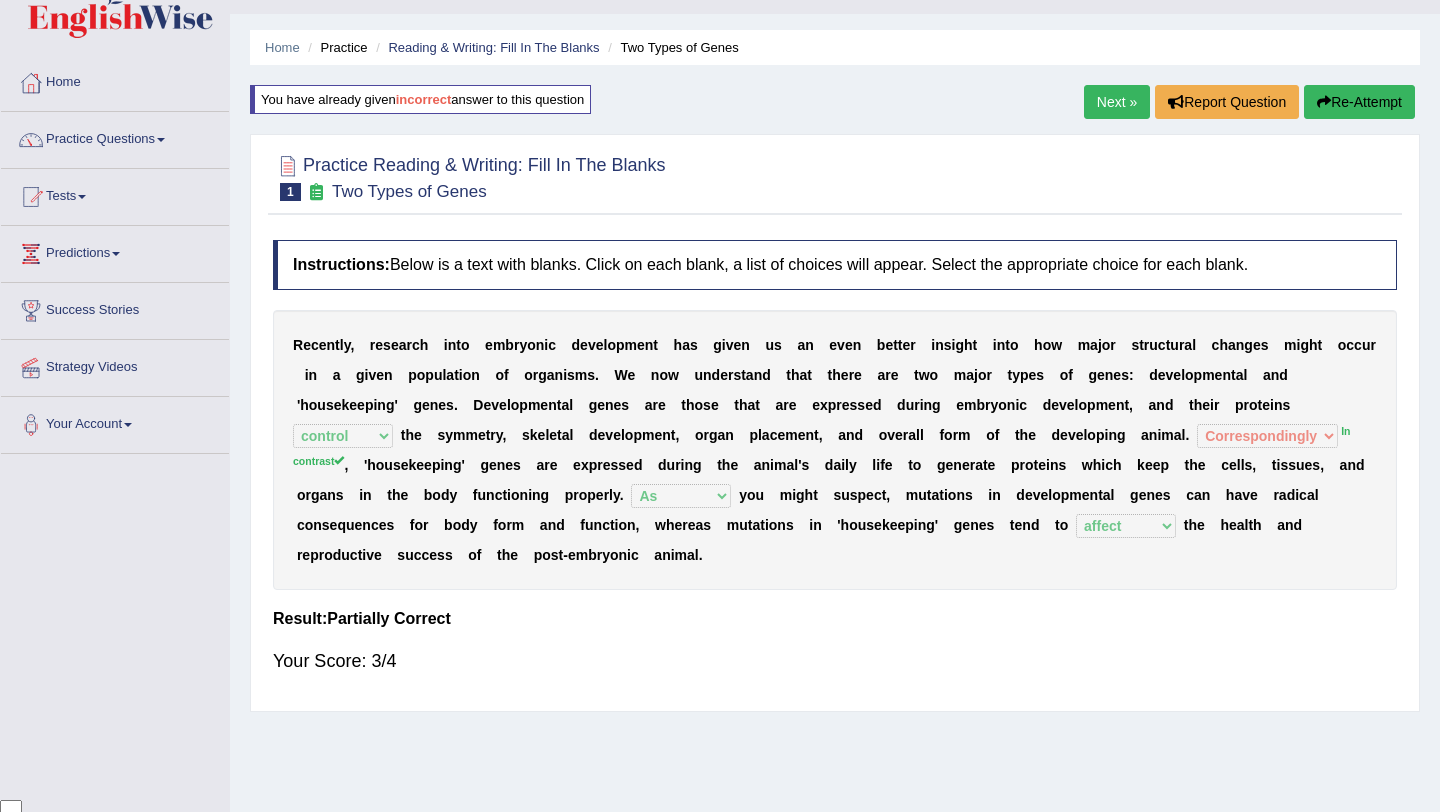 click on "Next »" at bounding box center (1117, 102) 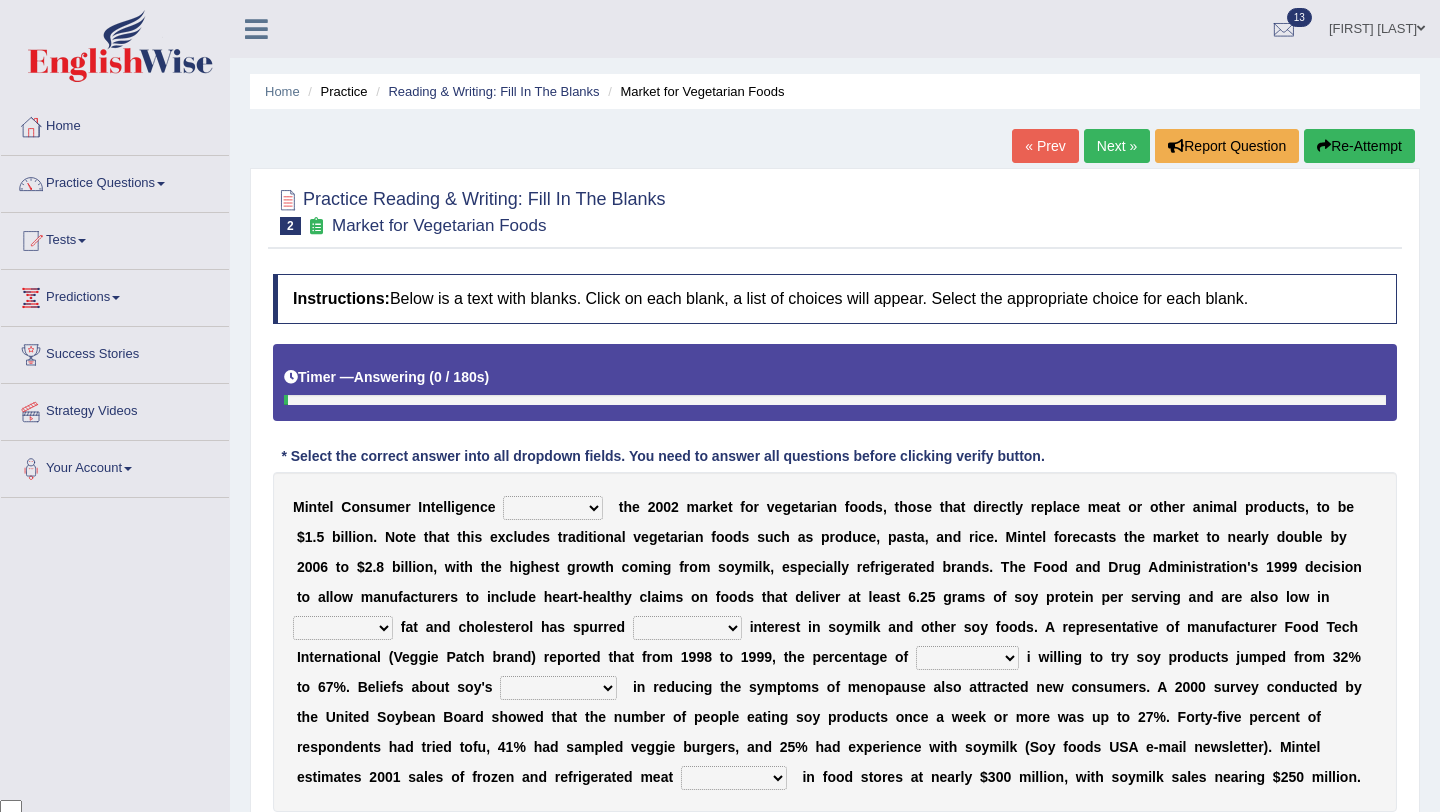scroll, scrollTop: 0, scrollLeft: 0, axis: both 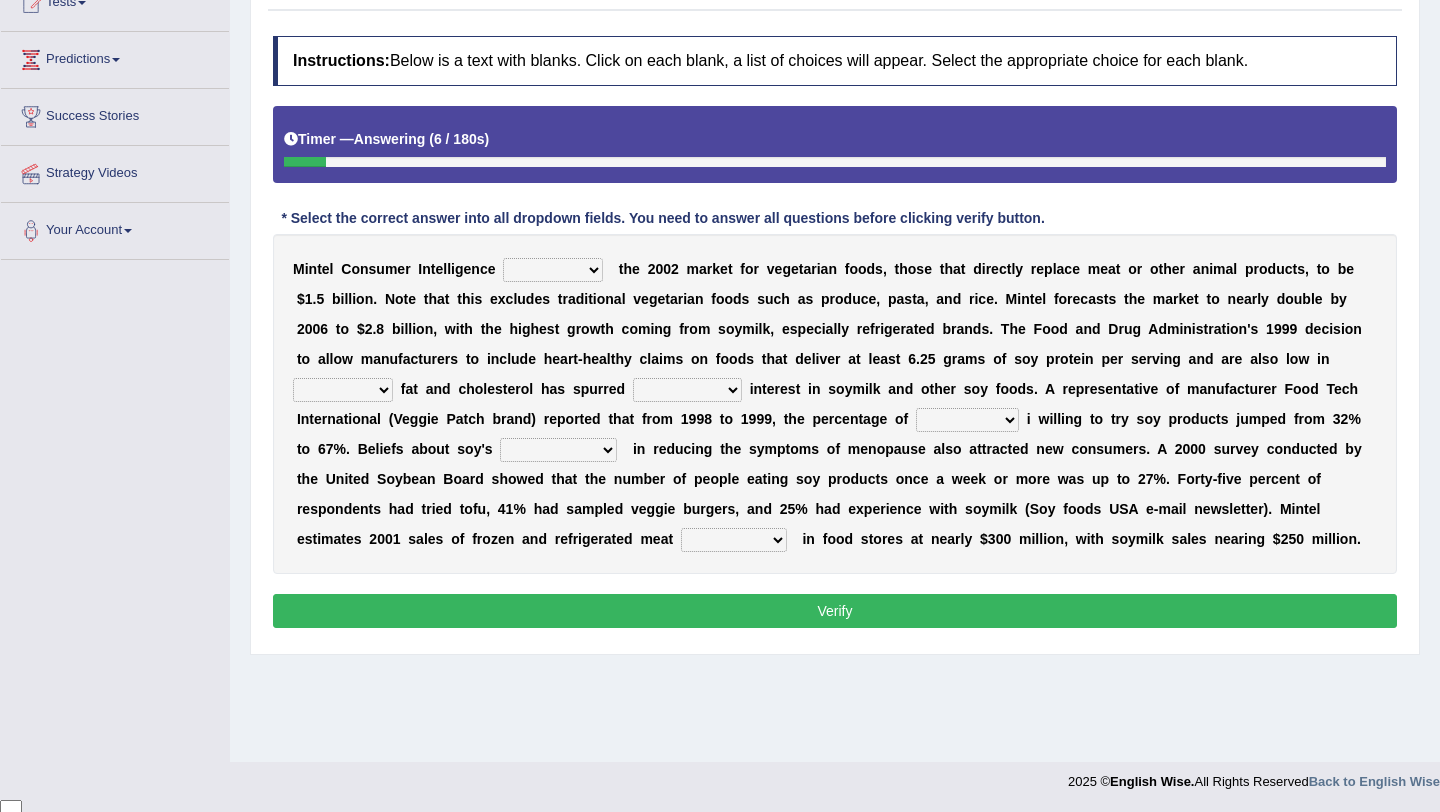 click on "deals fulfills creates estimates" at bounding box center [553, 270] 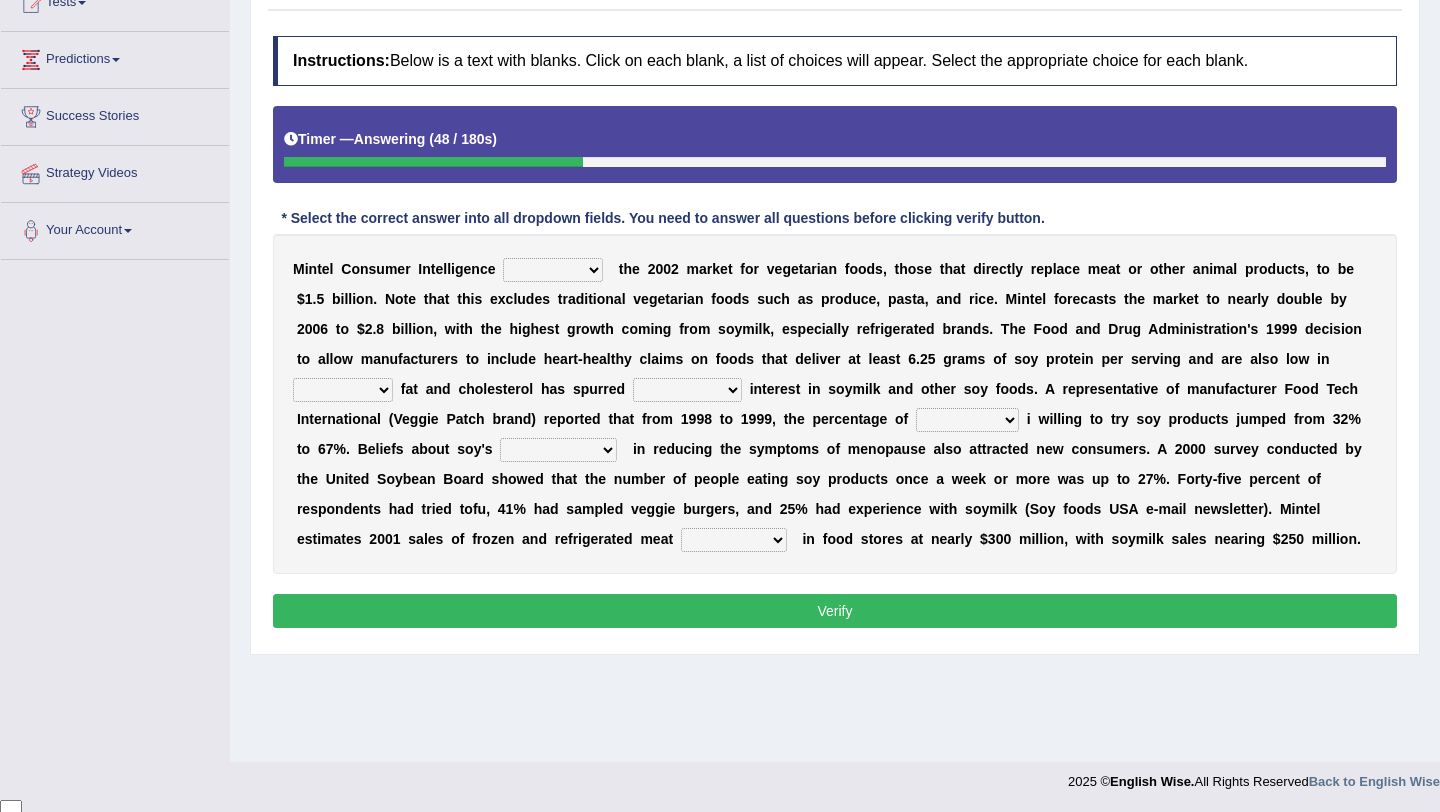 select on "fulfills" 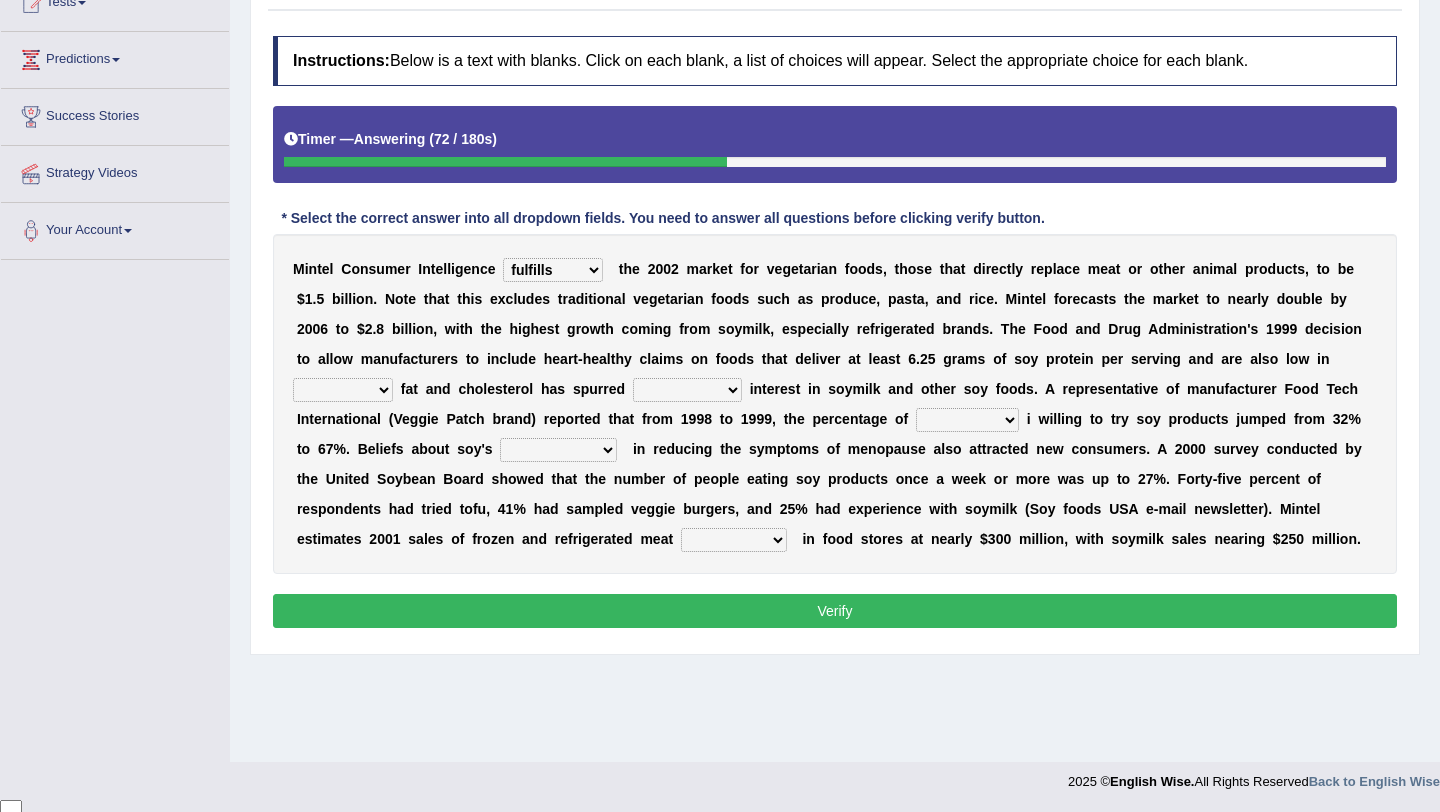 click on "saturated solid acid liquid" at bounding box center (343, 390) 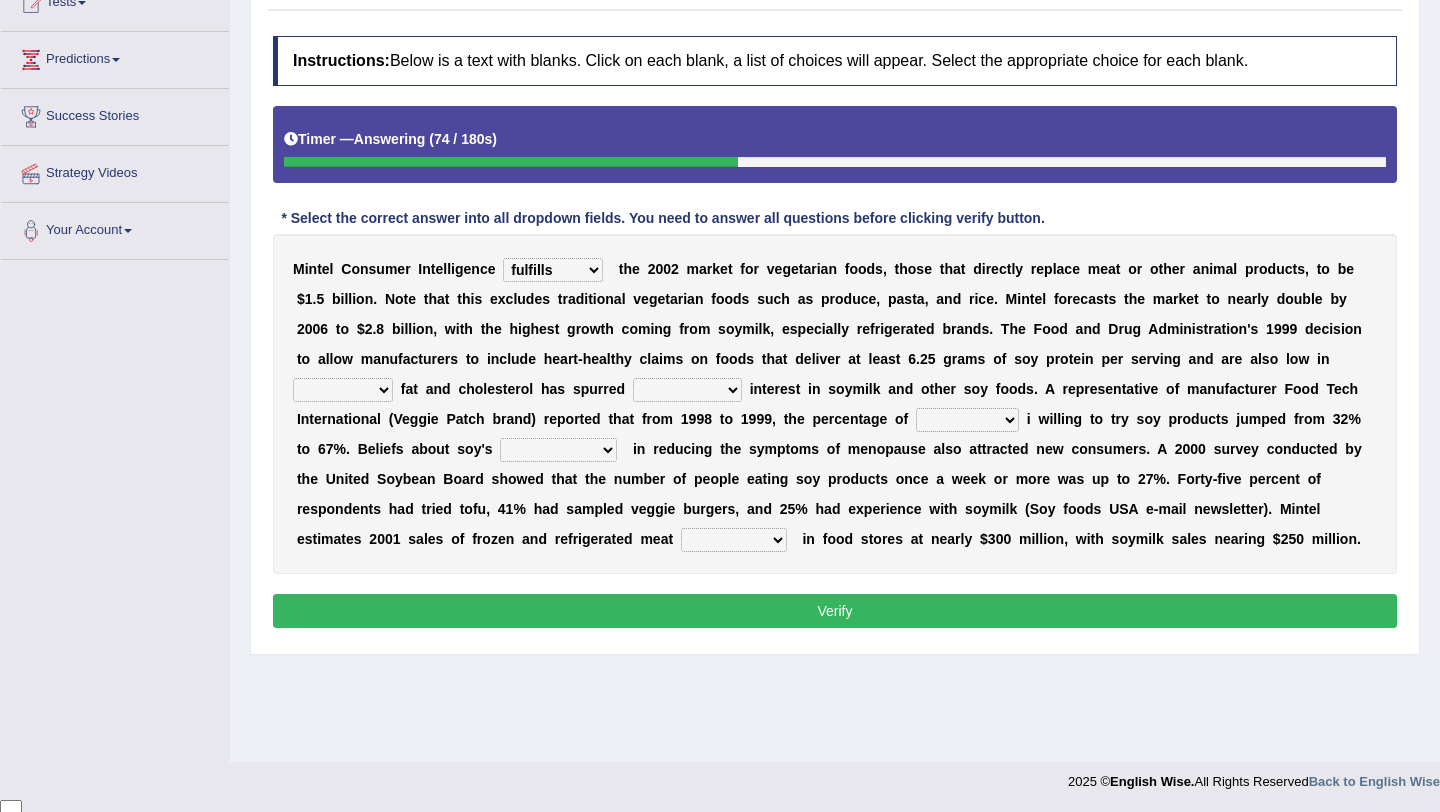select on "saturated" 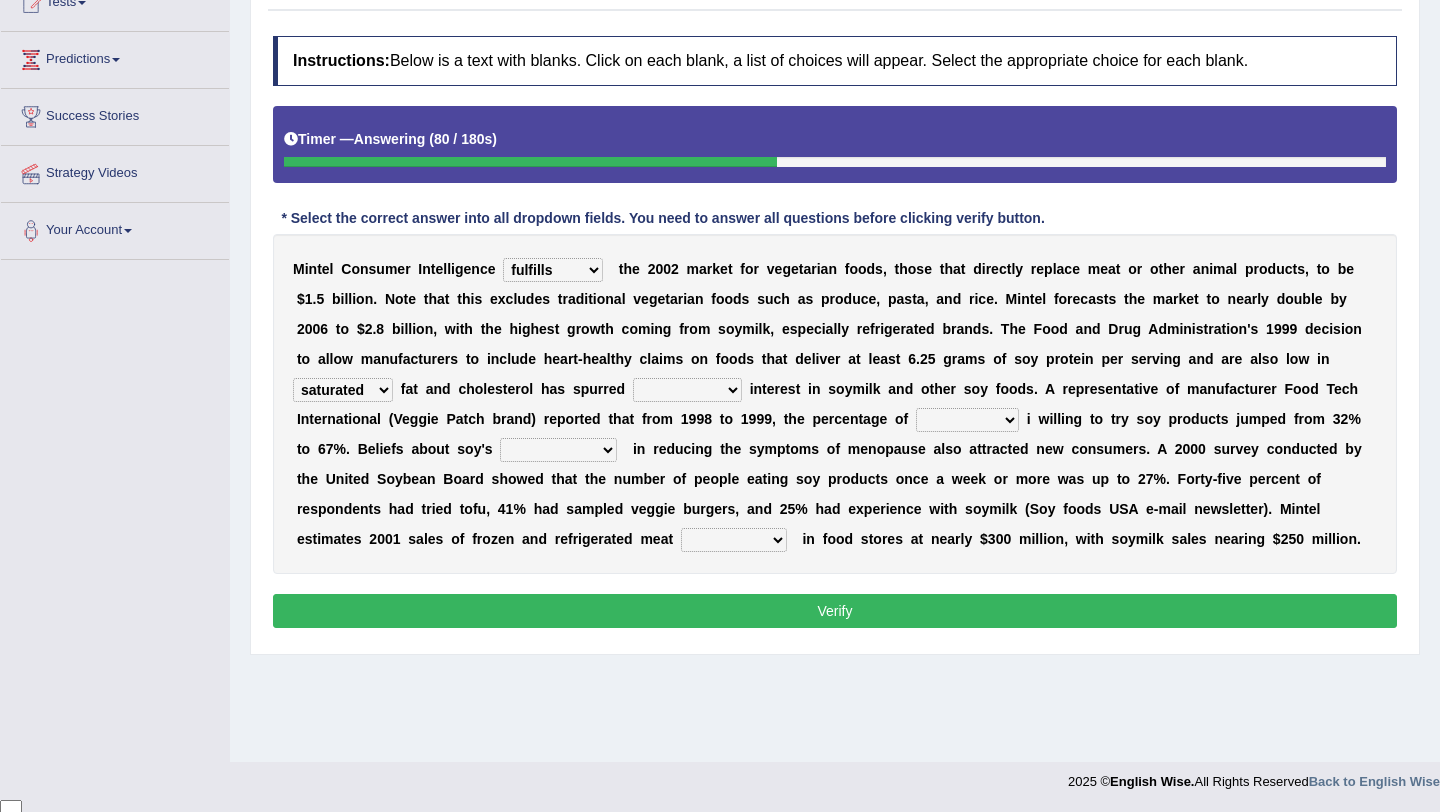 click on "good big tremendous extreme" at bounding box center [687, 390] 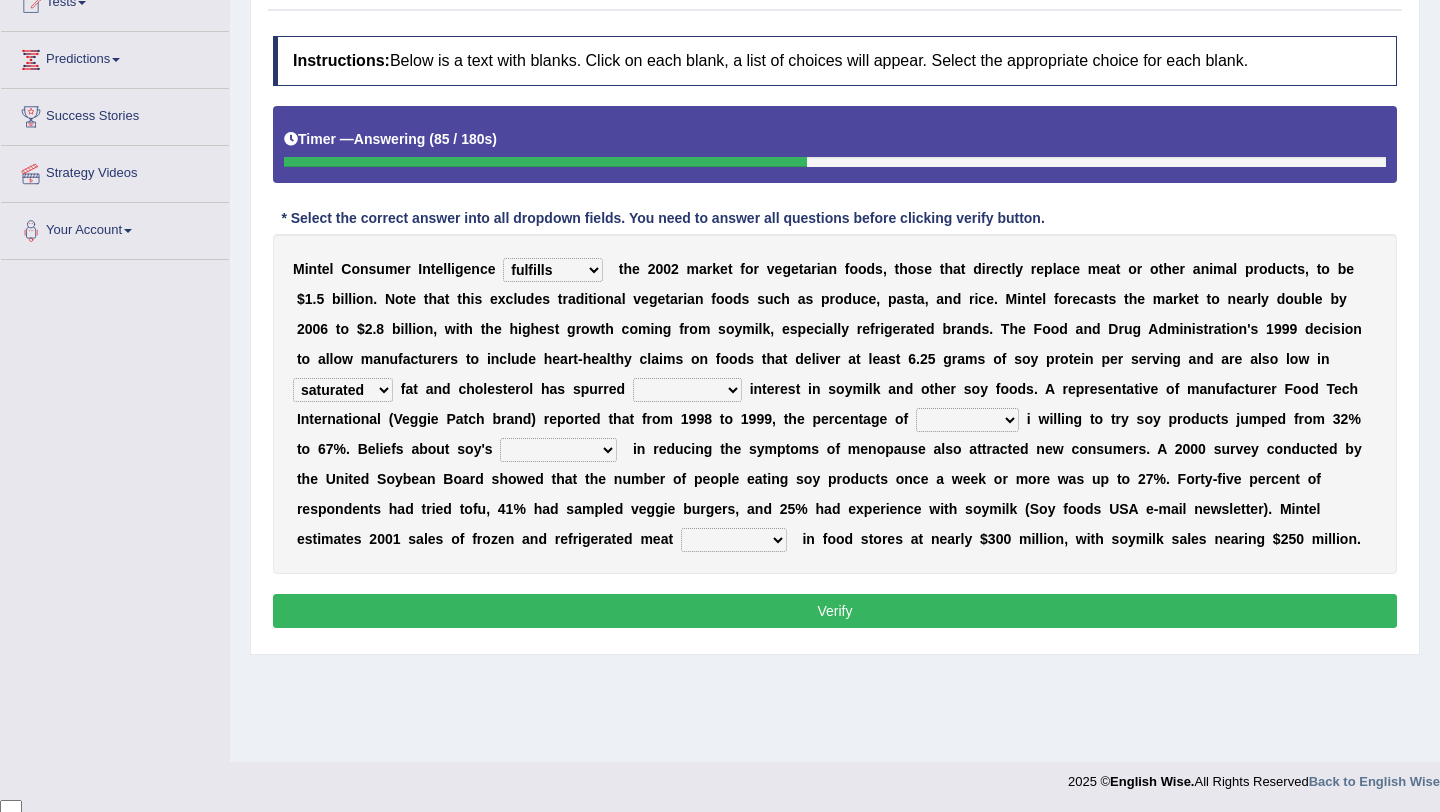 select on "tremendous" 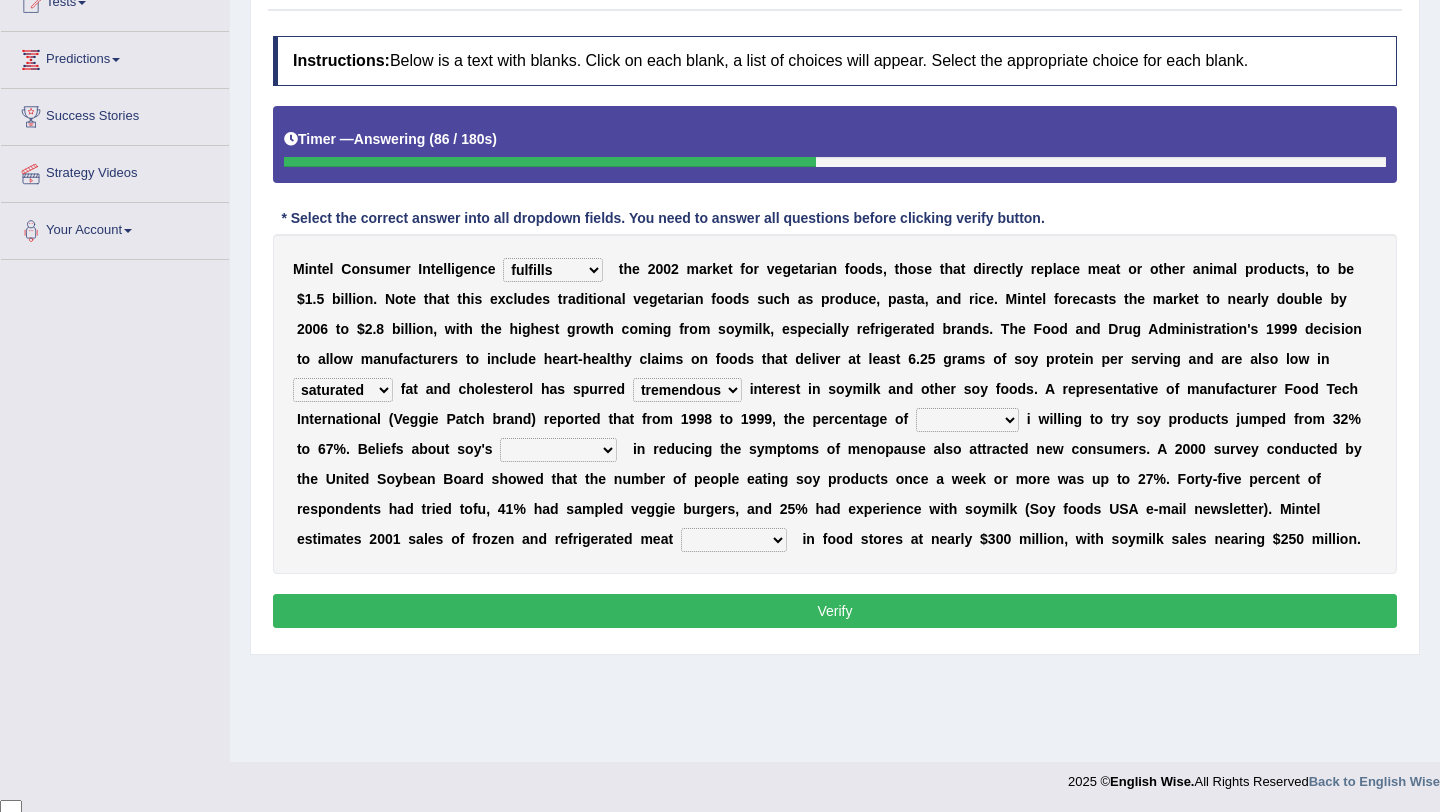 click on "good big tremendous extreme" at bounding box center (687, 390) 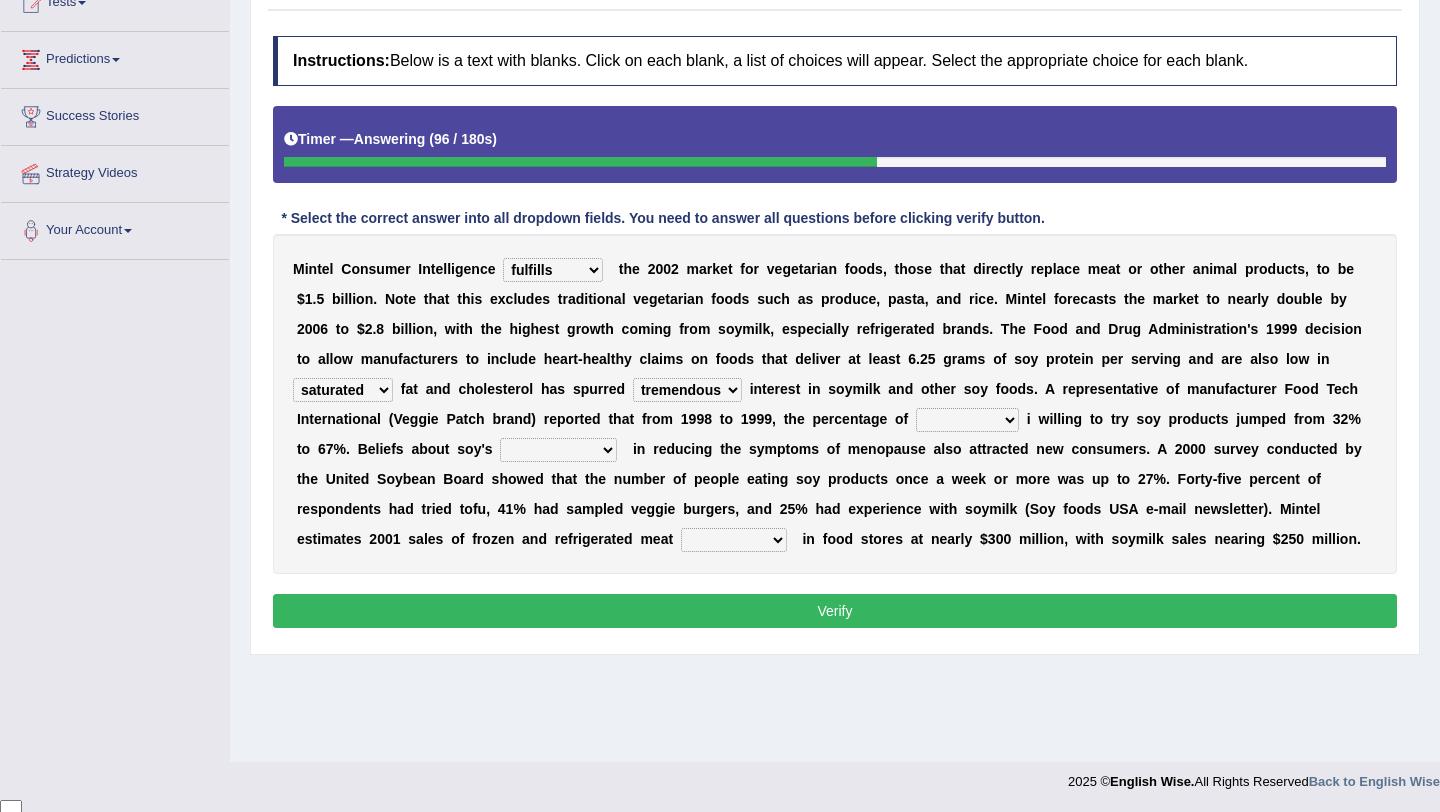 click on "guests consumers customers clients" at bounding box center (967, 420) 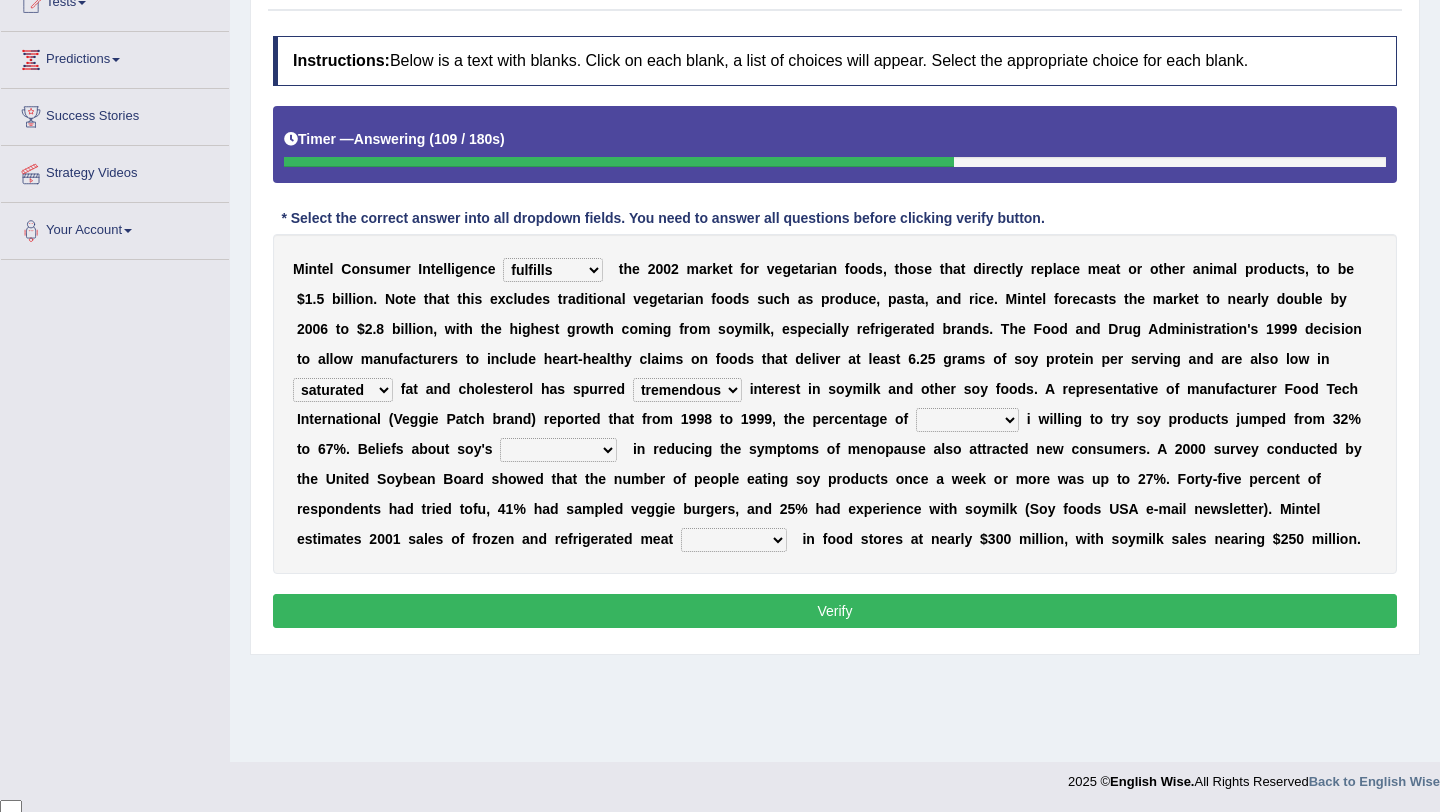 click on "guests consumers customers clients" at bounding box center (967, 420) 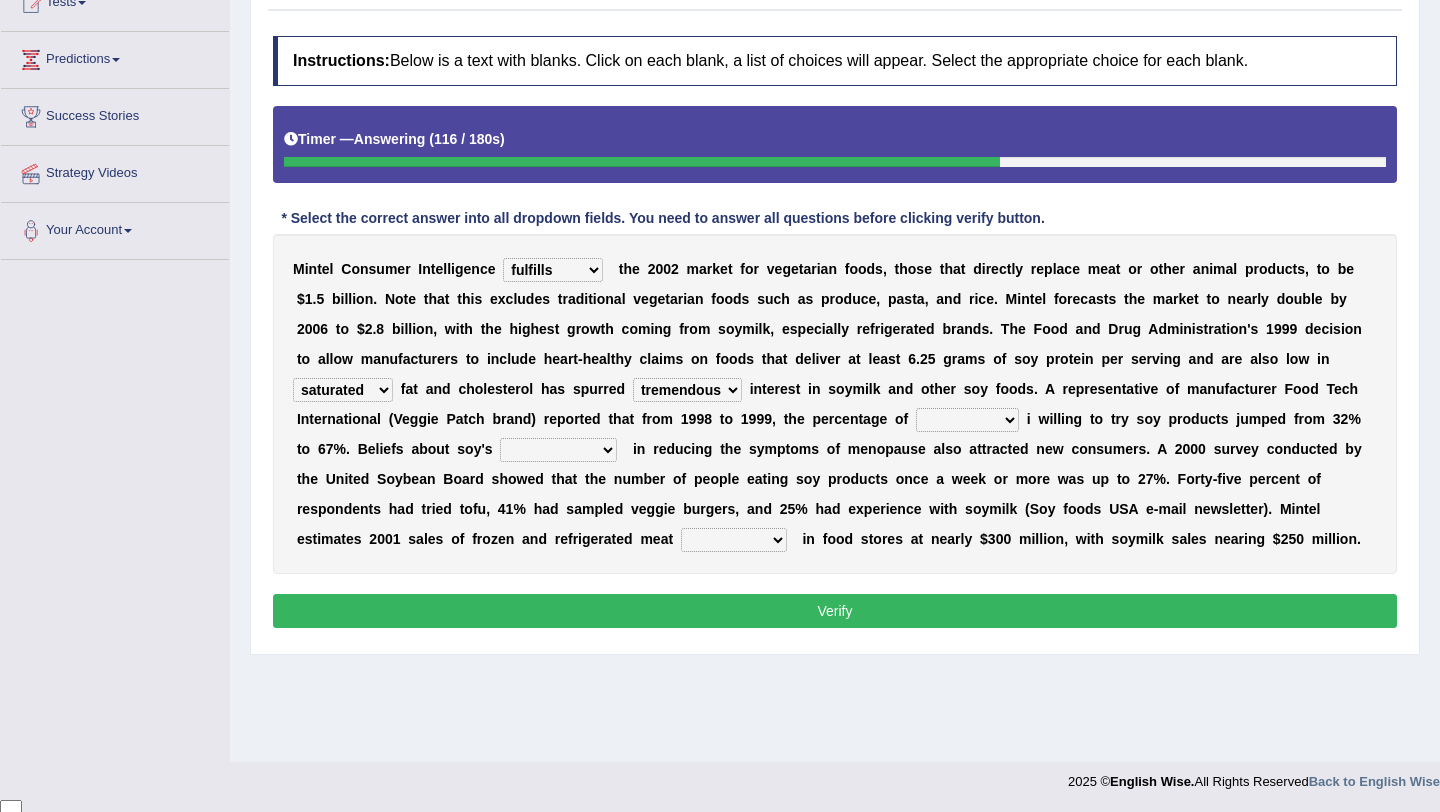 select on "consumers" 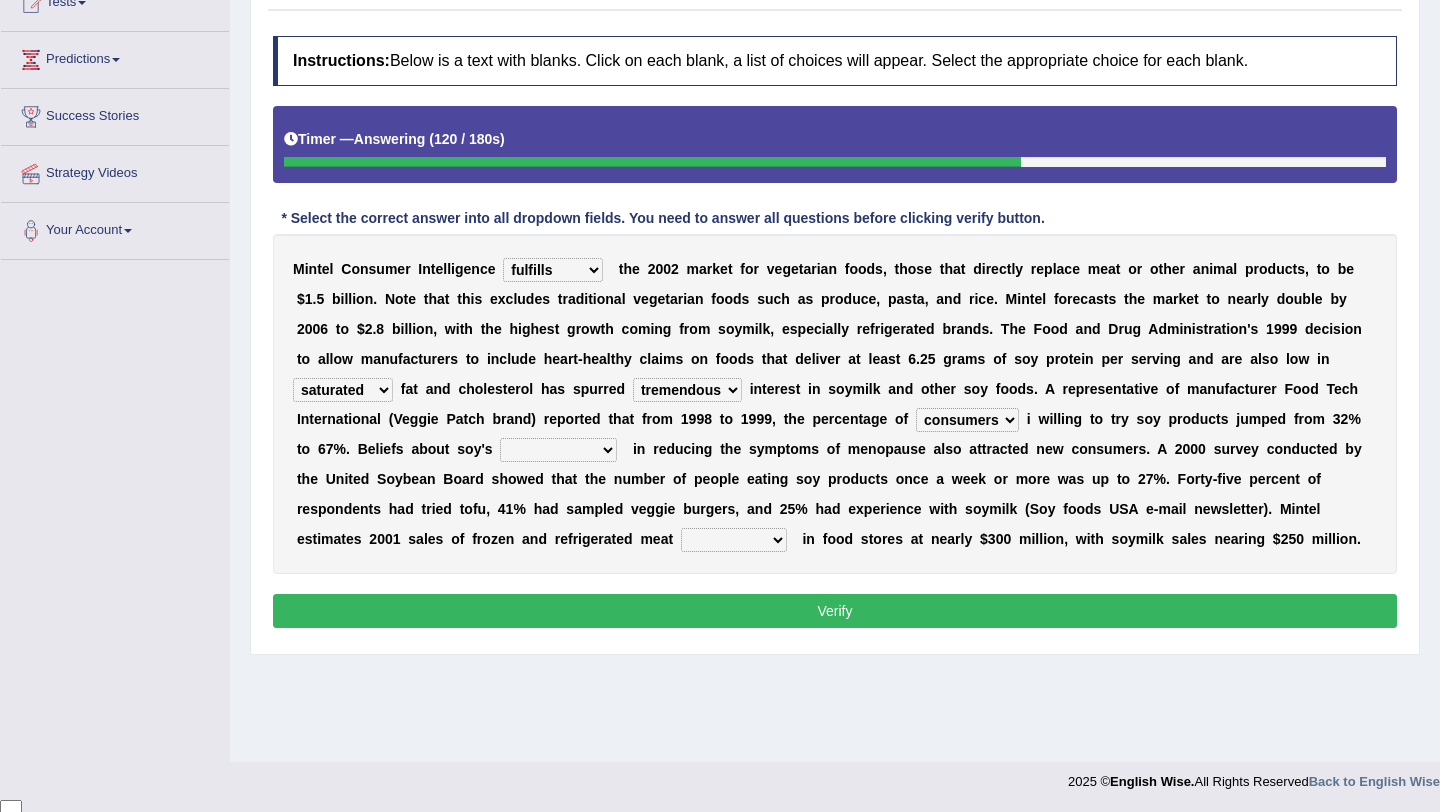 click on "effectiveness timeliness efficiency goodness" at bounding box center [558, 450] 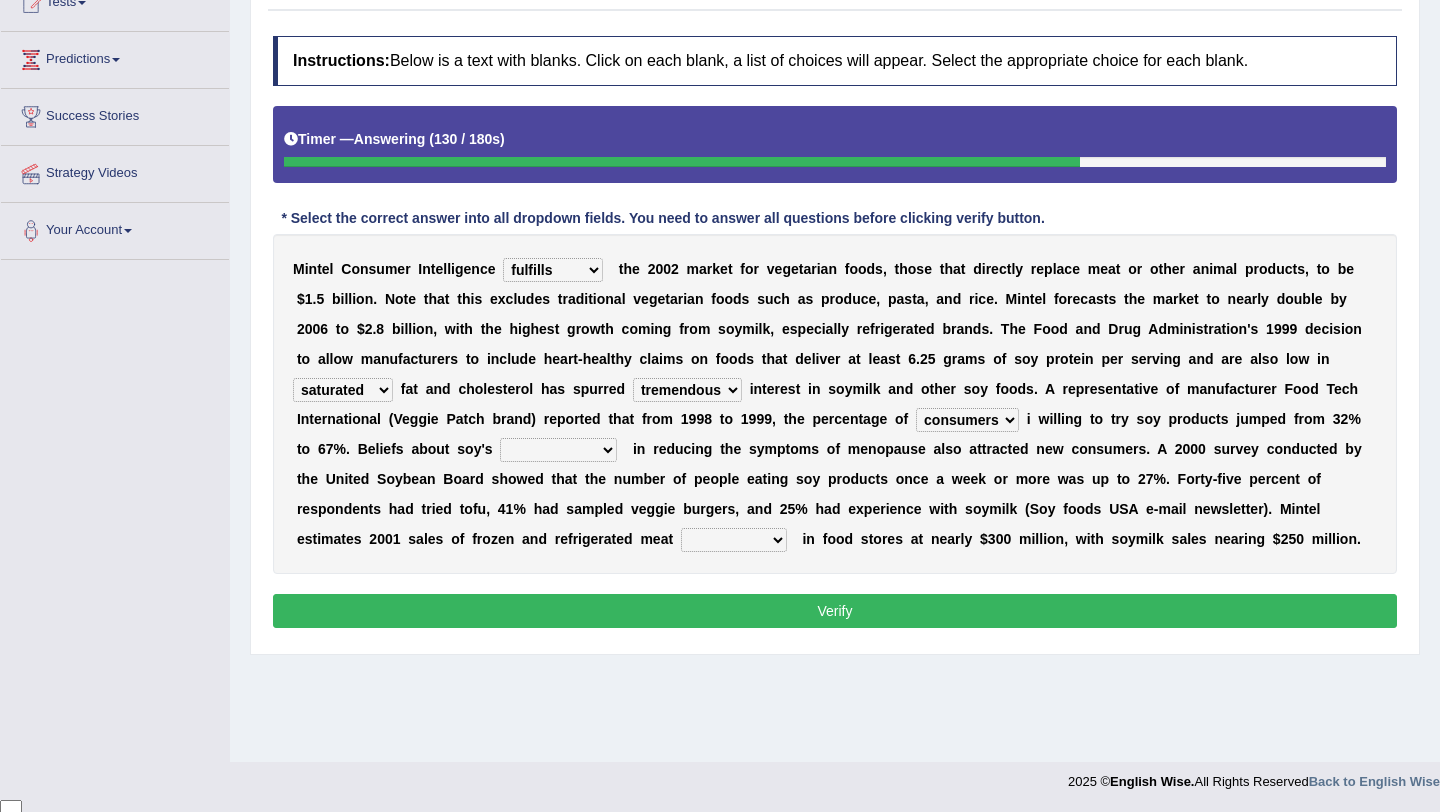 select on "effectiveness" 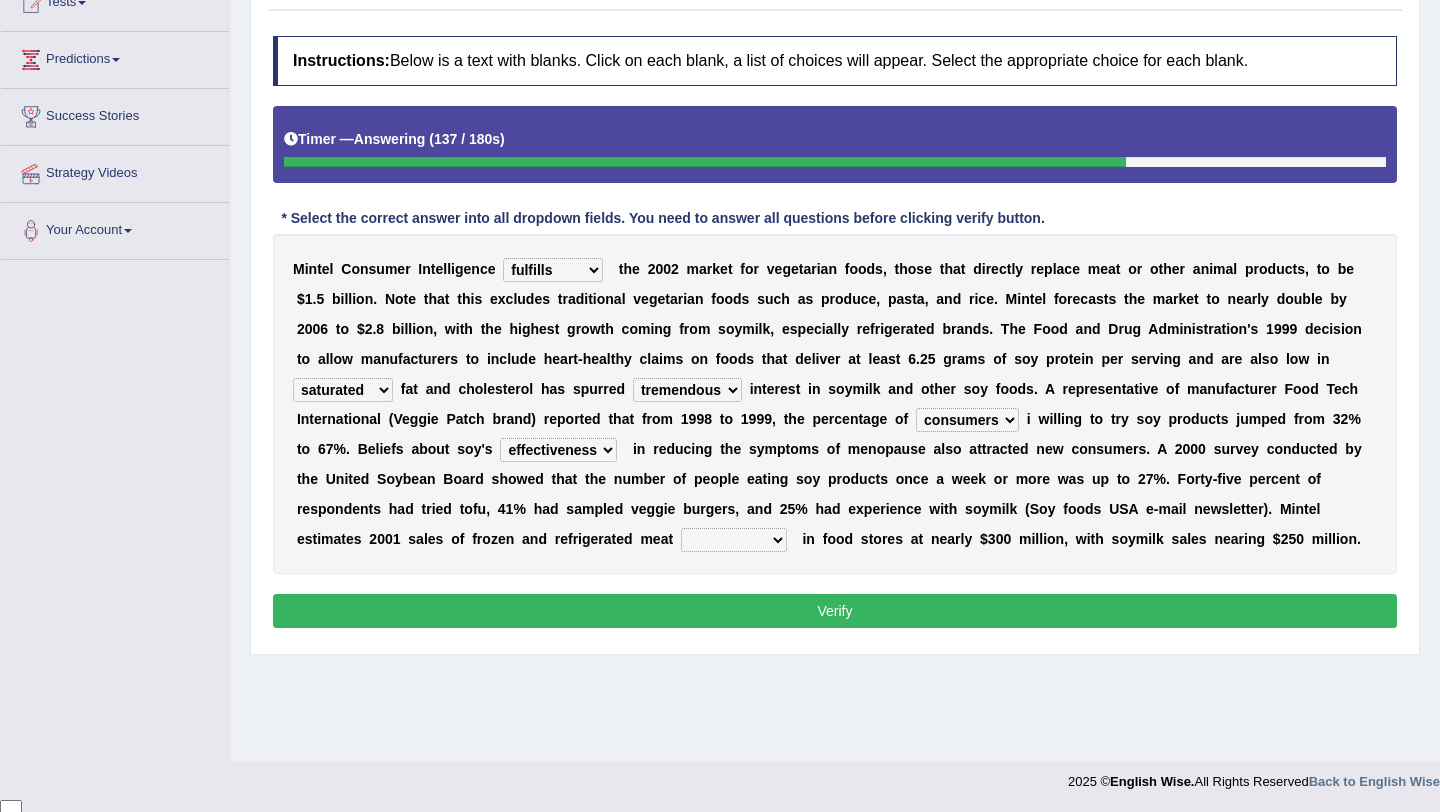 click on "foods choices staffs alternatives" at bounding box center (734, 540) 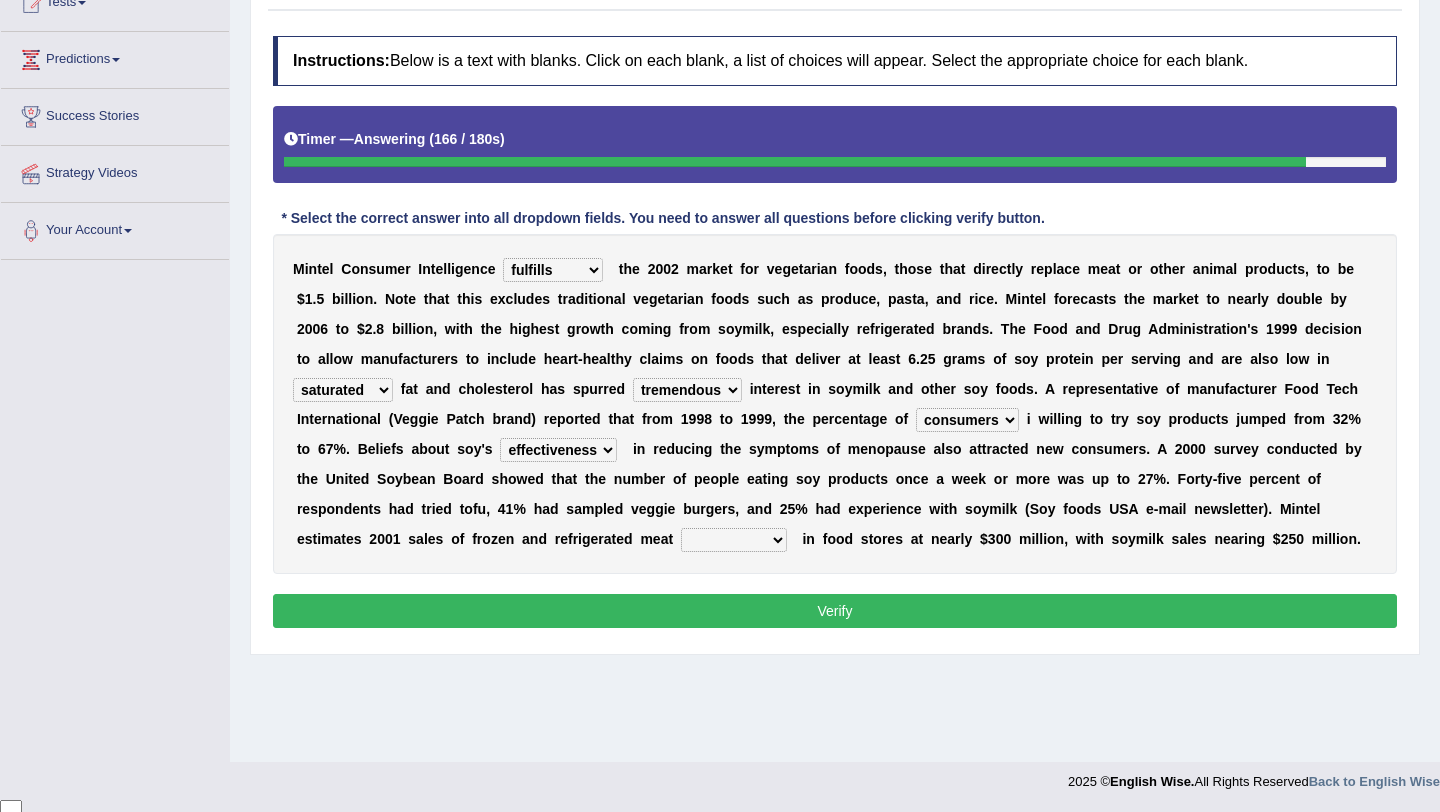 click on "foods choices staffs alternatives" at bounding box center [734, 540] 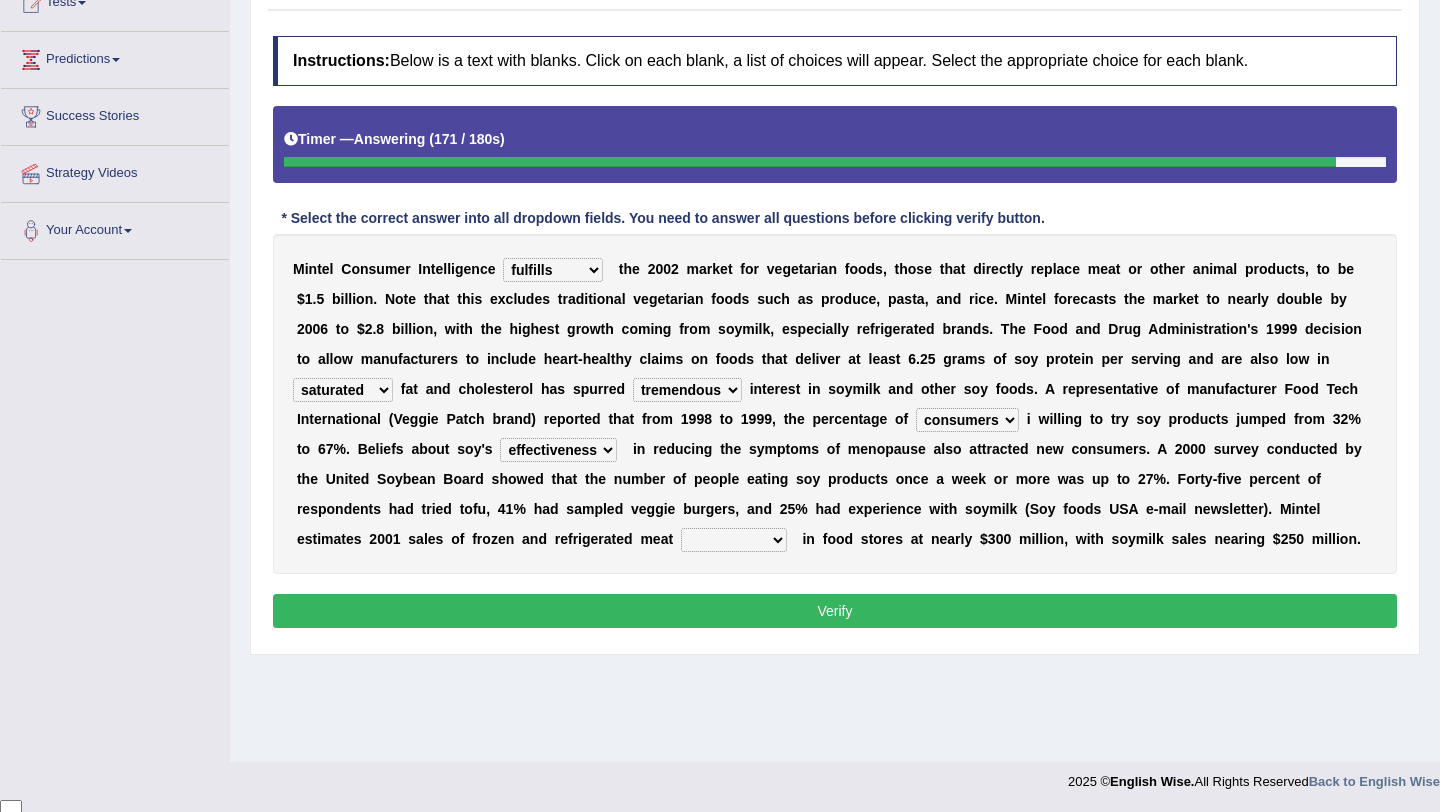 select on "alternatives" 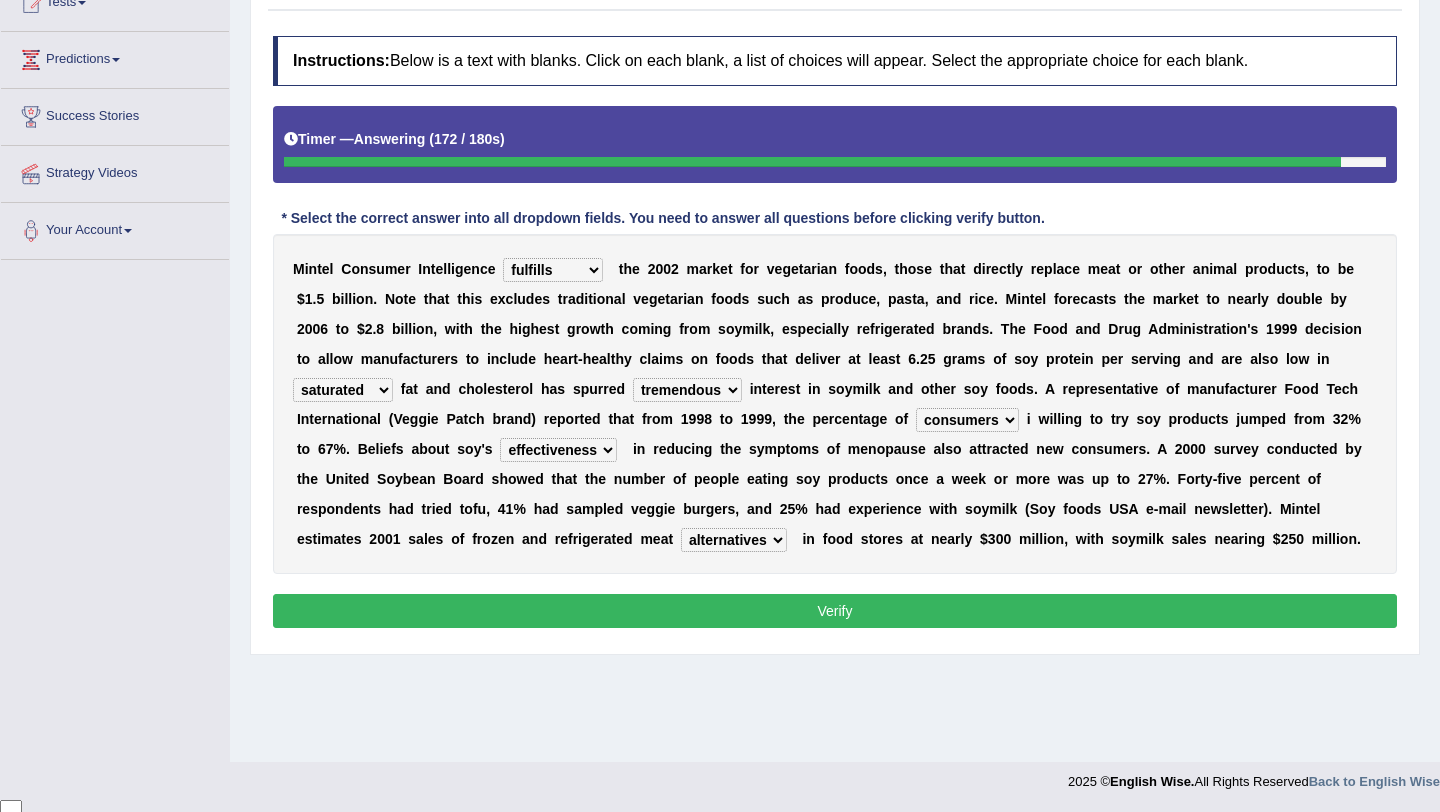 click on "Verify" at bounding box center [835, 611] 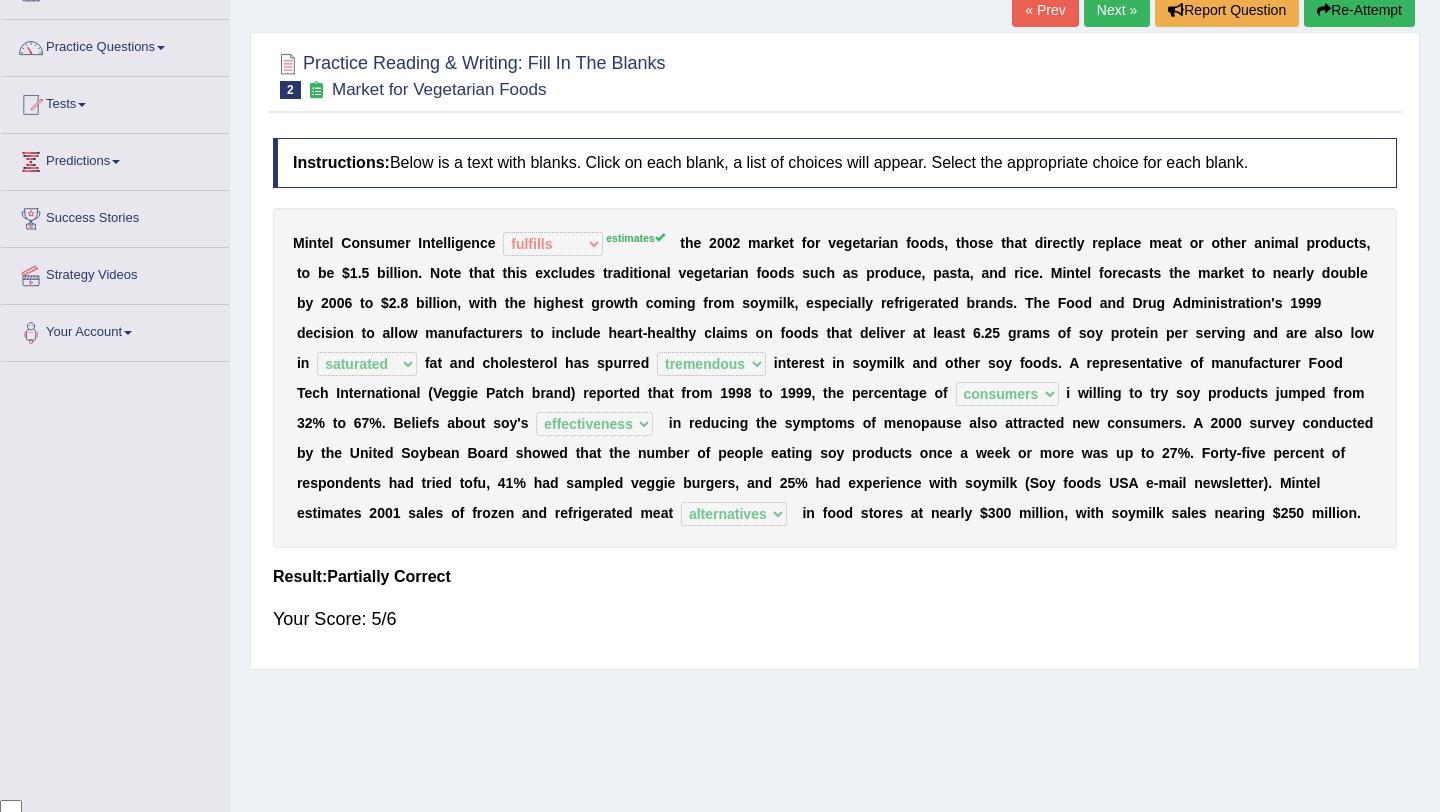 scroll, scrollTop: 132, scrollLeft: 0, axis: vertical 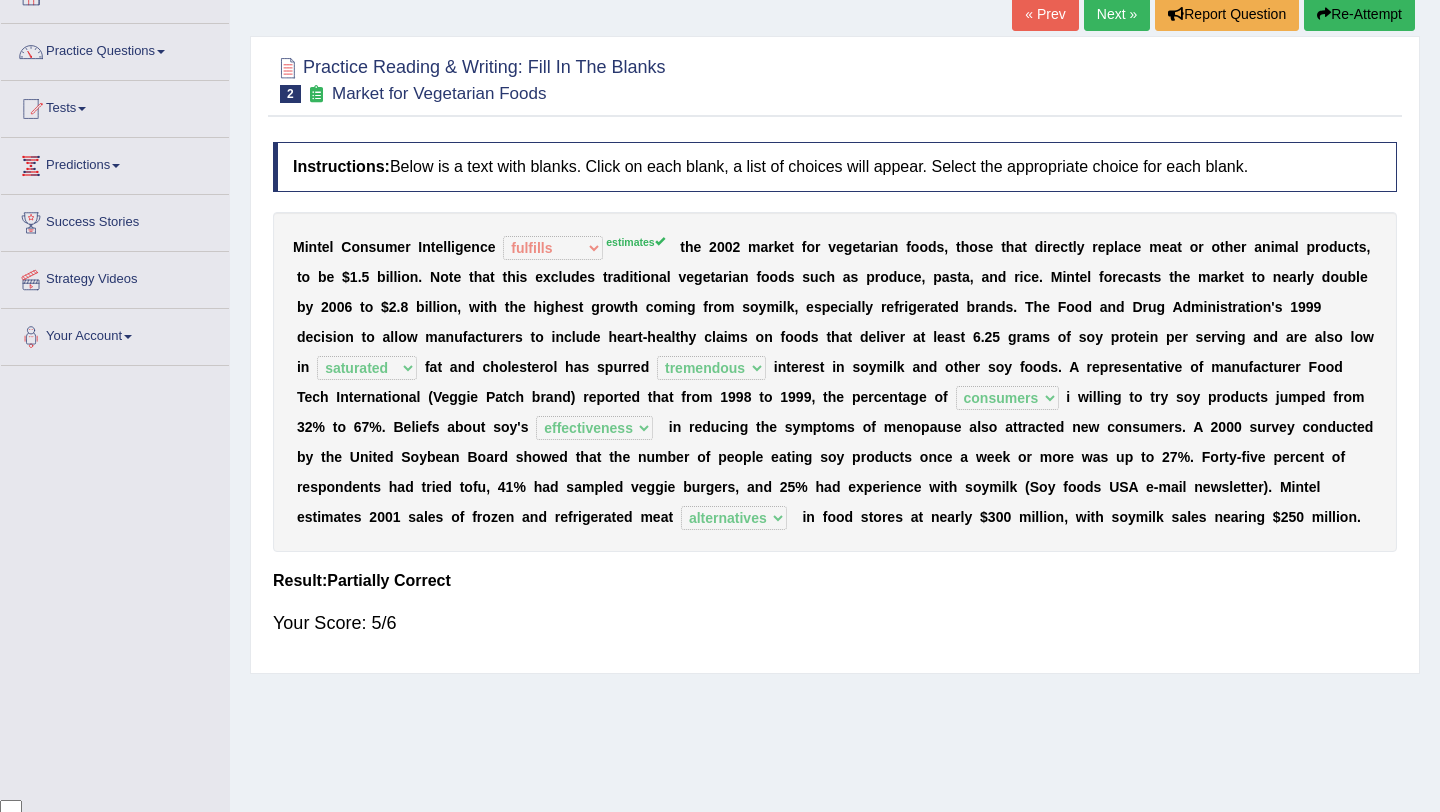 click on "Next »" at bounding box center [1117, 14] 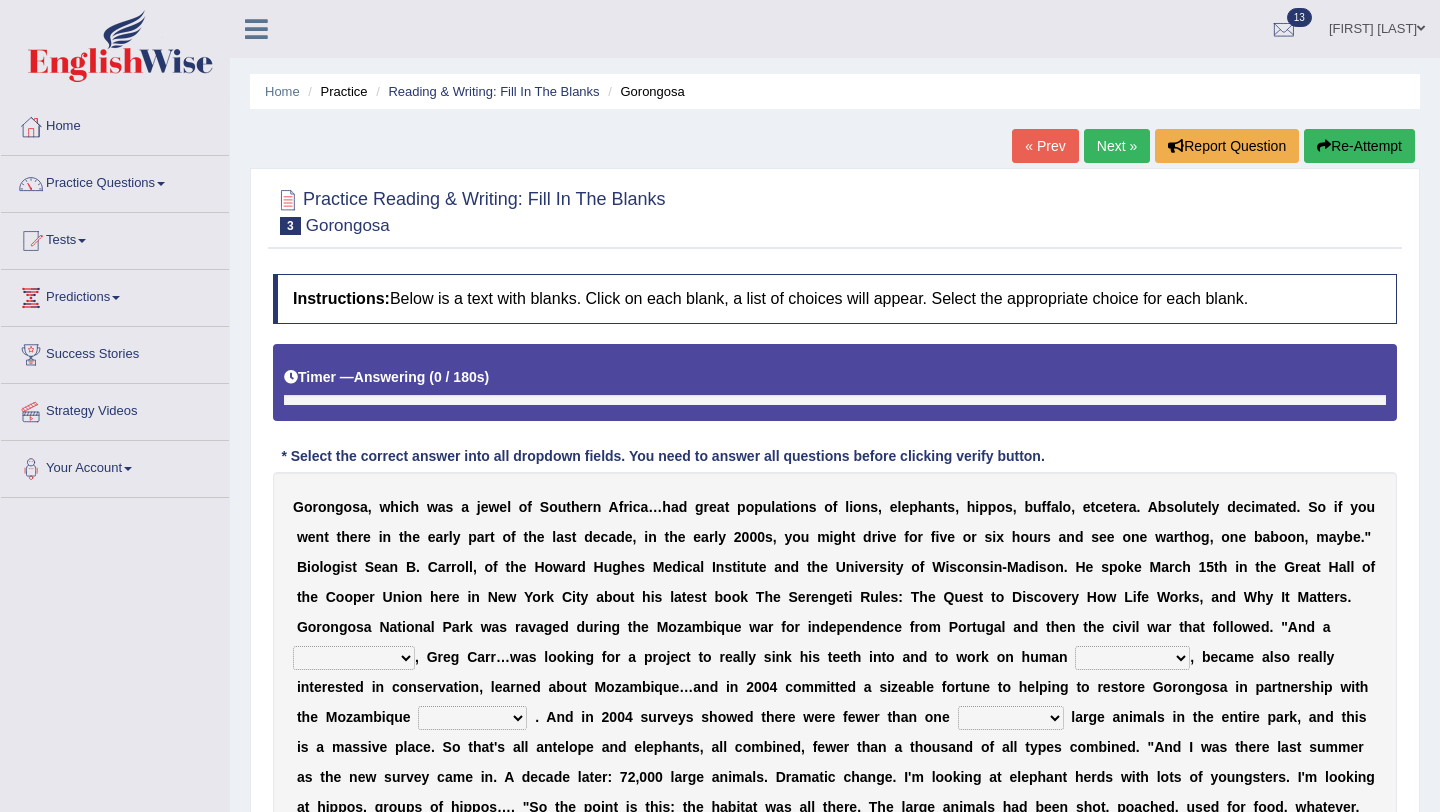 scroll, scrollTop: 0, scrollLeft: 0, axis: both 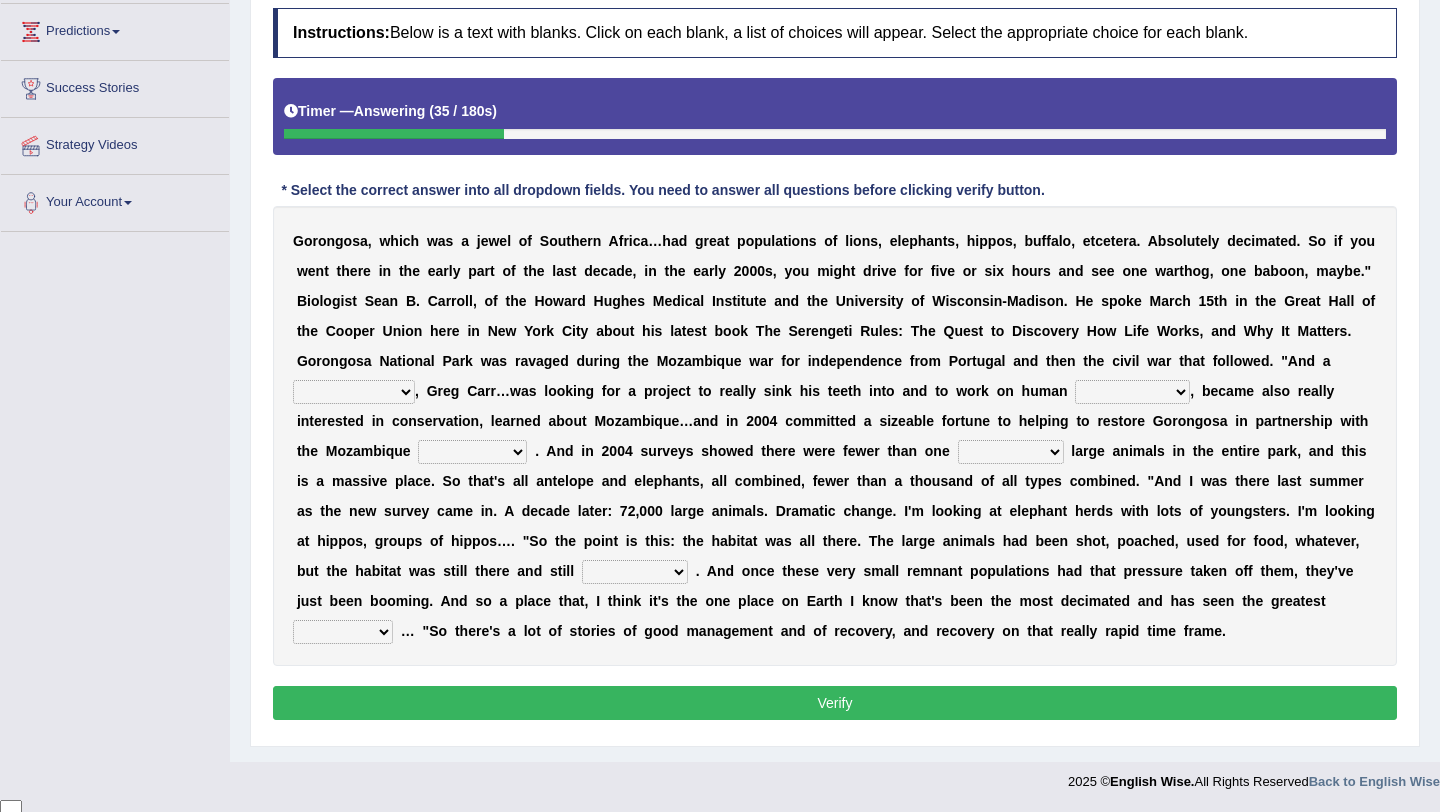click on "passion solstice ballast philanthropist" at bounding box center (354, 392) 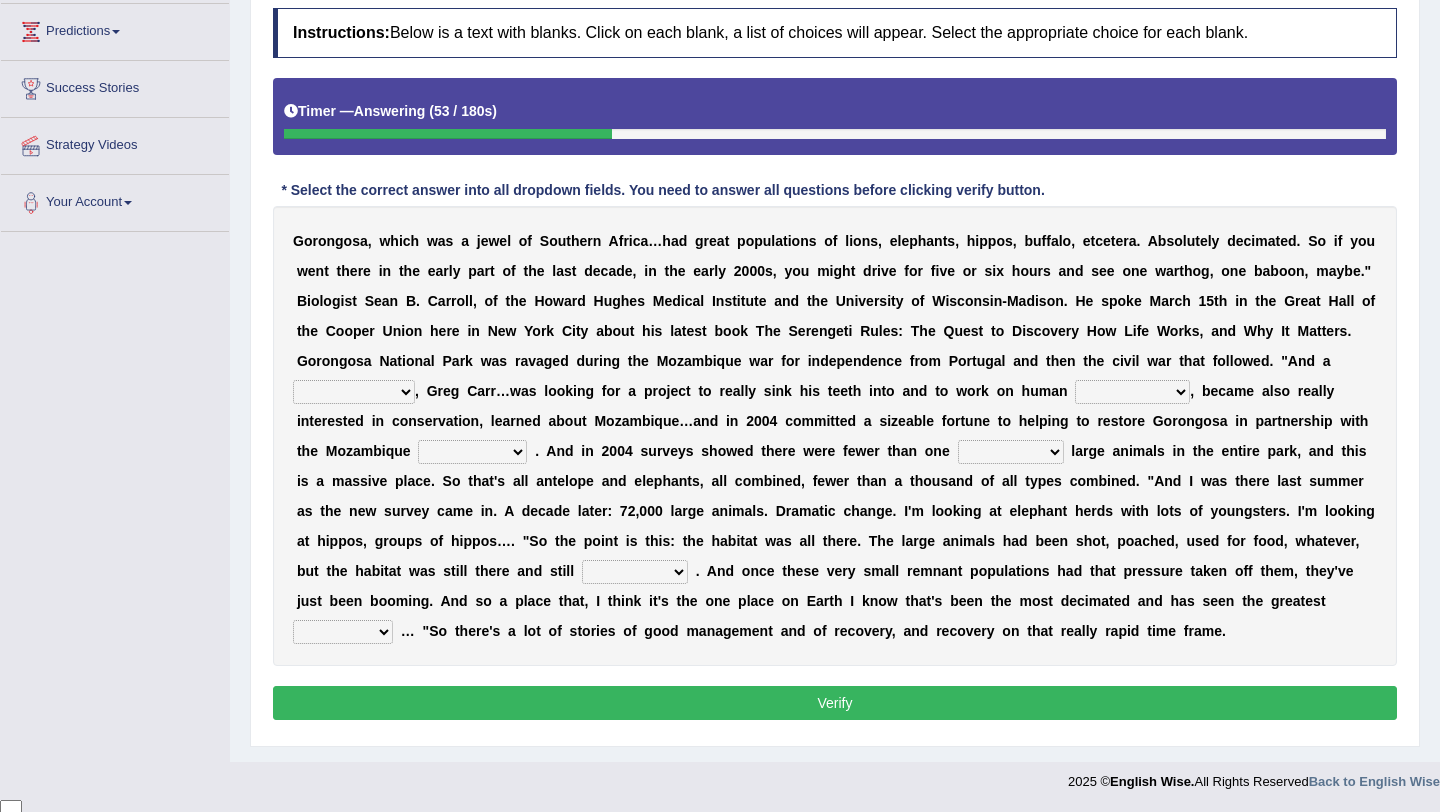 select on "philanthropist" 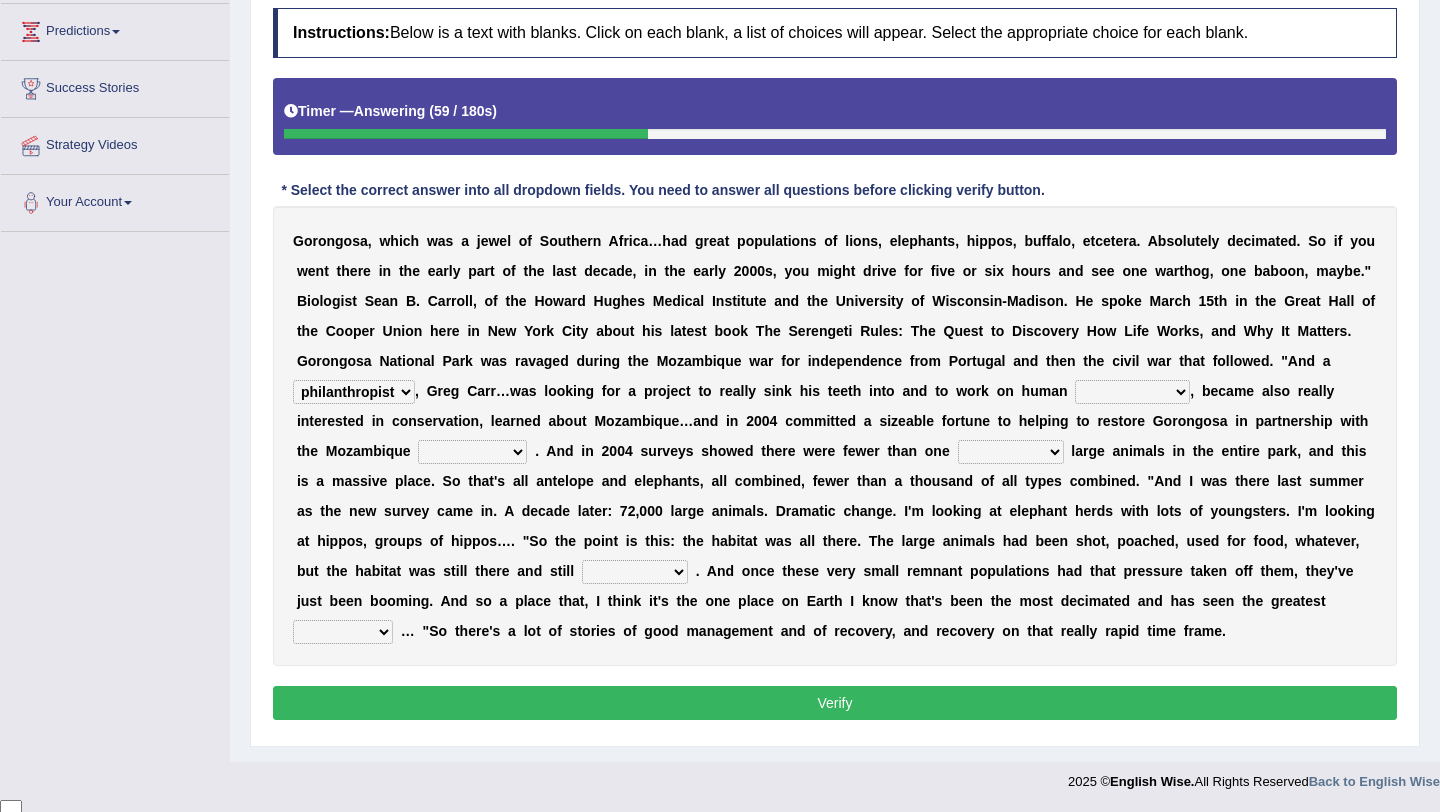 click on "negligence prevalence development malevolence" at bounding box center [1132, 392] 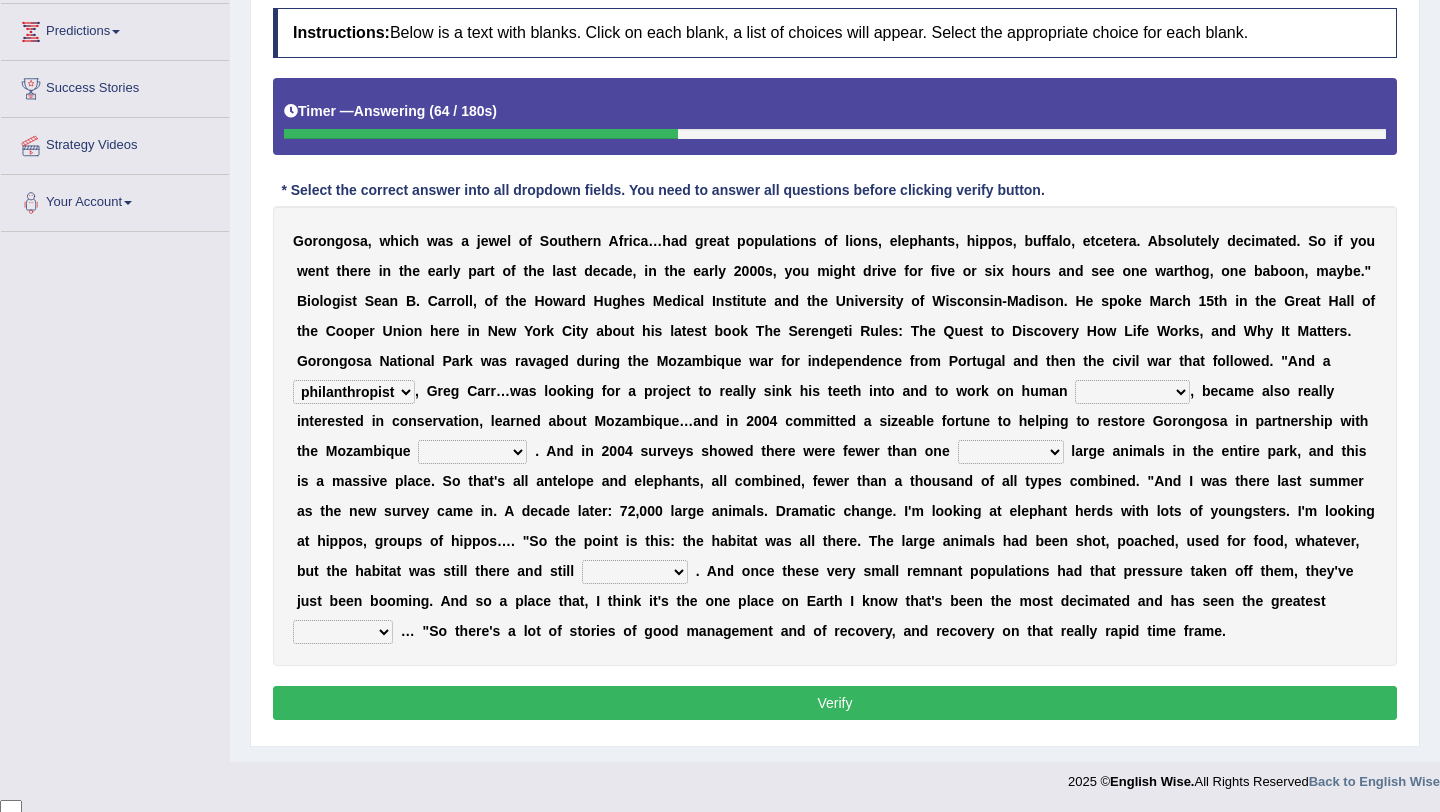 select on "development" 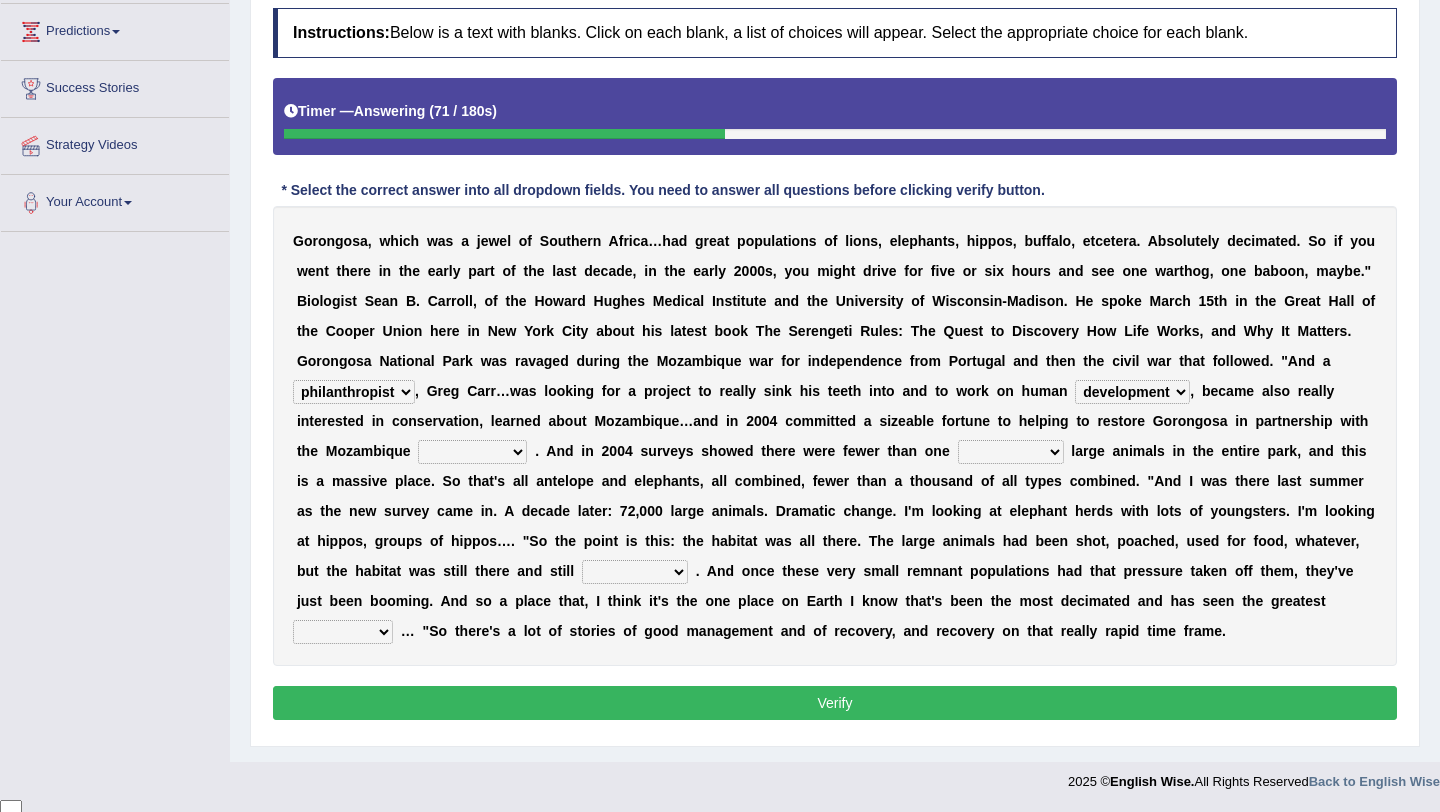 click on "parliament semanticist government journalist" at bounding box center (472, 452) 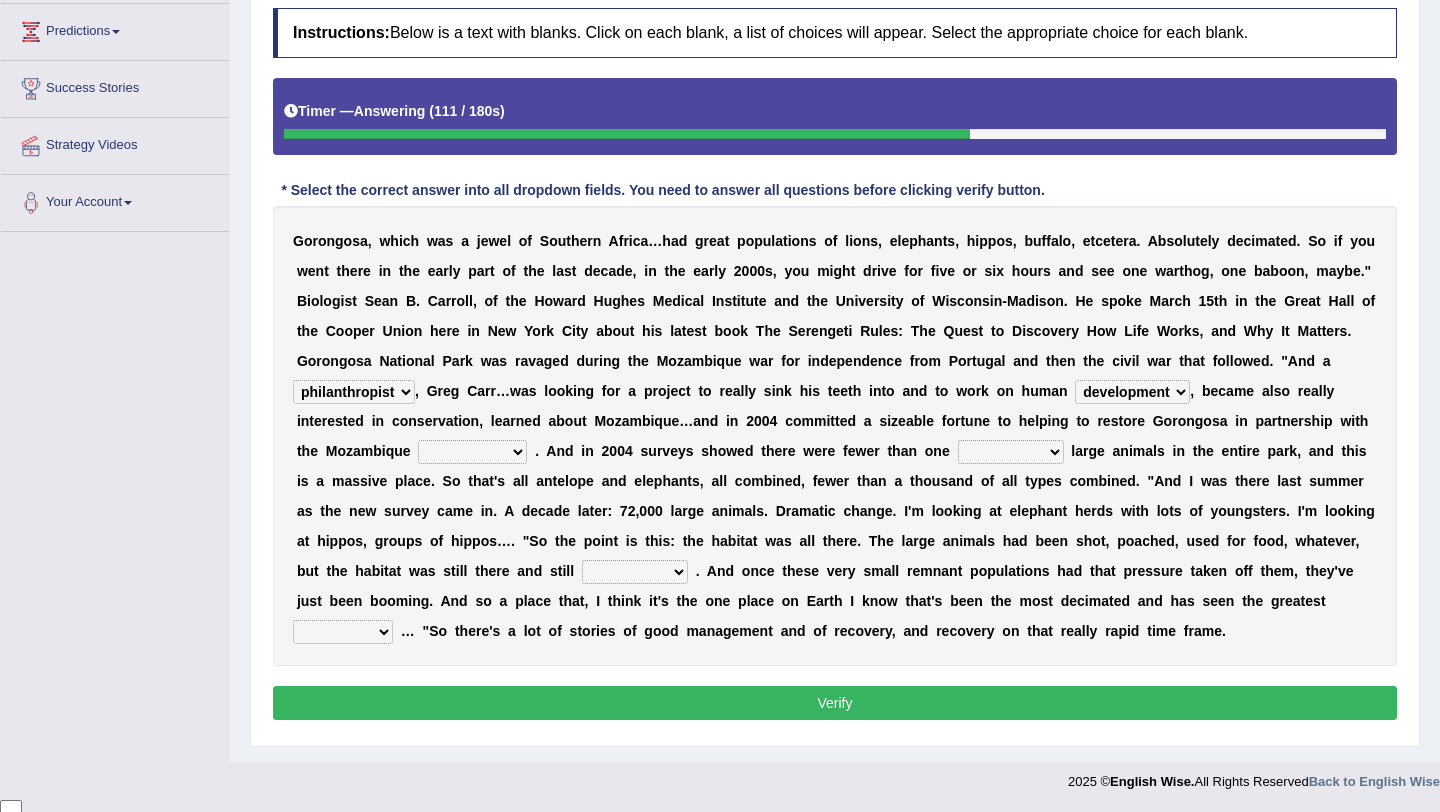 select on "government" 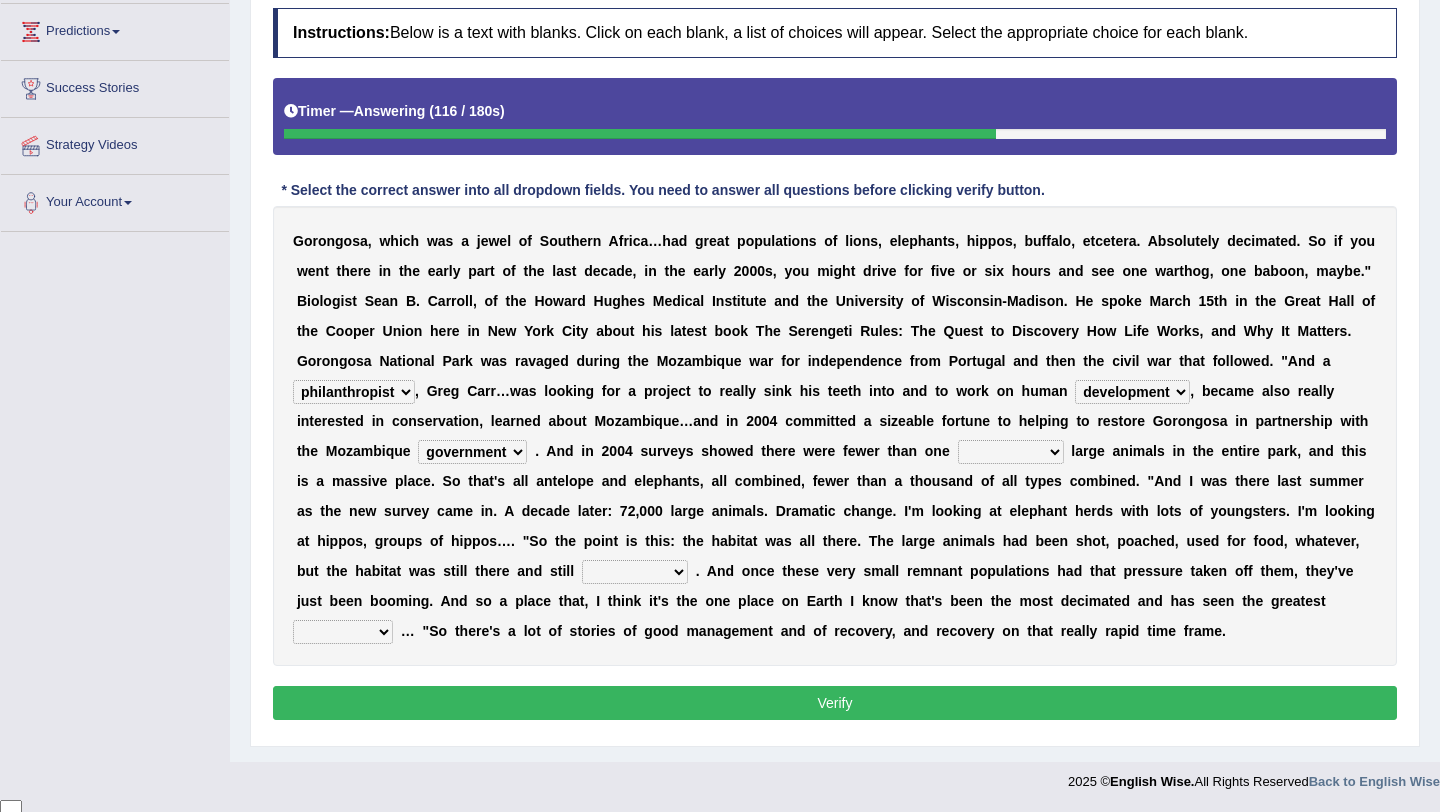 click on "deflowered embowered roundest thousand" at bounding box center [1011, 452] 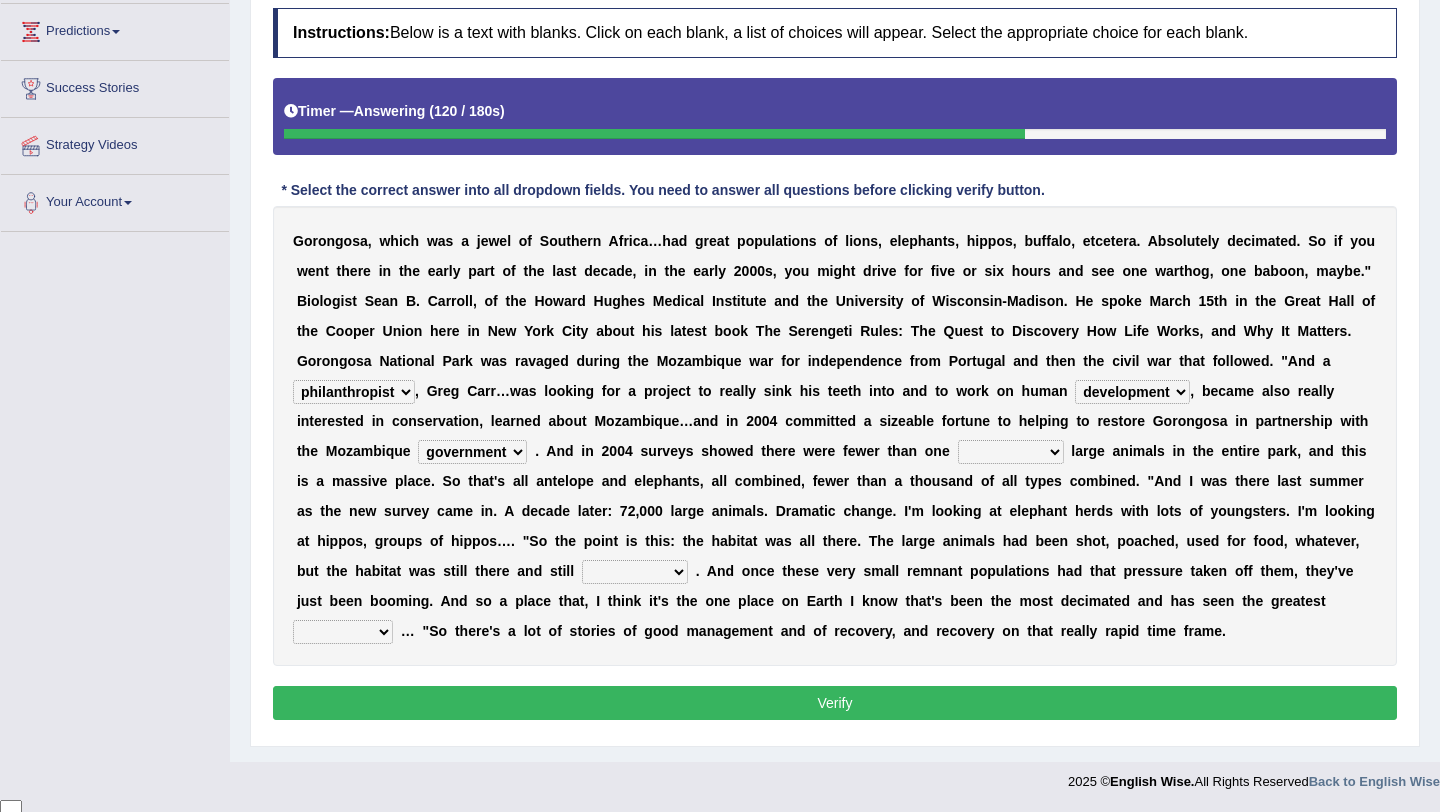 select on "thousand" 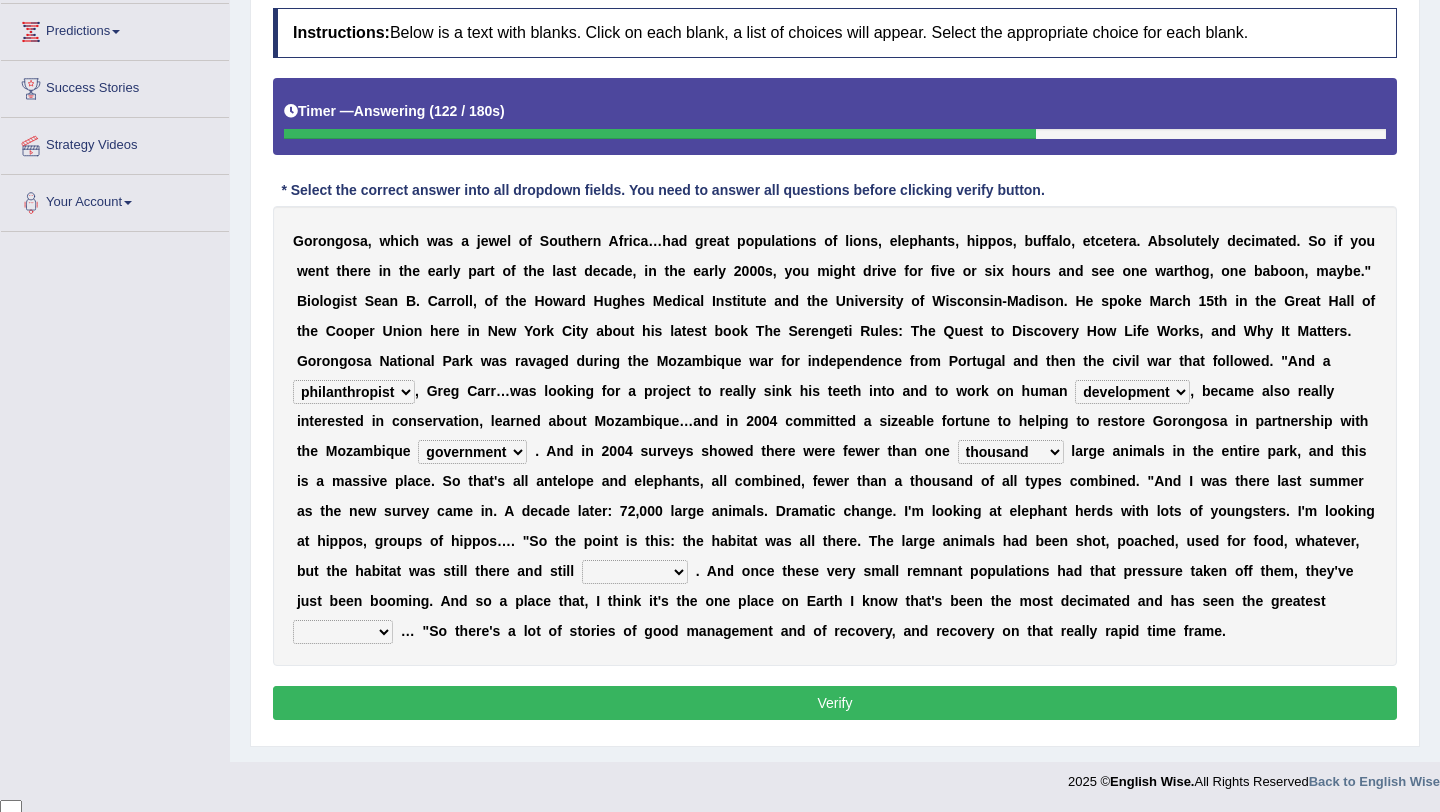 click on "assertive incidental compulsive productive" at bounding box center [635, 572] 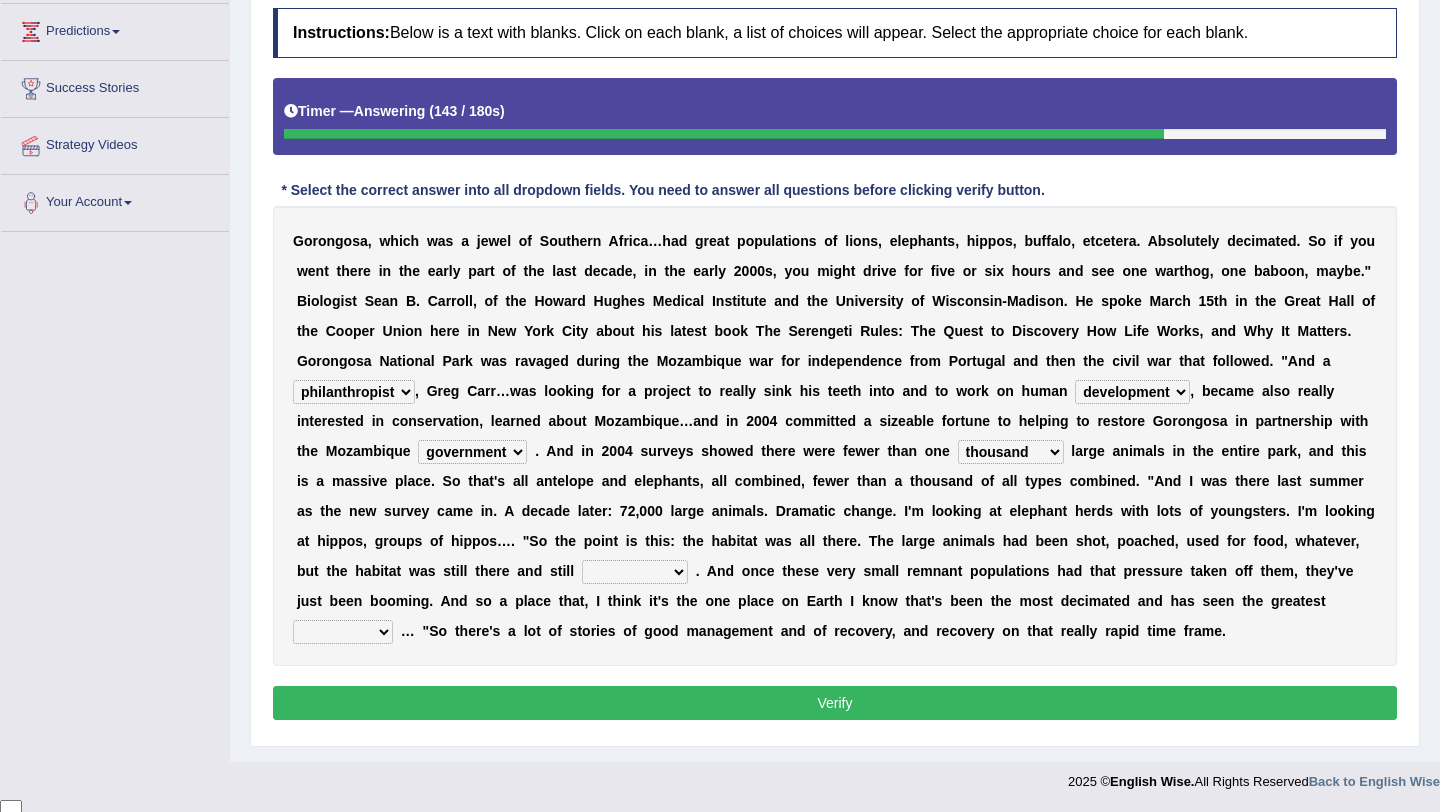 select on "productive" 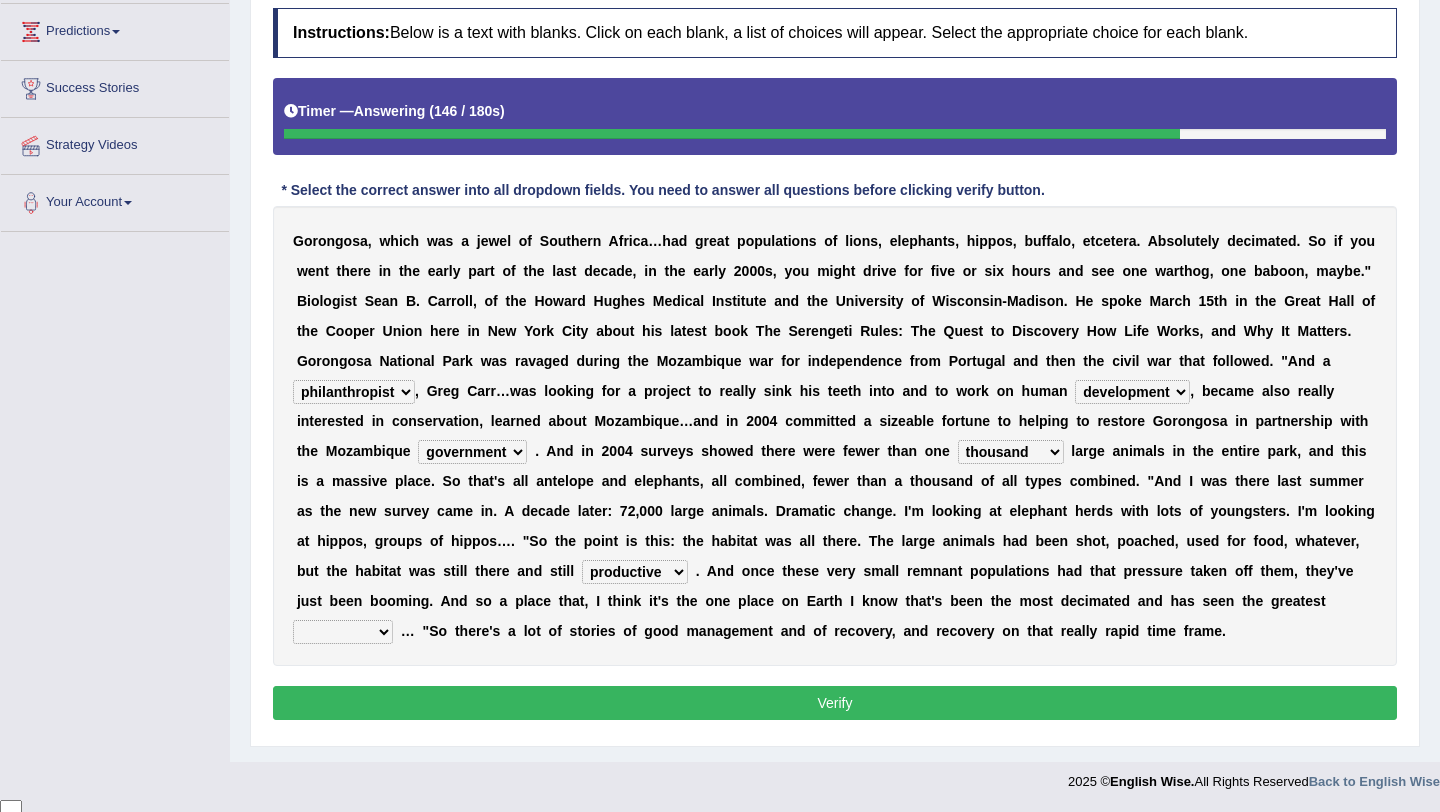 click on "assertive incidental compulsive productive" at bounding box center (635, 572) 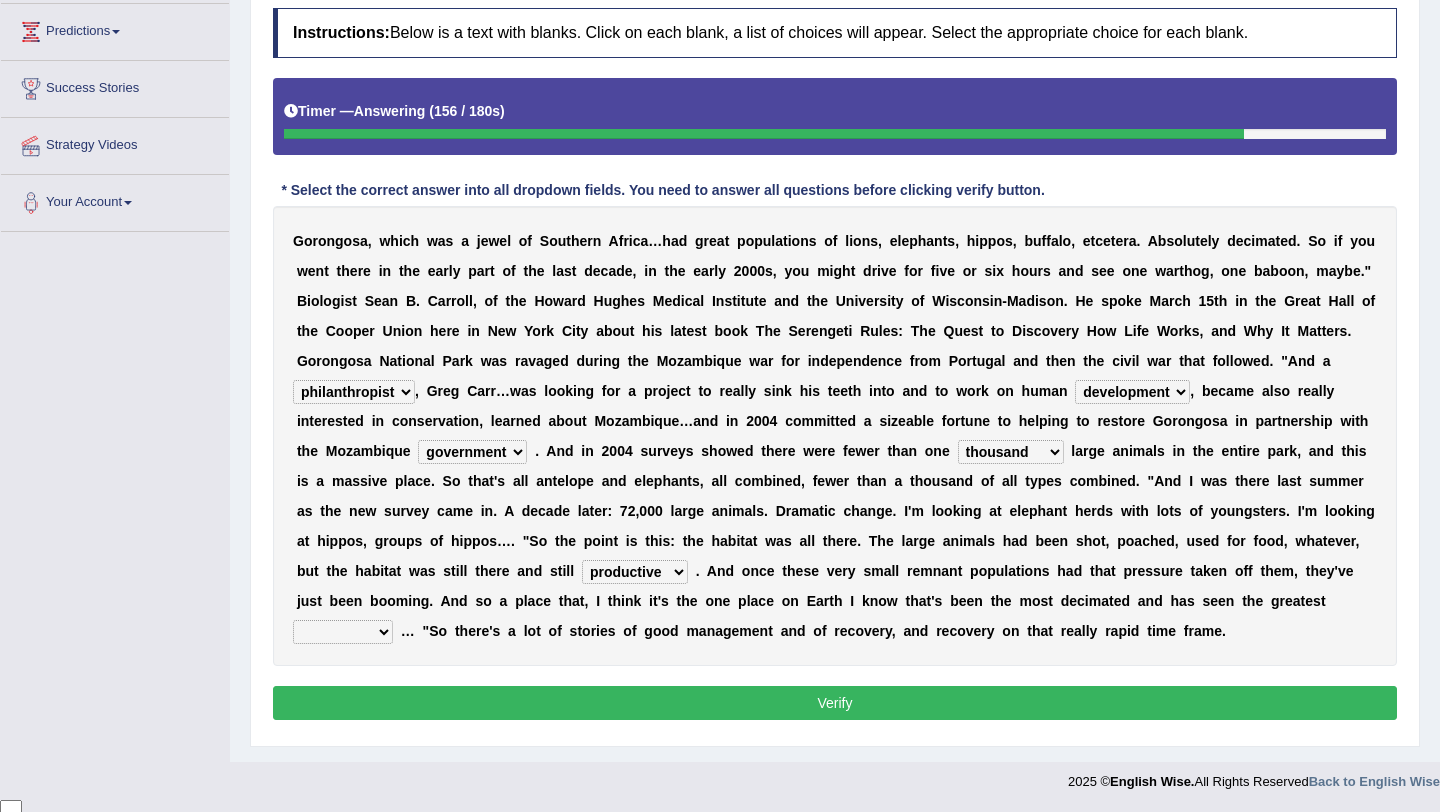 click on "recovery efficacy golly stumpy" at bounding box center [343, 632] 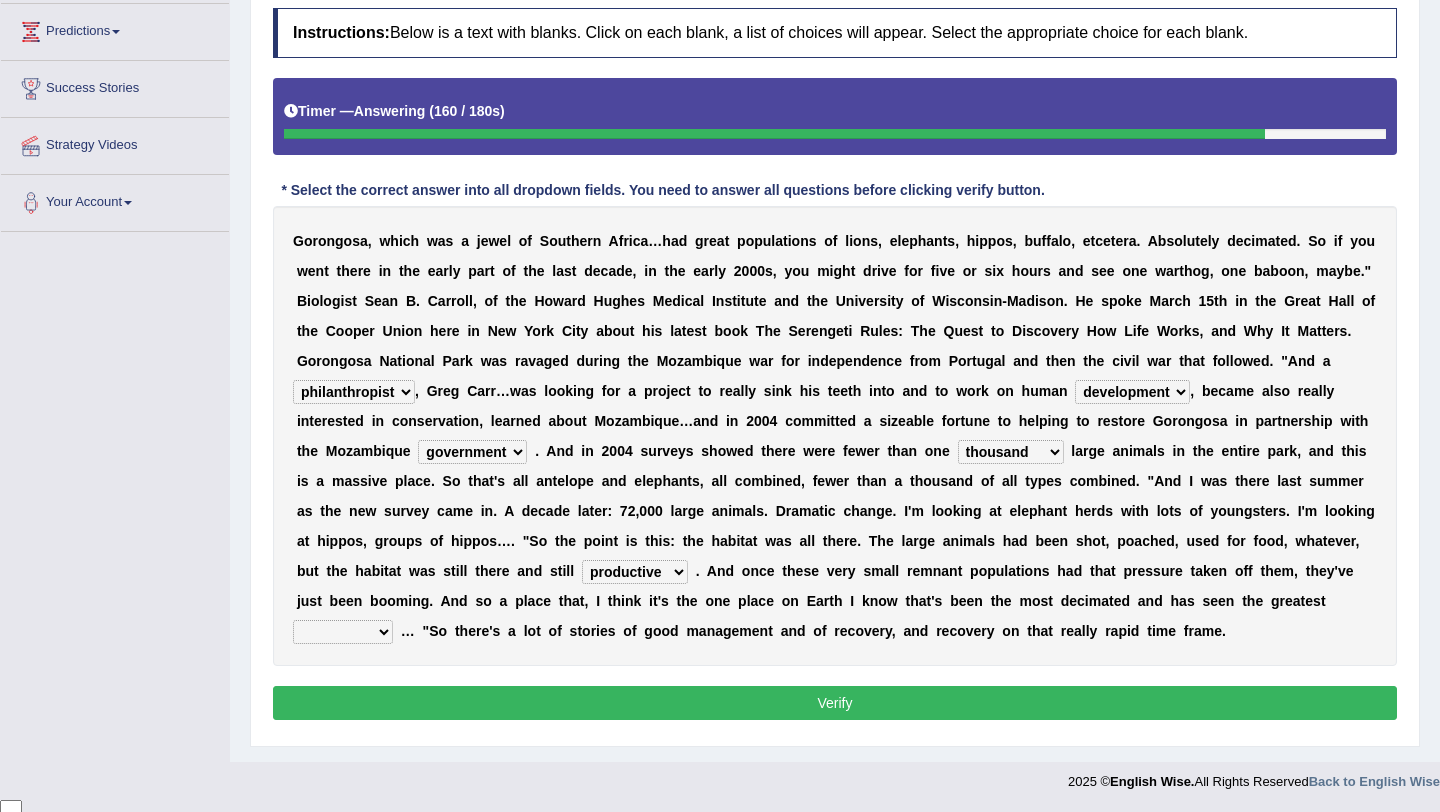 select on "efficacy" 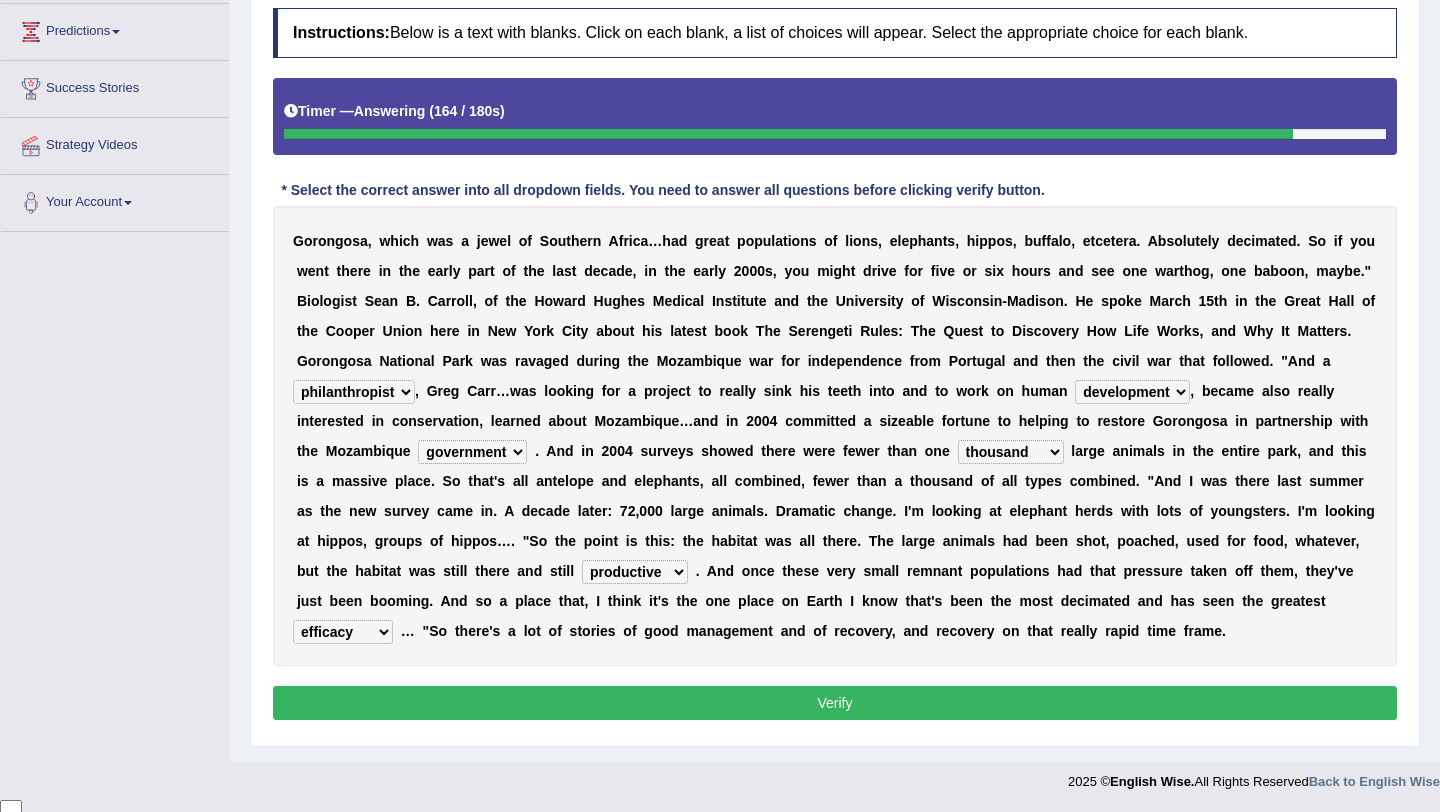 click on "Verify" at bounding box center [835, 703] 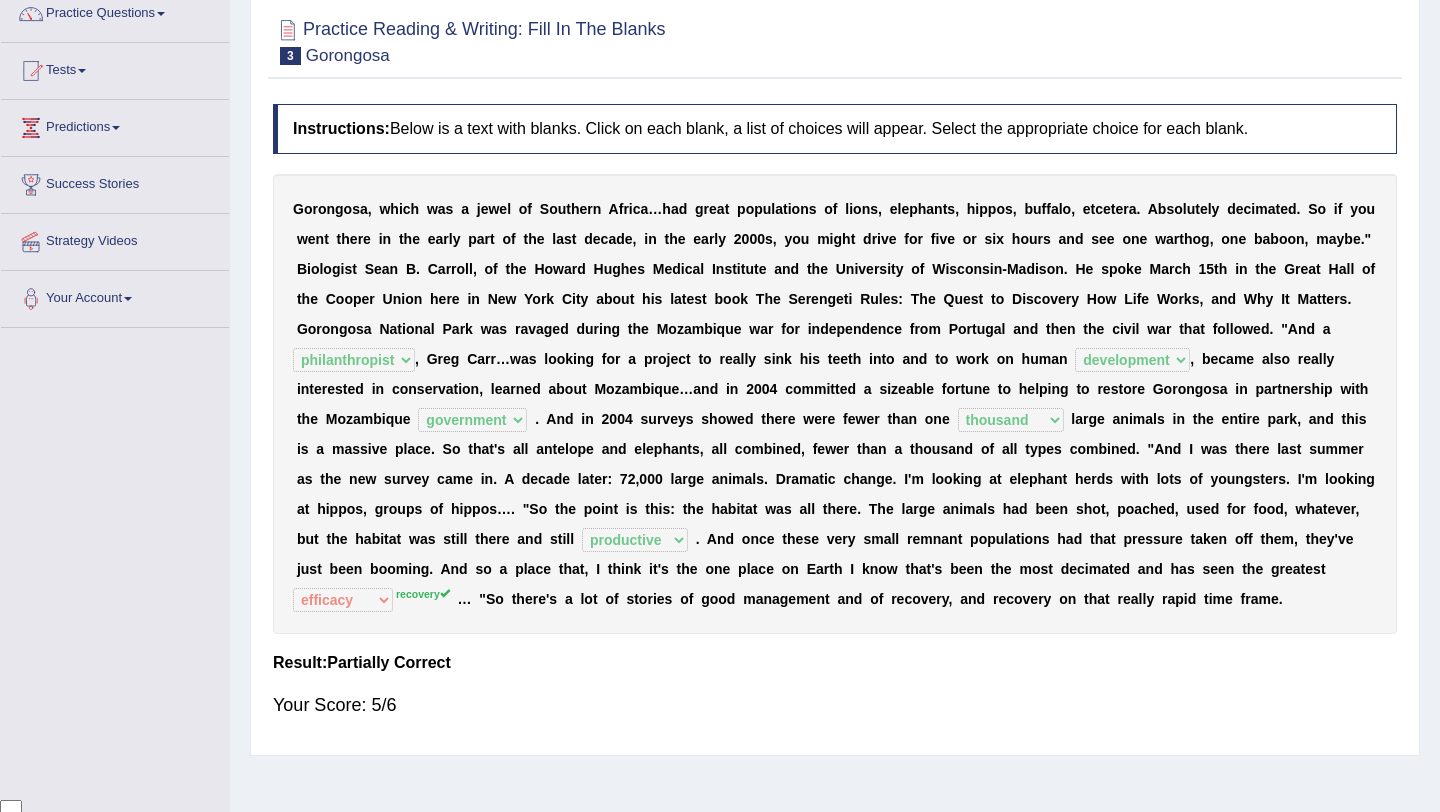 scroll, scrollTop: 238, scrollLeft: 0, axis: vertical 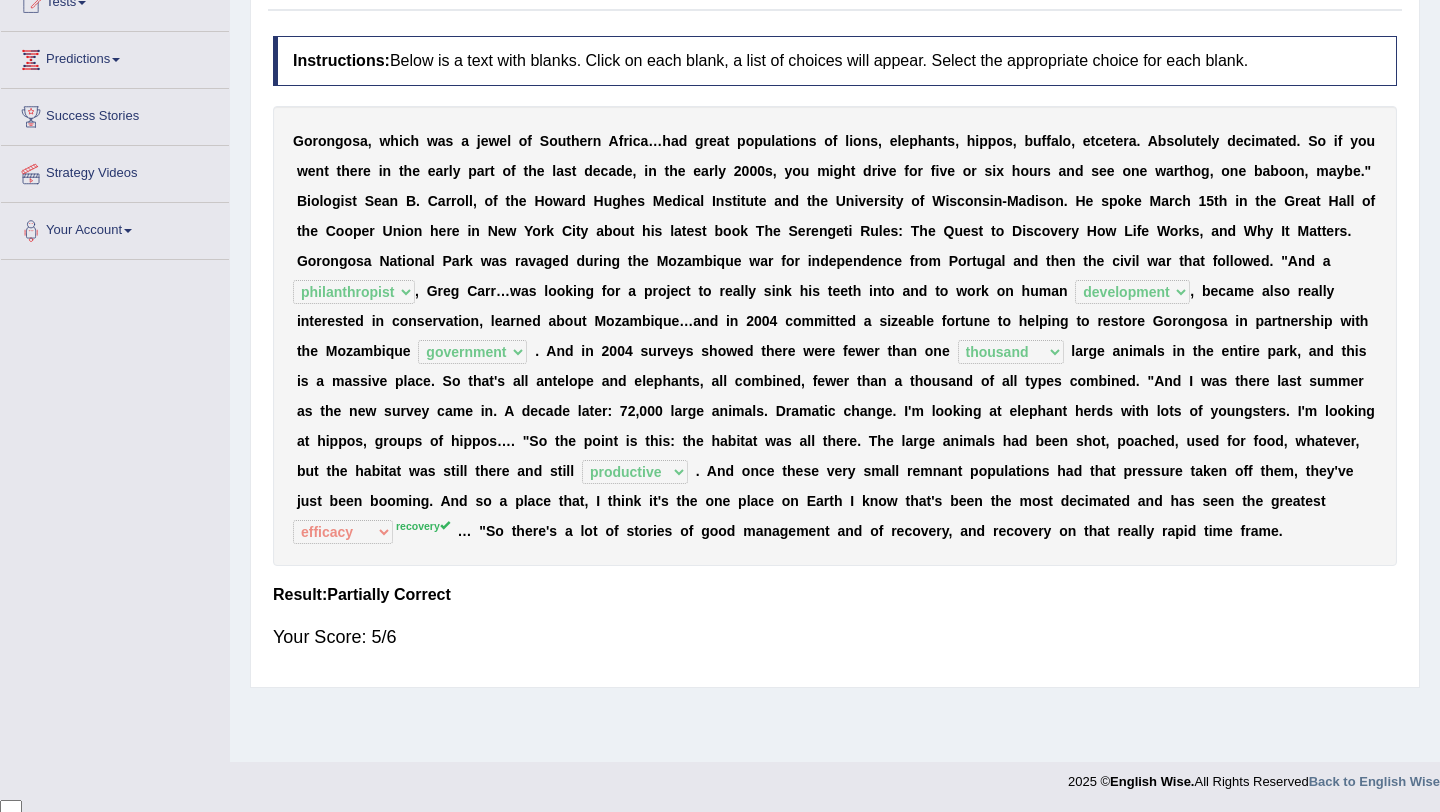 click on "recovery" at bounding box center [423, 526] 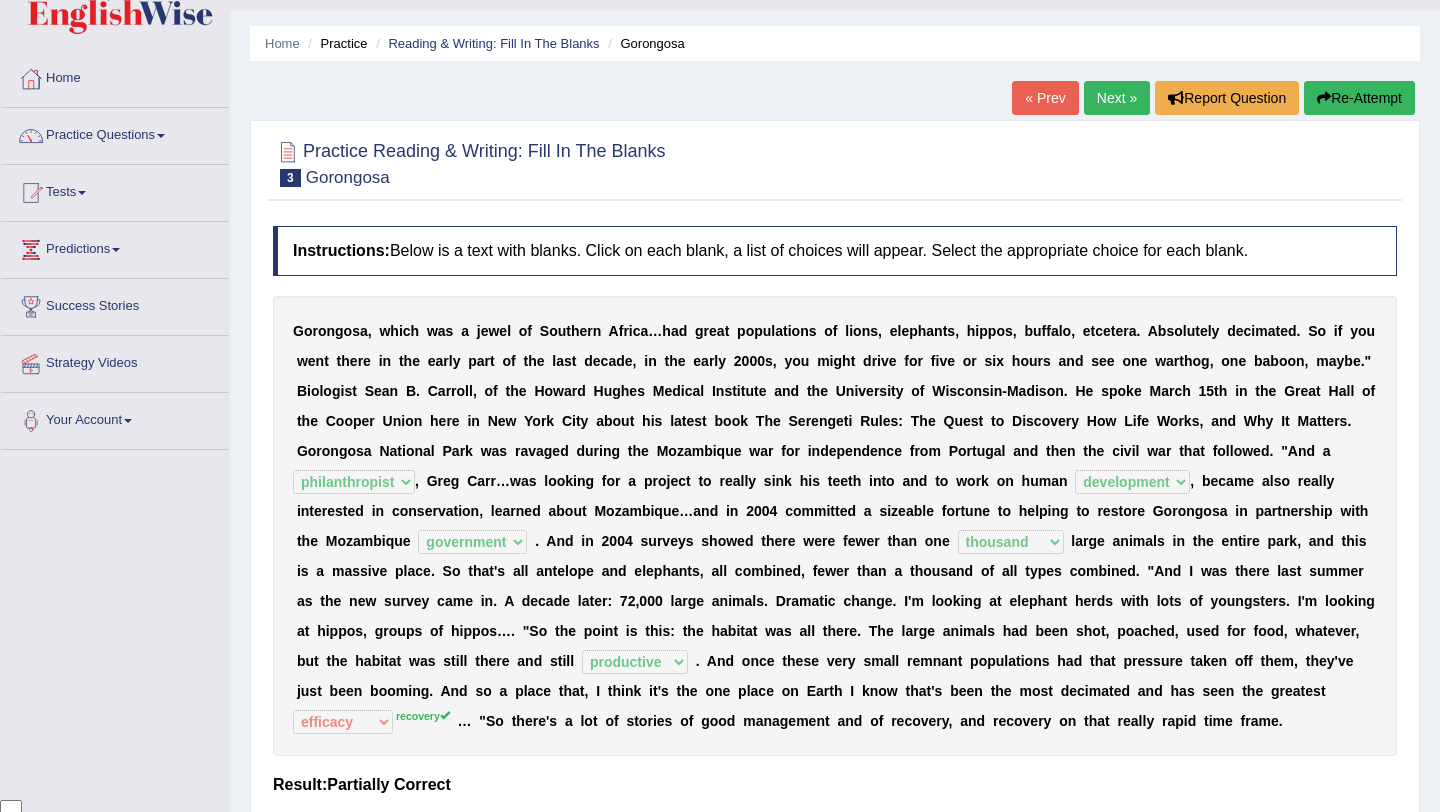 scroll, scrollTop: 0, scrollLeft: 0, axis: both 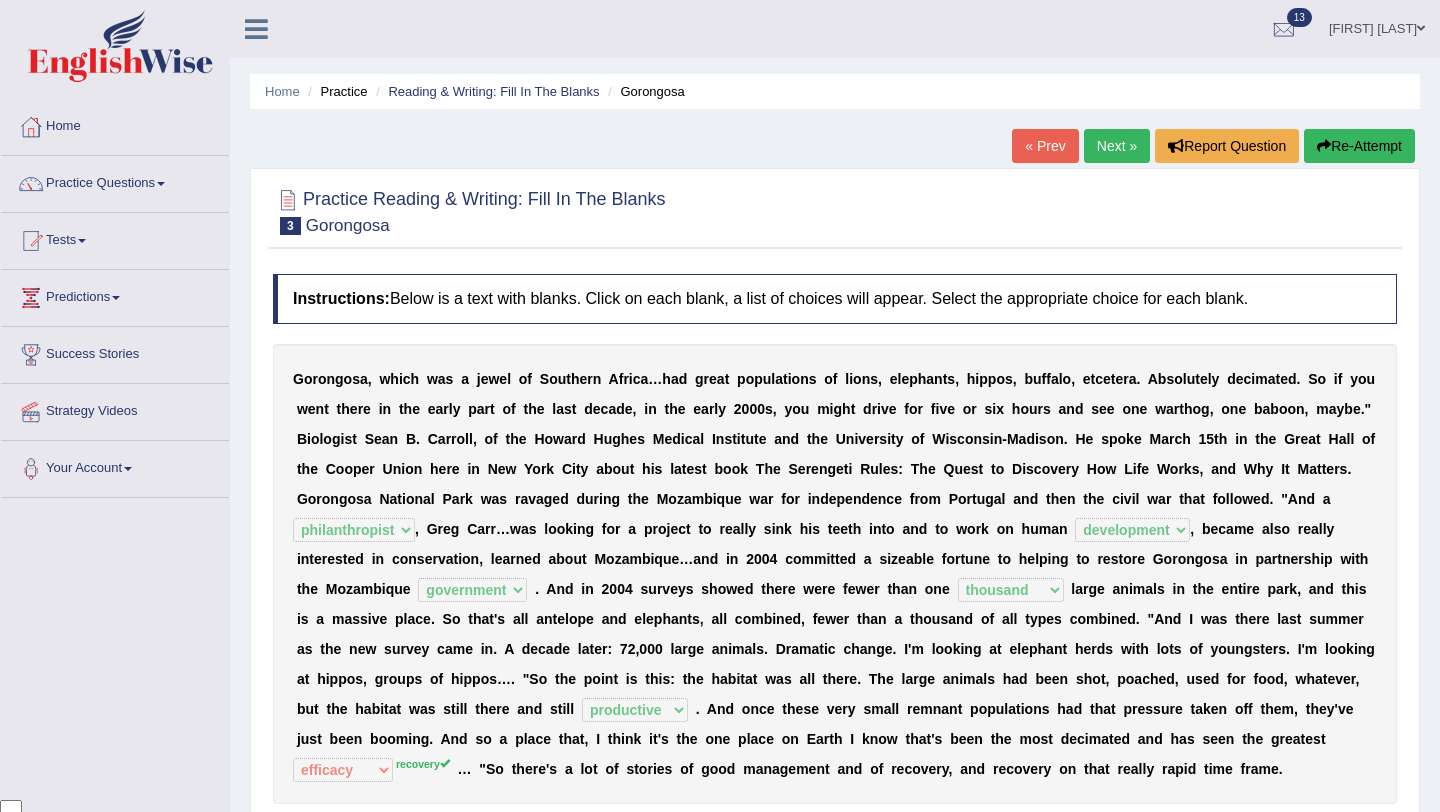 click on "Next »" at bounding box center (1117, 146) 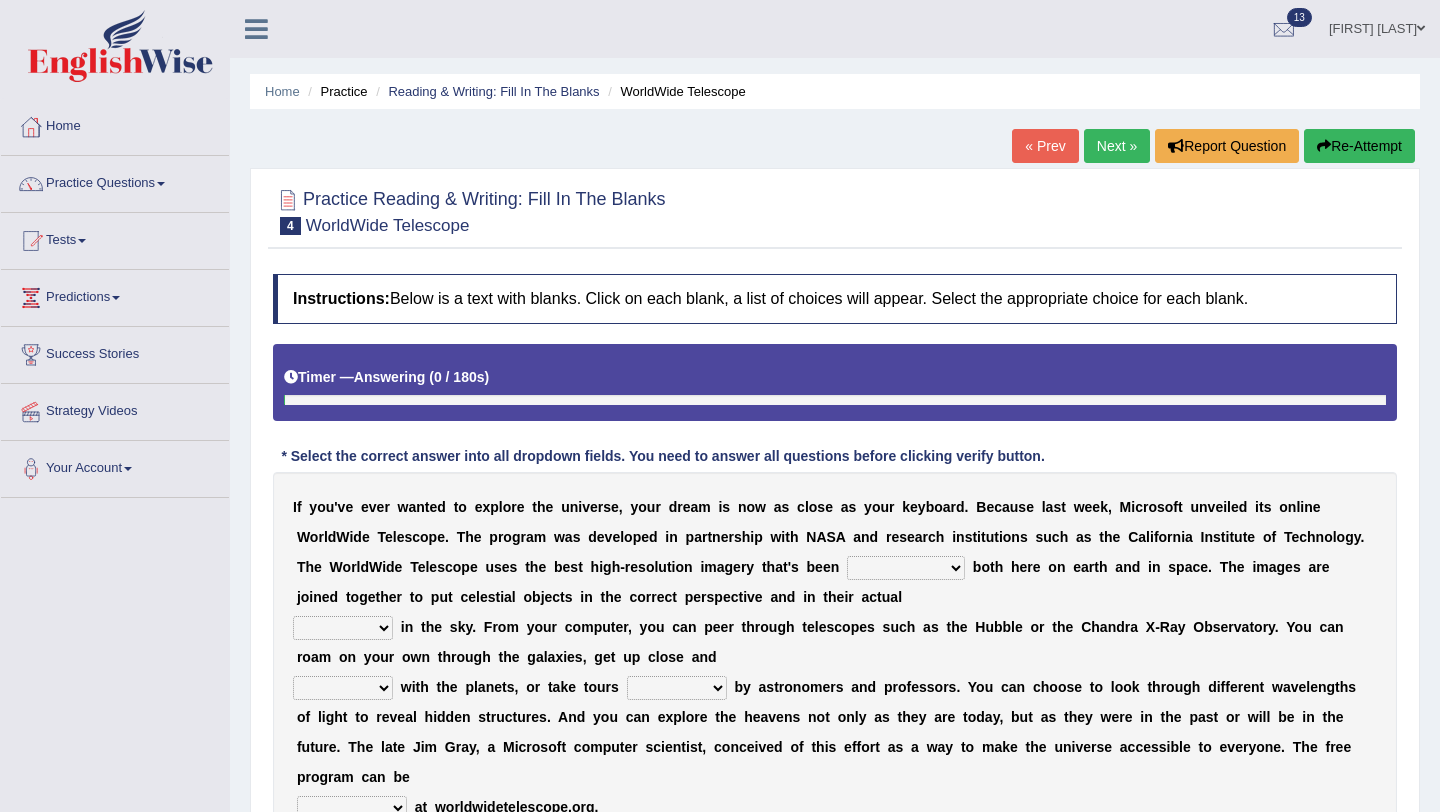 scroll, scrollTop: 0, scrollLeft: 0, axis: both 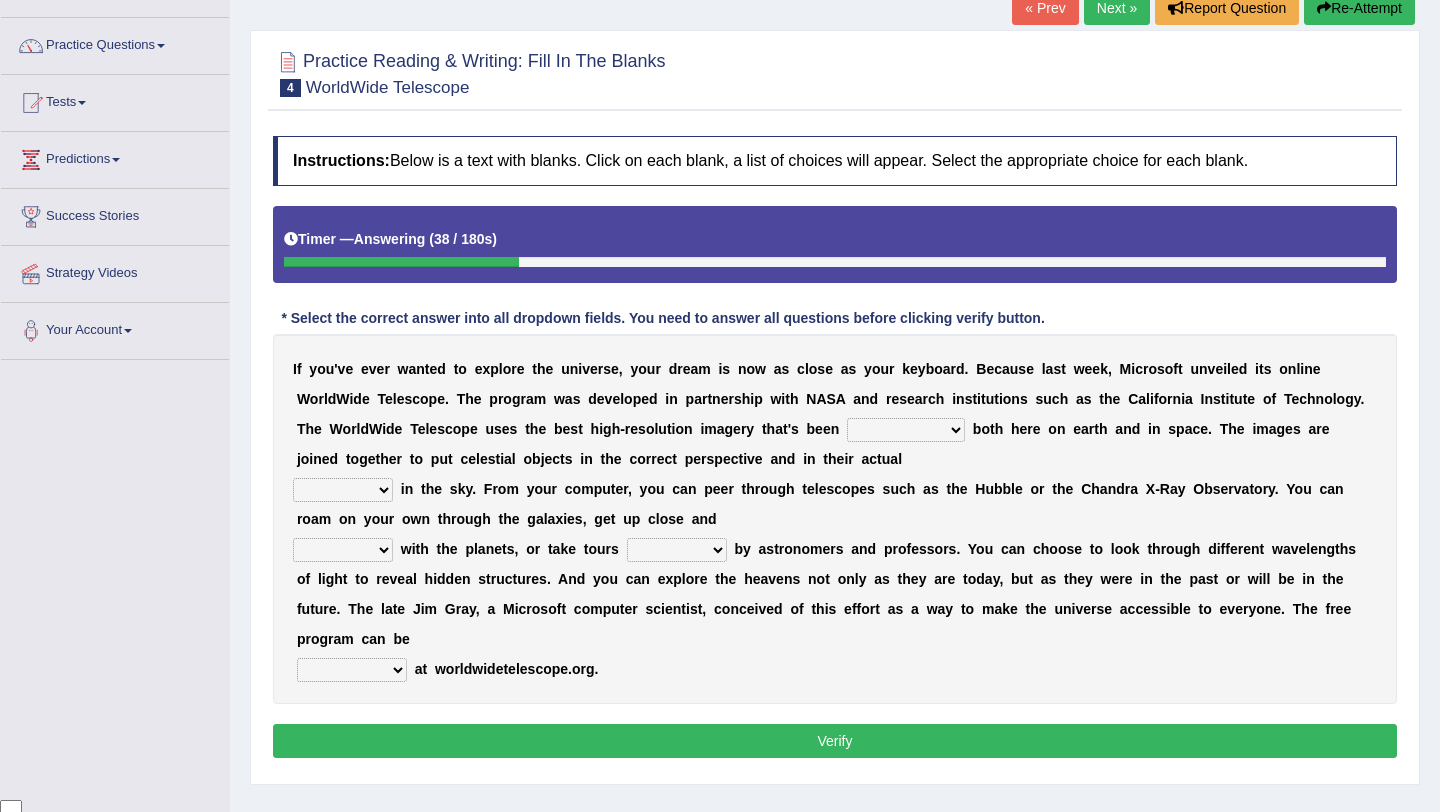 click on "degraded ascended remonstrated generated" at bounding box center [906, 430] 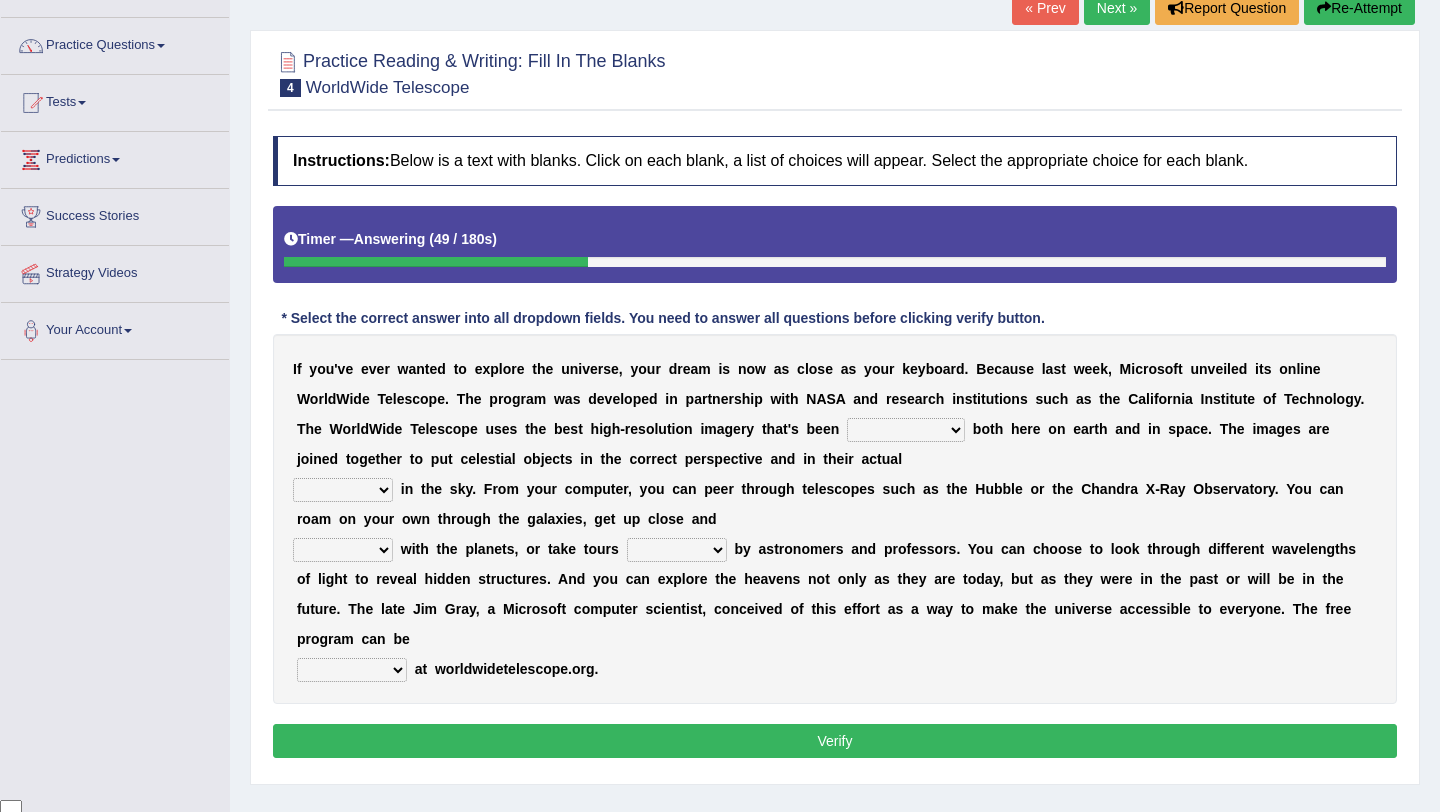select on "ascended" 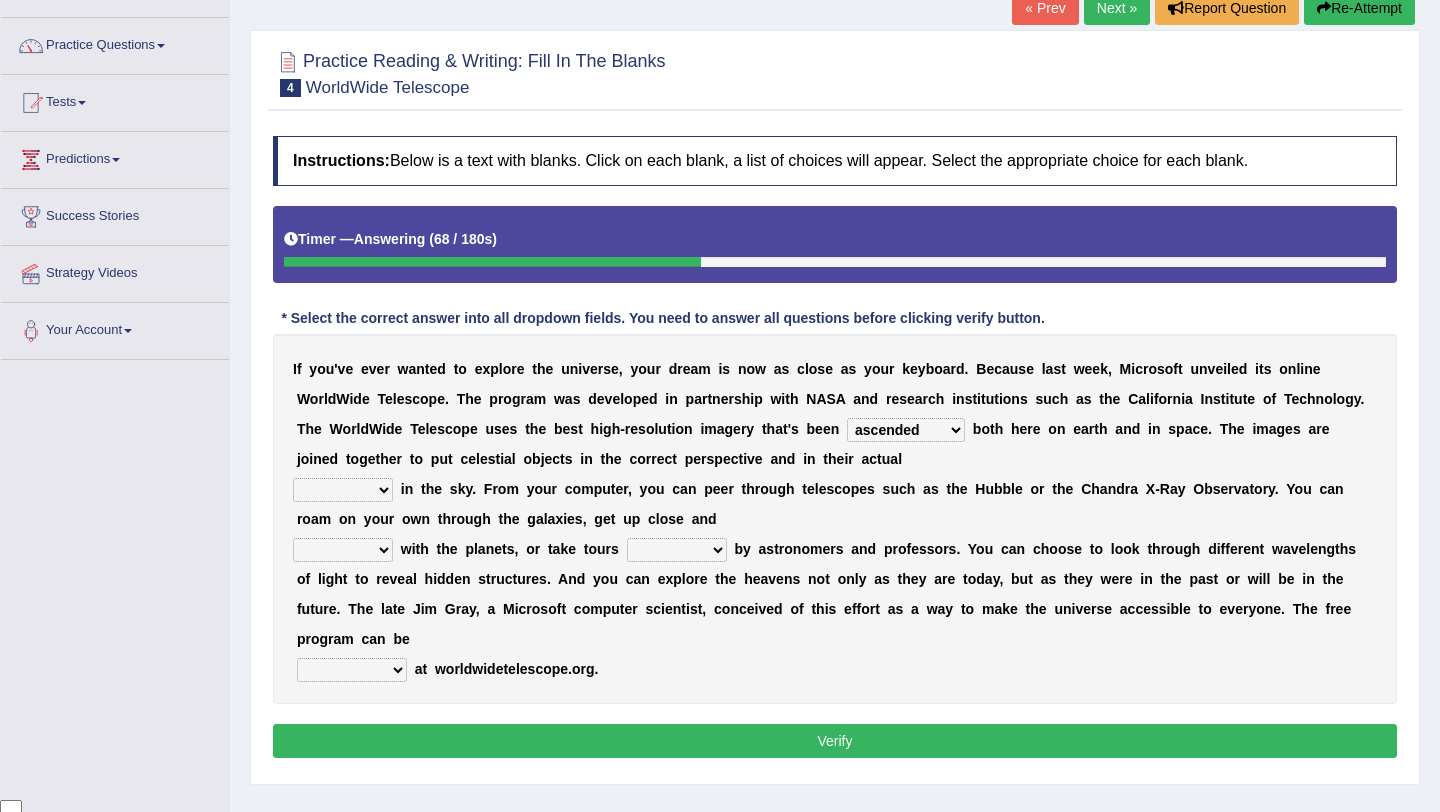 click on "aspects parts conditions positions" at bounding box center (343, 490) 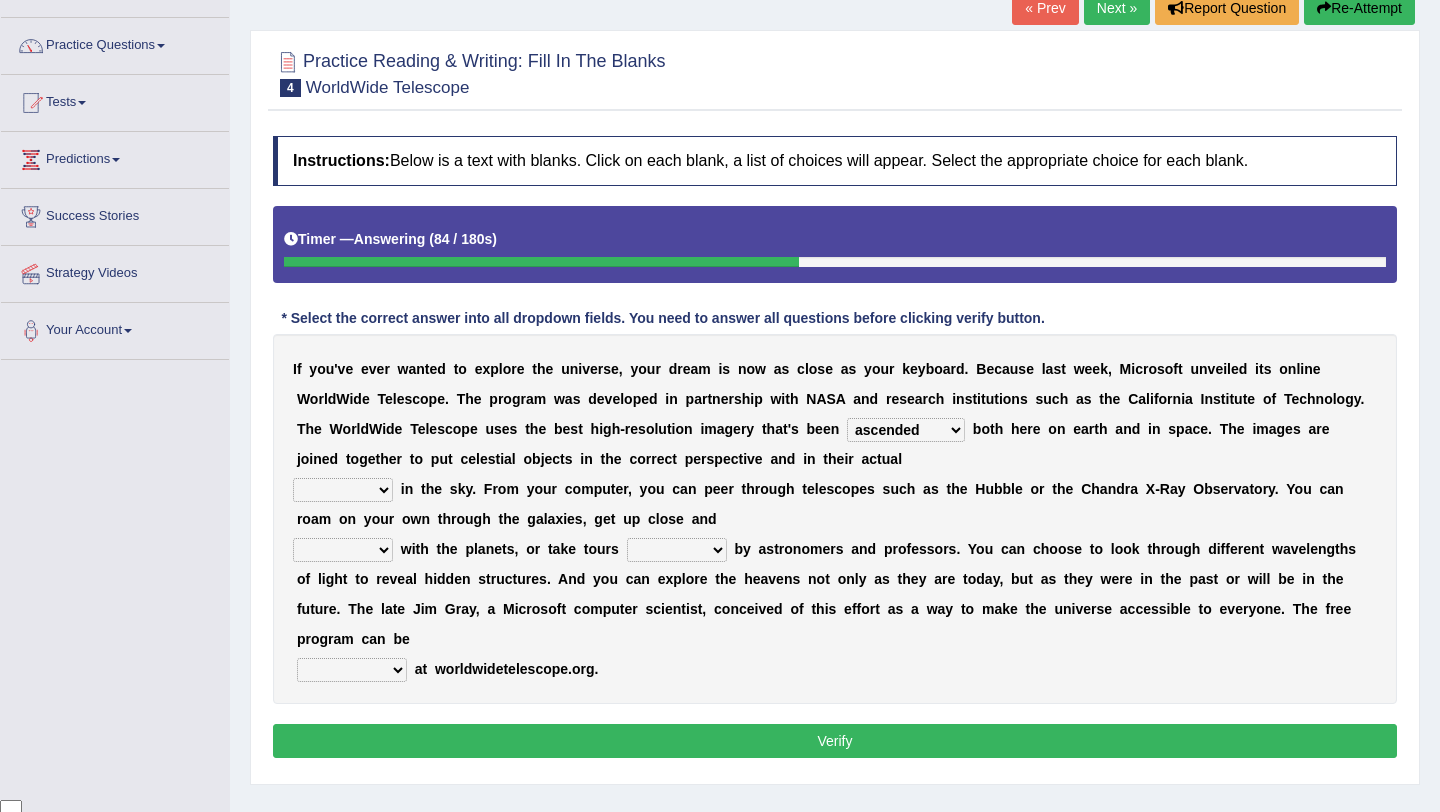 select on "positions" 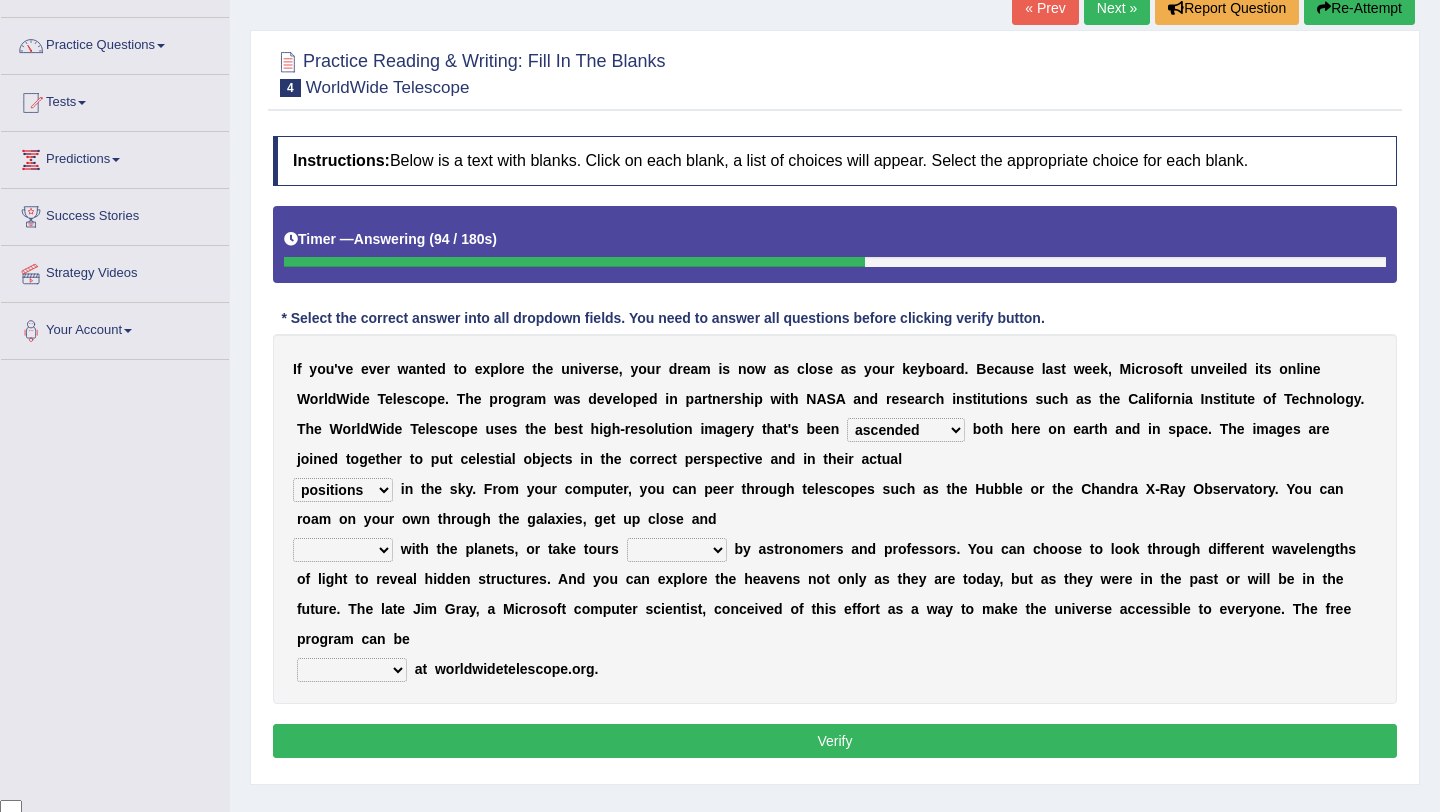 click on "personal individual apart polite" at bounding box center [343, 550] 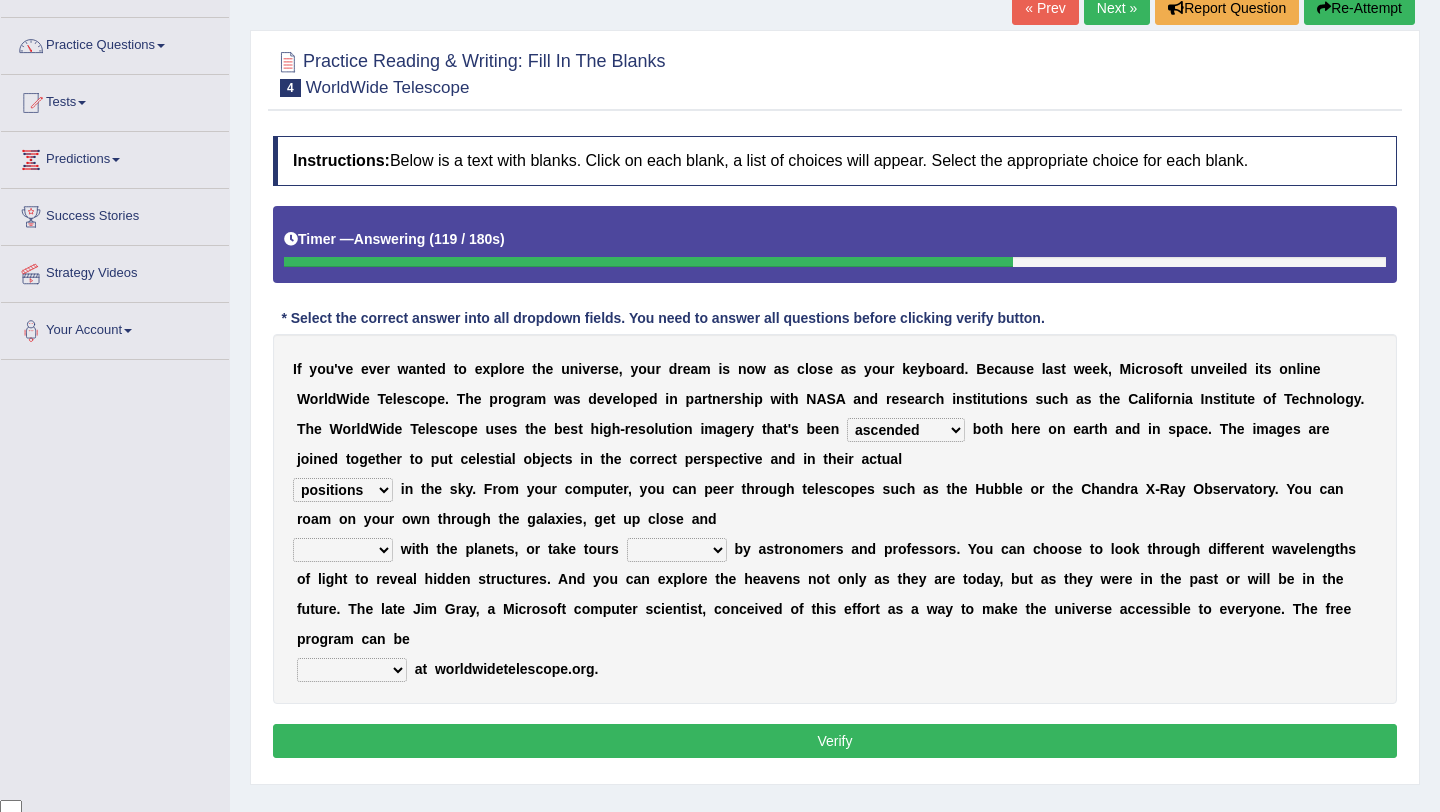 select on "personal" 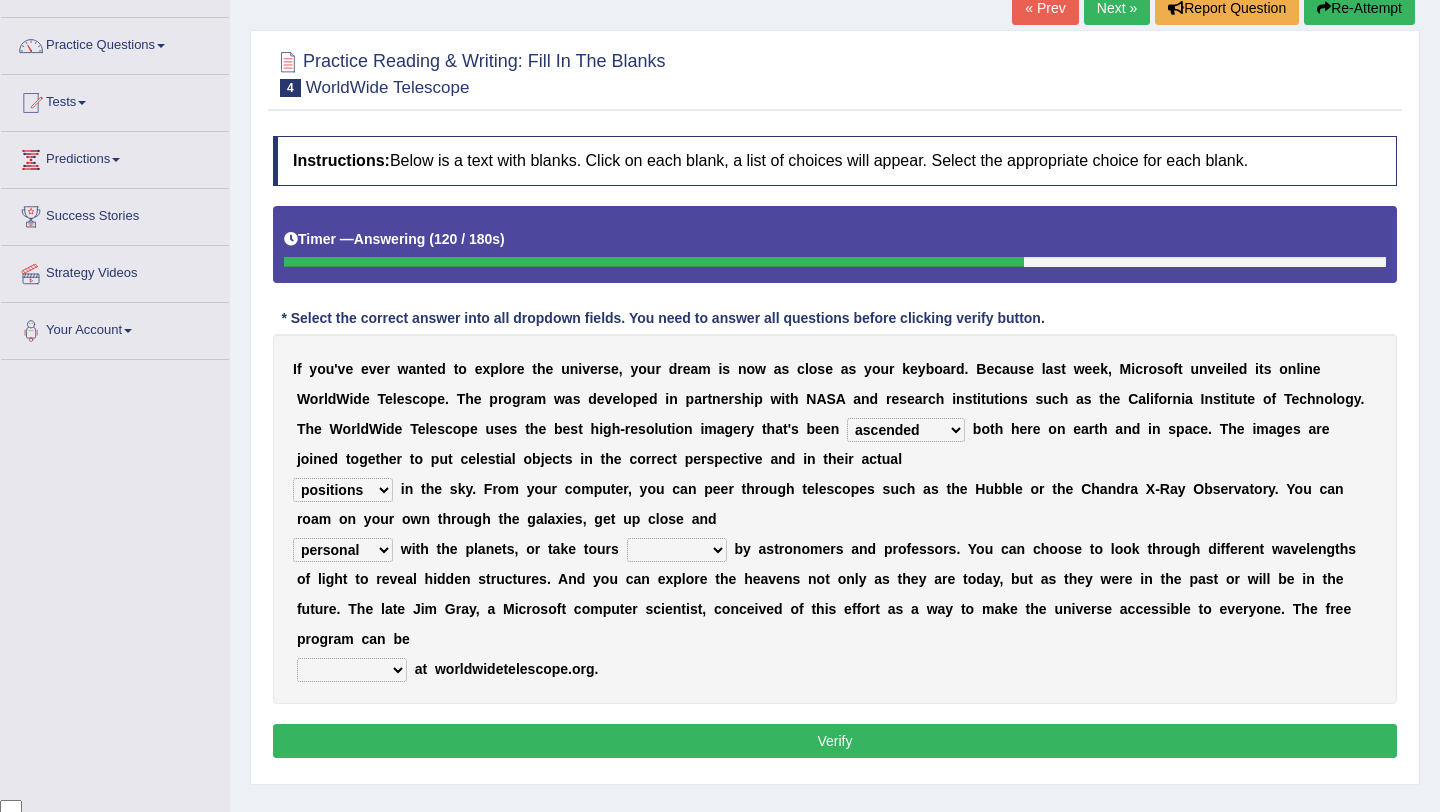 click on "guide guided guiding to guide" at bounding box center [677, 550] 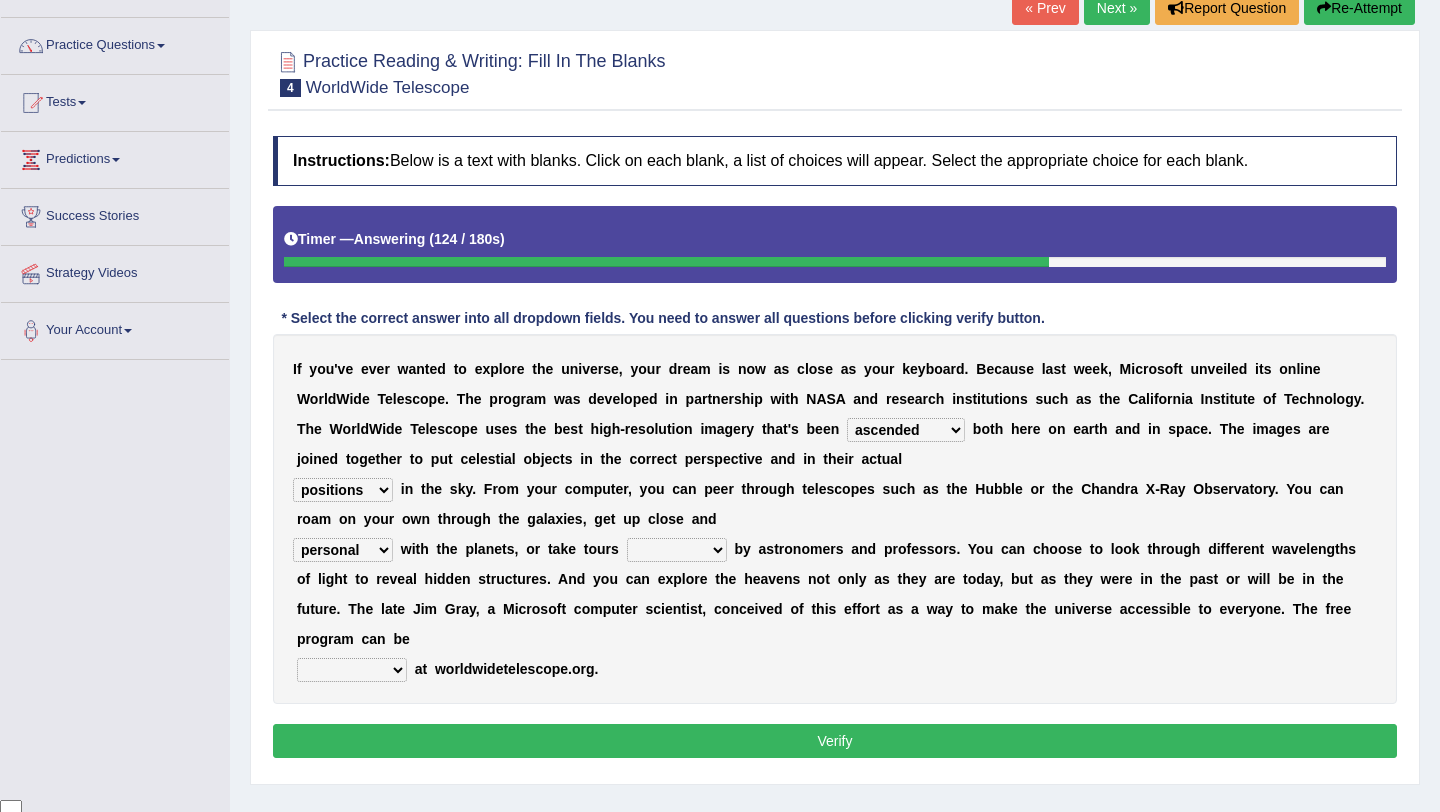 select on "guided" 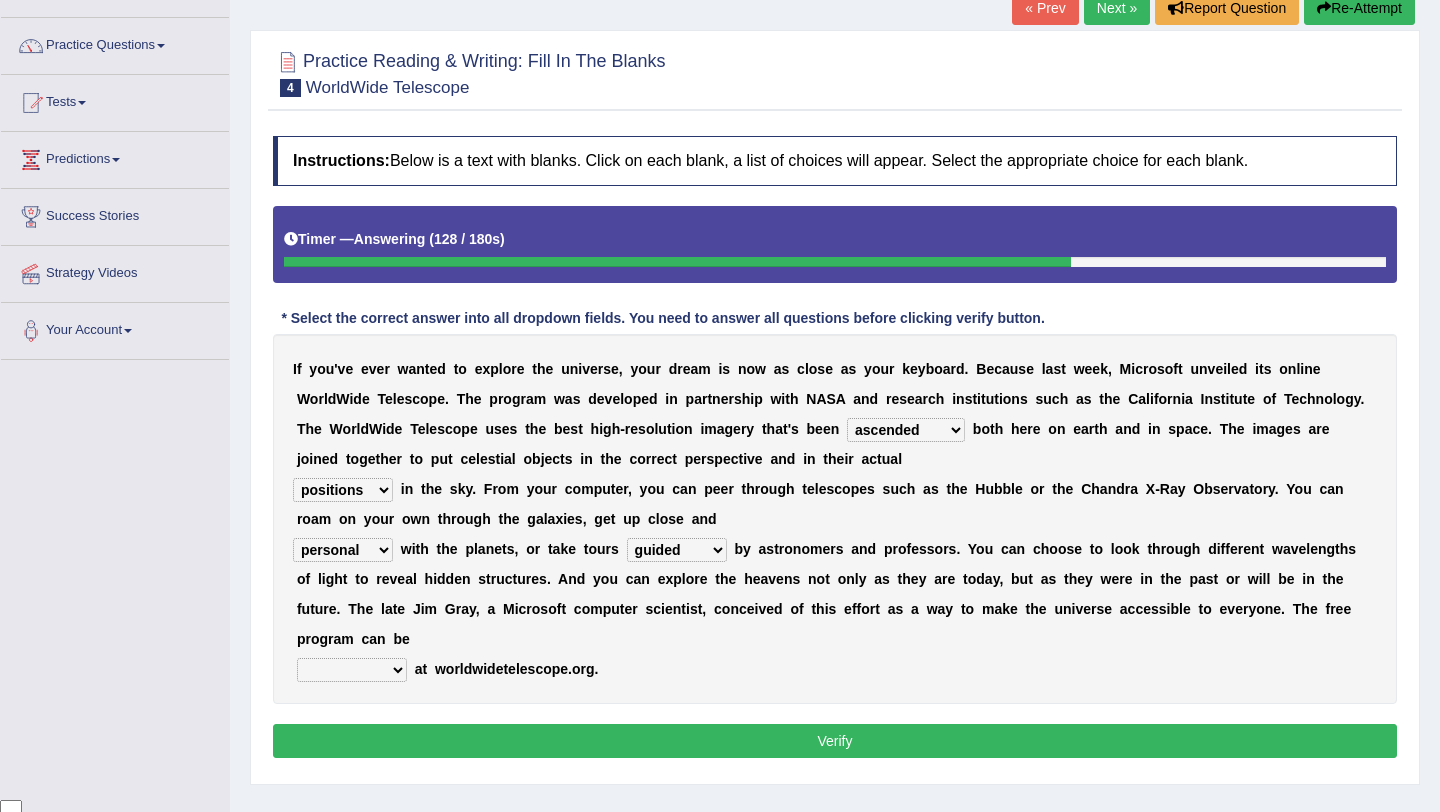 click on "upheld downloaded loaded posted" at bounding box center (352, 670) 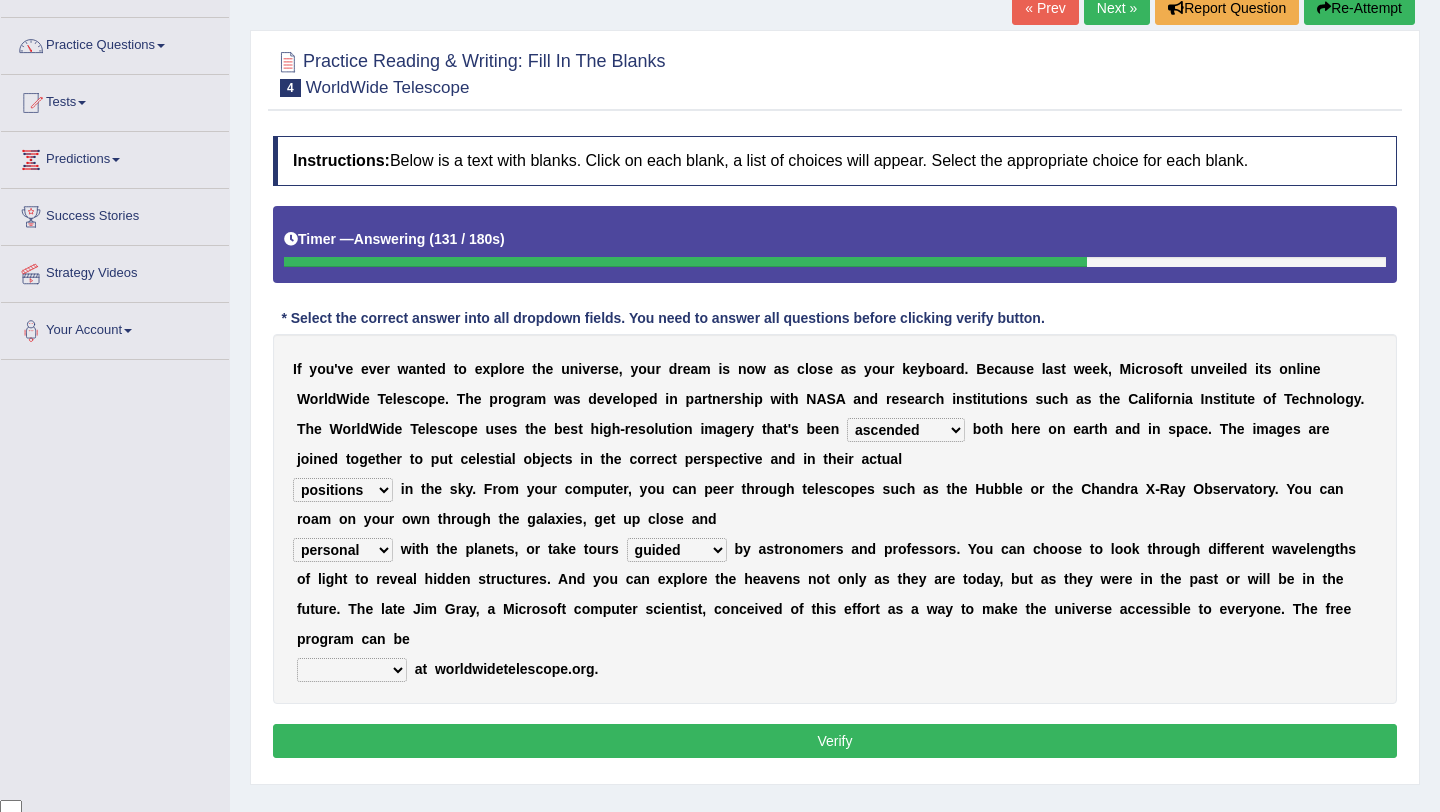 select on "downloaded" 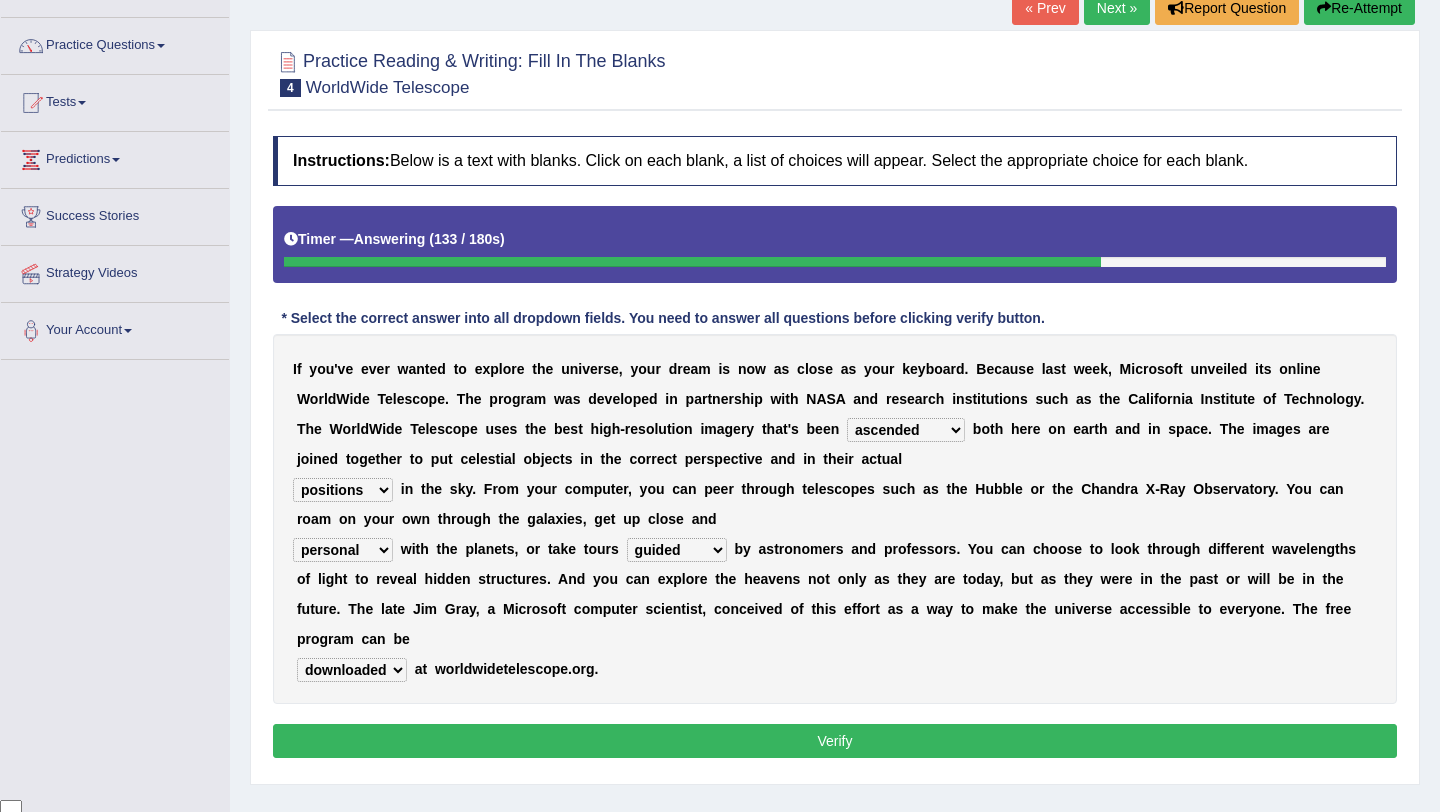 click on "Verify" at bounding box center (835, 741) 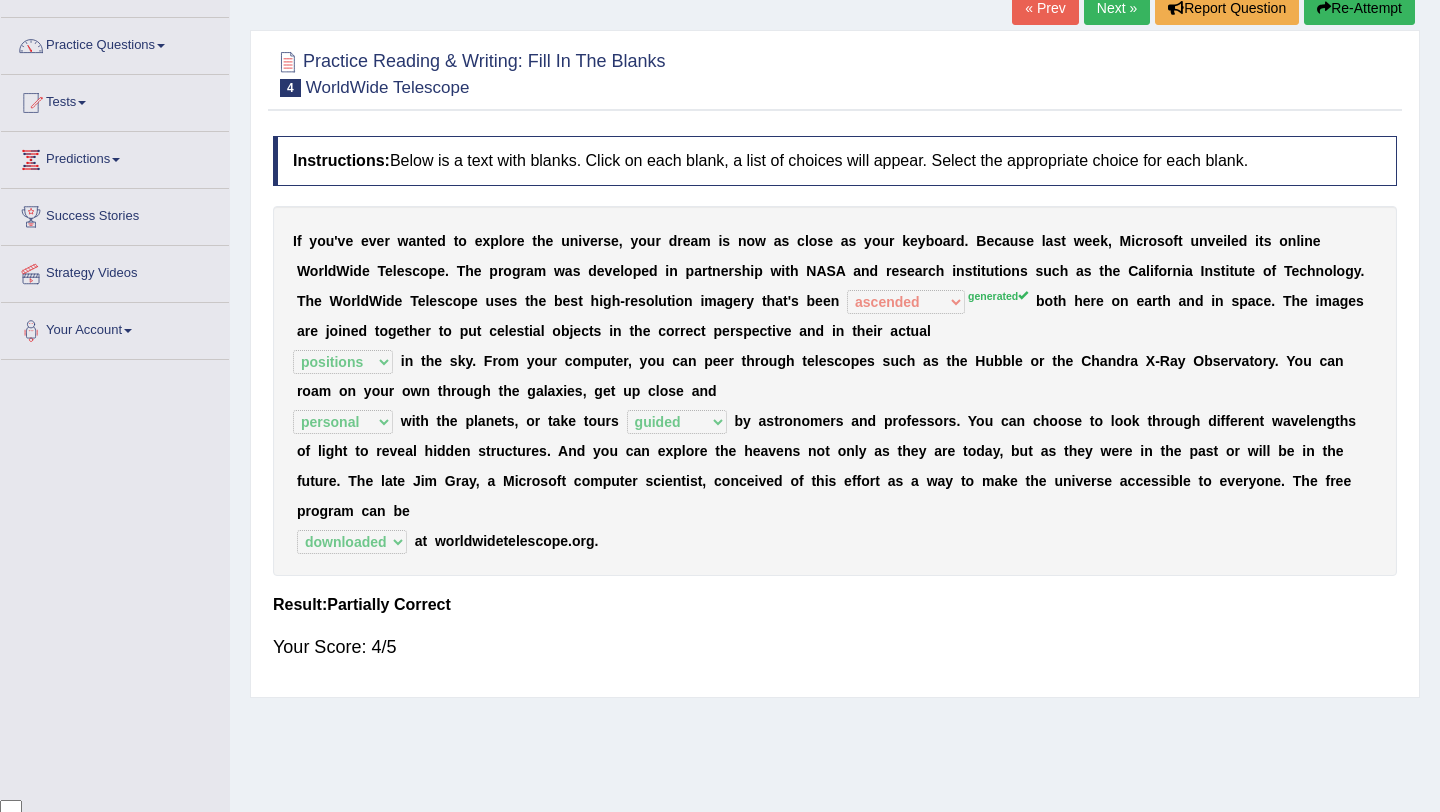 scroll, scrollTop: 0, scrollLeft: 0, axis: both 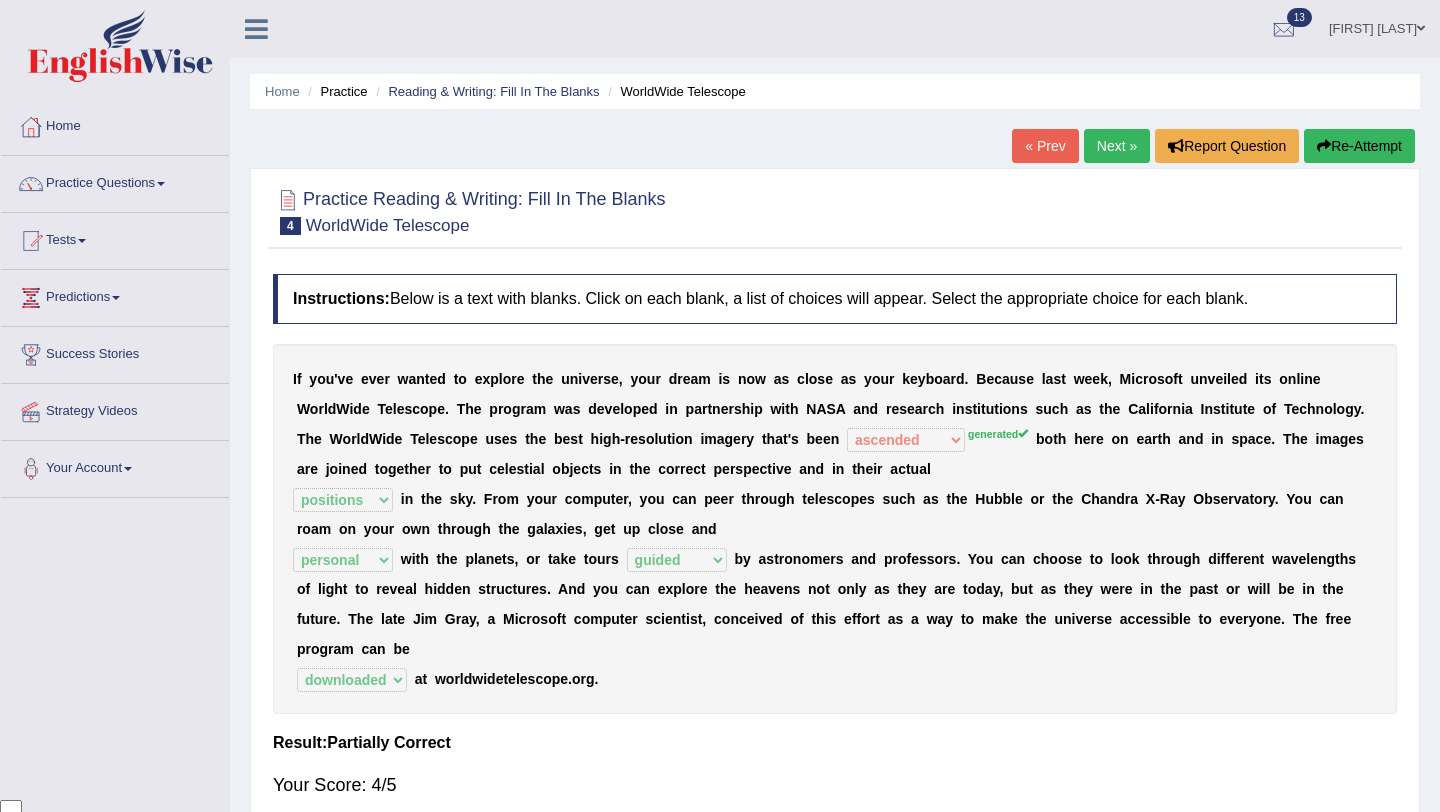 click on "Next »" at bounding box center [1117, 146] 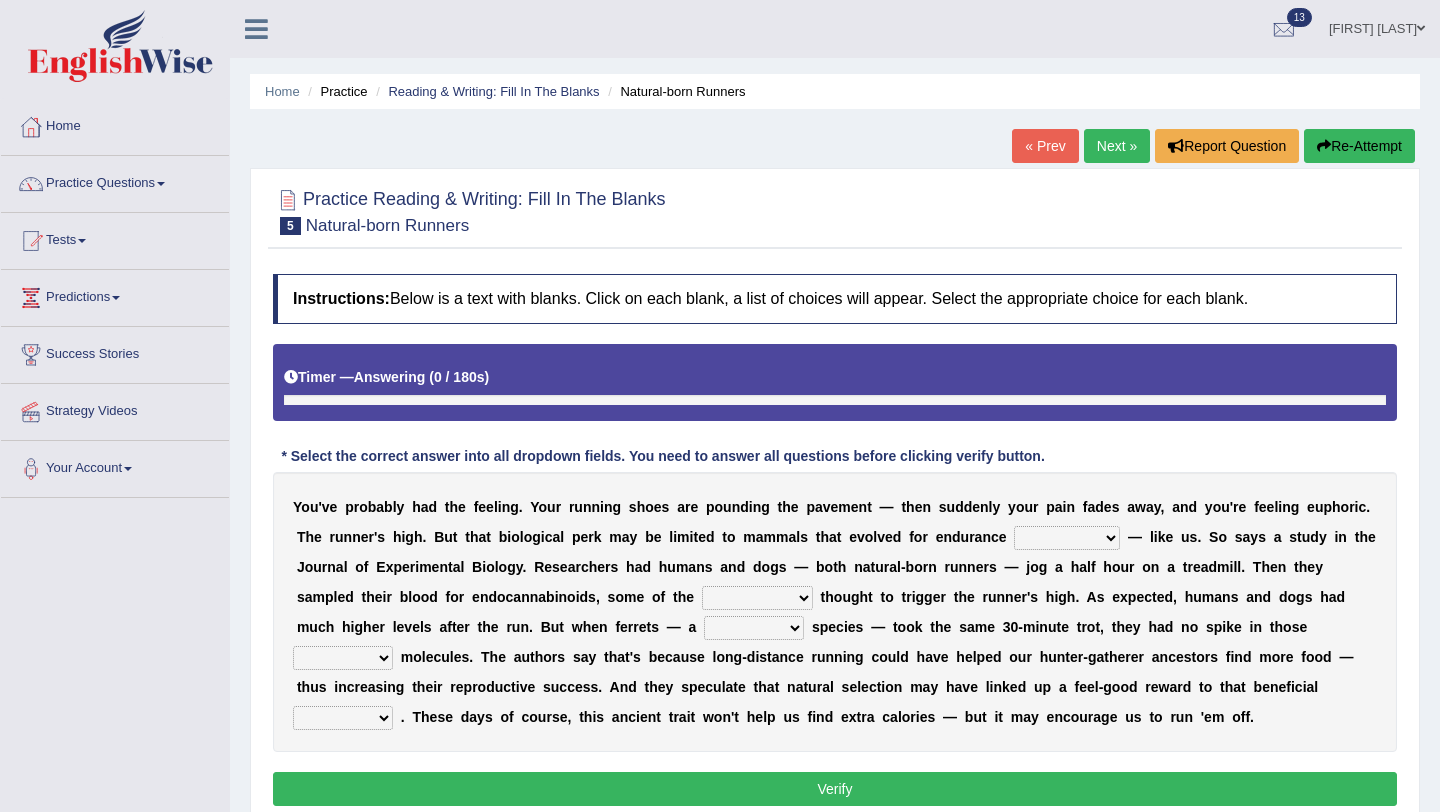 scroll, scrollTop: 0, scrollLeft: 0, axis: both 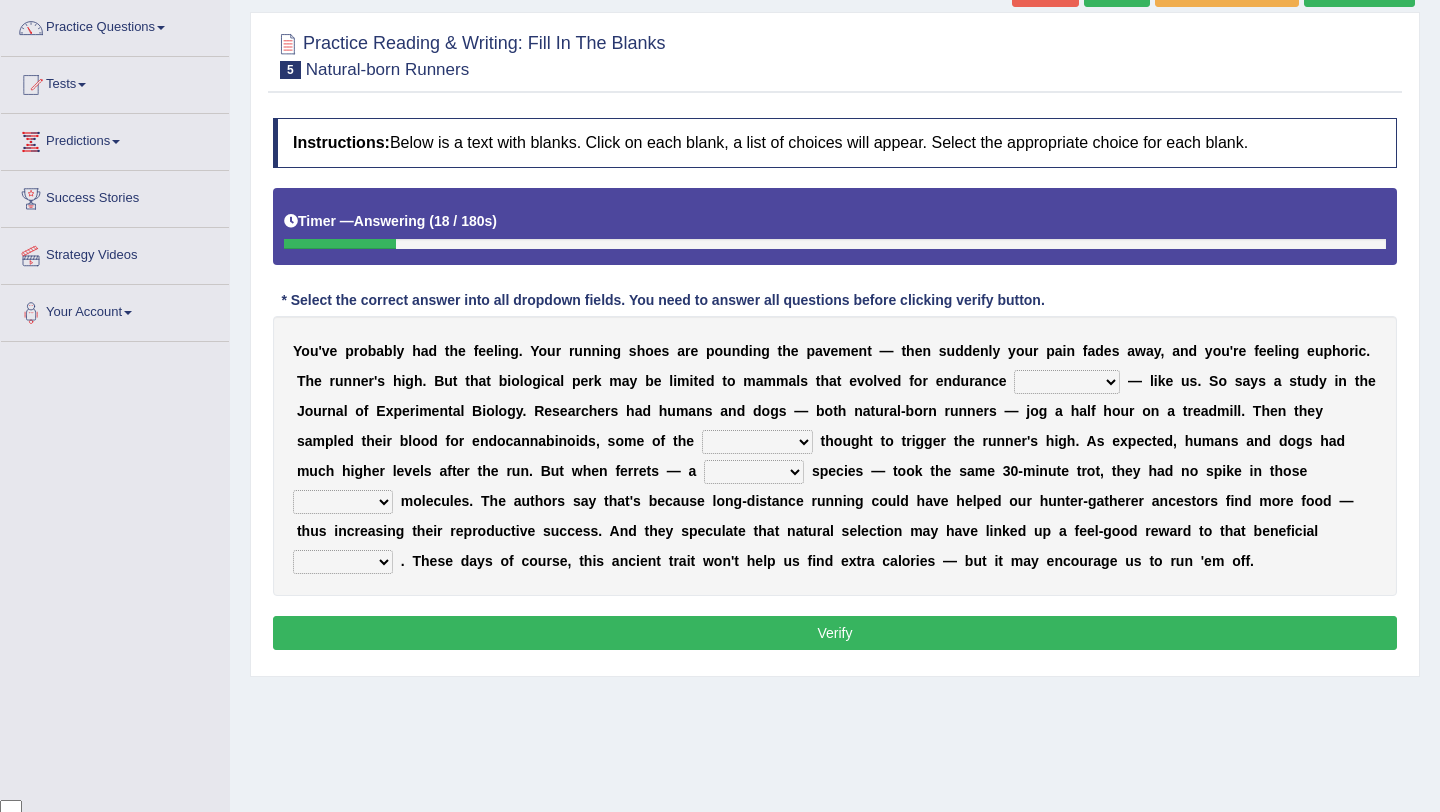 click on "dykes personalize classifies exercise" at bounding box center [1067, 382] 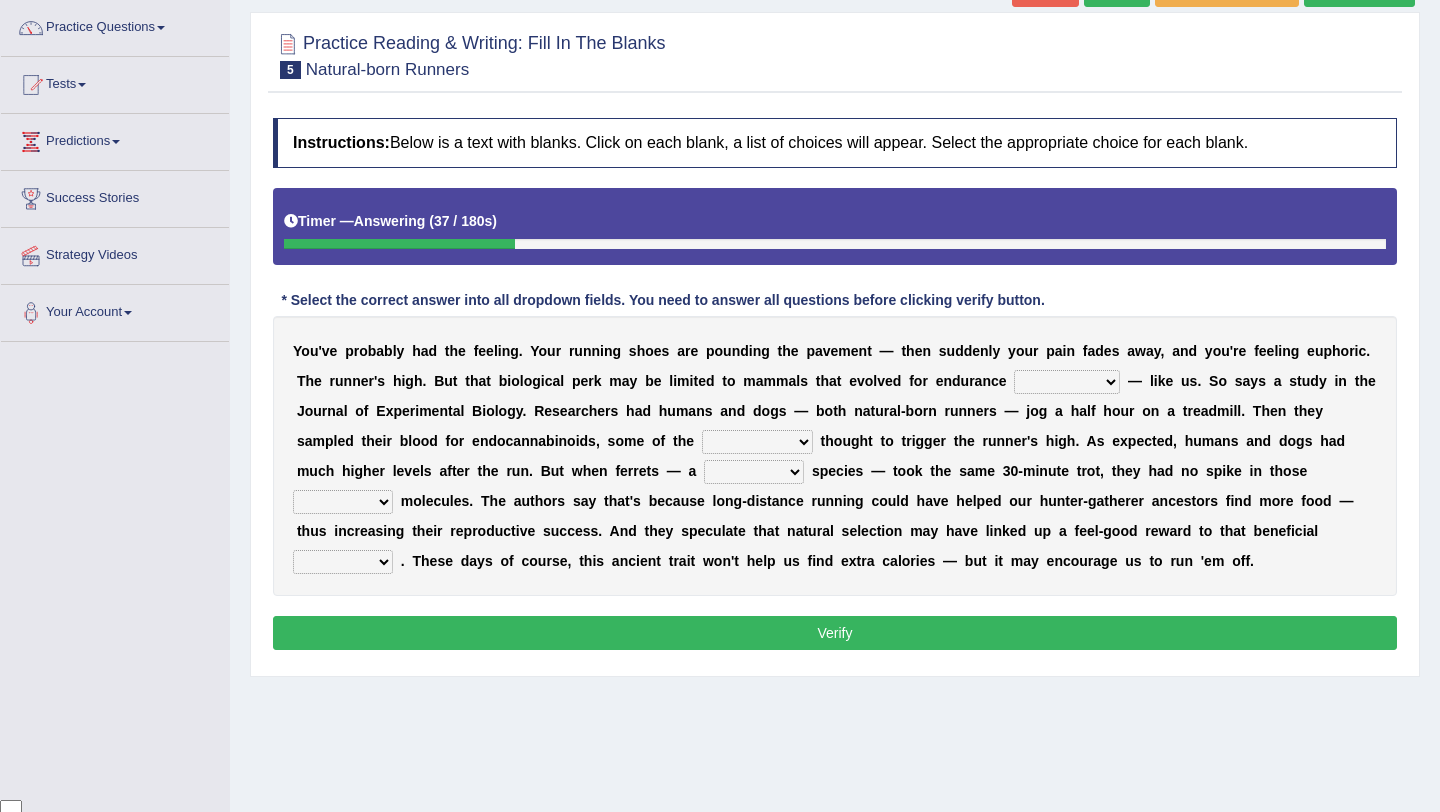 select on "classifies" 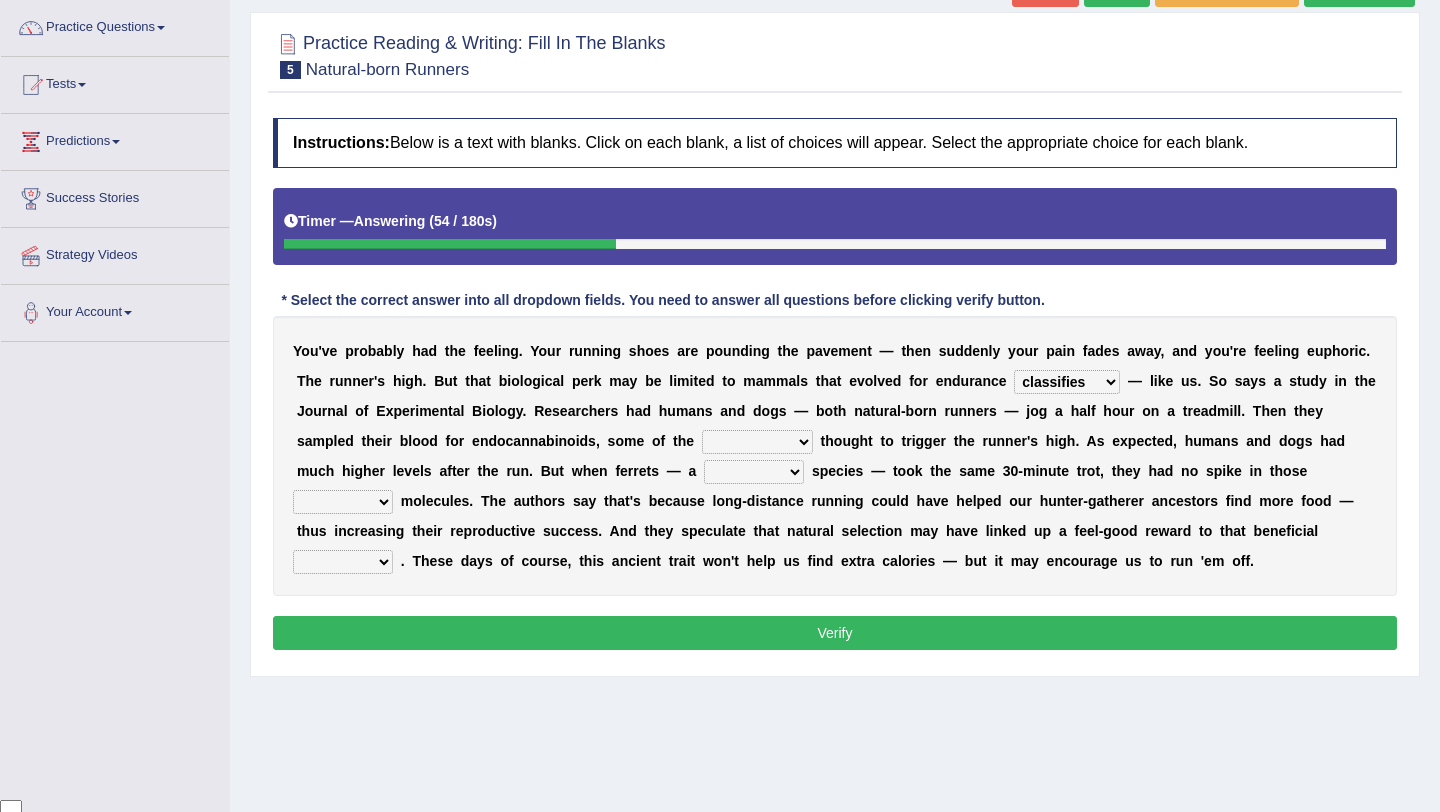 click on "almshouse turnarounds compounds foxhounds" at bounding box center [757, 442] 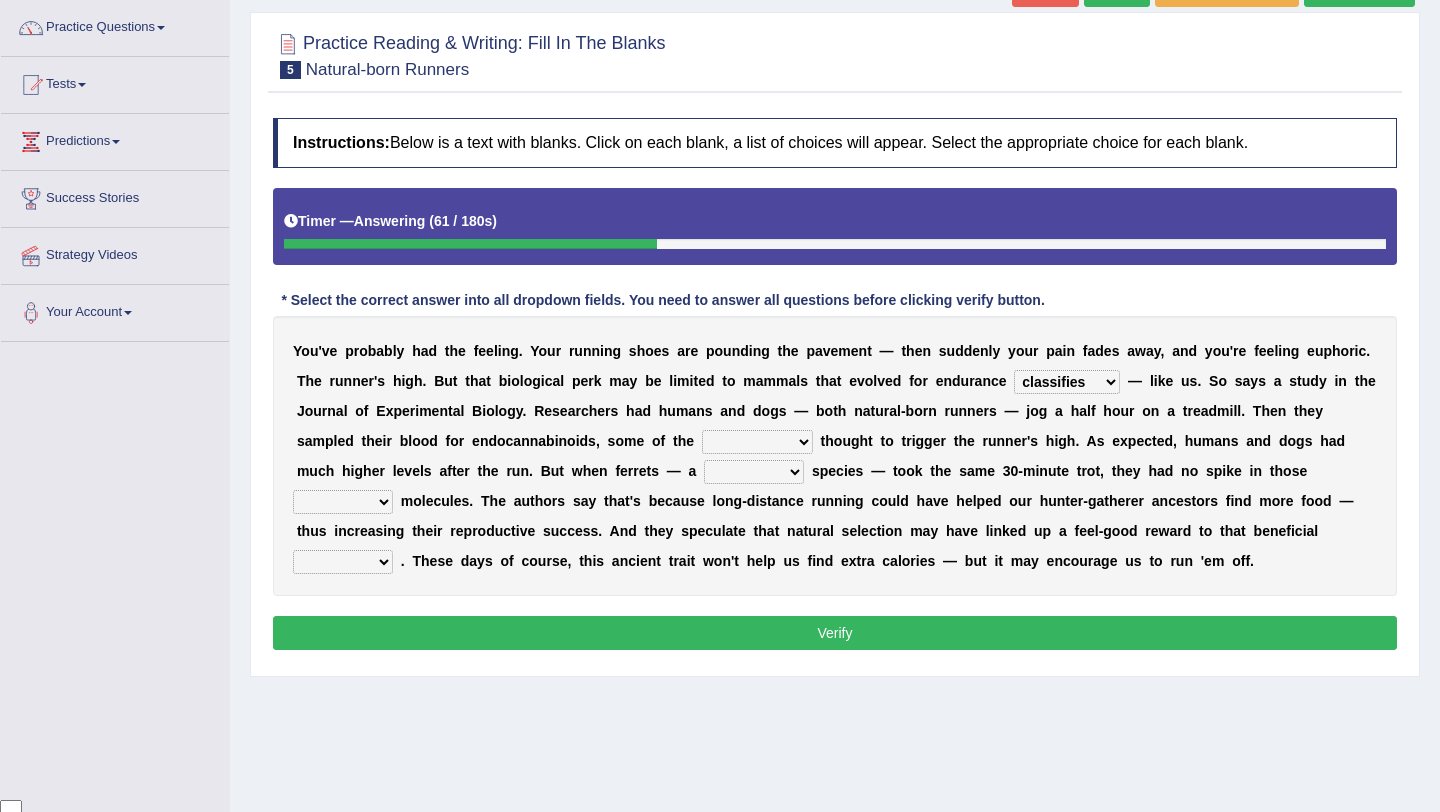 select on "compounds" 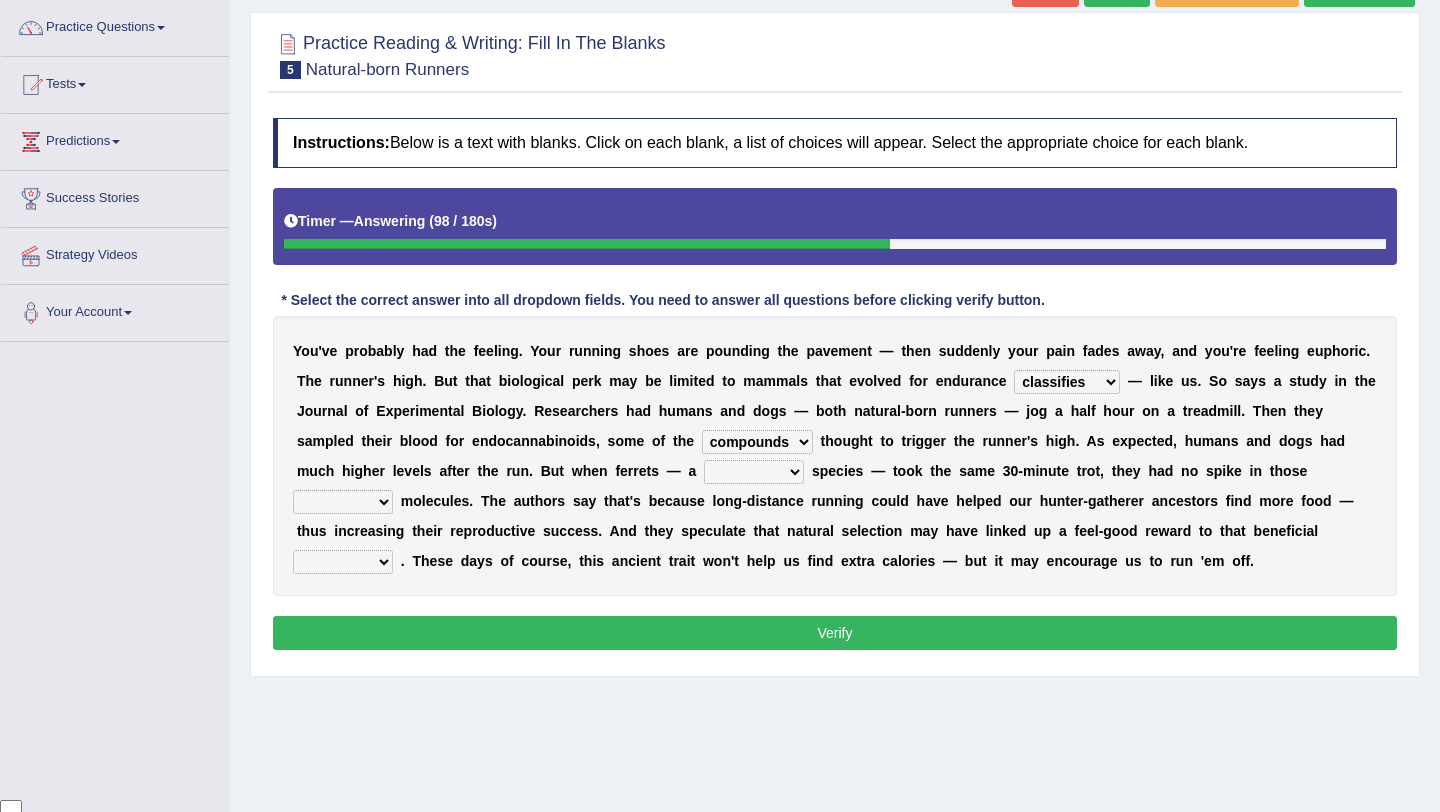 click on "excellency merely faerie sedentary" at bounding box center [754, 472] 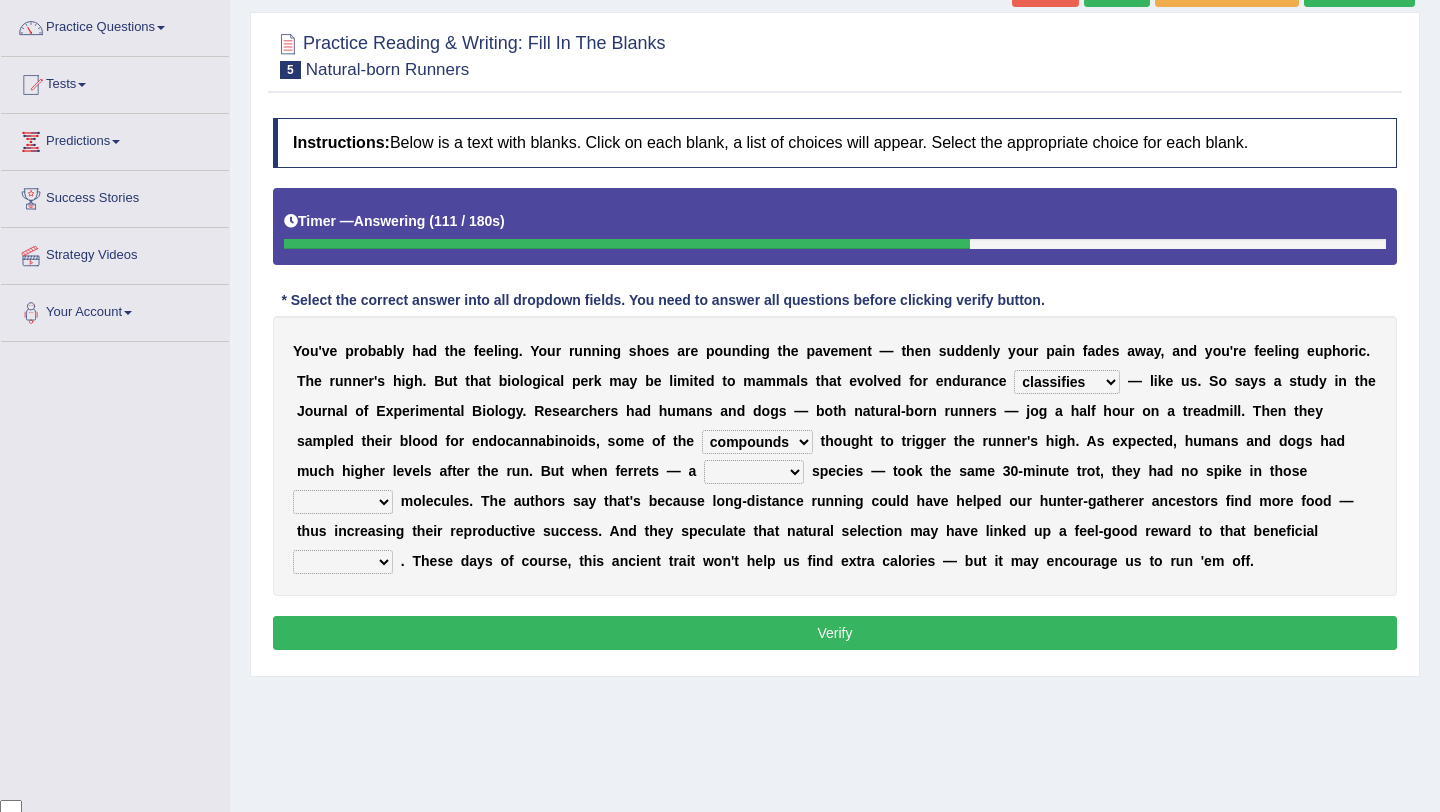 select on "sedentary" 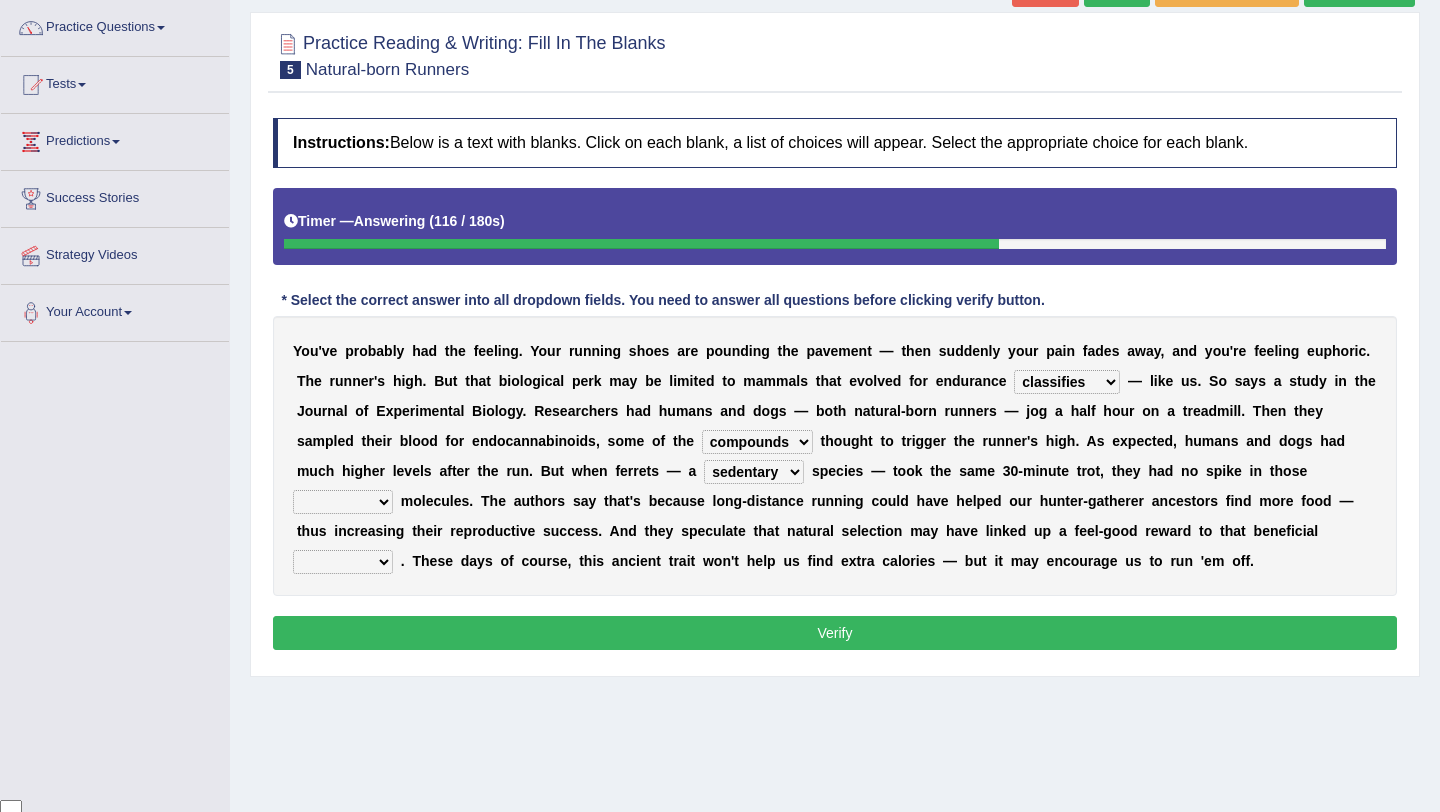 click on "groaned feel-good inchoate loaned" at bounding box center (343, 502) 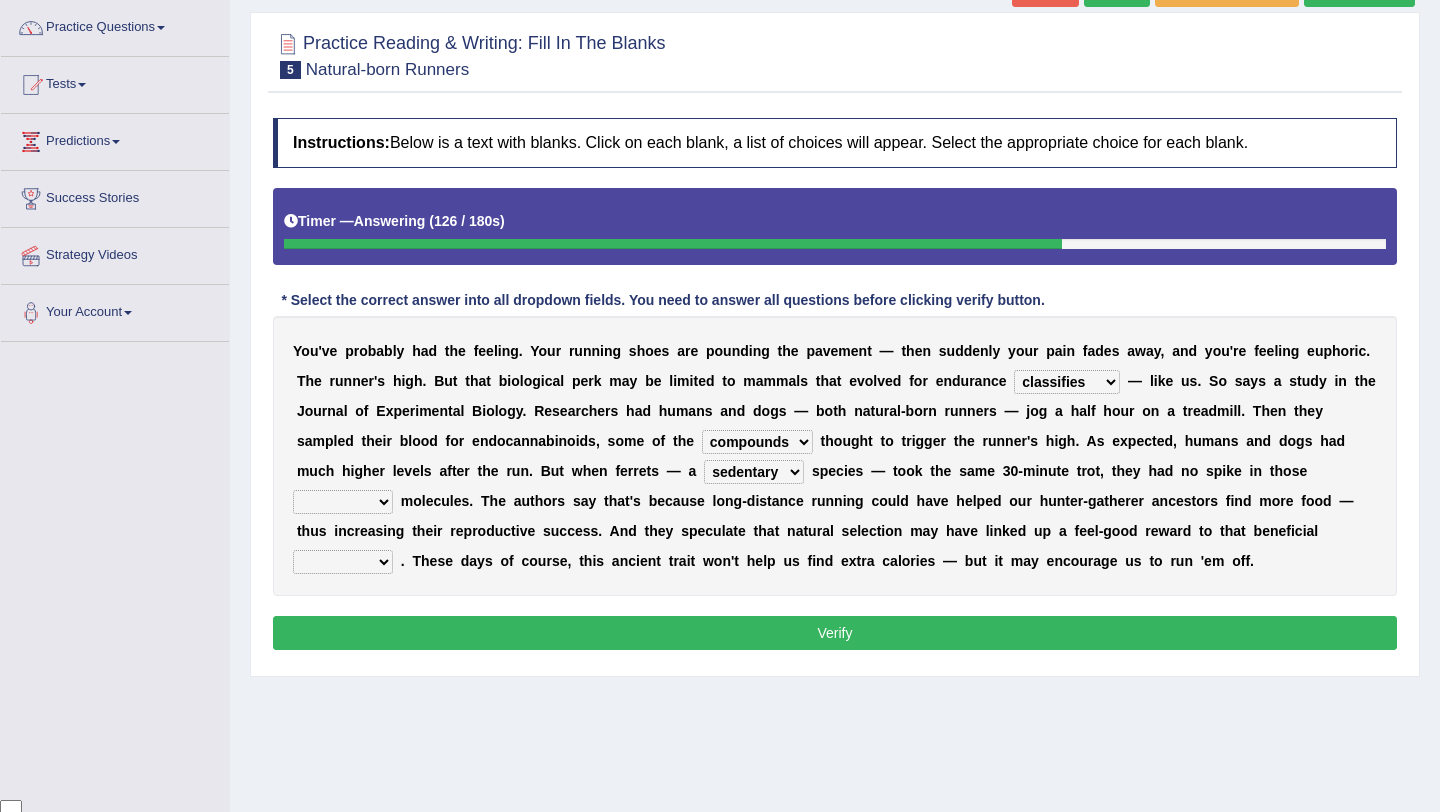 select on "feel-good" 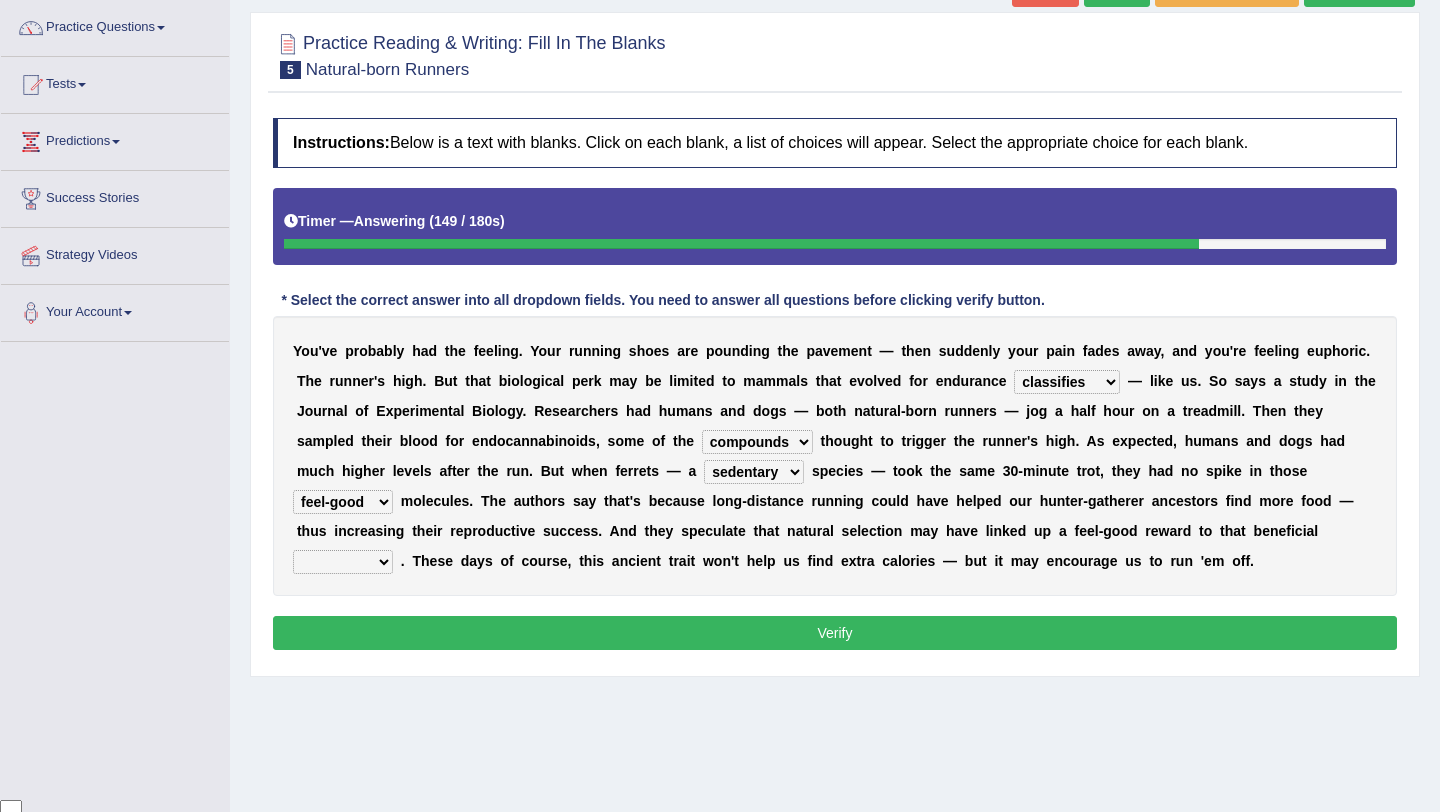 click on "wager exchanger behavior regulator" at bounding box center [343, 562] 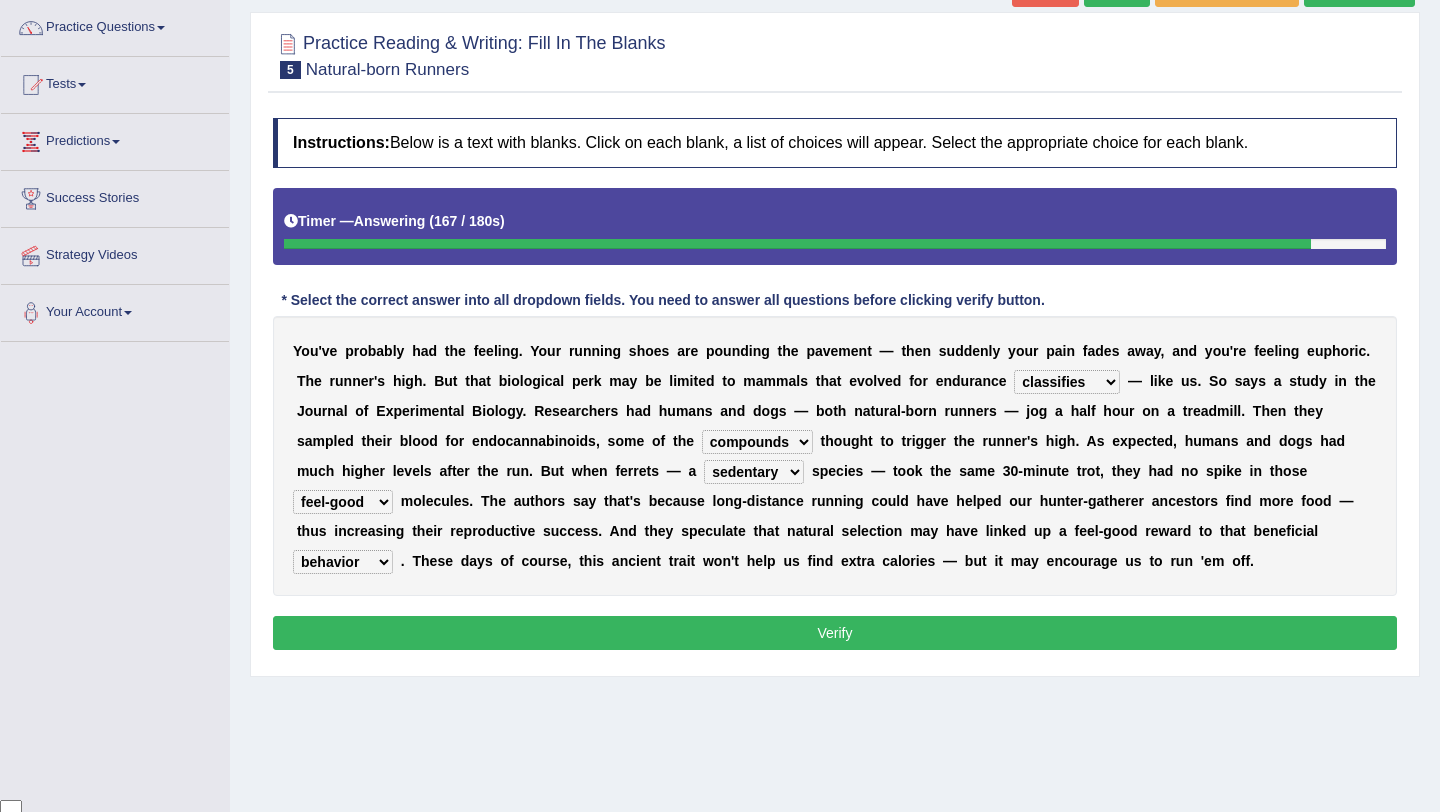 click on "wager exchanger behavior regulator" at bounding box center [343, 562] 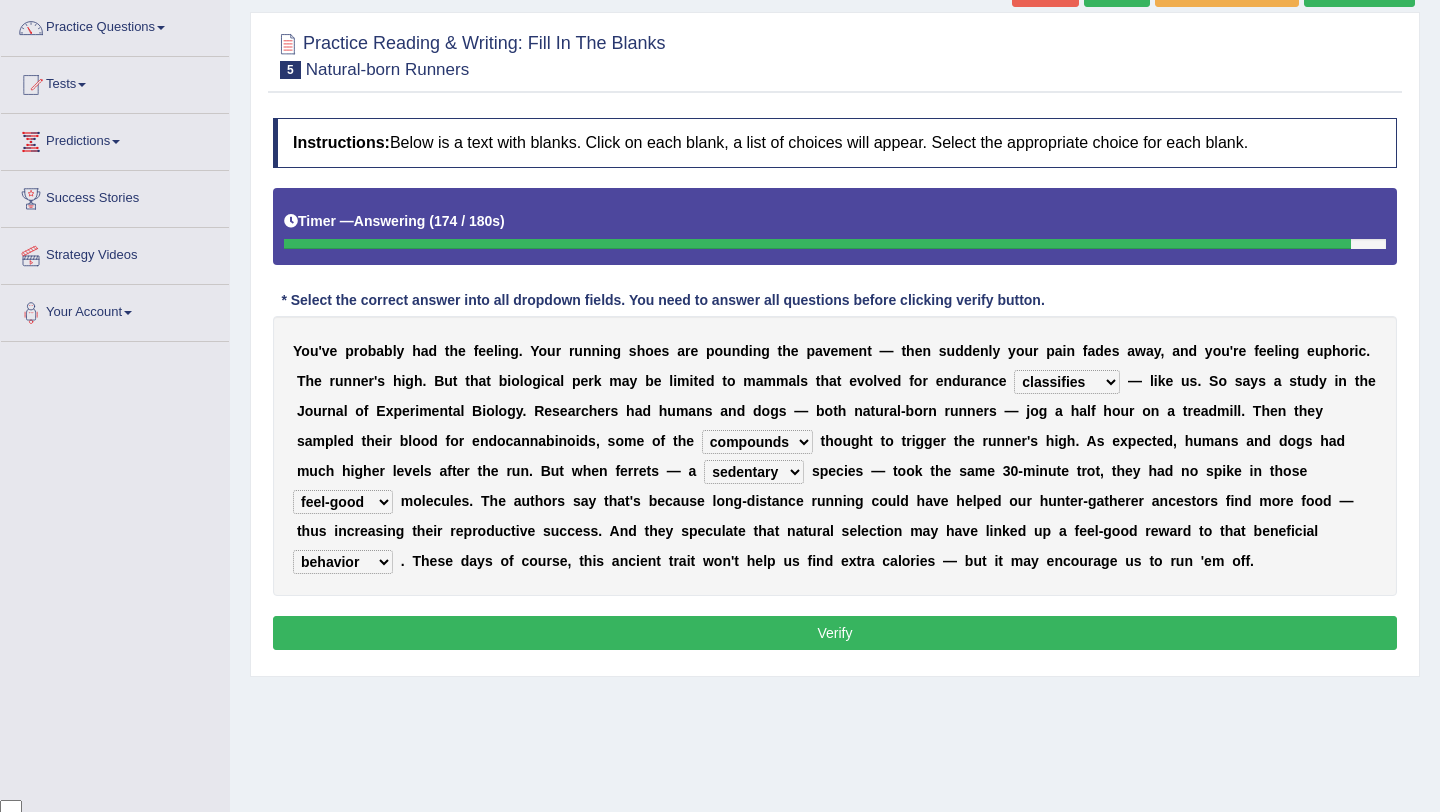 select on "exchanger" 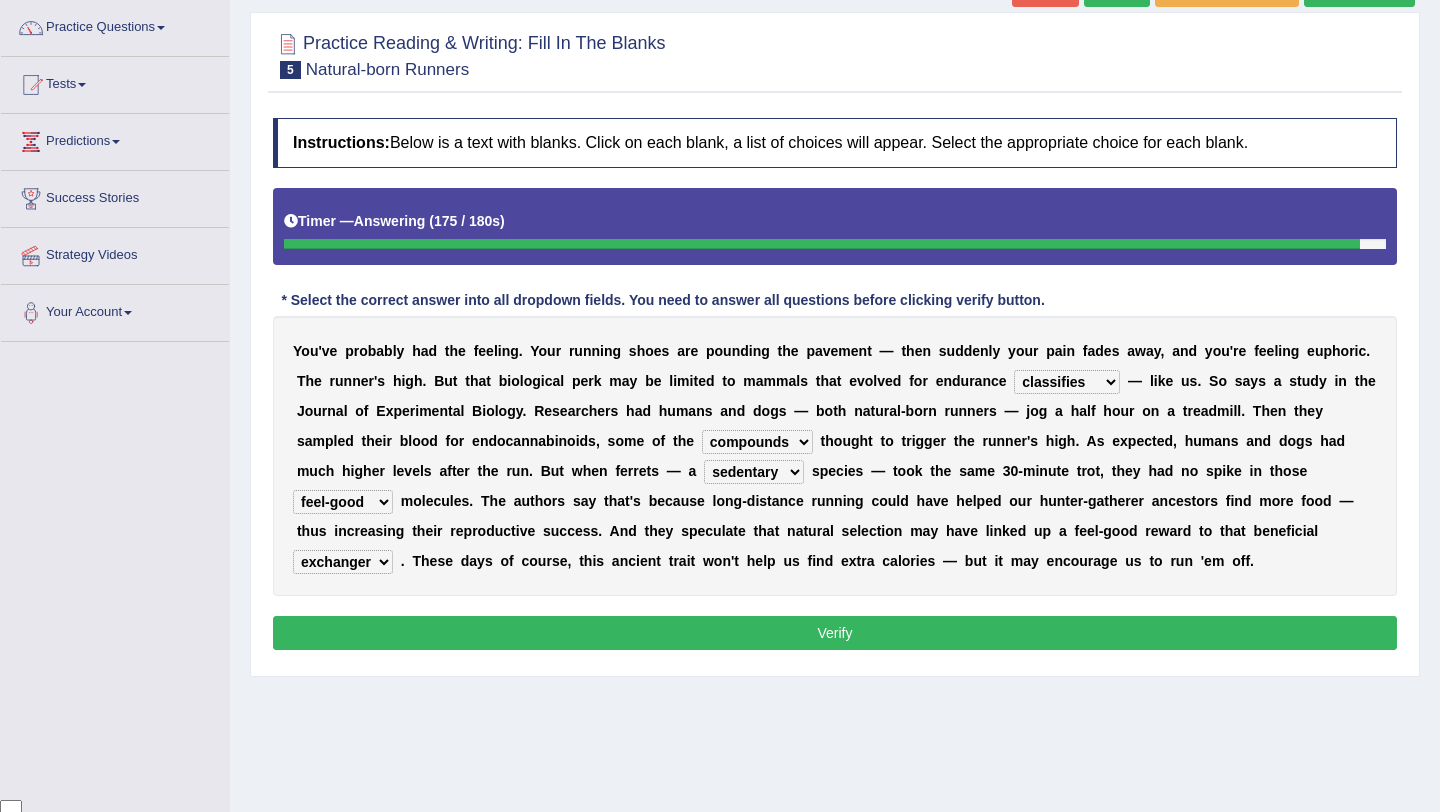 click on "Verify" at bounding box center (835, 633) 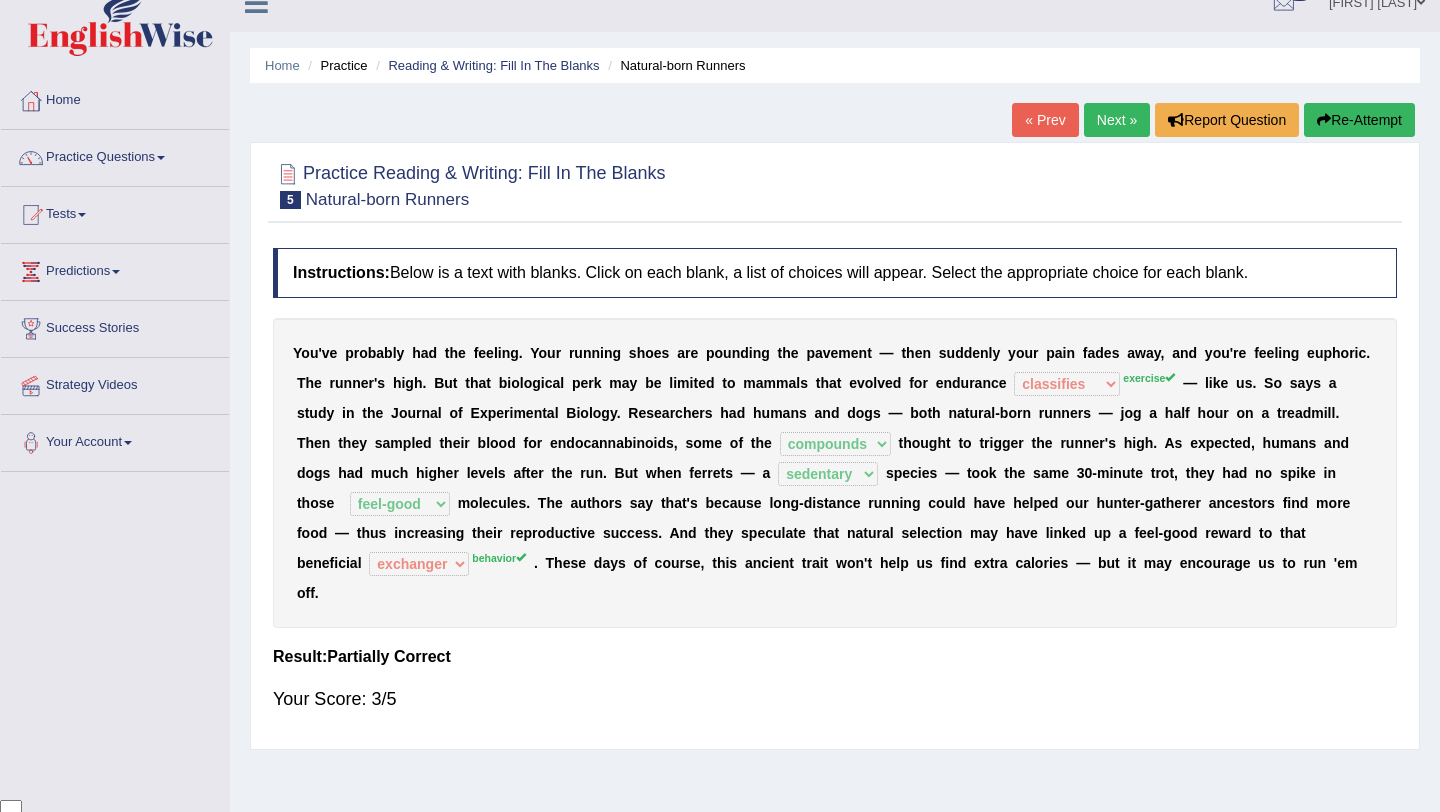 scroll, scrollTop: 20, scrollLeft: 0, axis: vertical 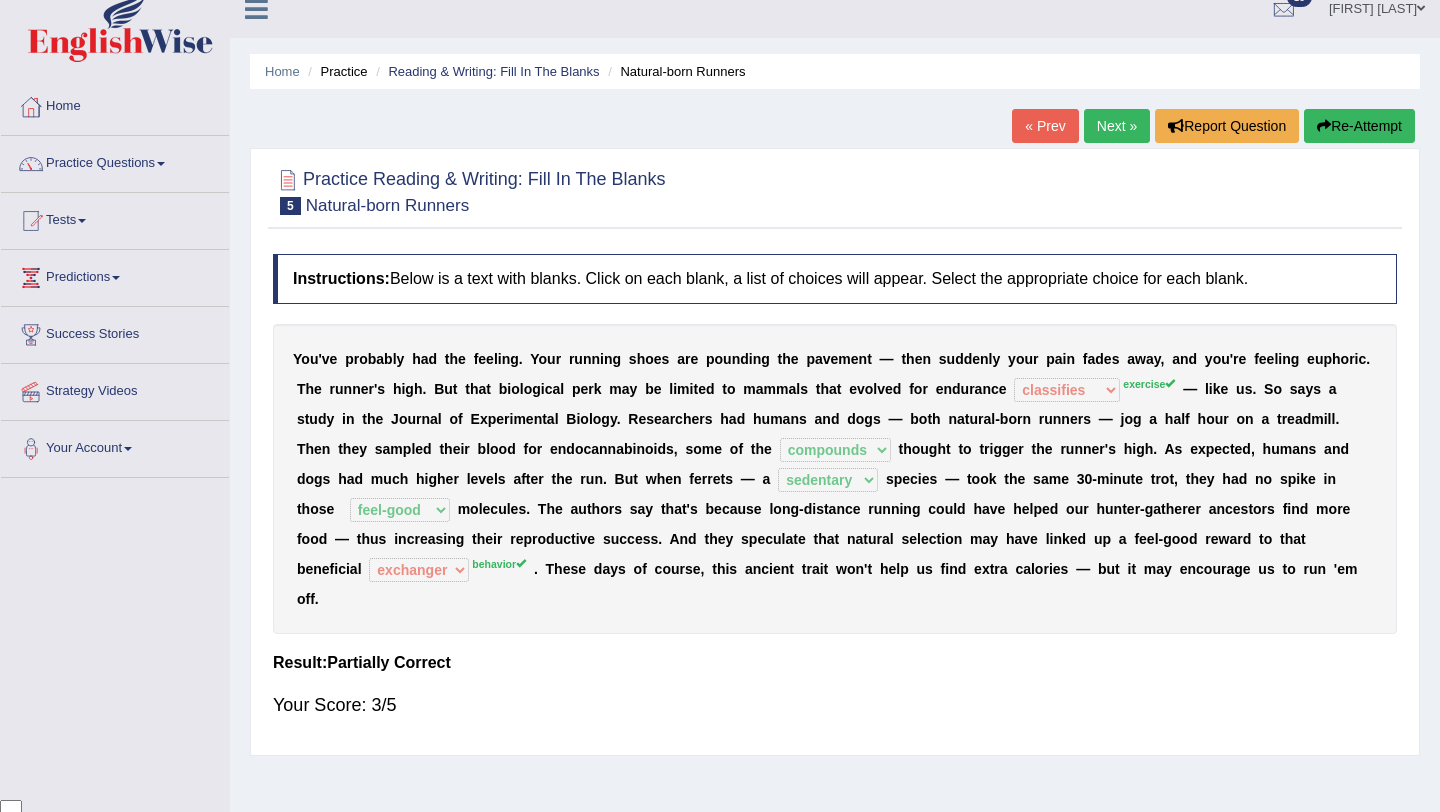 click on "Next »" at bounding box center [1117, 126] 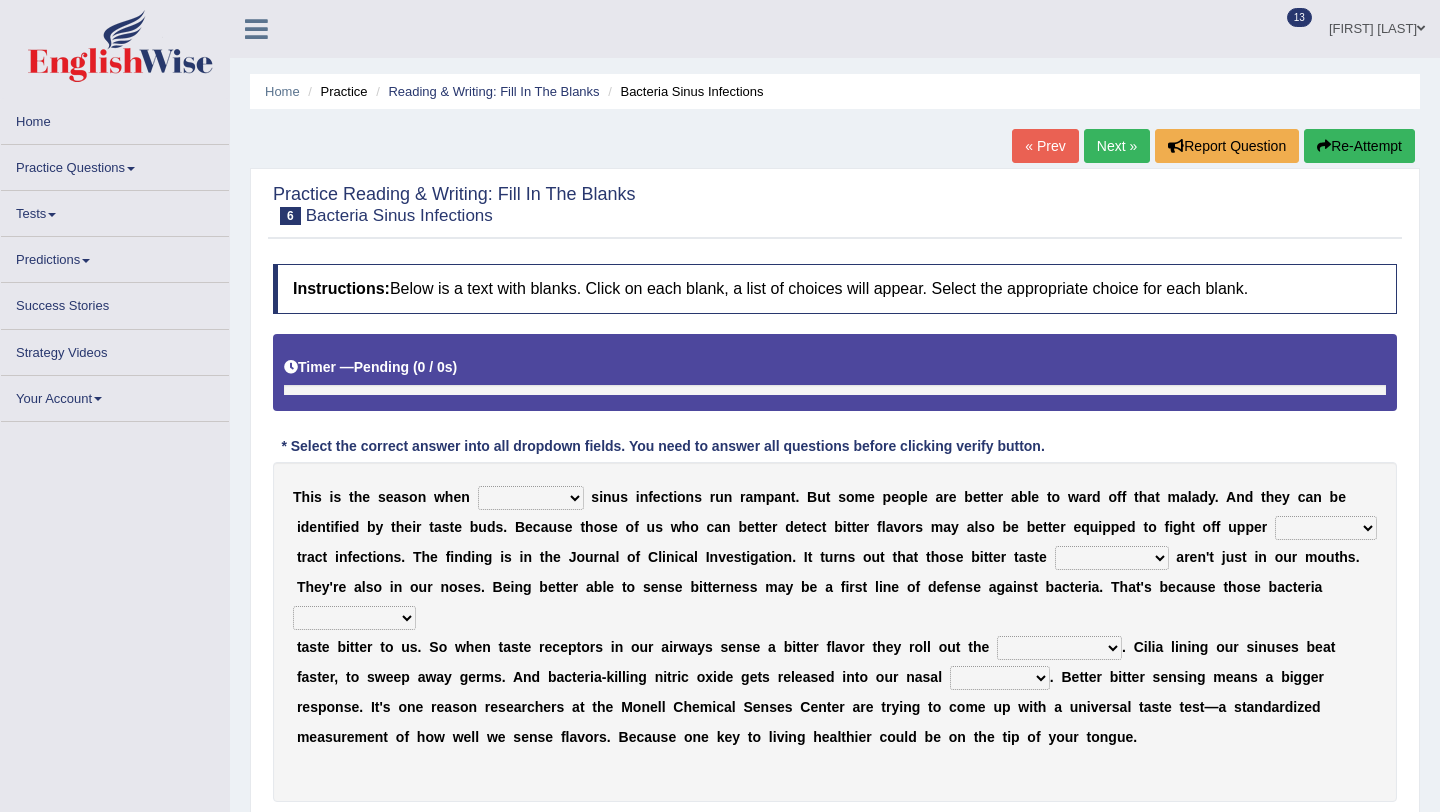 scroll, scrollTop: 0, scrollLeft: 0, axis: both 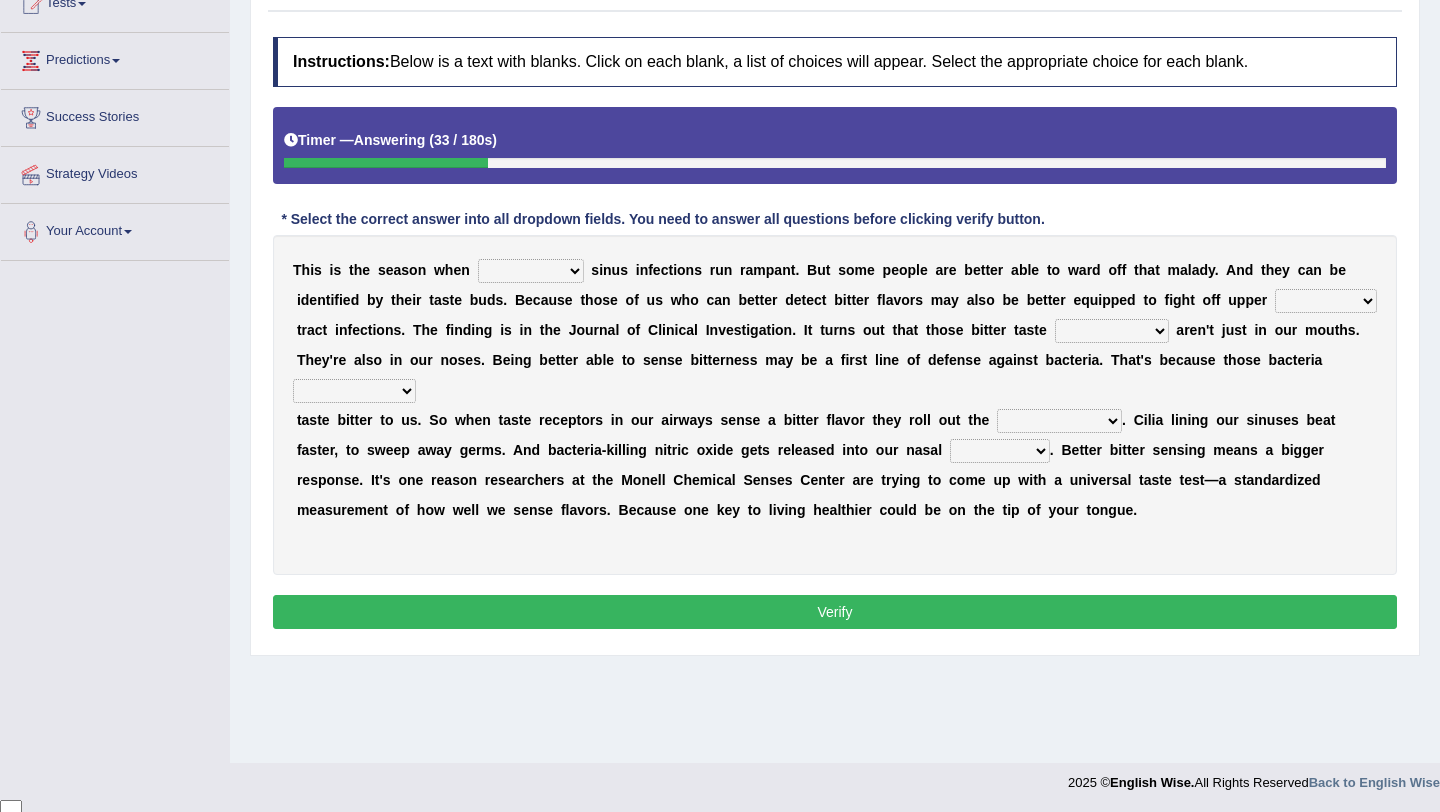 click on "conventicle atheist bacterial prissier" at bounding box center [531, 271] 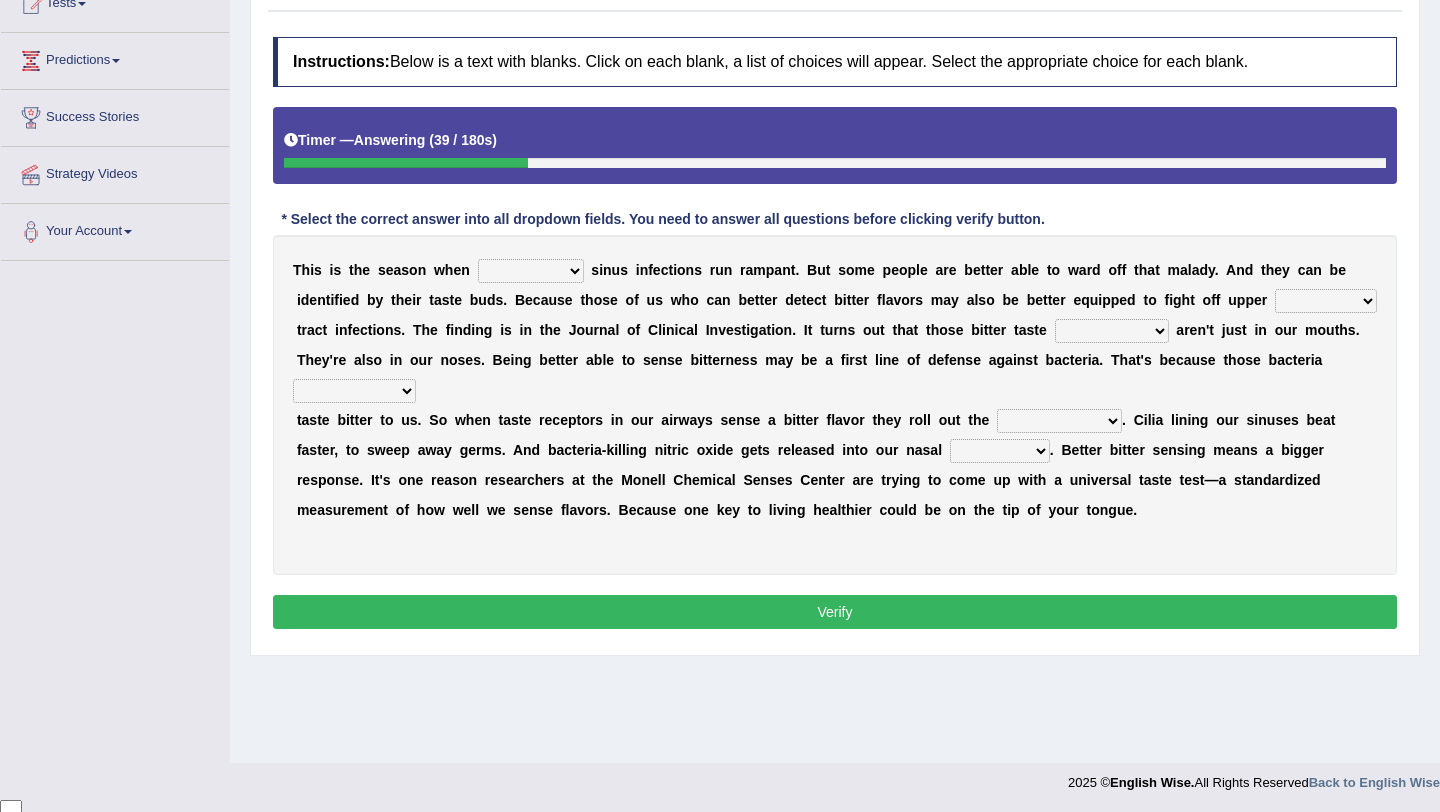 select on "bacterial" 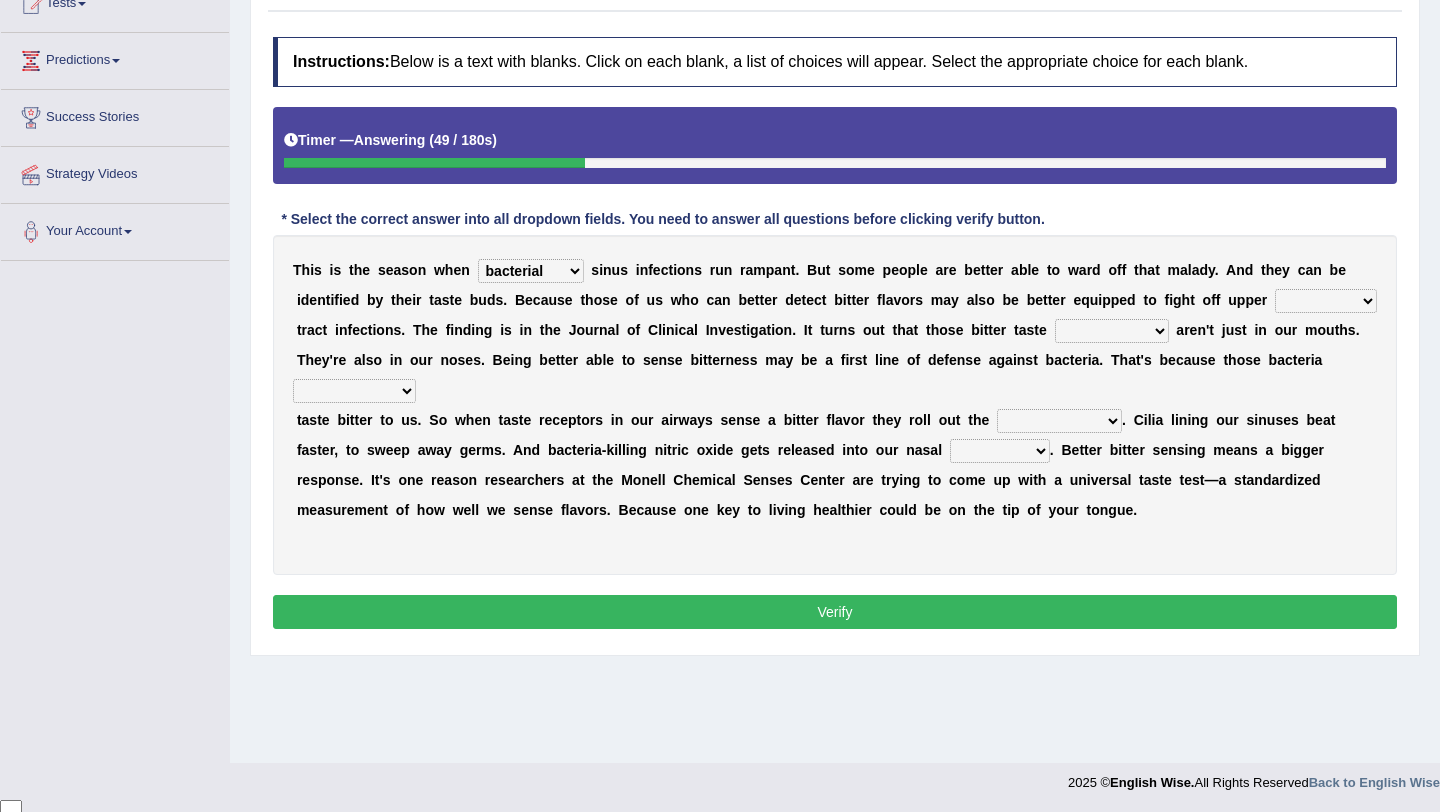 click on "faulty respiratory togae gawky" at bounding box center [1326, 301] 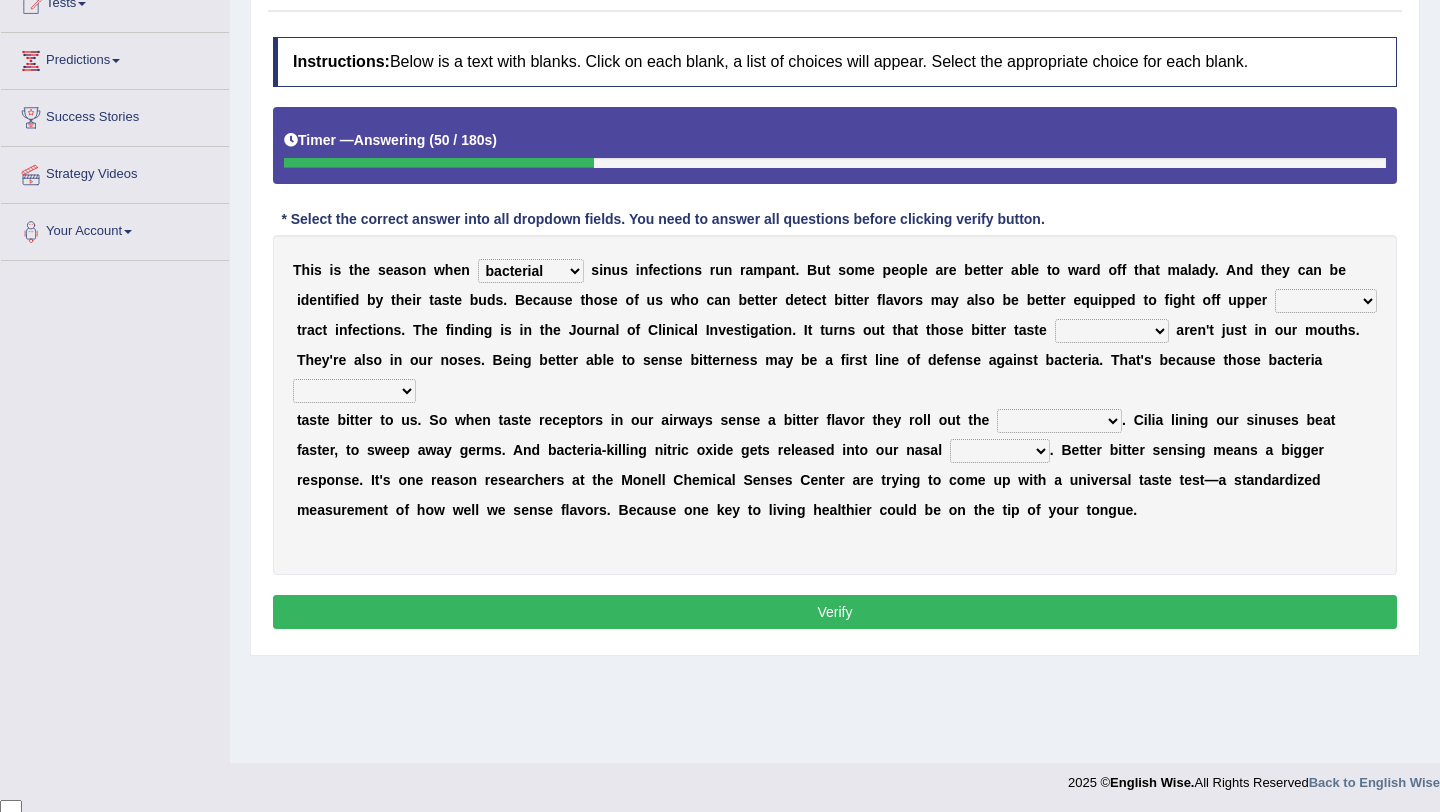 select on "respiratory" 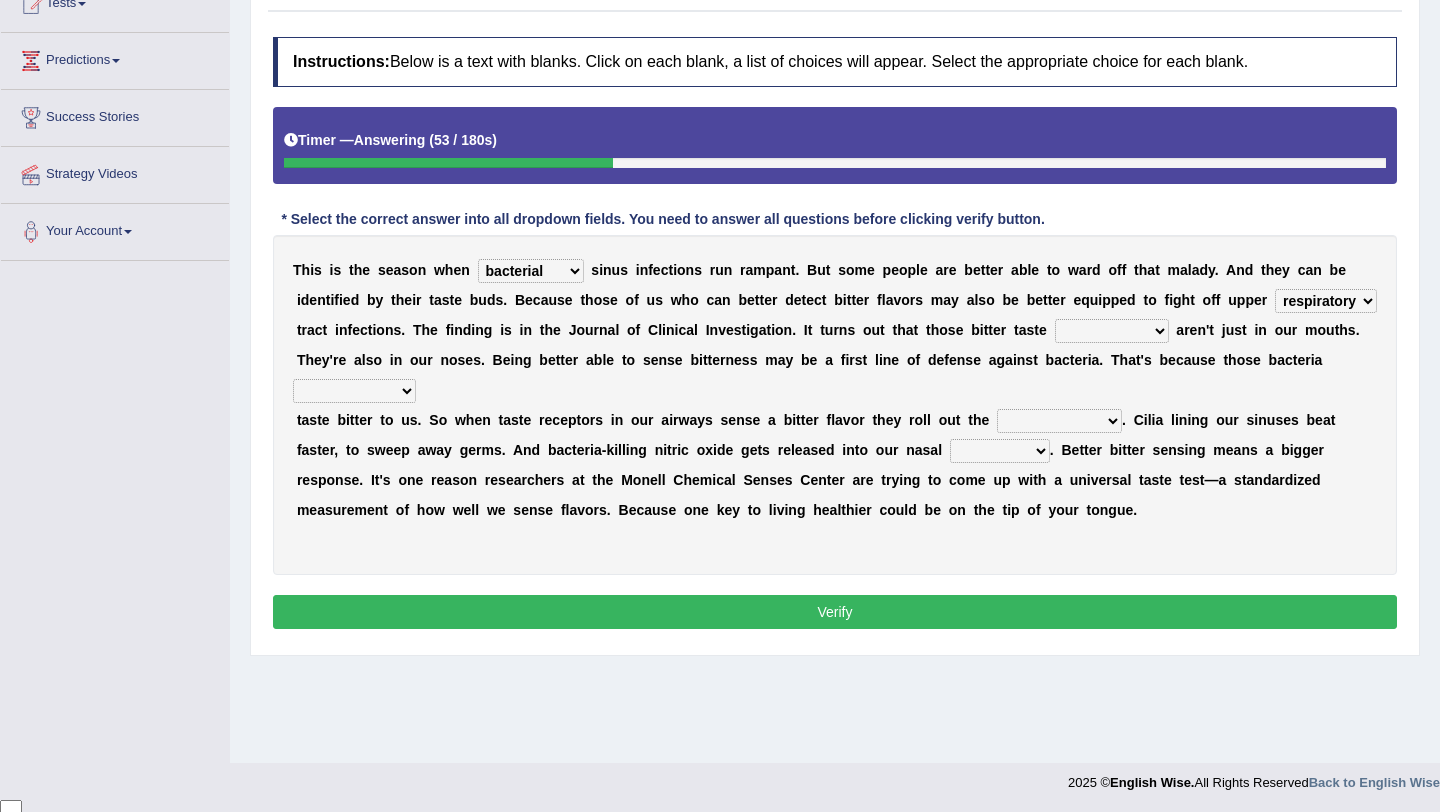 click on "depressions dinners submissions receptors" at bounding box center (1112, 331) 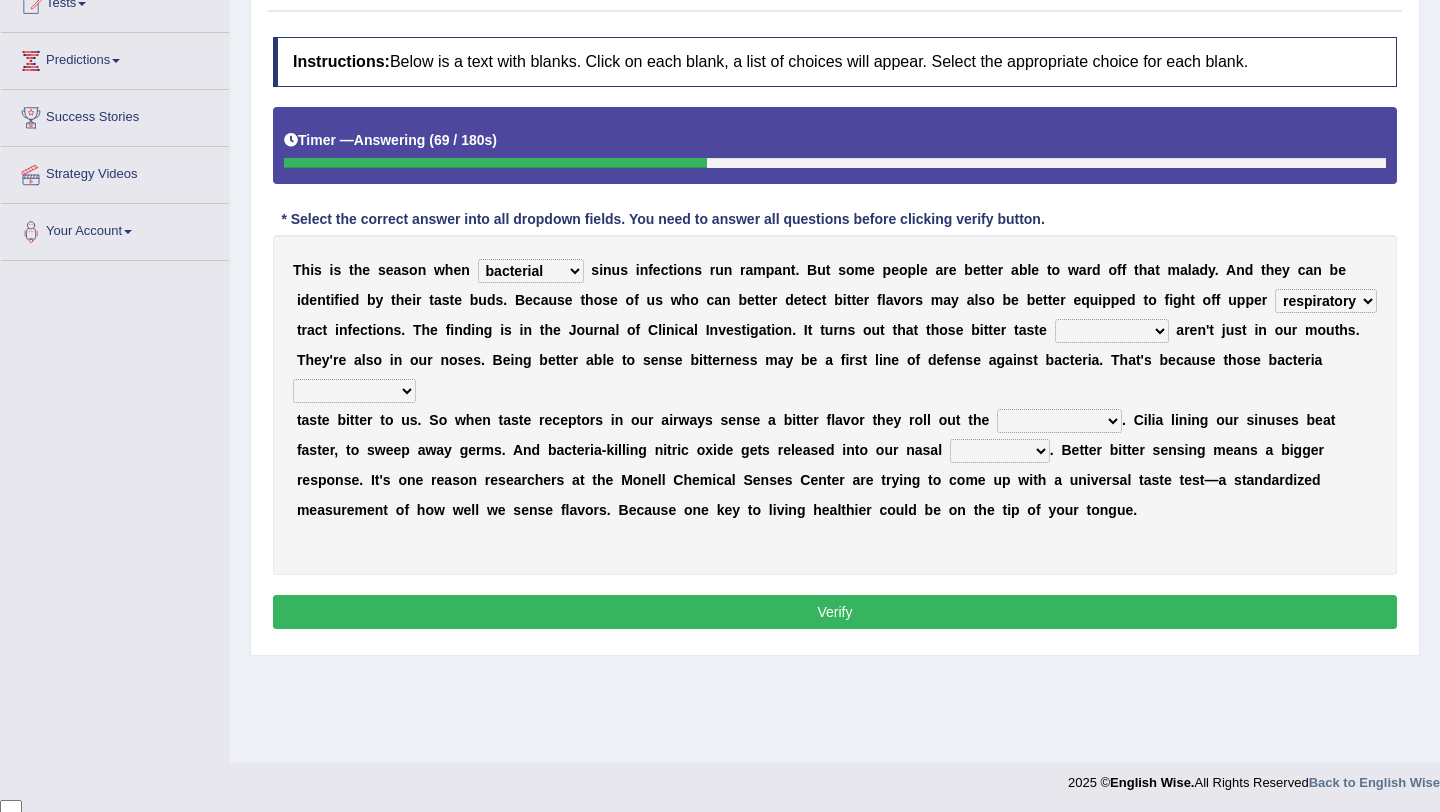 select on "receptors" 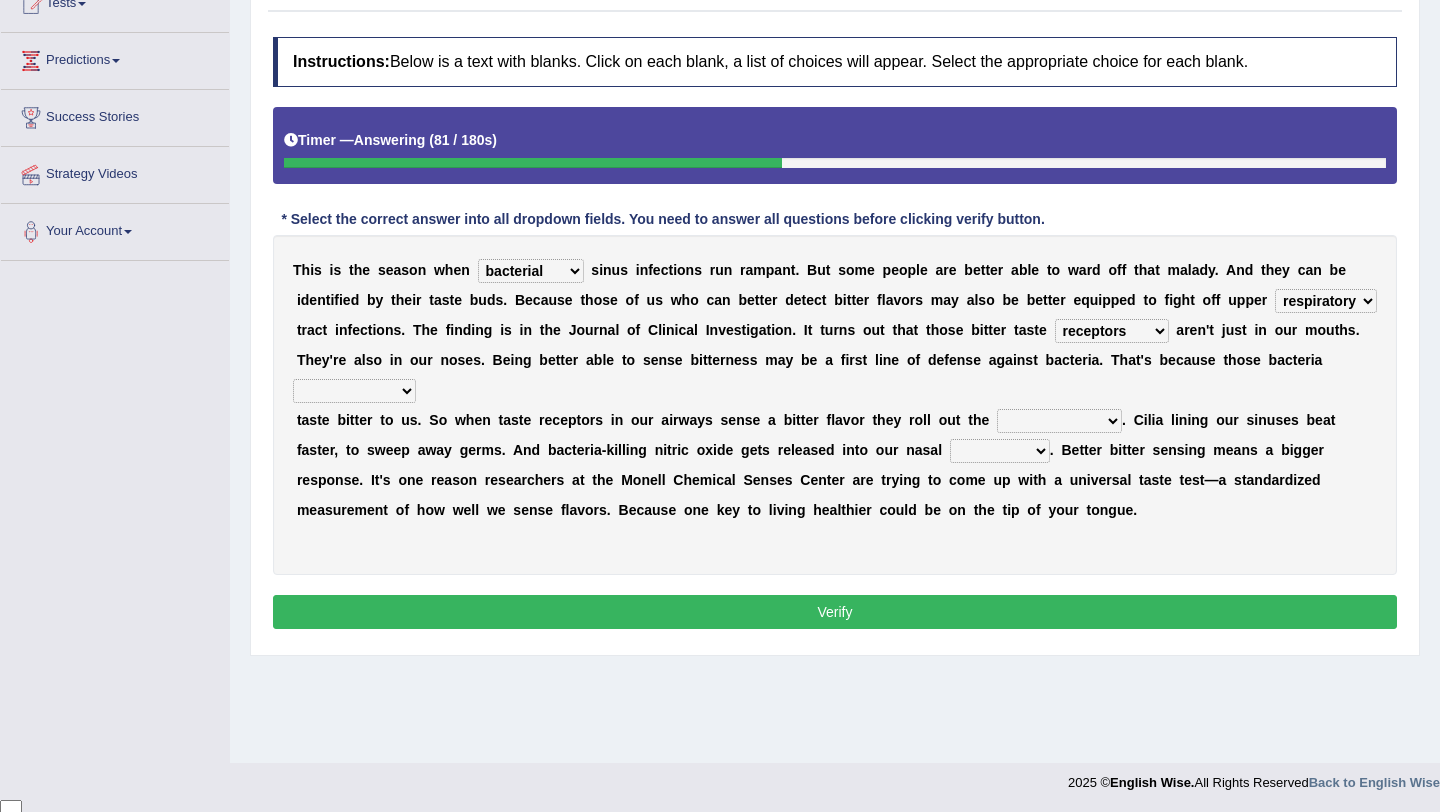 click on "purposelessly actually diagonally providently" at bounding box center [354, 391] 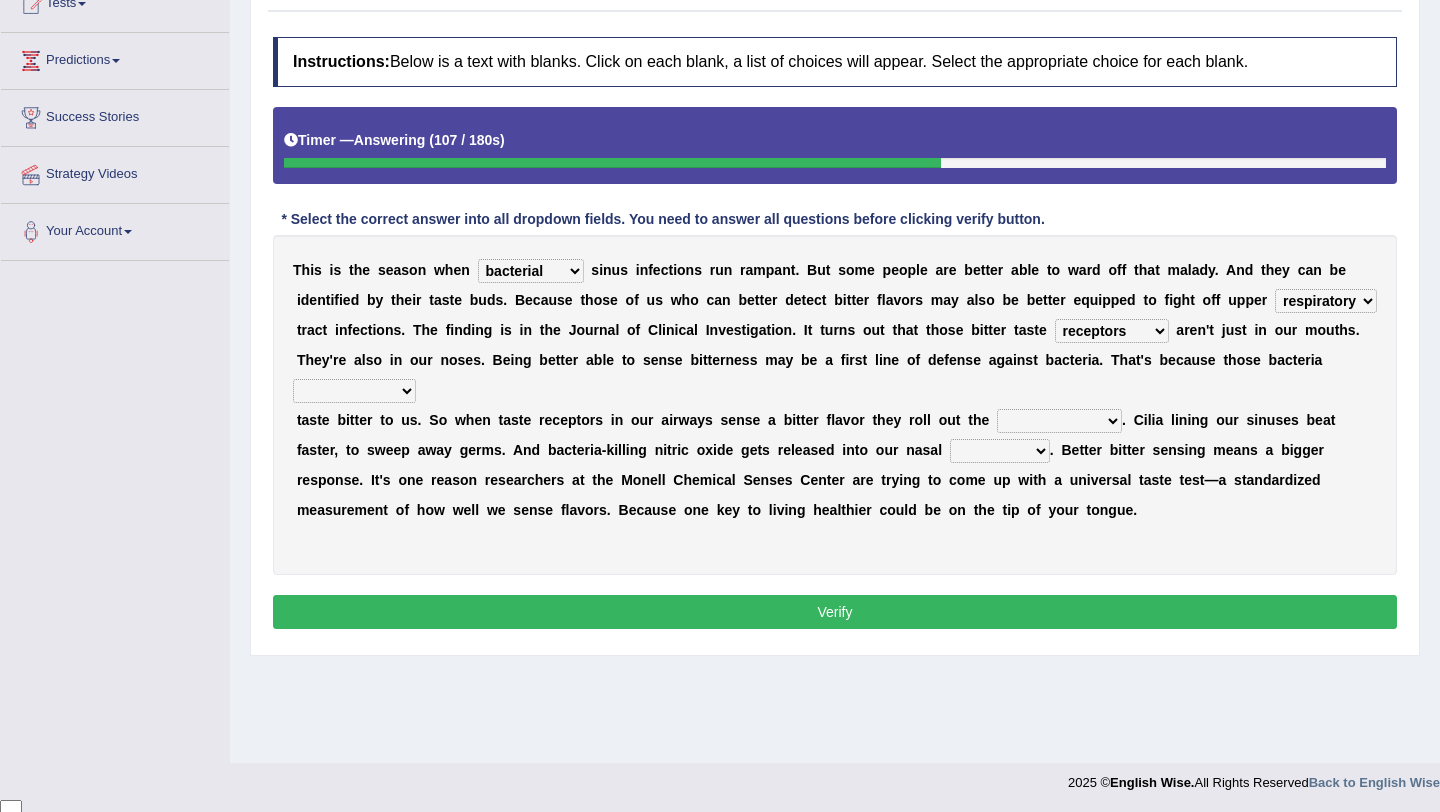click on "purposelessly actually diagonally providently" at bounding box center (354, 391) 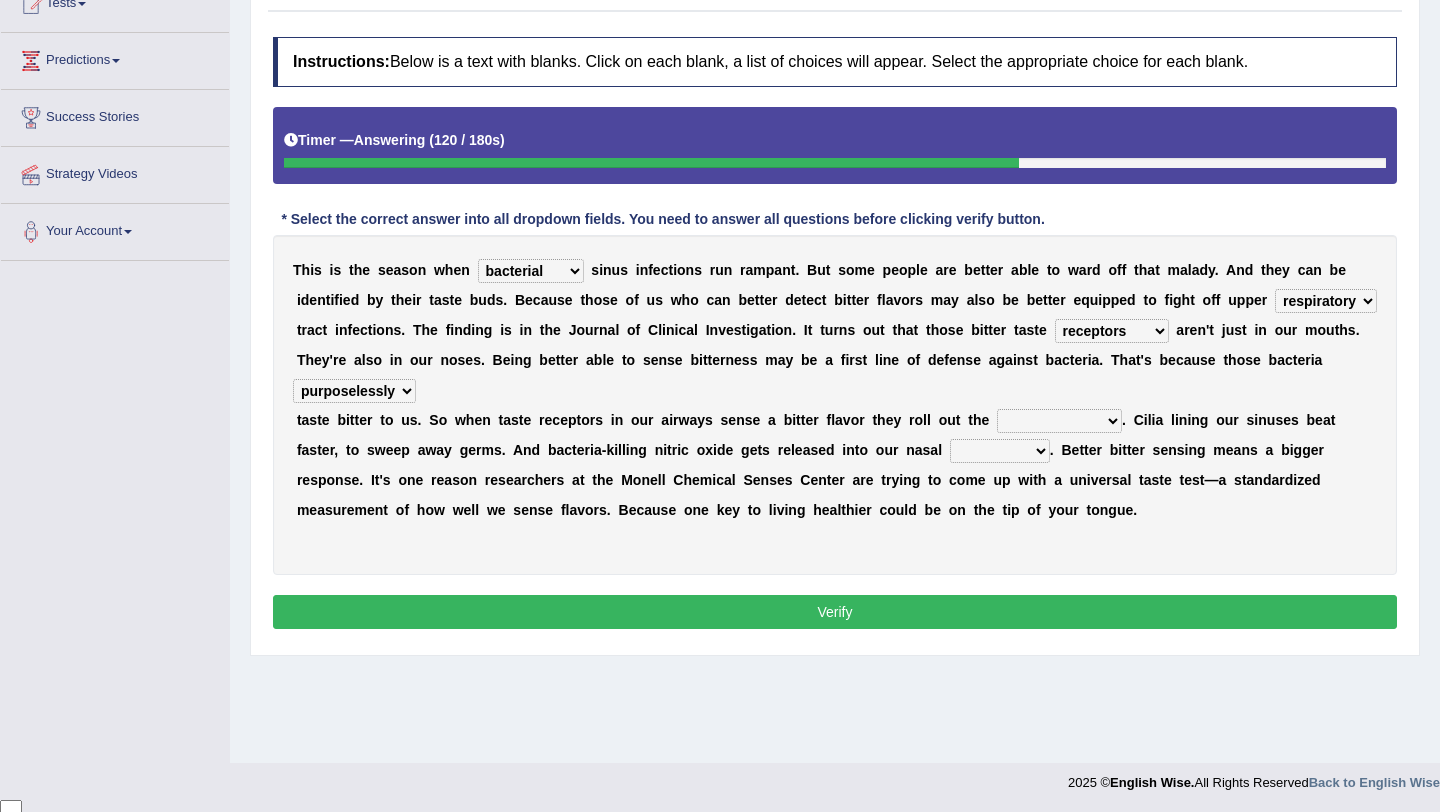 click on "purposelessly actually diagonally providently" at bounding box center (354, 391) 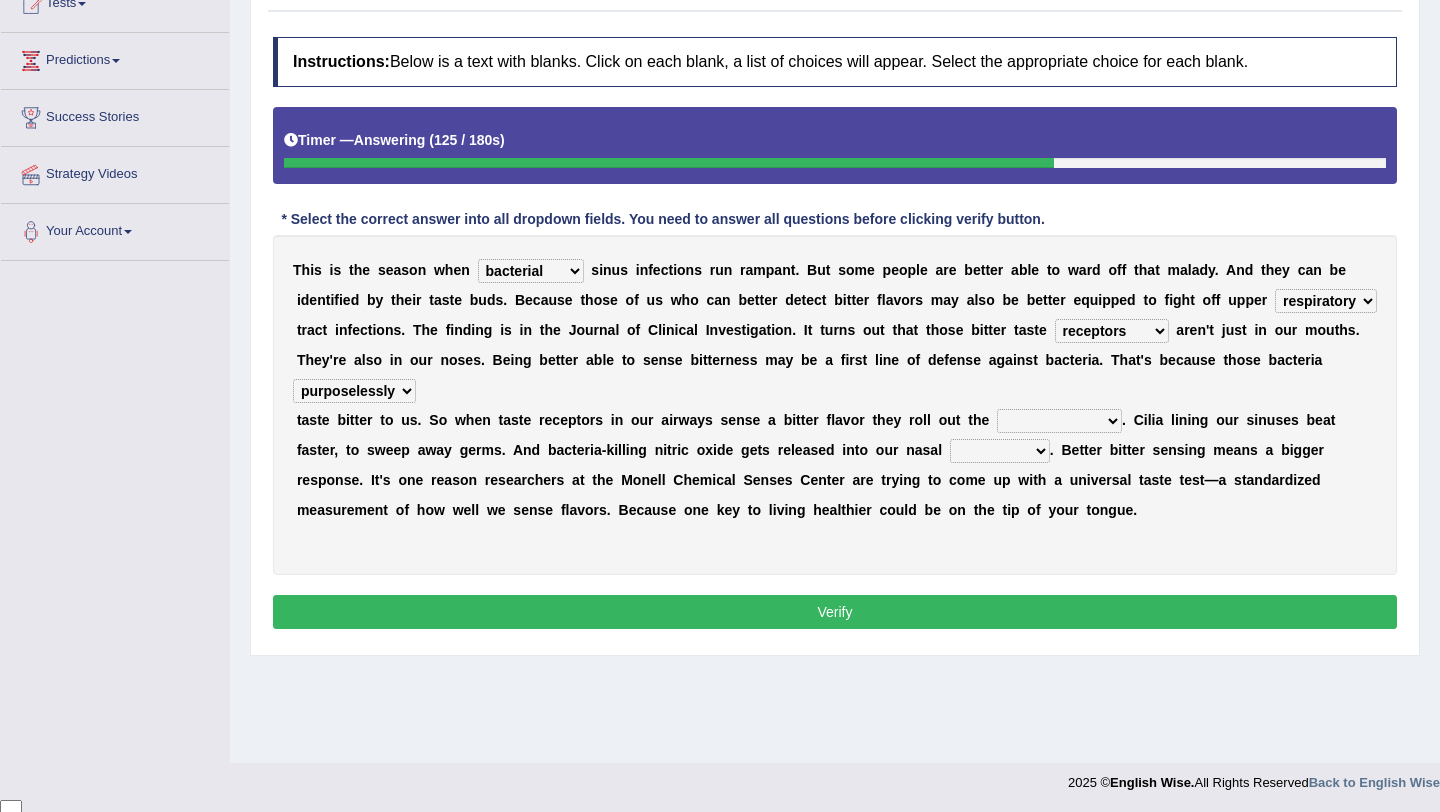 select on "providently" 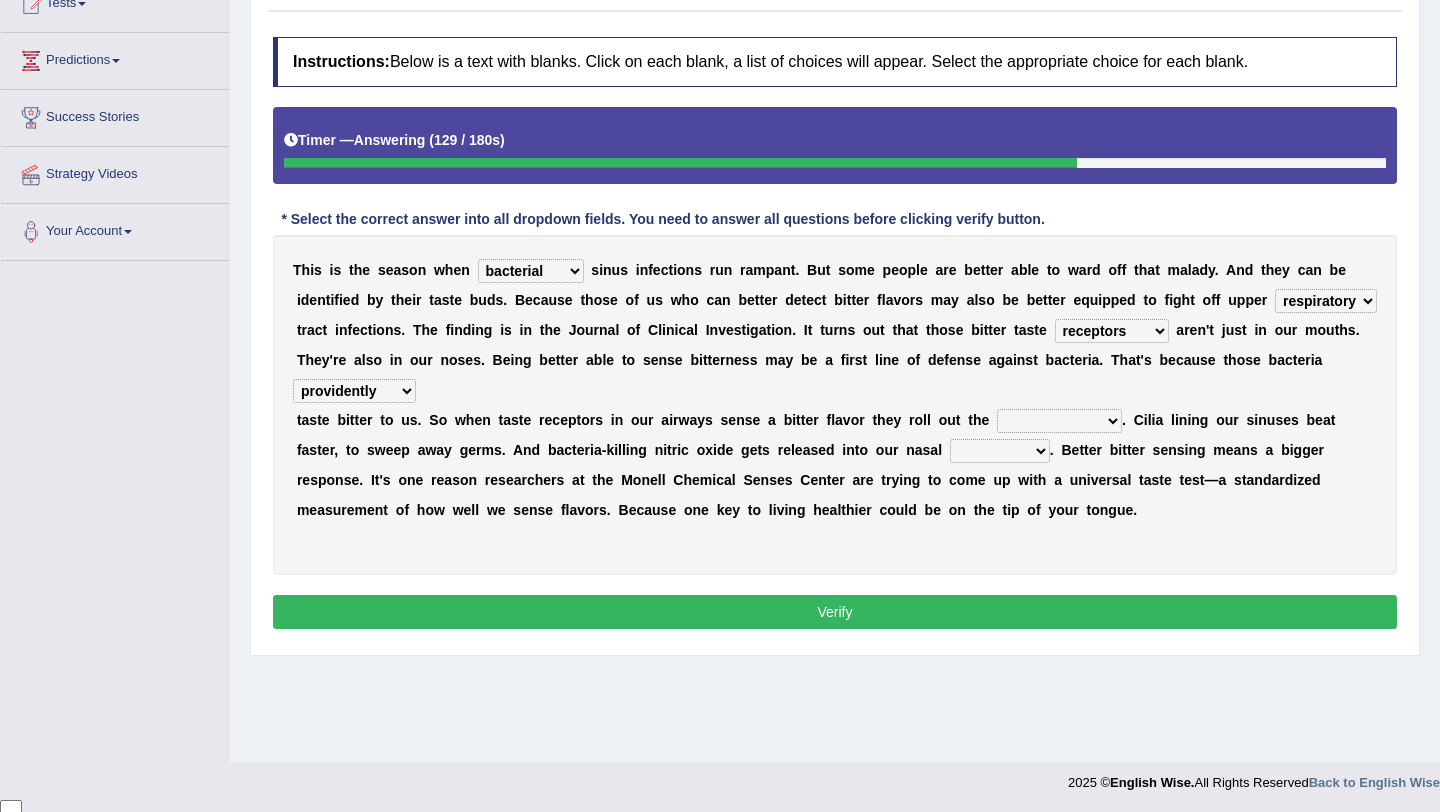 click on "defenses contradictions chestnuts pelvis" at bounding box center (1059, 421) 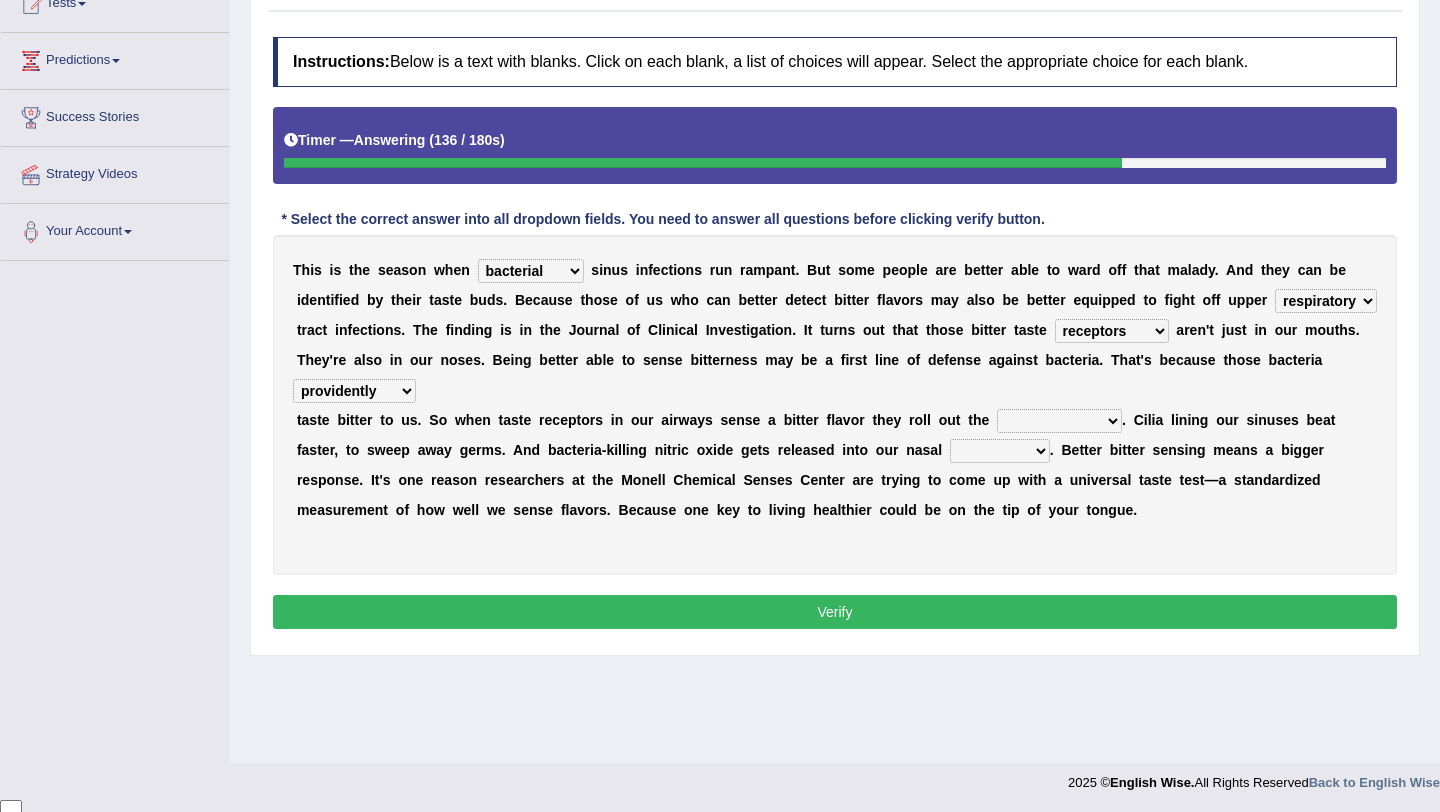 select on "defenses" 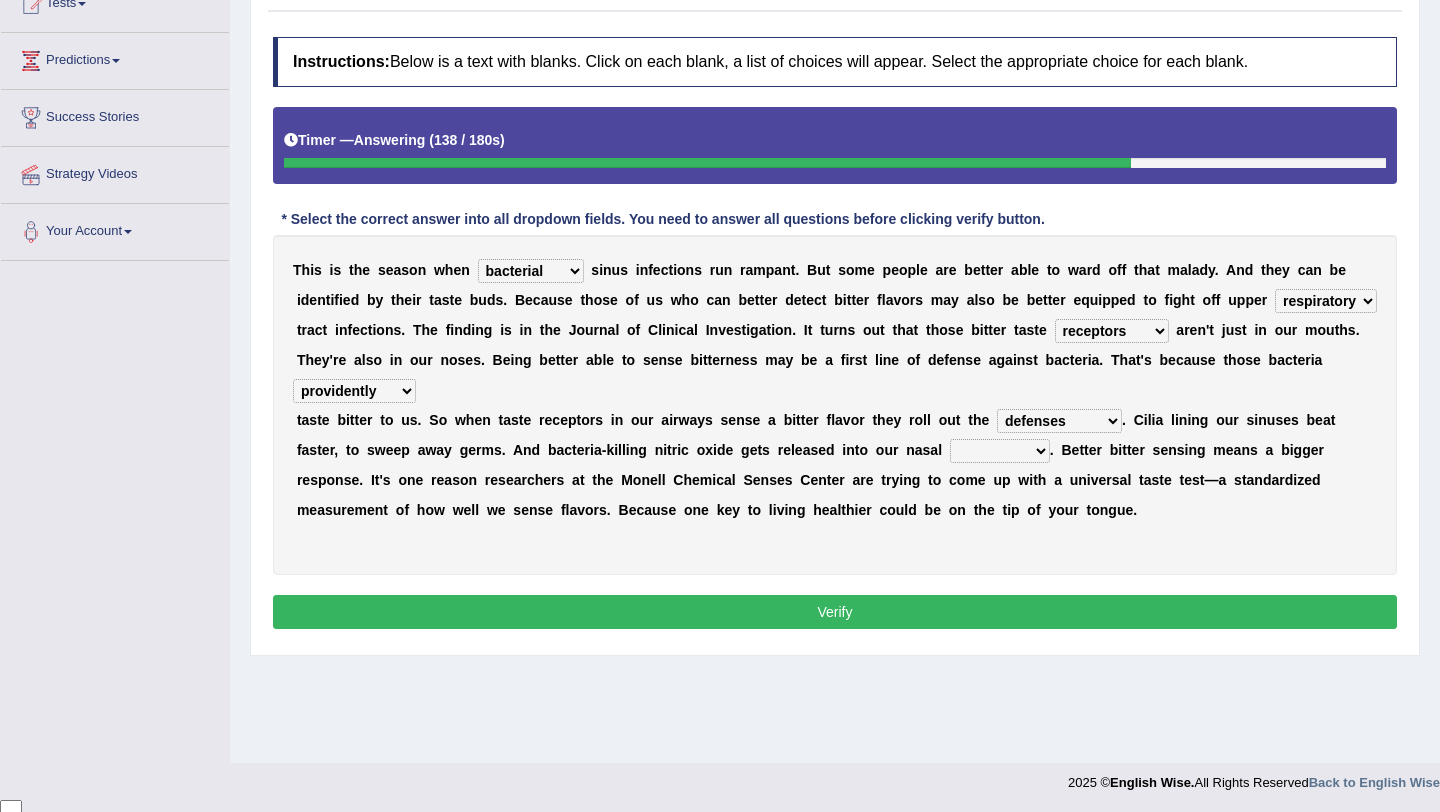 click on "causalities localities infirmities cavities" at bounding box center (1000, 451) 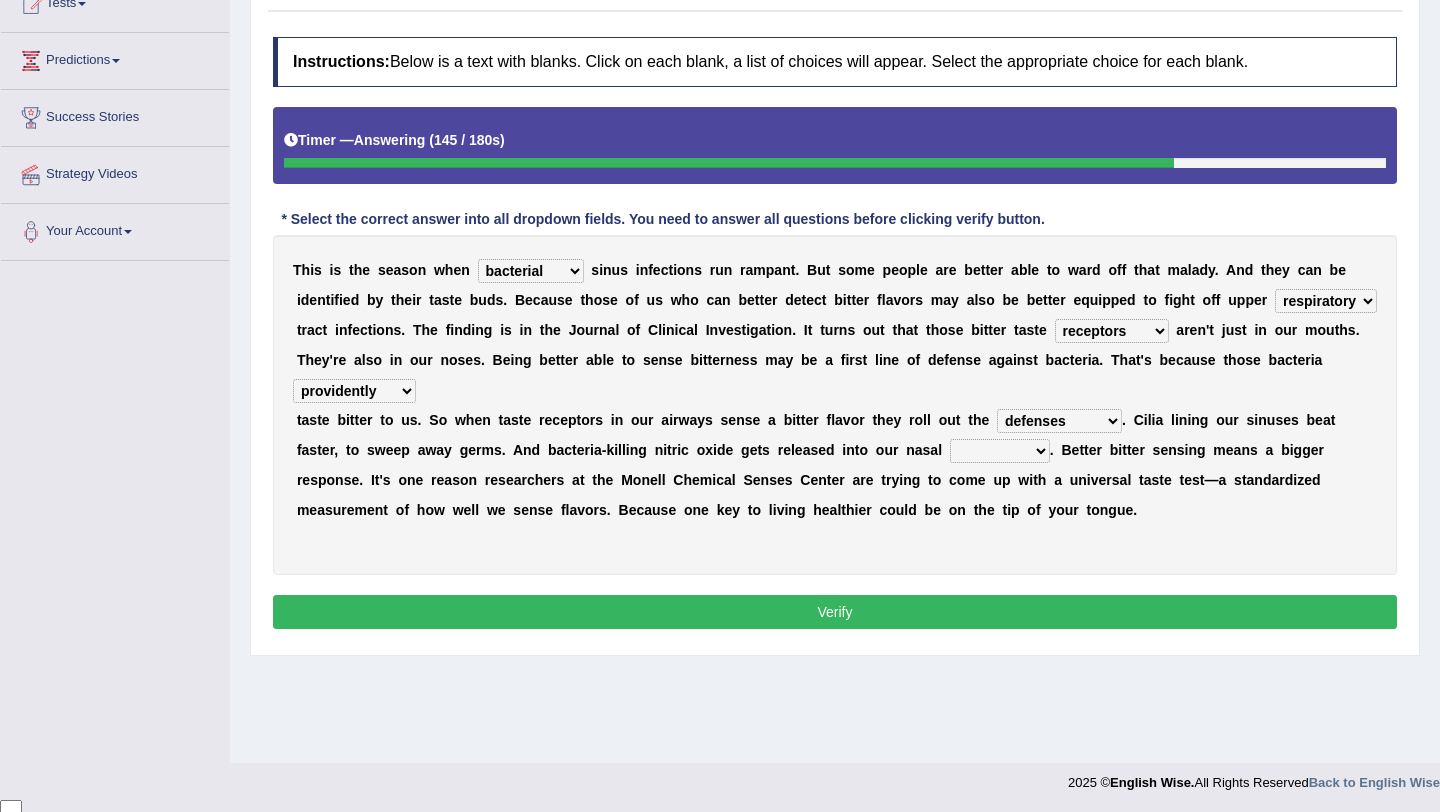 select on "cavities" 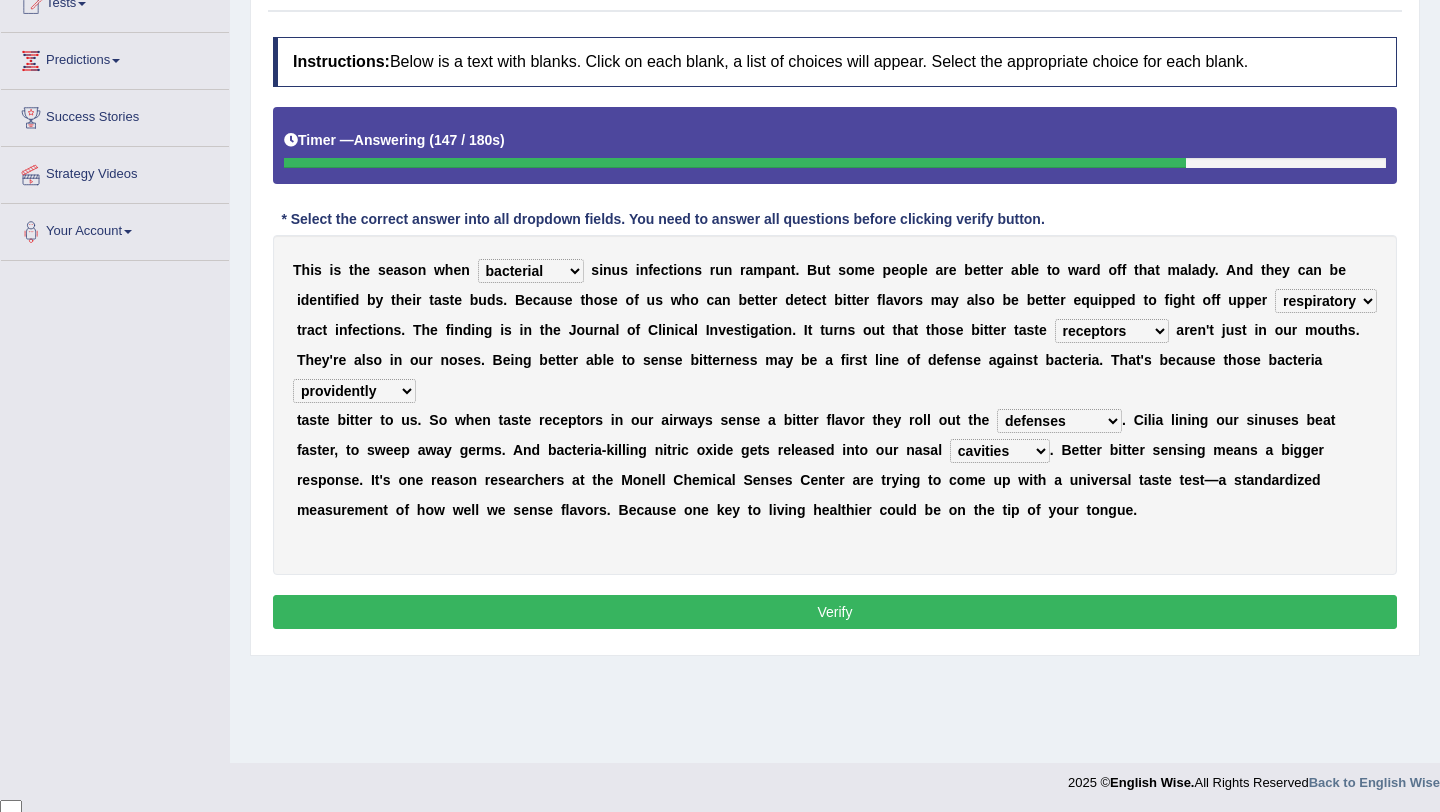 click on "defenses contradictions chestnuts pelvis" at bounding box center [1059, 421] 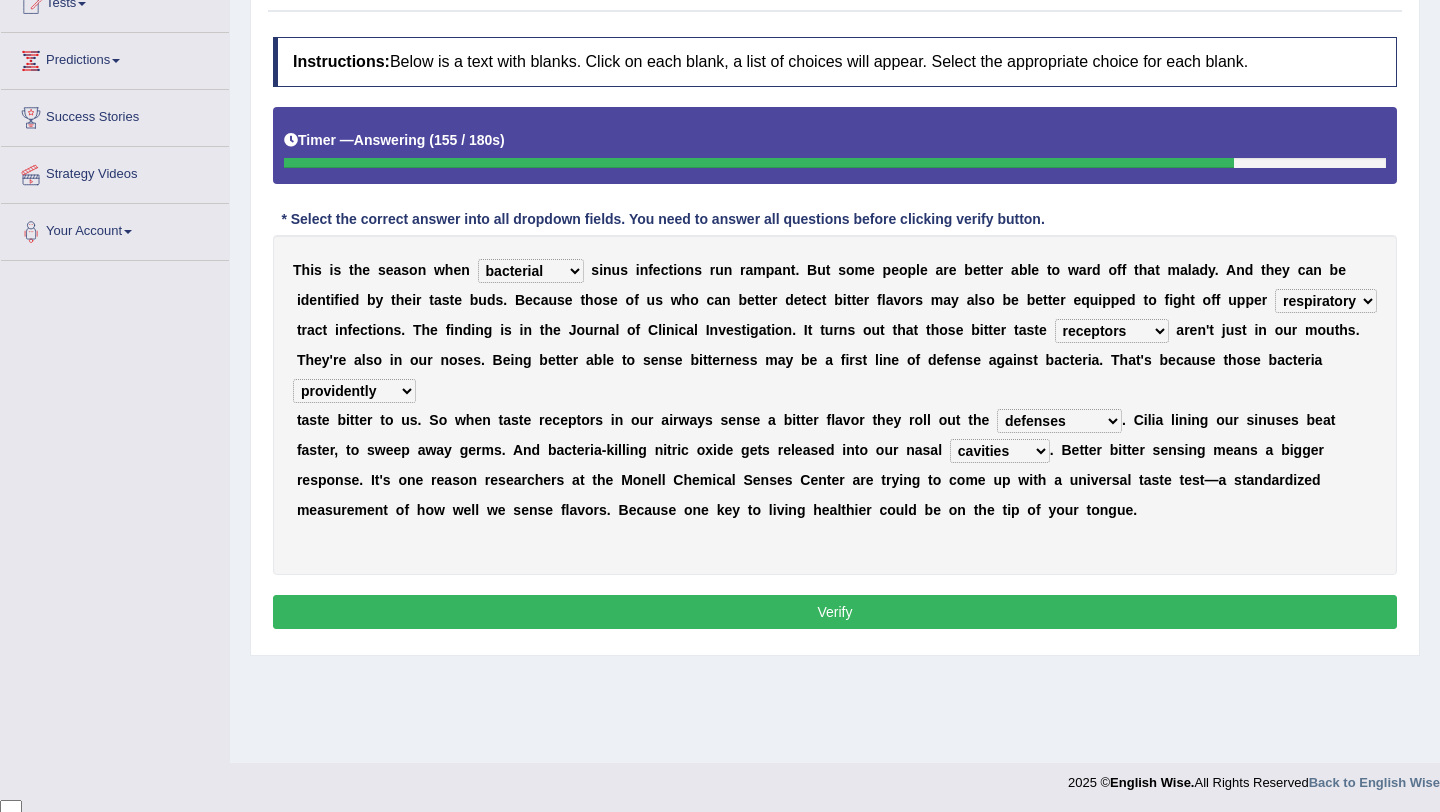 click on "purposelessly actually diagonally providently" at bounding box center (354, 391) 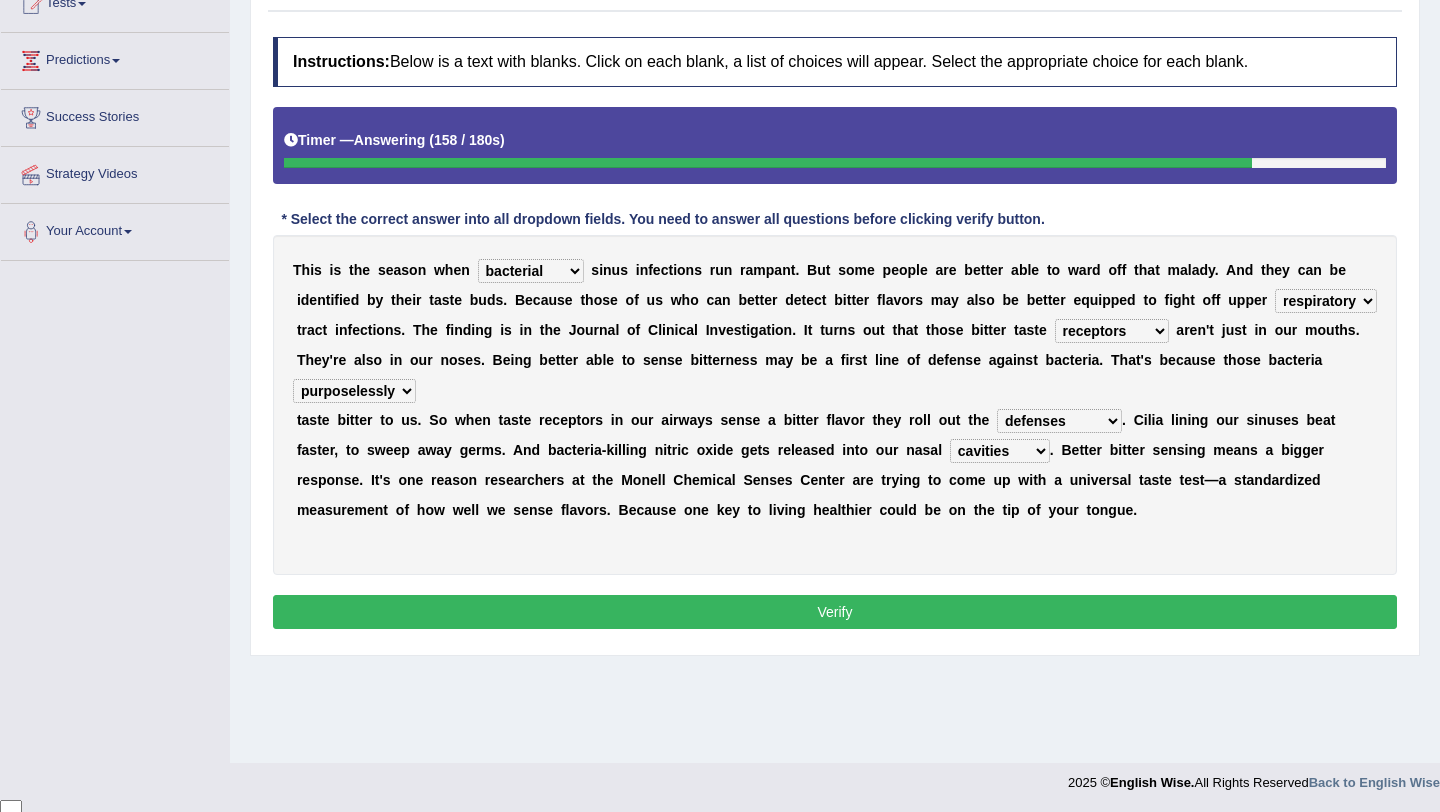 click on "purposelessly actually diagonally providently" at bounding box center [354, 391] 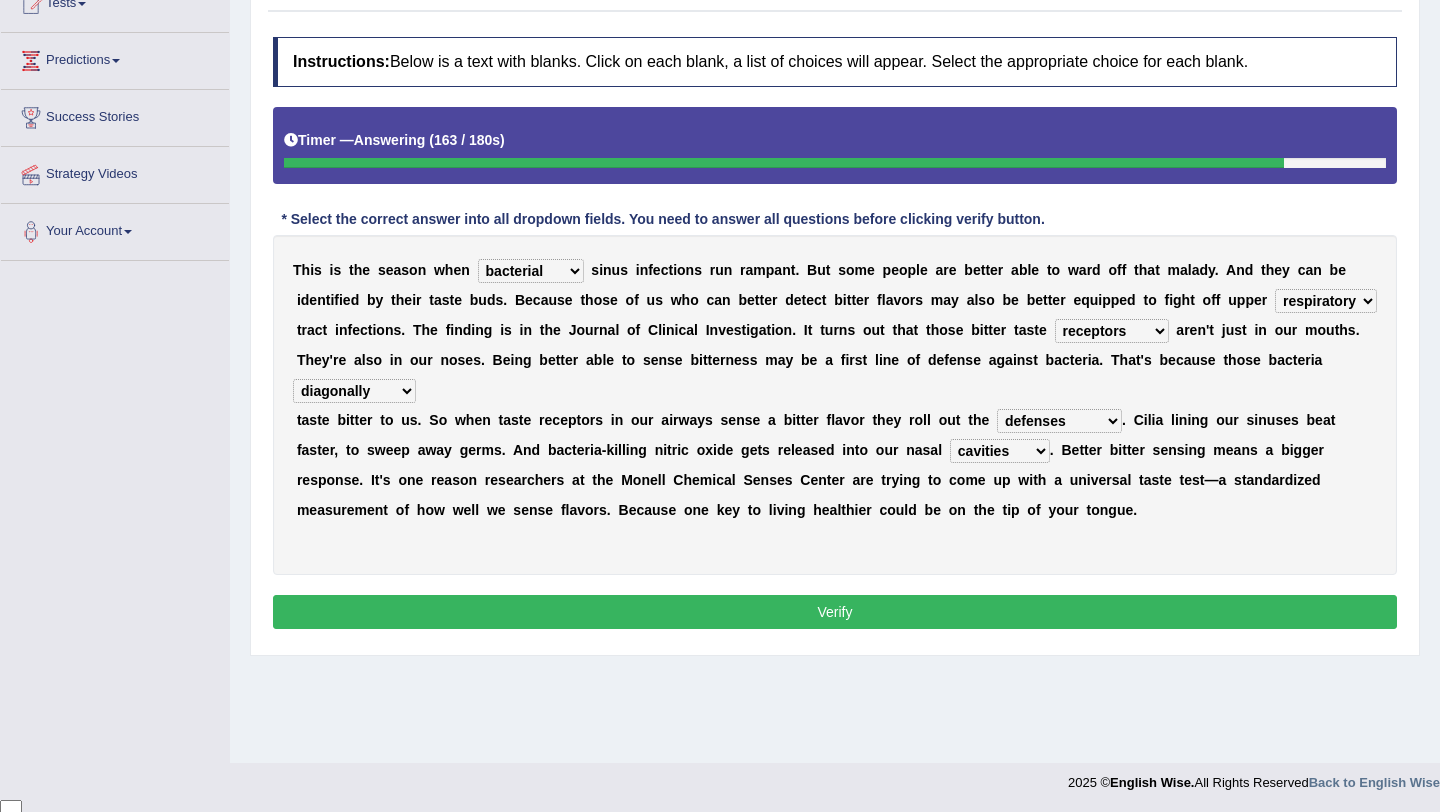 click on "purposelessly actually diagonally providently" at bounding box center [354, 391] 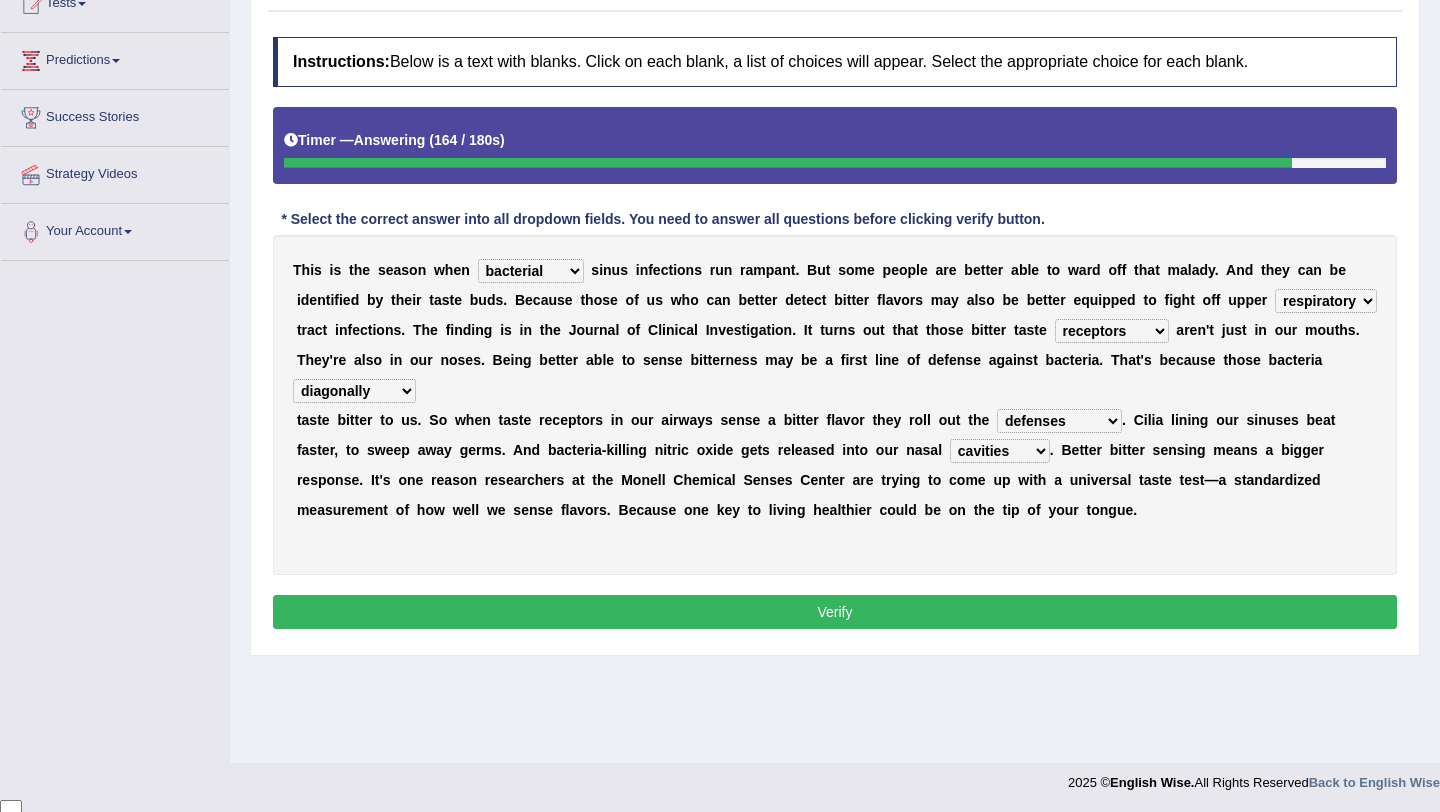 select on "actually" 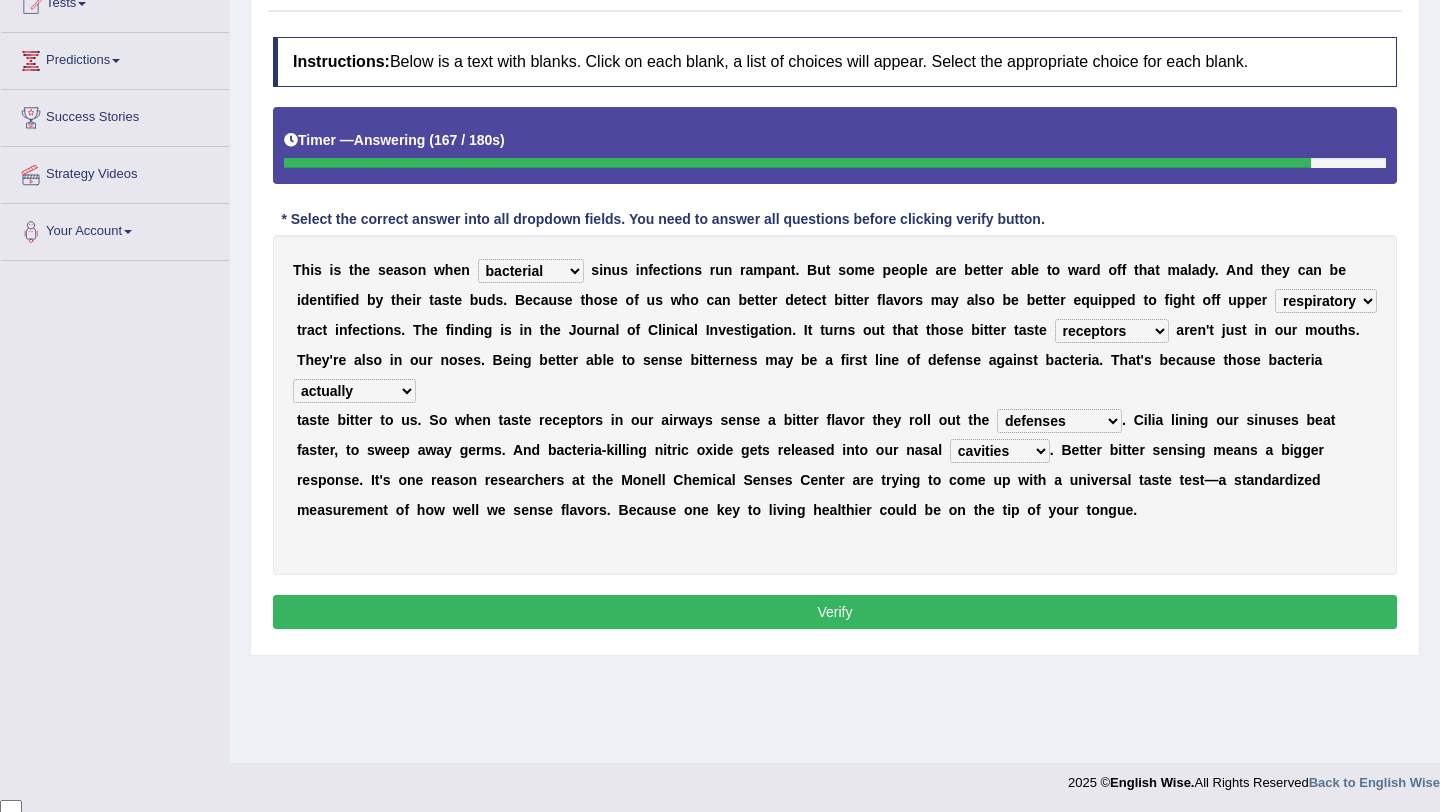 click on "Verify" at bounding box center [835, 612] 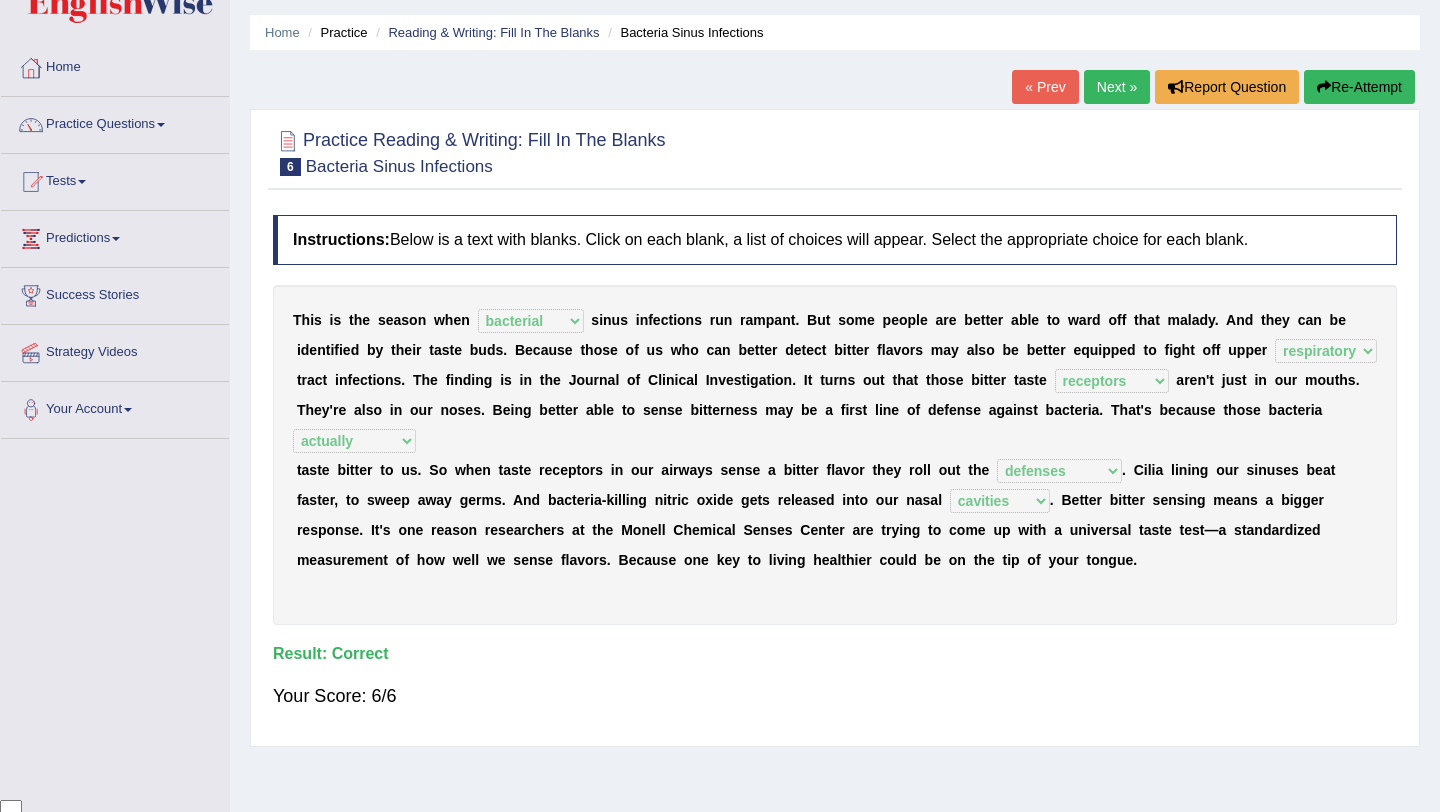 scroll, scrollTop: 0, scrollLeft: 0, axis: both 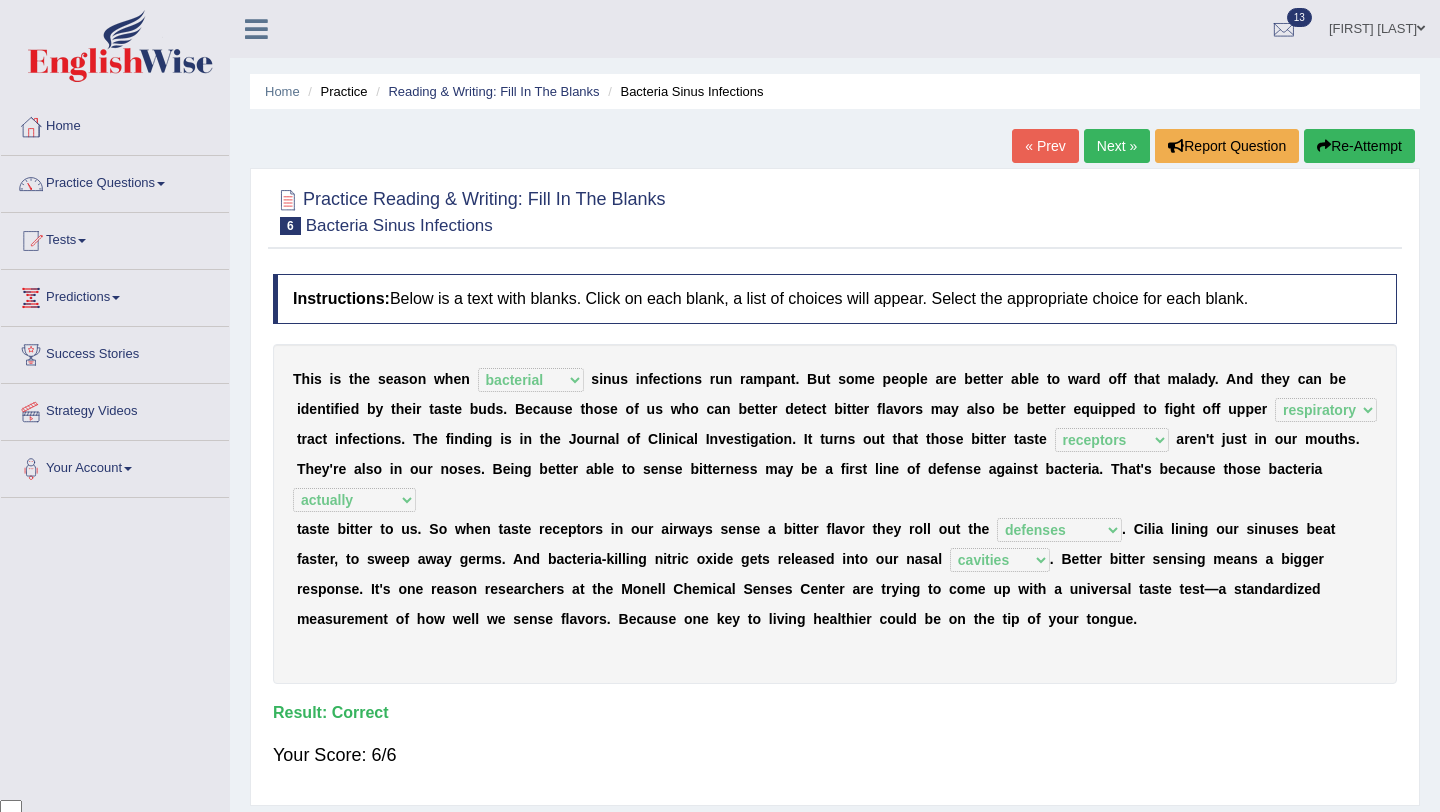 click on "Next »" at bounding box center [1117, 146] 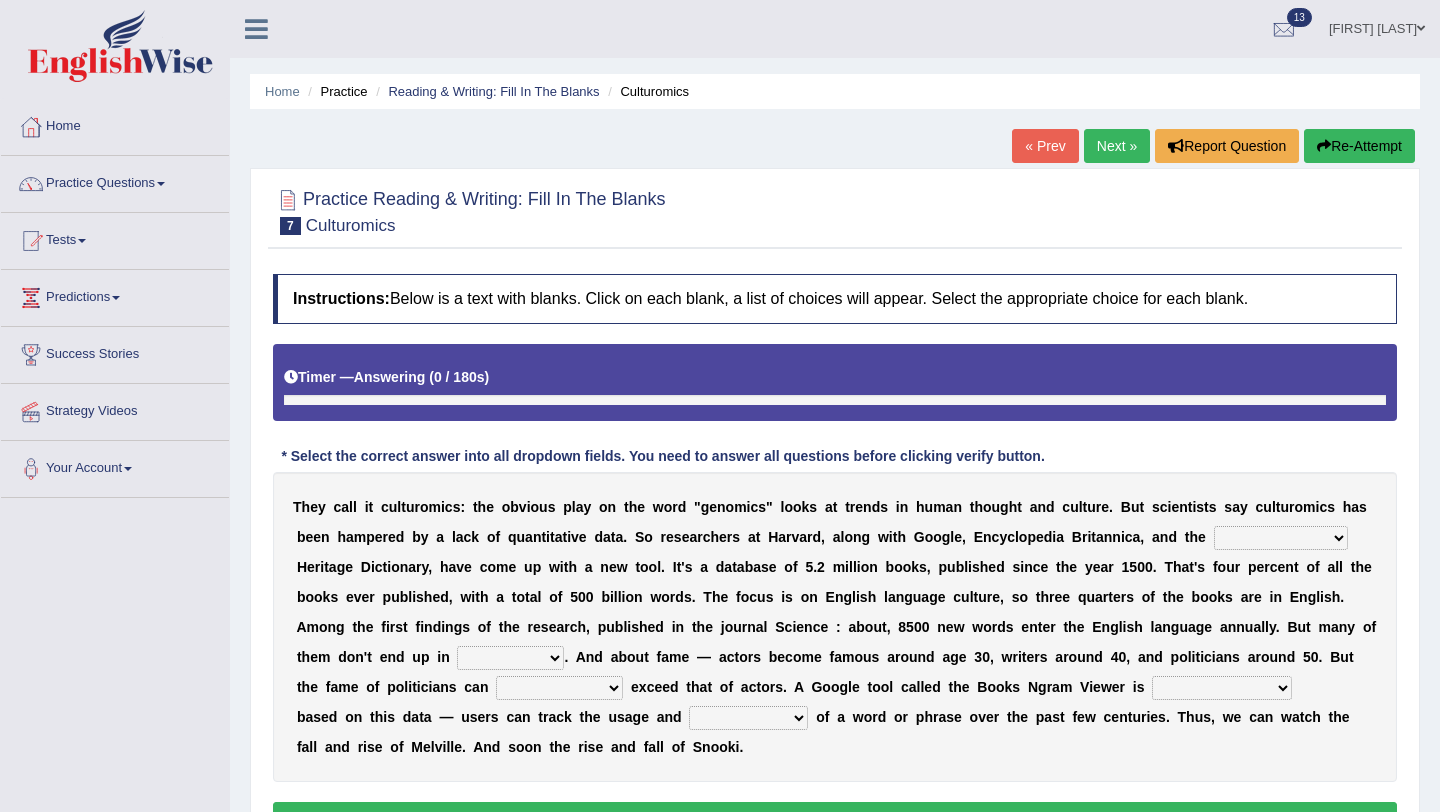scroll, scrollTop: 0, scrollLeft: 0, axis: both 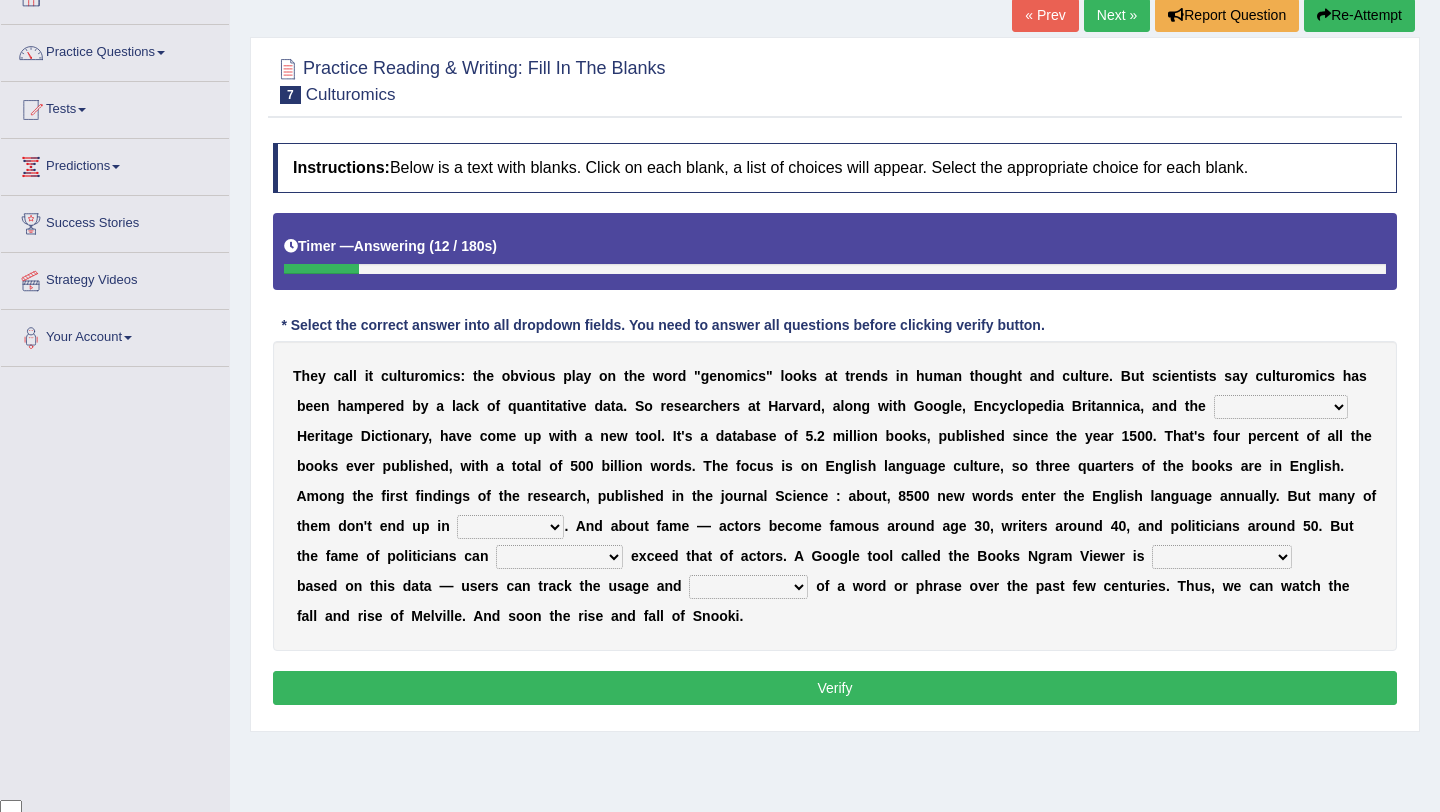 click on "Mettlesome Silicon Acetaminophen American" at bounding box center (1281, 407) 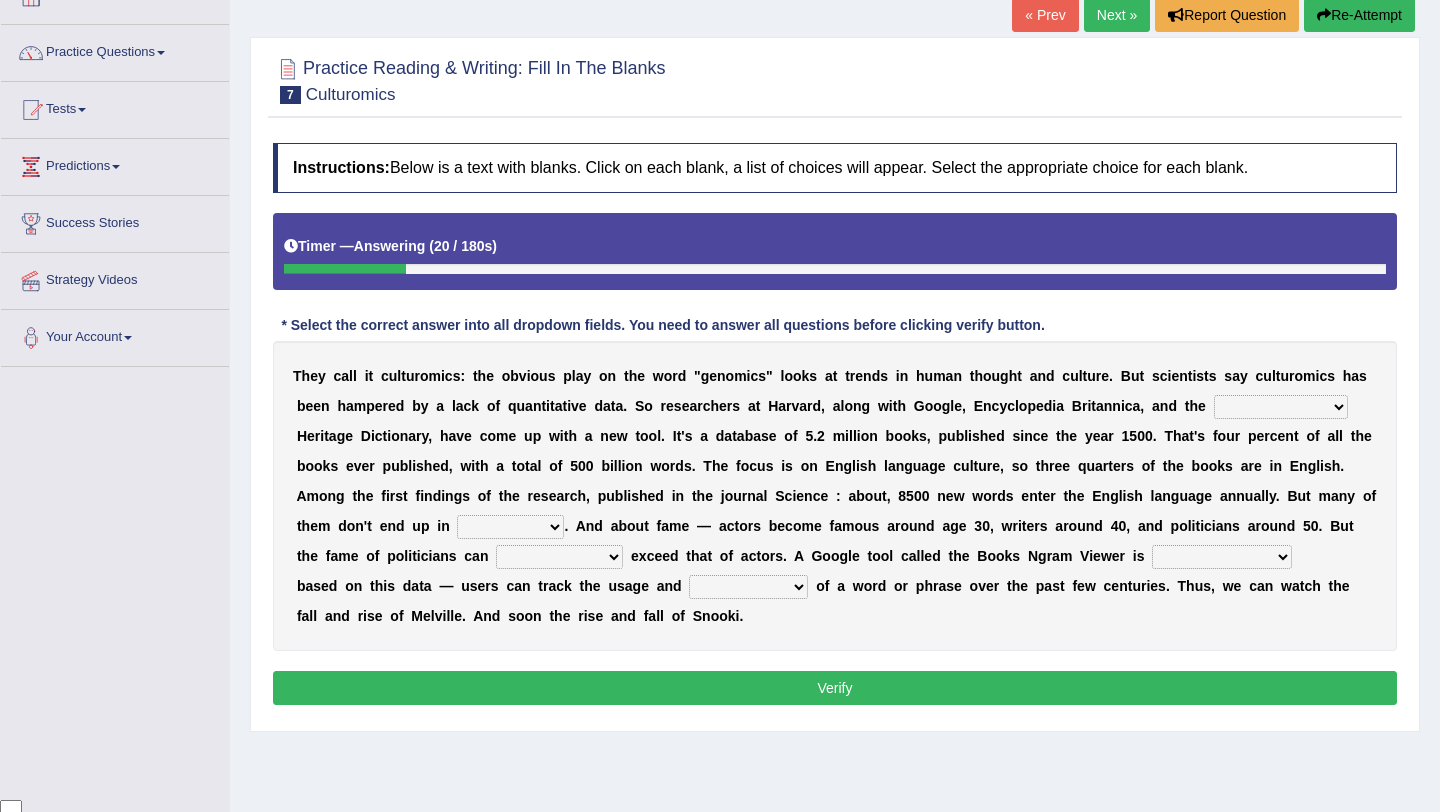 select on "American" 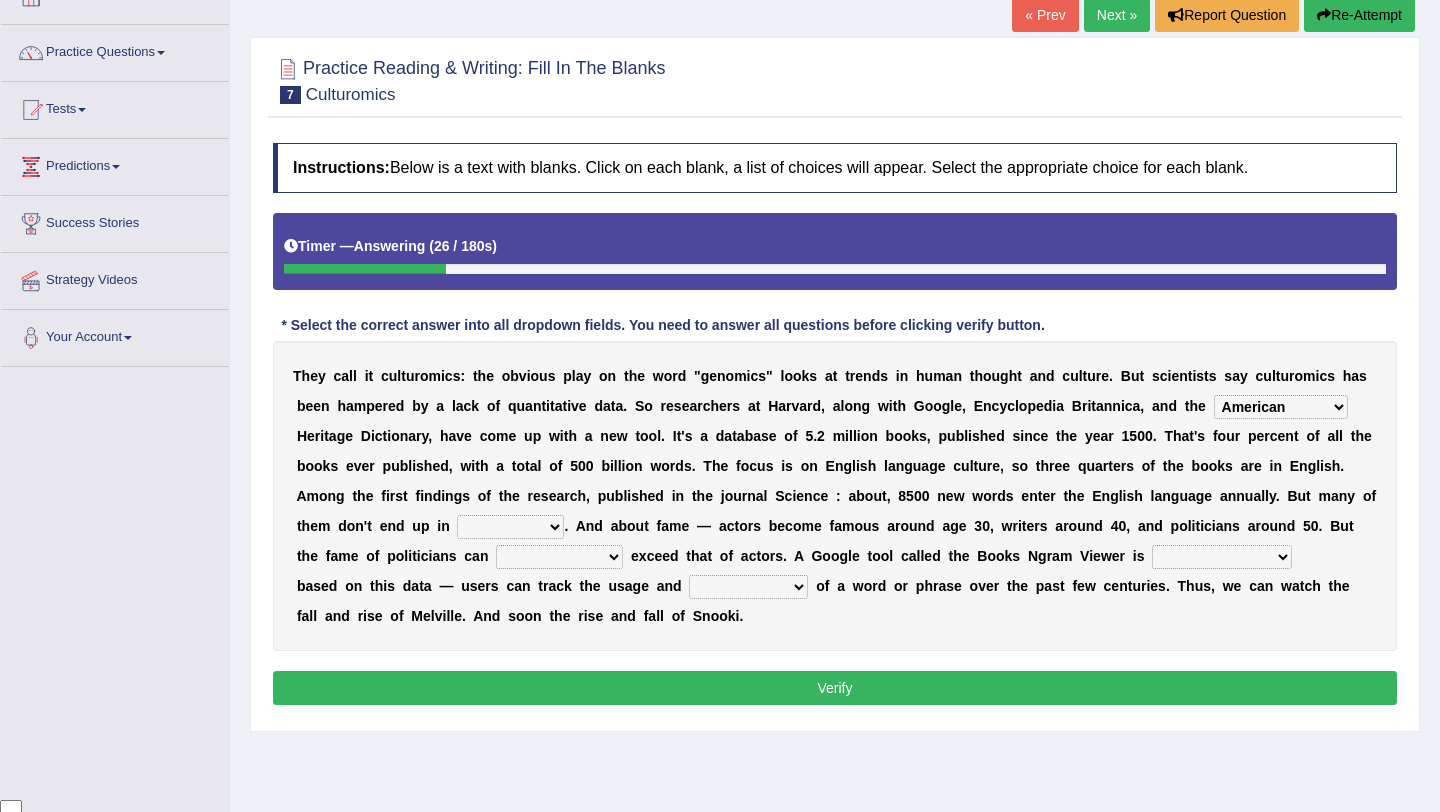 click on "veterinaries fairies dictionaries smithies" at bounding box center [510, 527] 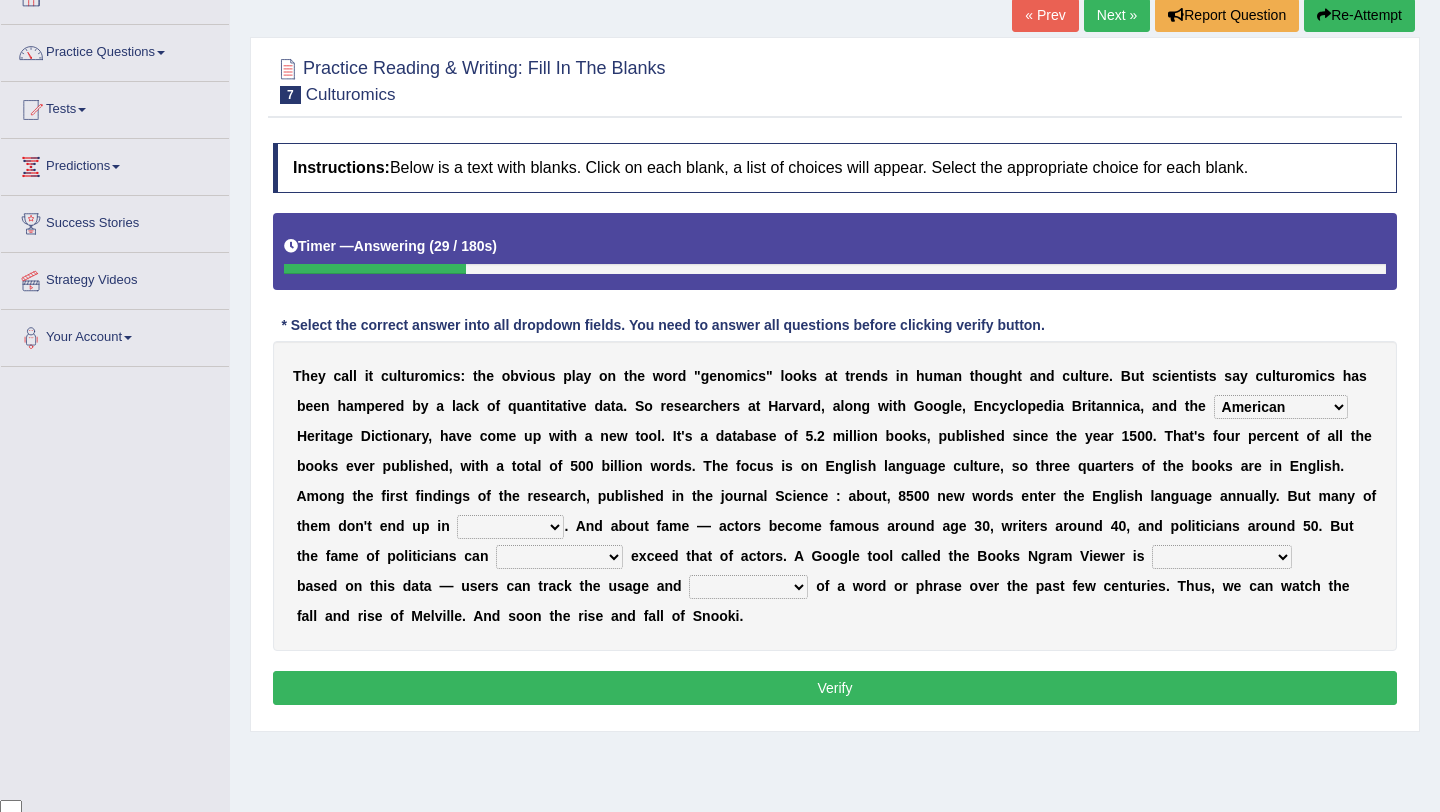 select on "dictionaries" 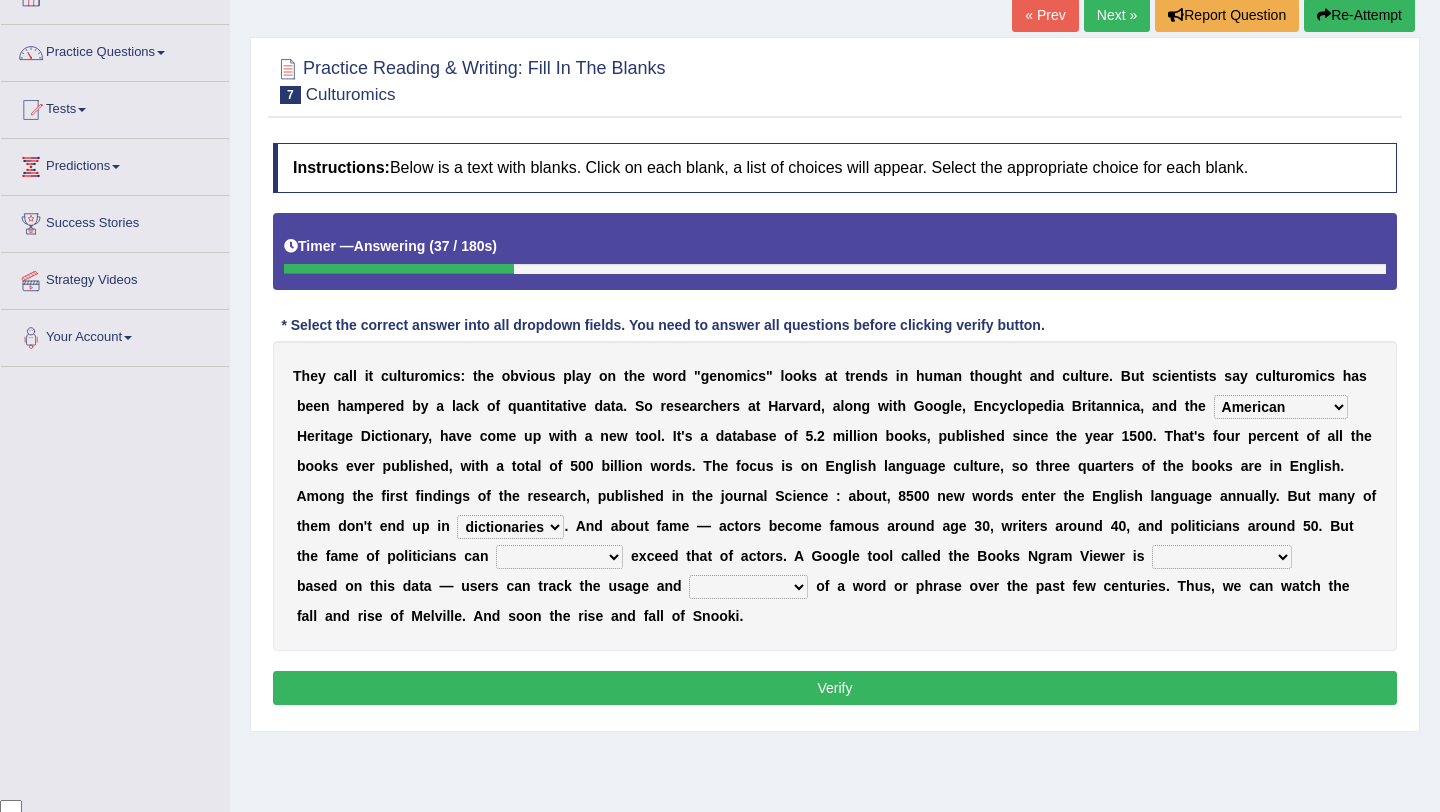 click on "intelligibly eventually venturesomely preferably" at bounding box center [559, 557] 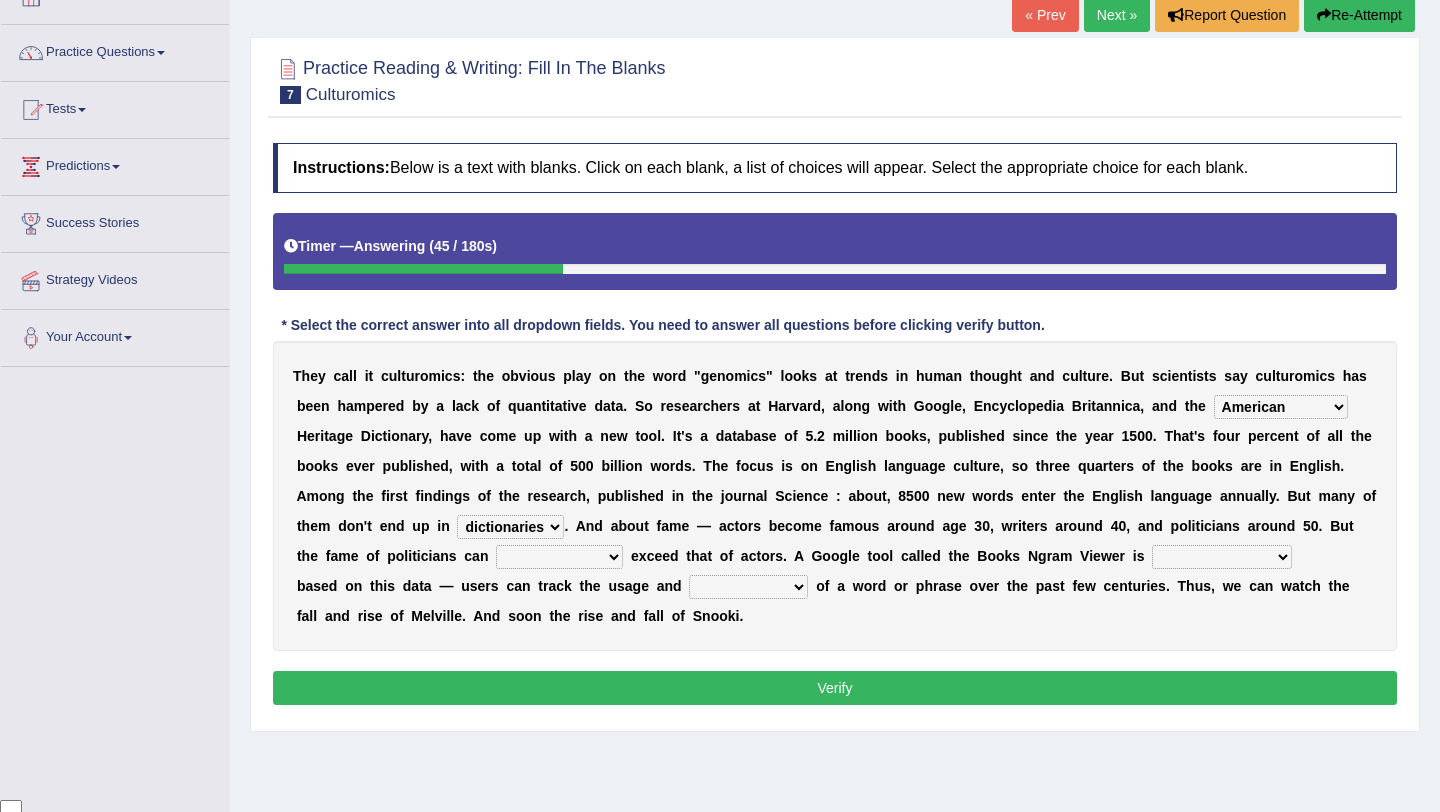 select on "preferably" 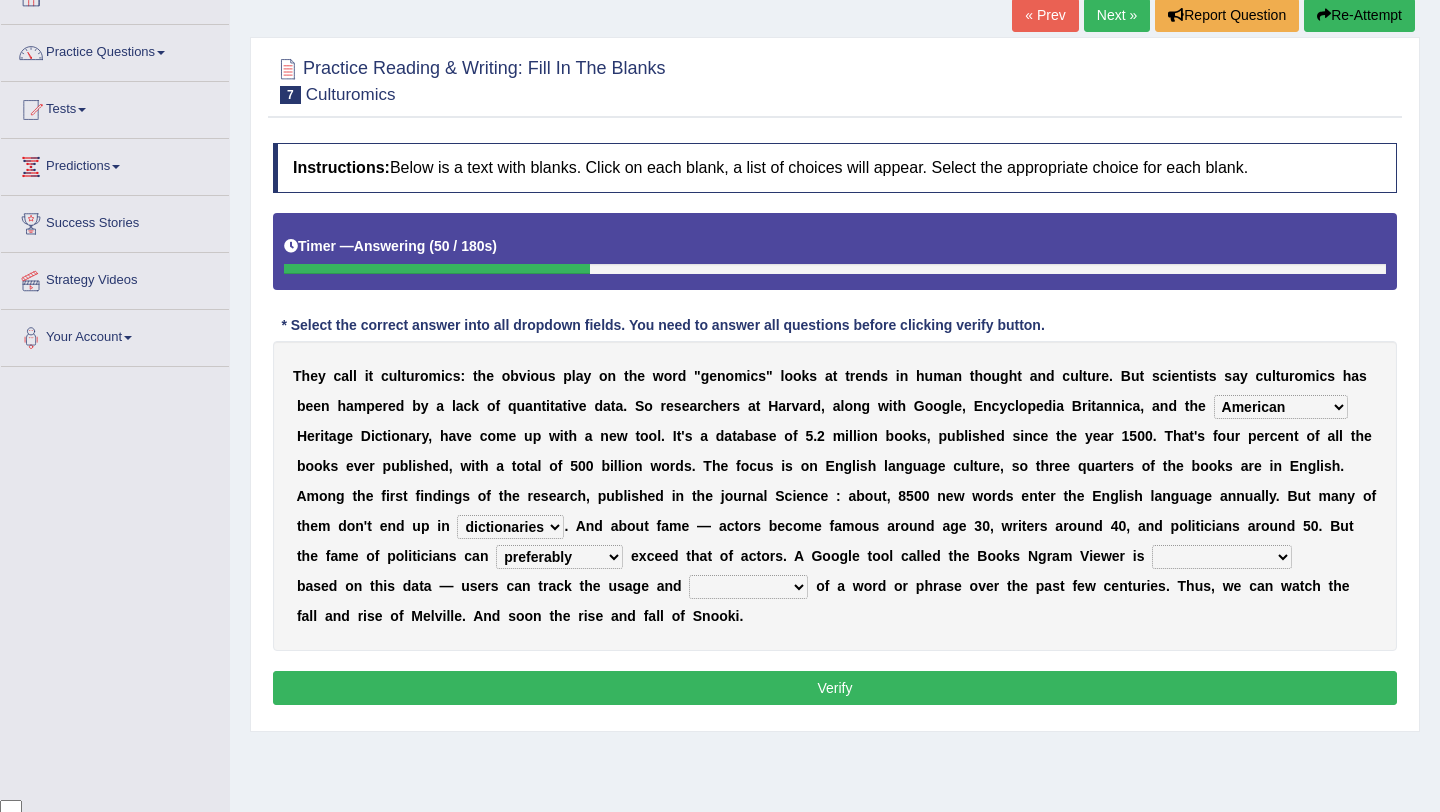 click on "nonoccupational nonbreakable trainable available" at bounding box center (1222, 557) 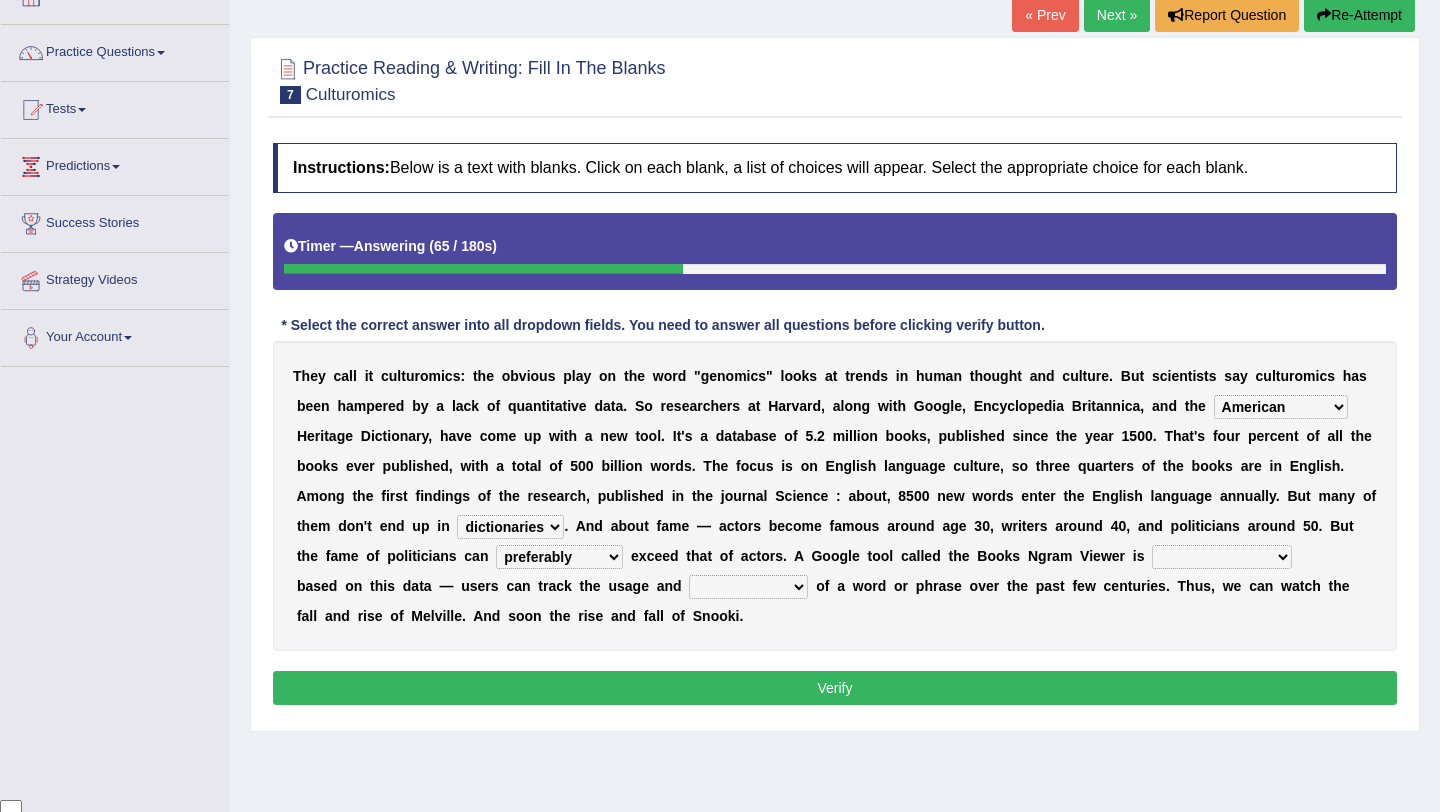 select on "available" 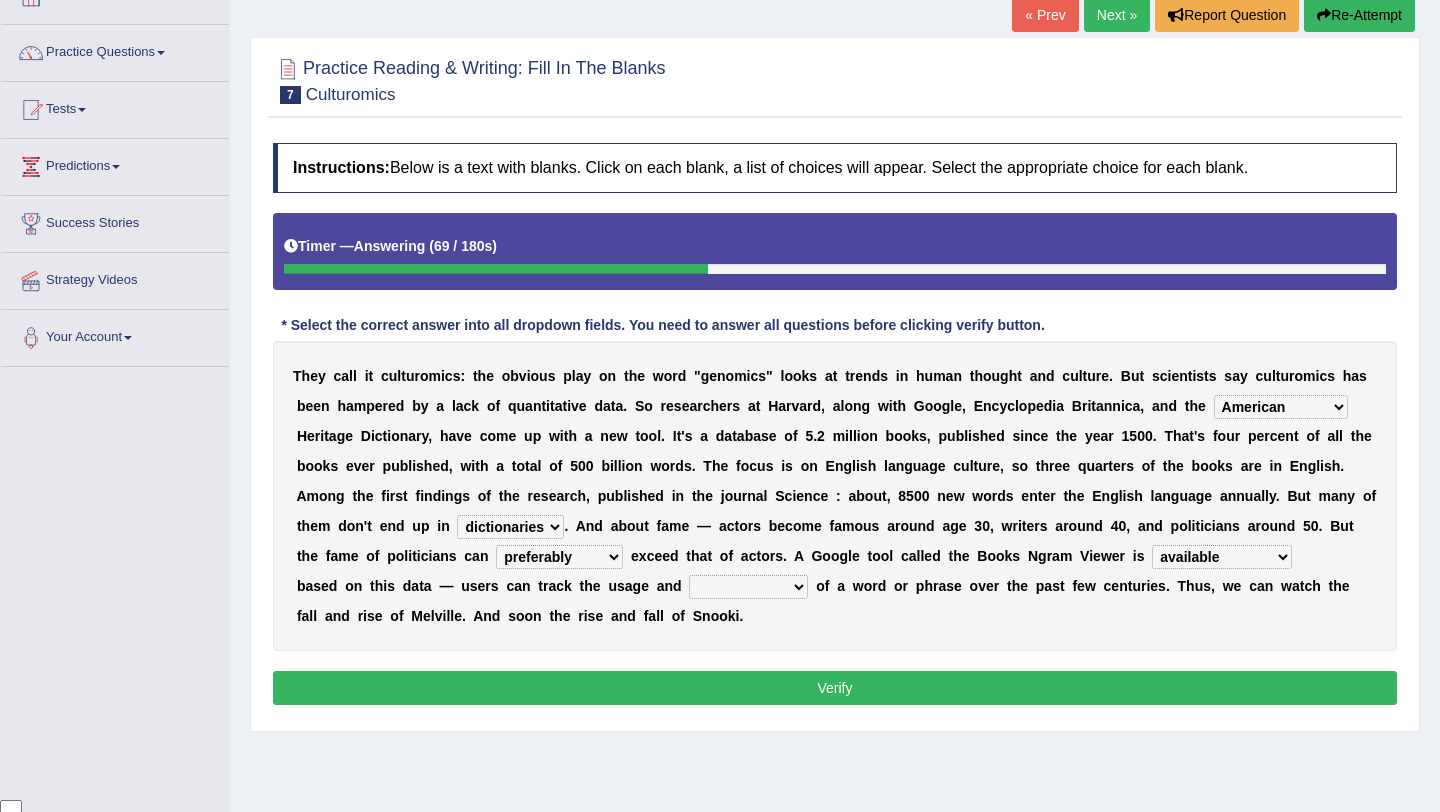 click on "frequency derisory drearily inappreciably" at bounding box center [748, 587] 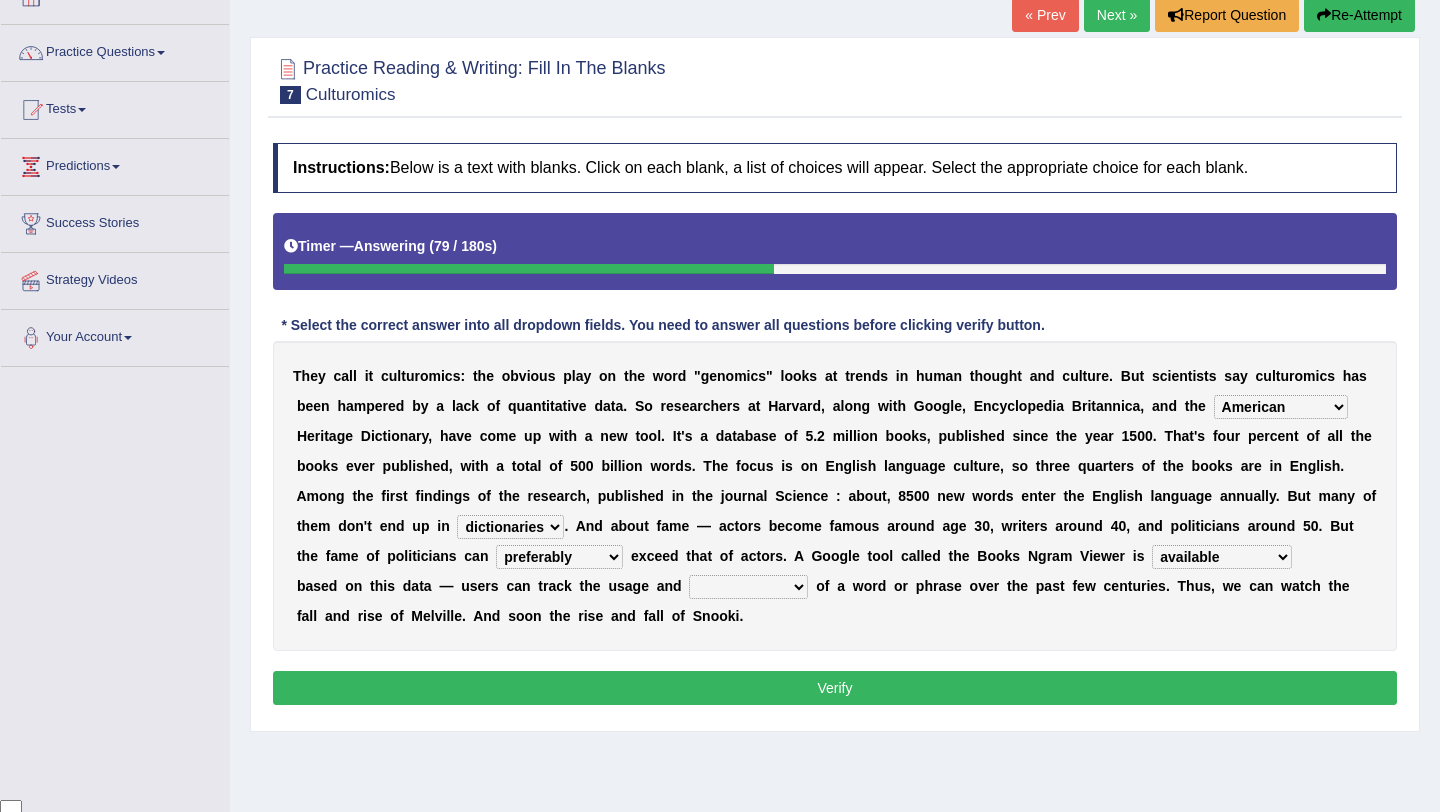 select on "frequency" 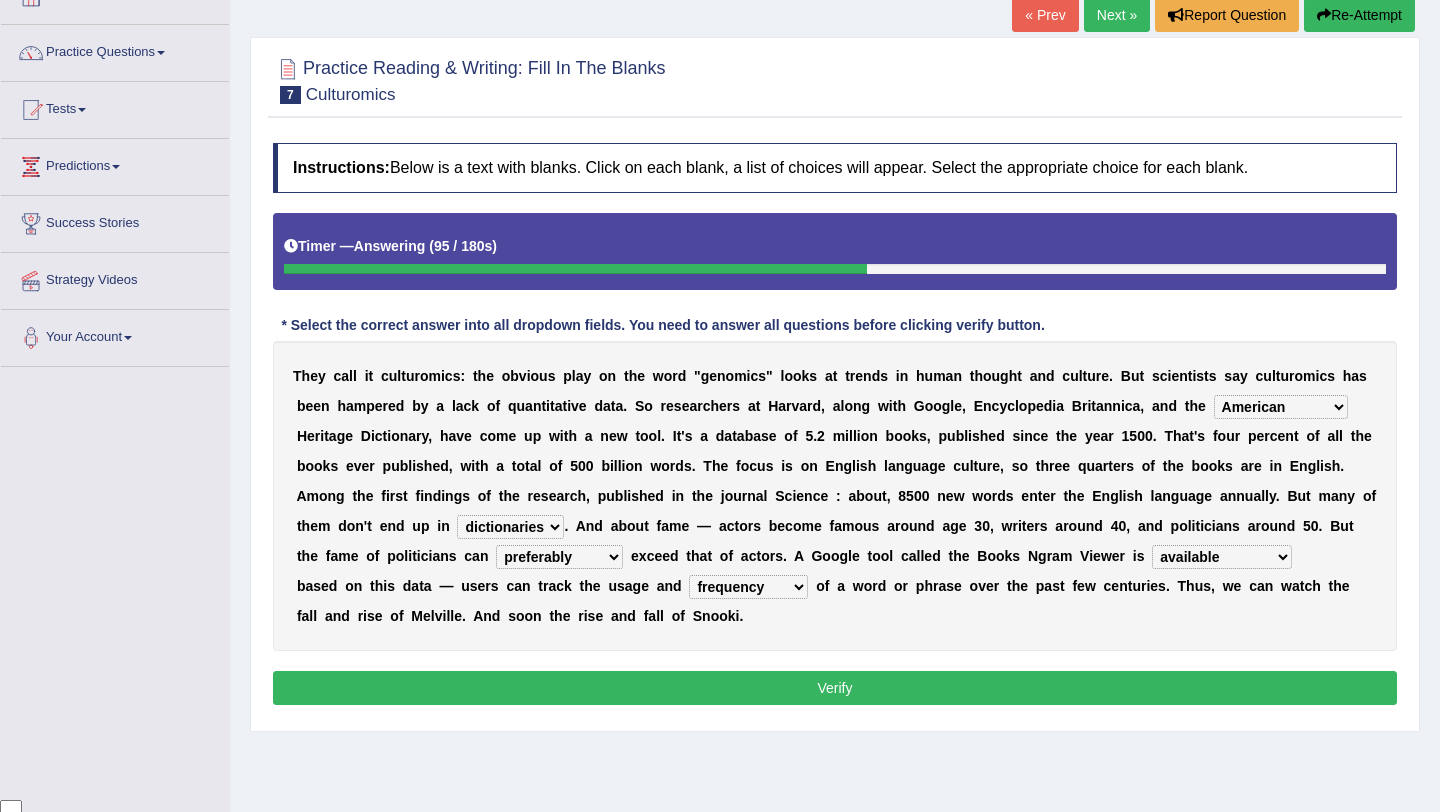 click on "intelligibly eventually venturesomely preferably" at bounding box center (559, 557) 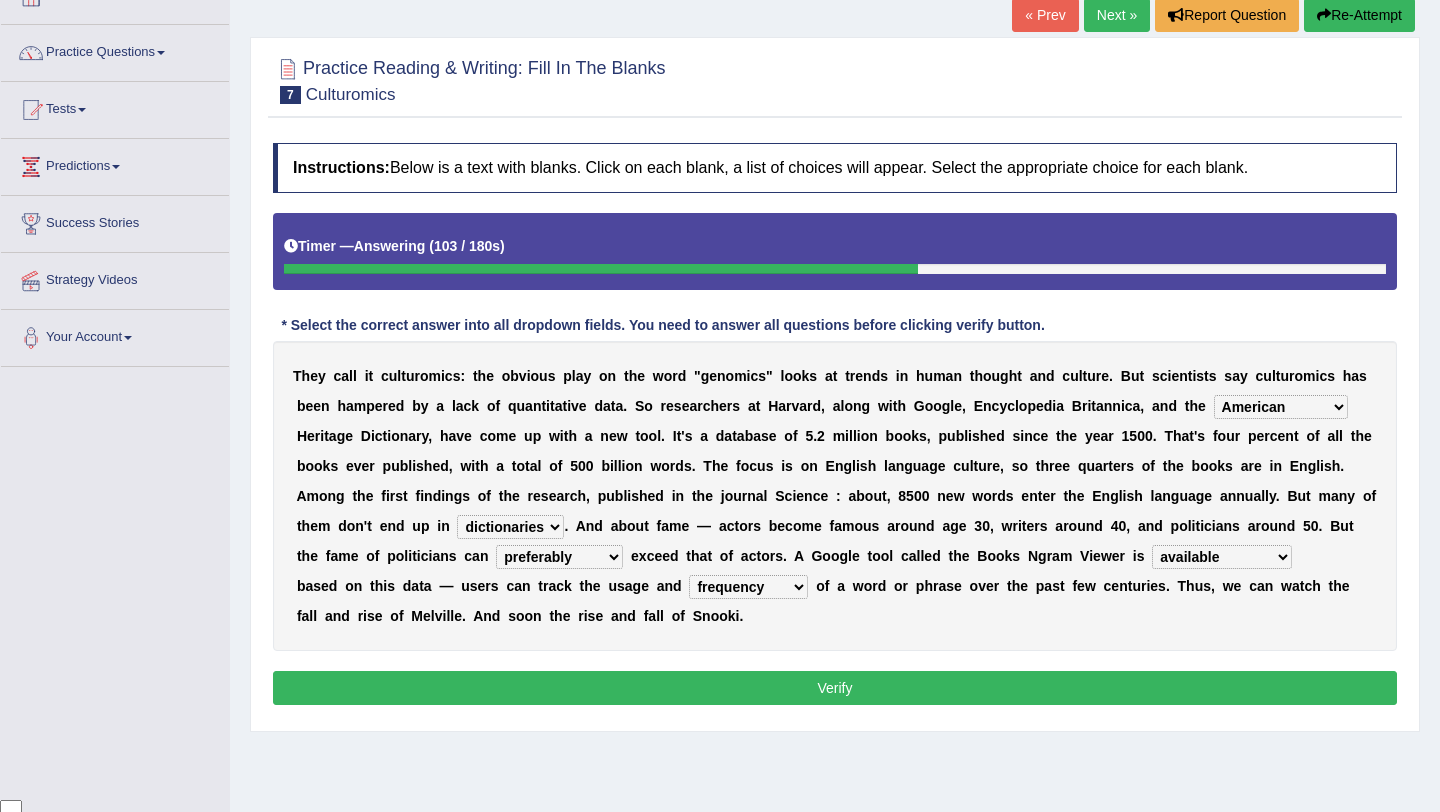 click on "Verify" at bounding box center [835, 688] 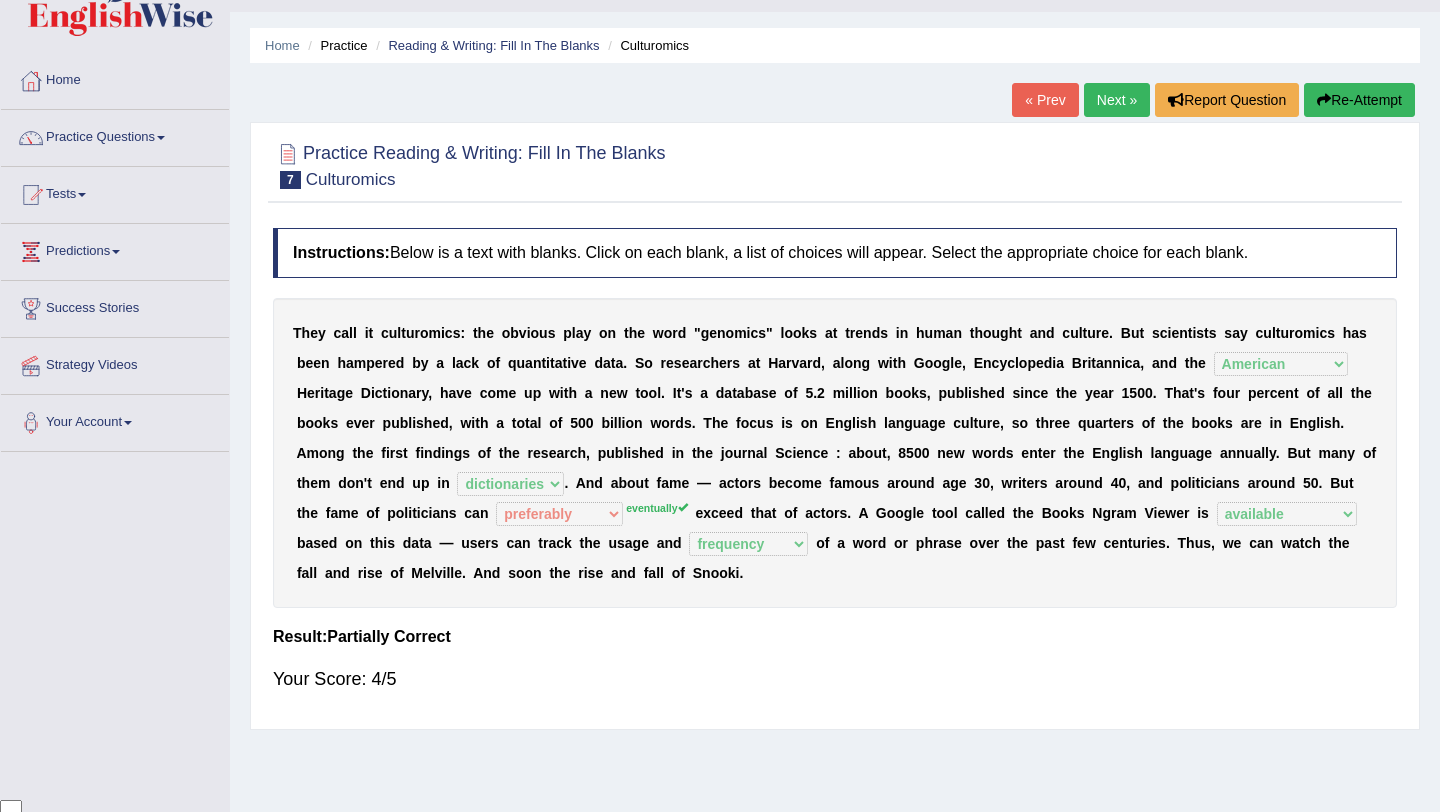 scroll, scrollTop: 42, scrollLeft: 0, axis: vertical 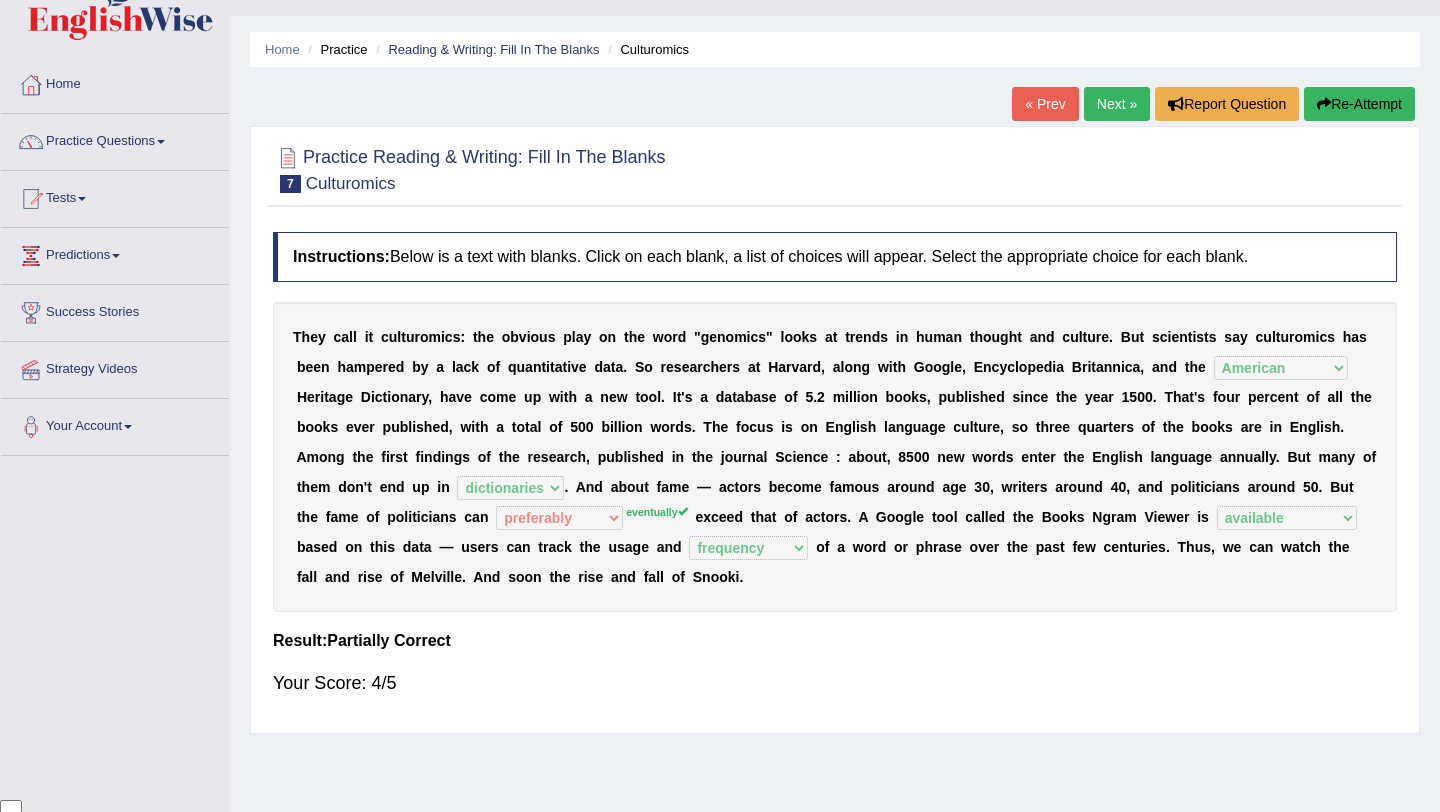 click on "Next »" at bounding box center (1117, 104) 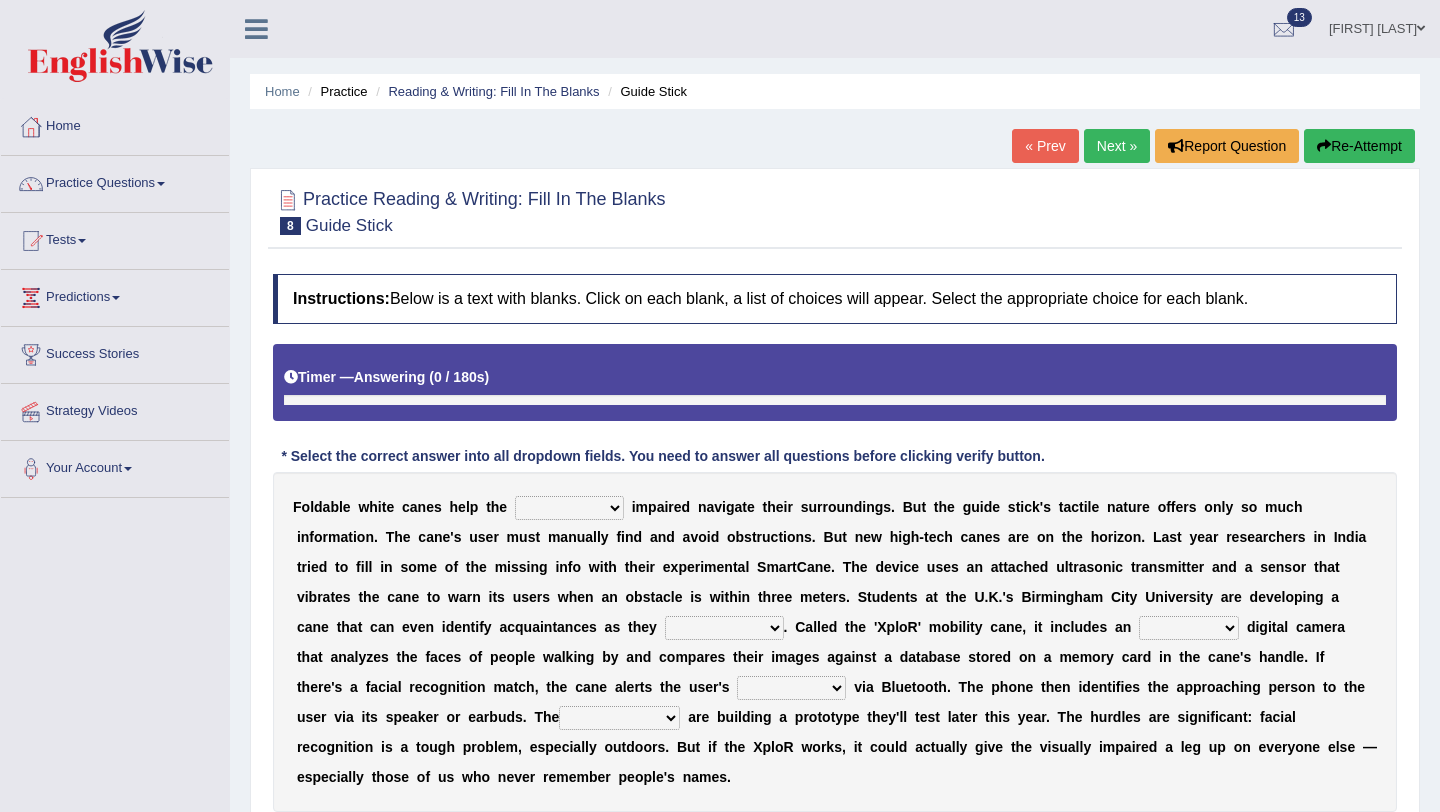 scroll, scrollTop: 0, scrollLeft: 0, axis: both 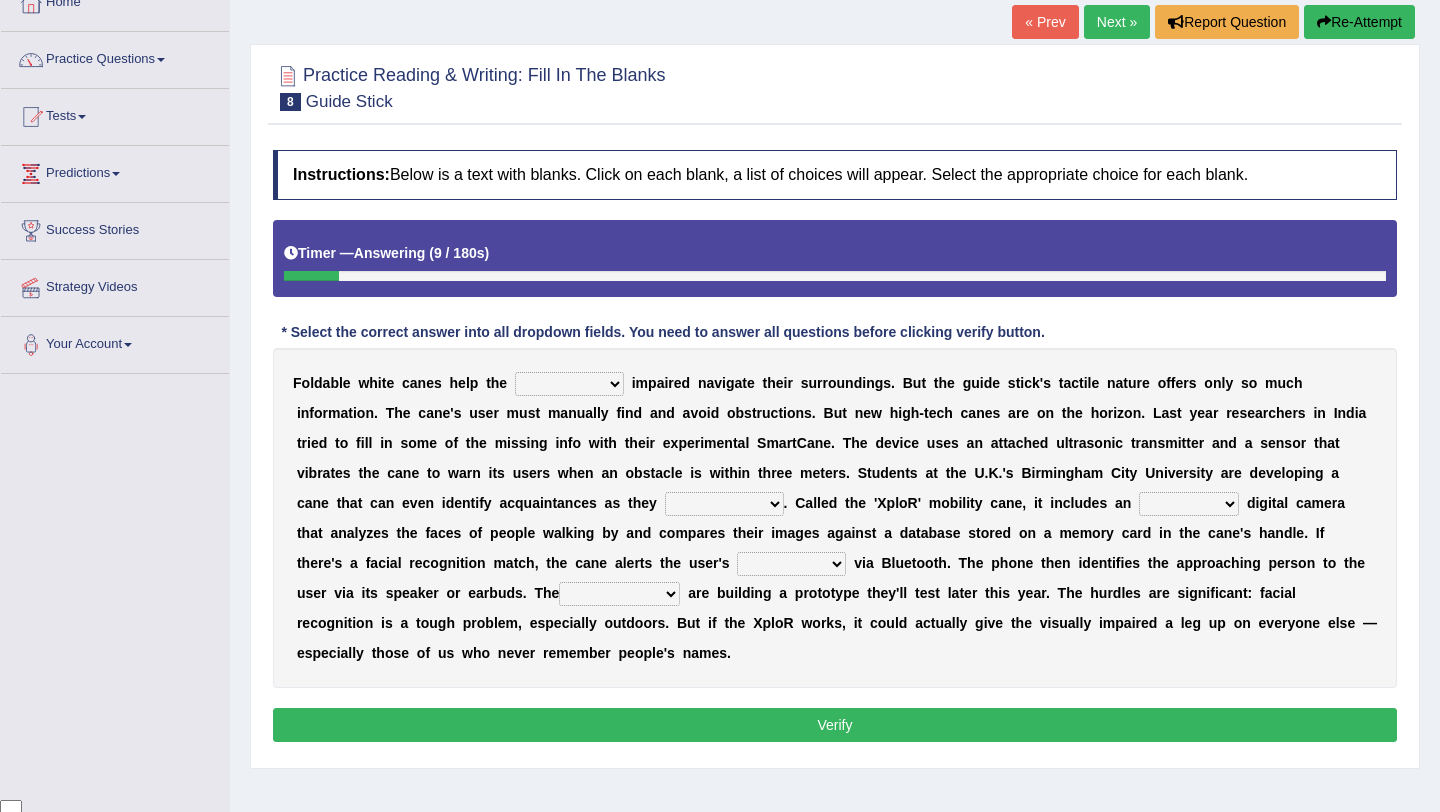 click on "felicity insensitivity visually malleability" at bounding box center [569, 384] 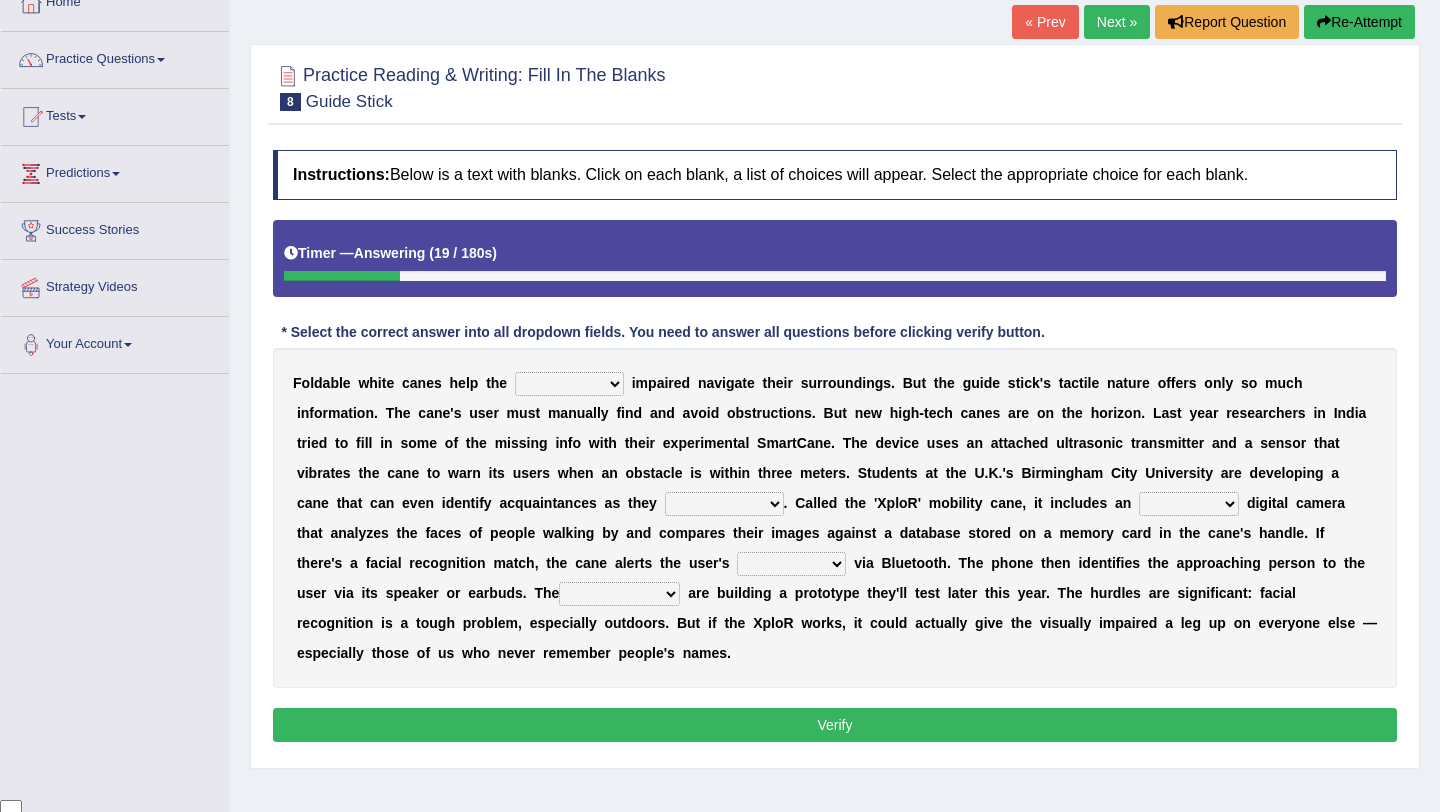 select on "visually" 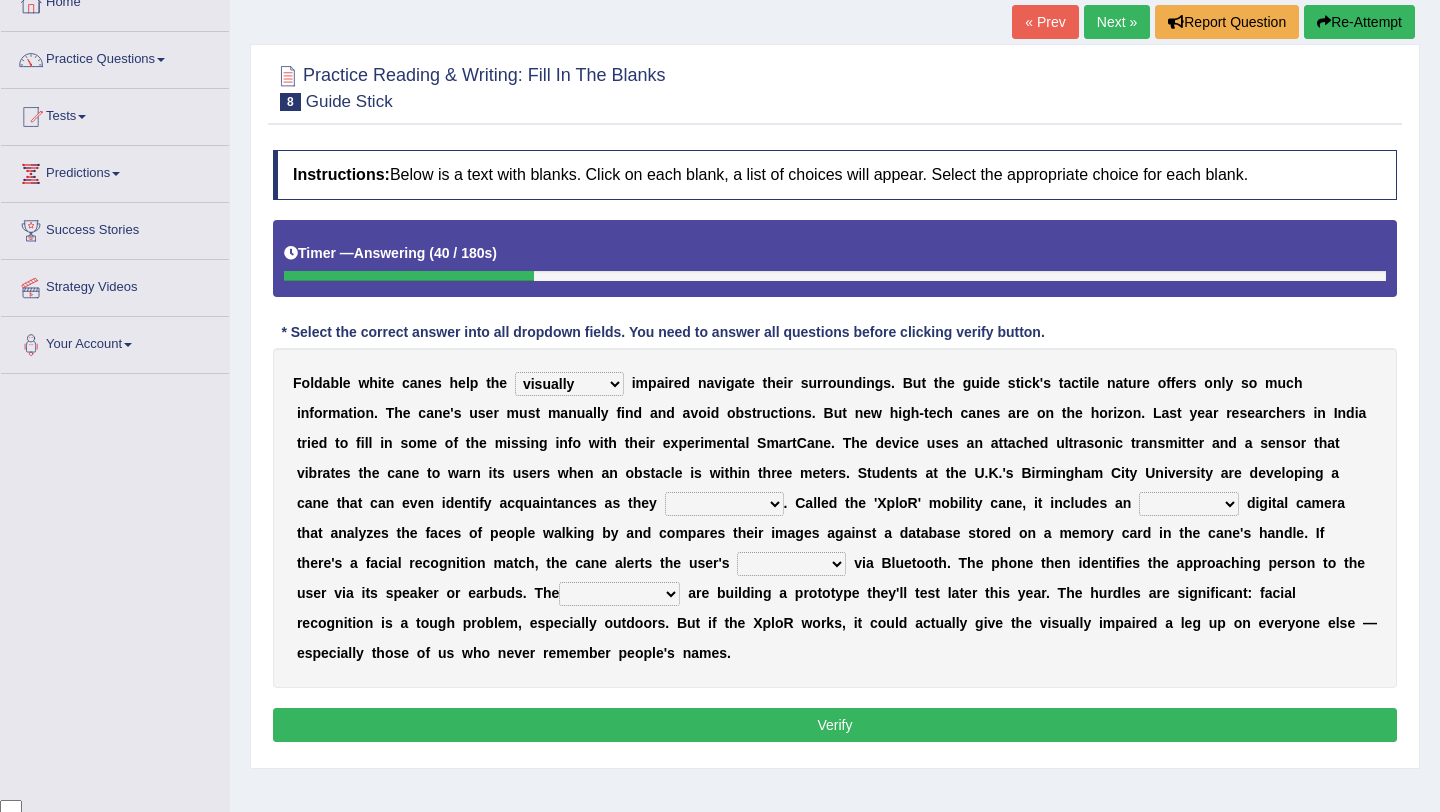 click on "likelihood throat northernmost approach" at bounding box center (724, 504) 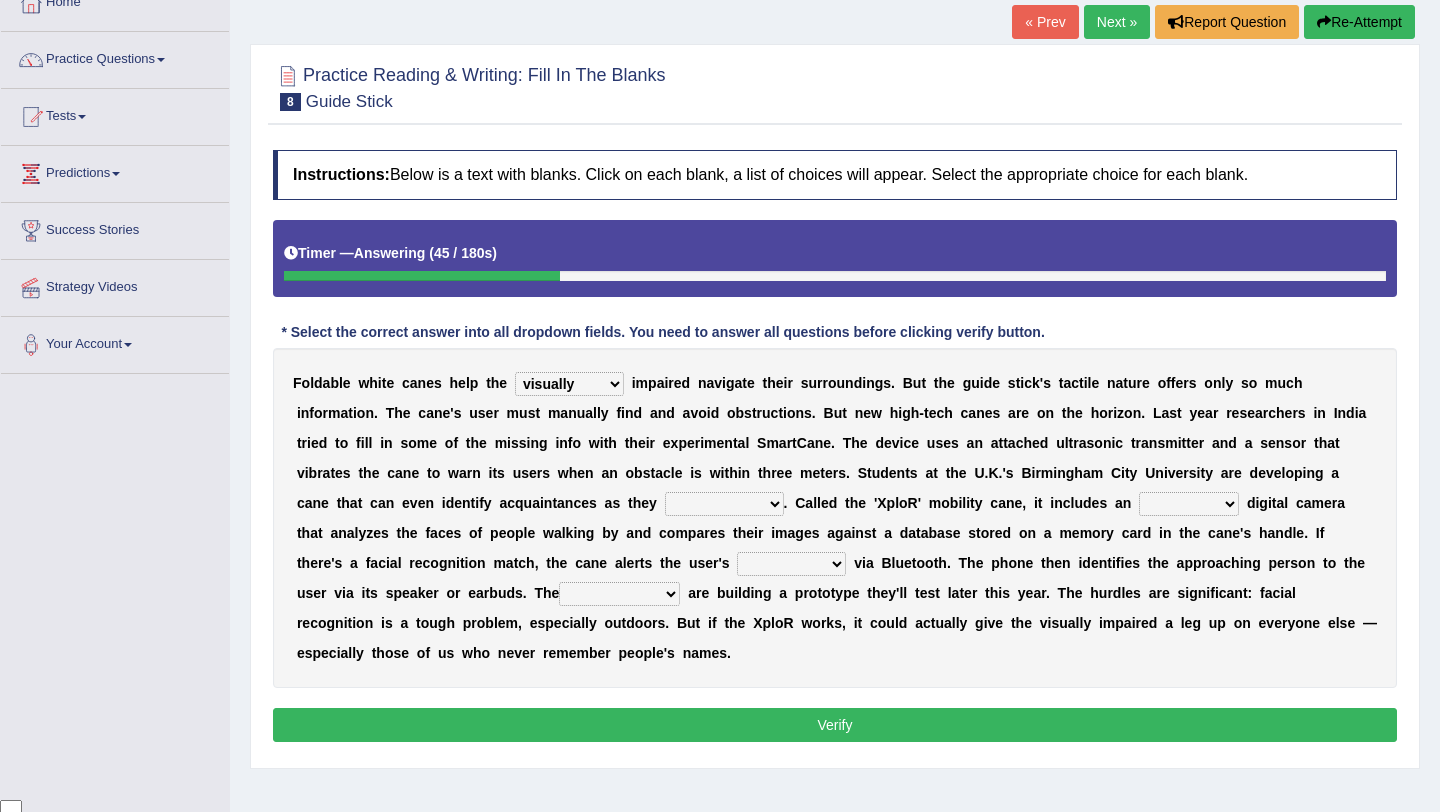 select on "approach" 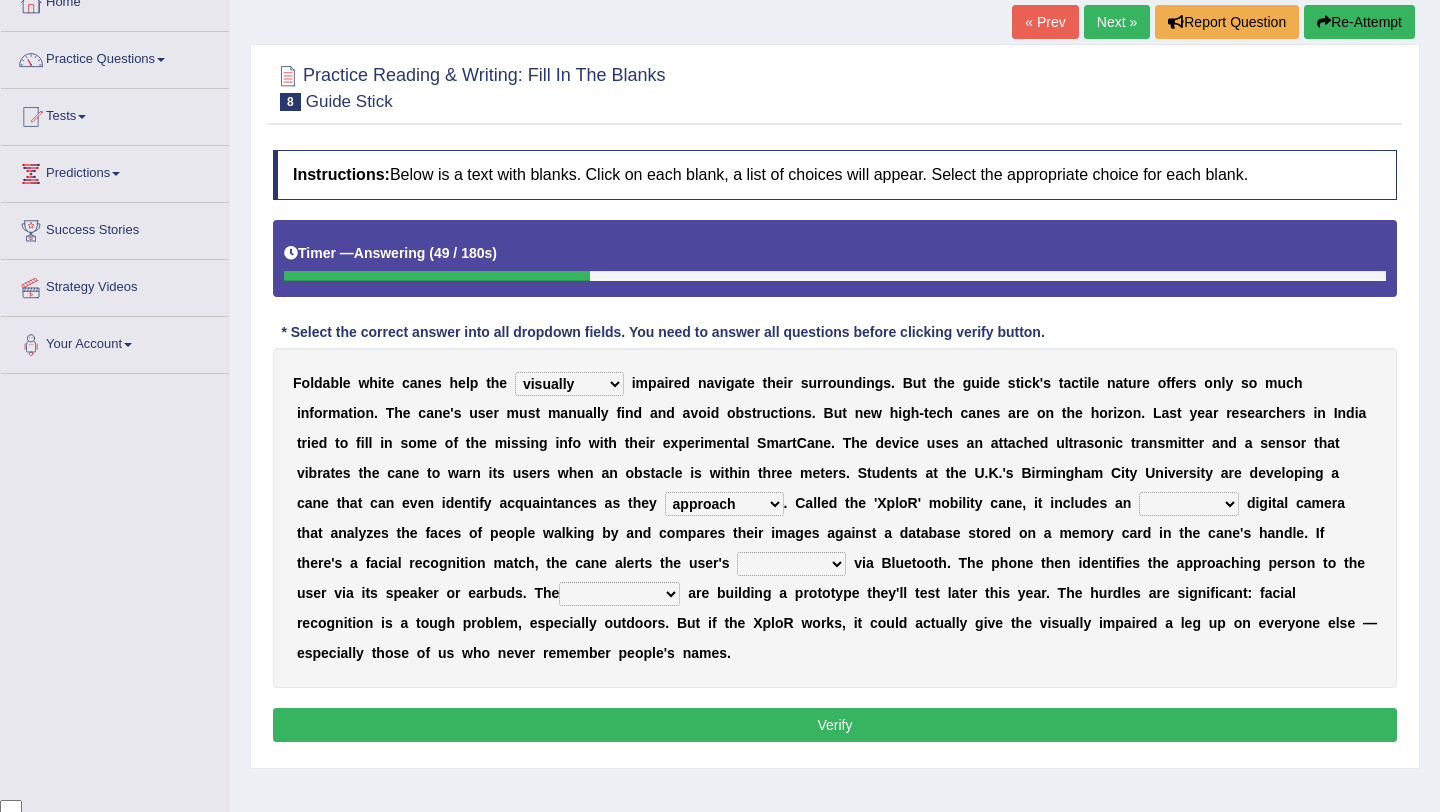 click on "untested embedded deadest skinhead" at bounding box center (1189, 504) 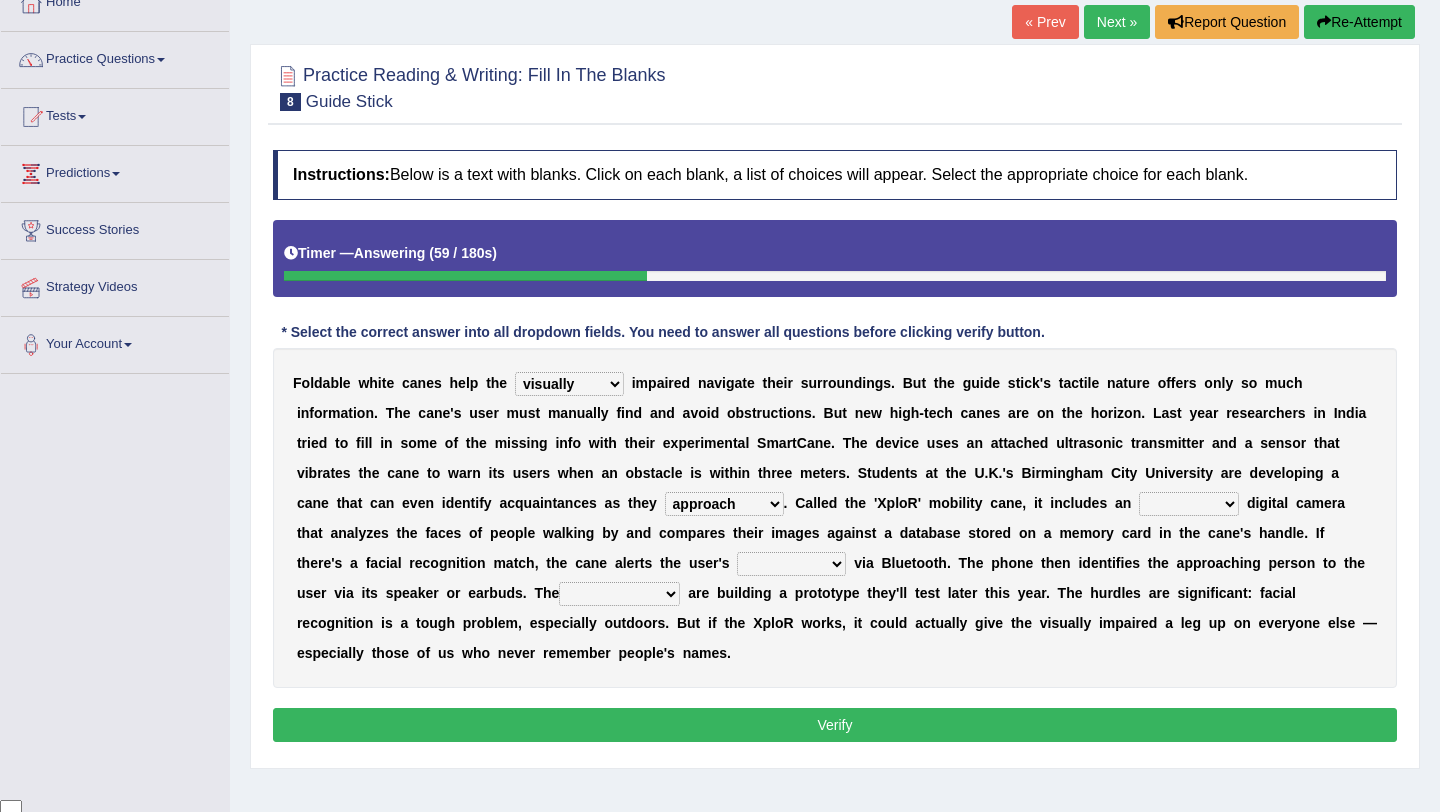 select on "embedded" 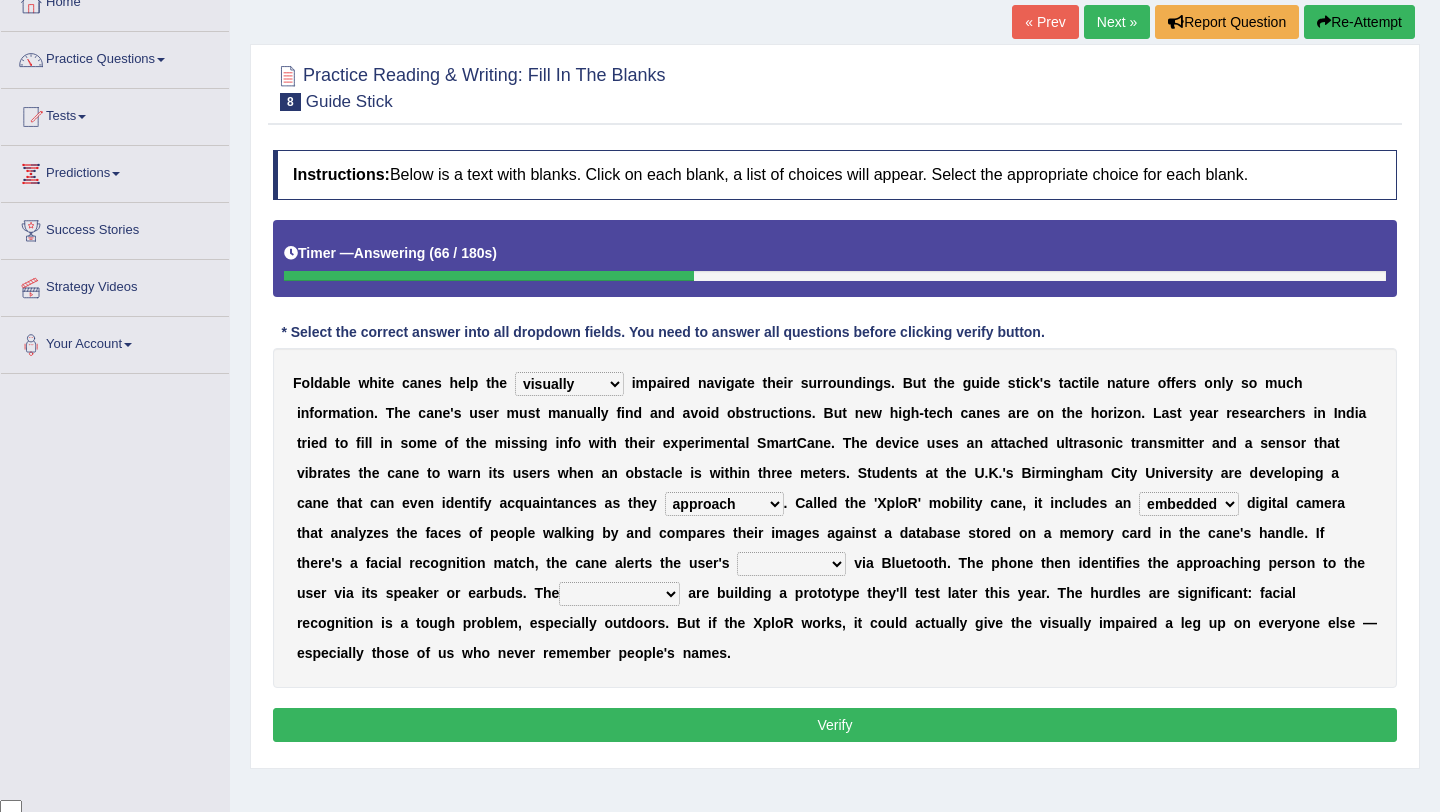 click on "waterborne alone smartphone postpone" at bounding box center [791, 564] 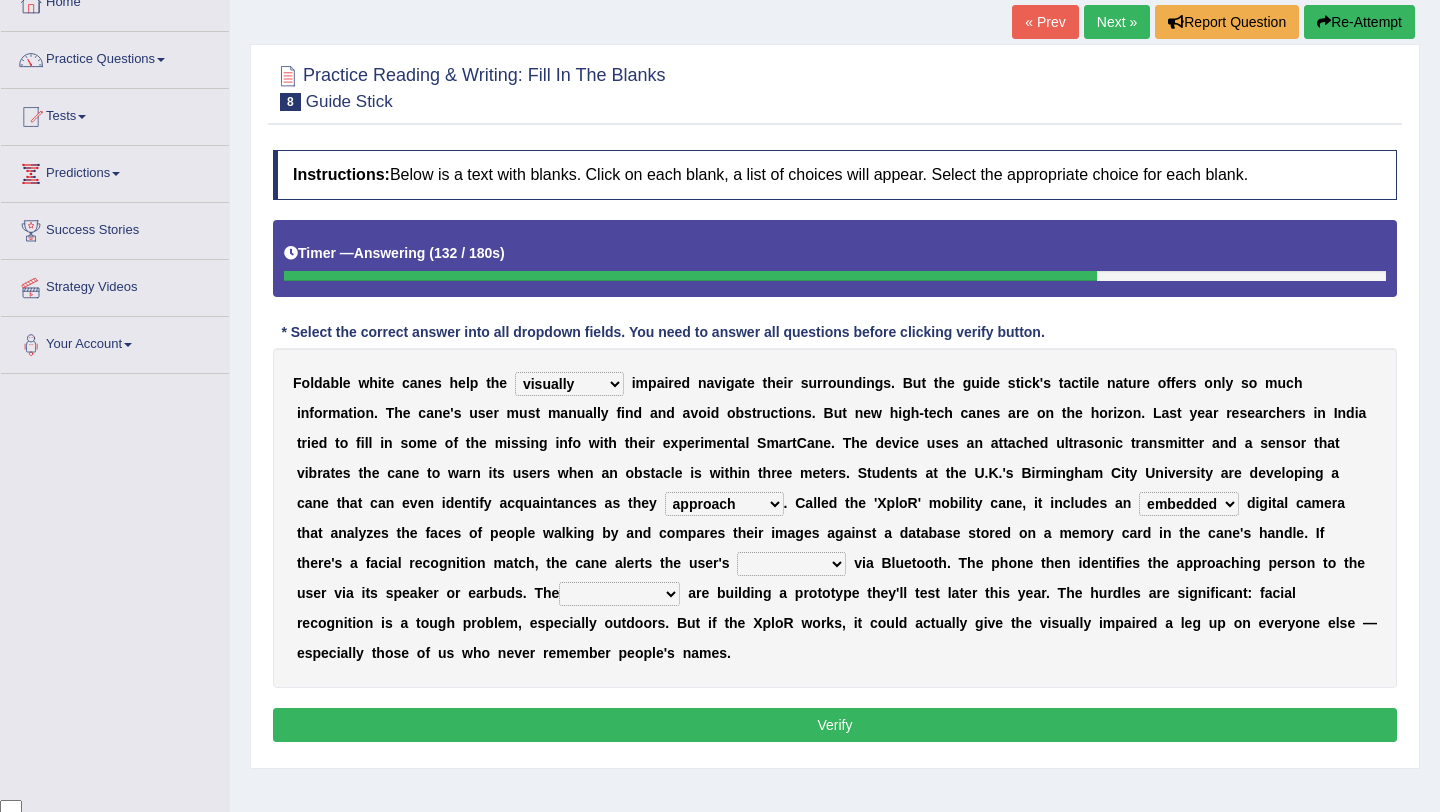 select on "smartphone" 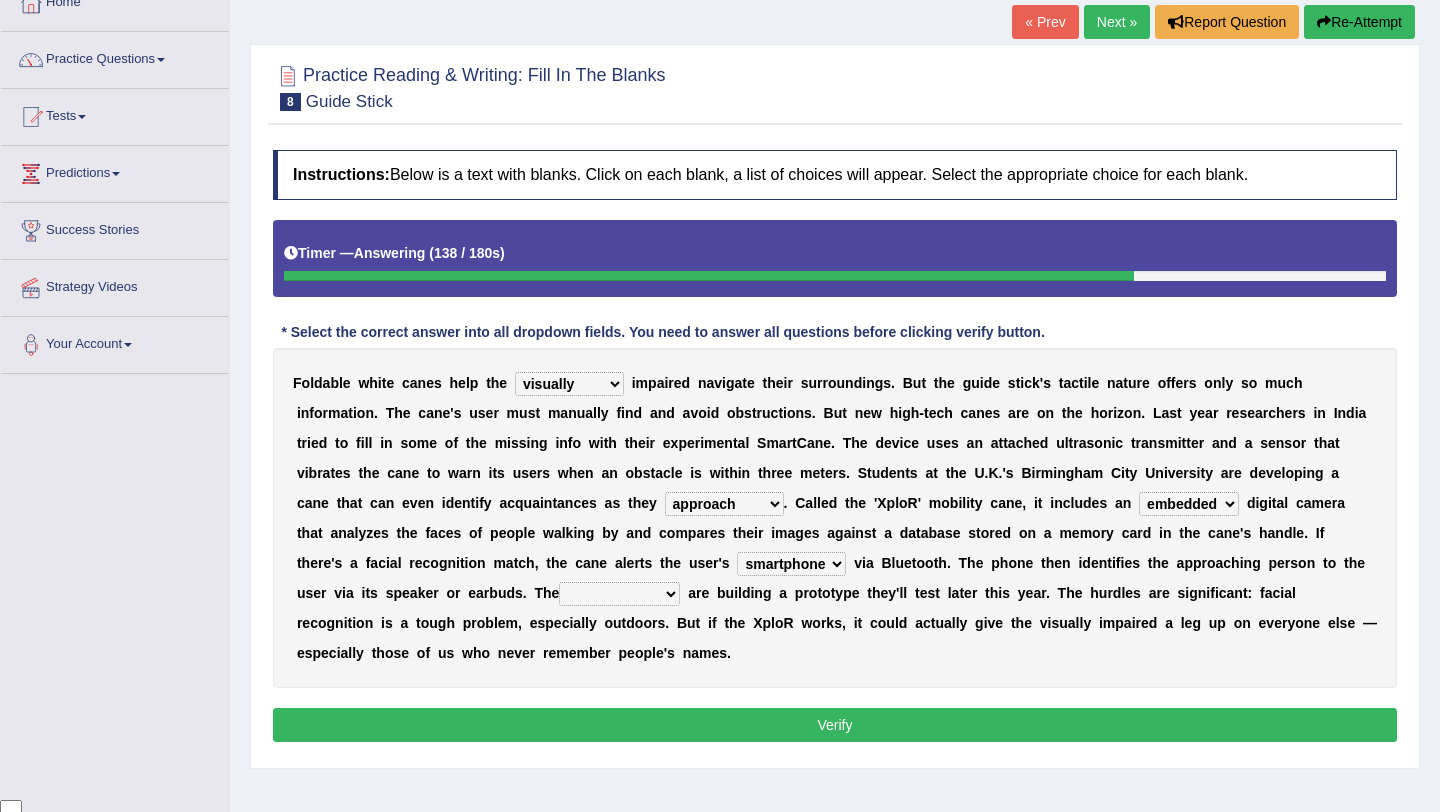 click at bounding box center [684, 593] 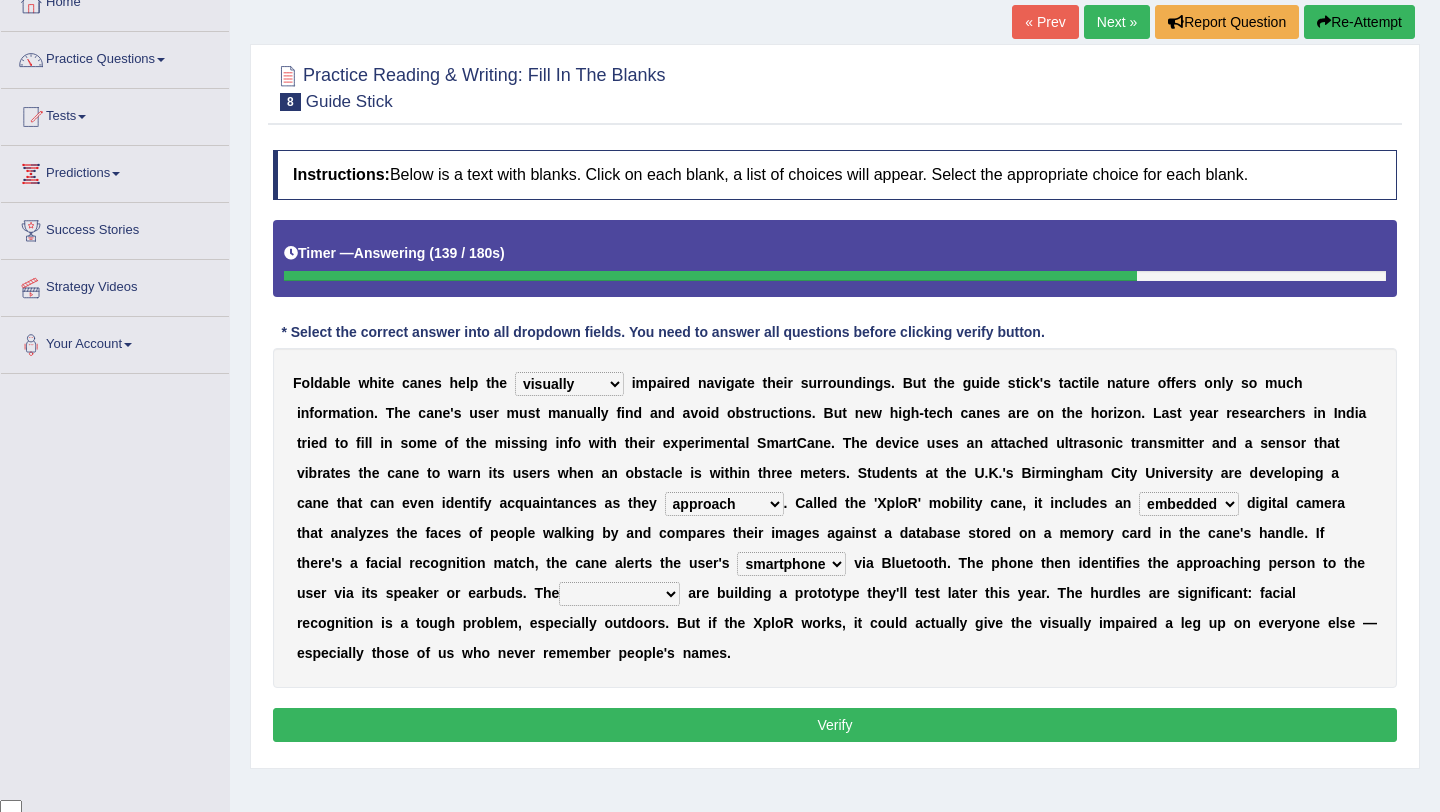 click on "jurisprudence bootless students jukebox" at bounding box center [619, 594] 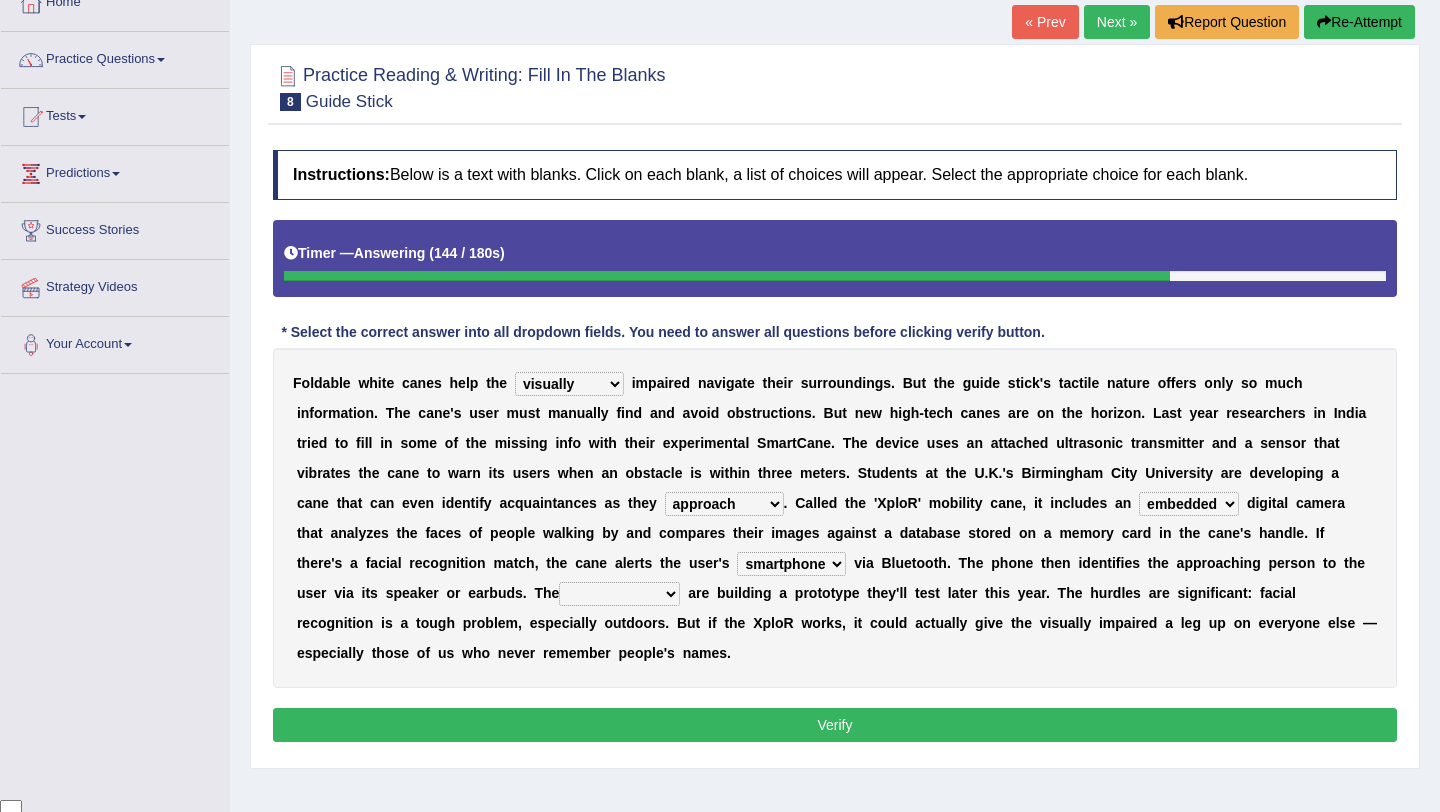 select on "students" 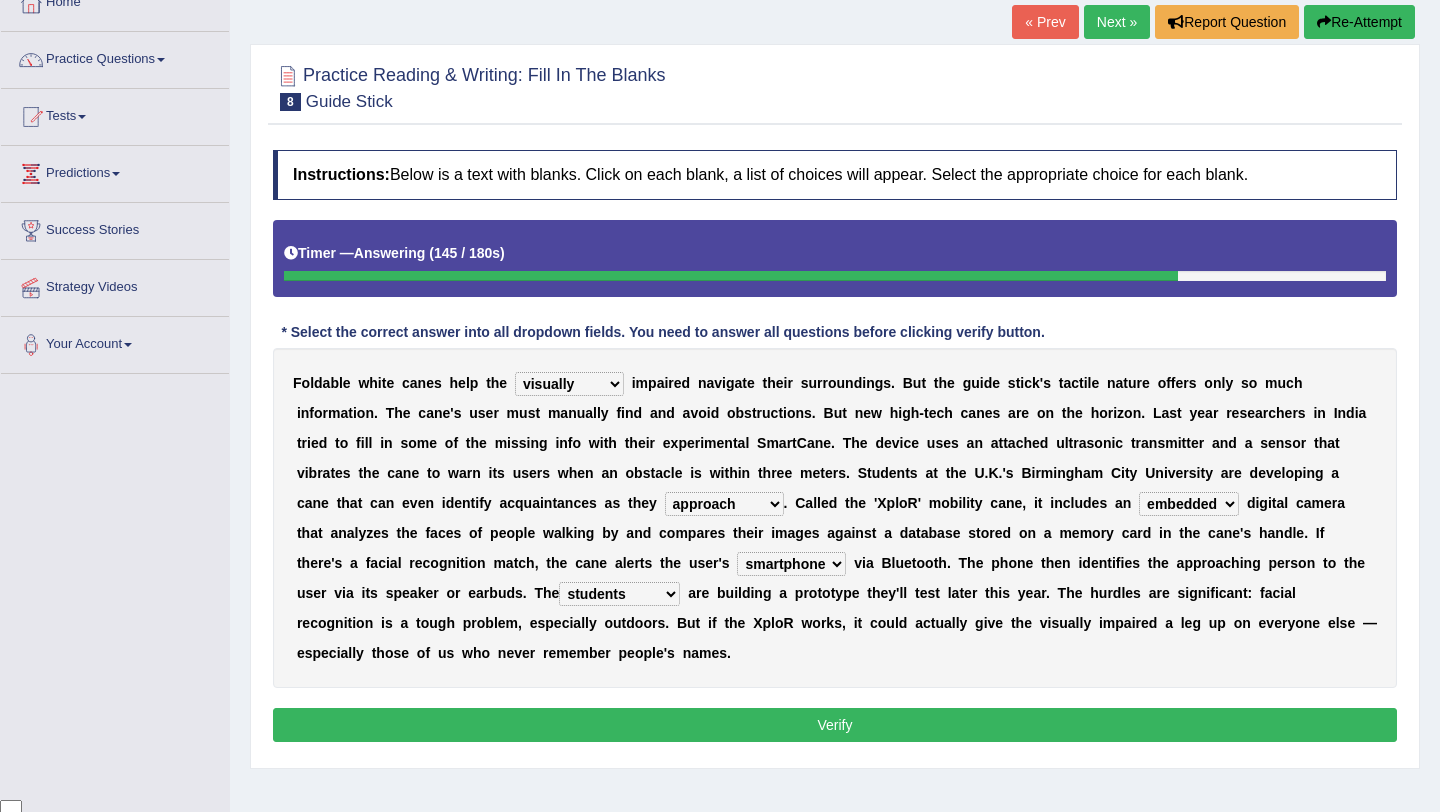 click on "Verify" at bounding box center [835, 725] 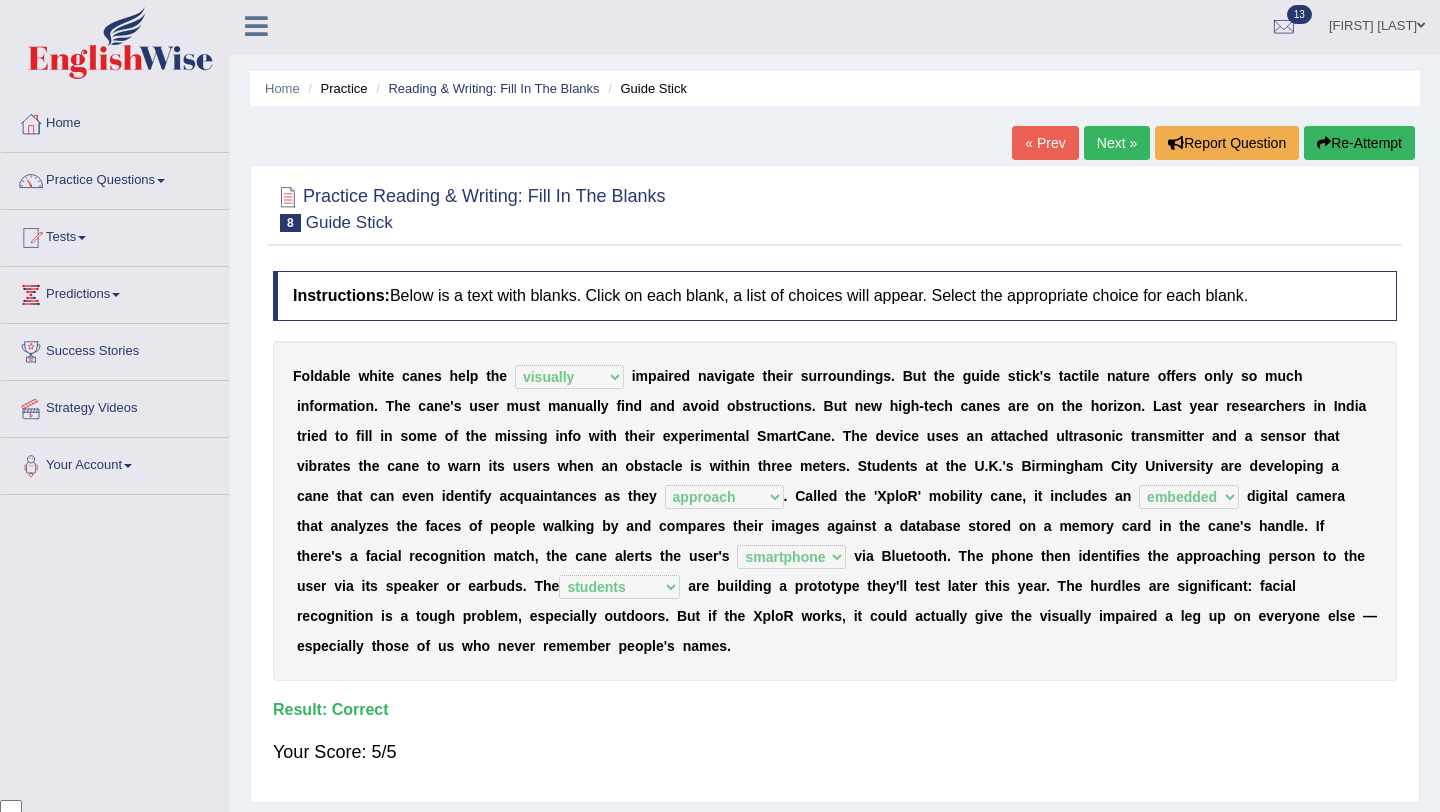 scroll, scrollTop: 0, scrollLeft: 0, axis: both 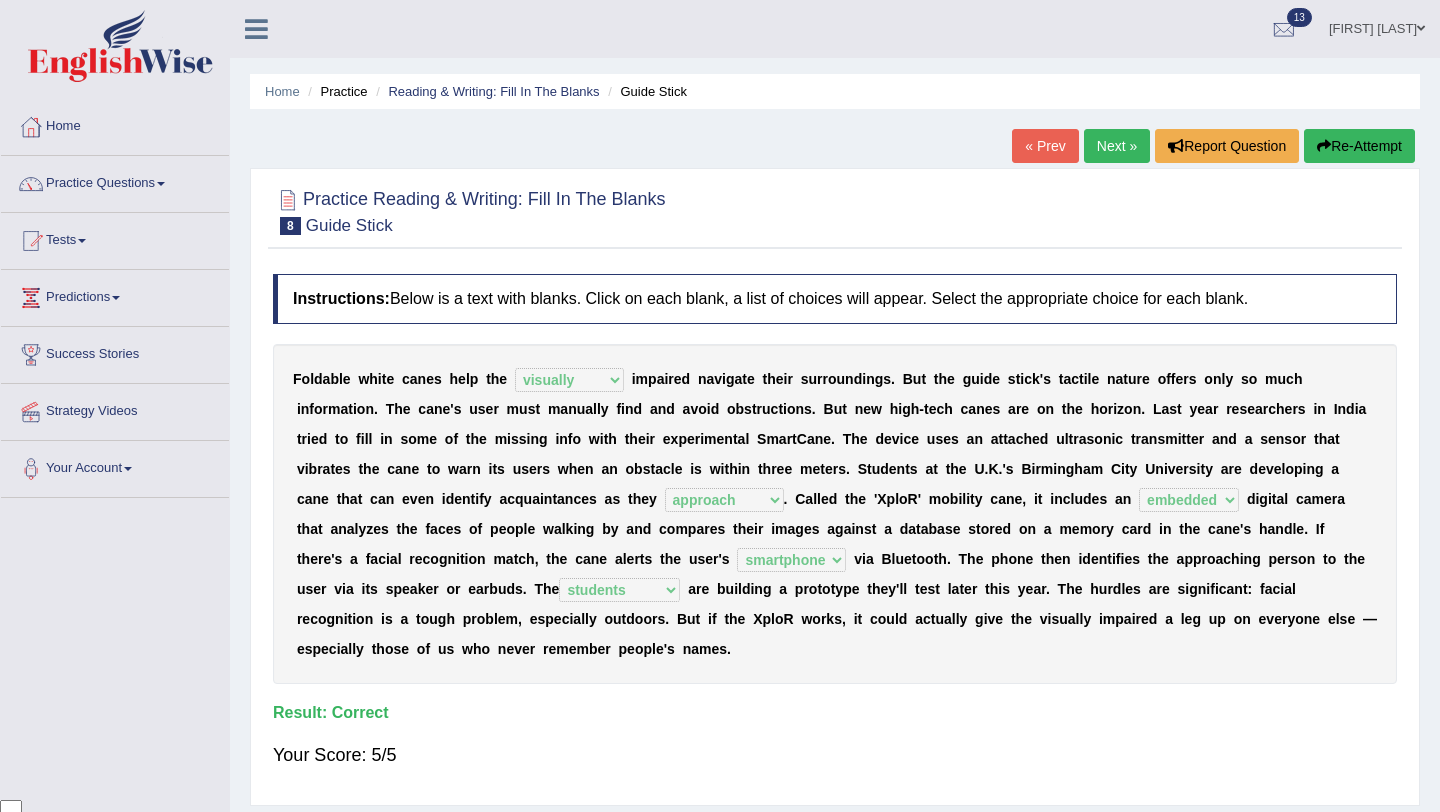 click on "Next »" at bounding box center [1117, 146] 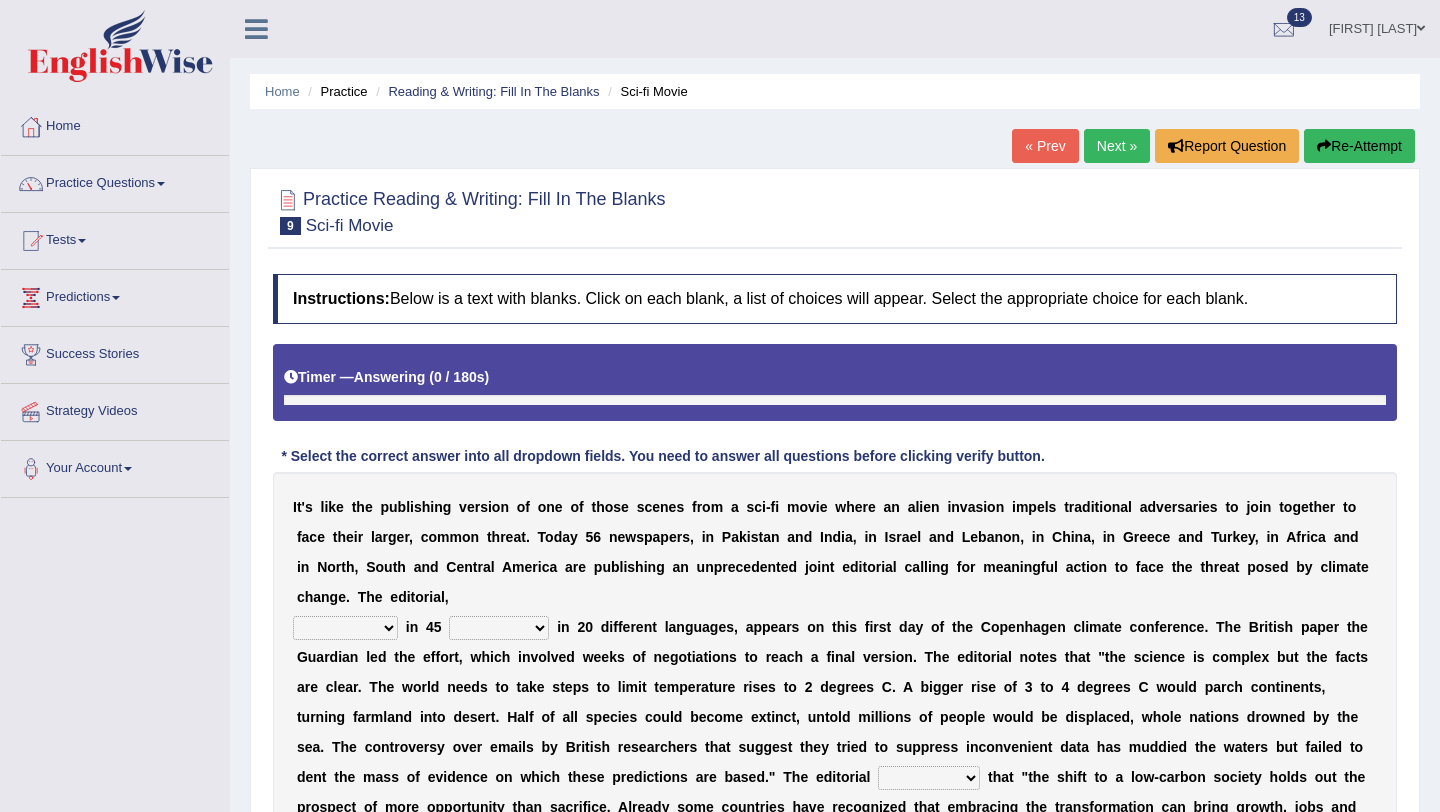 scroll, scrollTop: 0, scrollLeft: 0, axis: both 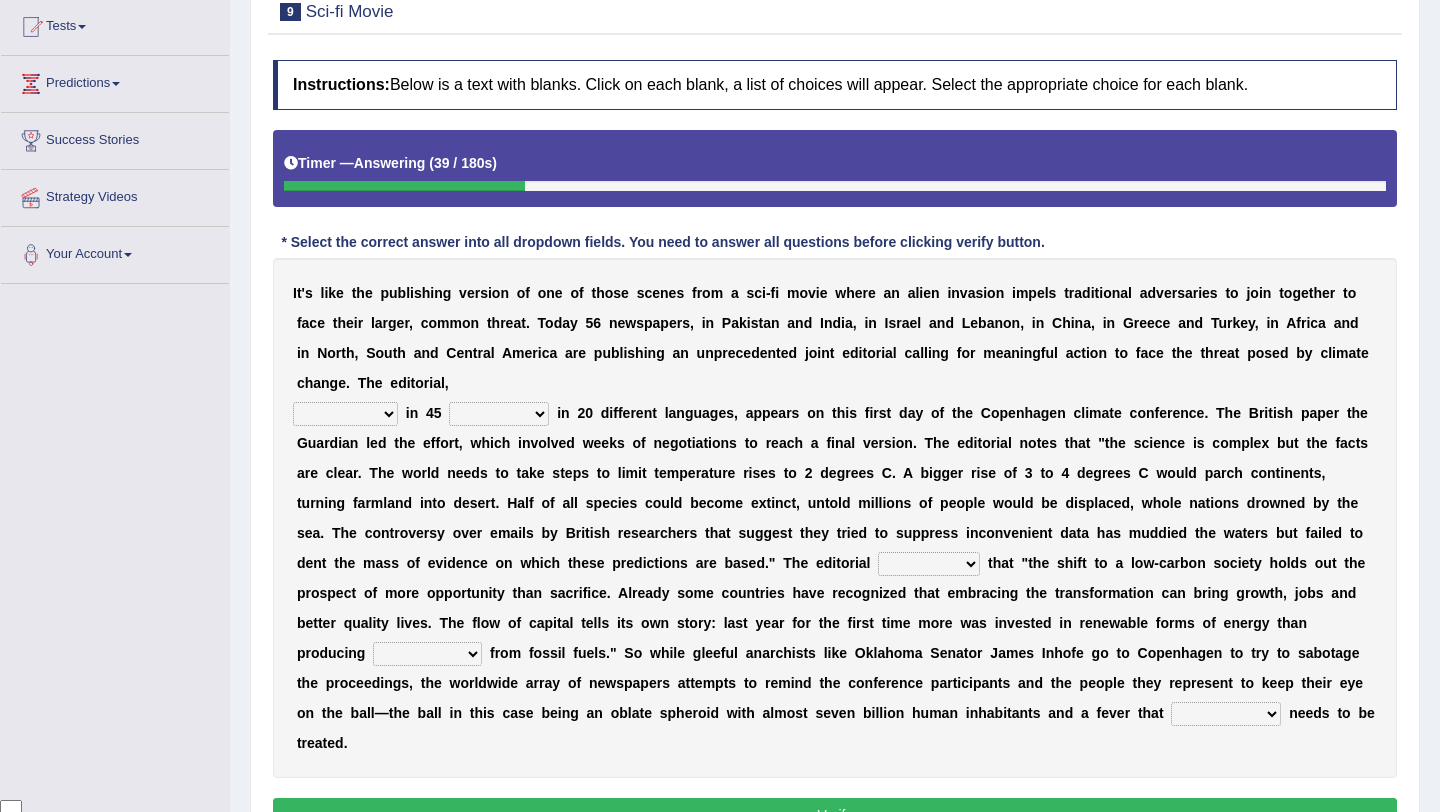 click on "published publicized burnished transmitted" at bounding box center (345, 414) 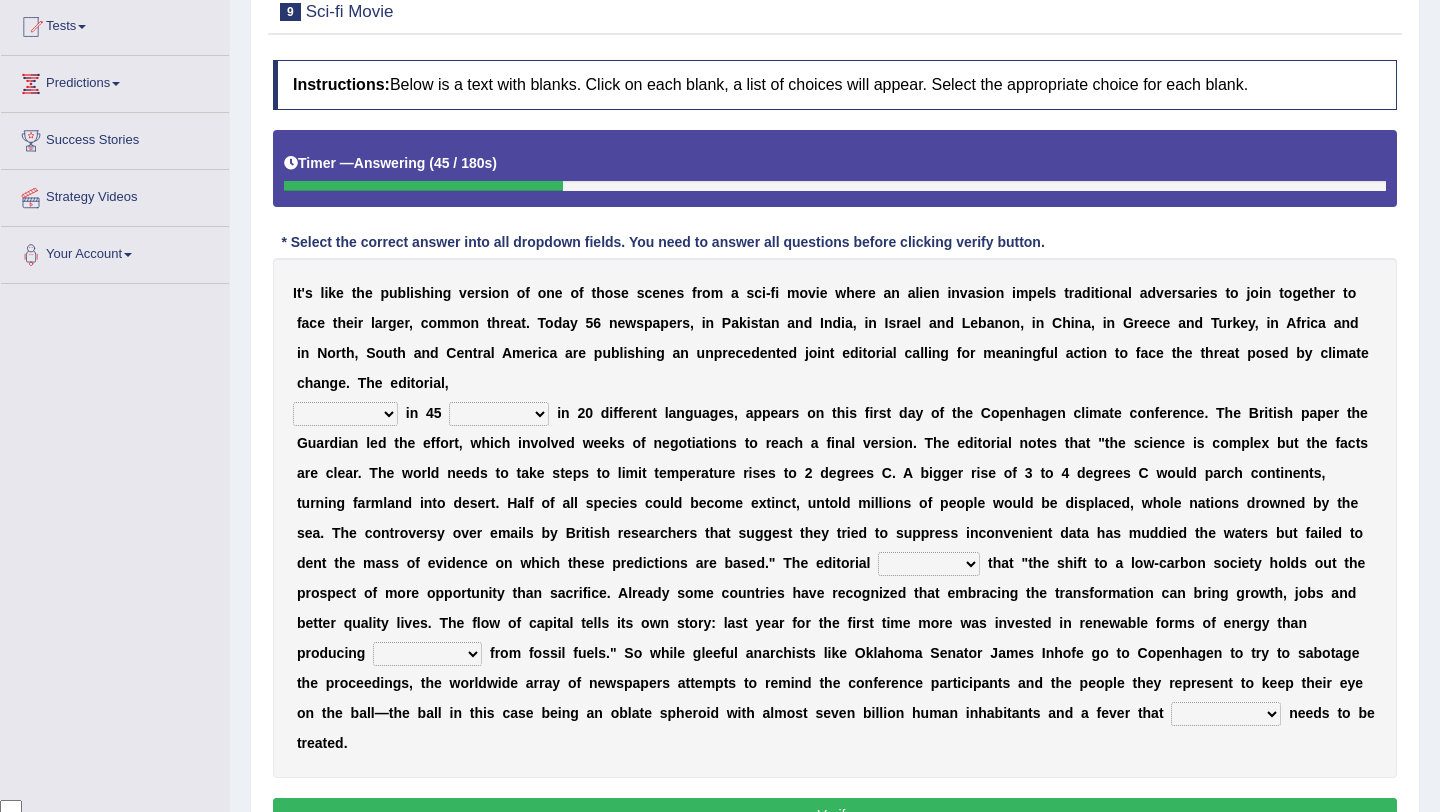 select on "published" 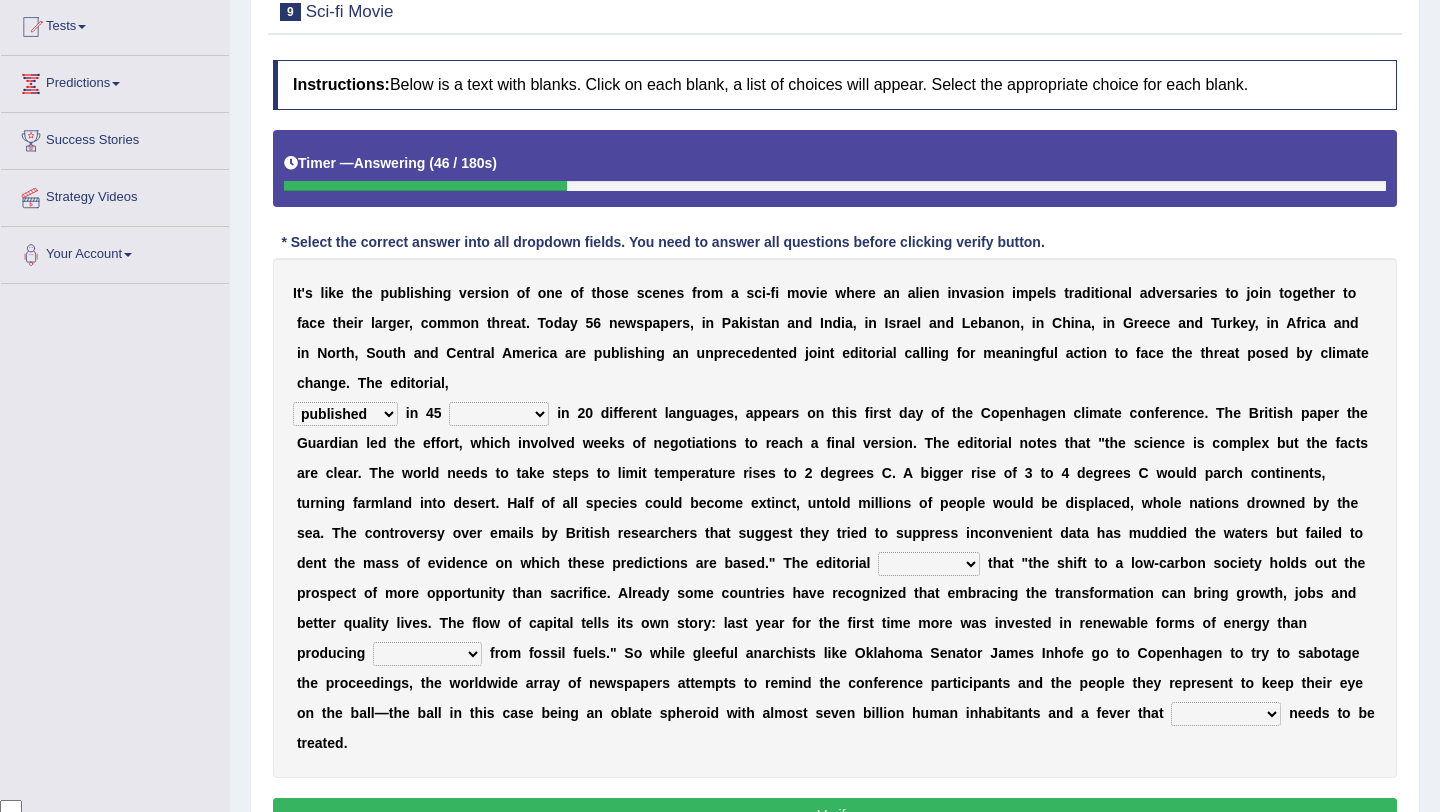click on "clans countries continents terraces" at bounding box center (499, 414) 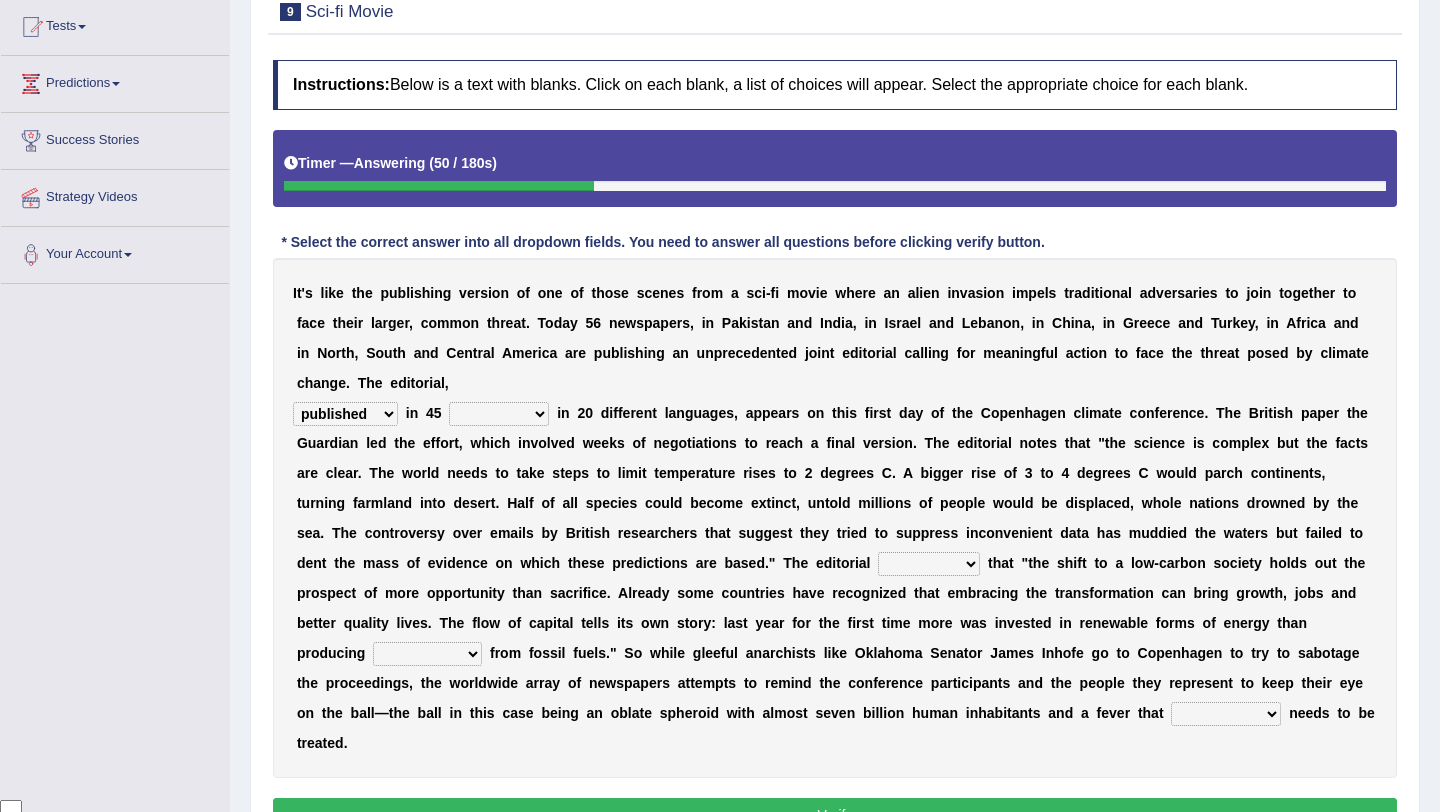 select on "countries" 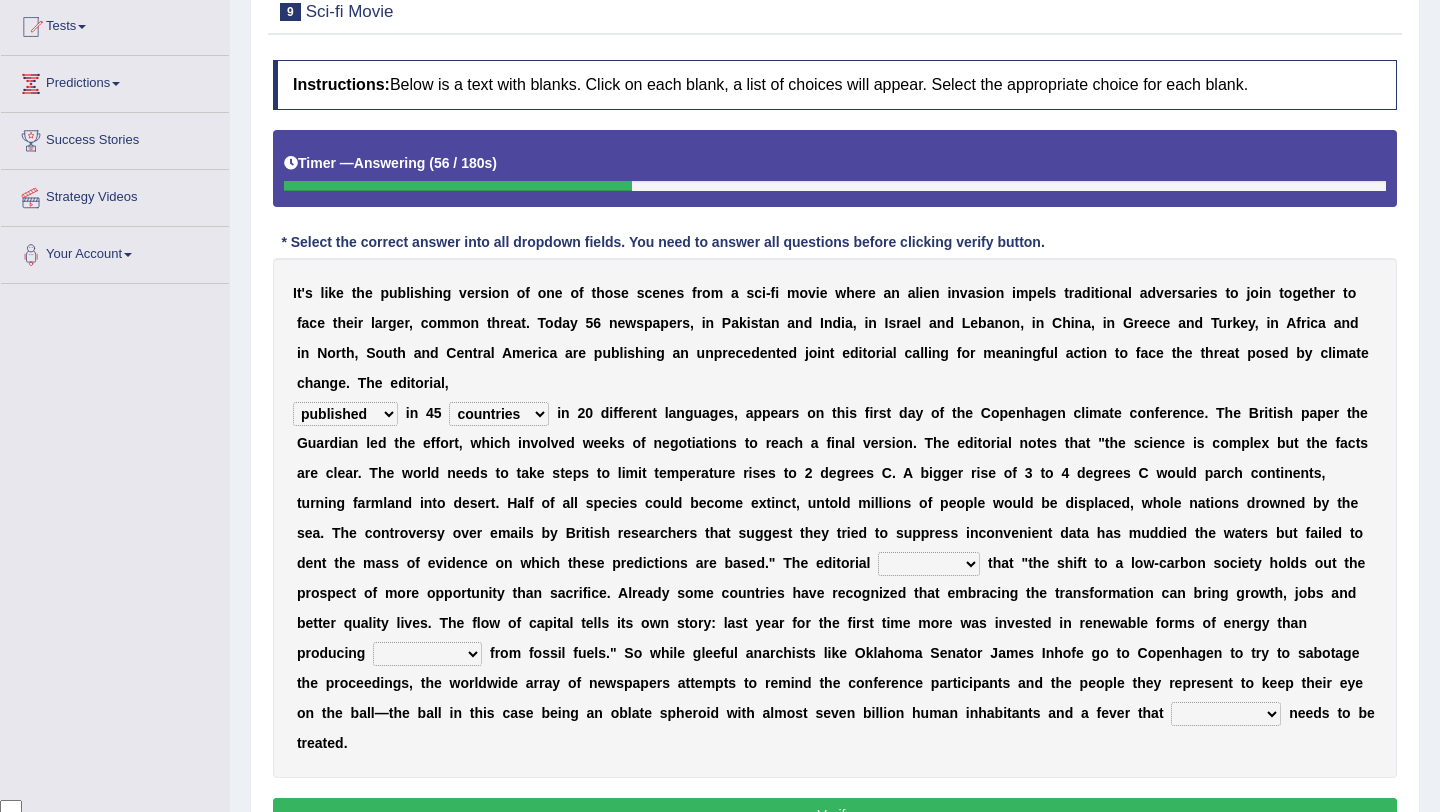click on "modified protested recognized declined" at bounding box center [929, 564] 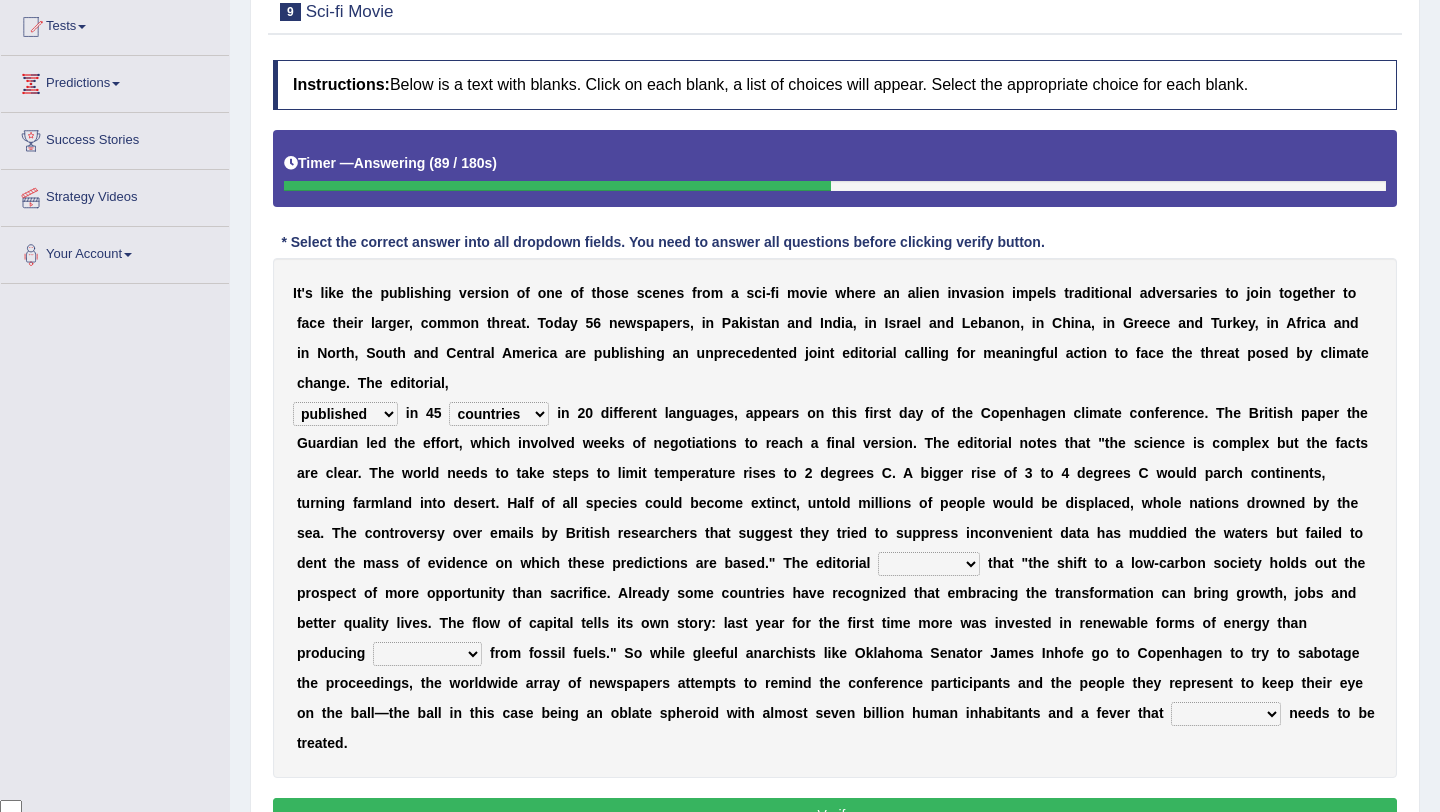 click on "electricity indivisibility negativity significance" at bounding box center (427, 654) 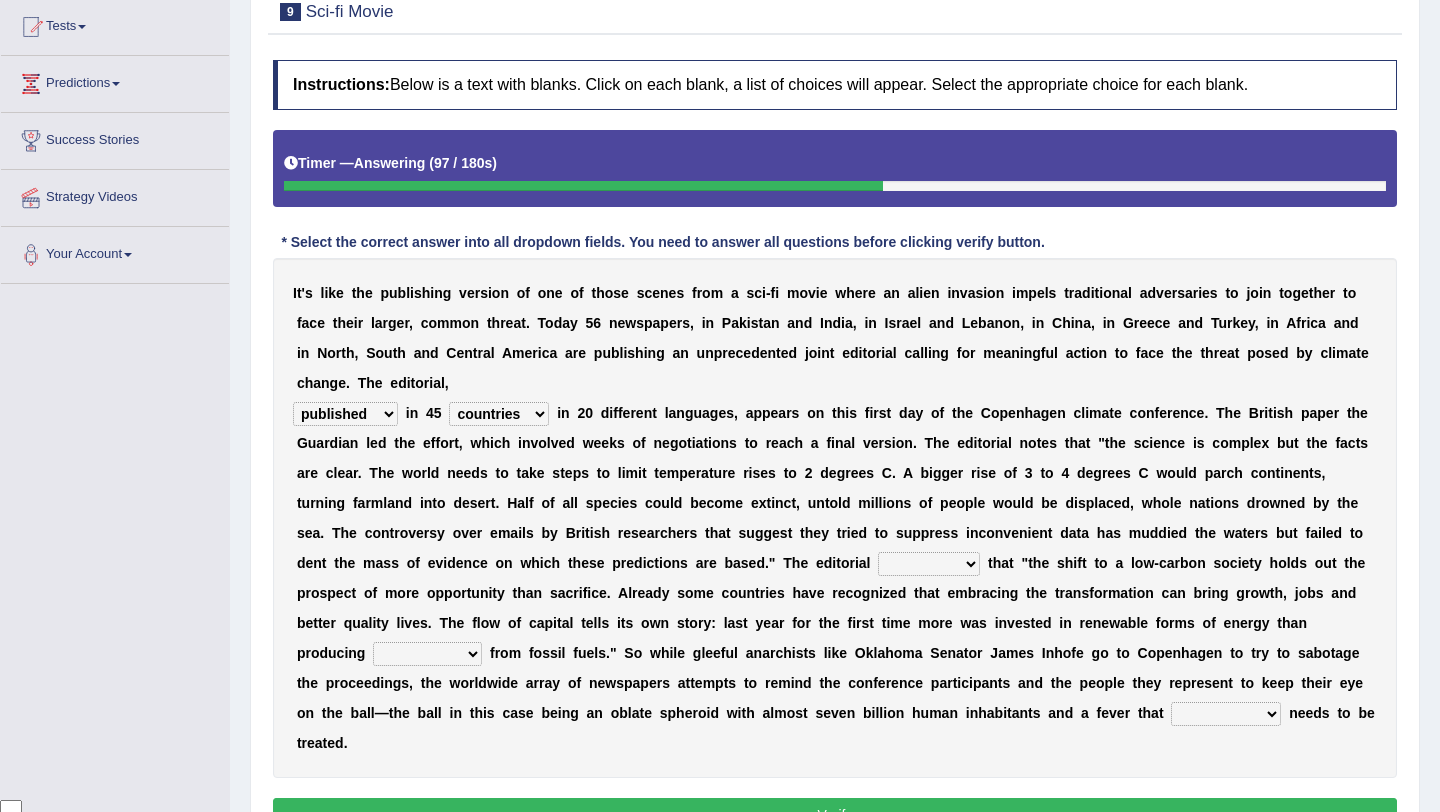 select on "electricity" 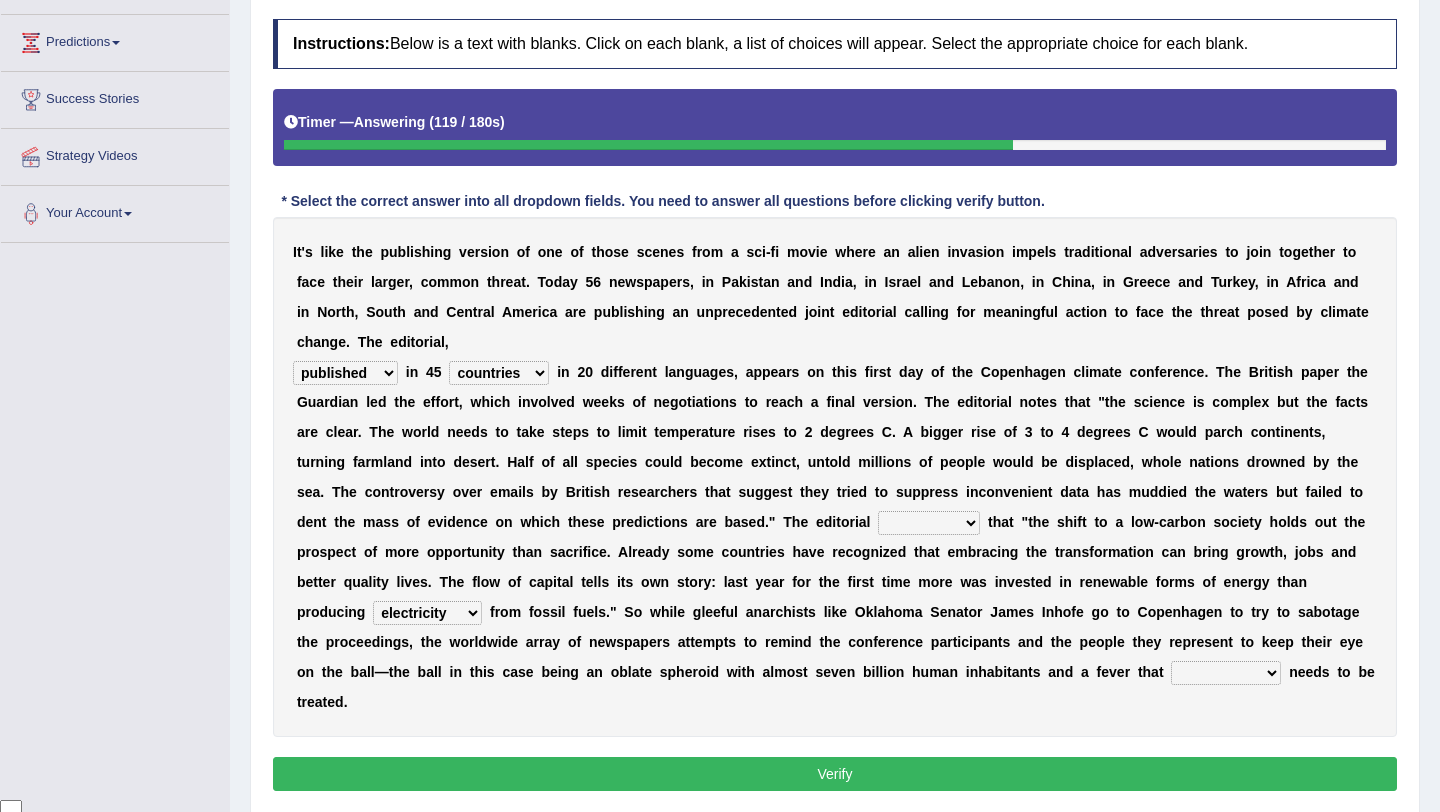 scroll, scrollTop: 268, scrollLeft: 0, axis: vertical 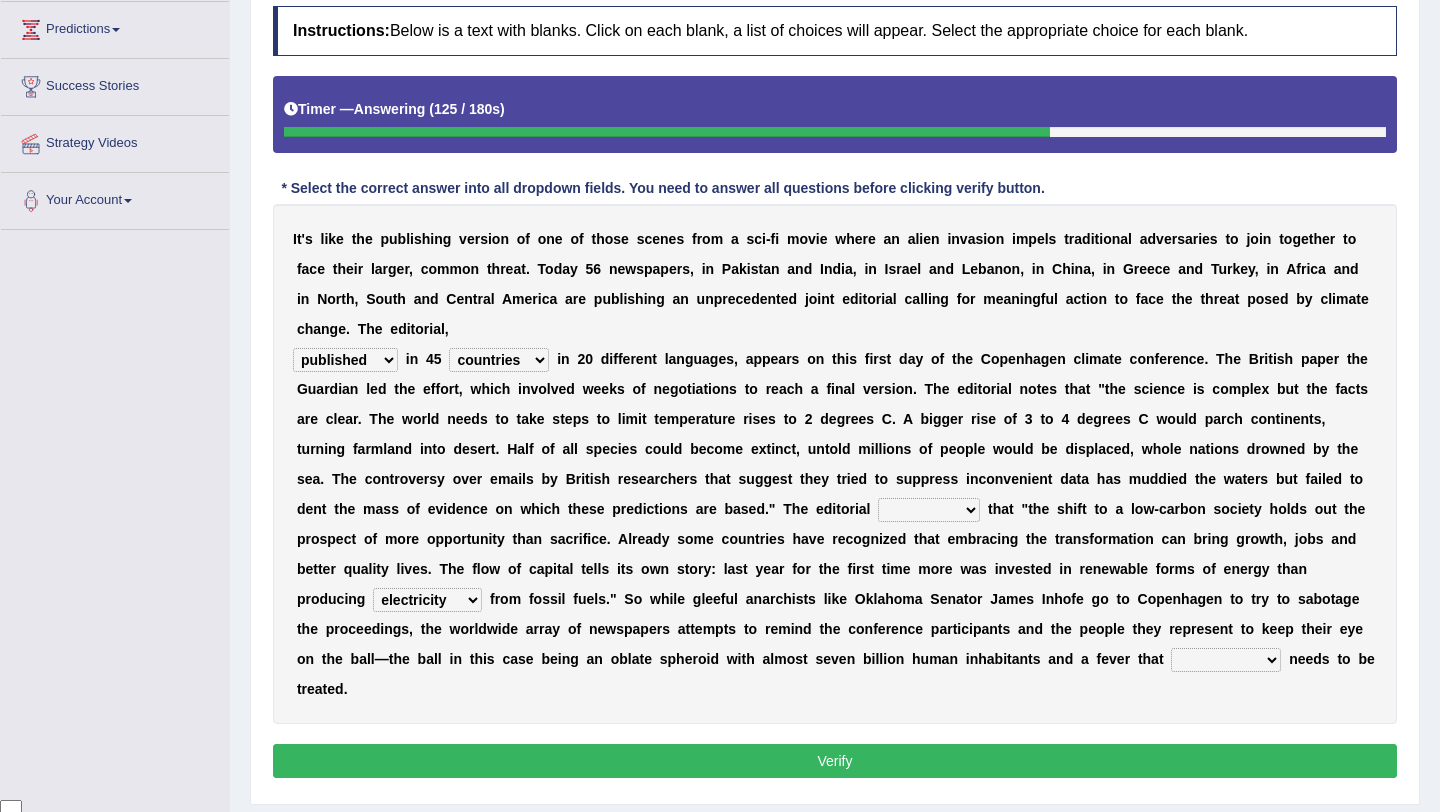 click on "solicitously desperately ephemerally peripherally" at bounding box center (1226, 660) 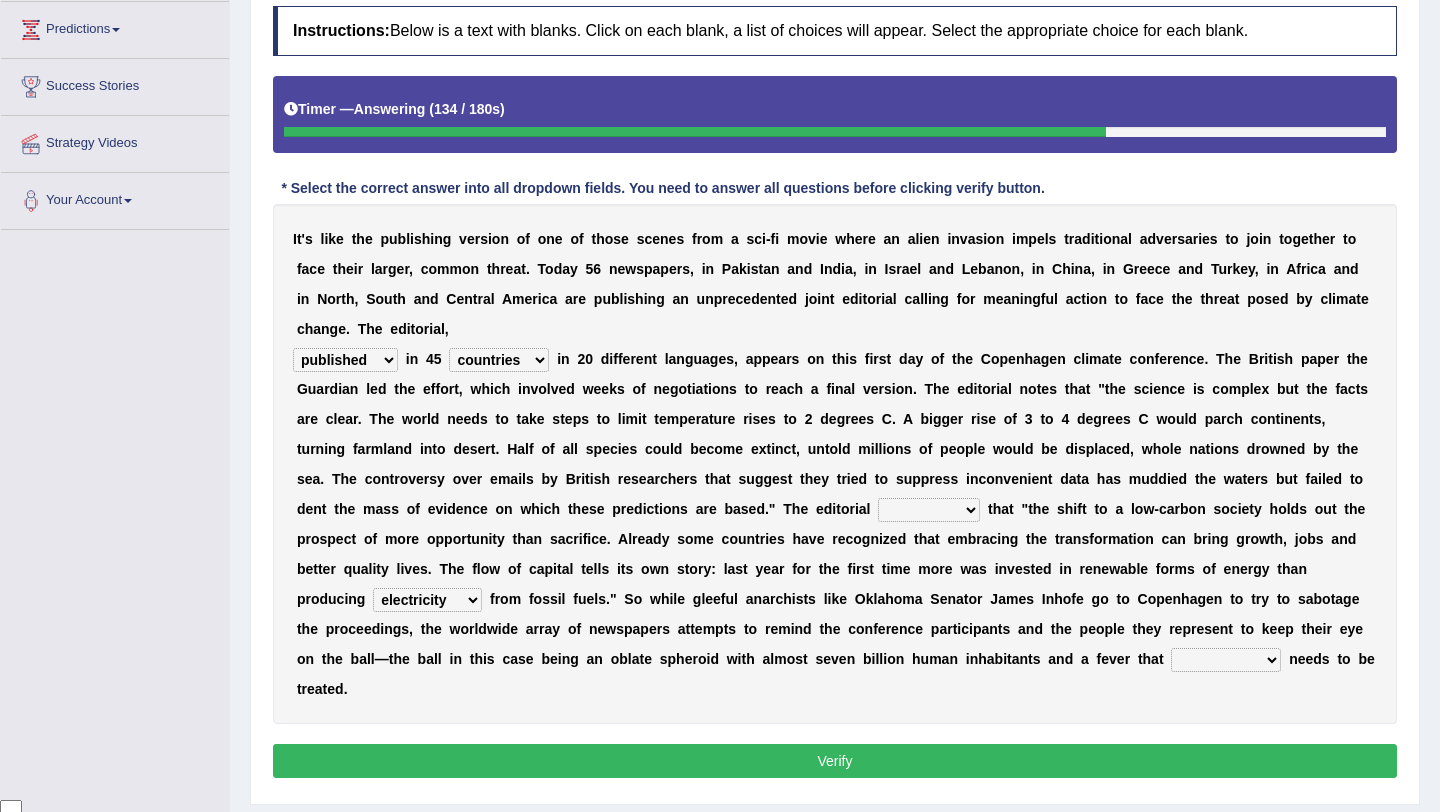 select on "desperately" 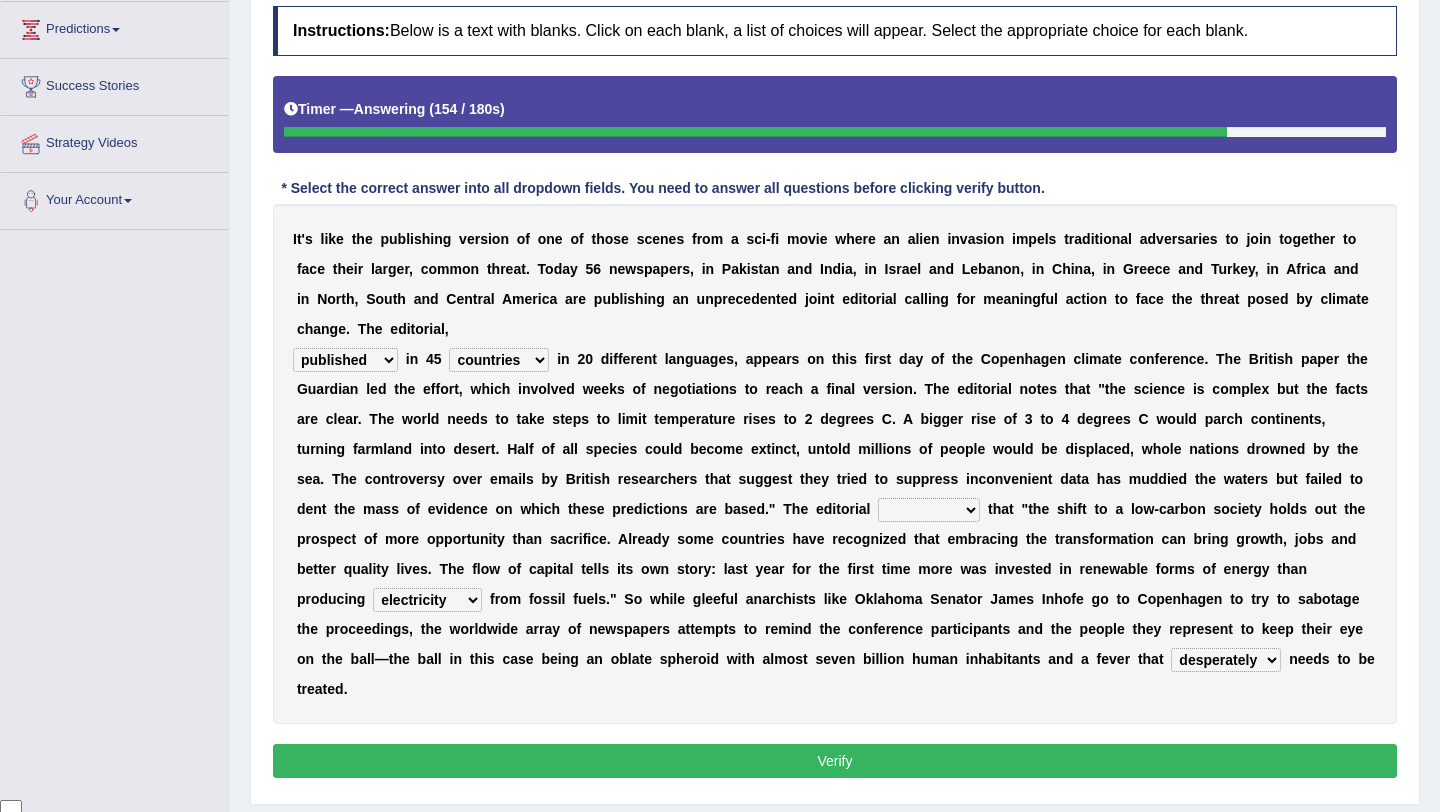 click on "modified protested recognized declined" at bounding box center [929, 510] 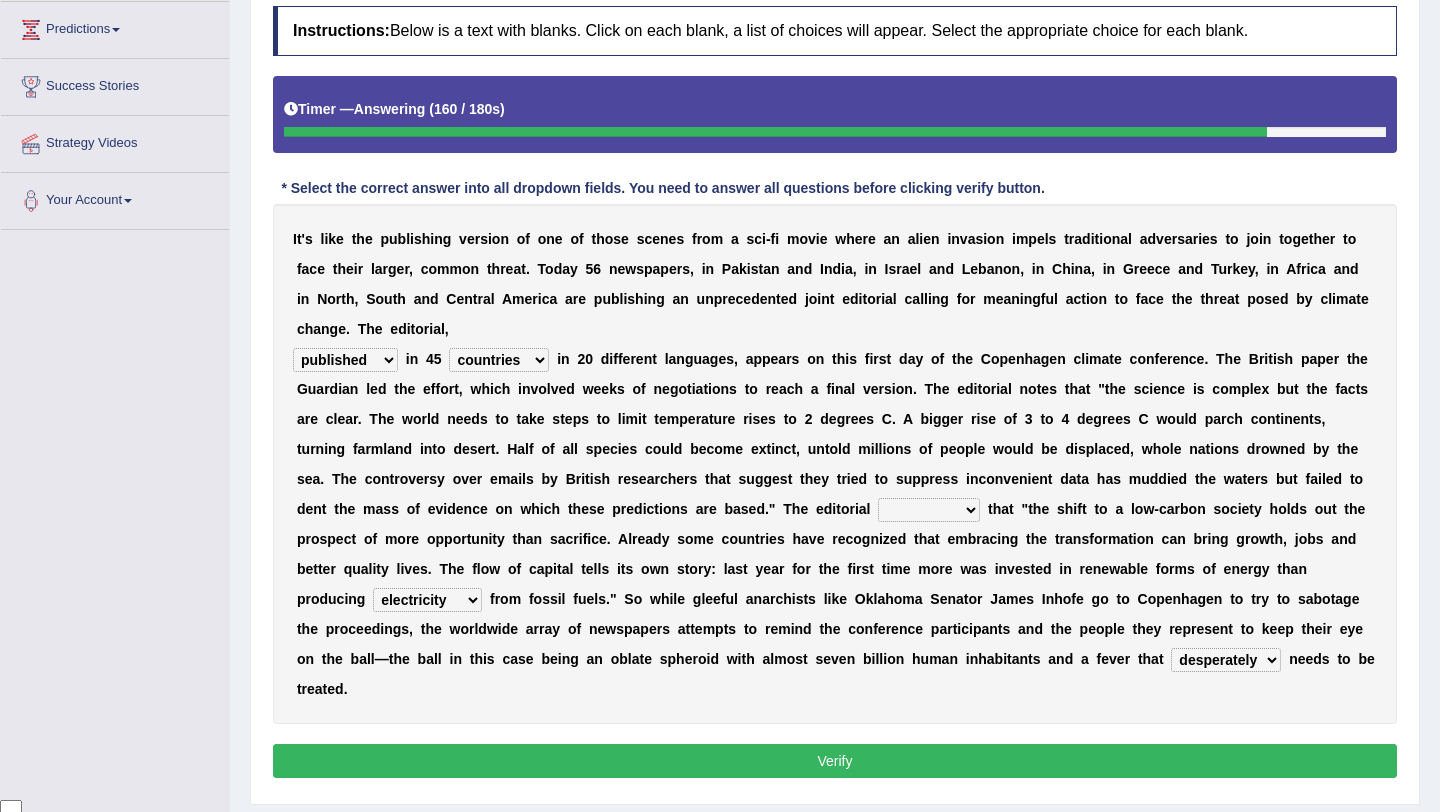 select on "recognized" 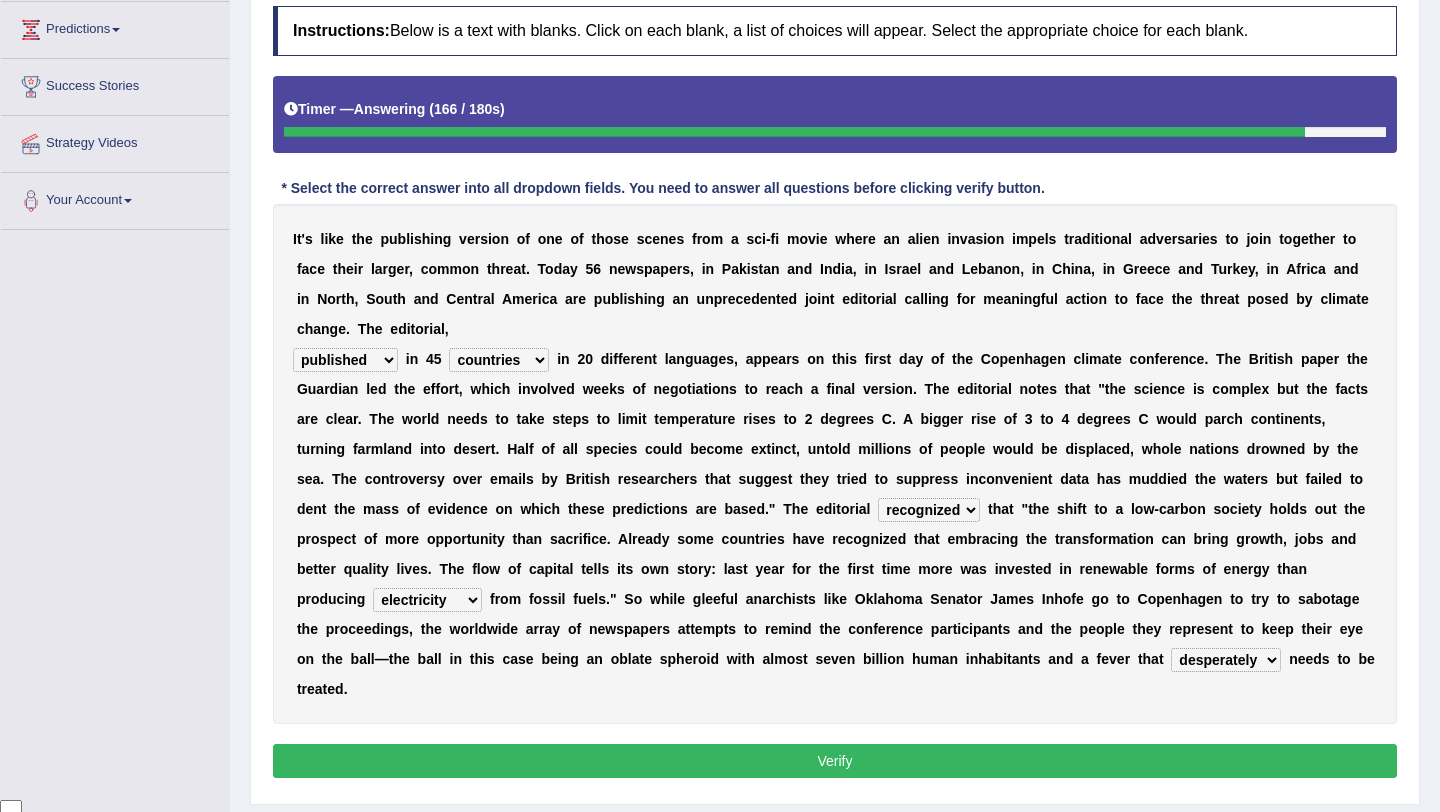 click on "Verify" at bounding box center (835, 761) 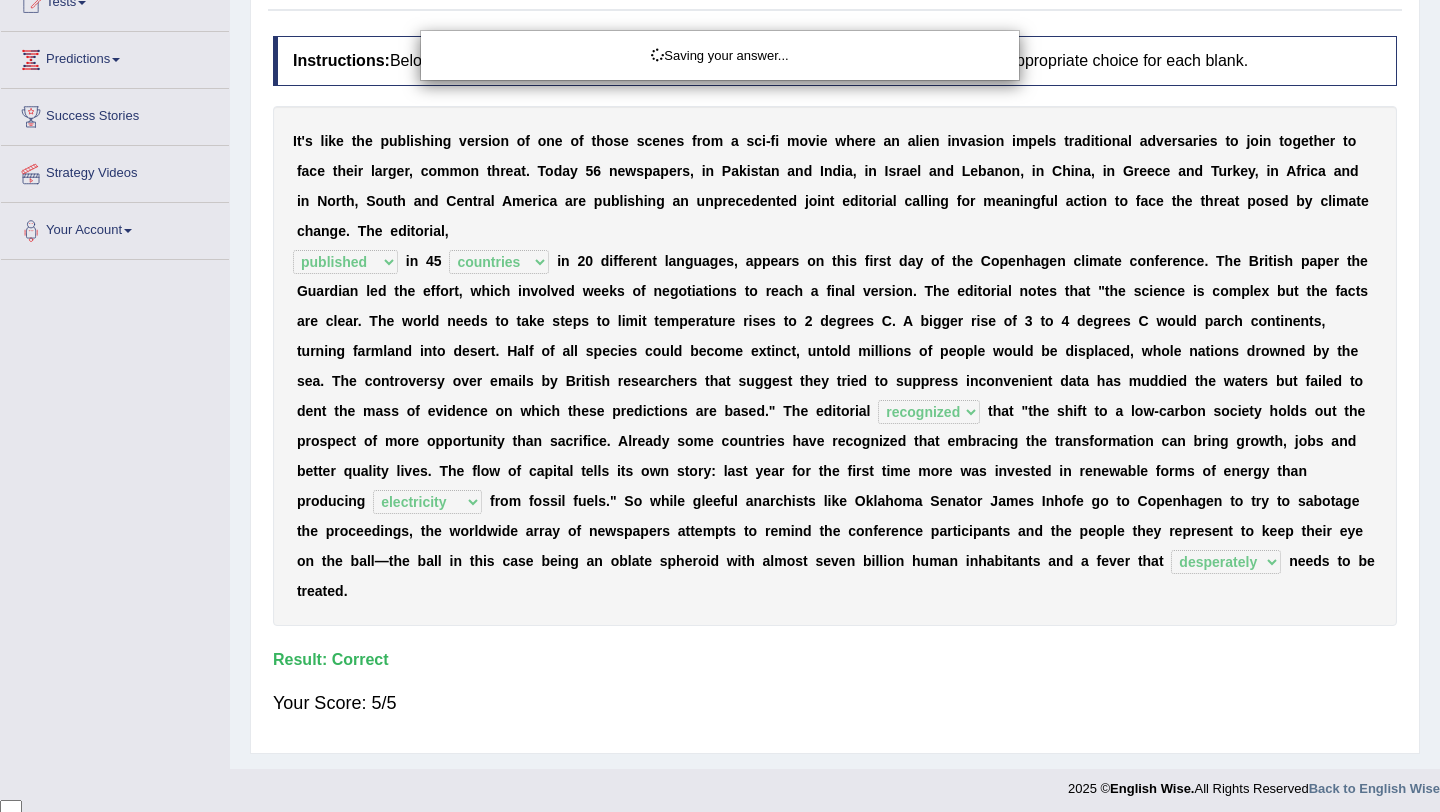 scroll, scrollTop: 240, scrollLeft: 0, axis: vertical 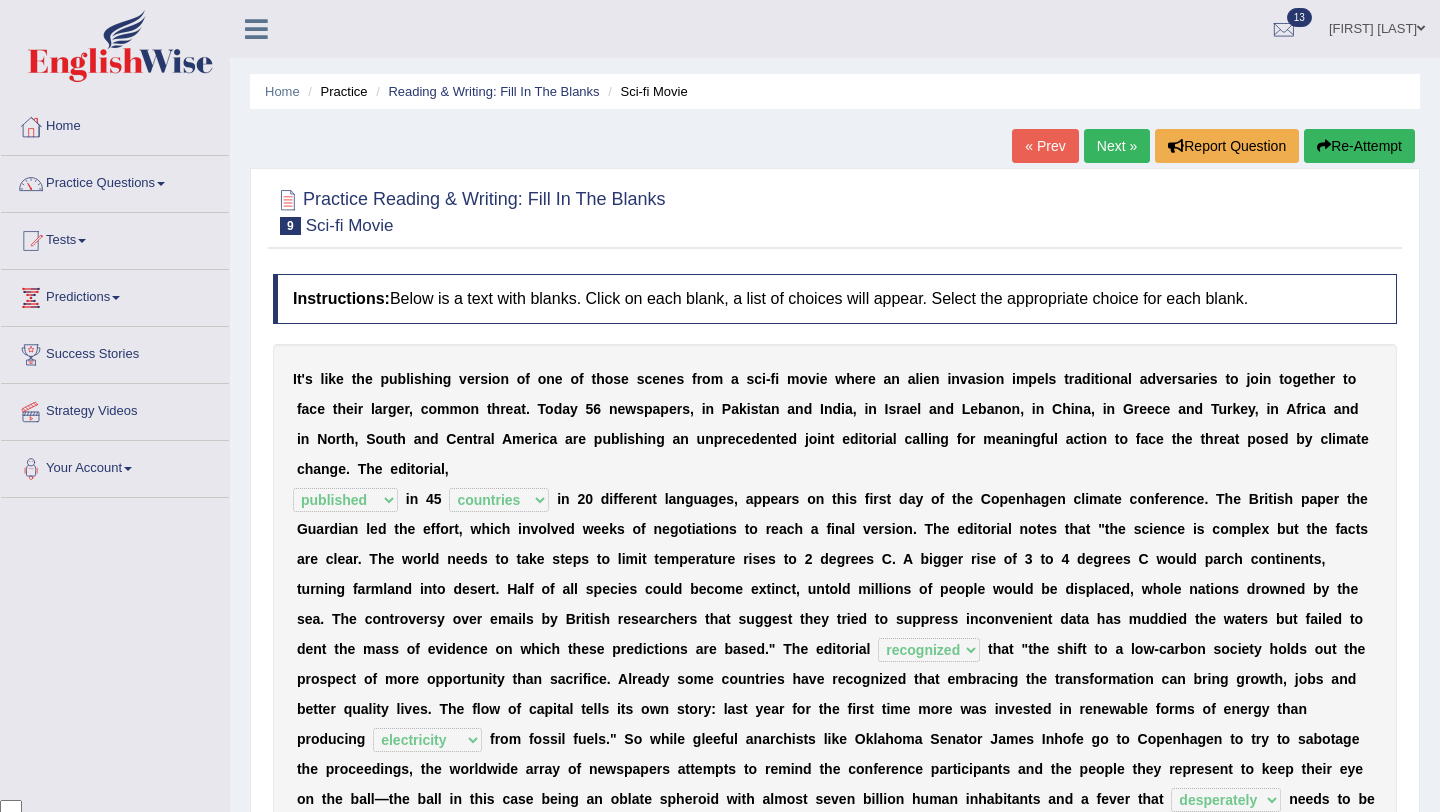 click on "Next »" at bounding box center (1117, 146) 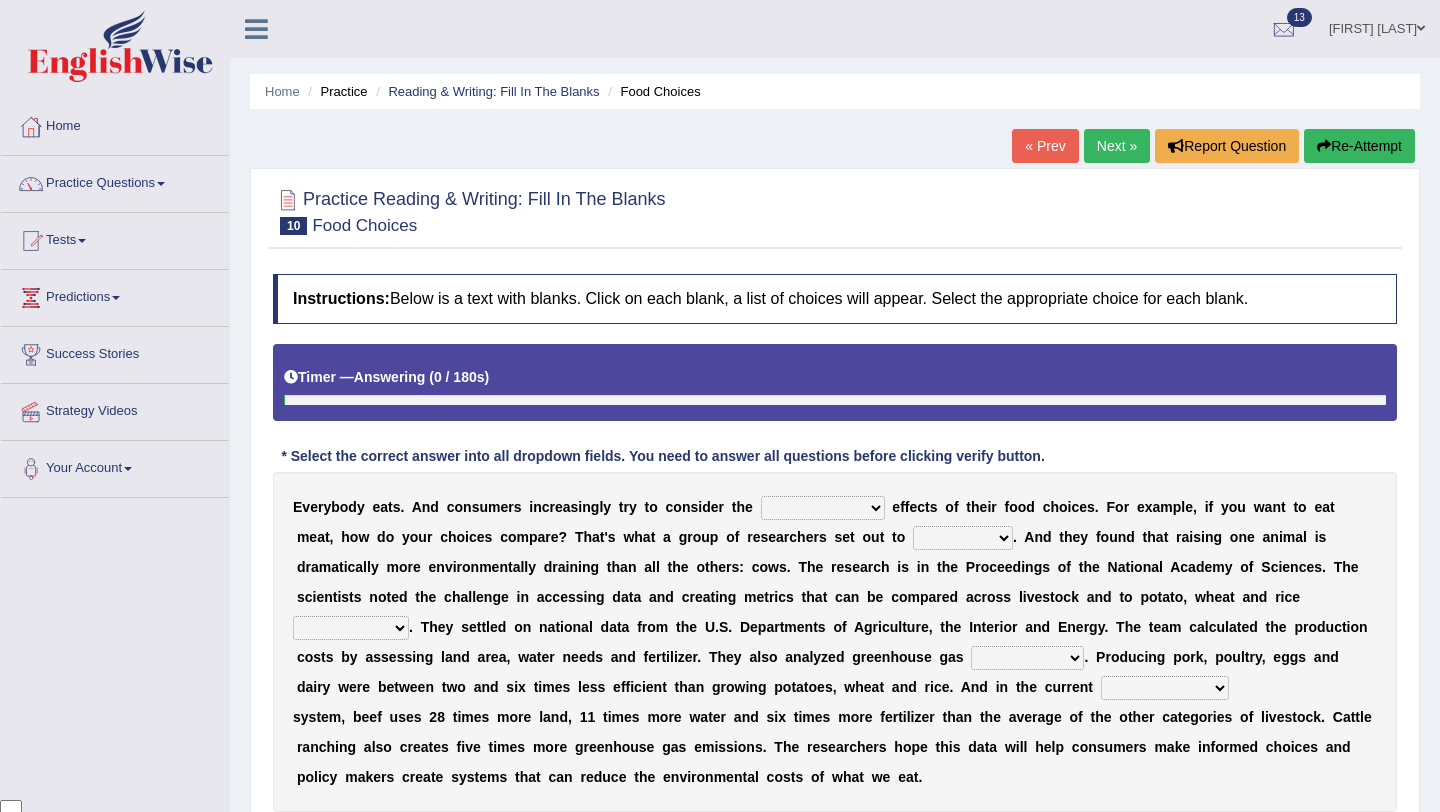 scroll, scrollTop: 0, scrollLeft: 0, axis: both 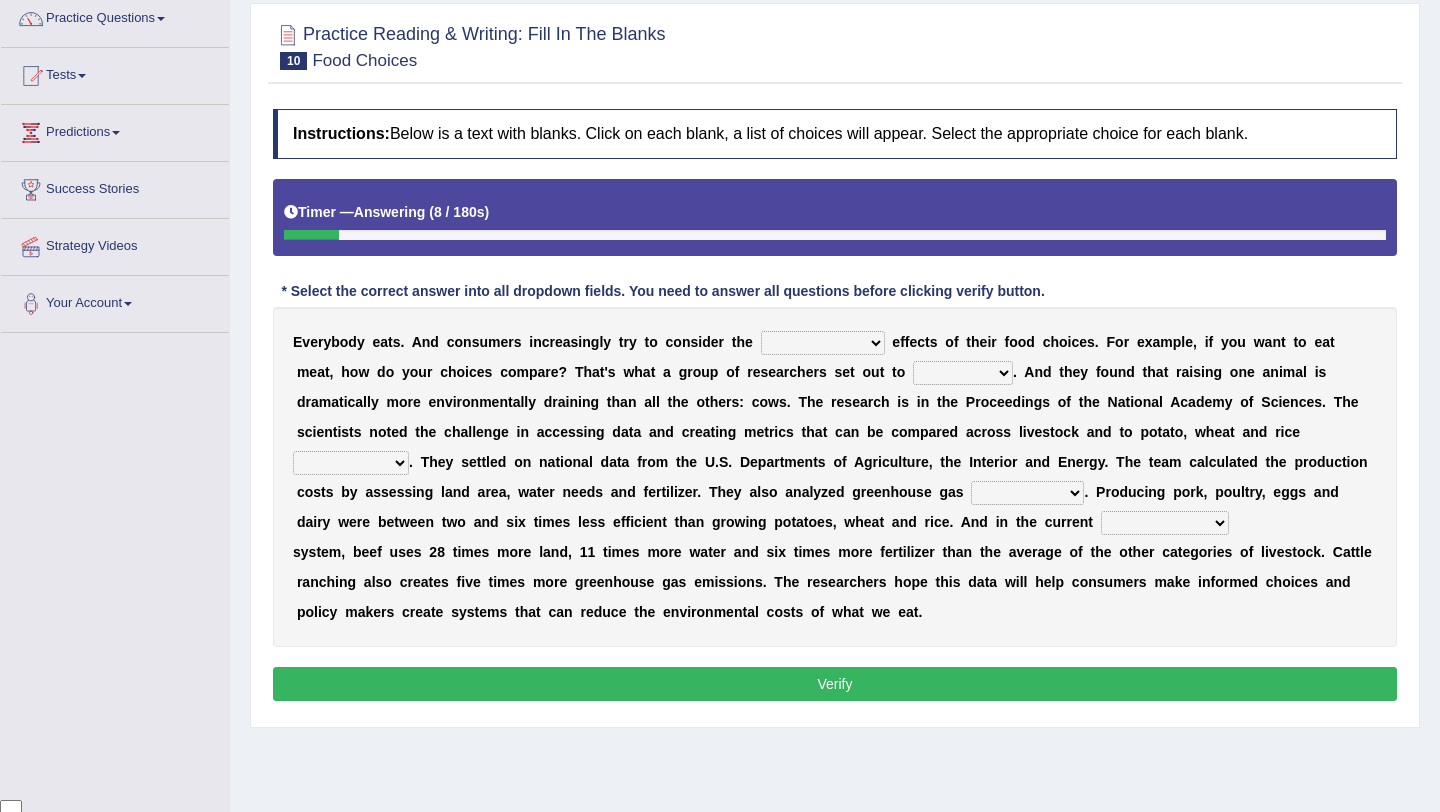 click on "spiritual economic environmental material" at bounding box center [823, 343] 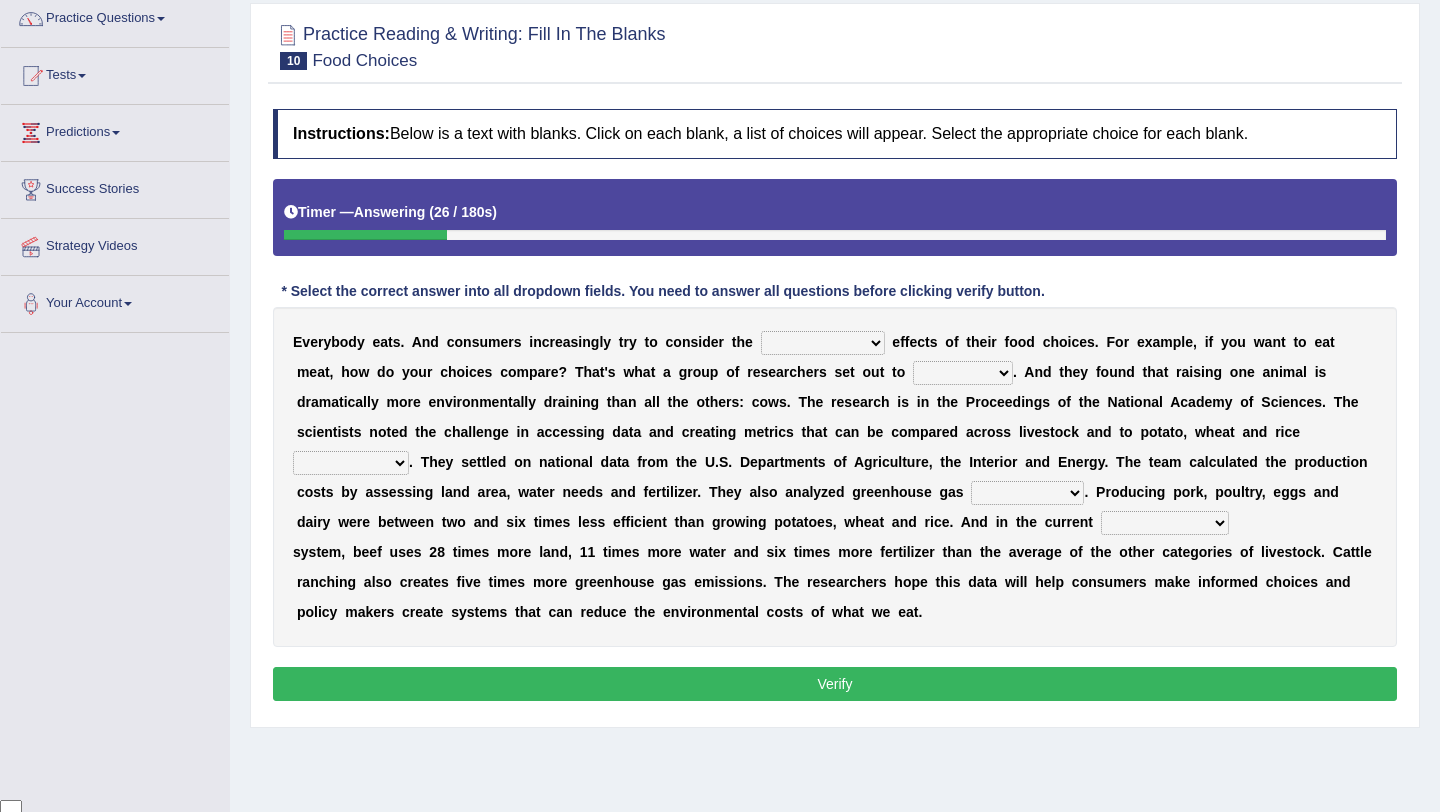 click on "spiritual economic environmental material" at bounding box center (823, 343) 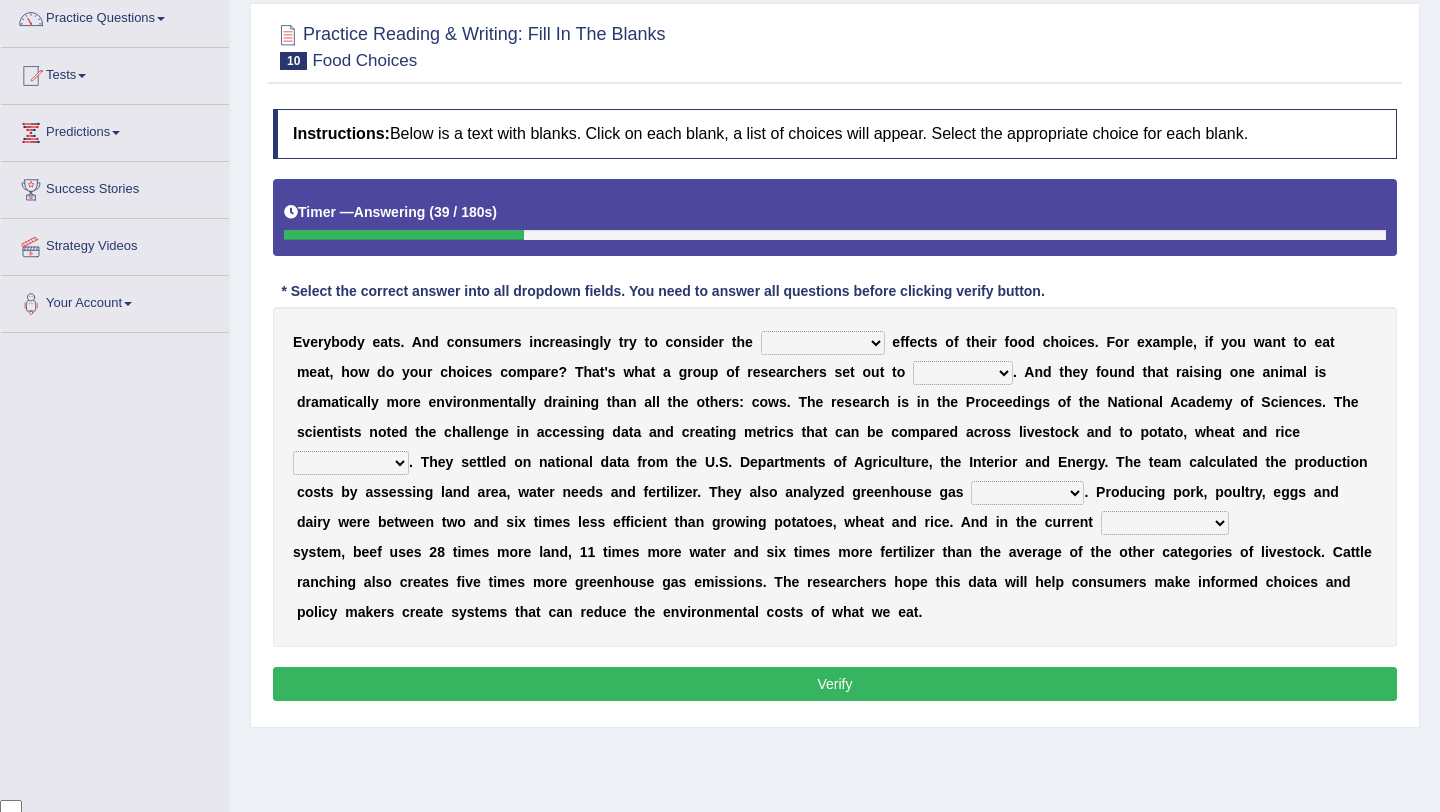 select on "spiritual" 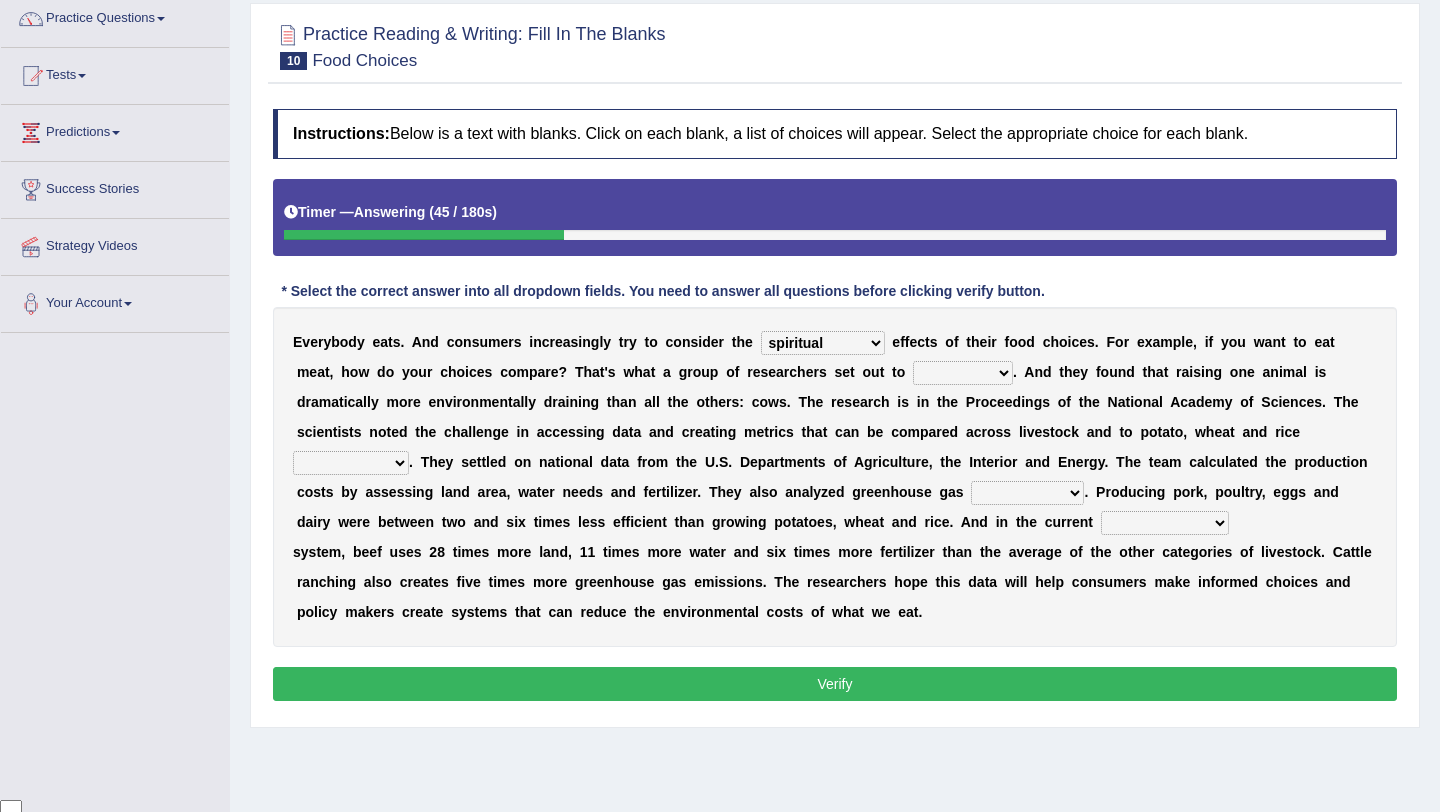 click on "exemplify squander discover purchase" at bounding box center [963, 373] 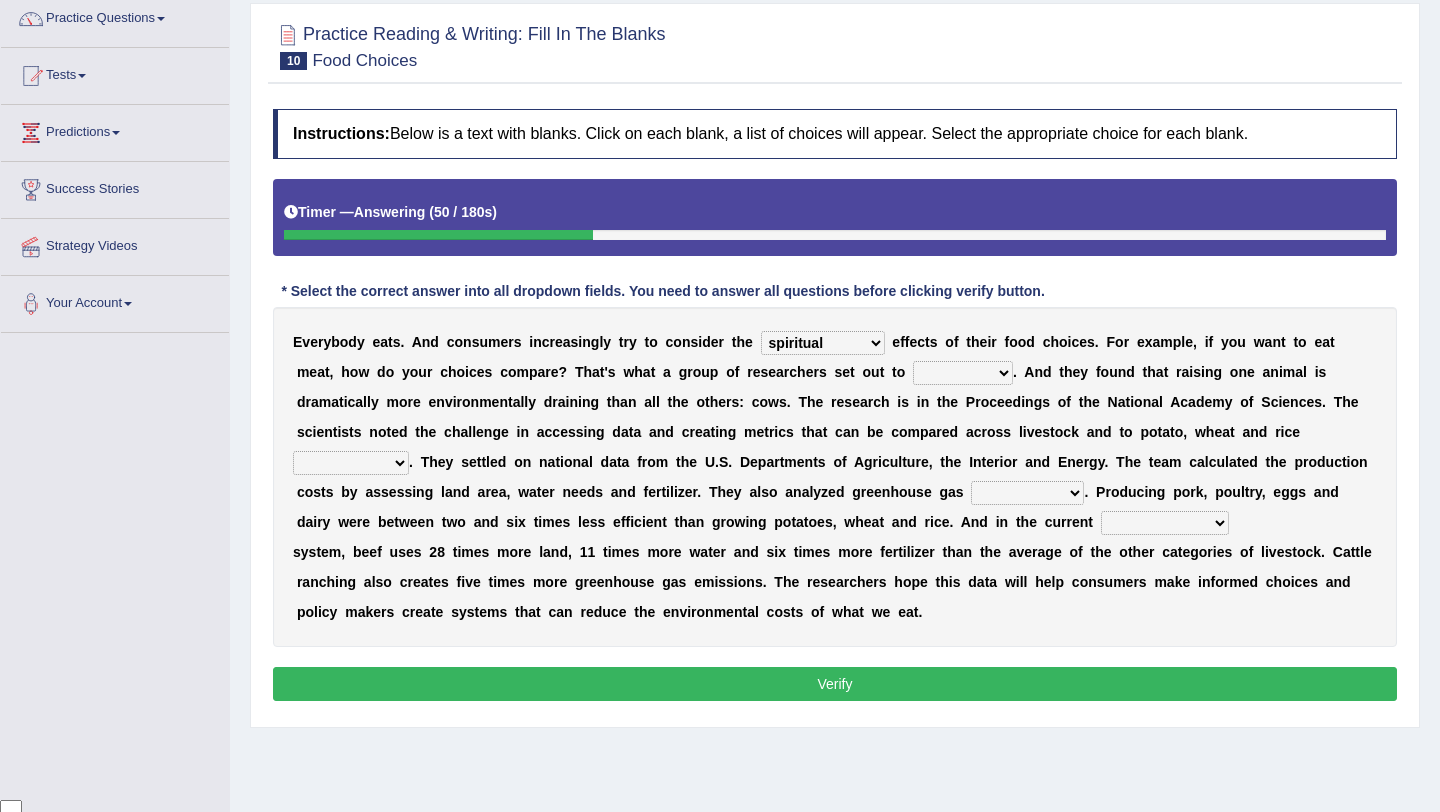 select on "discover" 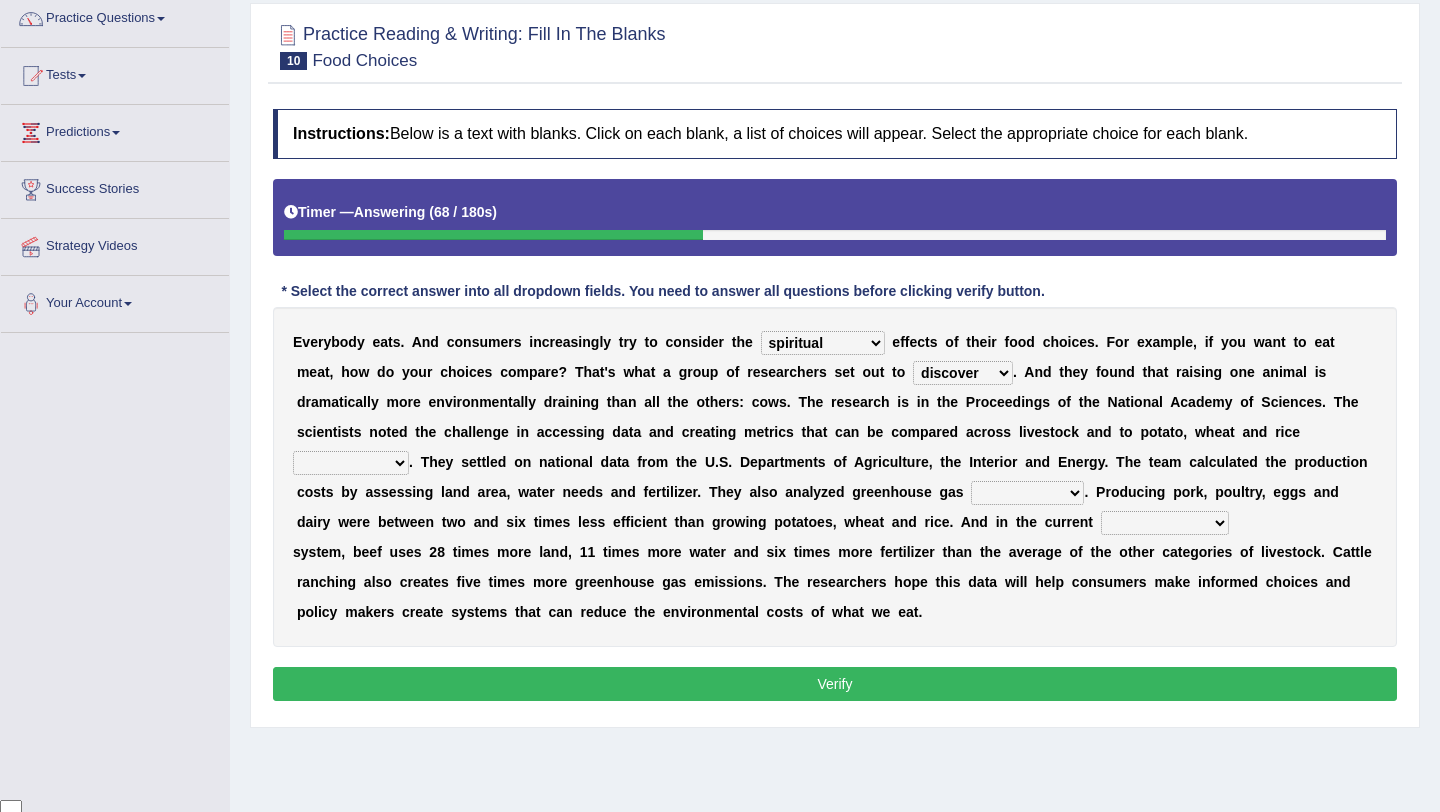 click on "production corruption consumption inventory" at bounding box center (351, 463) 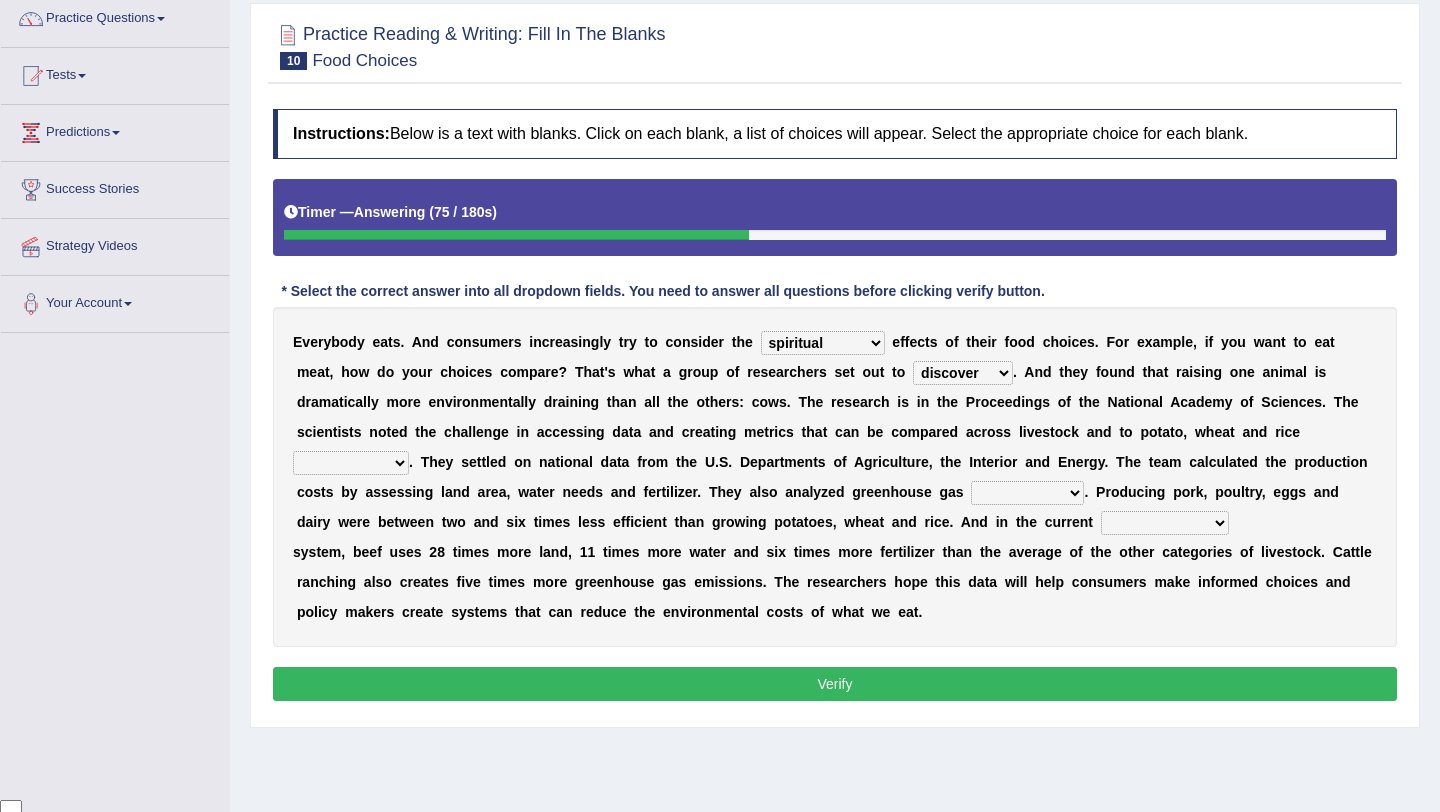 select on "production" 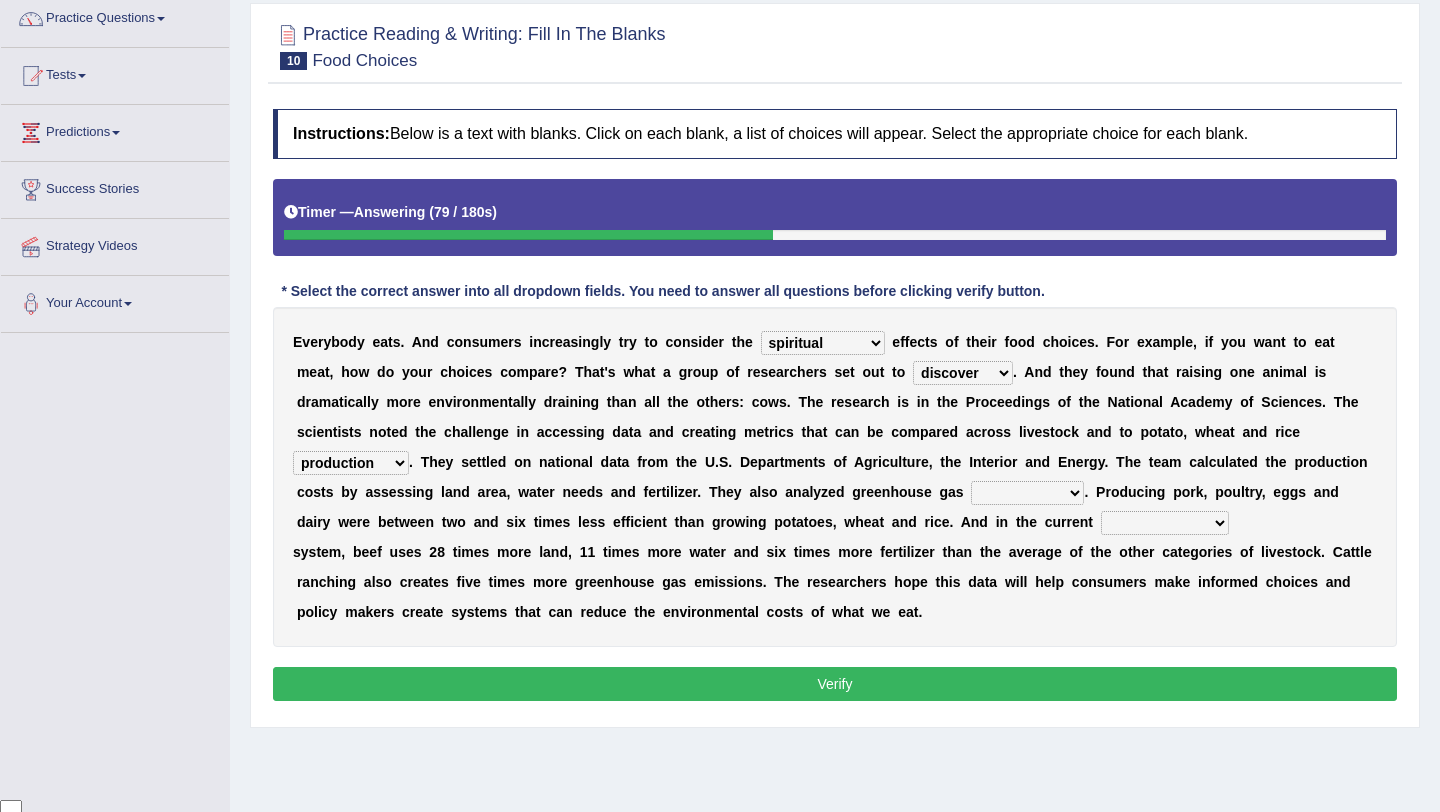 click on "conjectures manufacture emissions purification" at bounding box center (1027, 493) 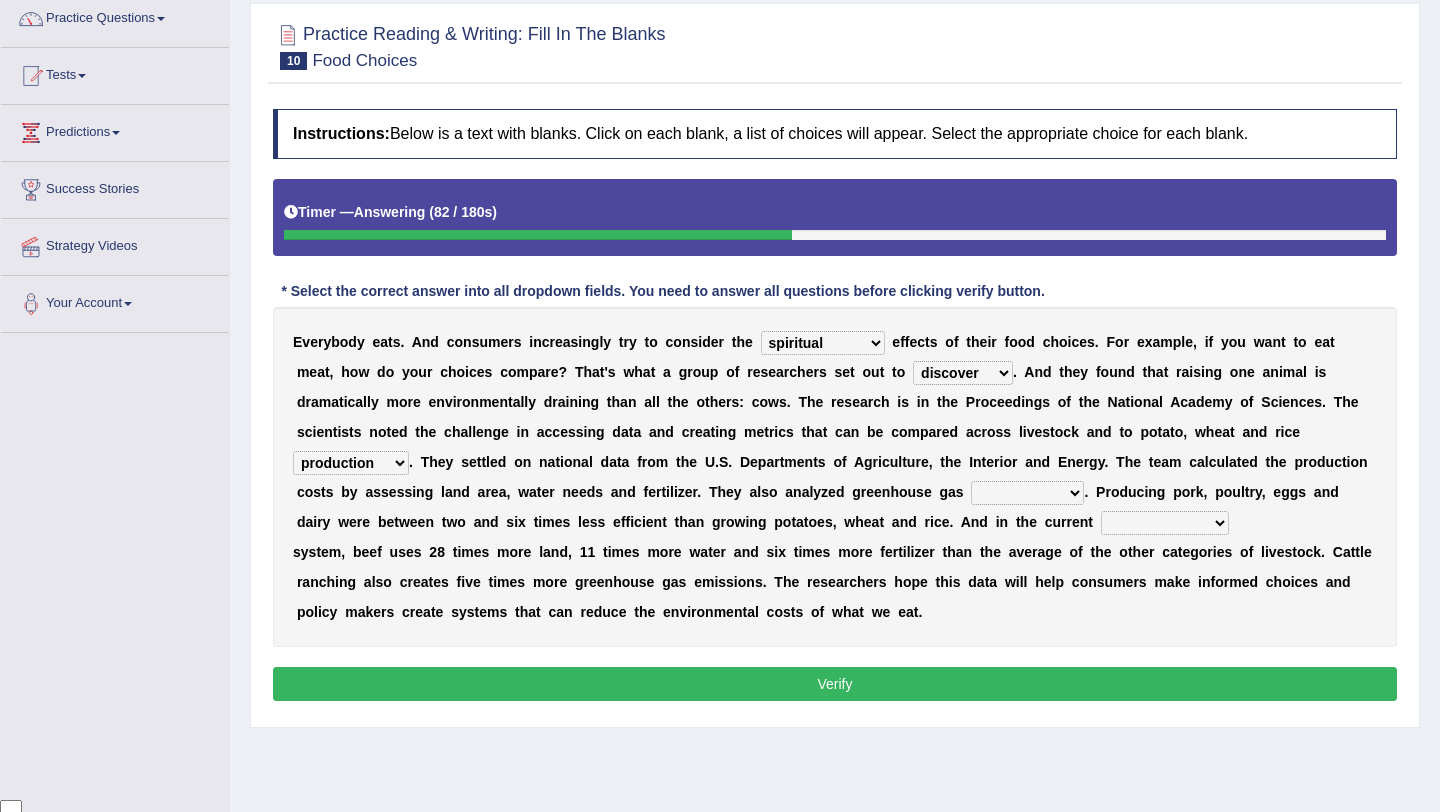 select on "emissions" 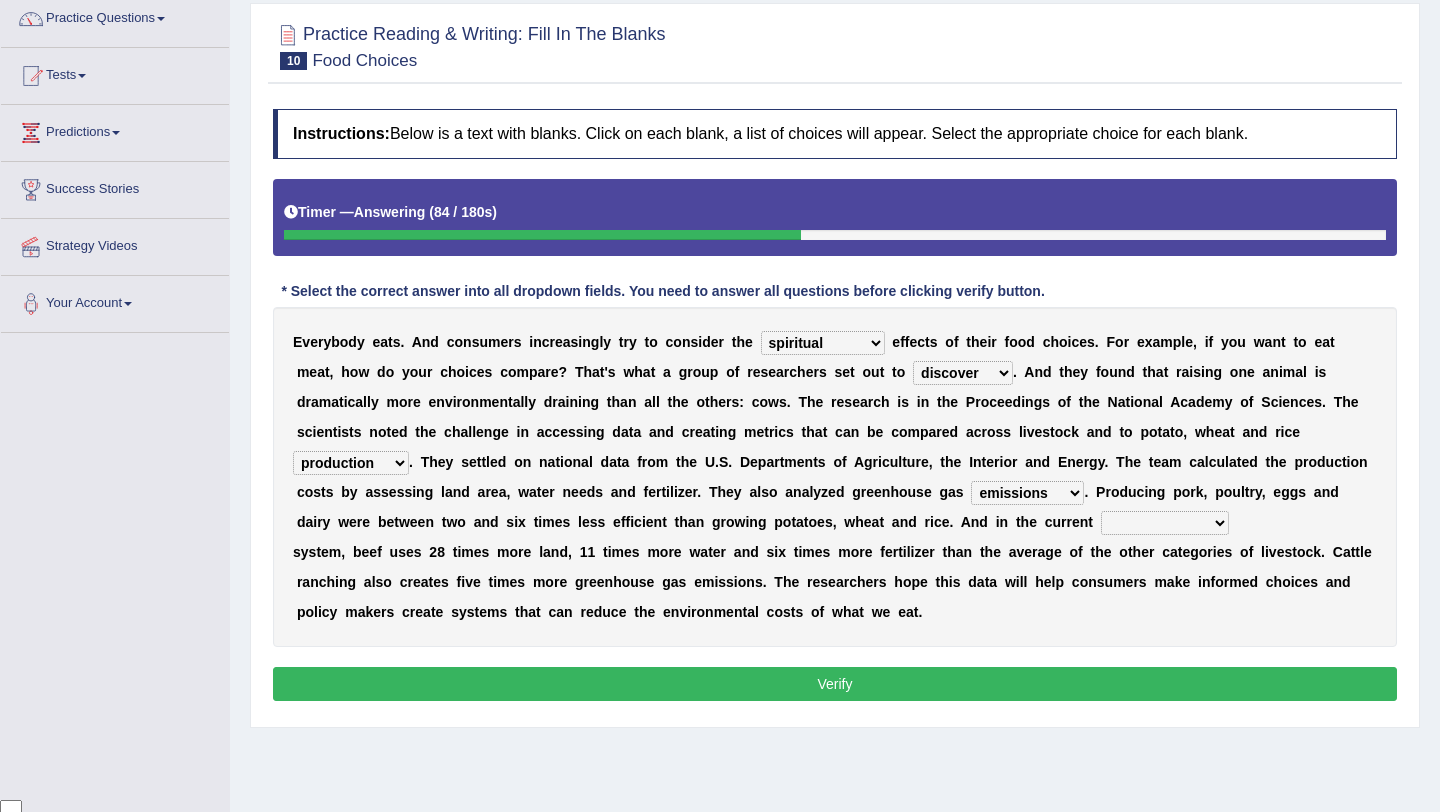 click on "agricultural impalpable ungrammatical terminal" at bounding box center [1165, 523] 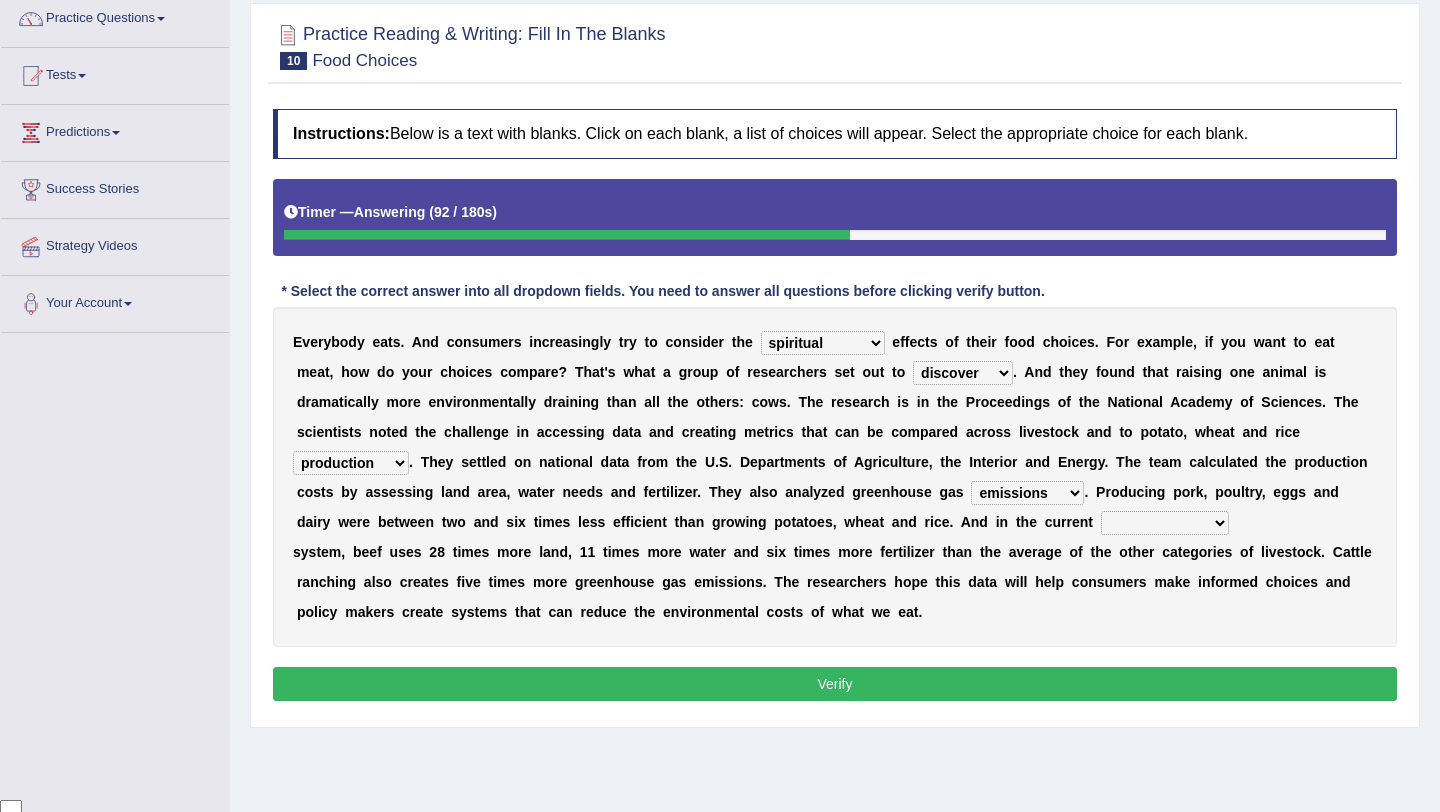 select on "agricultural" 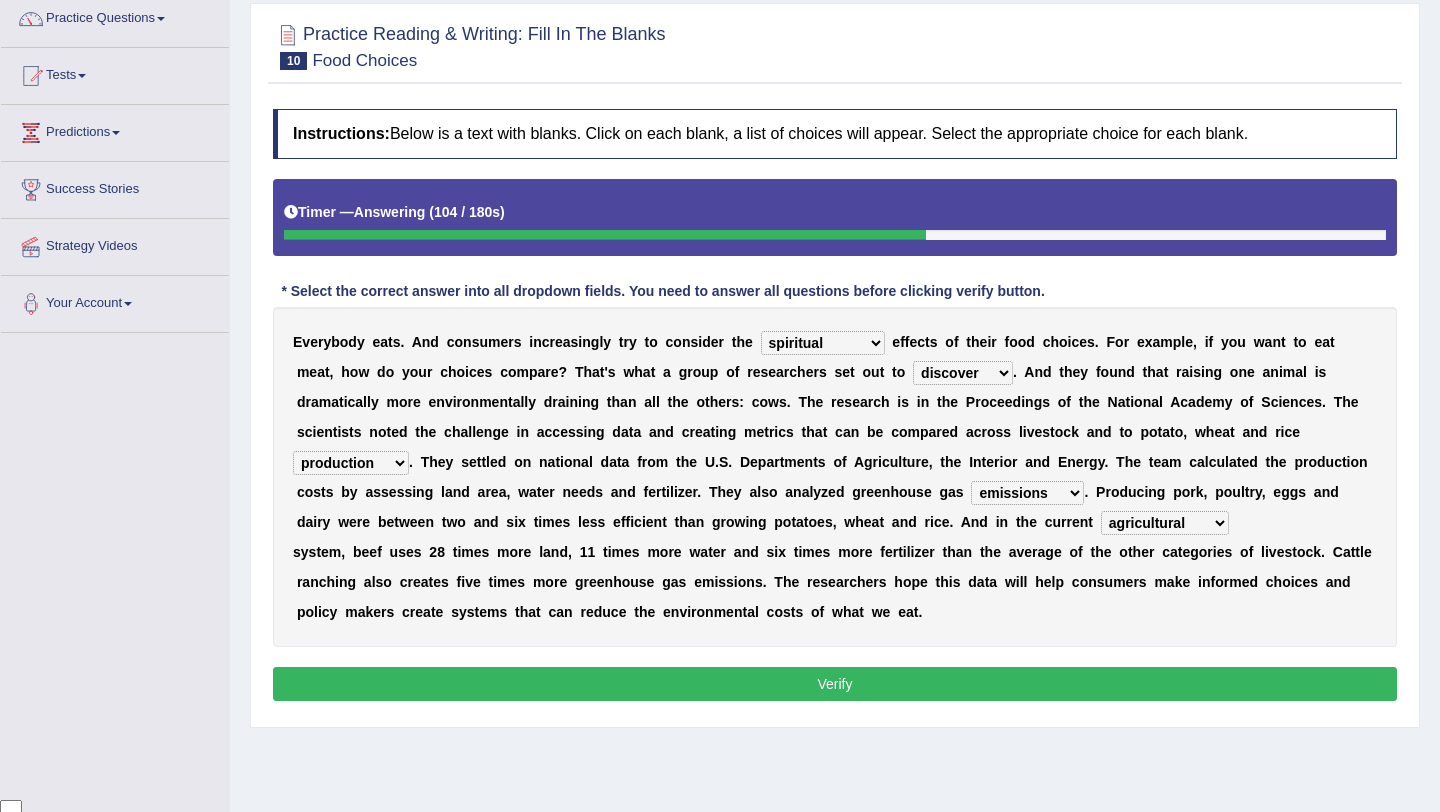 click on "production corruption consumption inventory" at bounding box center [351, 463] 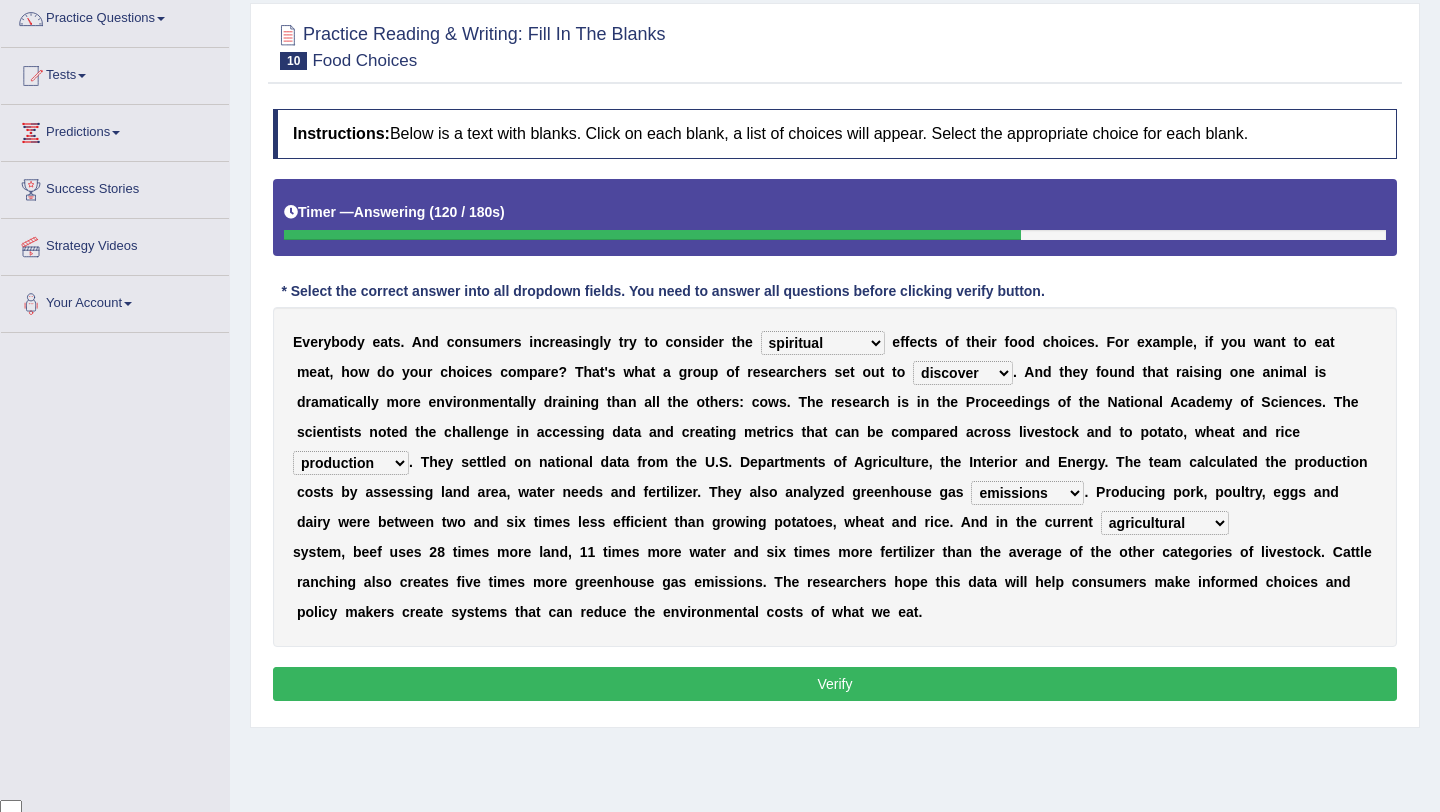 click on "spiritual economic environmental material" at bounding box center [823, 343] 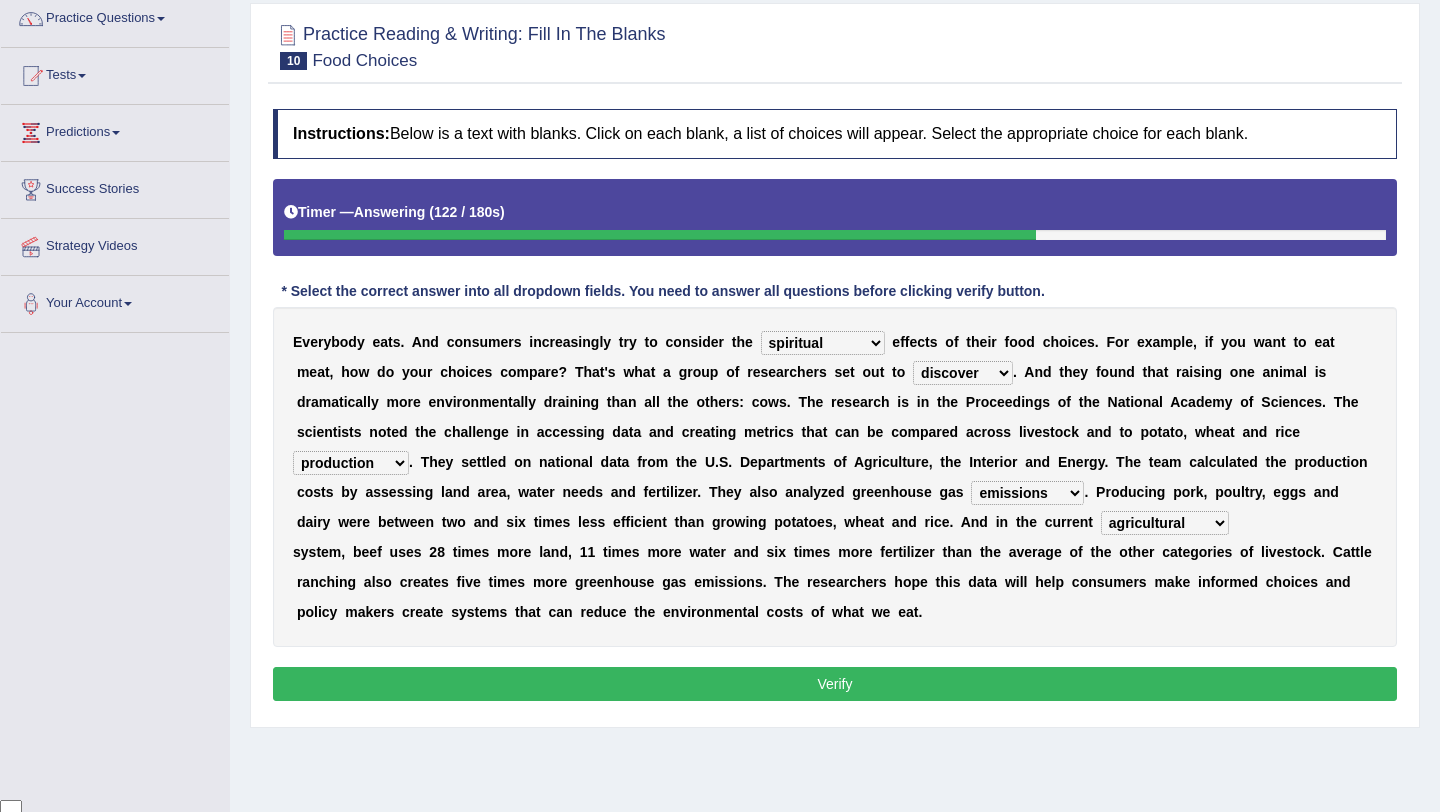 select on "environmental" 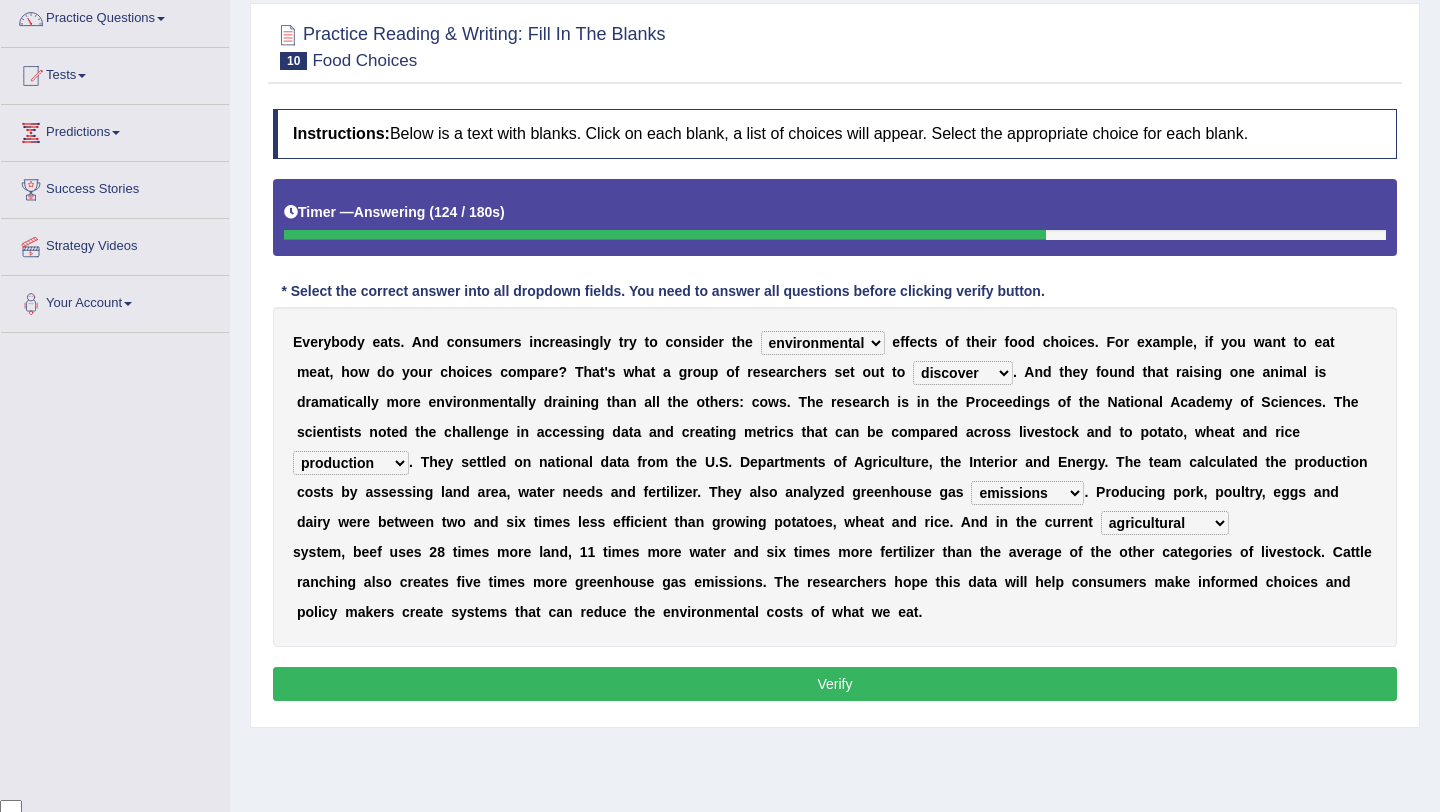 click on "Verify" at bounding box center [835, 684] 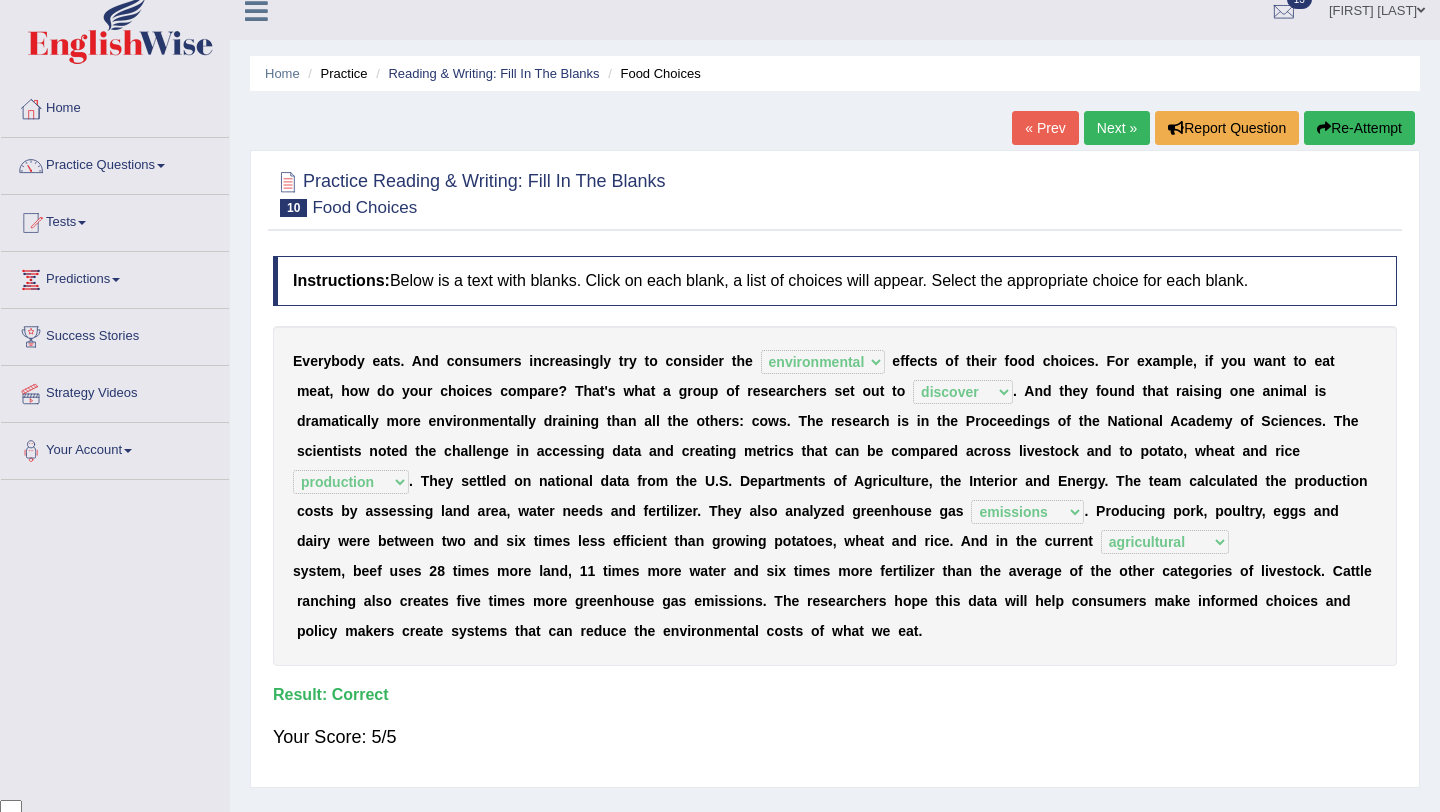 scroll, scrollTop: 0, scrollLeft: 0, axis: both 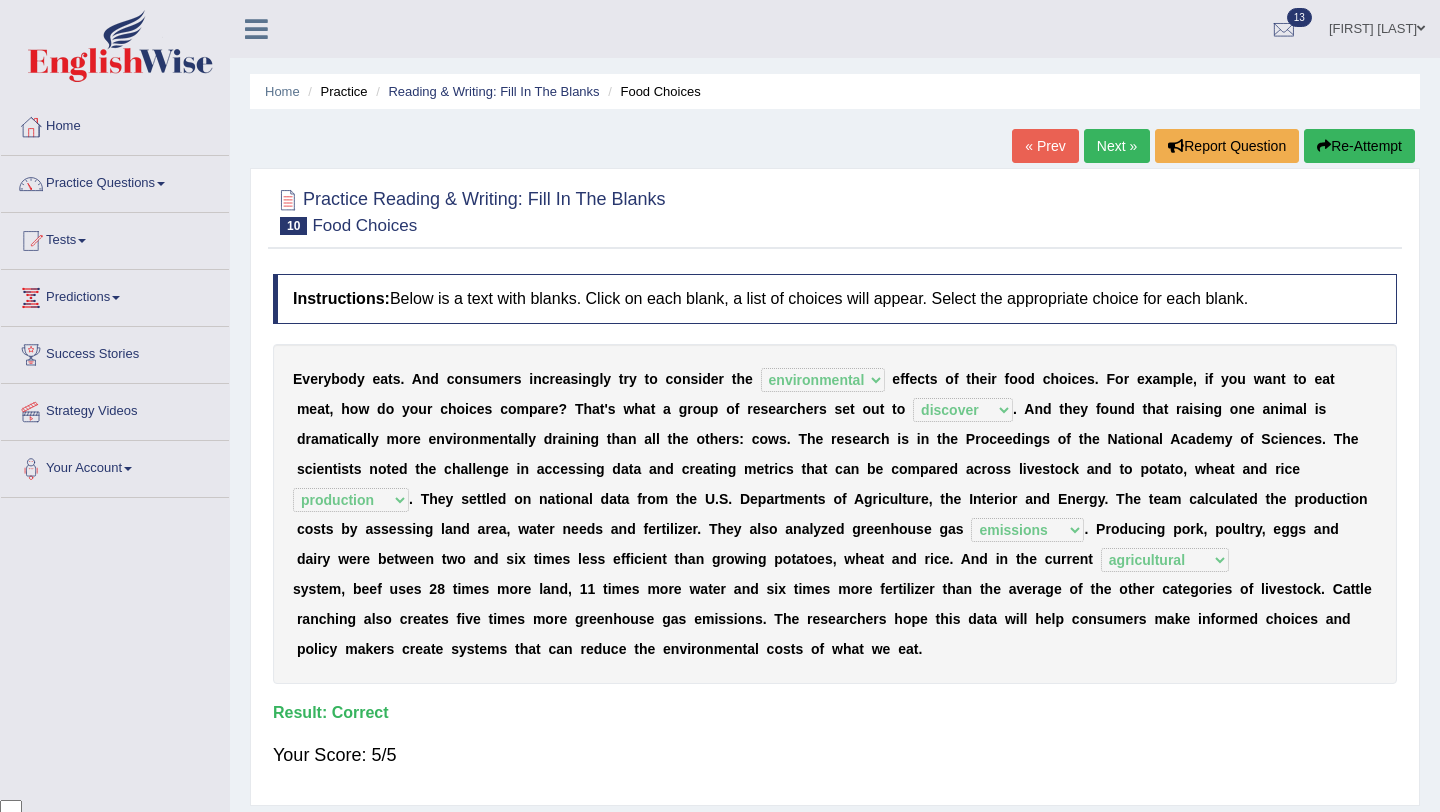 click on "Next »" at bounding box center (1117, 146) 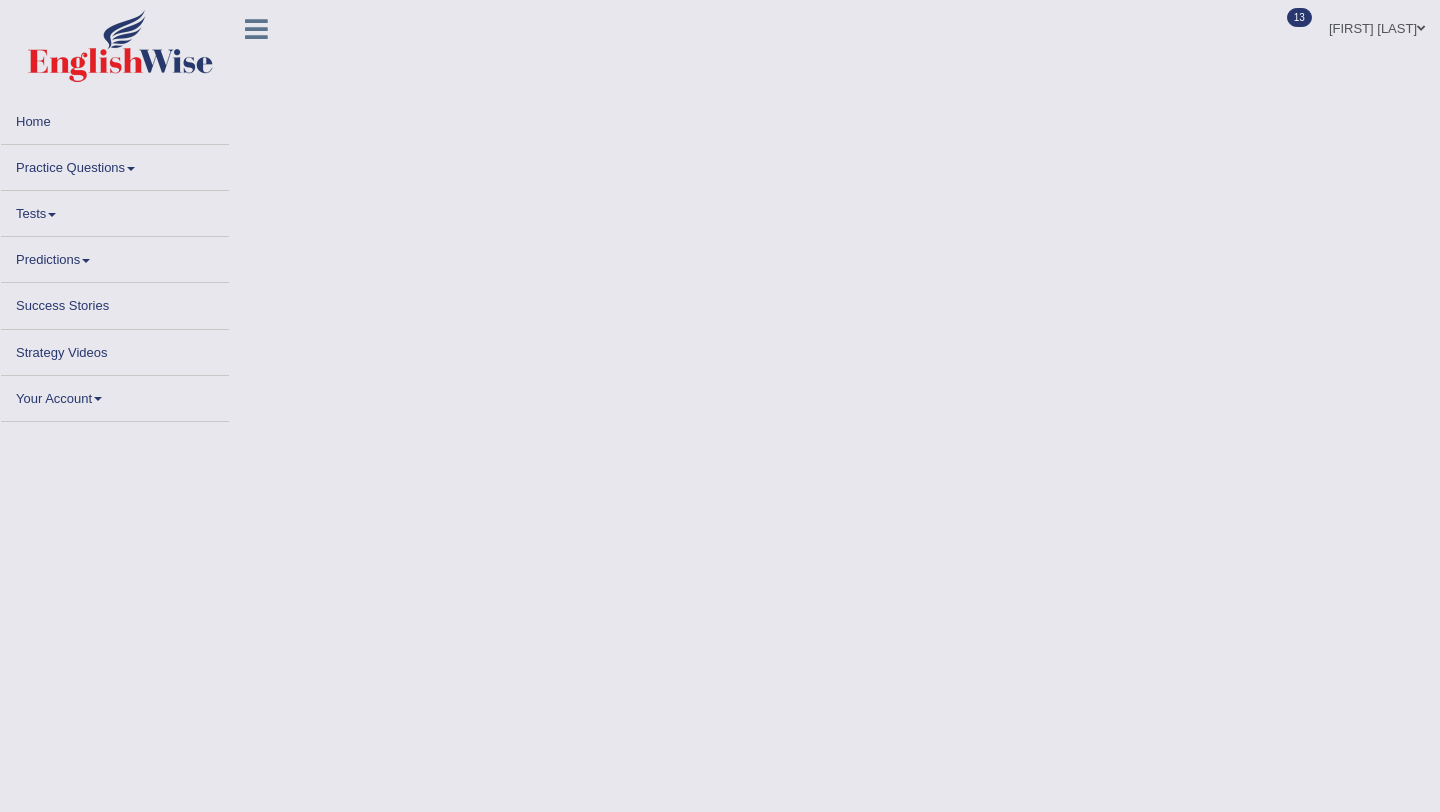 scroll, scrollTop: 0, scrollLeft: 0, axis: both 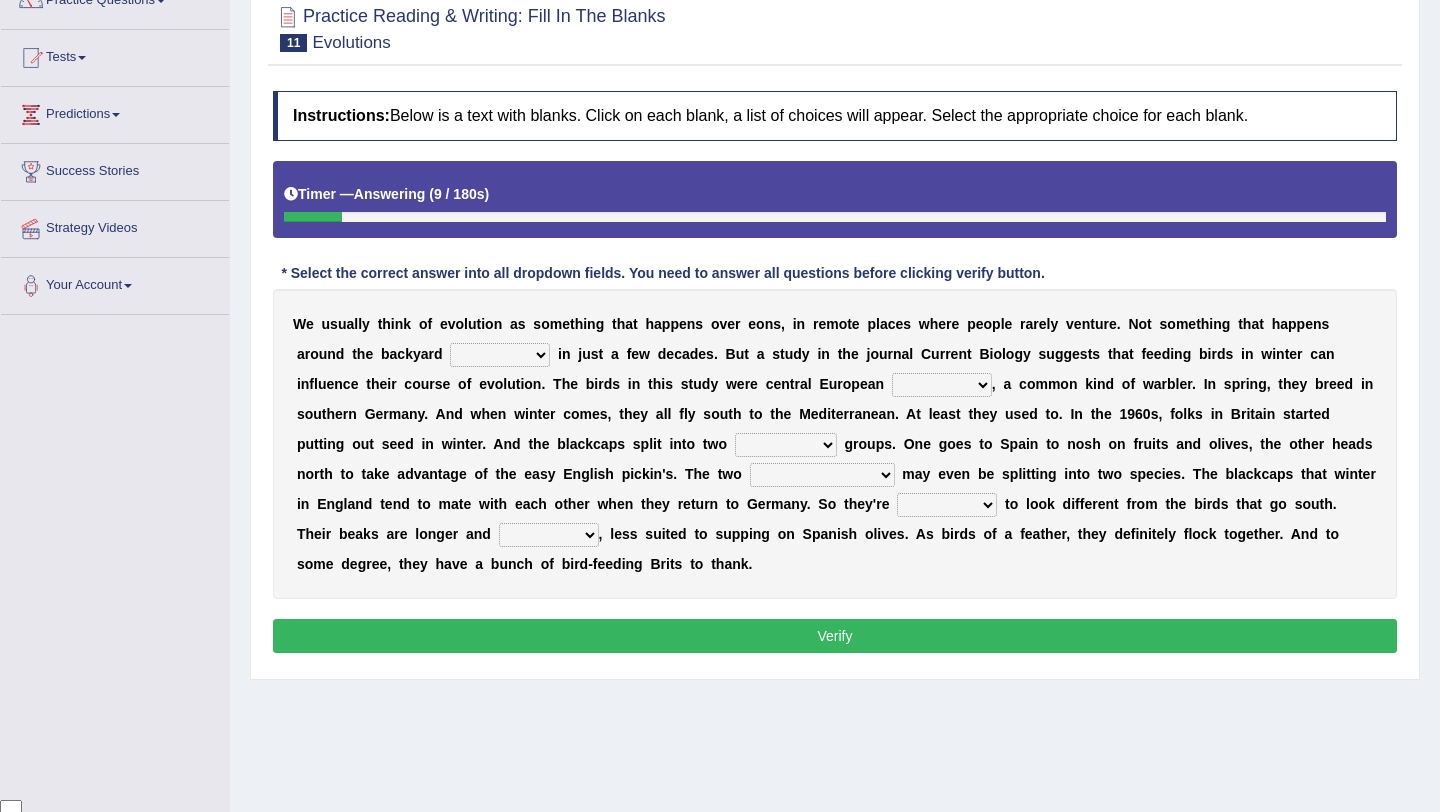 click on "beaver believer birdfeeder phonier" at bounding box center [500, 355] 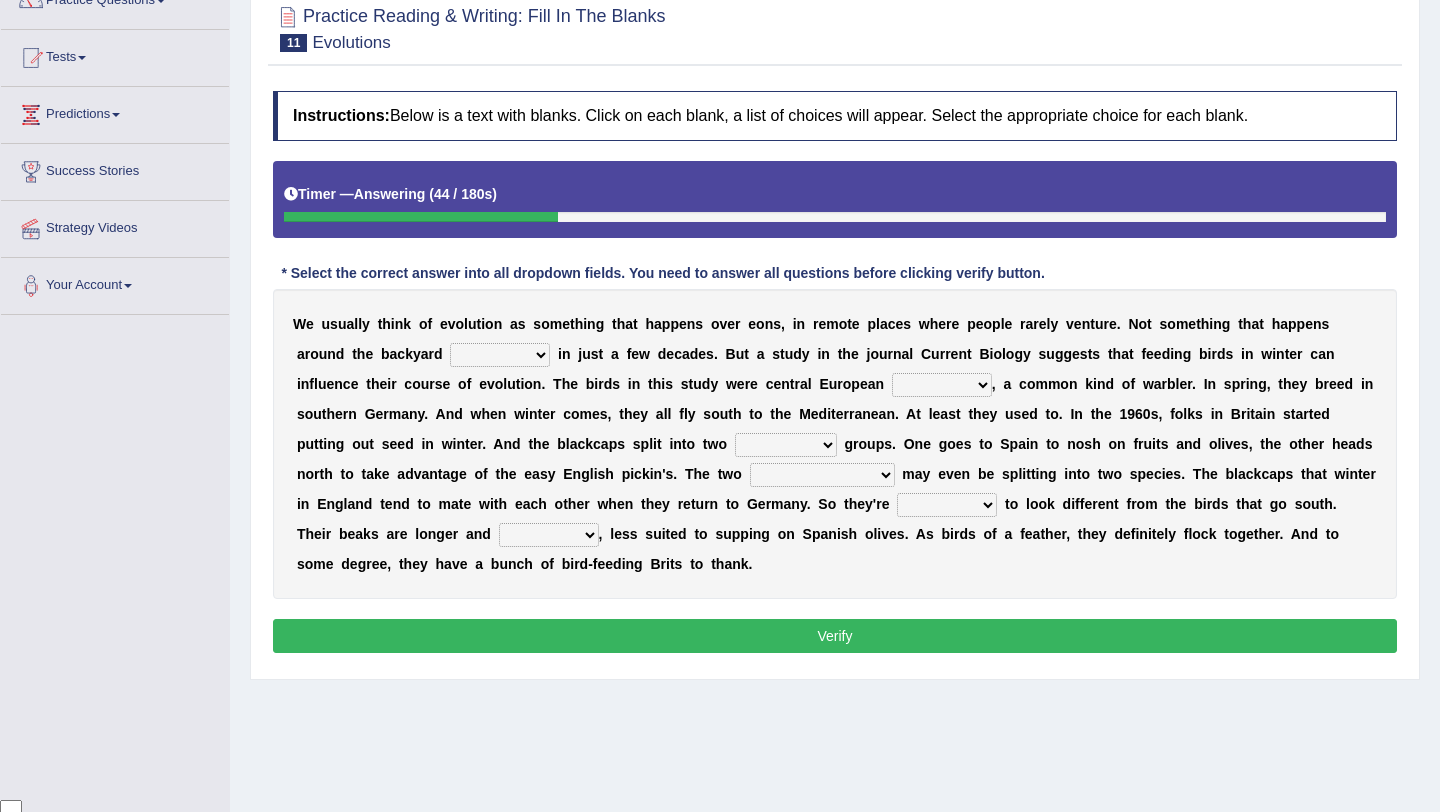 select on "birdfeeder" 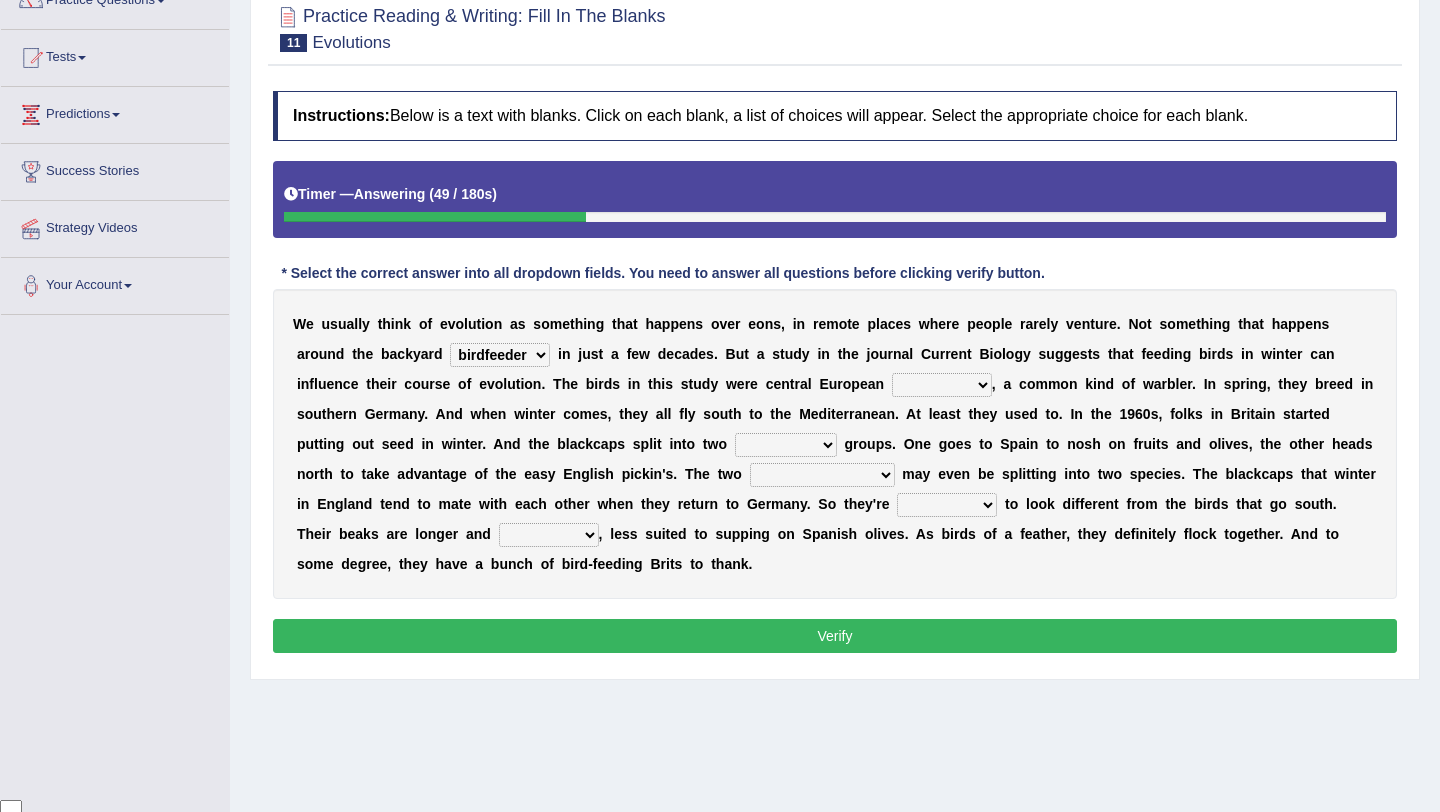 click on "blackcaps pox flaps chats" at bounding box center (942, 385) 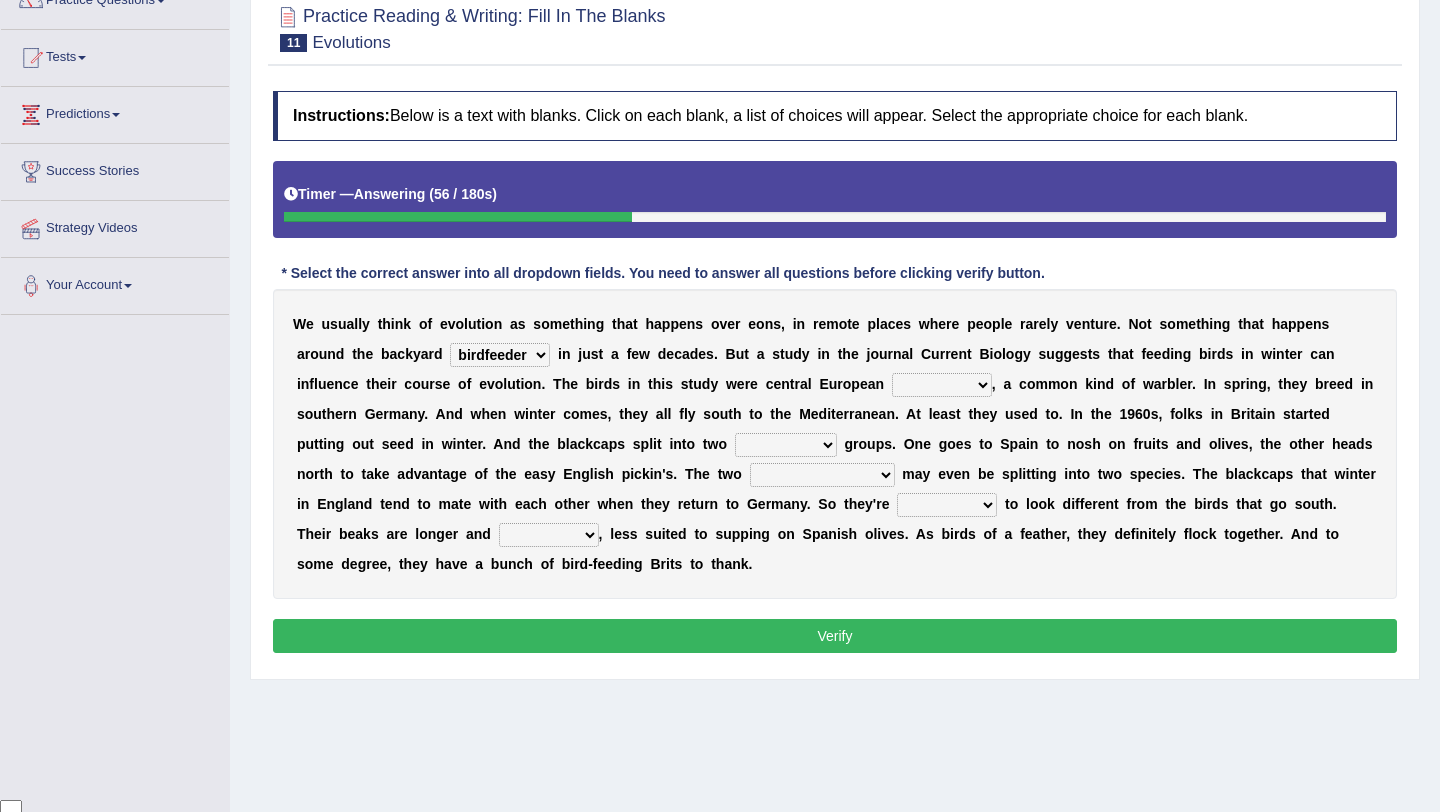 select on "flaps" 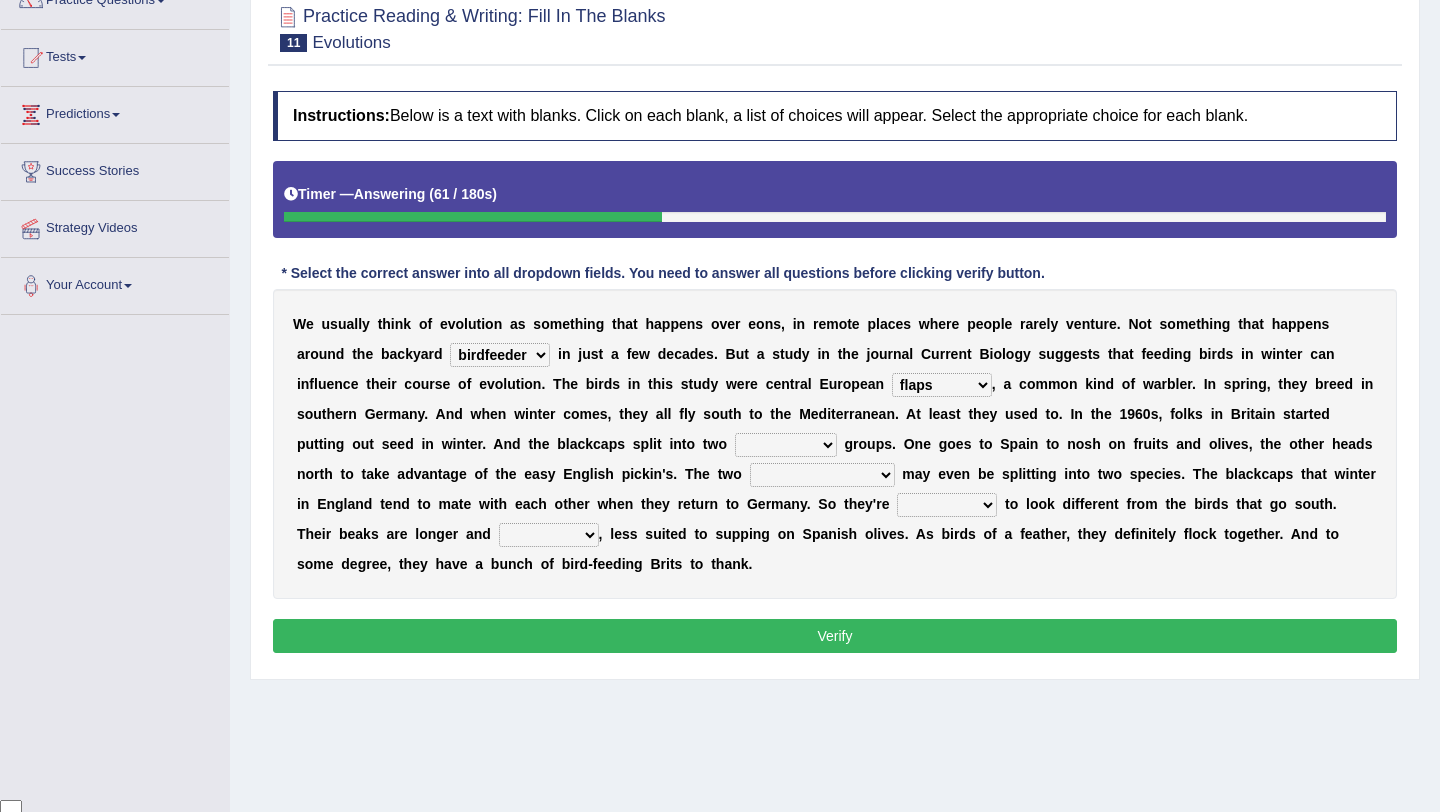 click on "distinct bit disconnect split" at bounding box center (786, 445) 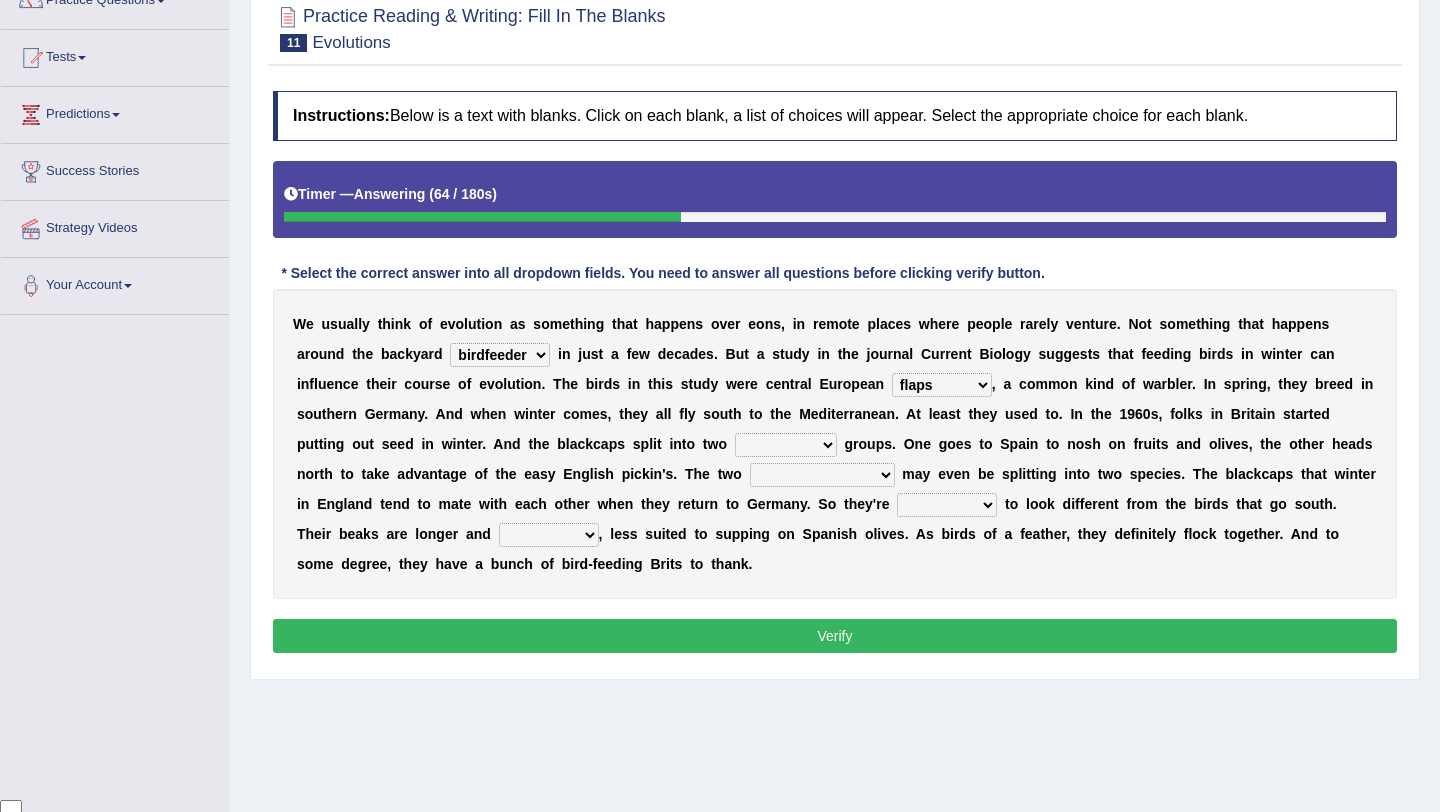 select on "distinct" 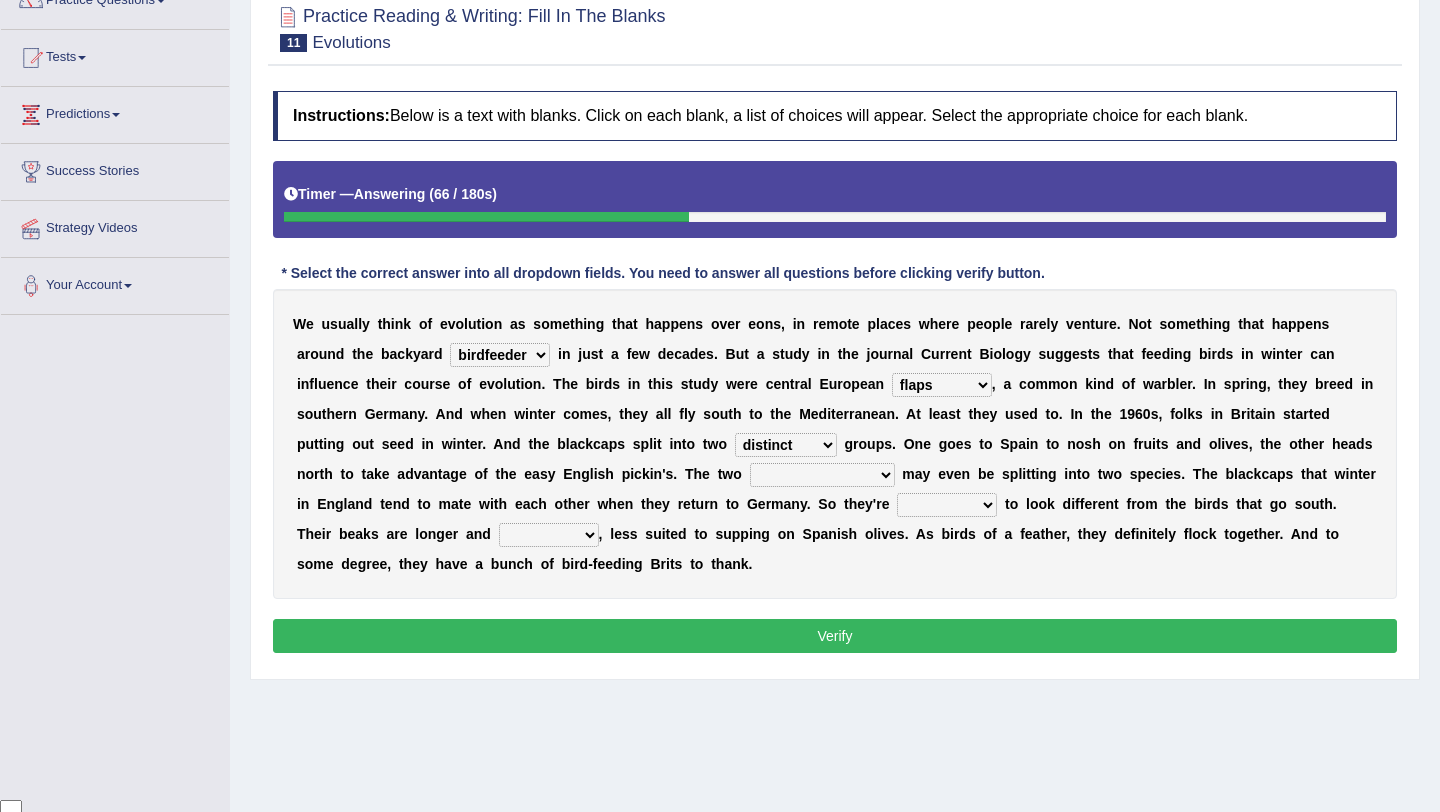 click on "elevators populations breakers contraindications" at bounding box center (822, 475) 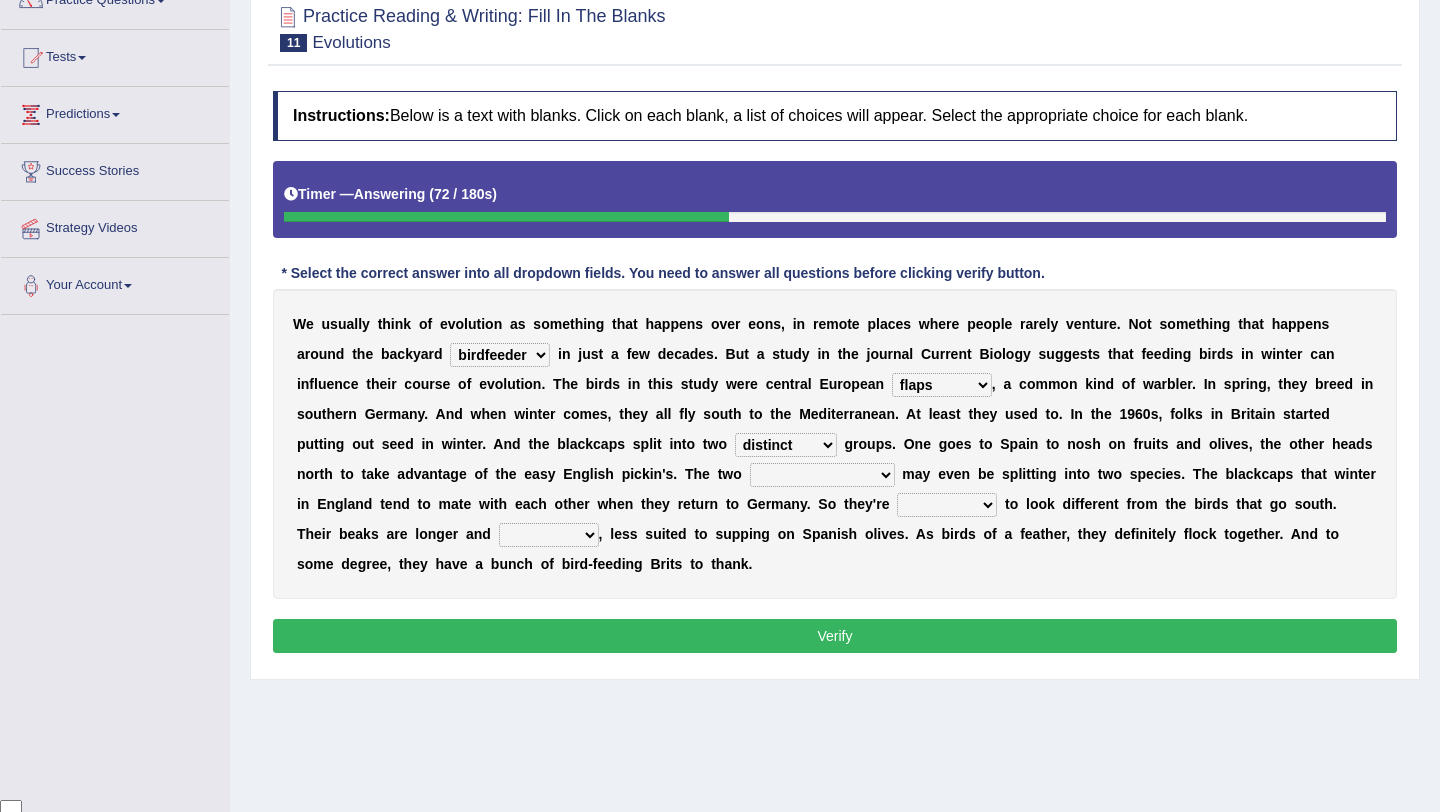 select on "breakers" 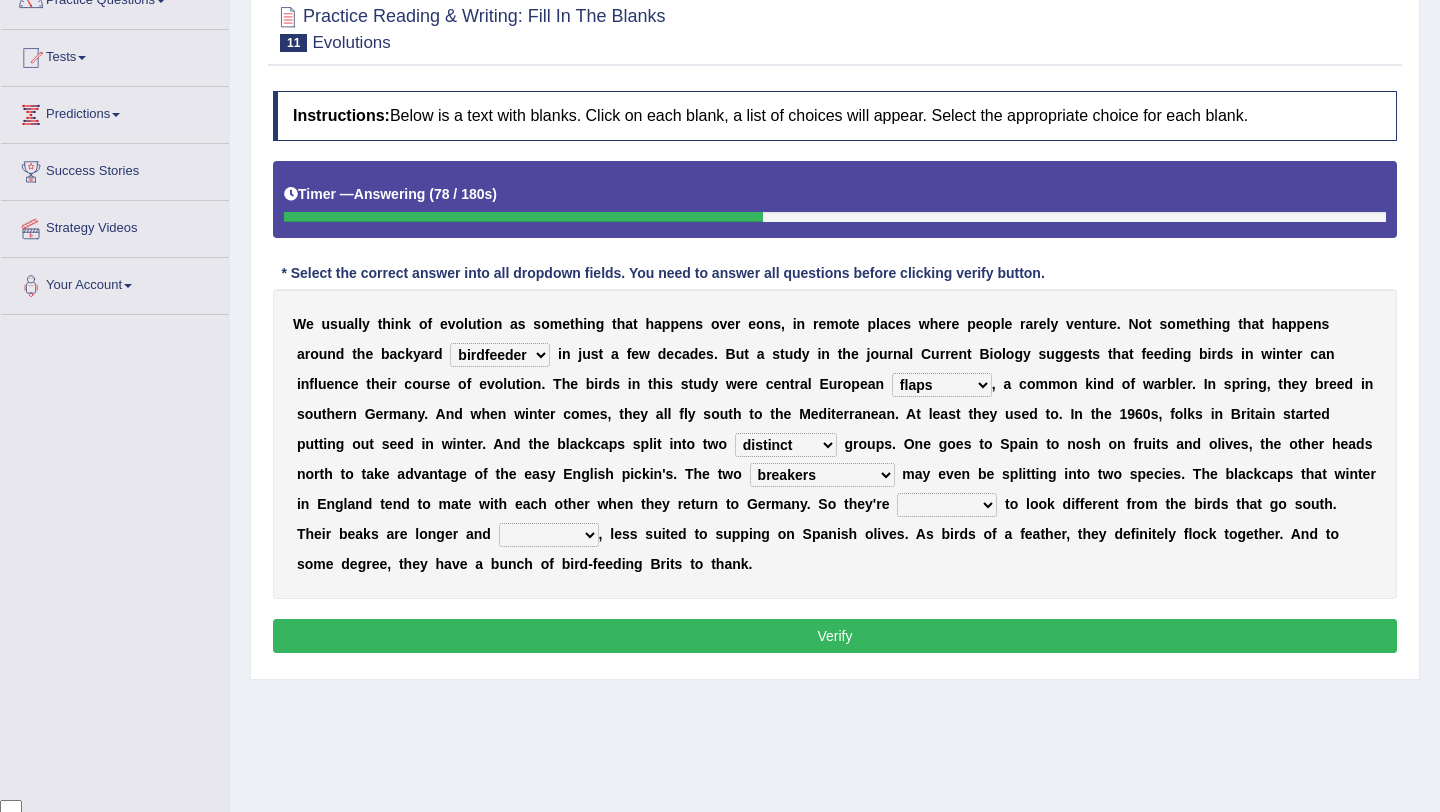 click on "starting blotting wanting padding" at bounding box center (947, 505) 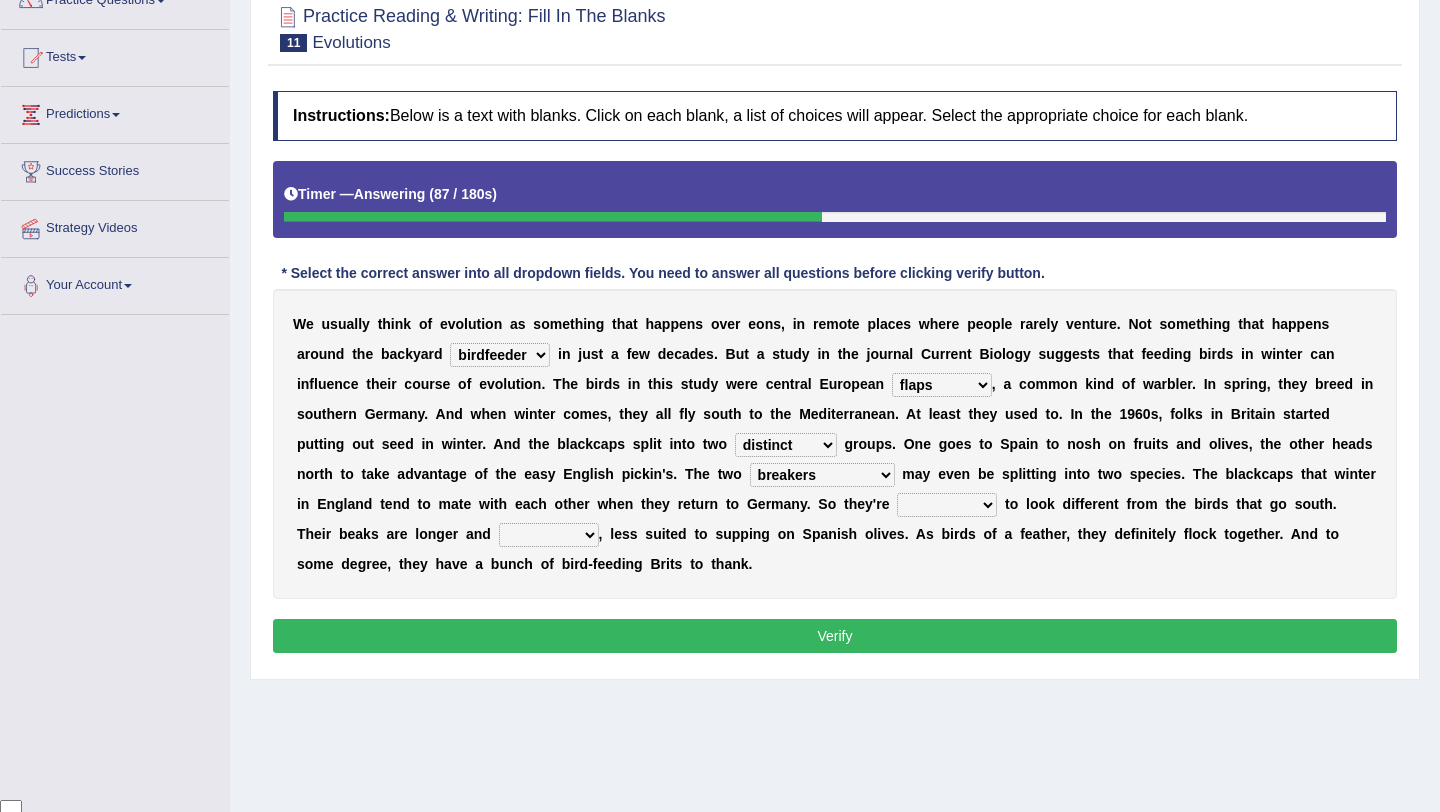 select on "starting" 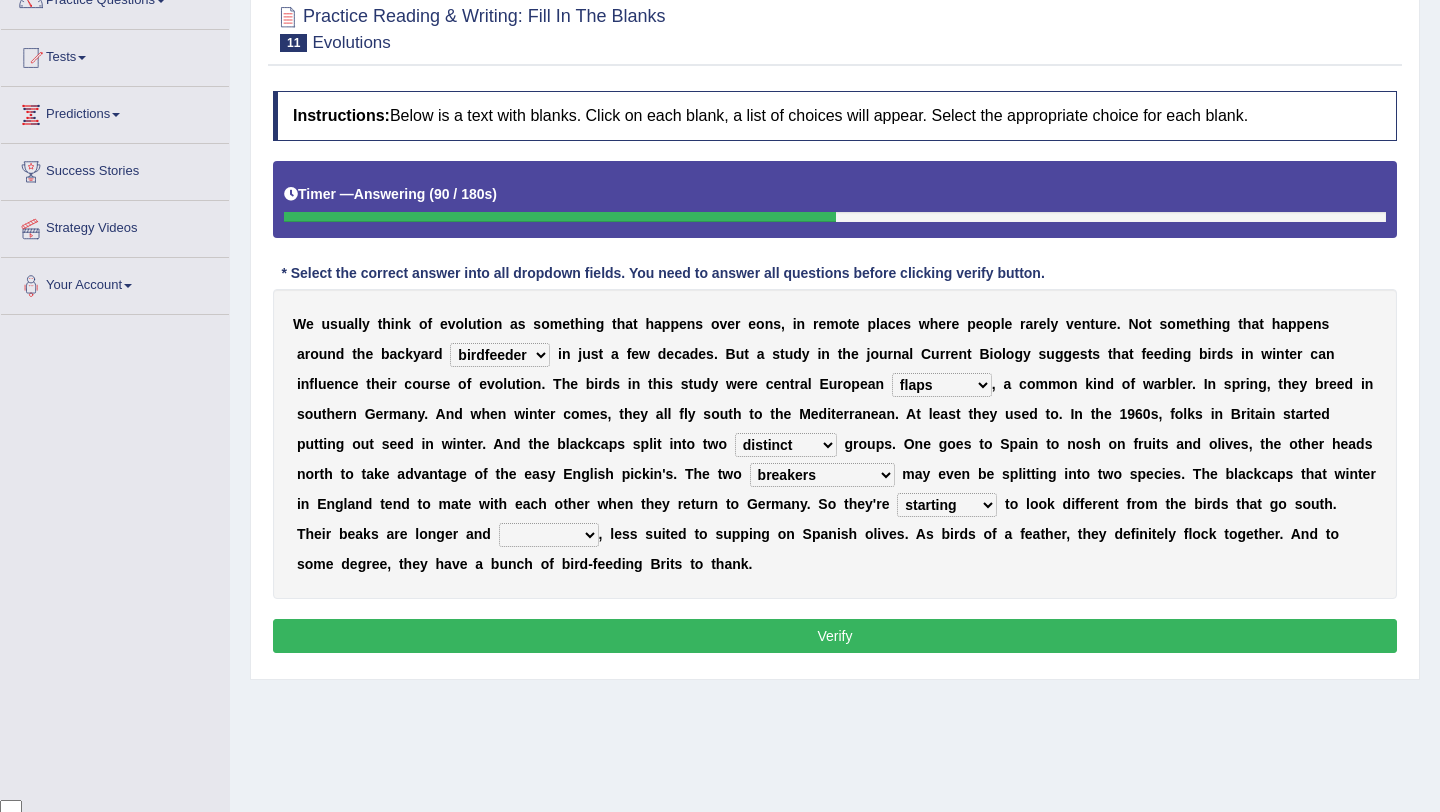 click on "freshwater spillover scheduler narrower" at bounding box center [549, 535] 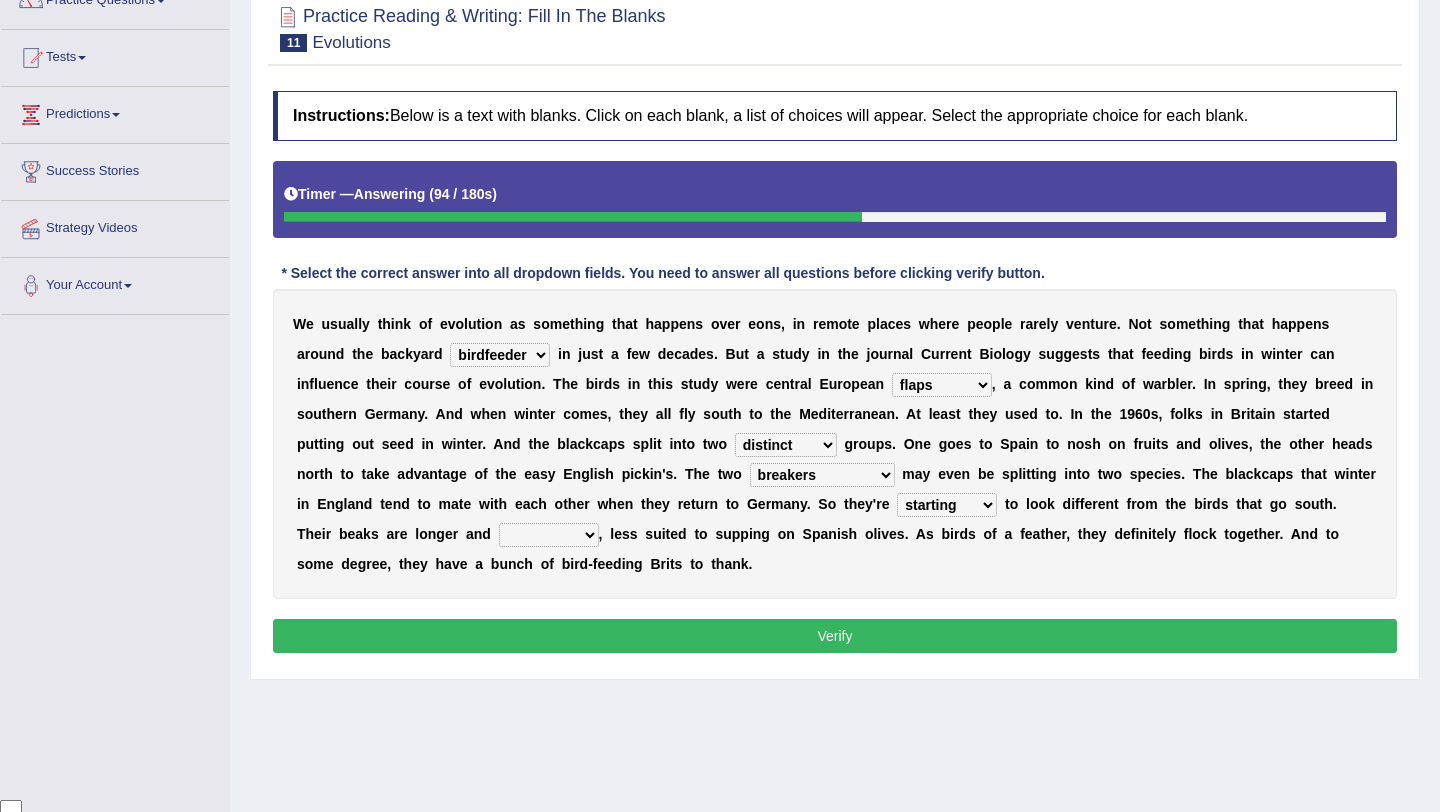 select on "narrower" 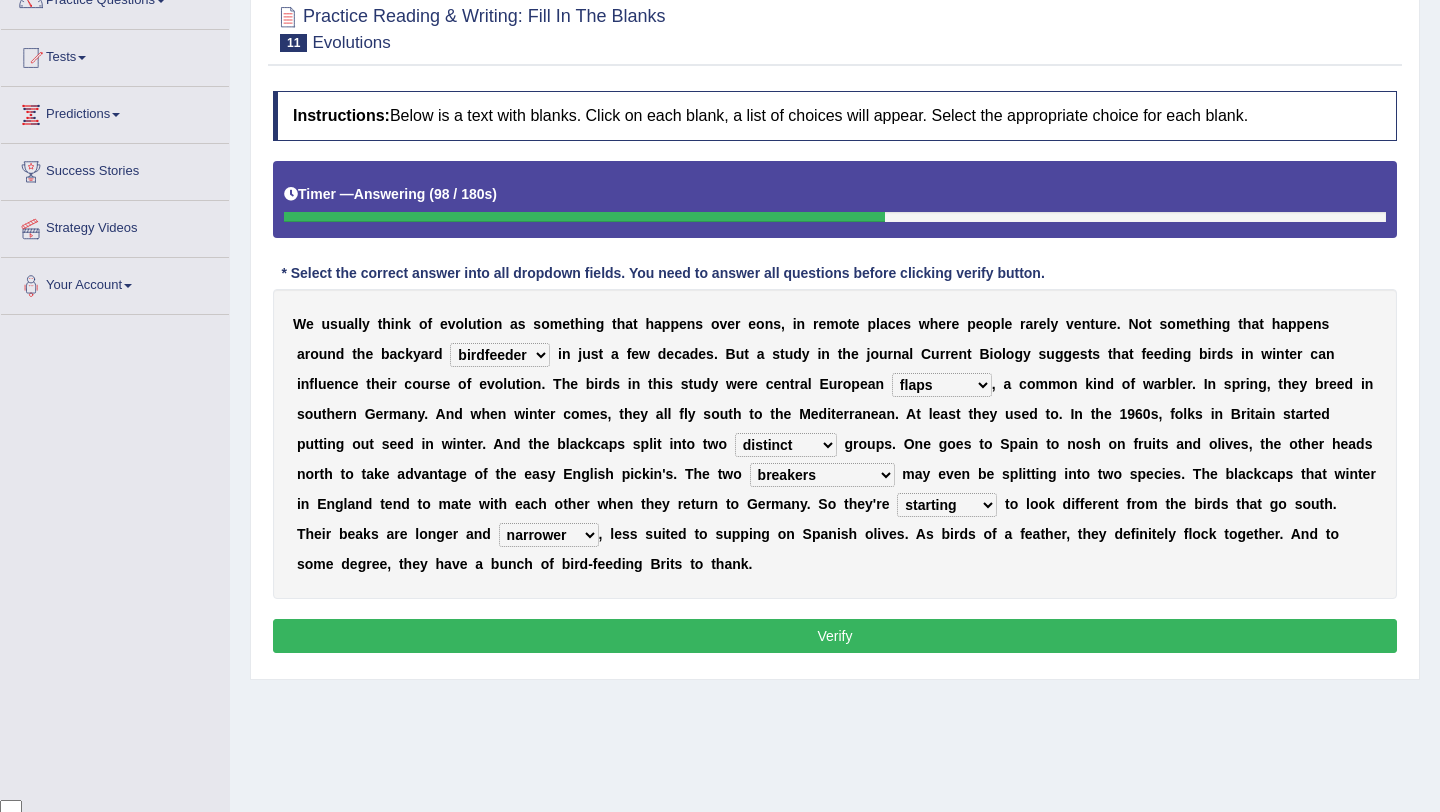 click on "blackcaps pox flaps chats" at bounding box center [942, 385] 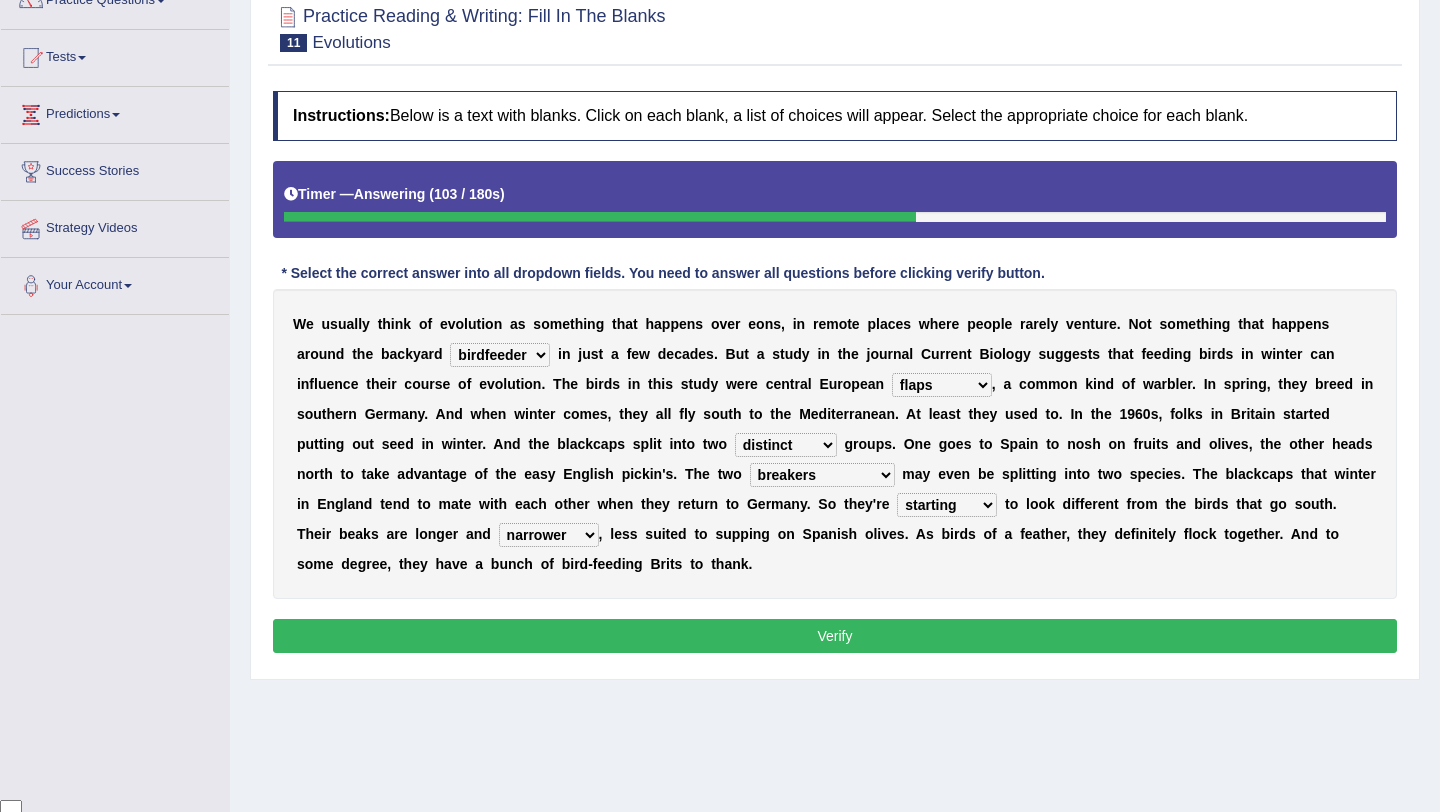 select on "blackcaps" 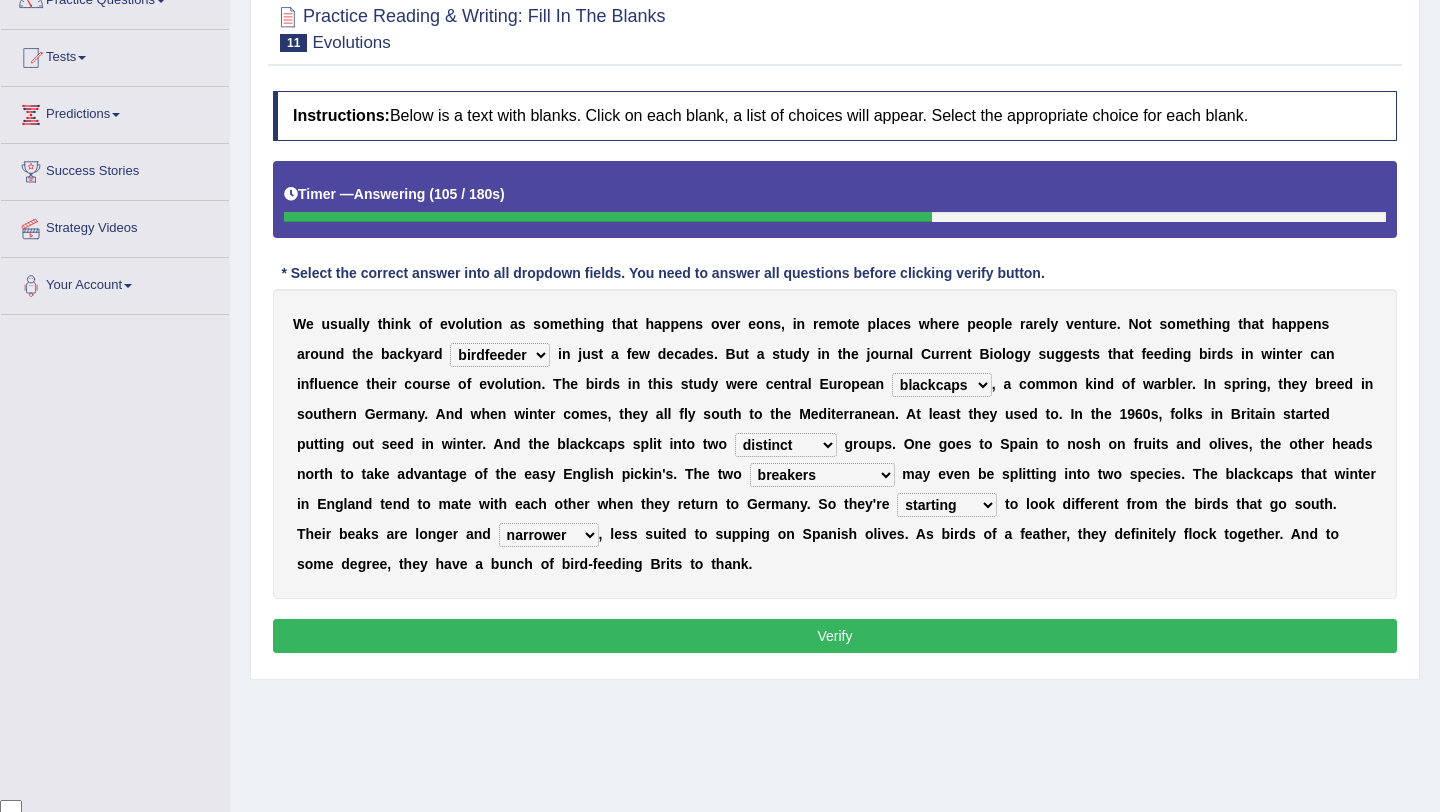click on "beaver believer birdfeeder phonier" at bounding box center (500, 355) 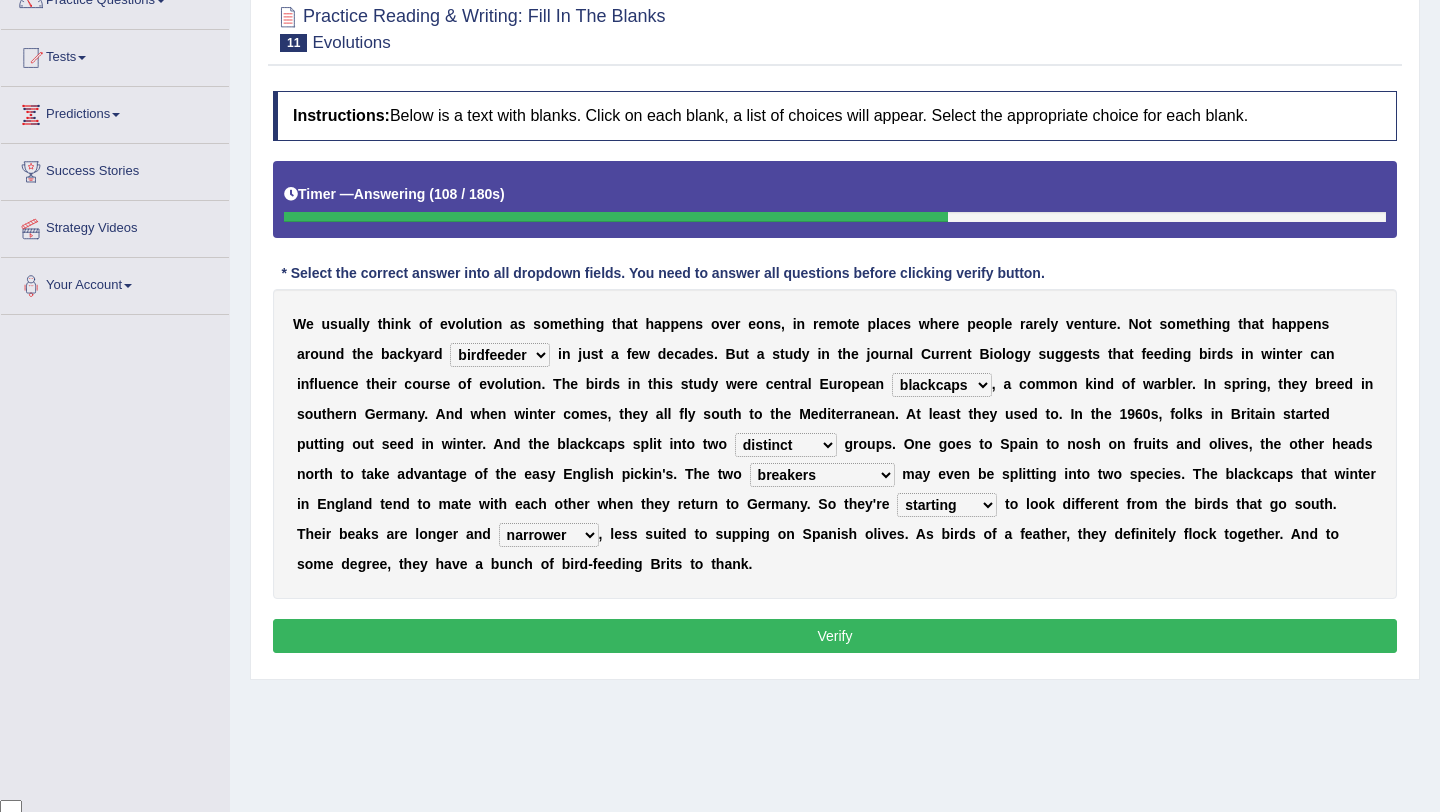 click on "Verify" at bounding box center [835, 636] 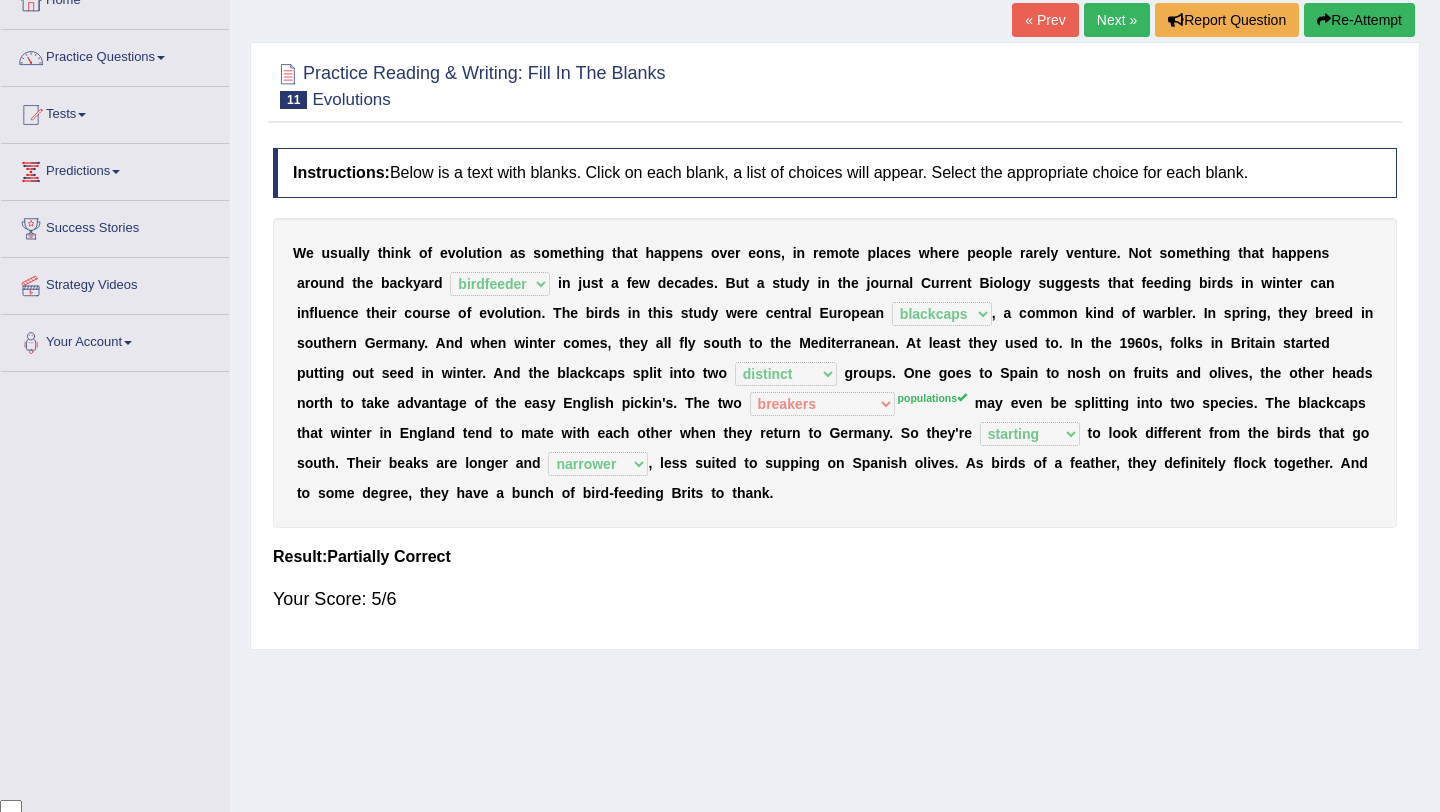 scroll, scrollTop: 120, scrollLeft: 0, axis: vertical 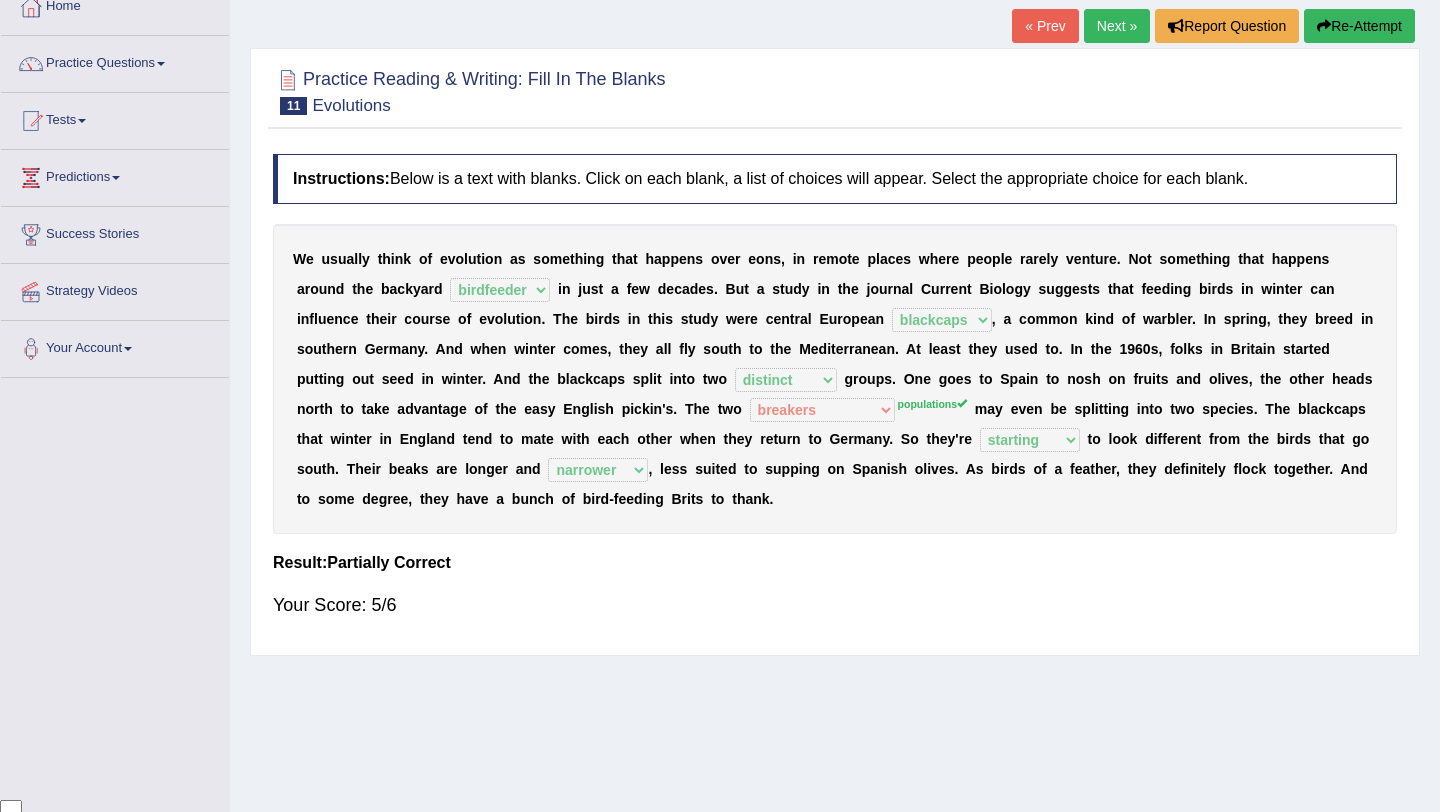 click on "Next »" at bounding box center (1117, 26) 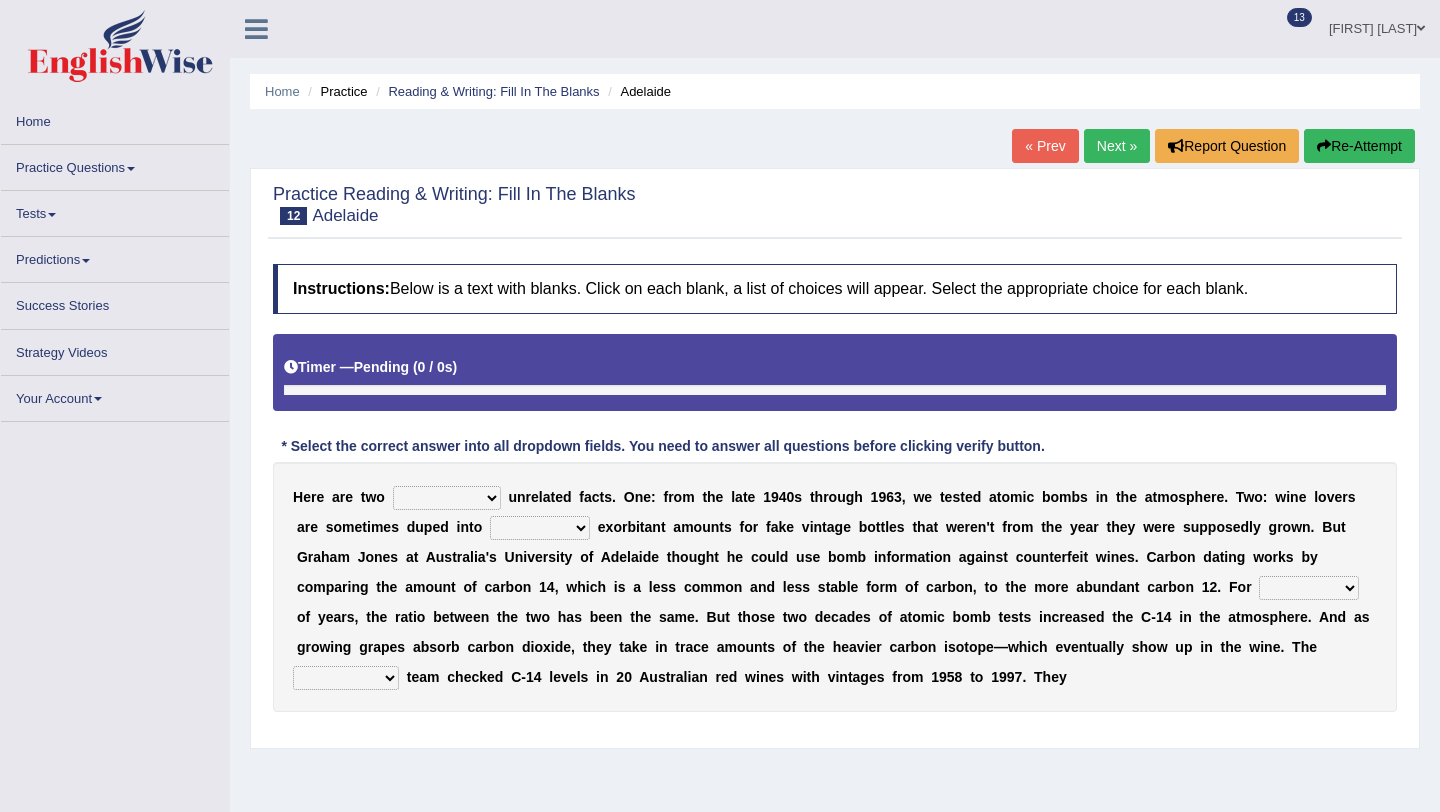 scroll, scrollTop: 0, scrollLeft: 0, axis: both 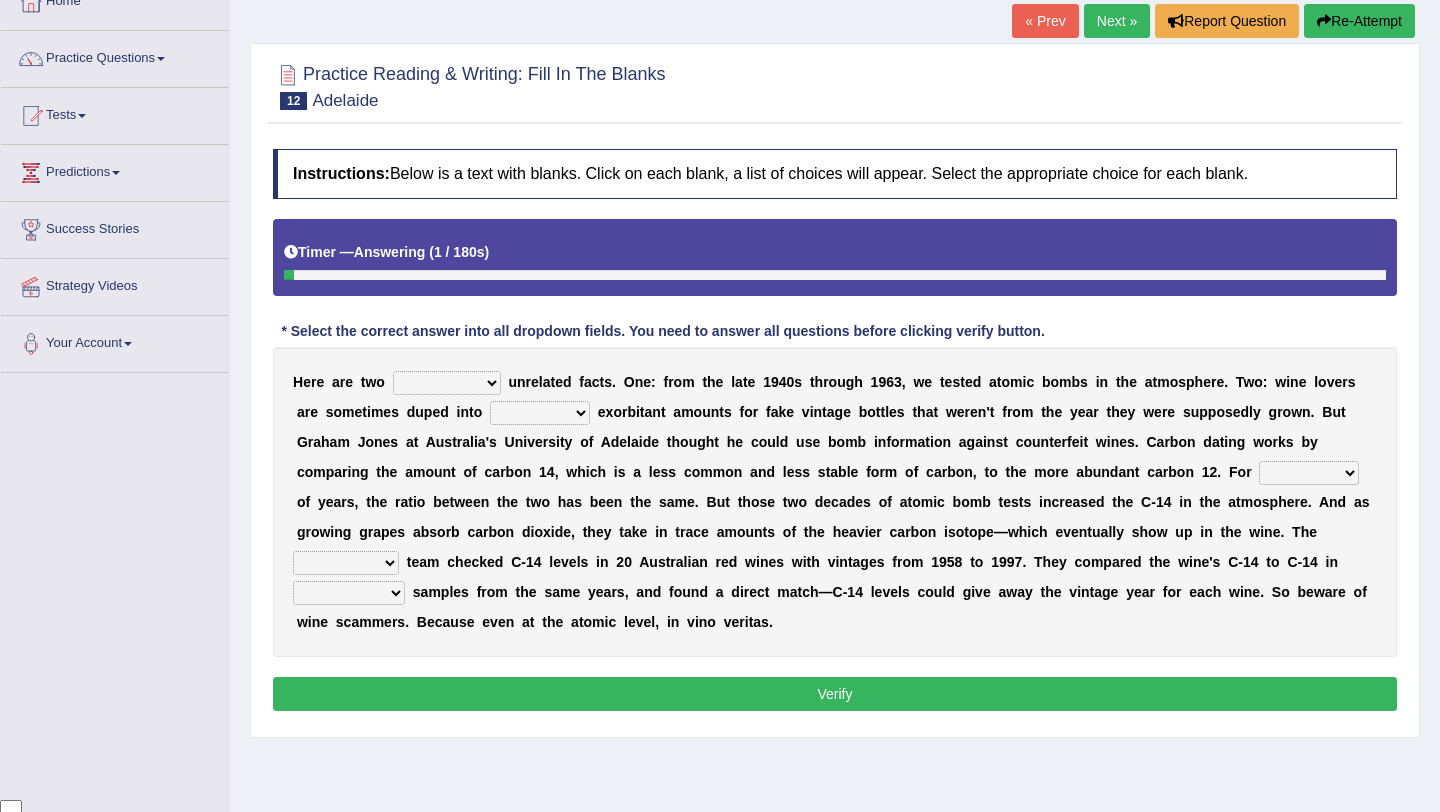 click on "seemingly feelingly endearingly entreatingly" at bounding box center (447, 383) 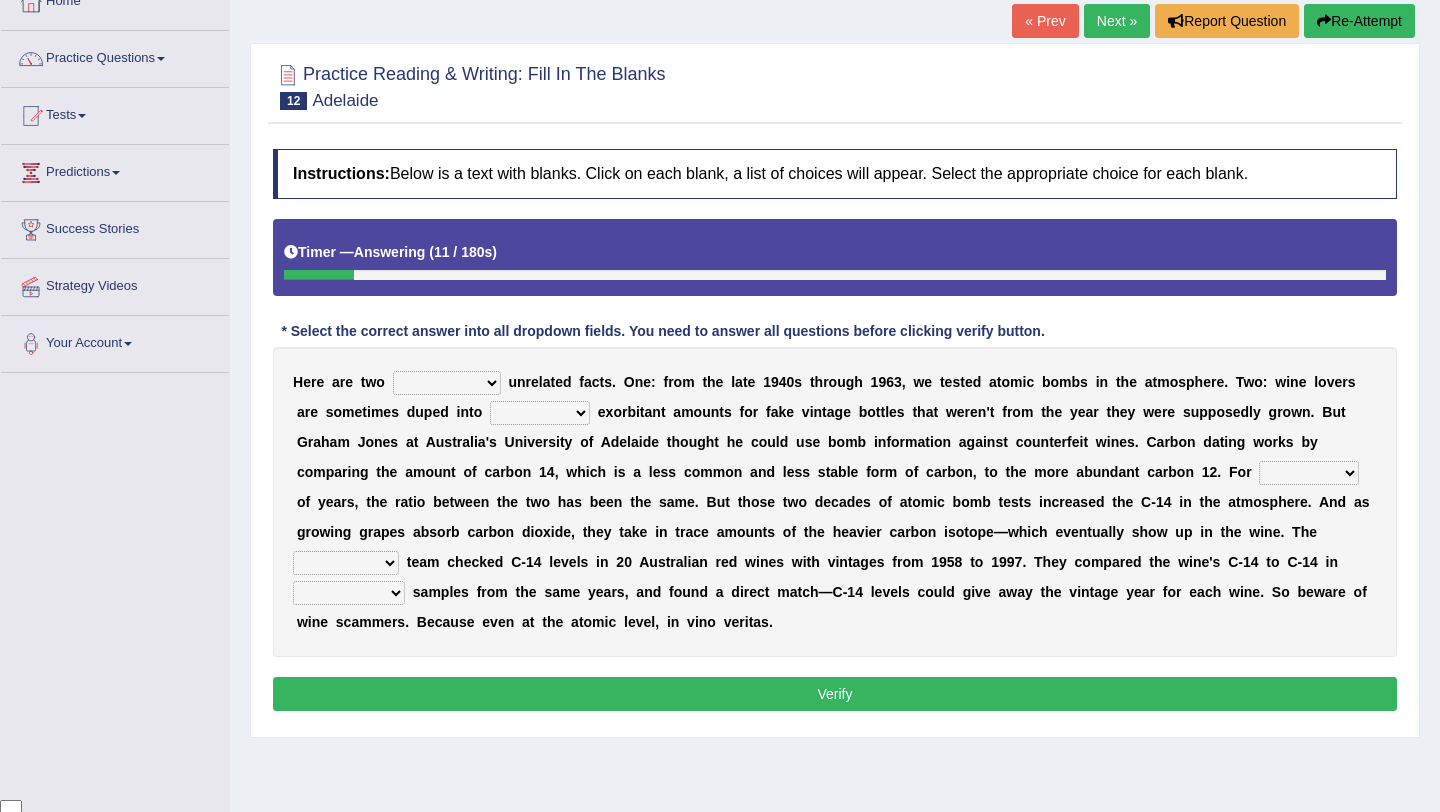 select on "seemingly" 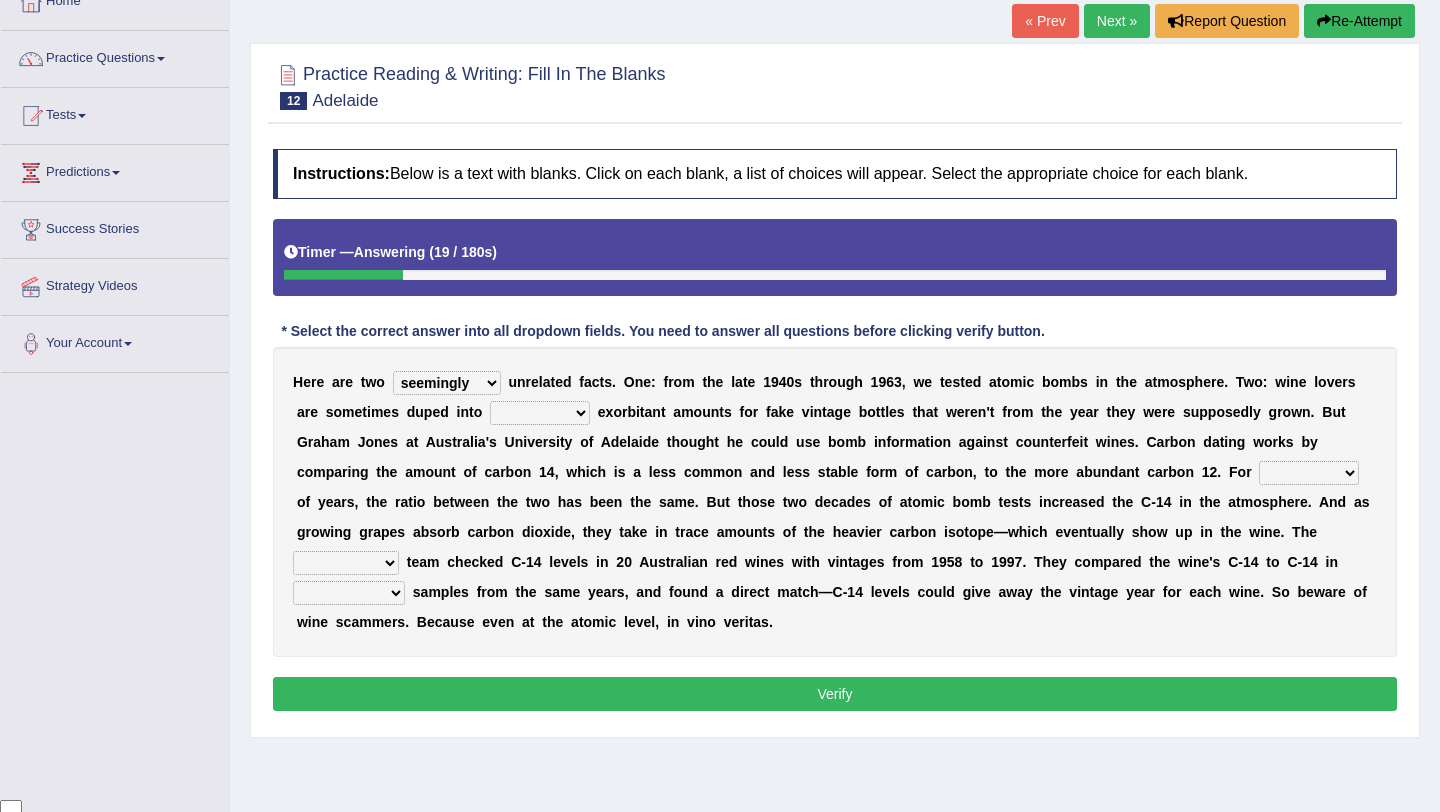 click on "dipping trekking spending swinging" at bounding box center (540, 413) 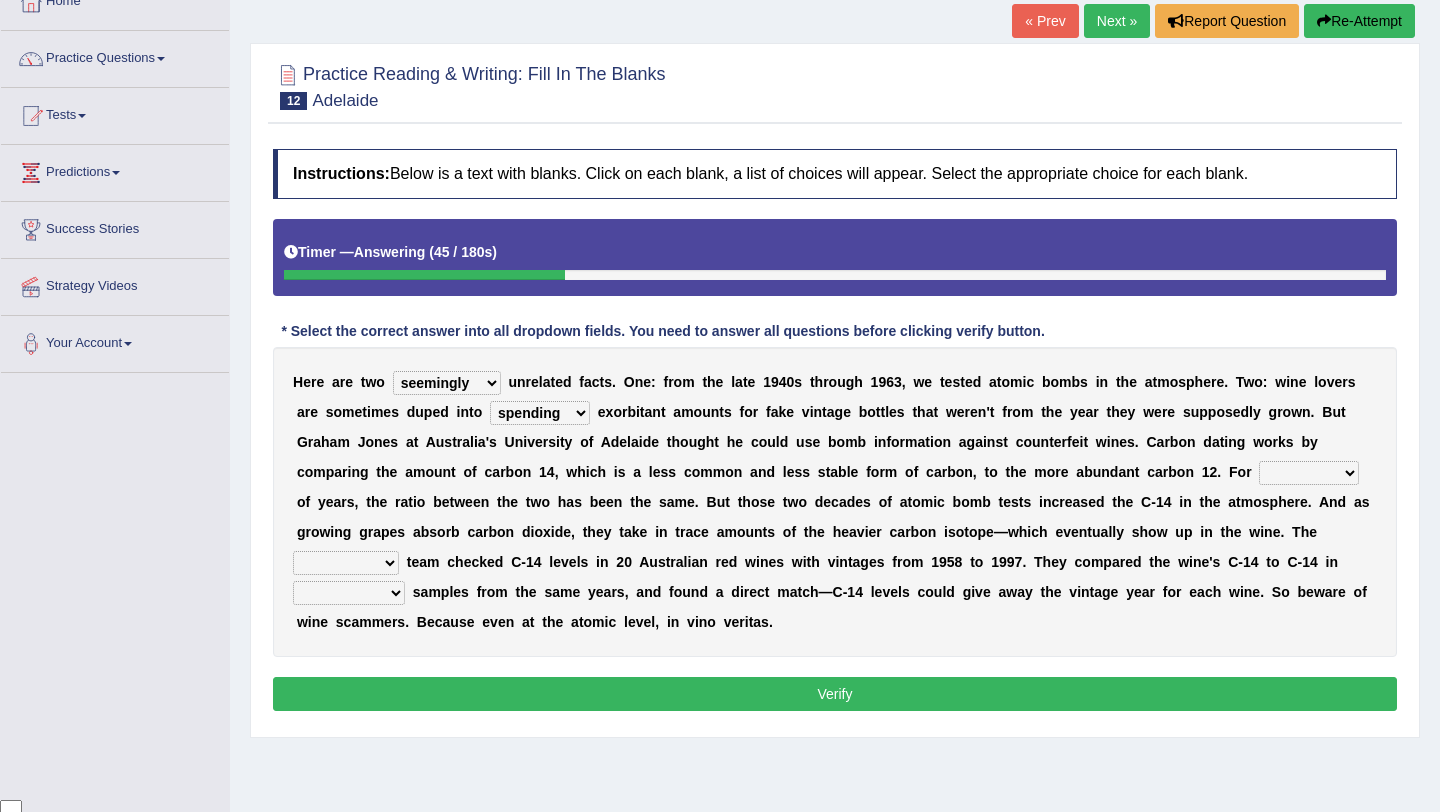 click on "dipping trekking spending swinging" at bounding box center [540, 413] 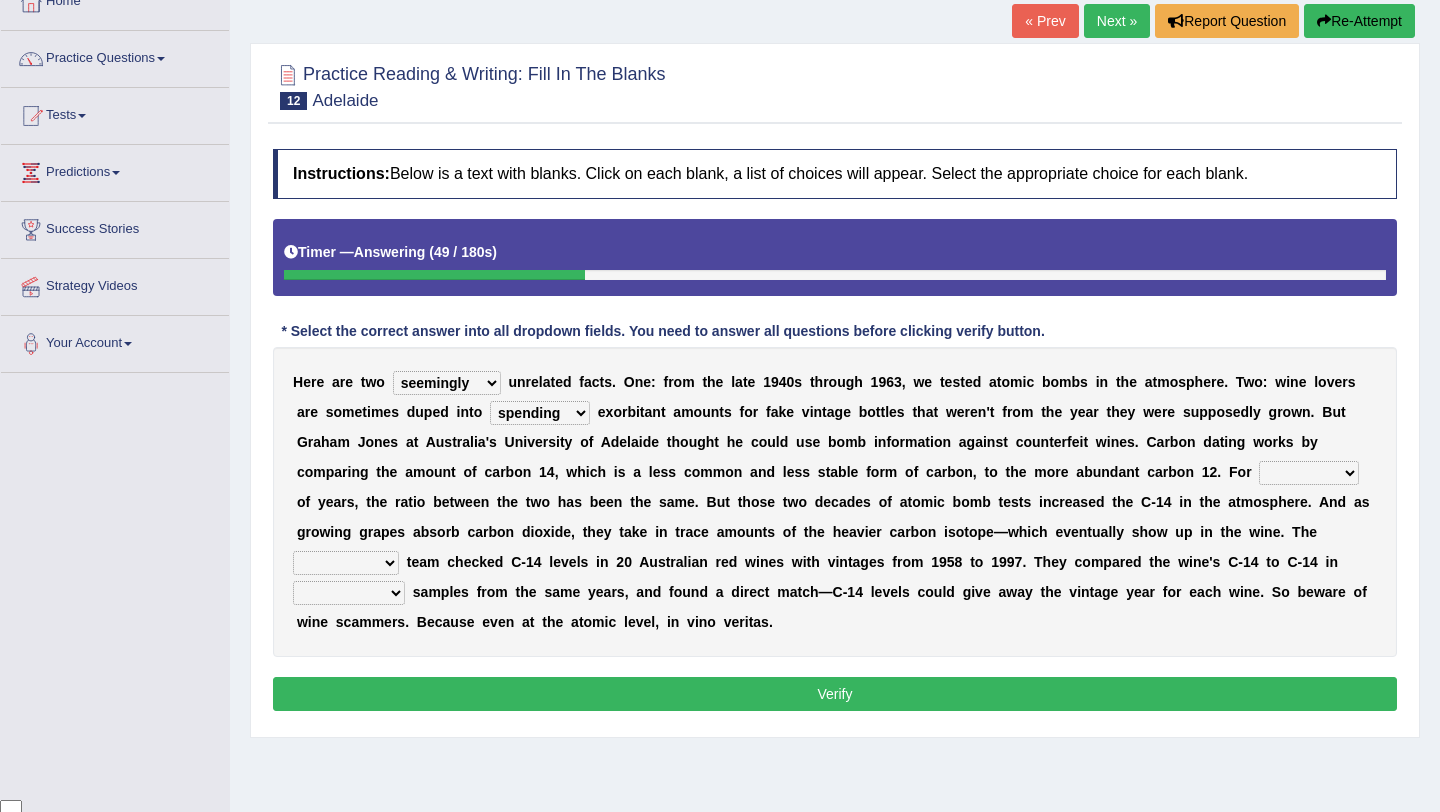 select on "dipping" 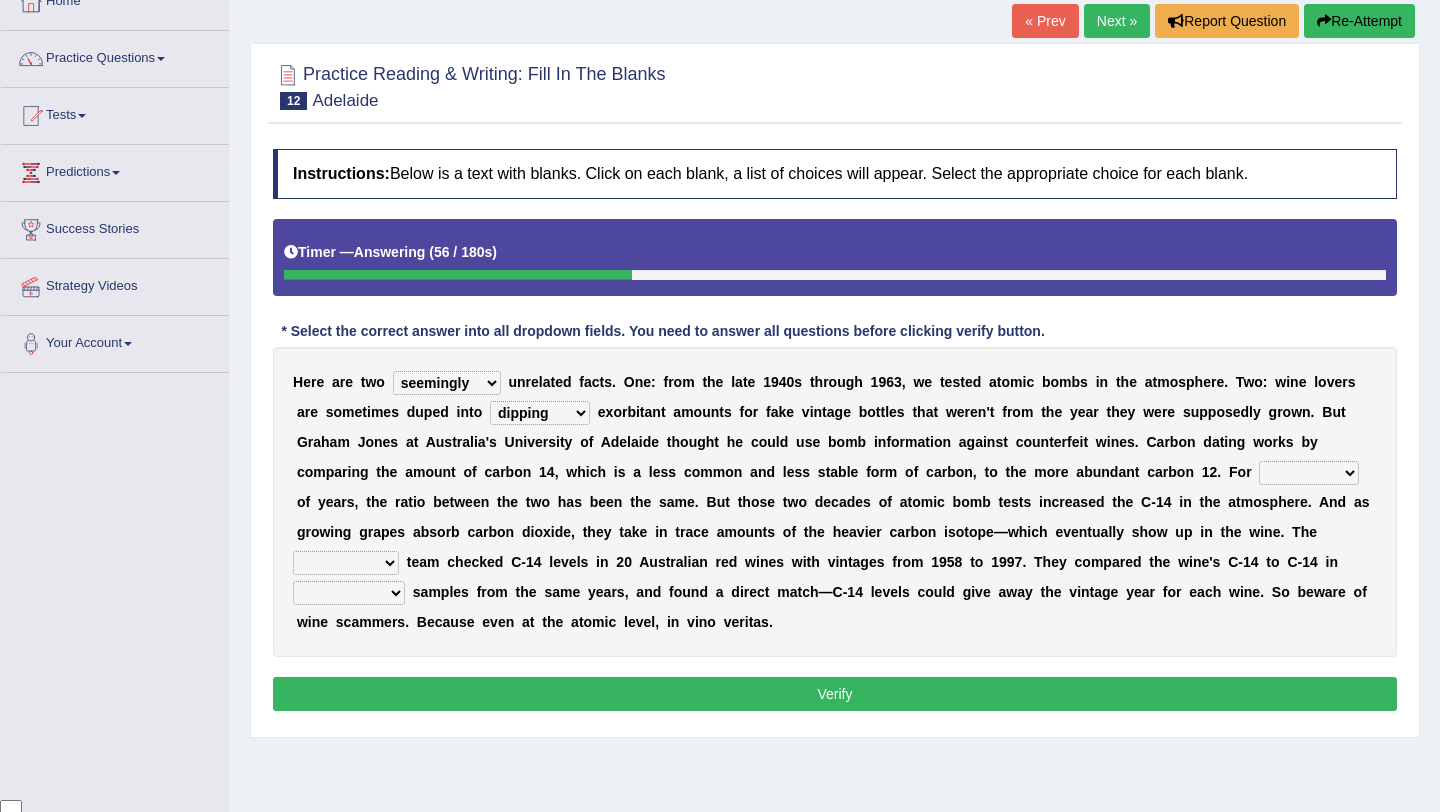 click on "couples much thousands numerous" at bounding box center [1309, 473] 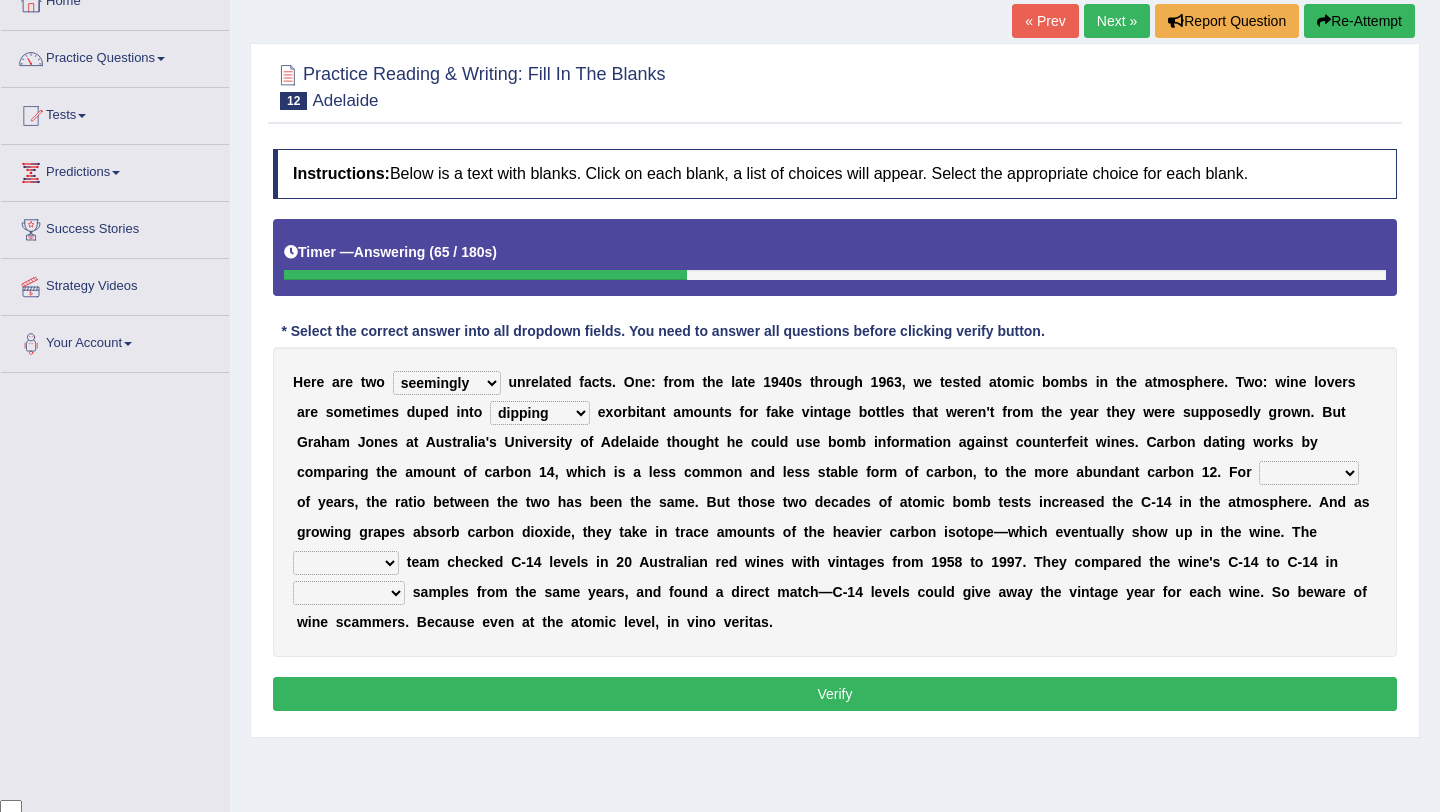 select on "thousands" 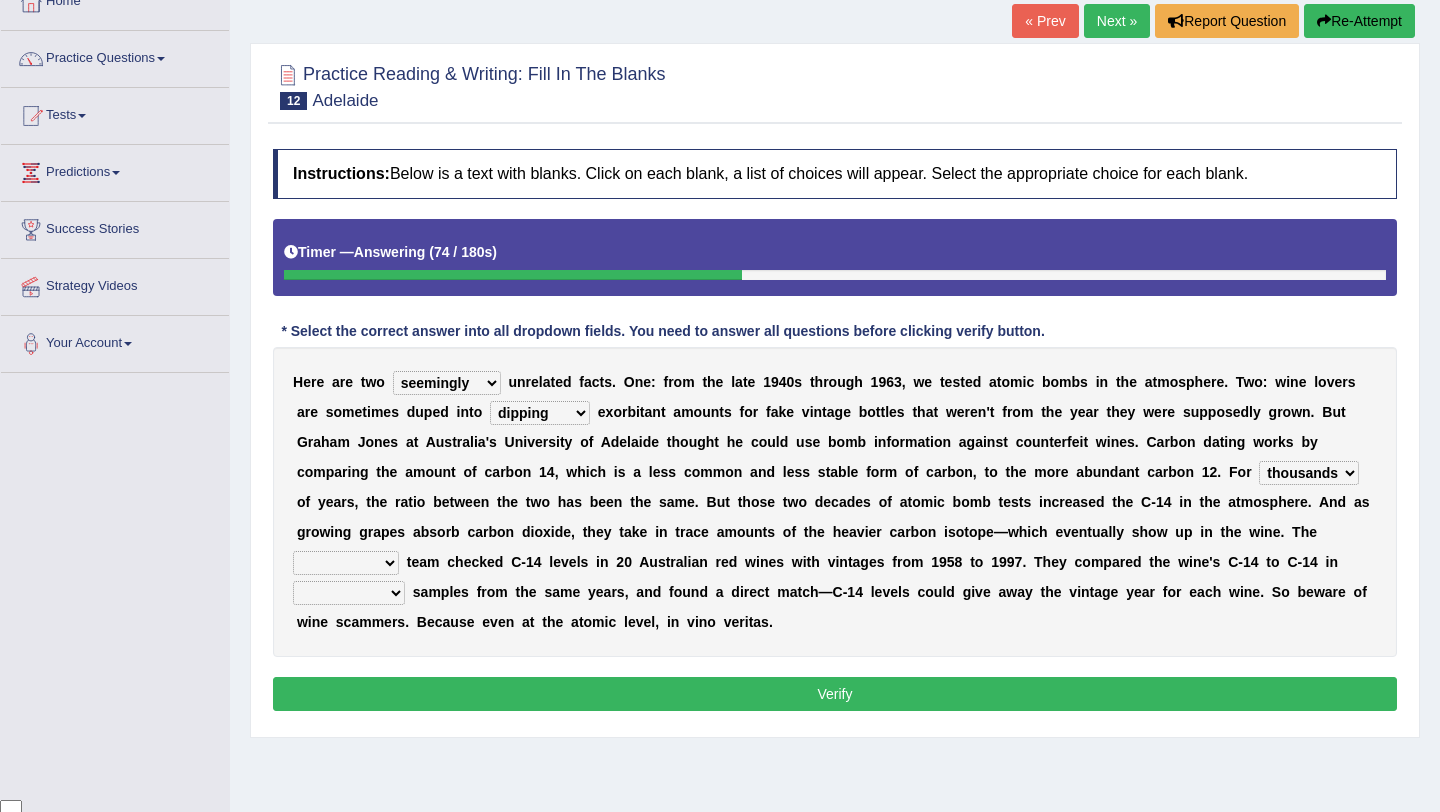 click on "research individual preparation strange" at bounding box center [346, 563] 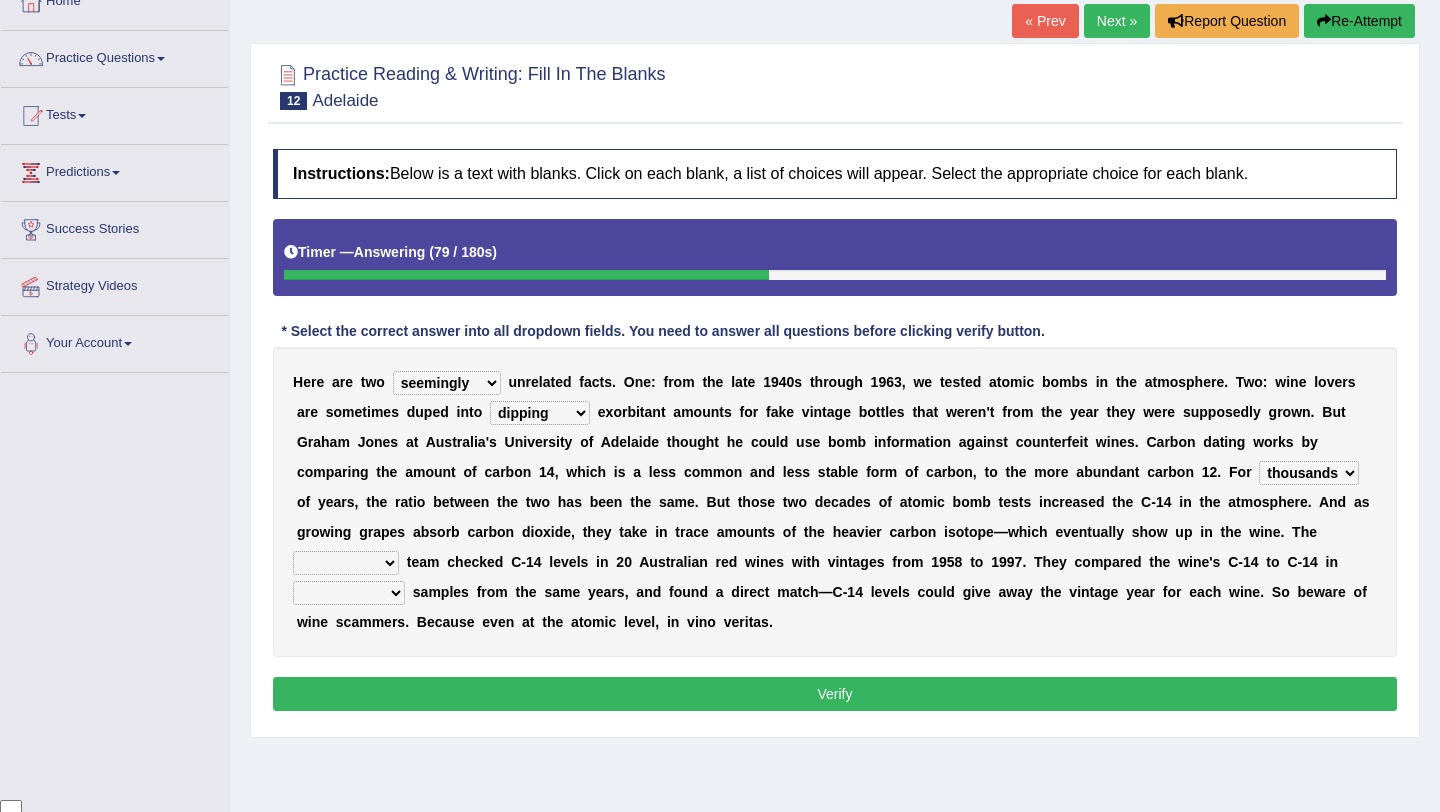 select on "research" 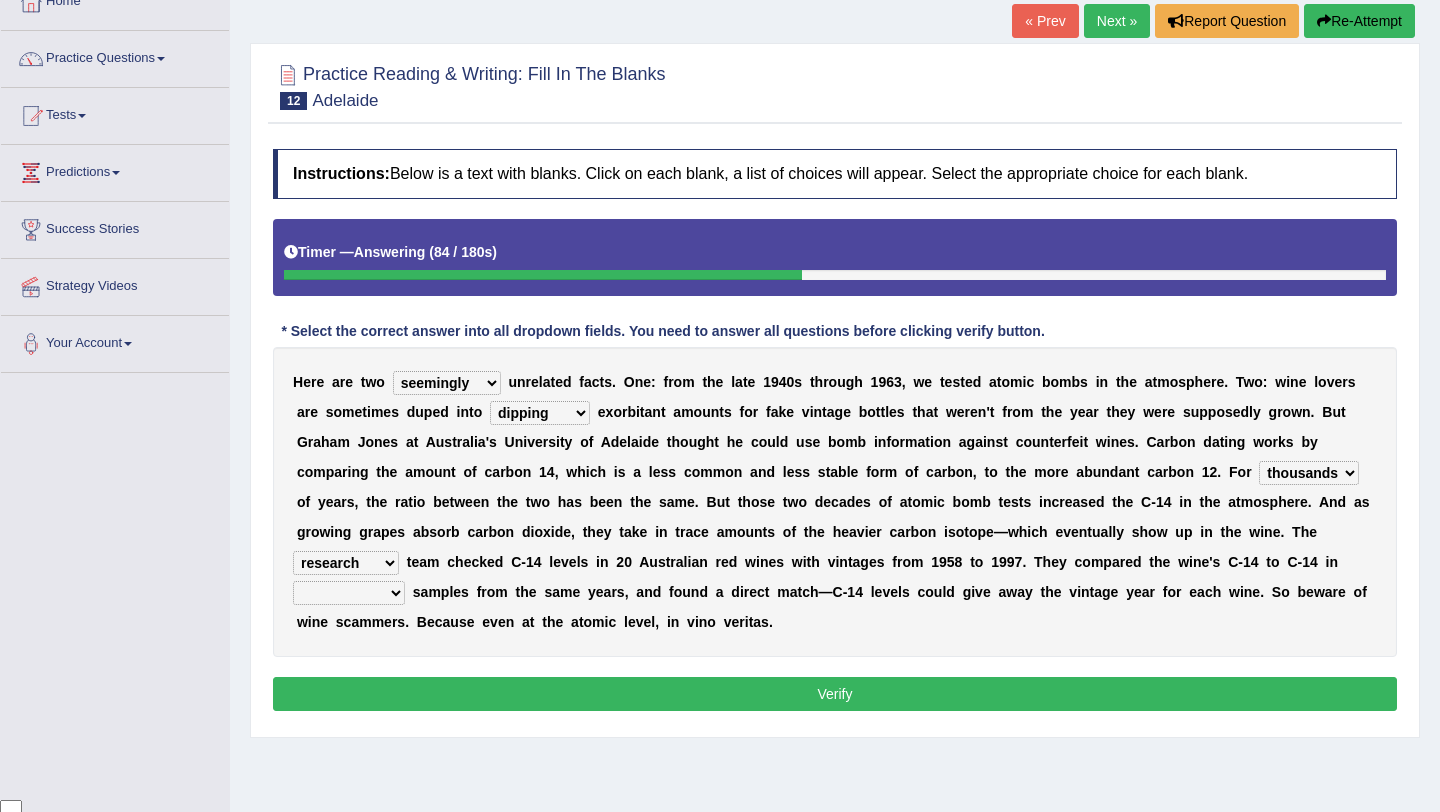 click on "physical atmospheric fluid solid" at bounding box center (349, 593) 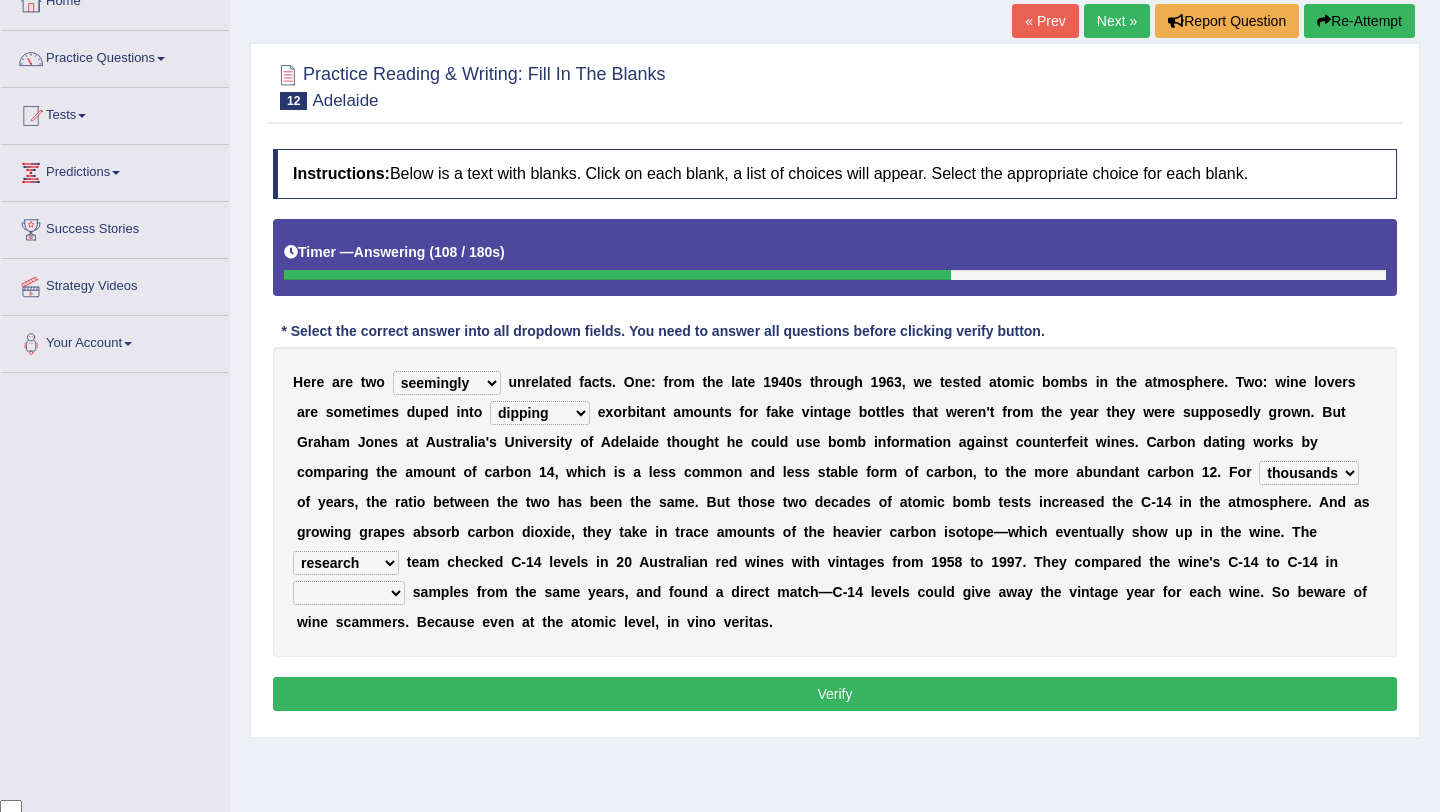 click on "physical atmospheric fluid solid" at bounding box center [349, 593] 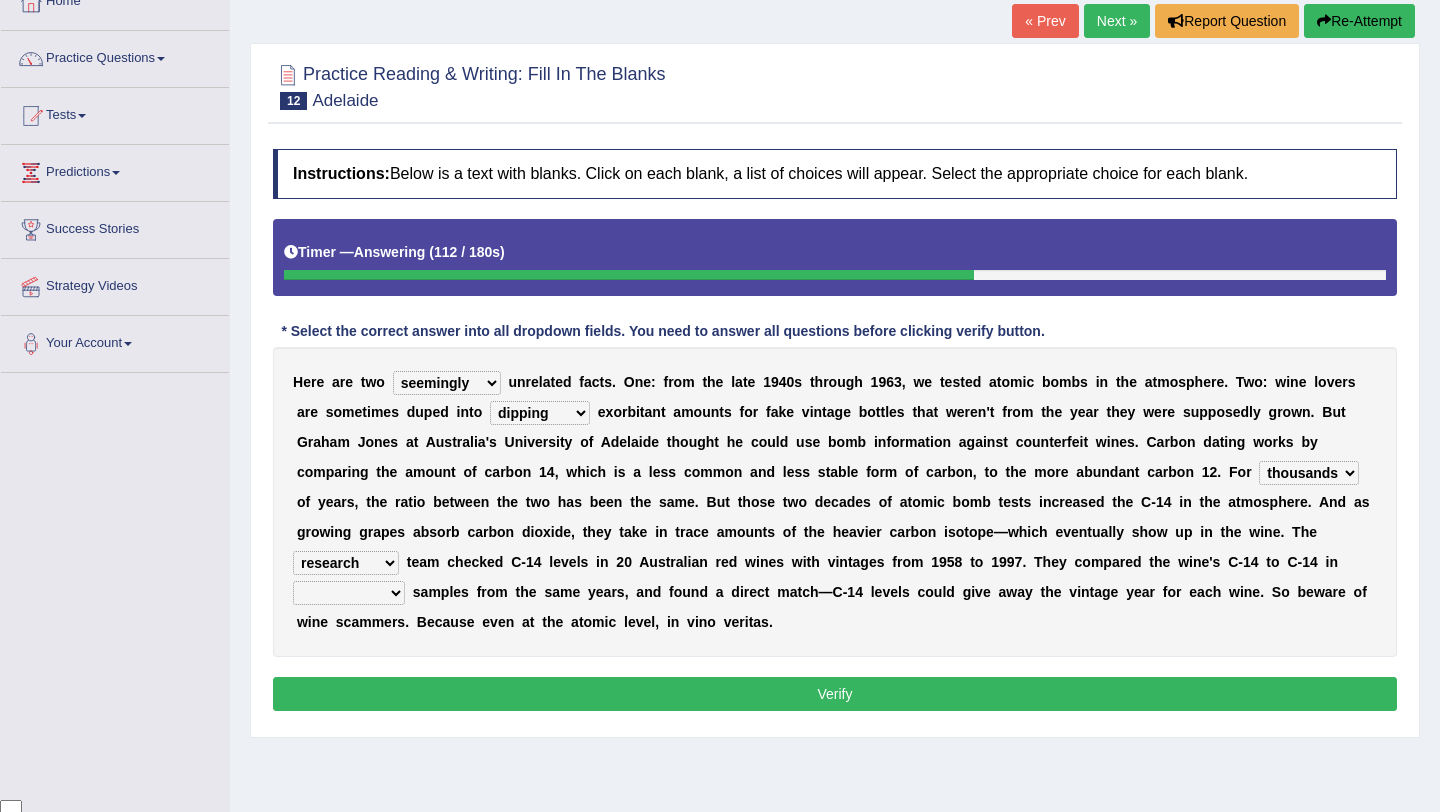 select on "physical" 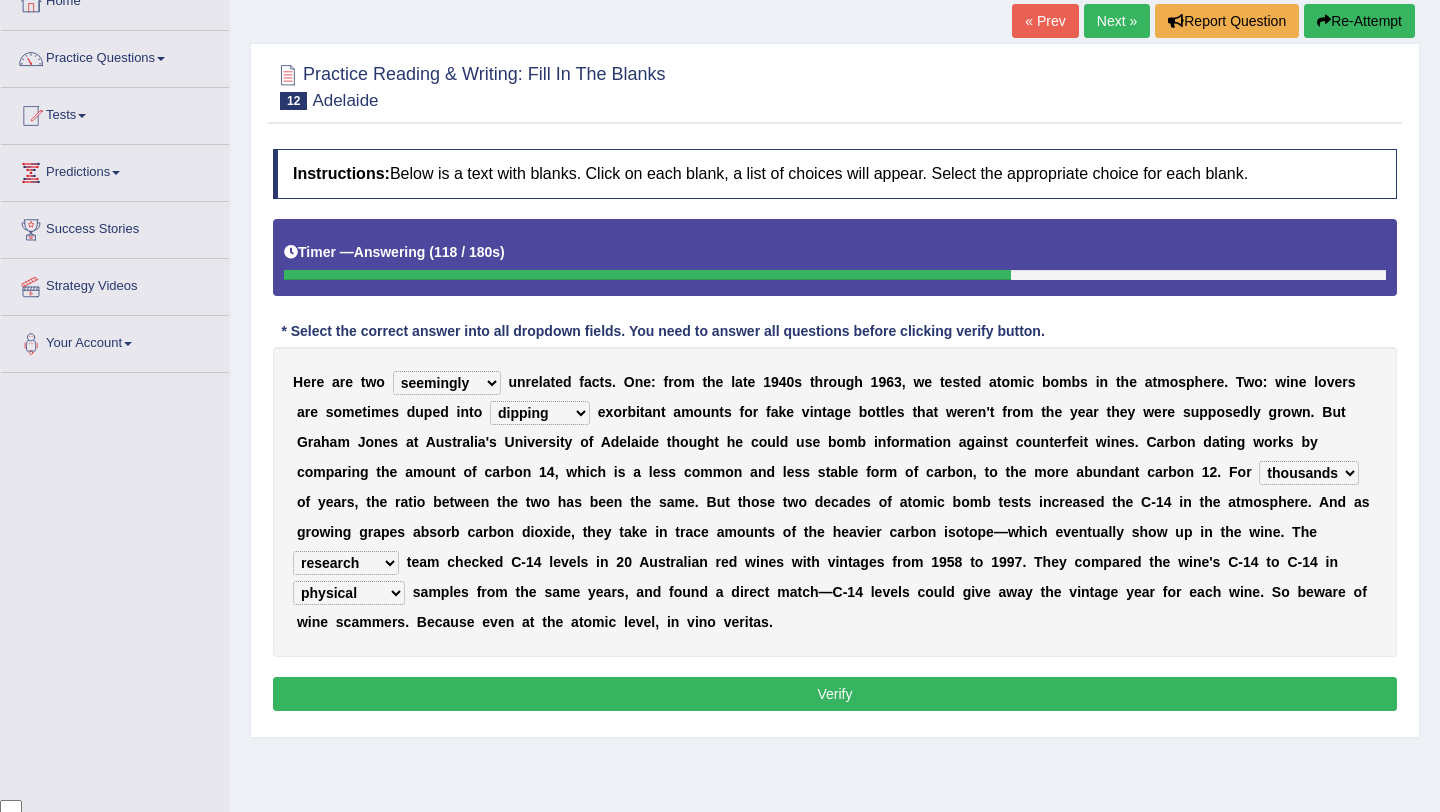 click on "dipping trekking spending swinging" at bounding box center (540, 413) 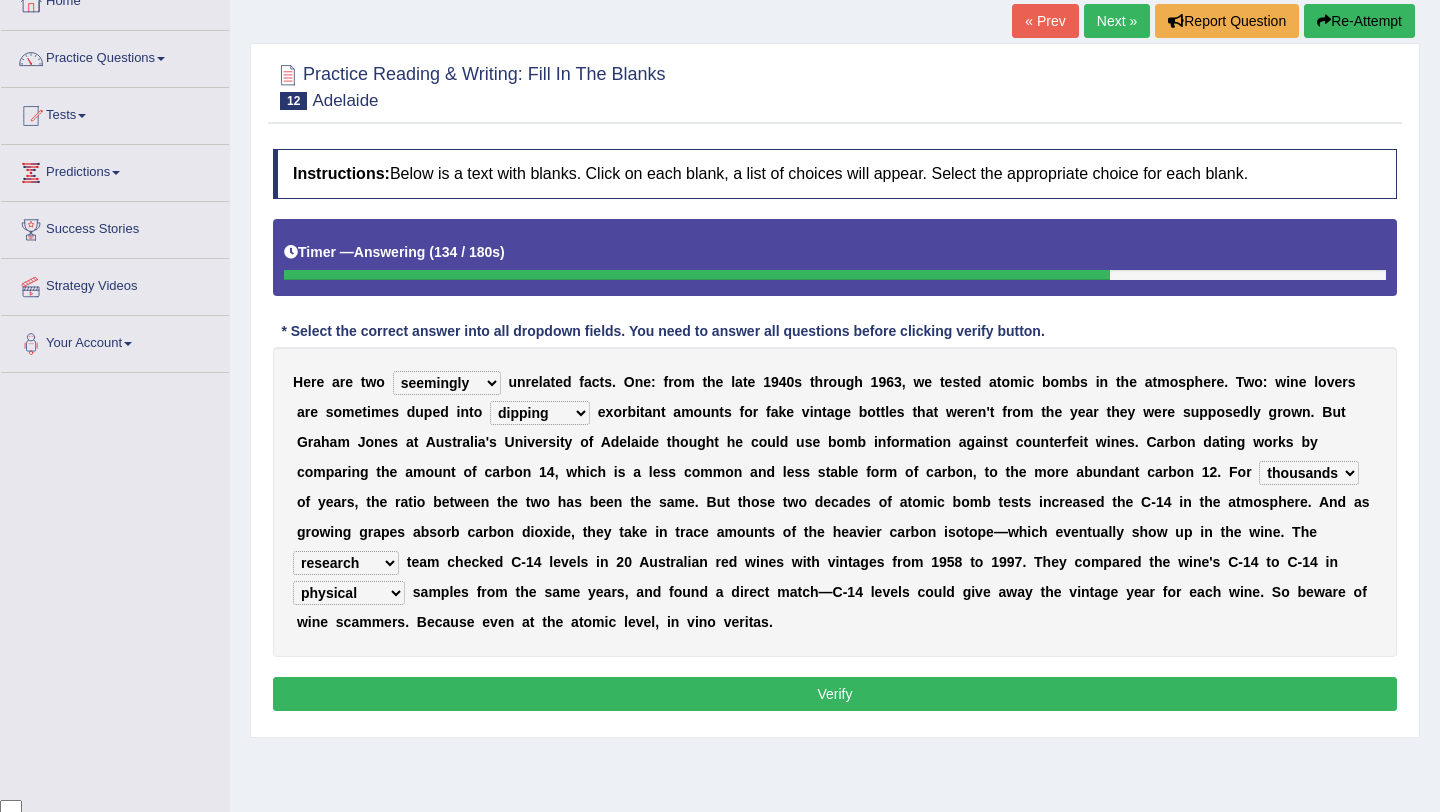 click on "dipping trekking spending swinging" at bounding box center [540, 413] 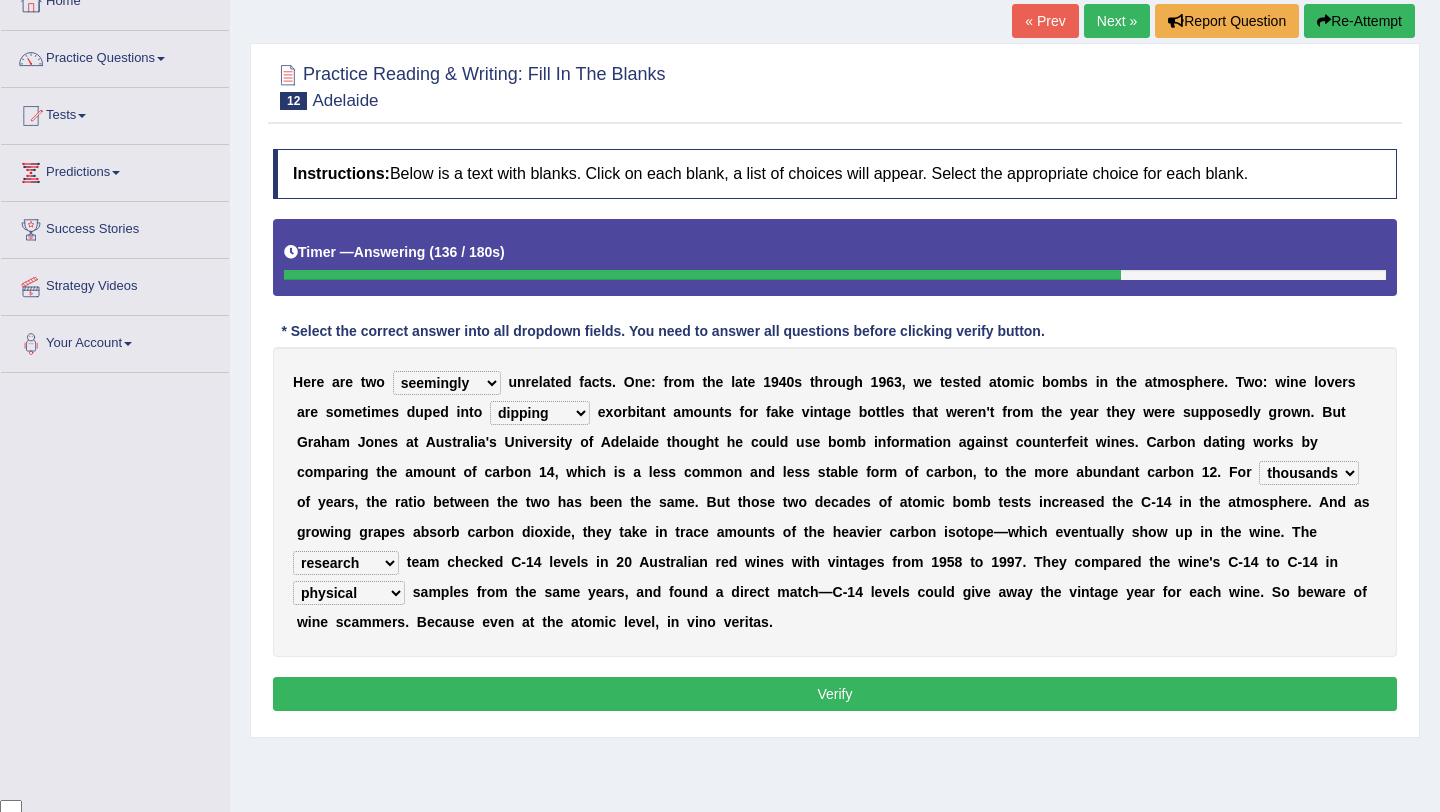 select on "spending" 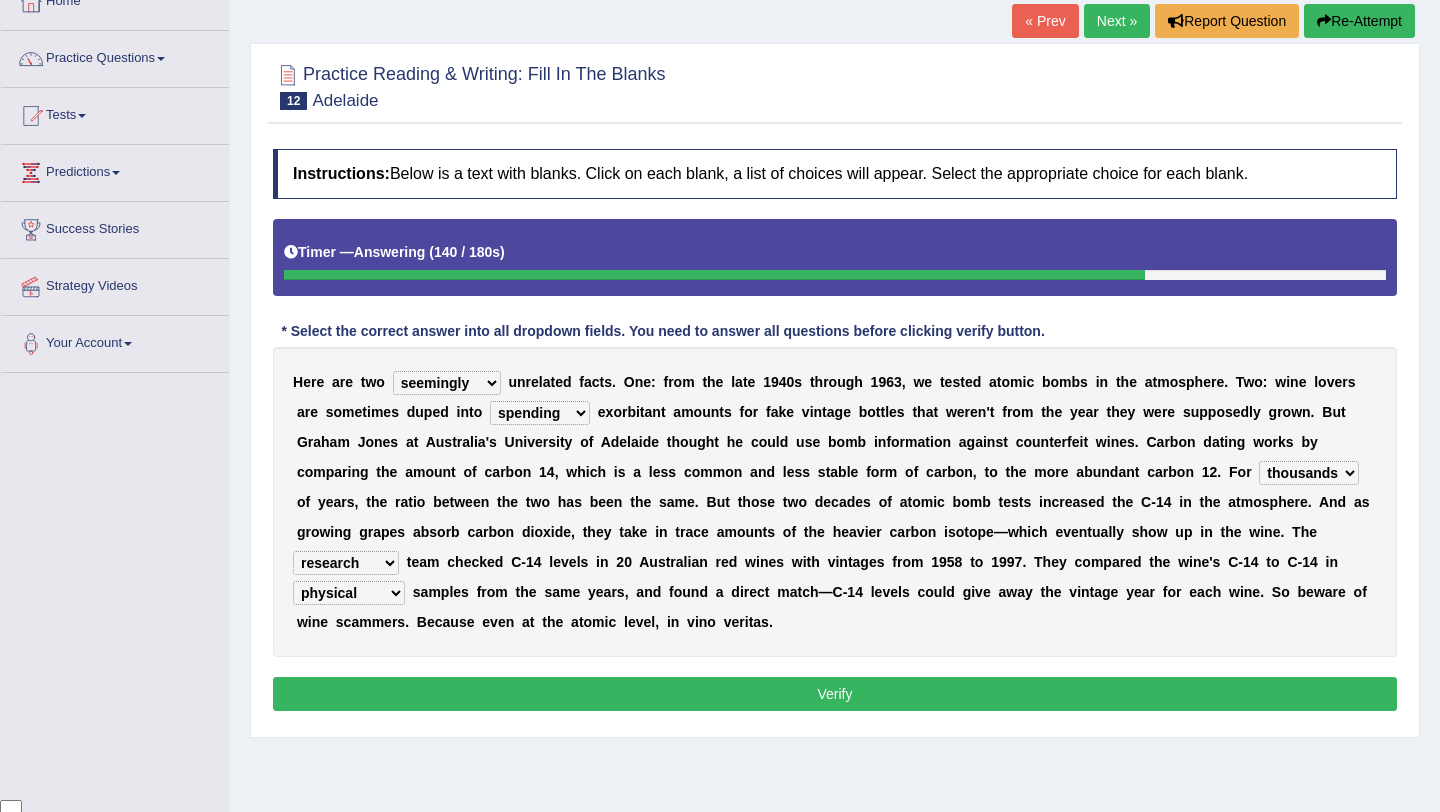 click on "Verify" at bounding box center (835, 694) 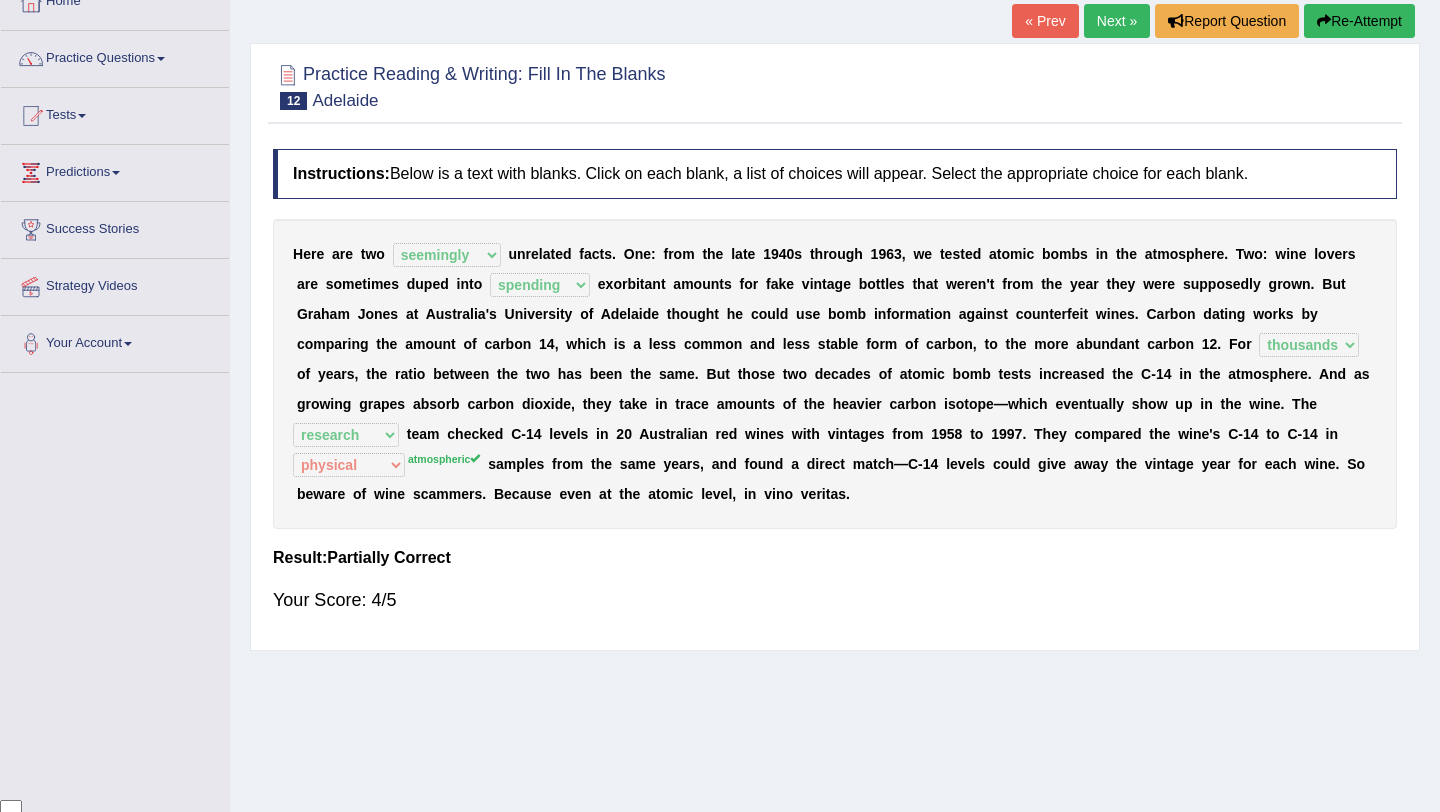 scroll, scrollTop: 105, scrollLeft: 0, axis: vertical 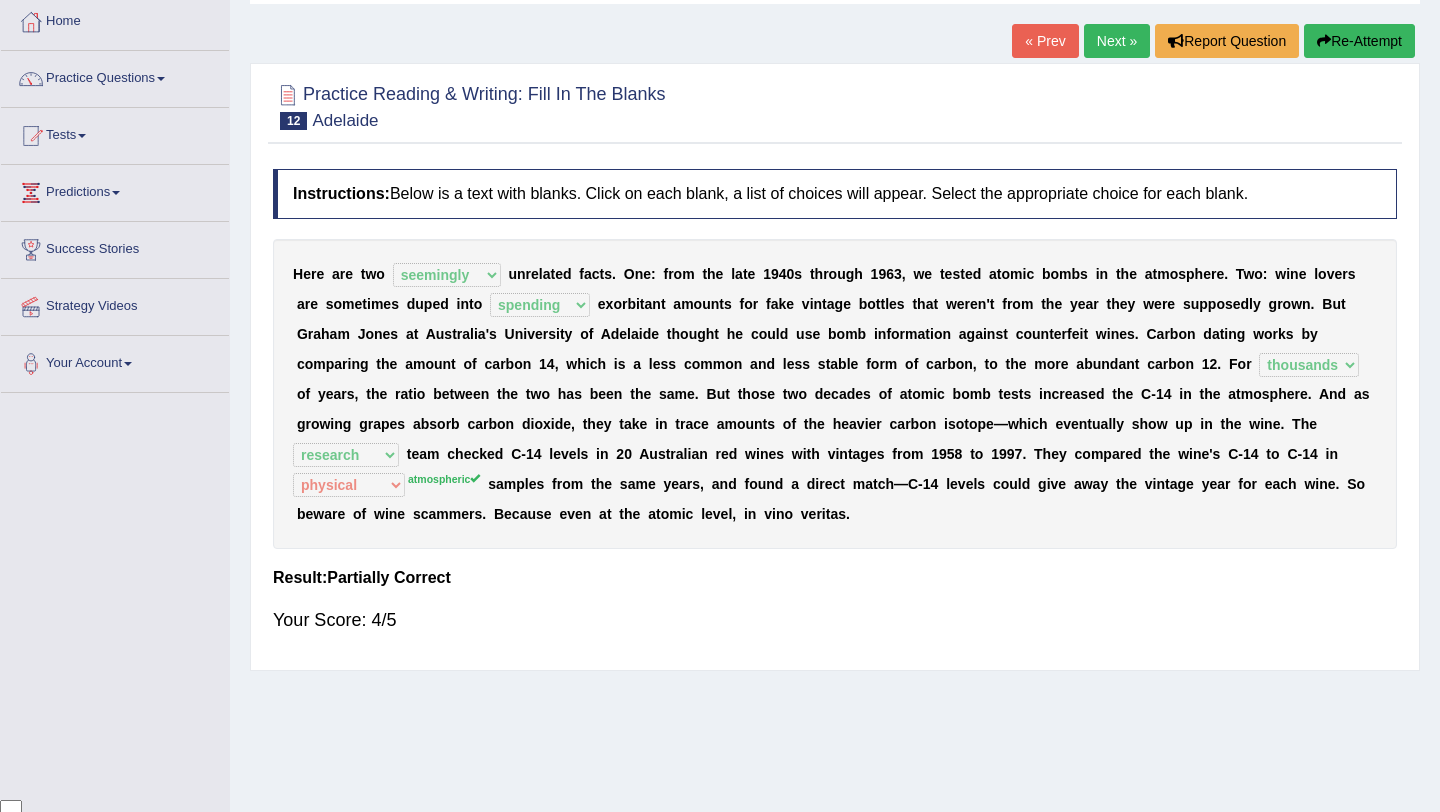 click on "Next »" at bounding box center [1117, 41] 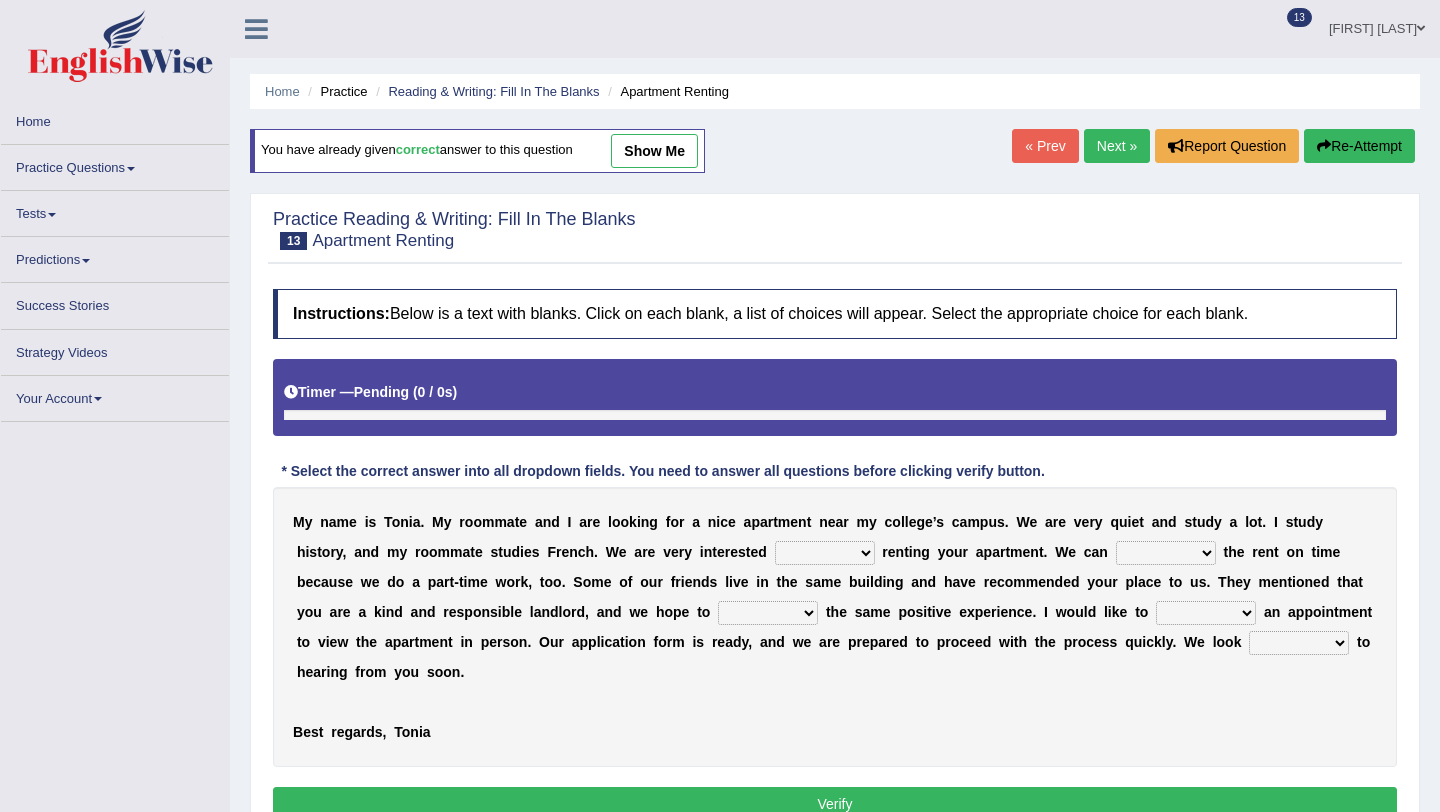 scroll, scrollTop: 0, scrollLeft: 0, axis: both 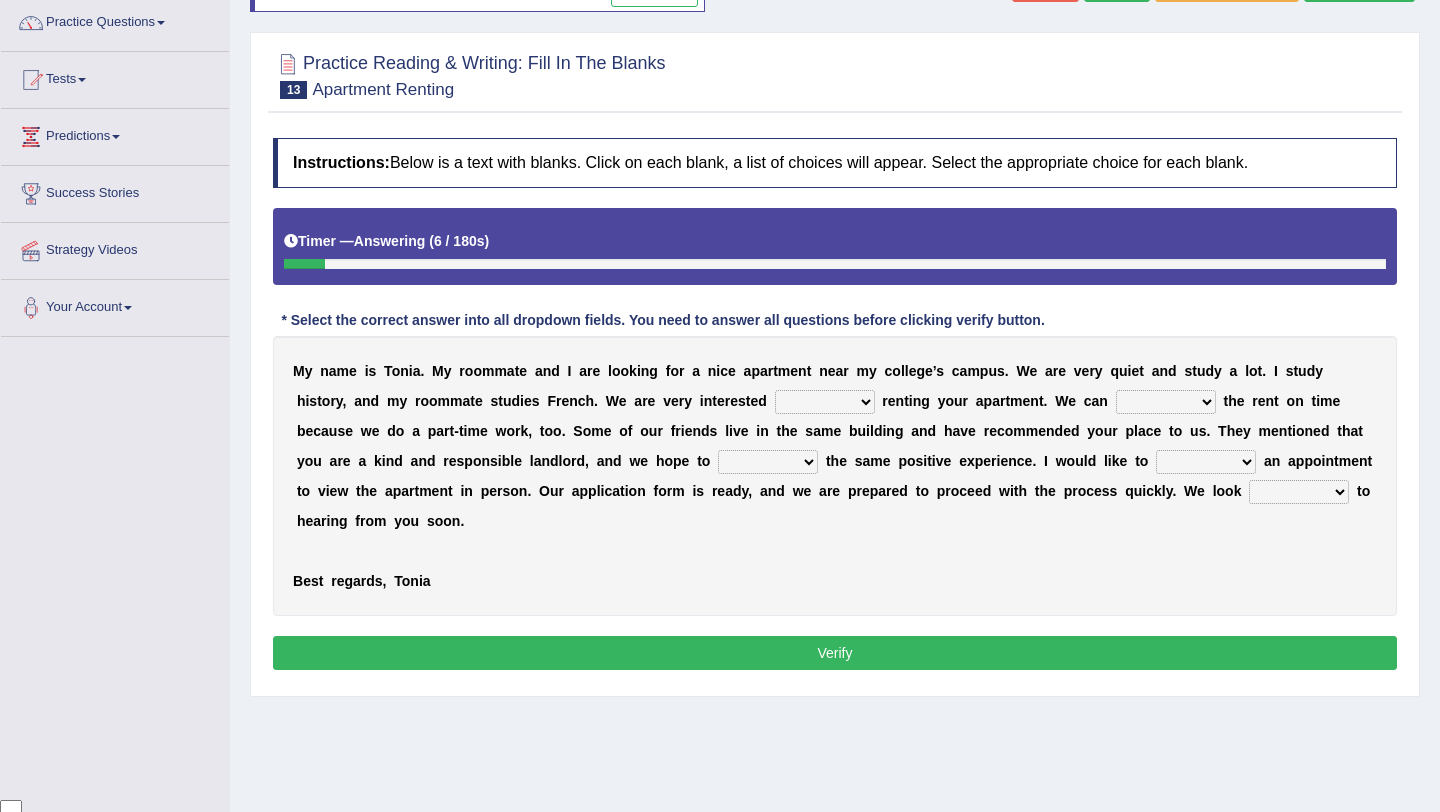 click on "for about at in" at bounding box center (825, 402) 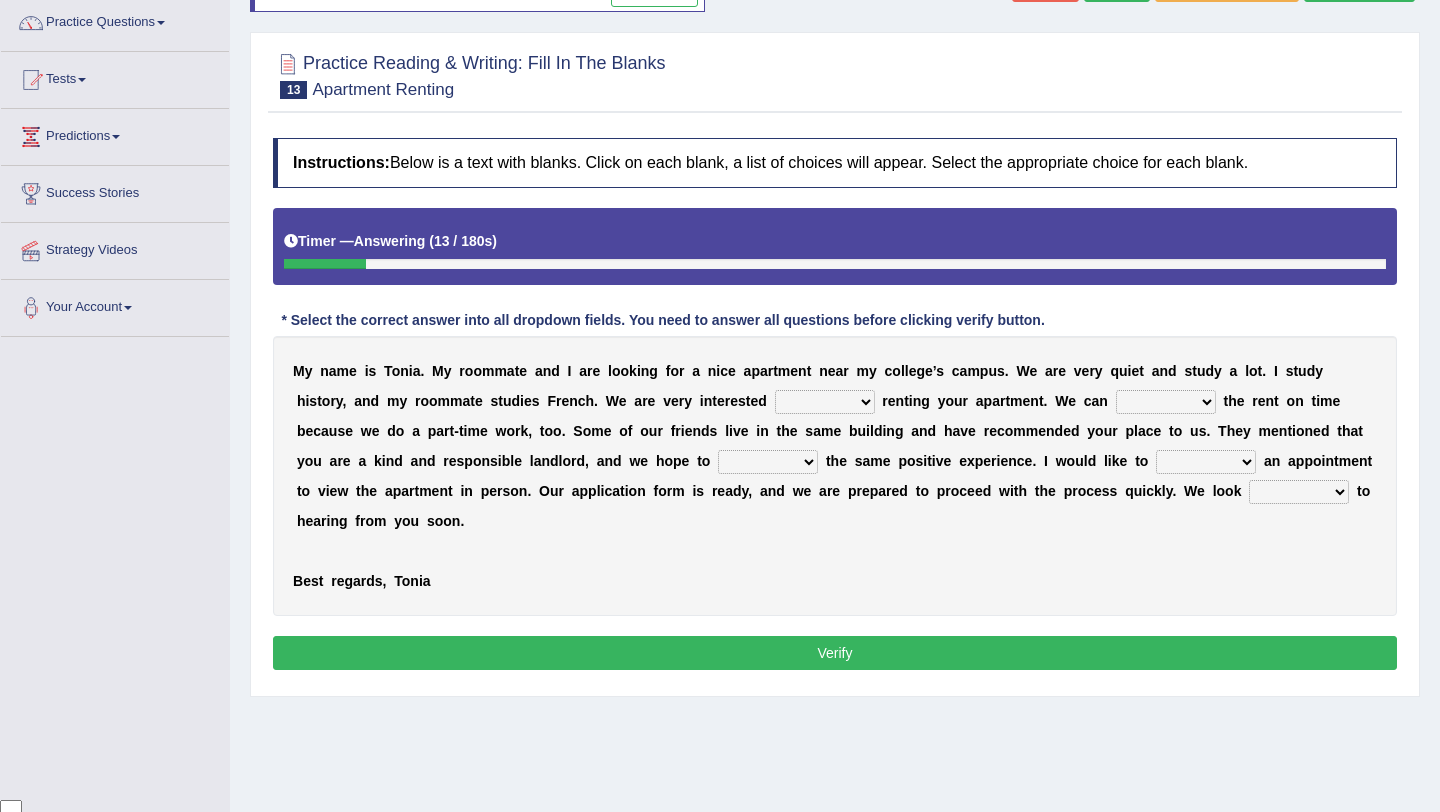 select on "in" 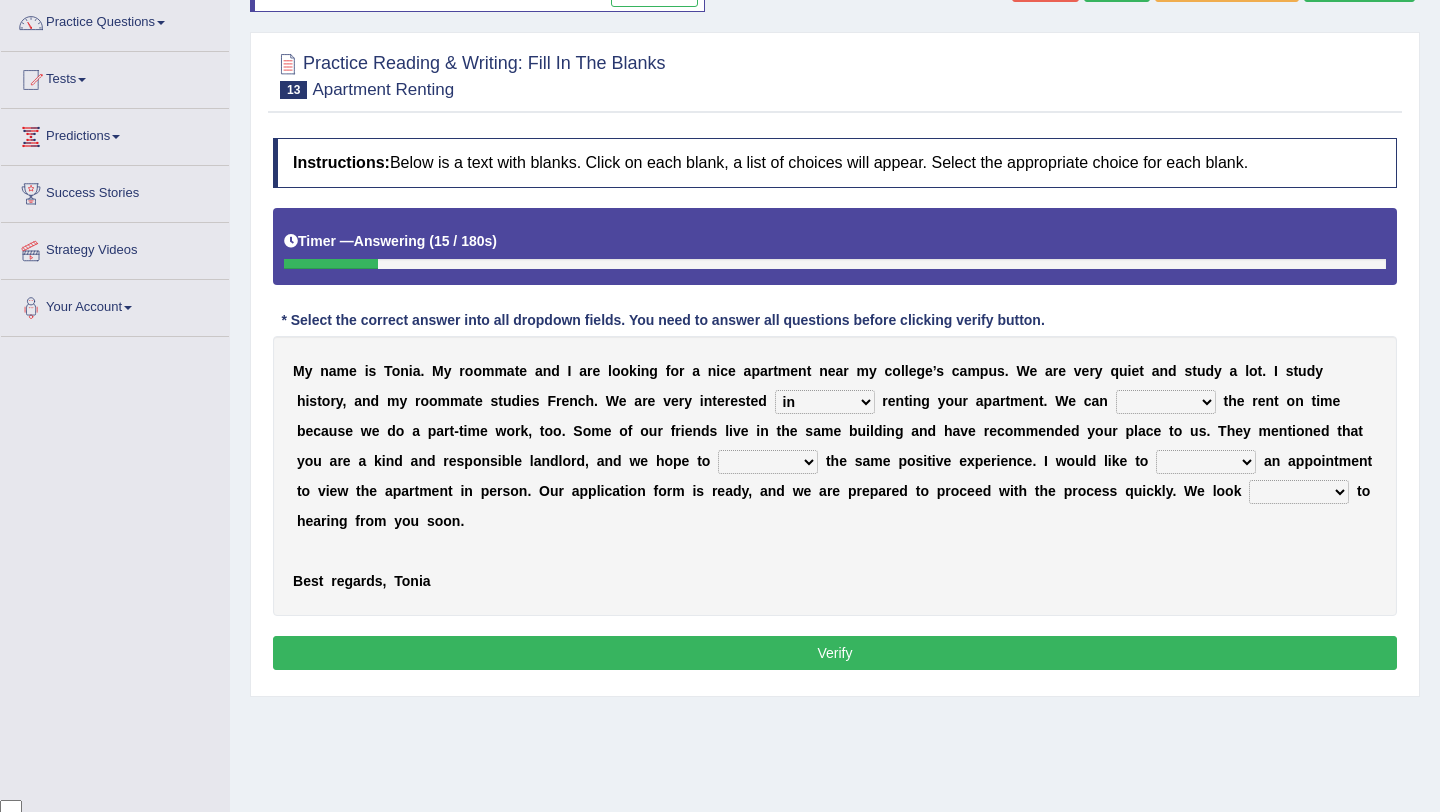 click on "afford get pay bring" at bounding box center (1166, 402) 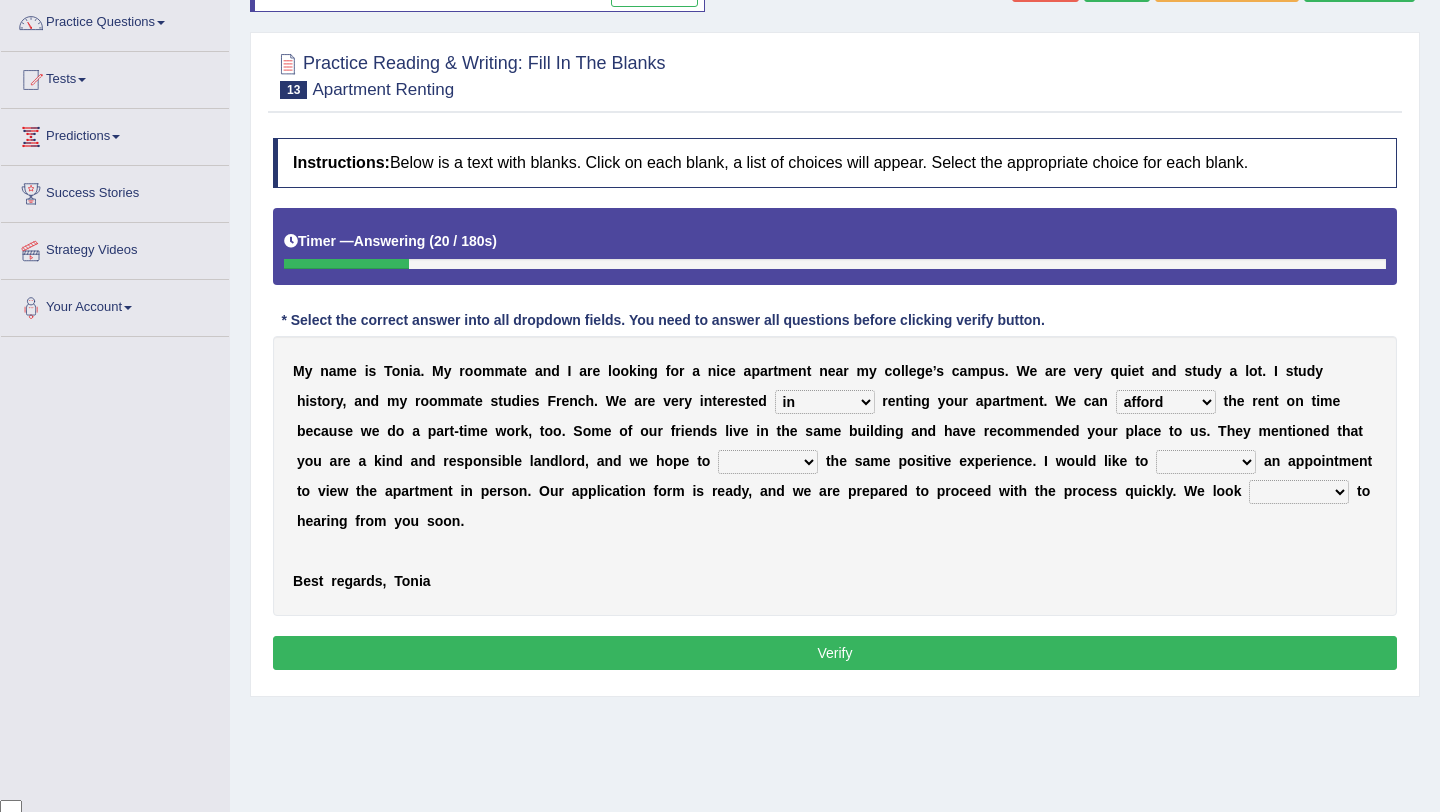 click on "afford get pay bring" at bounding box center [1166, 402] 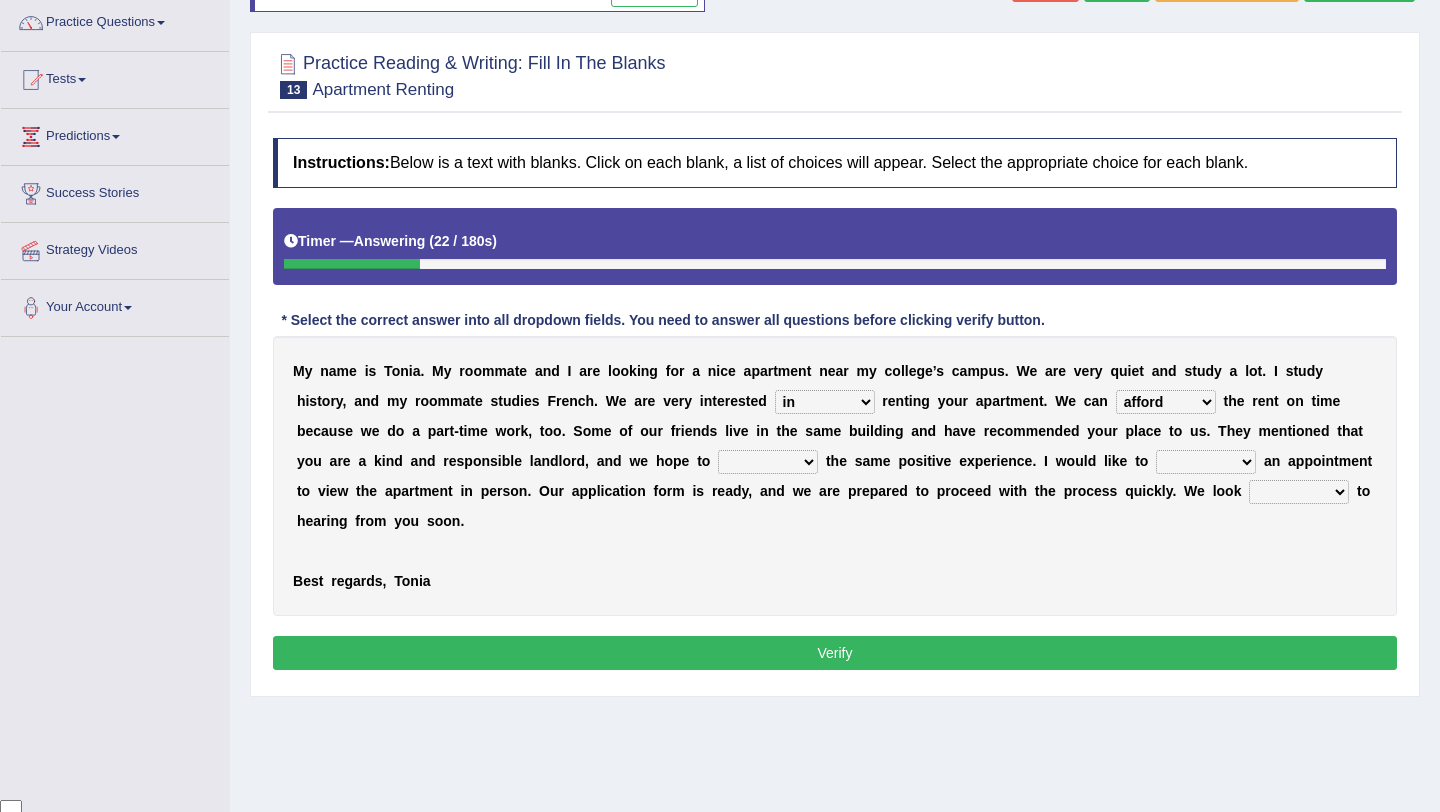select on "pay" 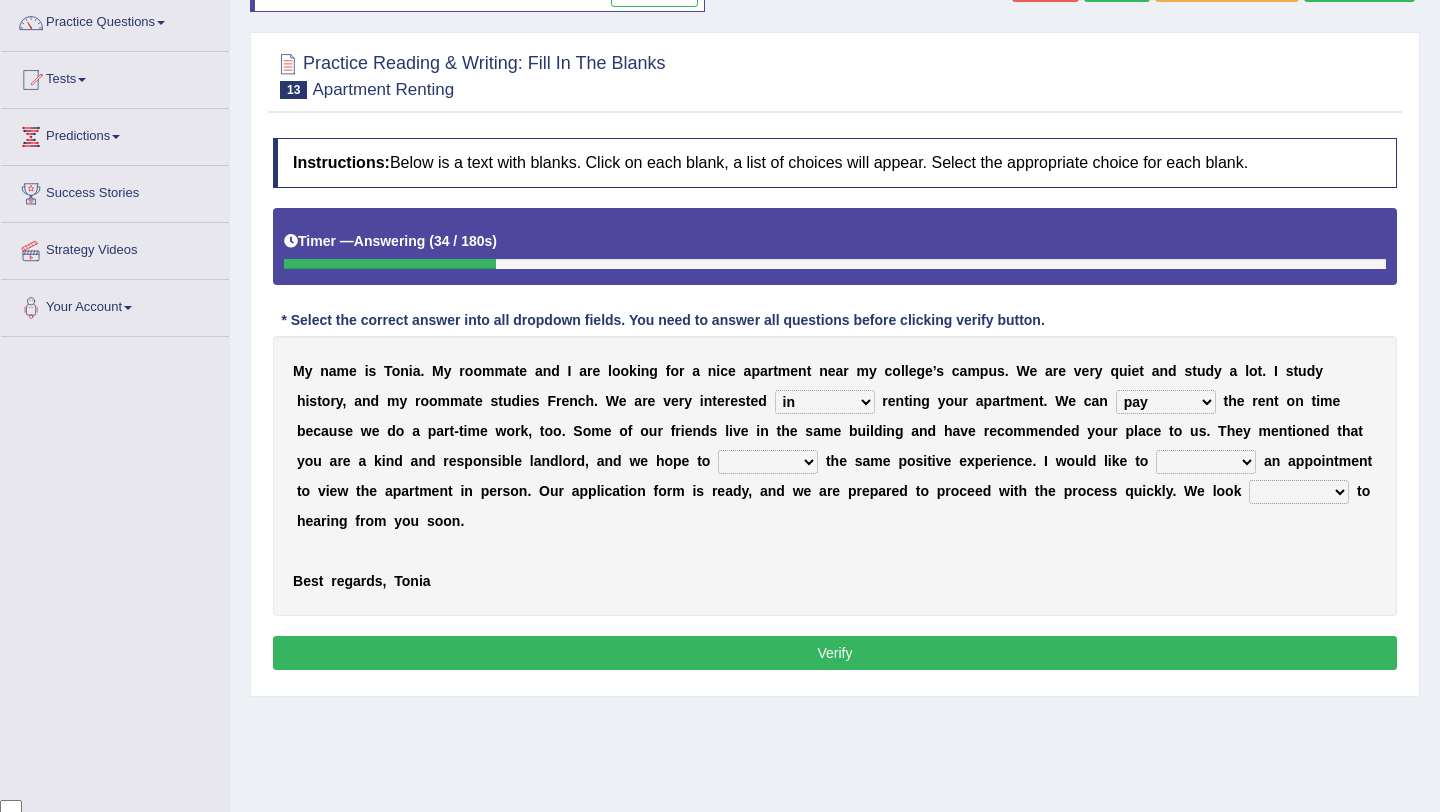 click on "form meet have decide" at bounding box center [768, 462] 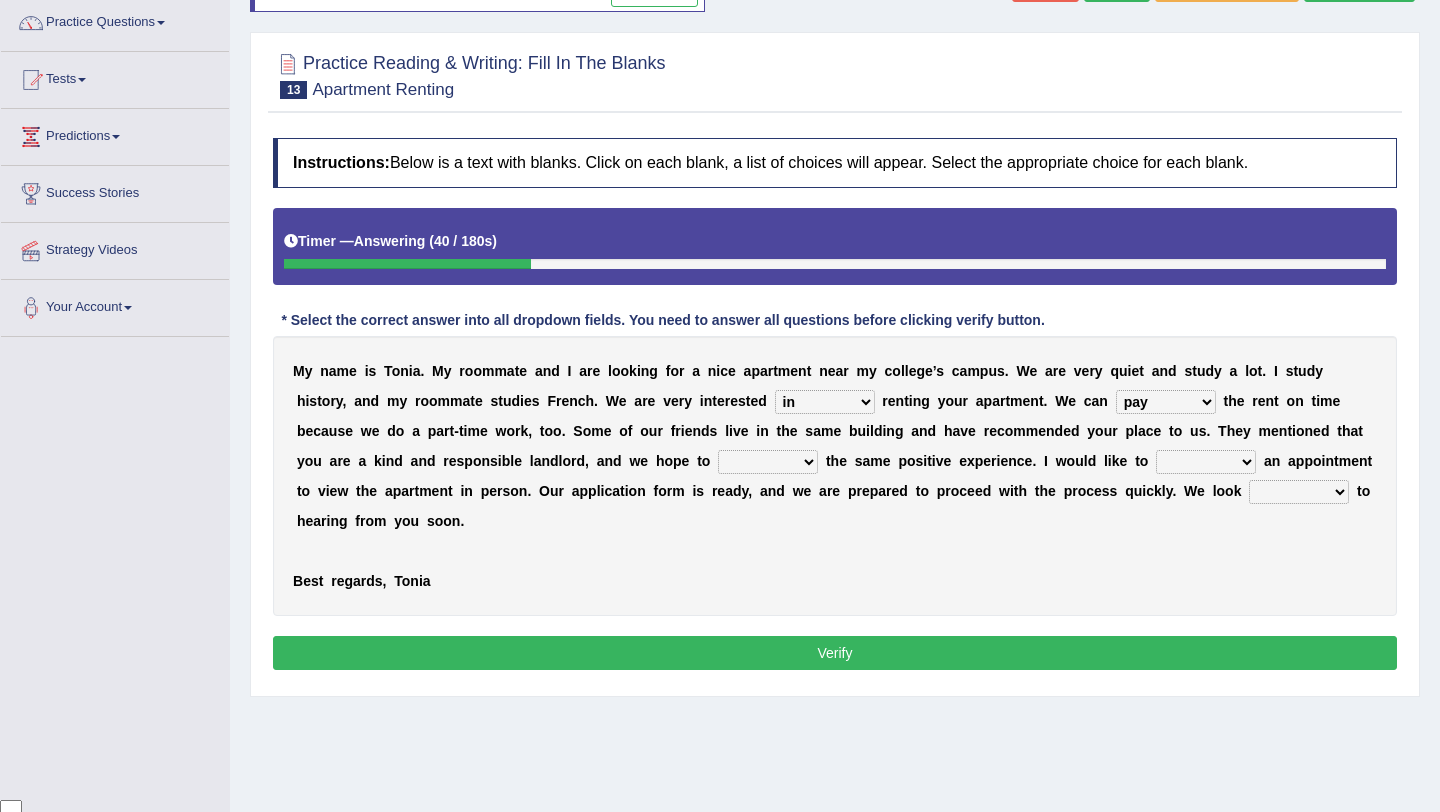 select on "have" 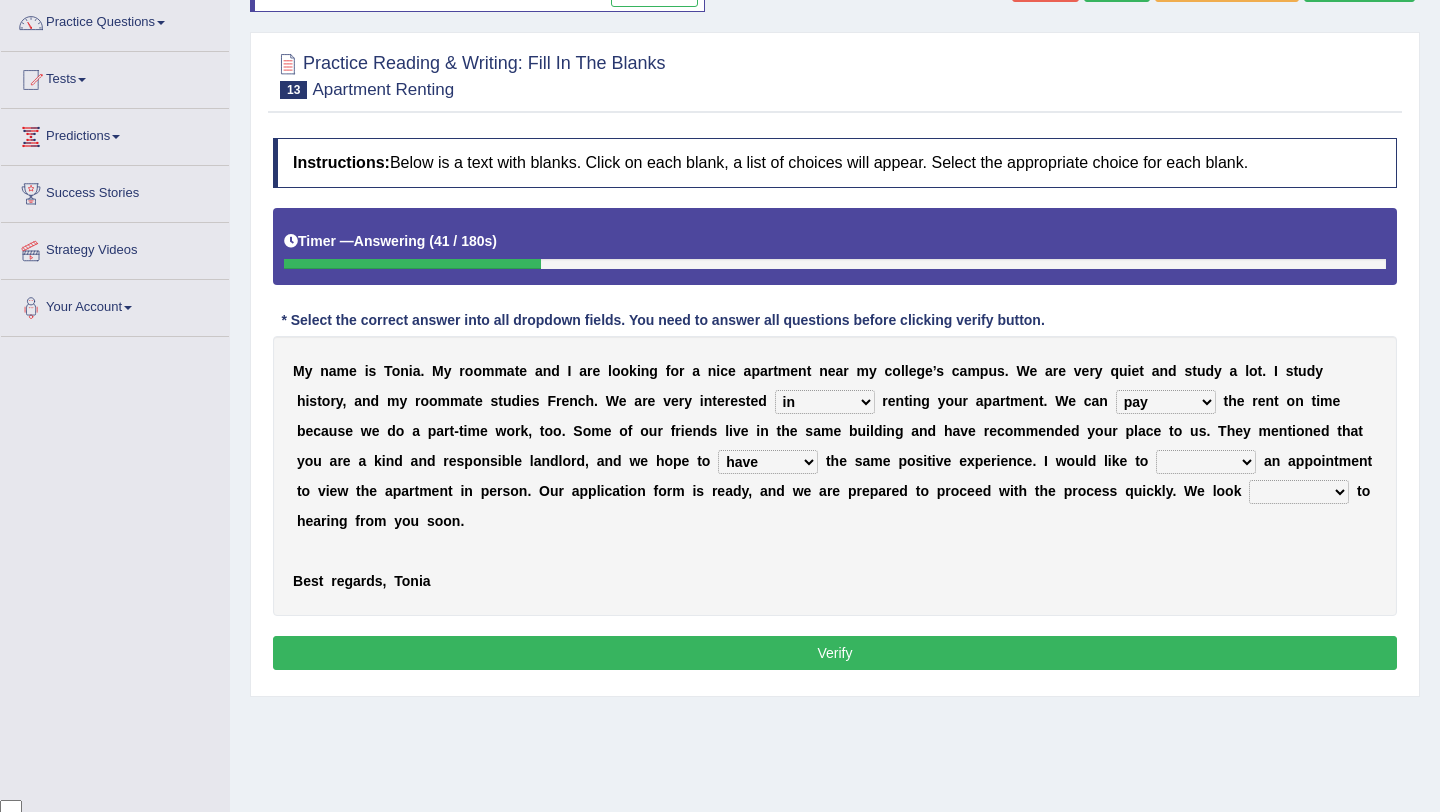 click on "own recall revise make" at bounding box center [1206, 462] 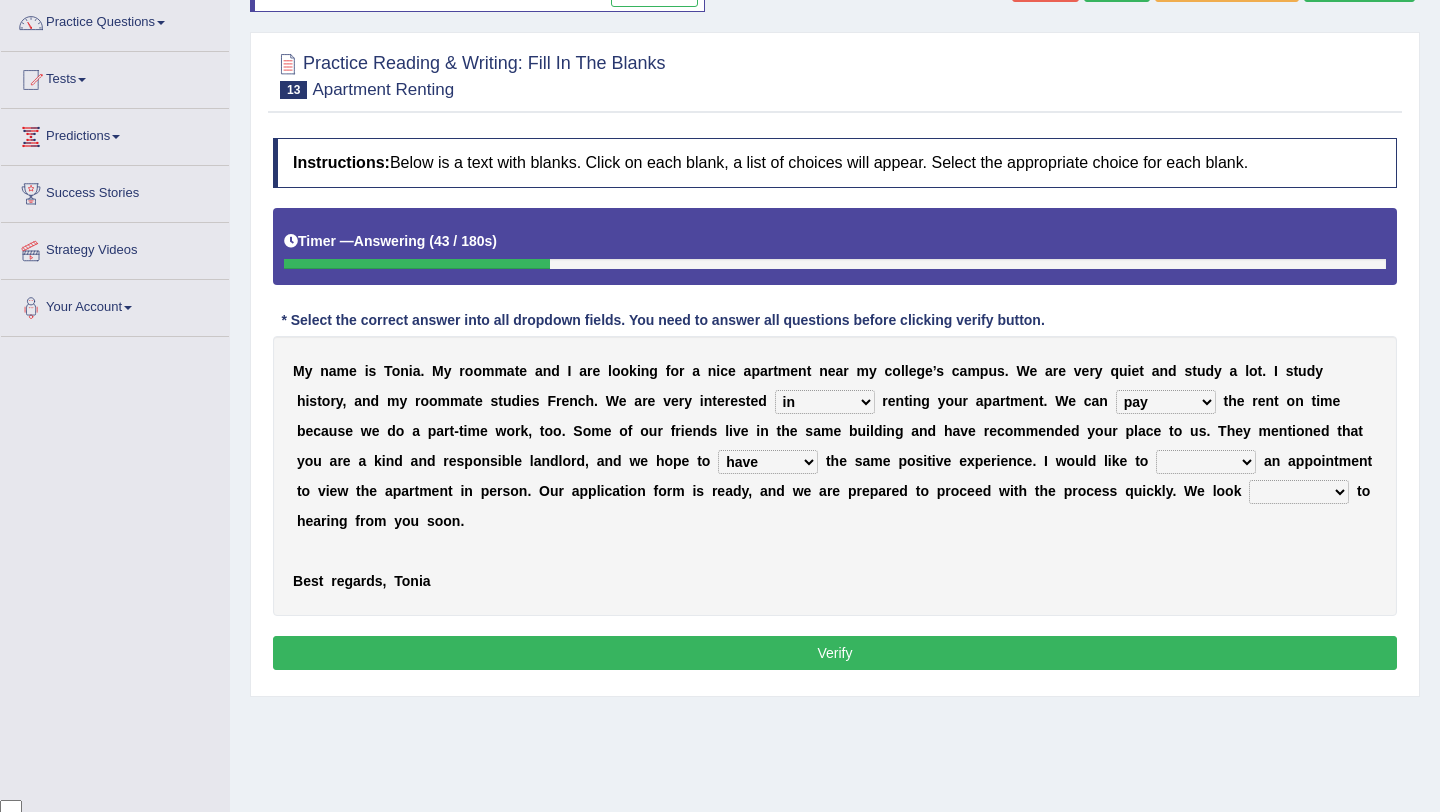 select on "make" 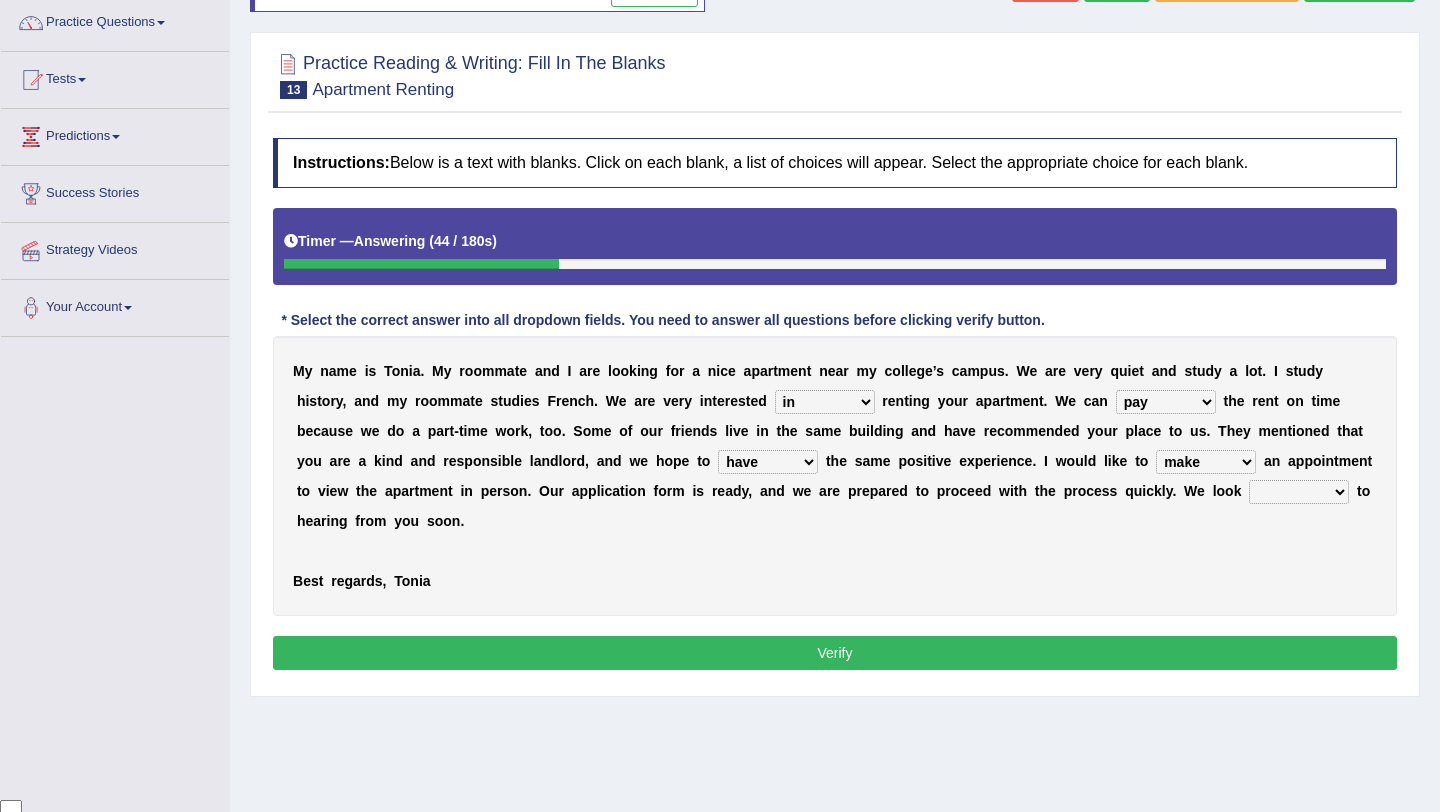 click on "around out in forward" at bounding box center (1299, 492) 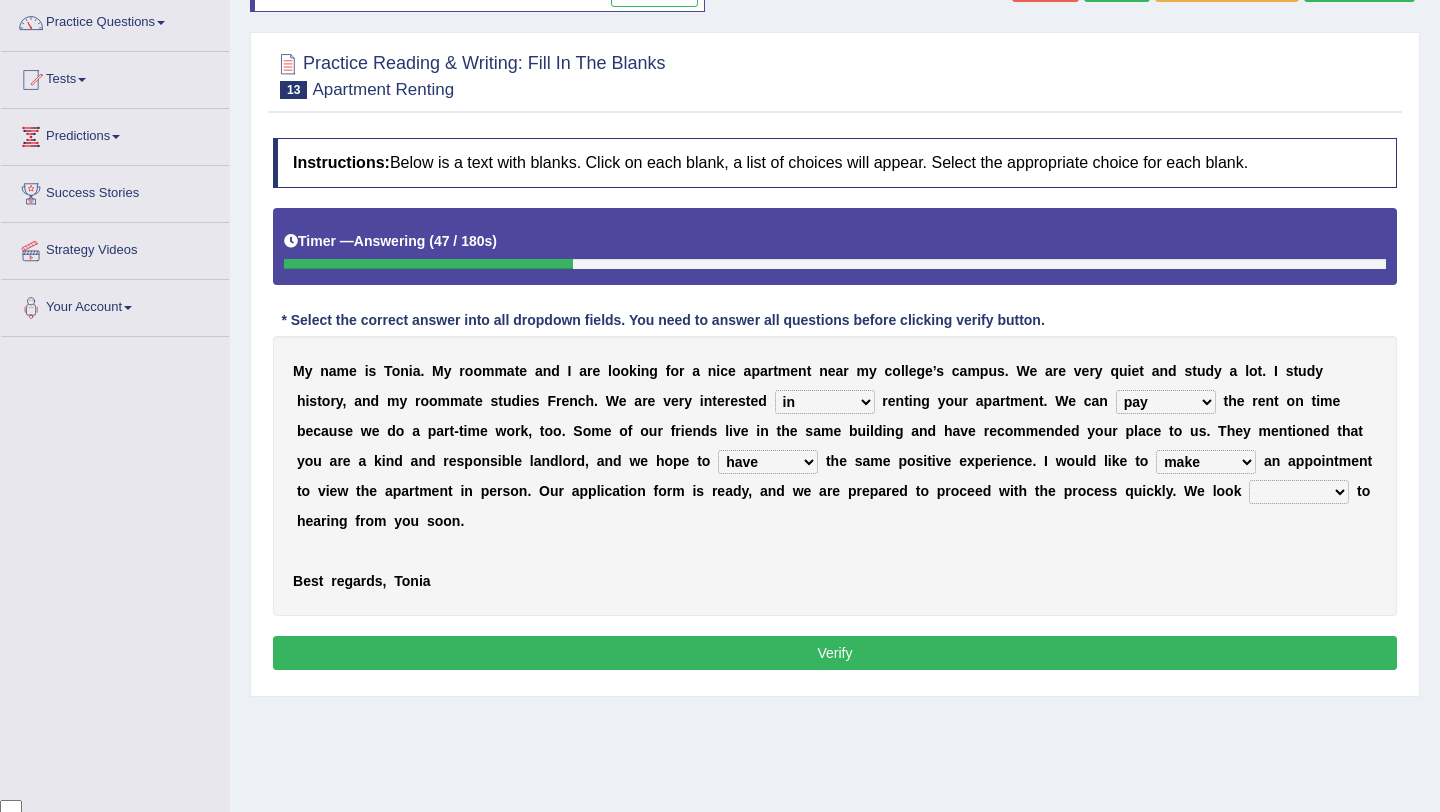 select on "forward" 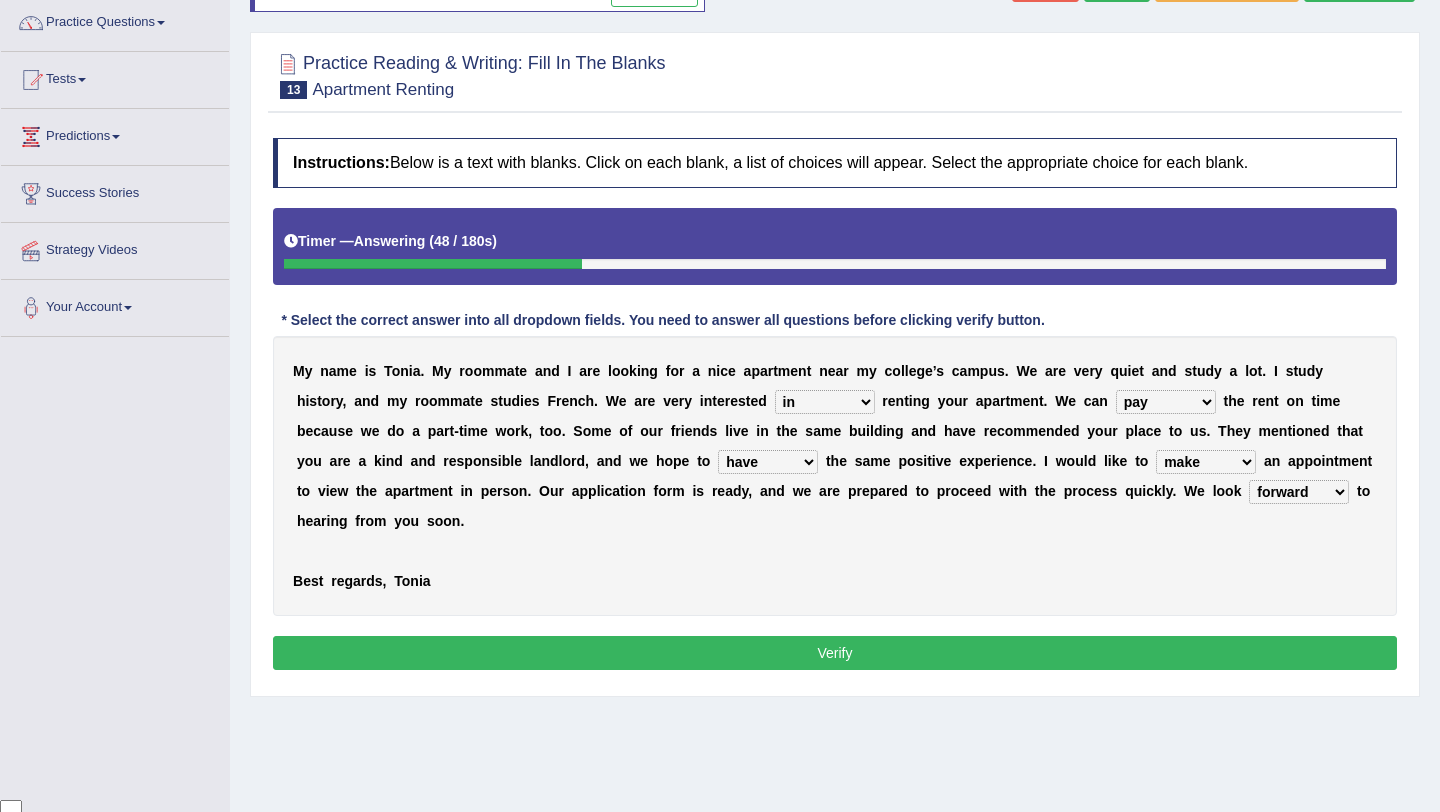 click on "for about at in" at bounding box center [825, 402] 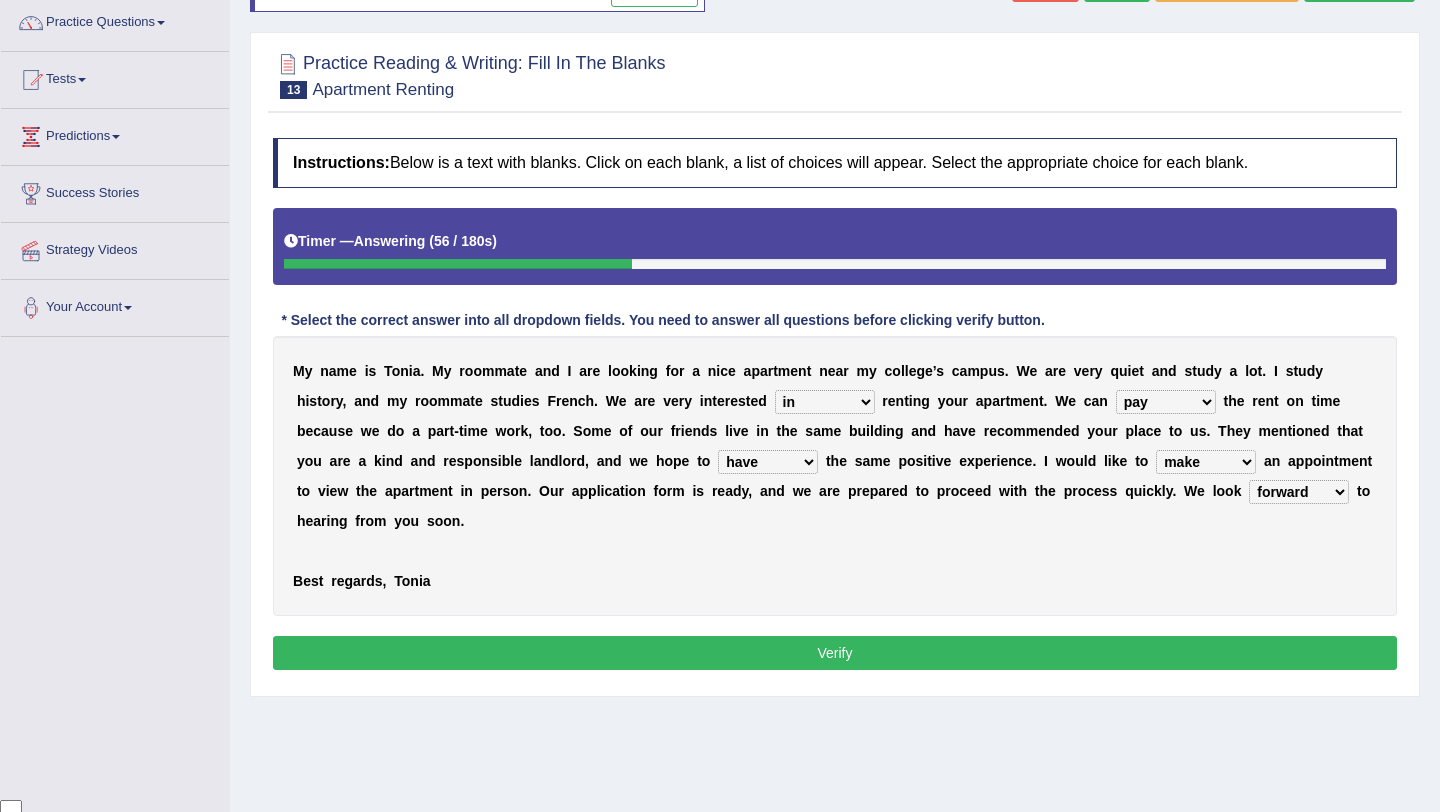 click on "Verify" at bounding box center [835, 653] 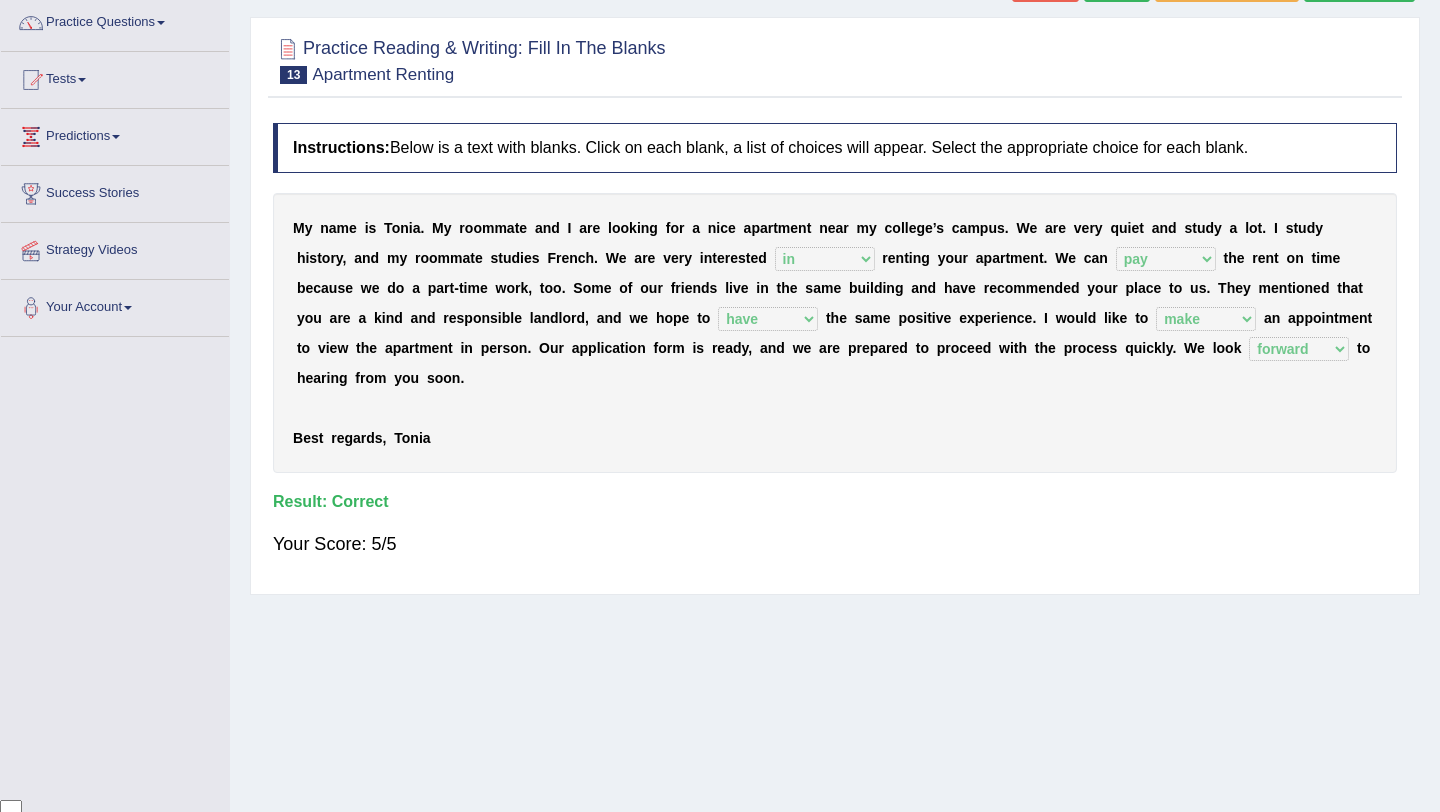 scroll, scrollTop: 0, scrollLeft: 0, axis: both 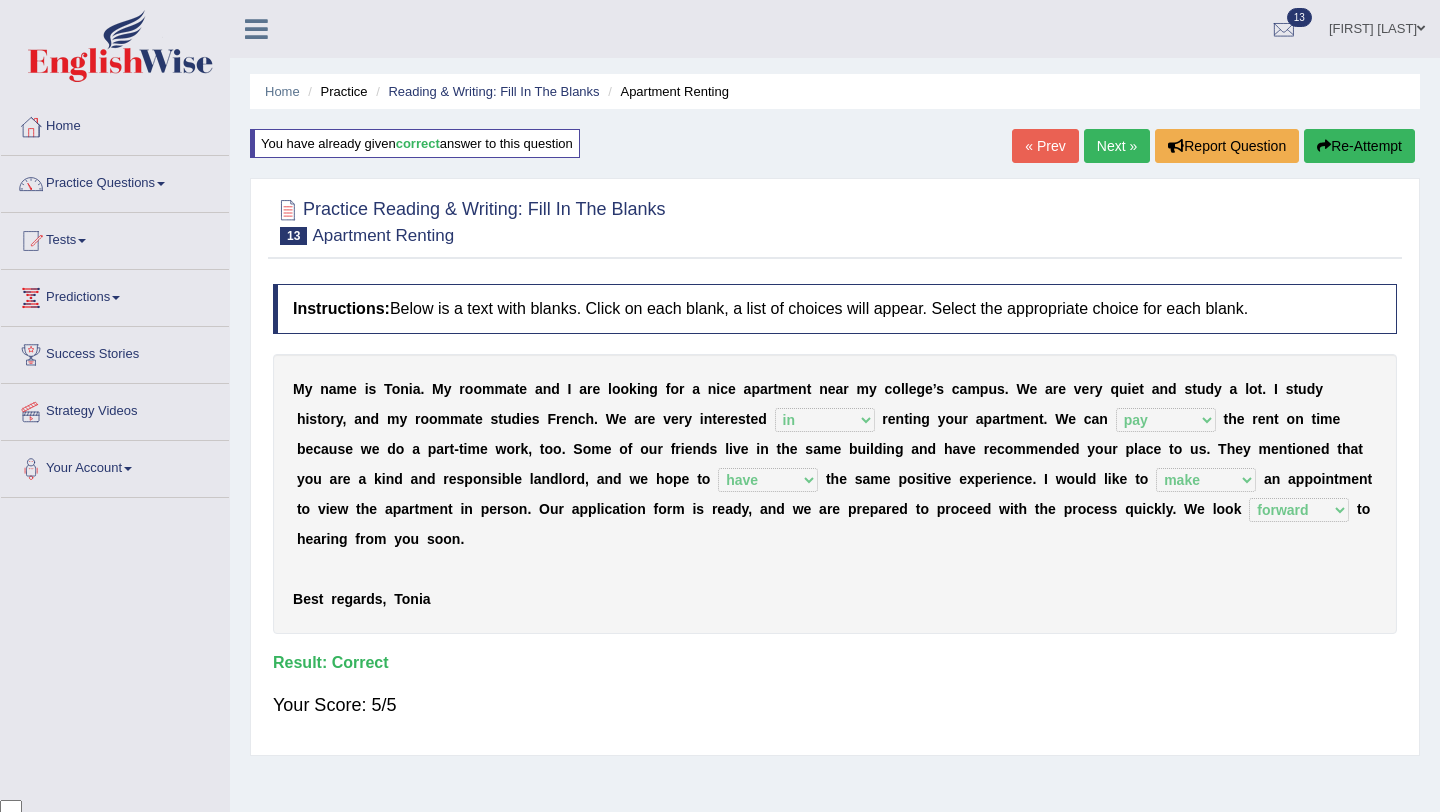 click on "Next »" at bounding box center [1117, 146] 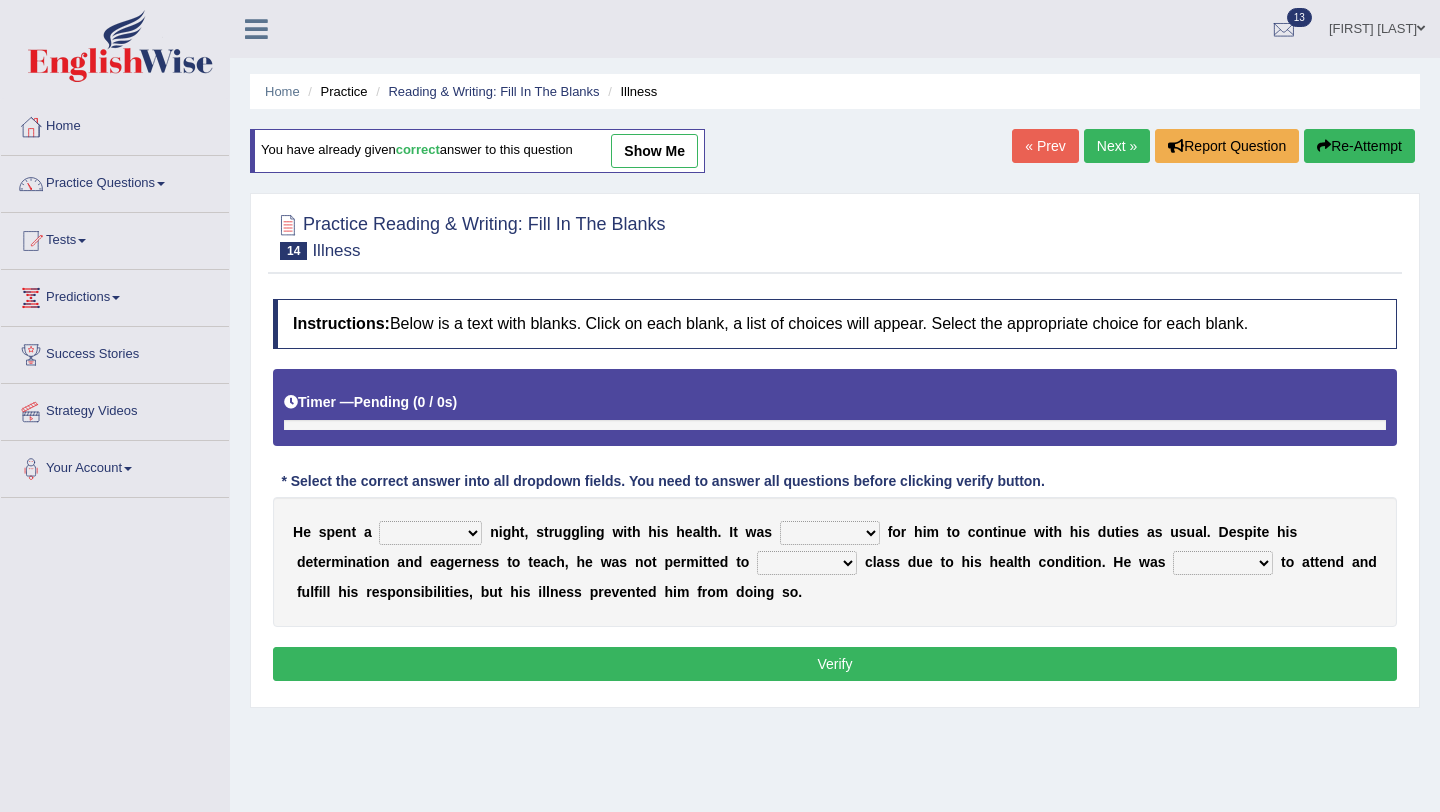 scroll, scrollTop: 0, scrollLeft: 0, axis: both 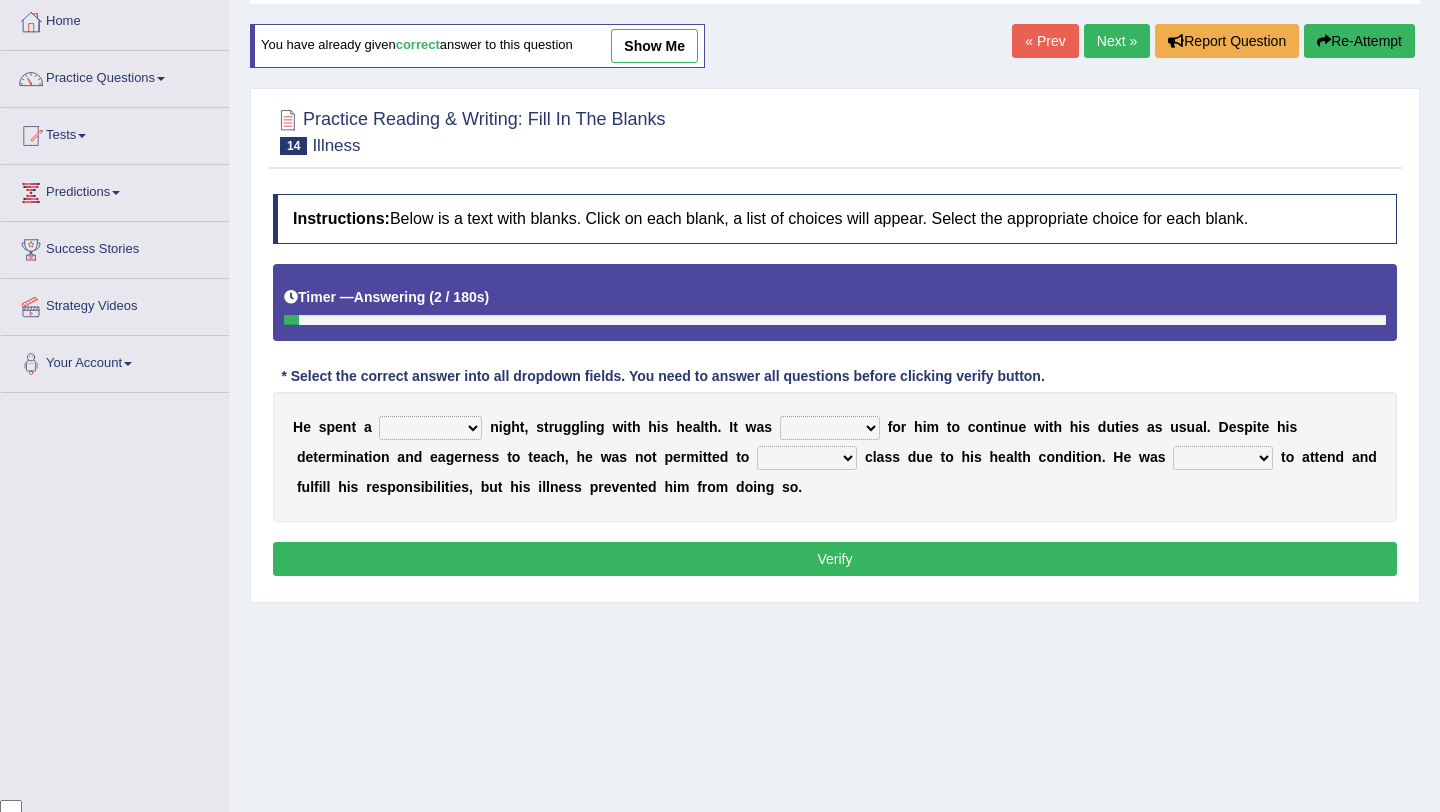click on "cheerful restful meaningful painful" at bounding box center [430, 428] 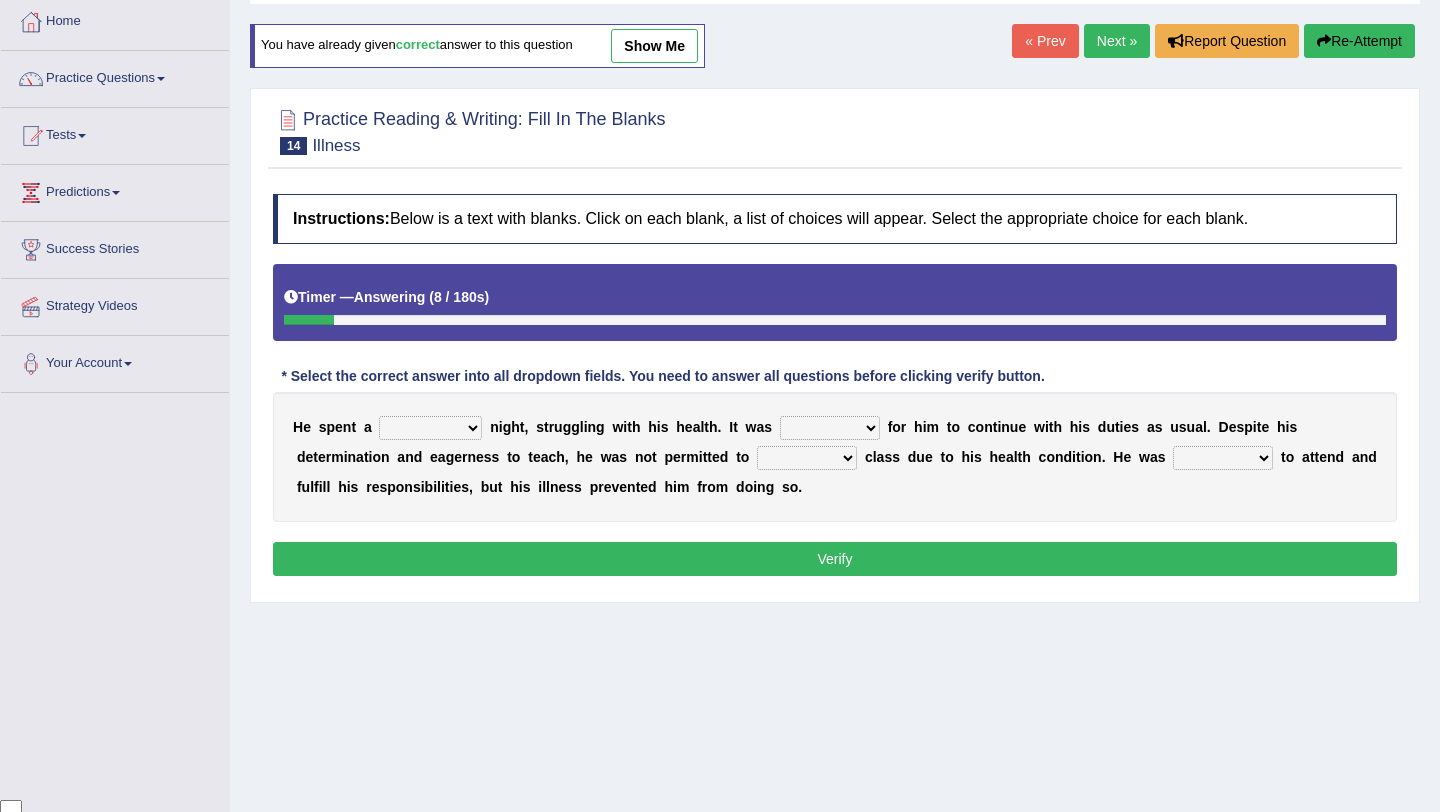 select on "painful" 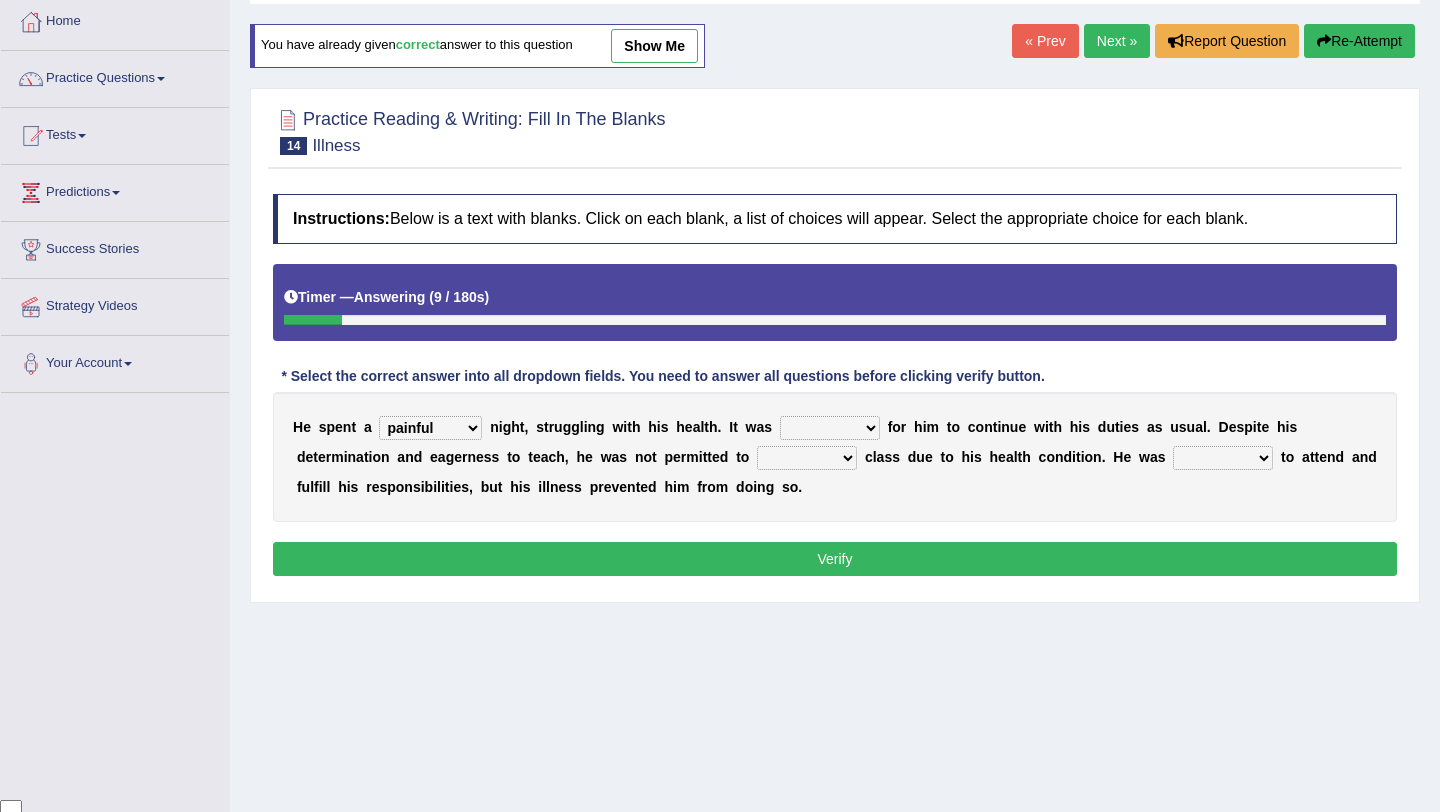 click on "enjoyable simple difficult natural" at bounding box center [830, 428] 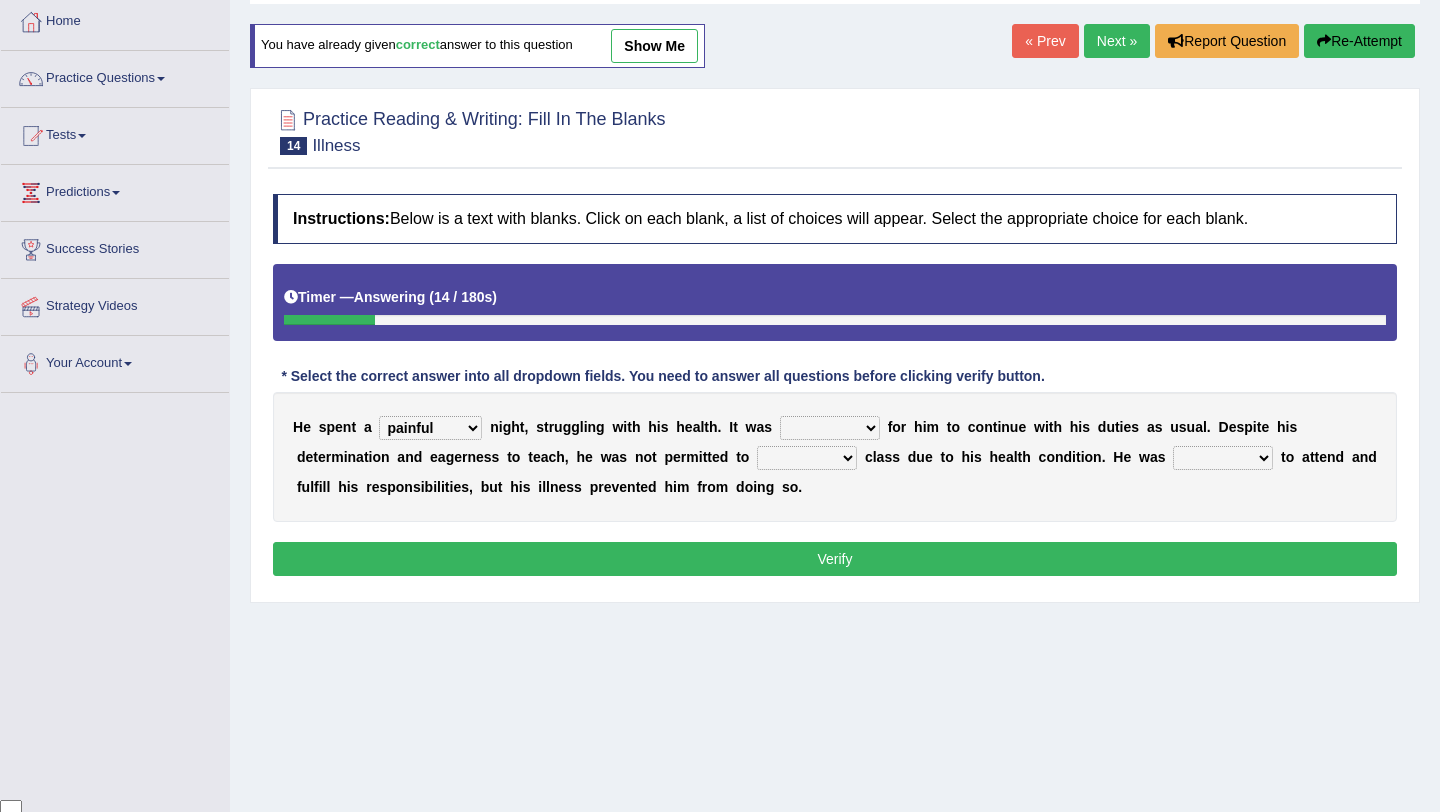 select on "difficult" 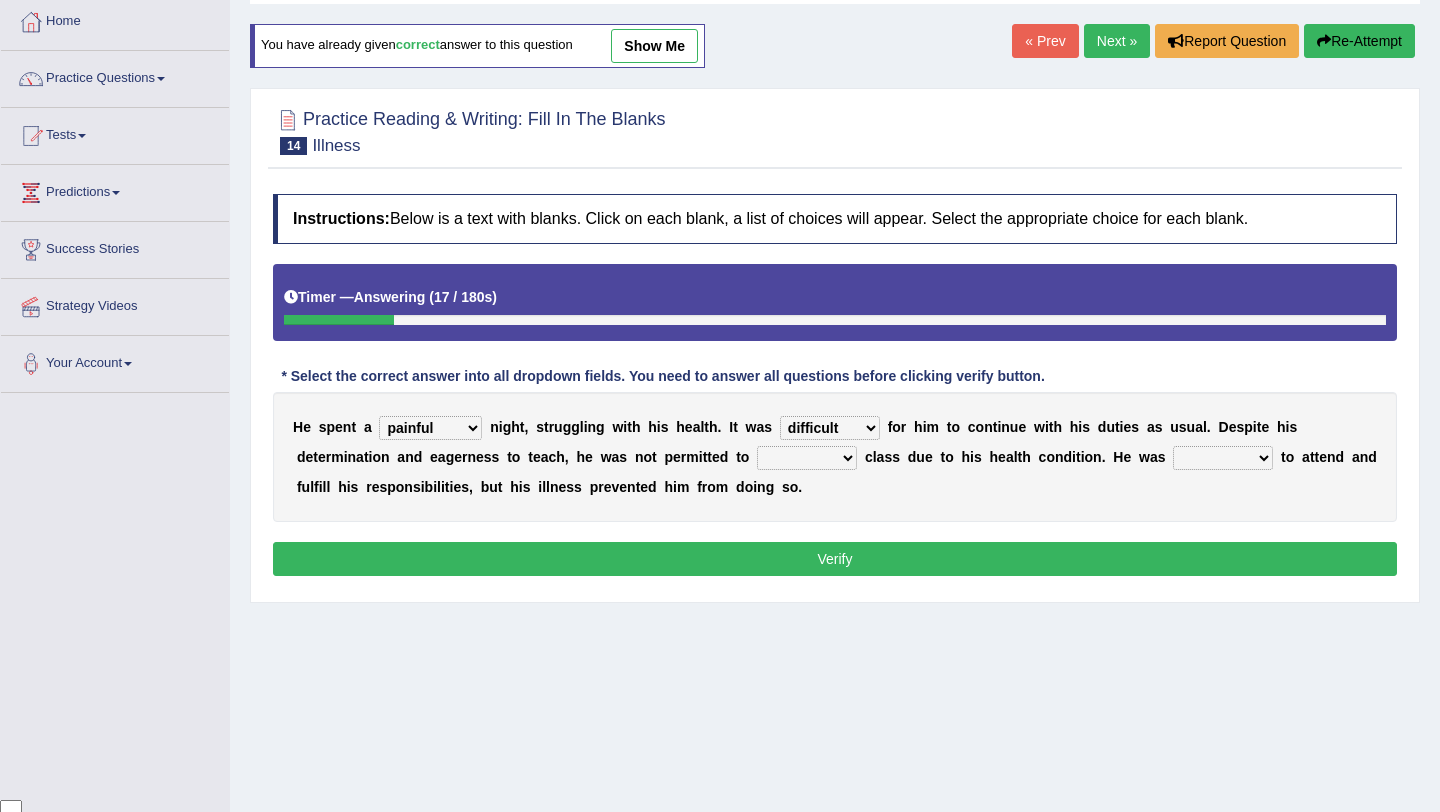 click on "teach leave cancel attend" at bounding box center [807, 458] 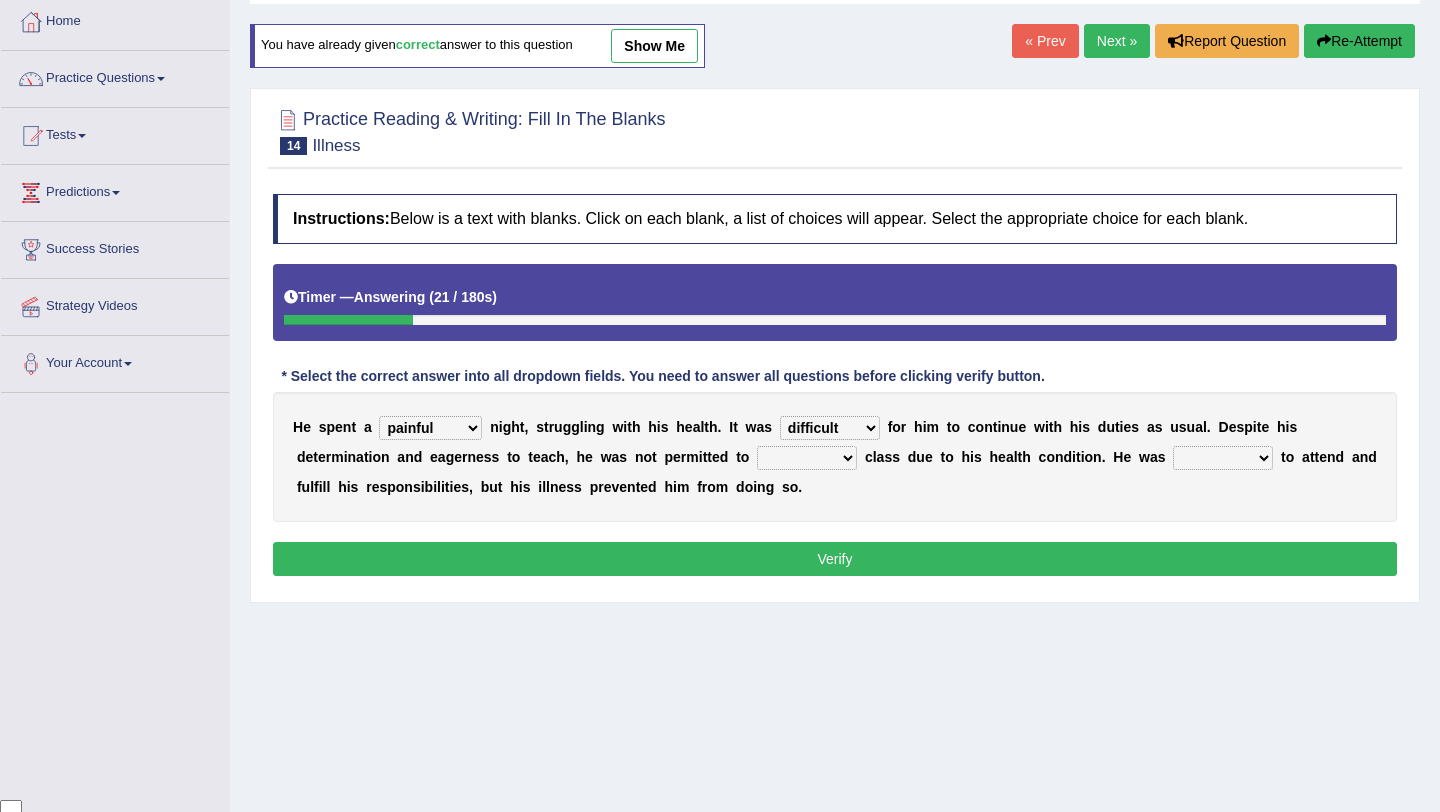 select on "attend" 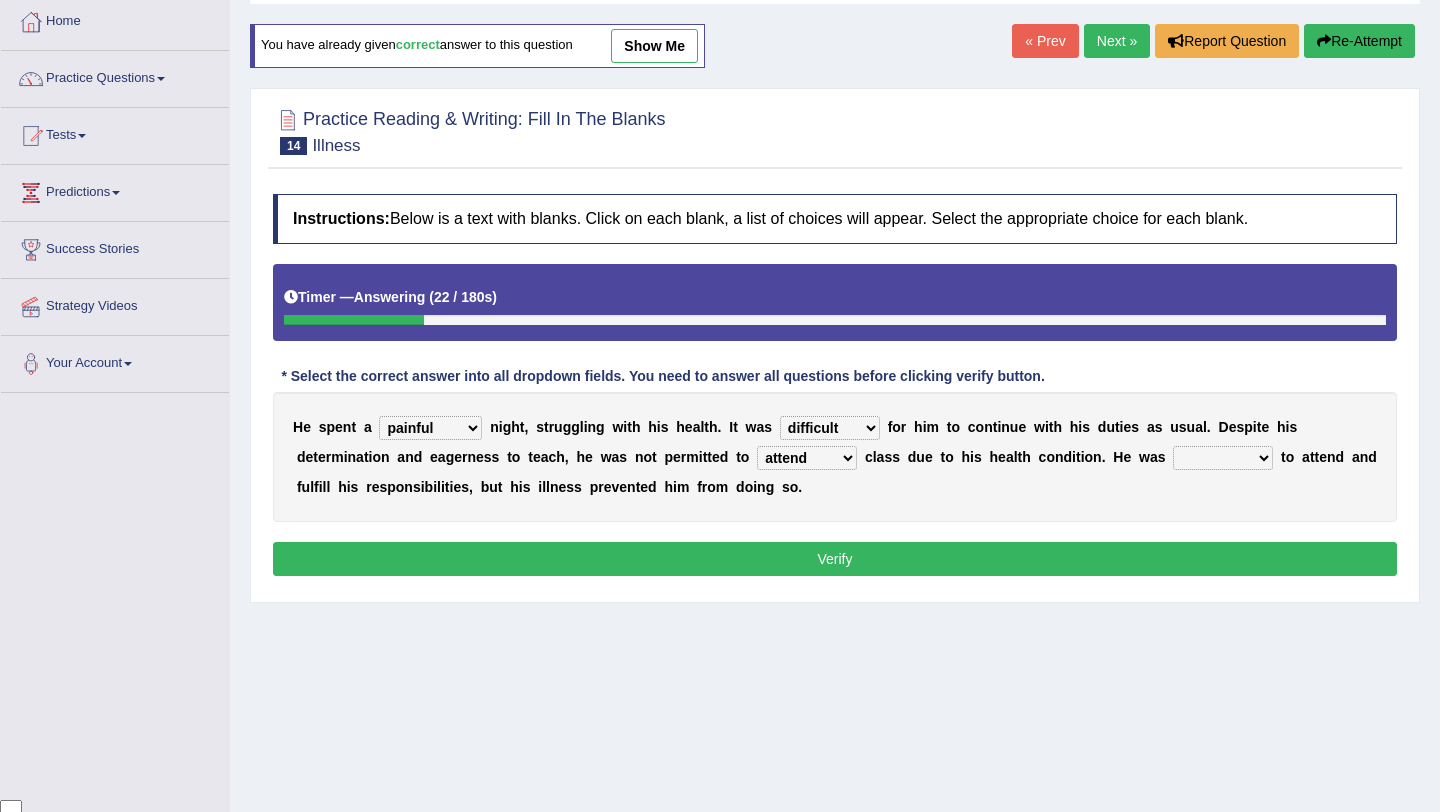 click on "anxious forced lazy happy" at bounding box center (1223, 458) 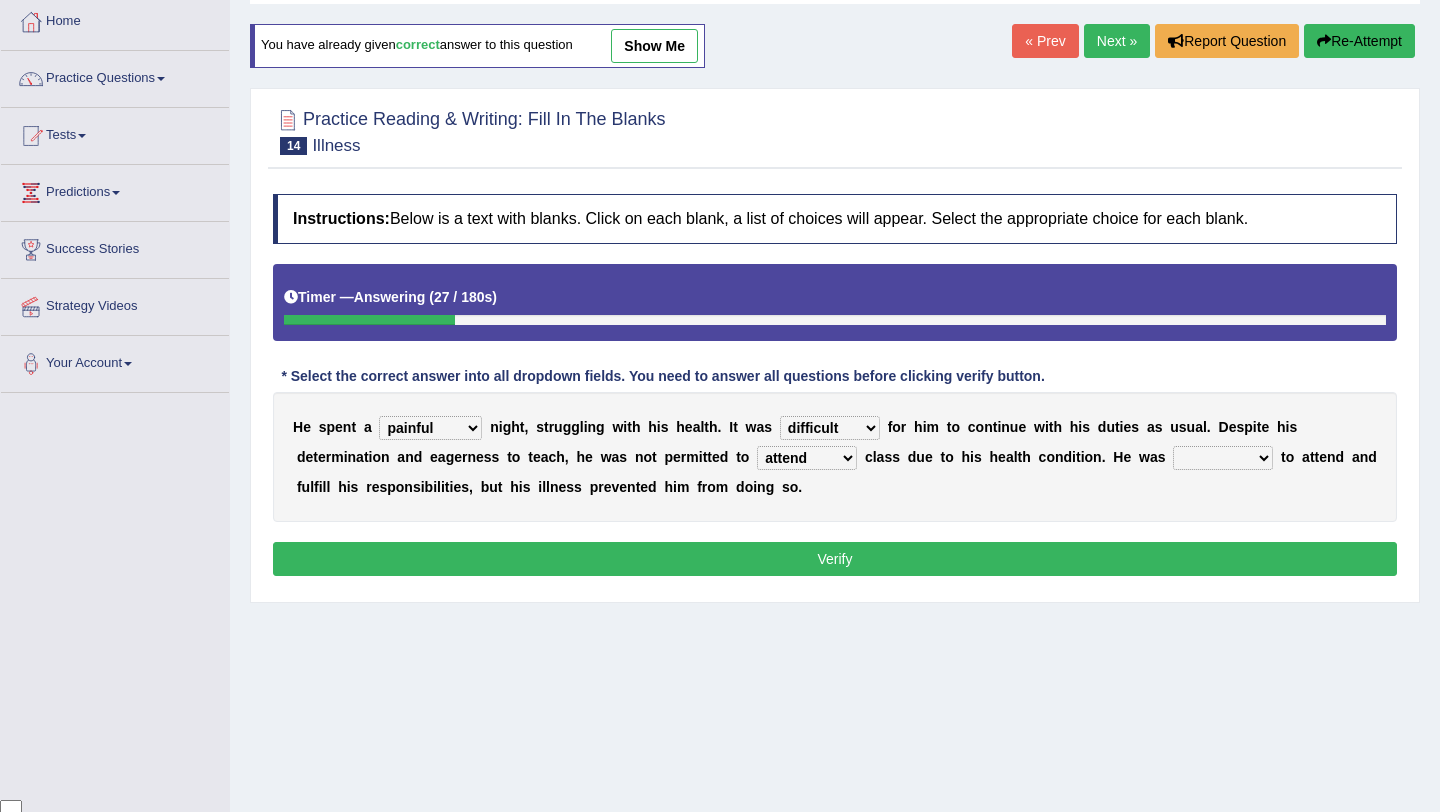 select on "happy" 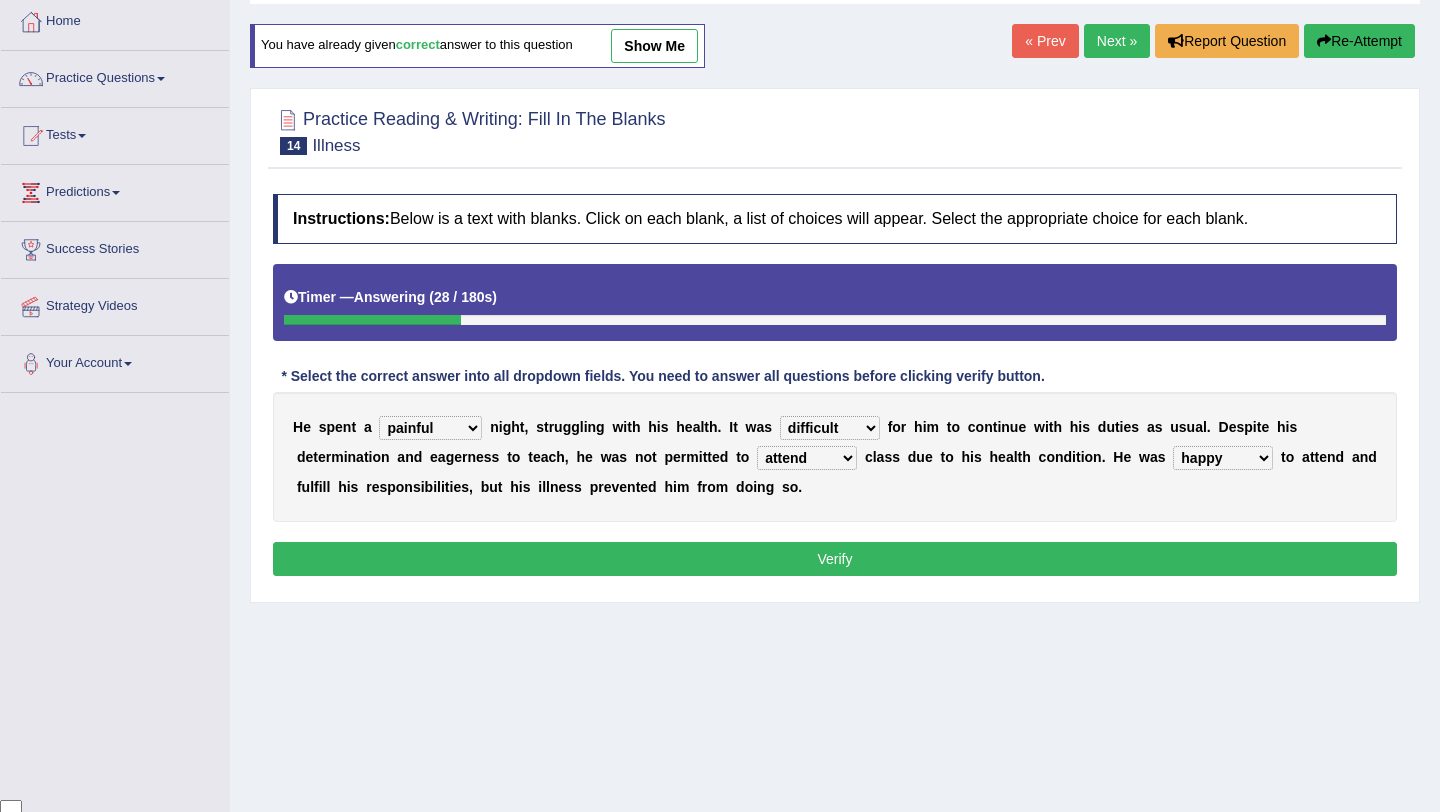 click on "Verify" at bounding box center [835, 559] 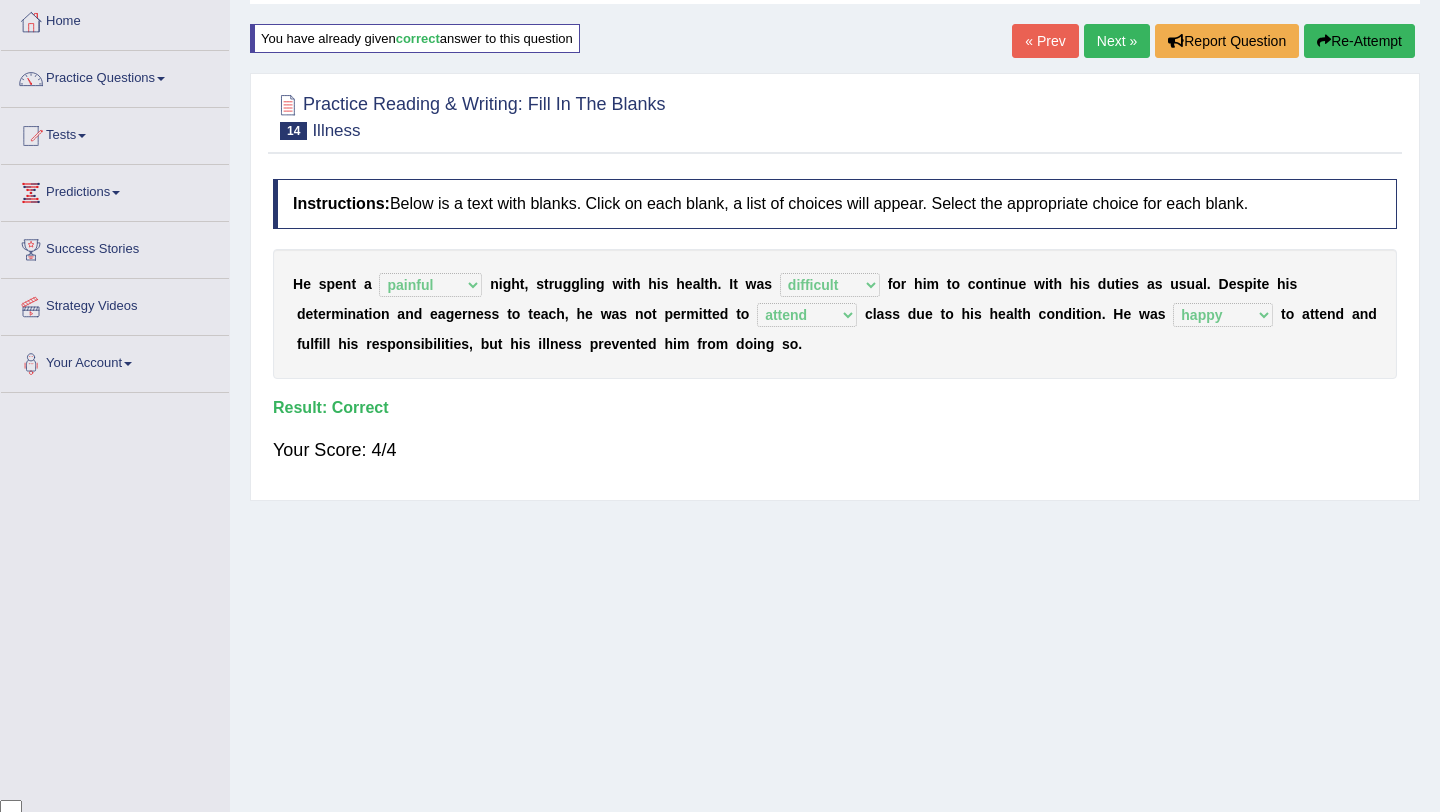 click on "Next »" at bounding box center (1117, 41) 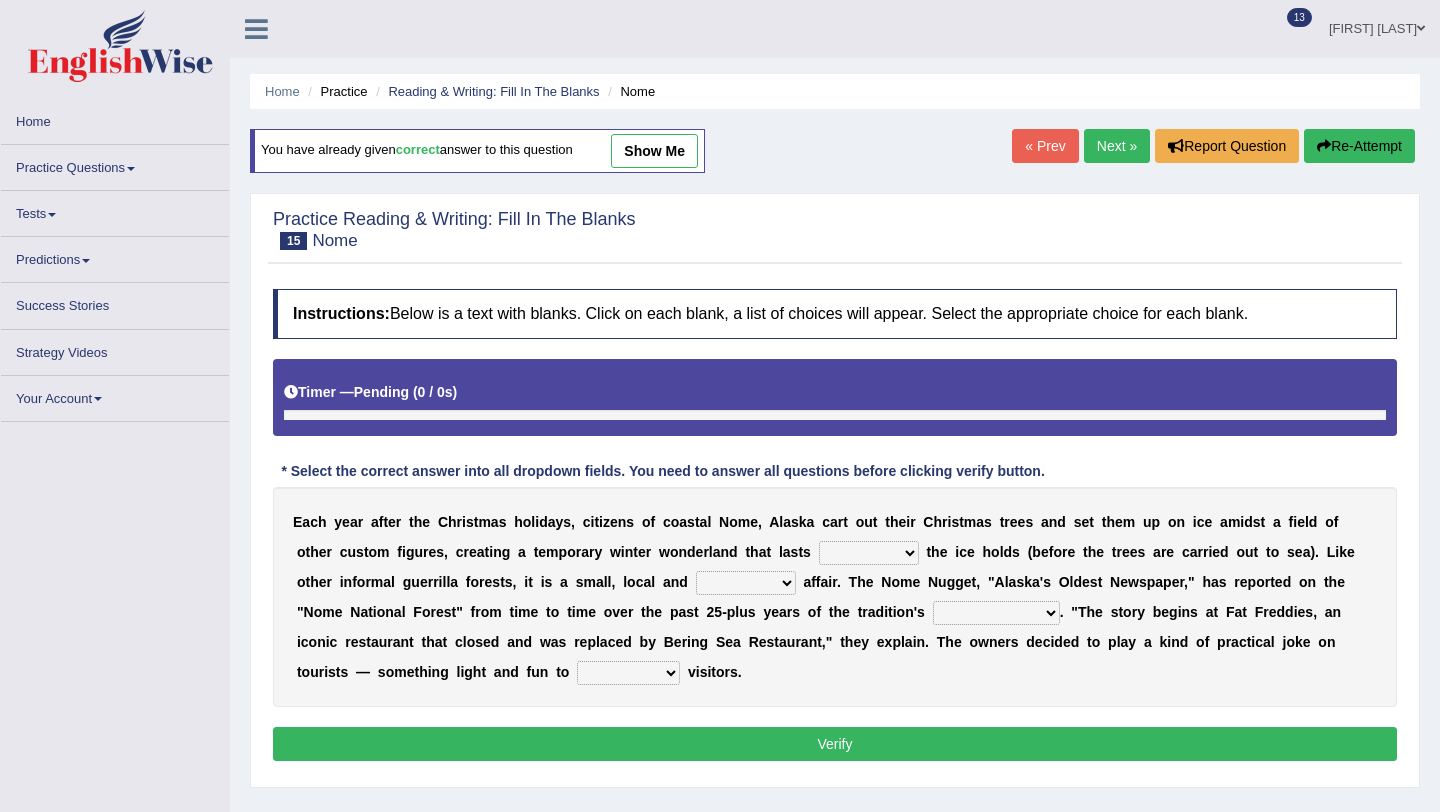 scroll, scrollTop: 0, scrollLeft: 0, axis: both 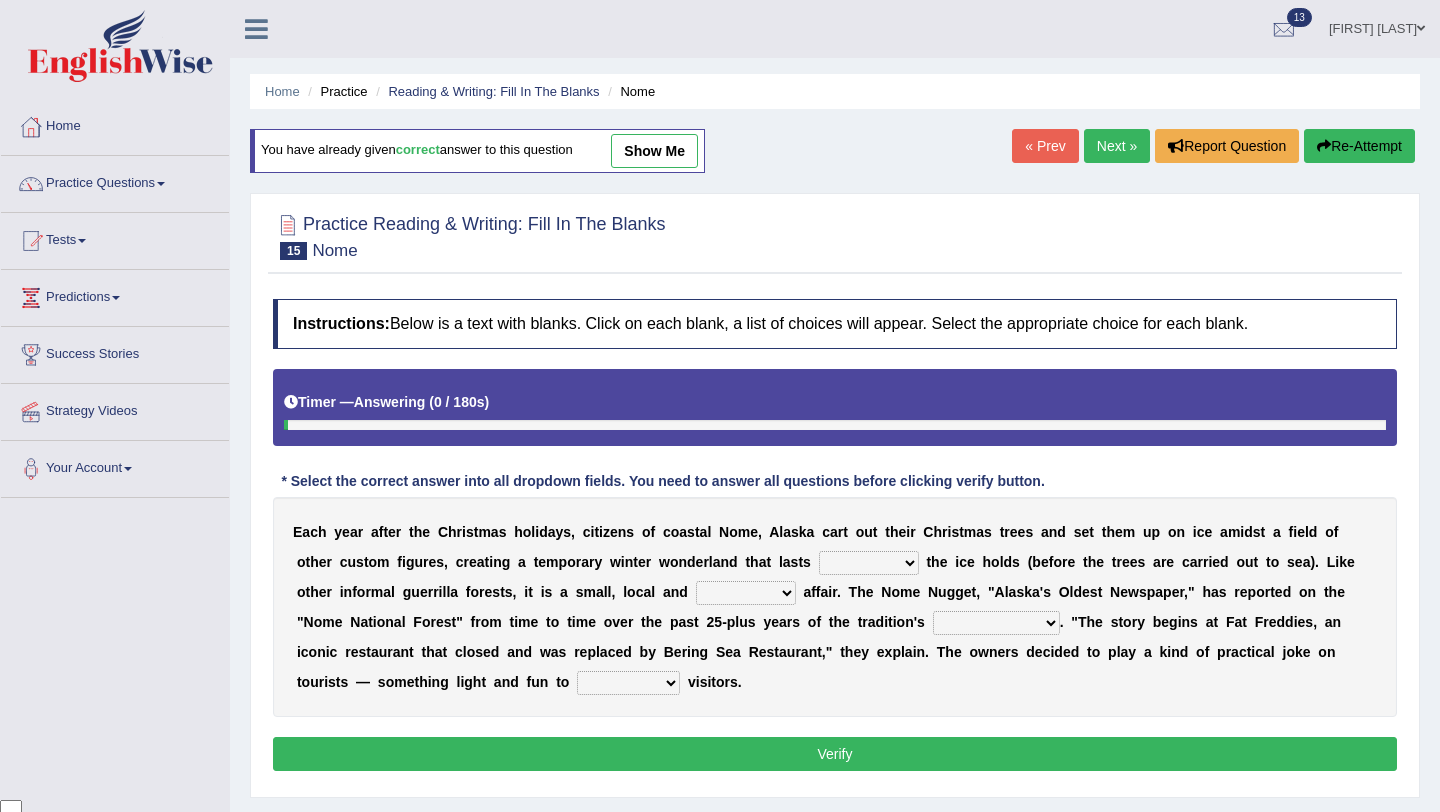 click on "Next »" at bounding box center (1117, 146) 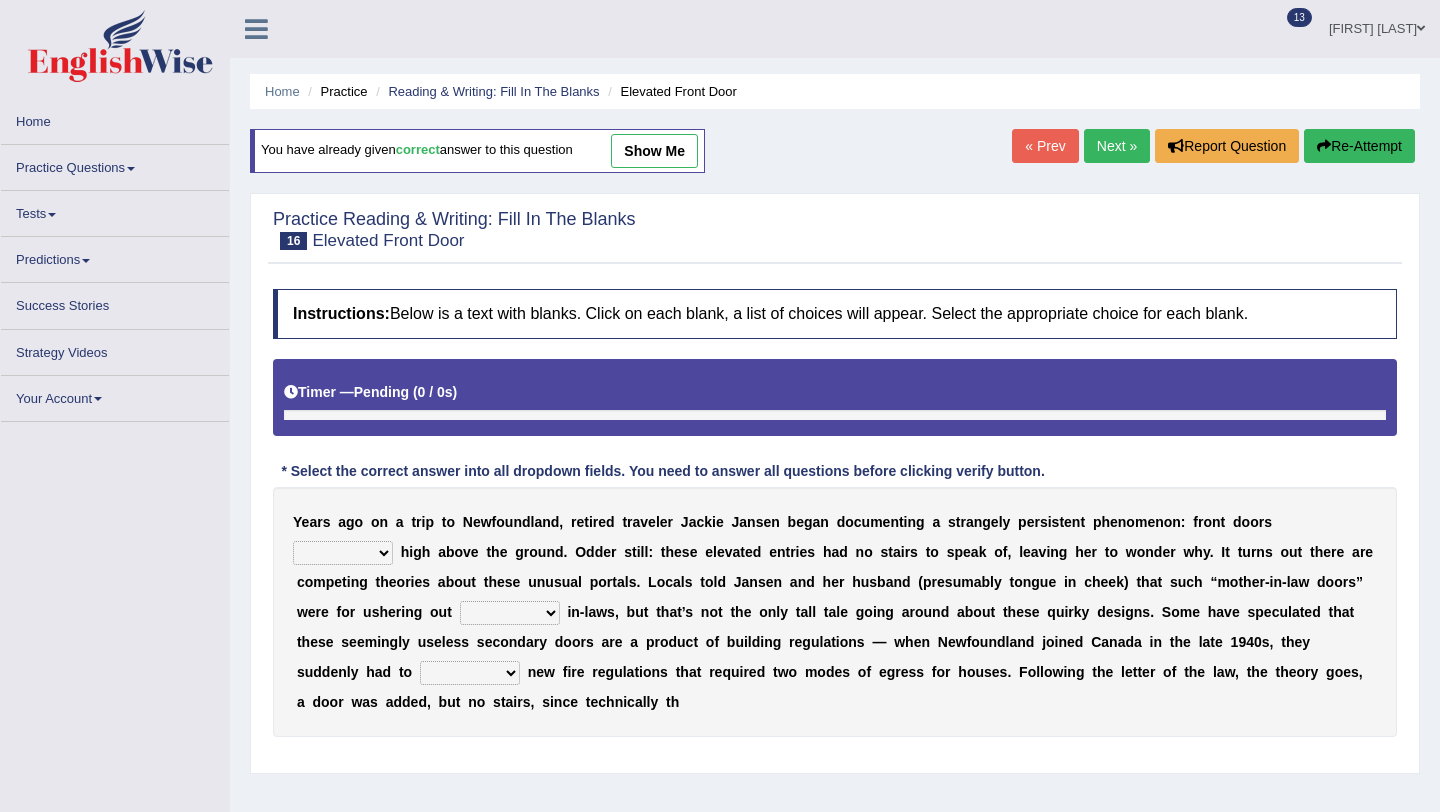 scroll, scrollTop: 0, scrollLeft: 0, axis: both 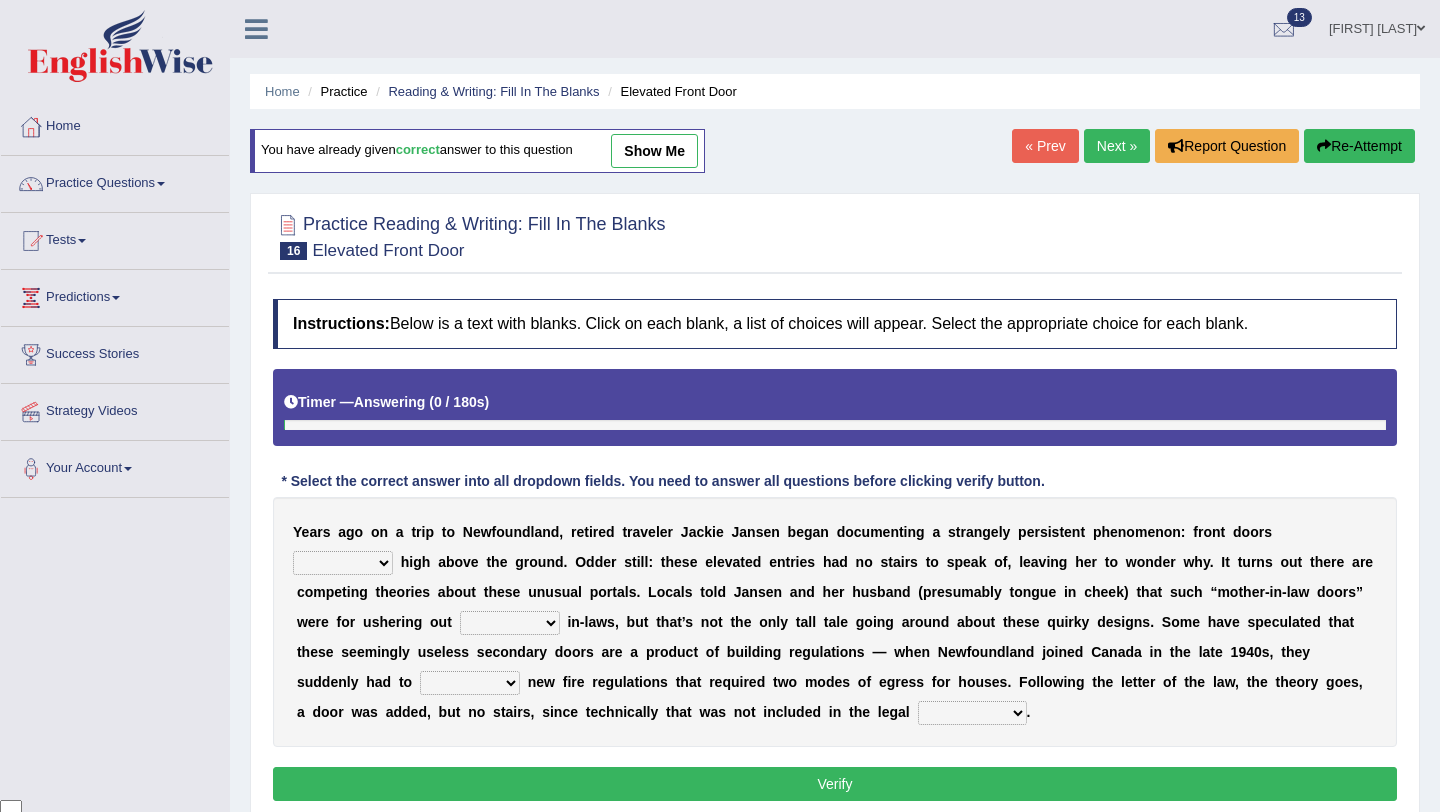 click on "Next »" at bounding box center (1117, 146) 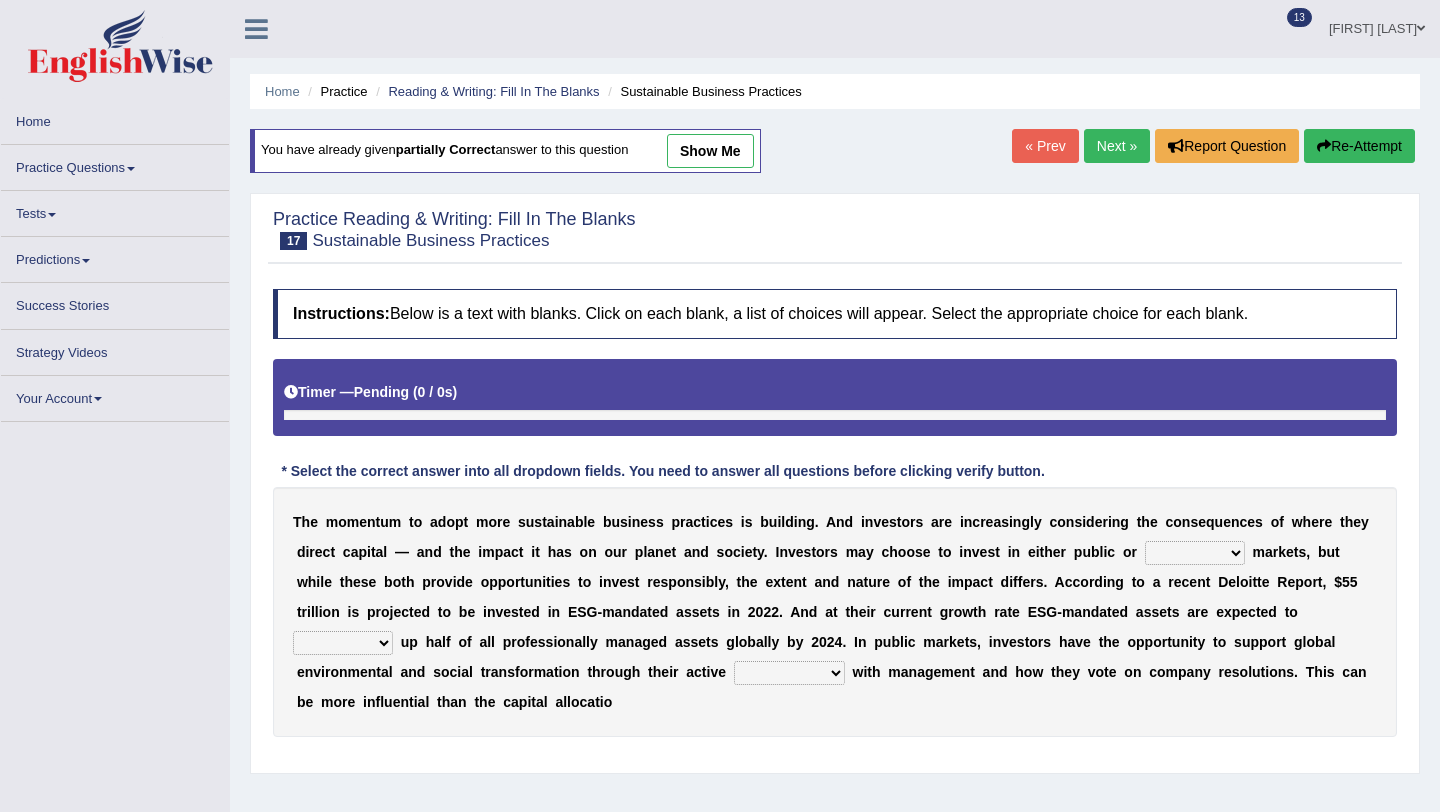 scroll, scrollTop: 0, scrollLeft: 0, axis: both 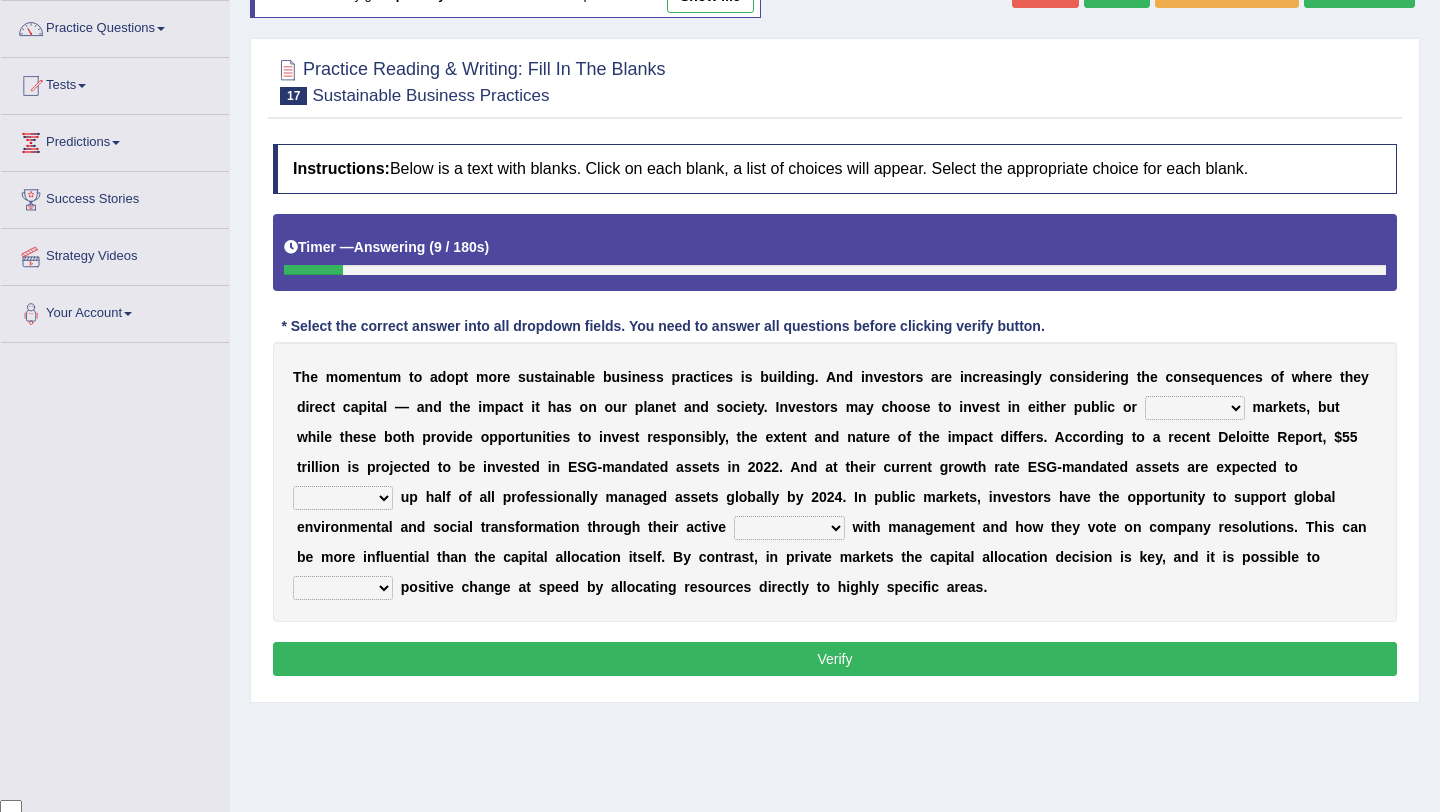 click on "financial material written private" at bounding box center (1195, 408) 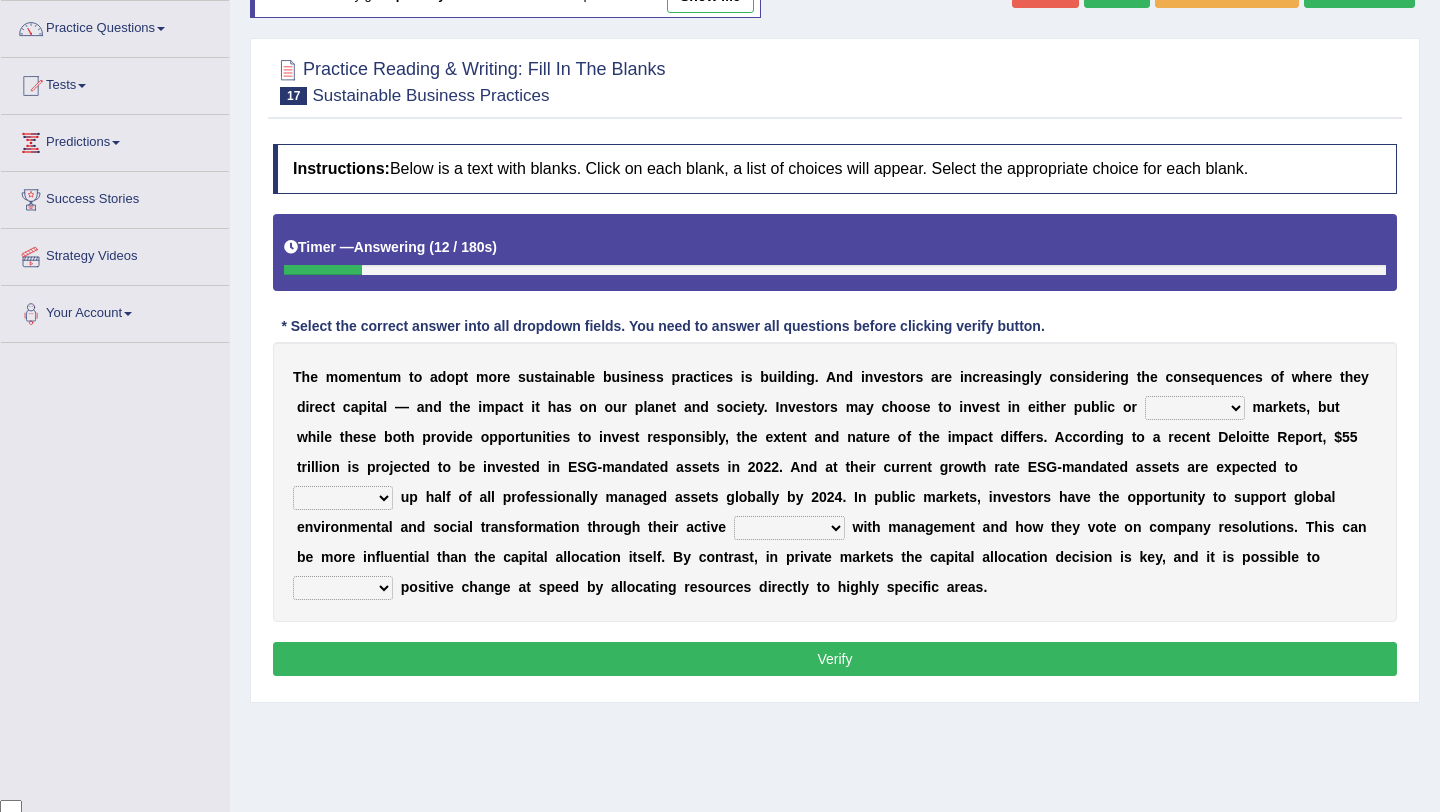 select on "private" 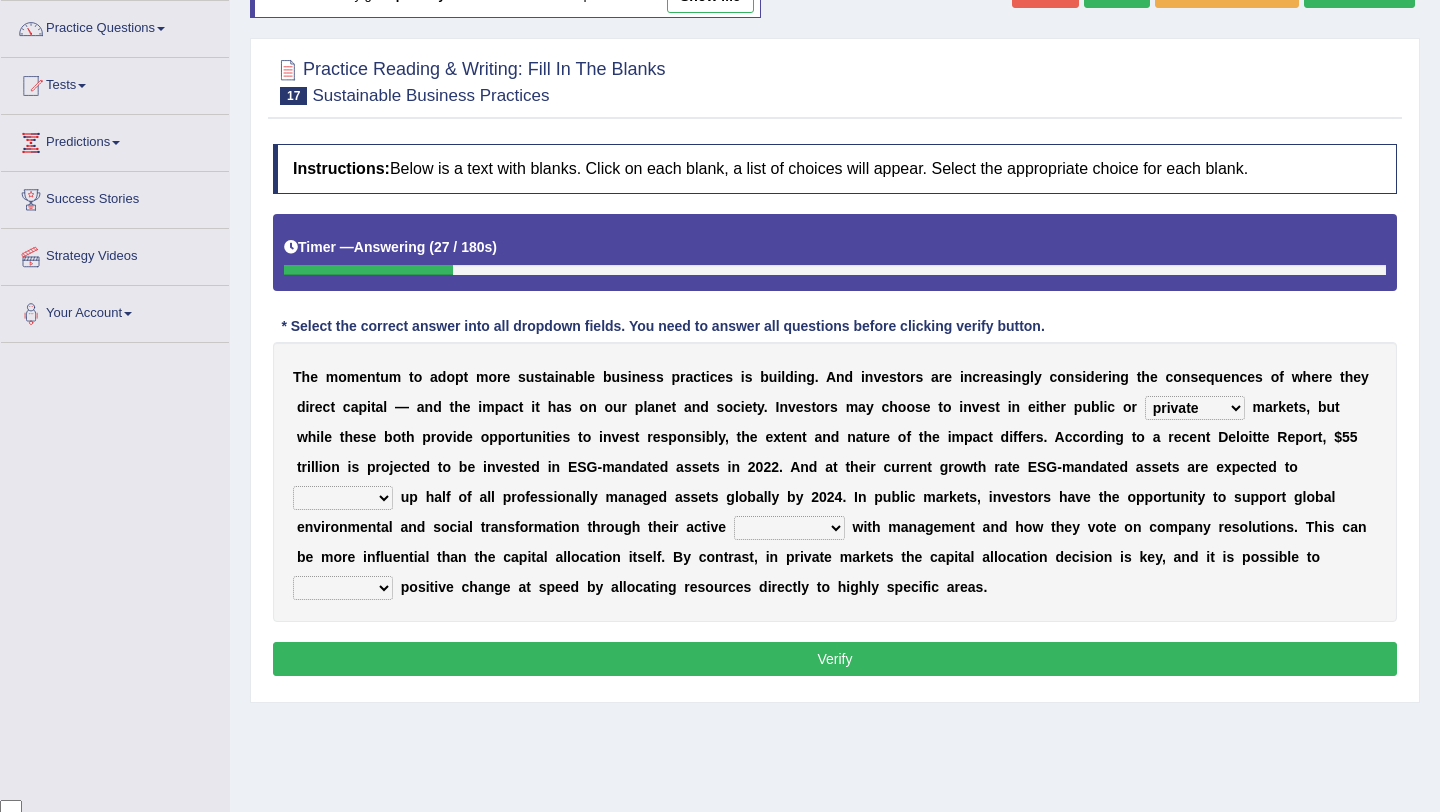 click on "build use make add" at bounding box center (343, 498) 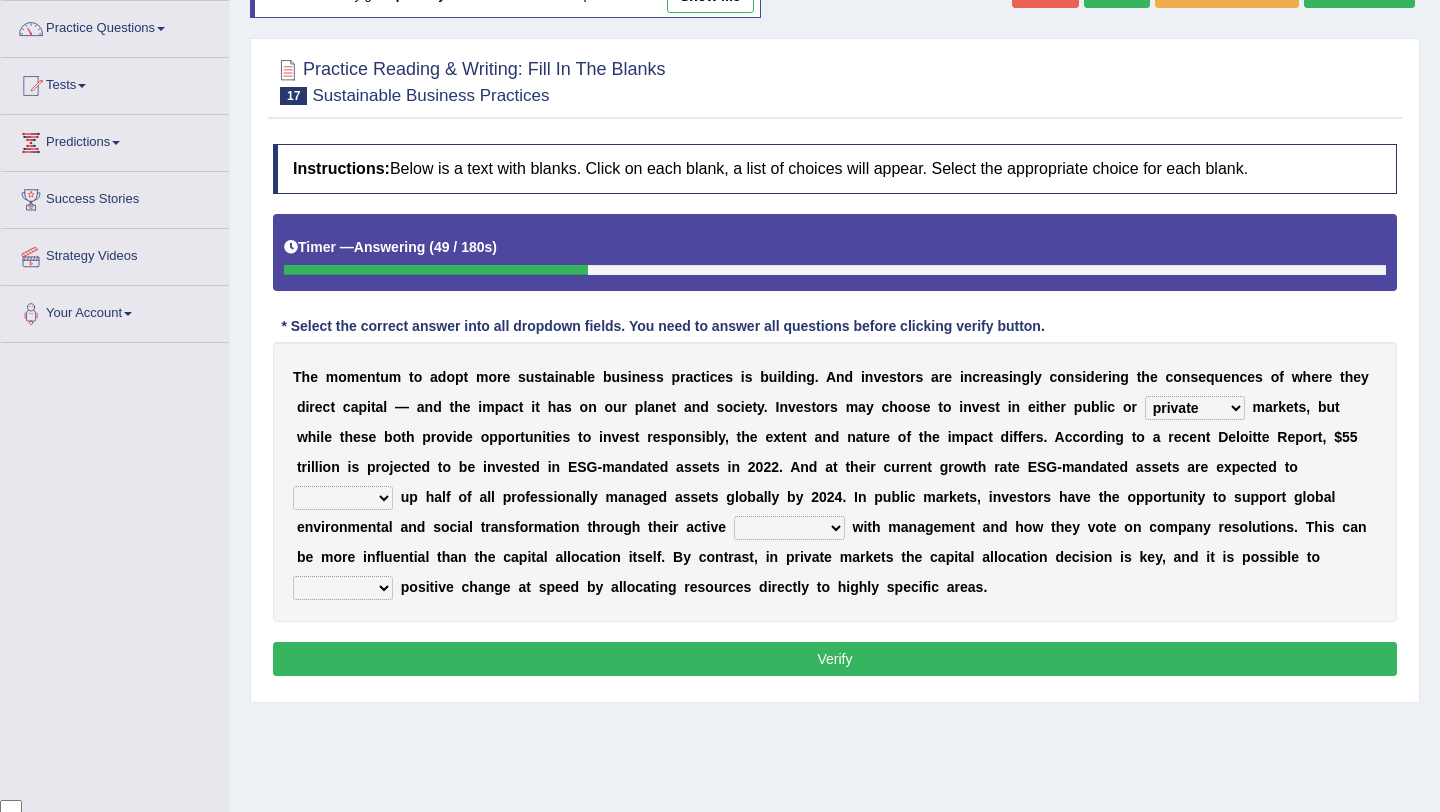select on "make" 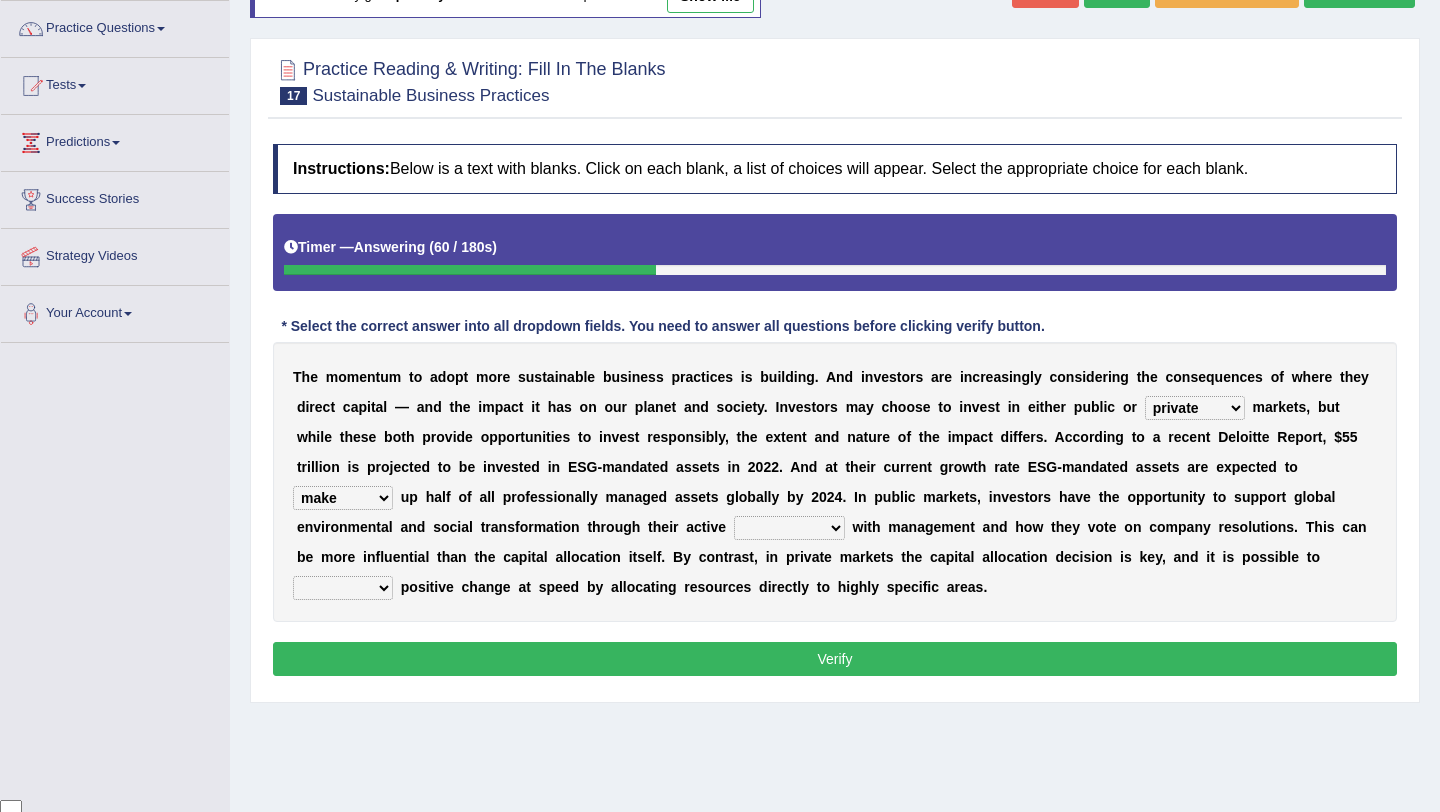 click on "engagement service squabble investment" at bounding box center [789, 528] 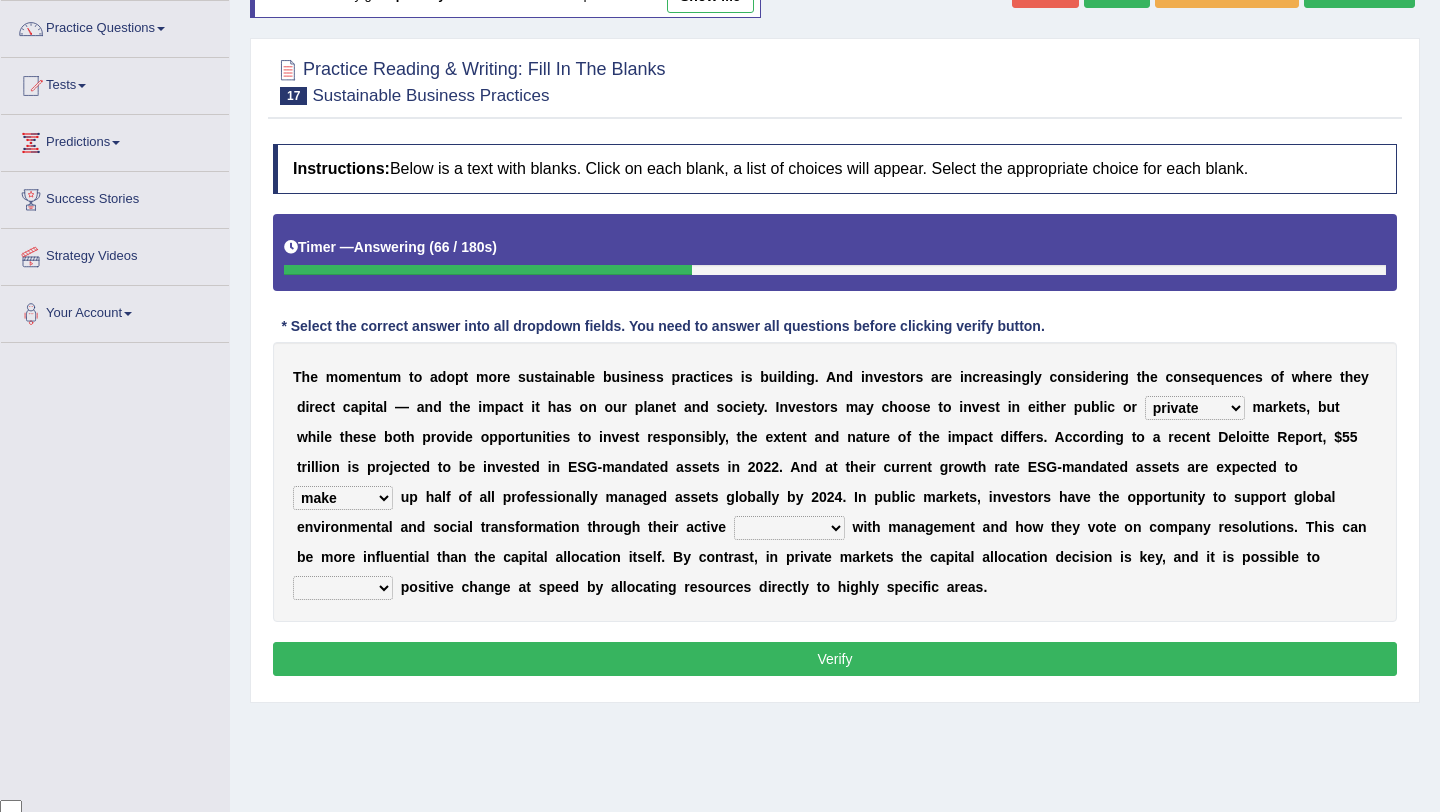 select on "engagement" 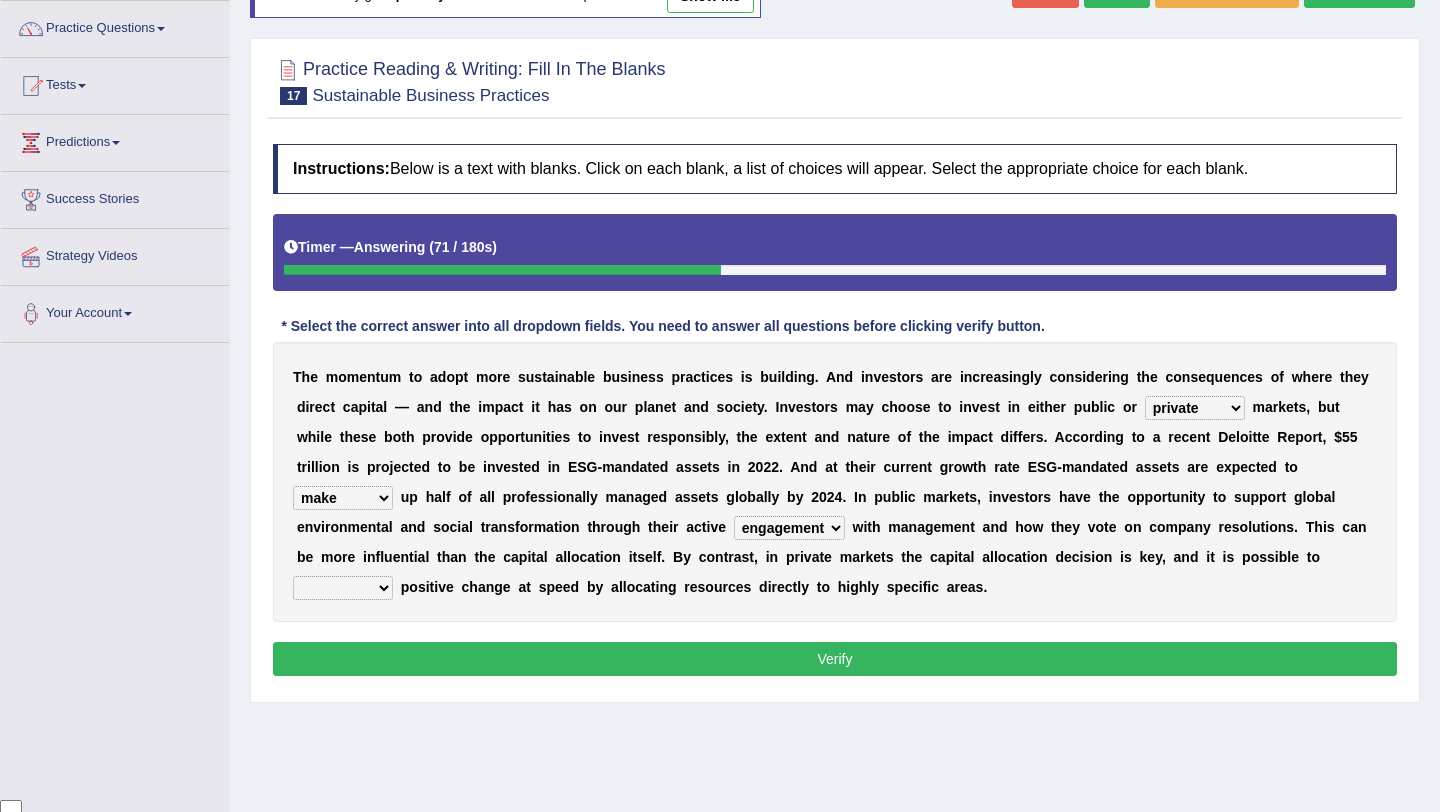 click on "engagement service squabble investment" at bounding box center [789, 528] 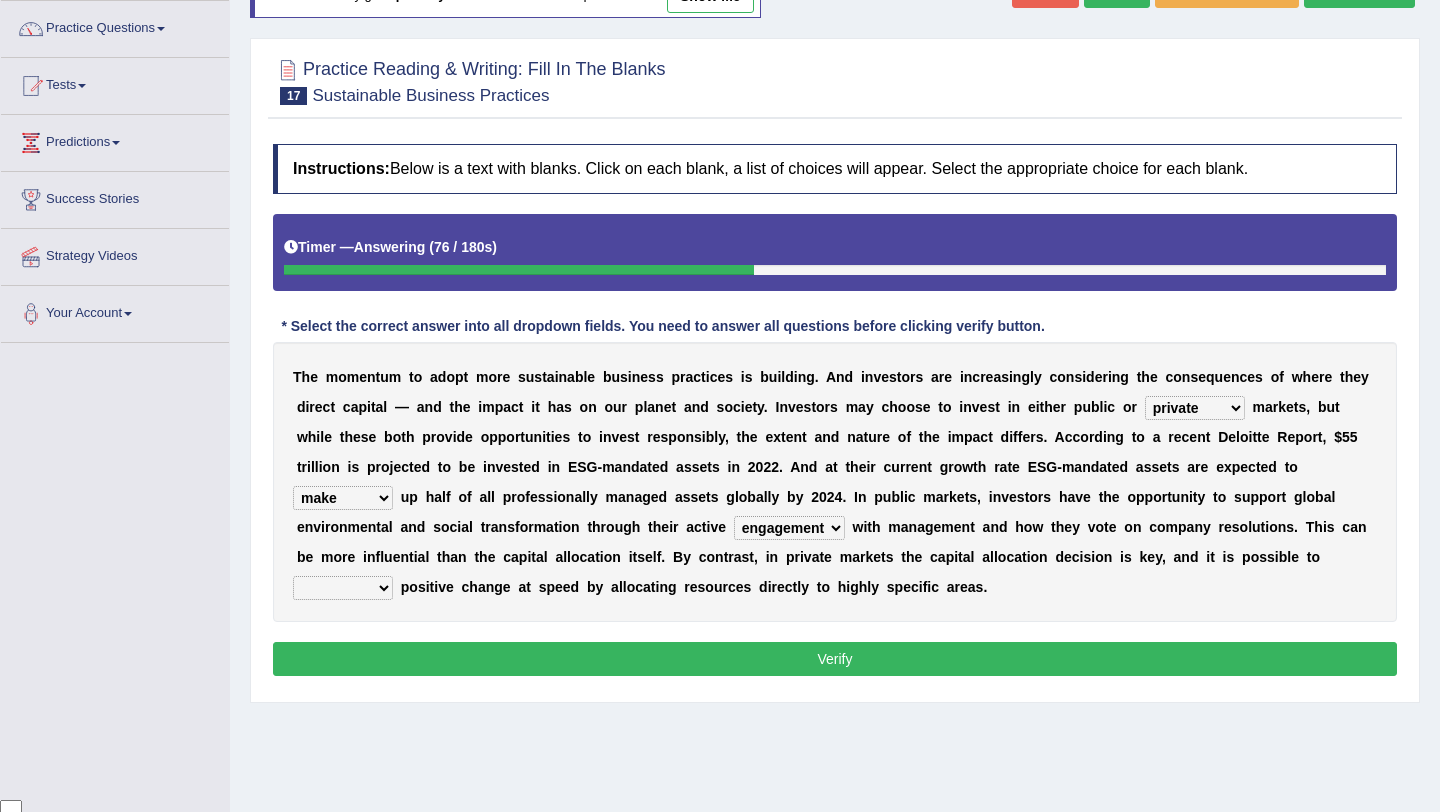 click on "prove collapse drive restore" at bounding box center (343, 588) 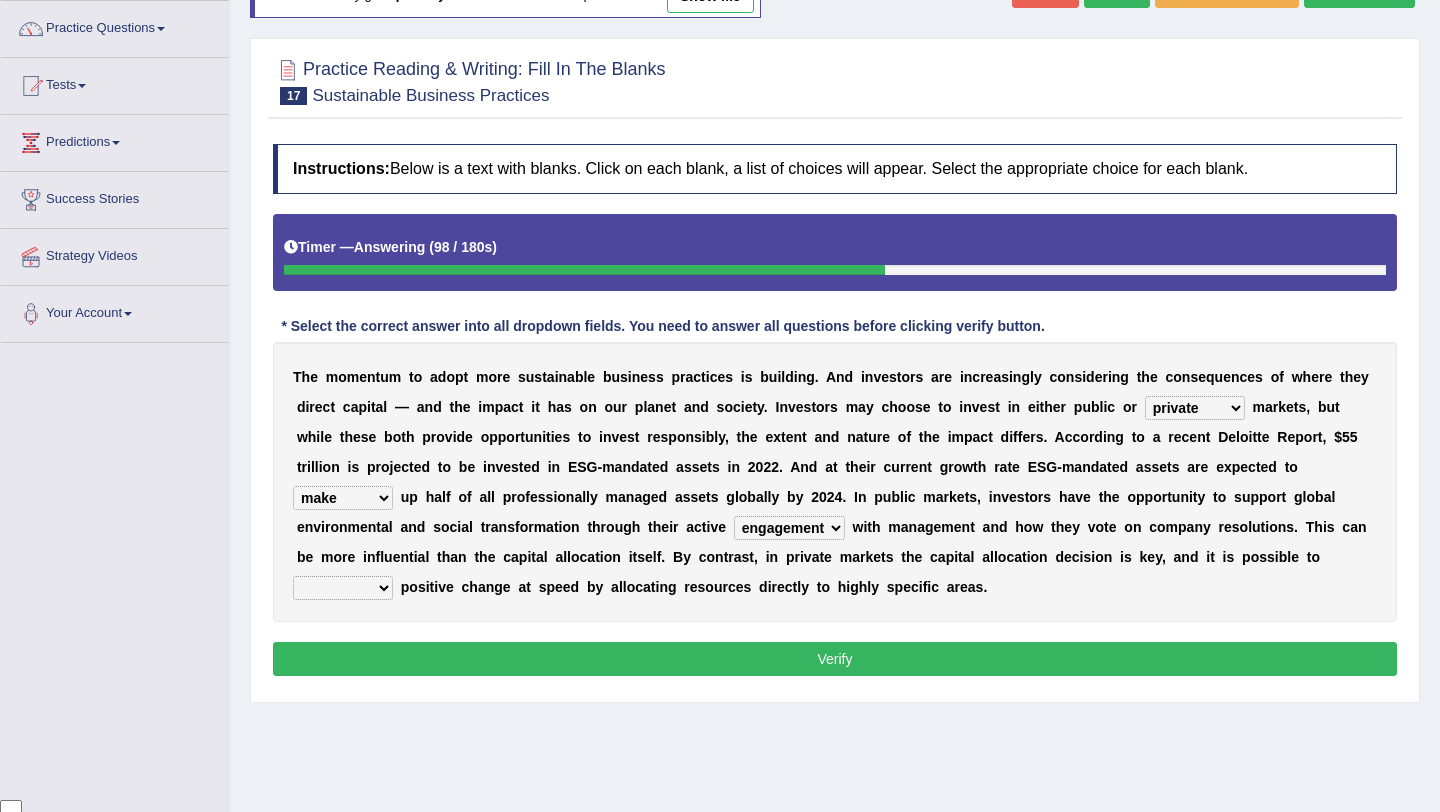 select on "restore" 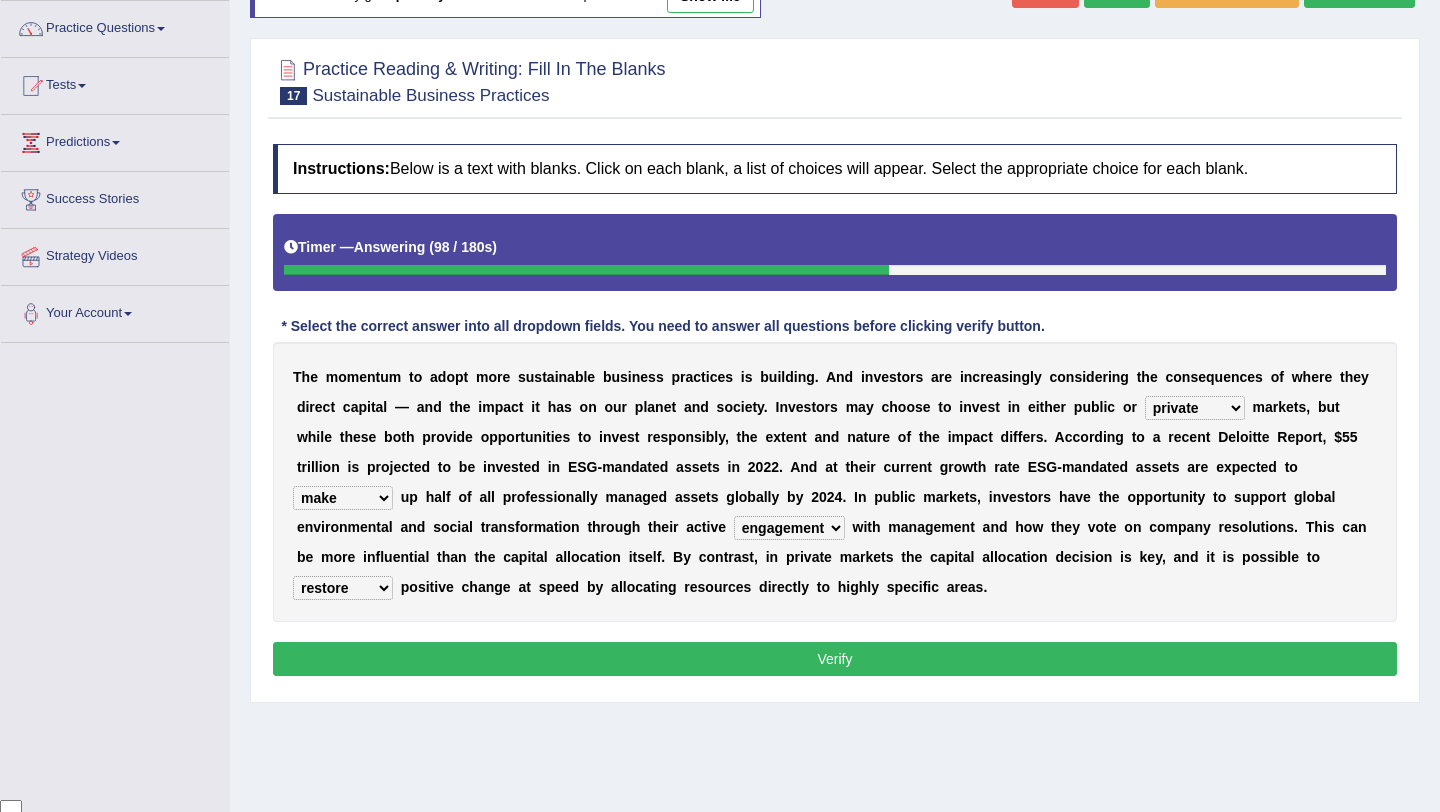 click on "Verify" at bounding box center (835, 659) 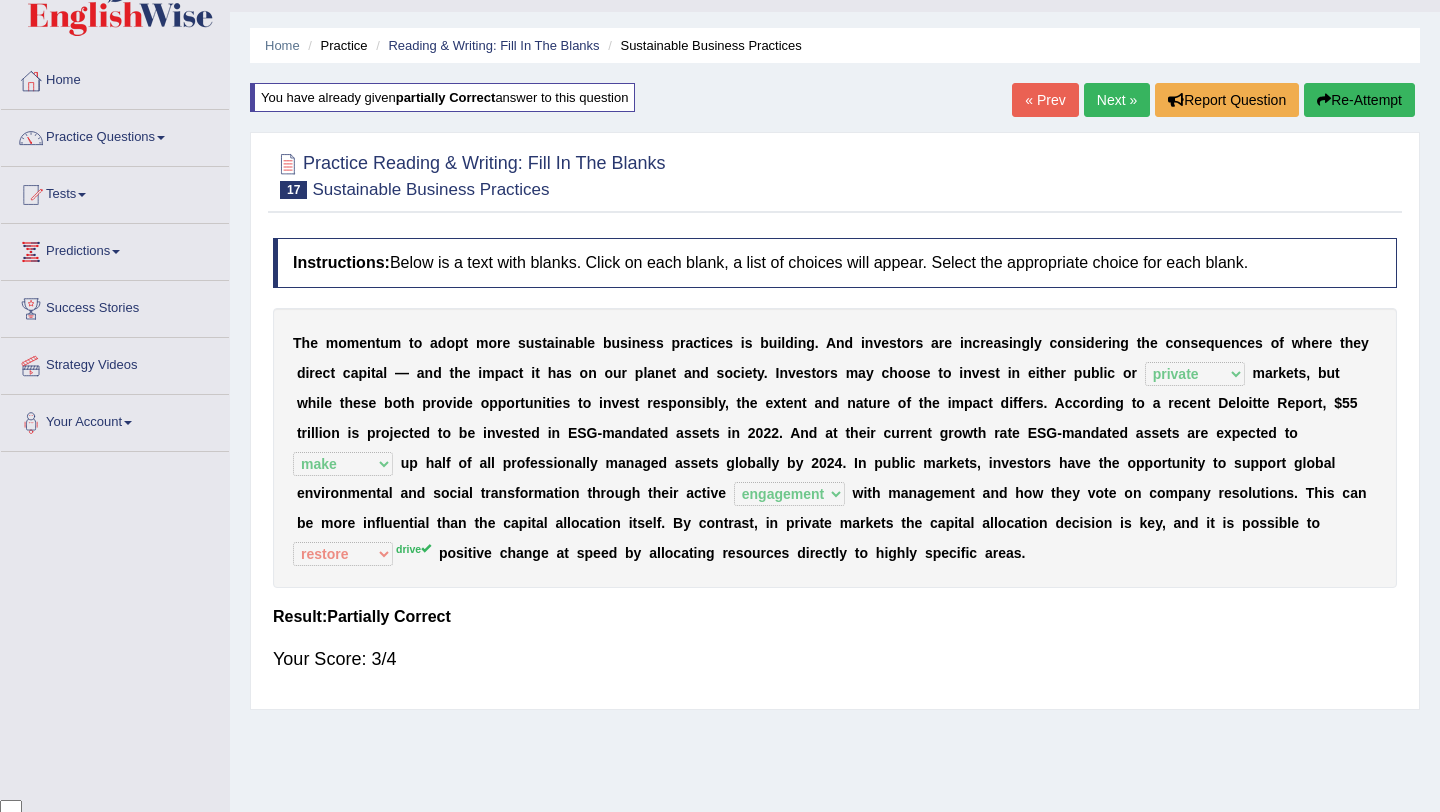 scroll, scrollTop: 35, scrollLeft: 0, axis: vertical 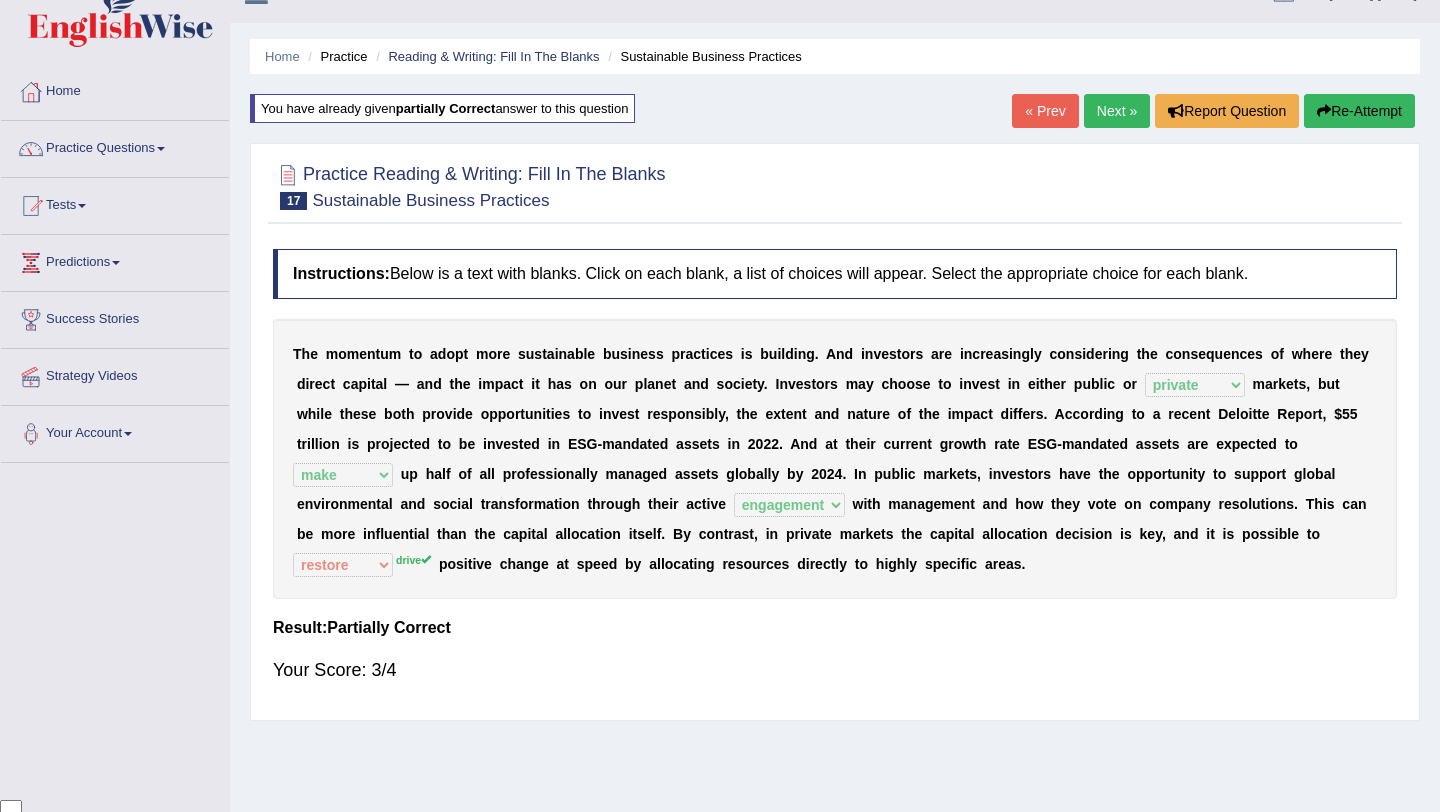 click on "Next »" at bounding box center (1117, 111) 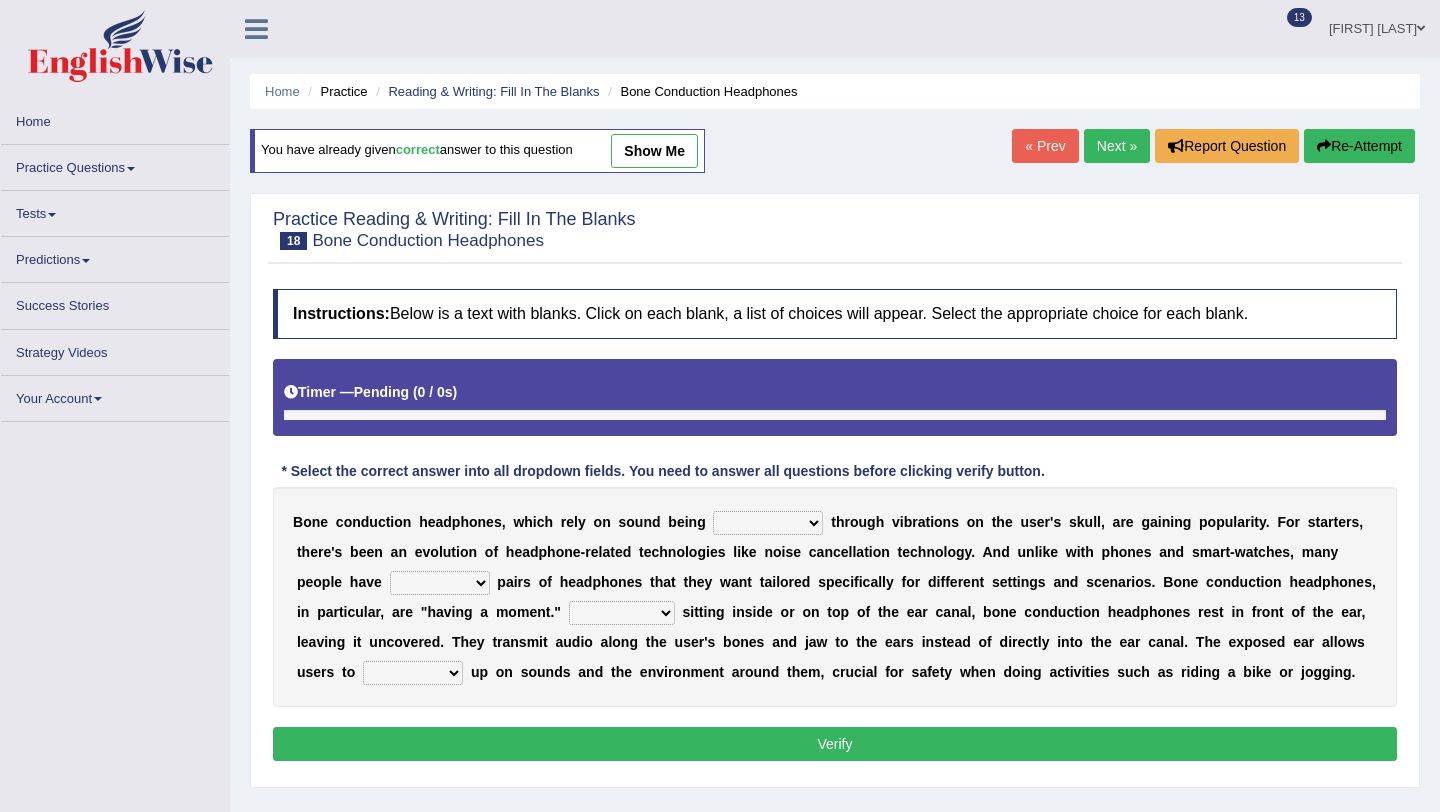 scroll, scrollTop: 0, scrollLeft: 0, axis: both 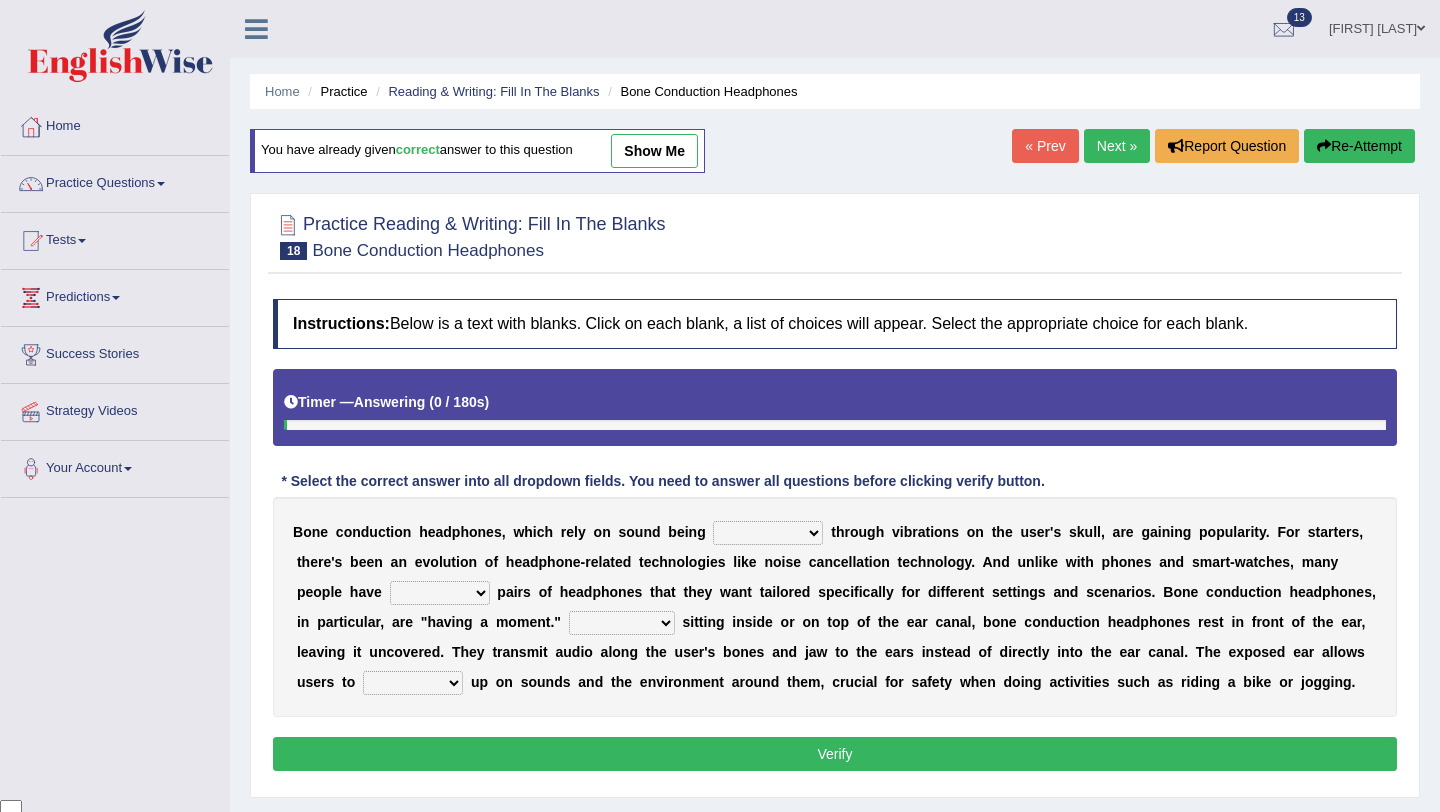 click on "Home
Practice
Reading & Writing: Fill In The Blanks
Bone Conduction Headphones
You have already given  correct  answer to this question
show me
« Prev Next »  Report Question  Re-Attempt
Practice Reading & Writing: Fill In The Blanks
18
Bone Conduction Headphones
Instructions:  Below is a text with blanks. Click on each blank, a list of choices will appear. Select the appropriate choice for each blank.
Timer —  Answering   ( 0 / 180s ) Skip * Select the correct answer into all dropdown fields. You need to answer all questions before clicking verify button. B o n e    c o n d u c t i o n    h e a d p h o n e s ,    w h i c h    r e l y    o n    s o u n d    b e i n g    formed counted transformed transmitted    t h r o u g h    v i b r a t i o n s    o n    t h e" at bounding box center [835, 500] 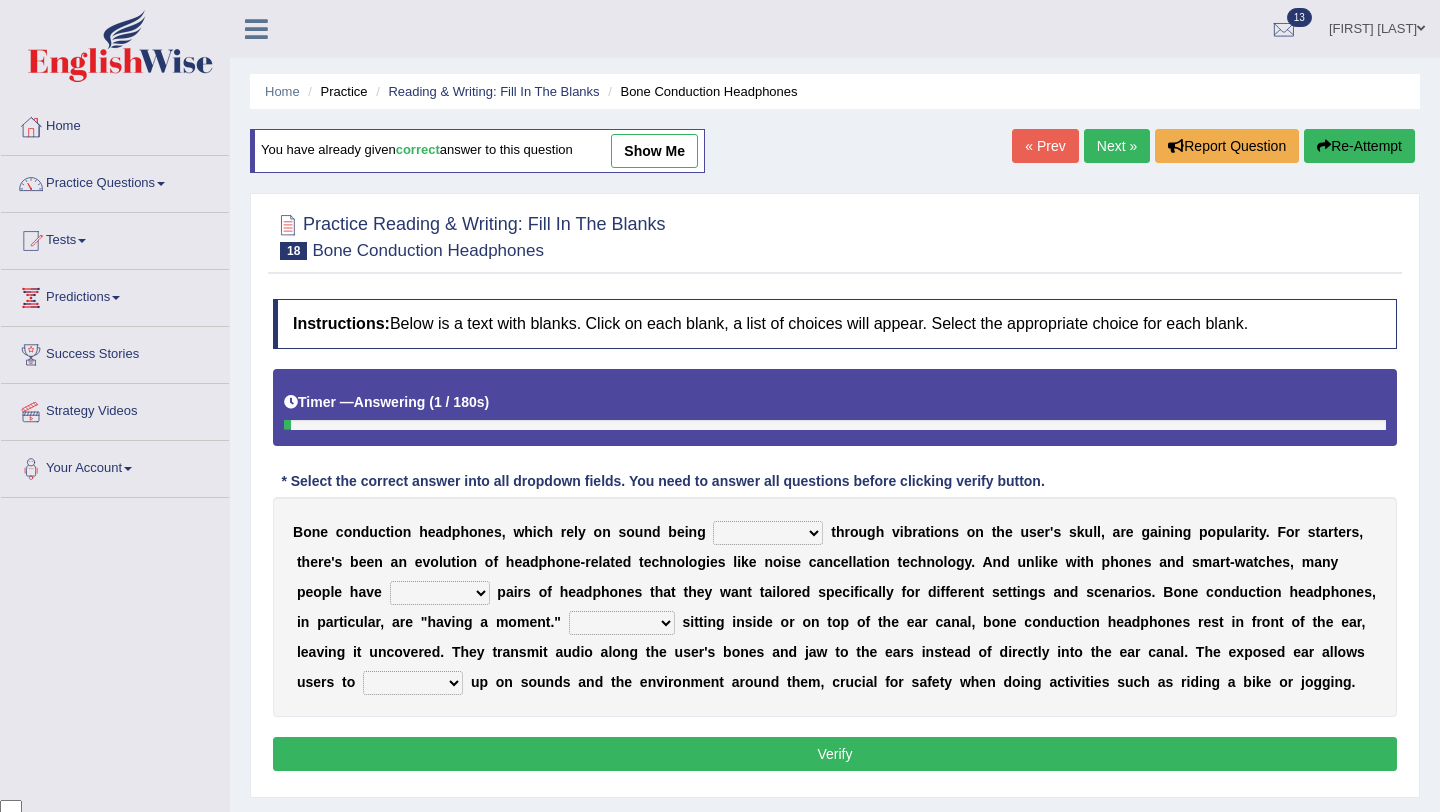 click on "Next »" at bounding box center [1117, 146] 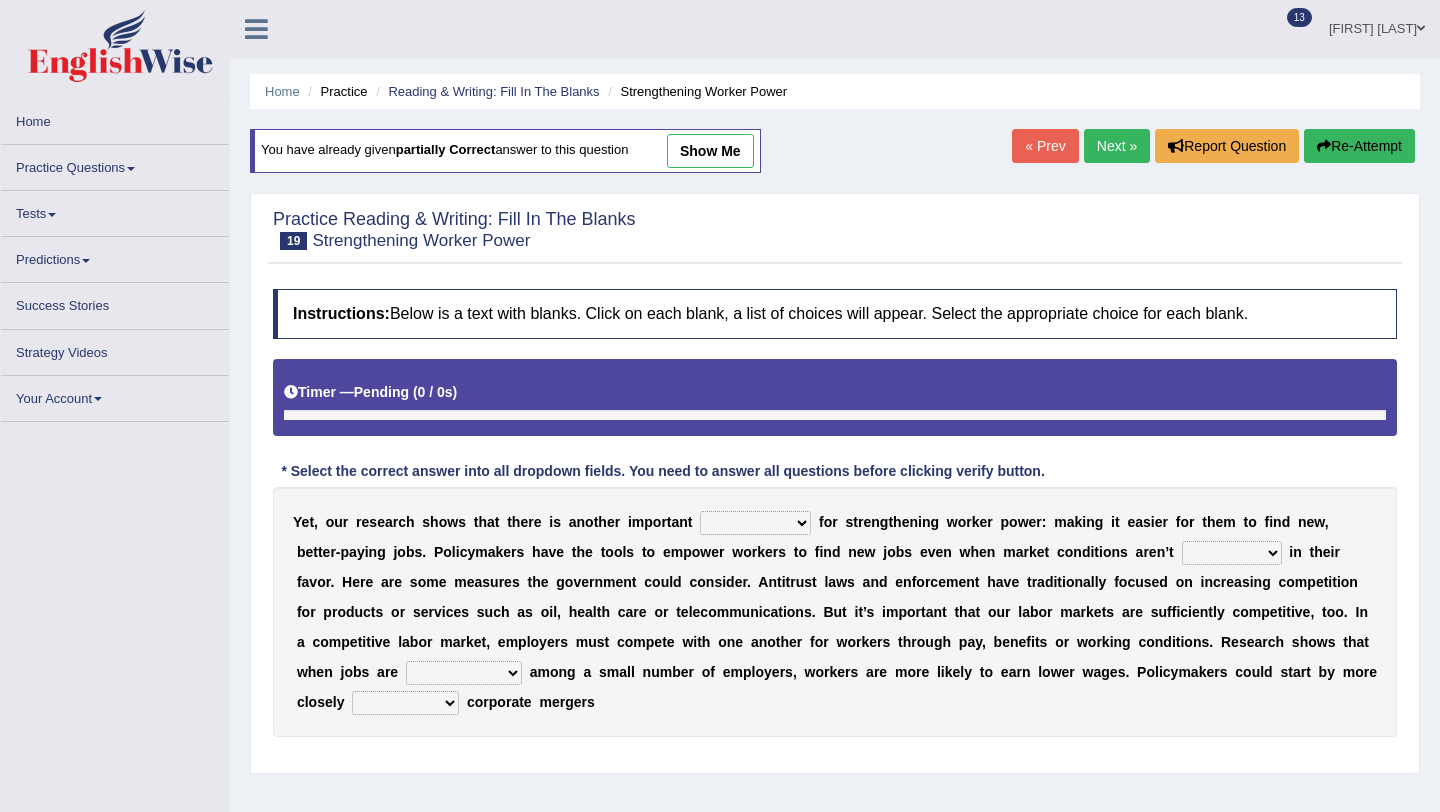 scroll, scrollTop: 0, scrollLeft: 0, axis: both 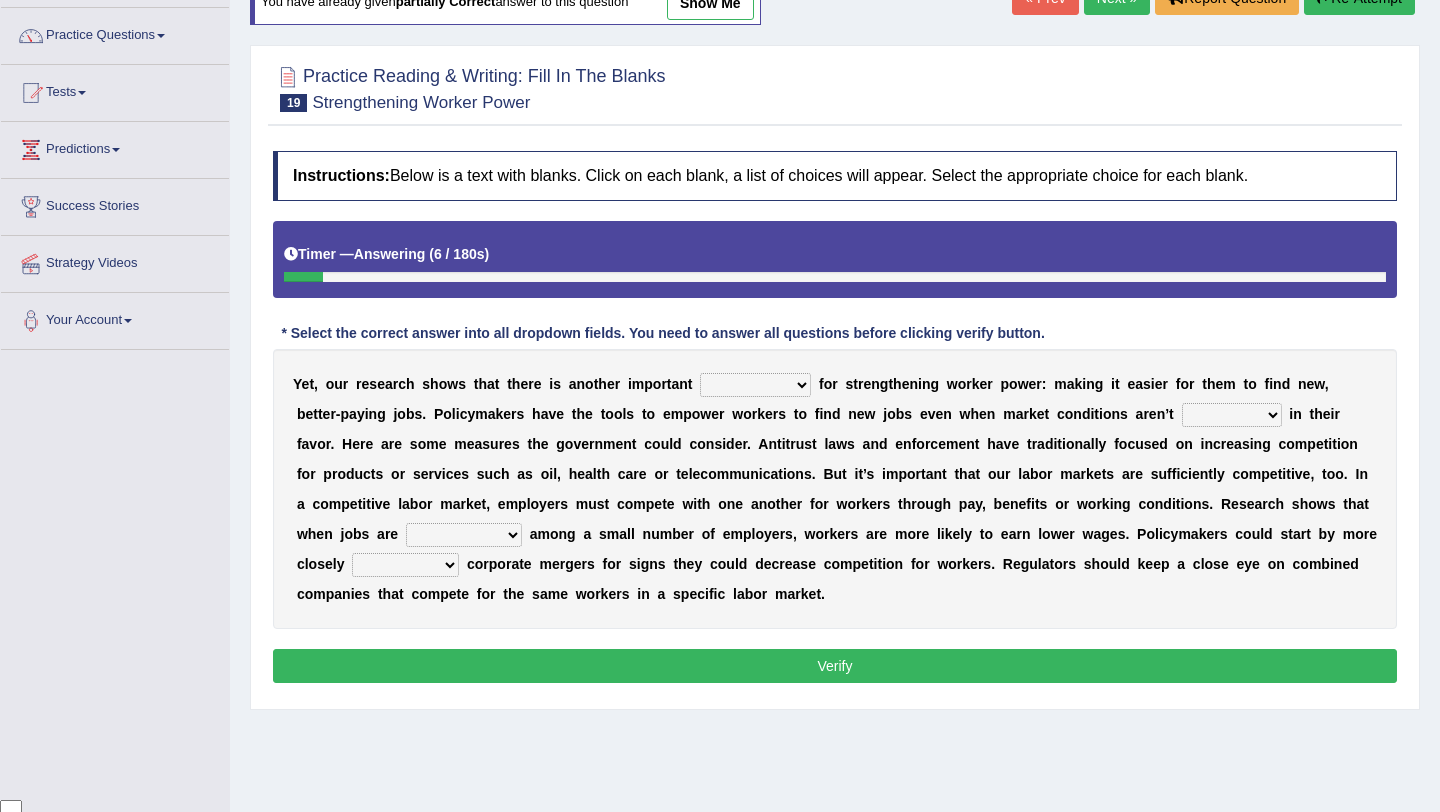 click on "avail engagement avenue annual" at bounding box center (755, 385) 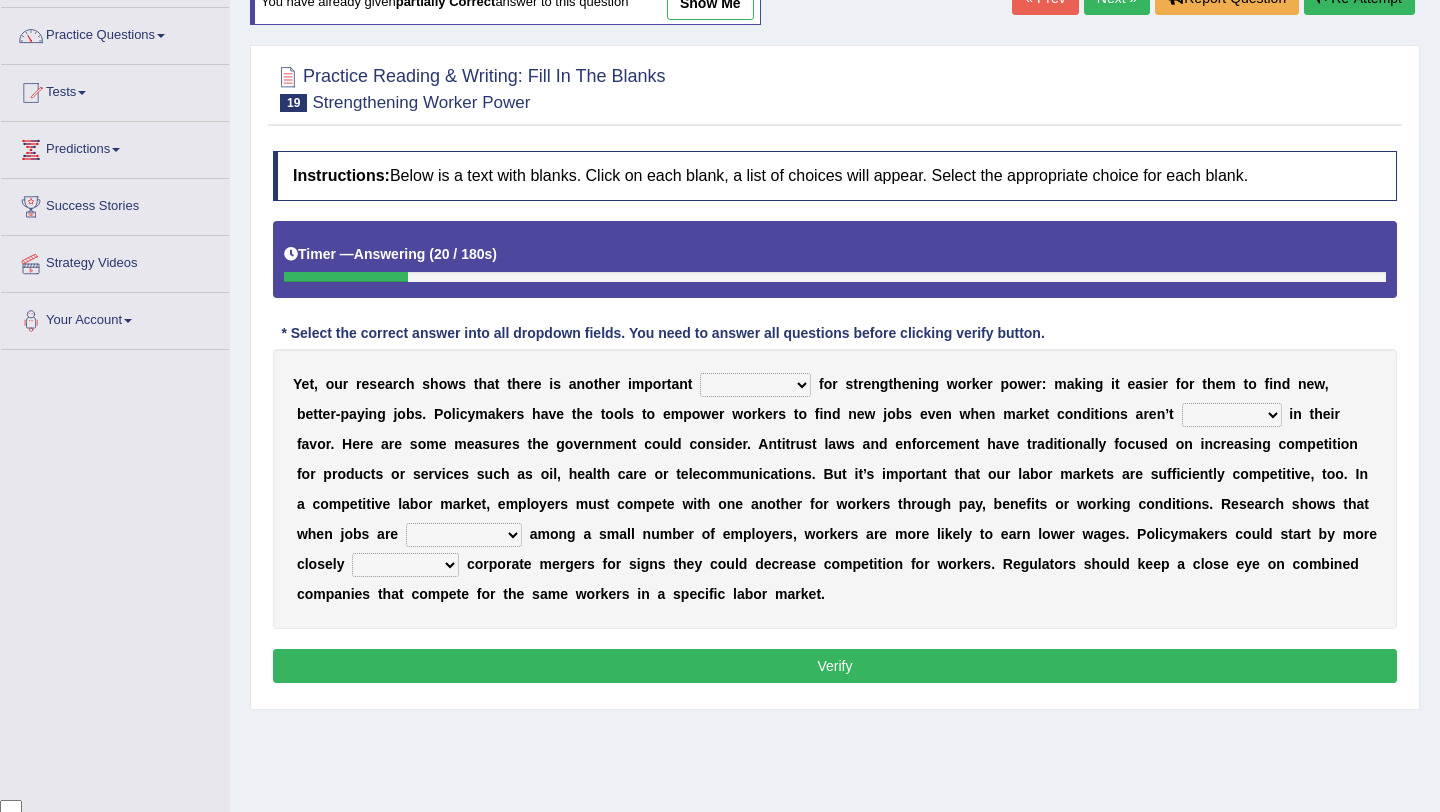select on "avail" 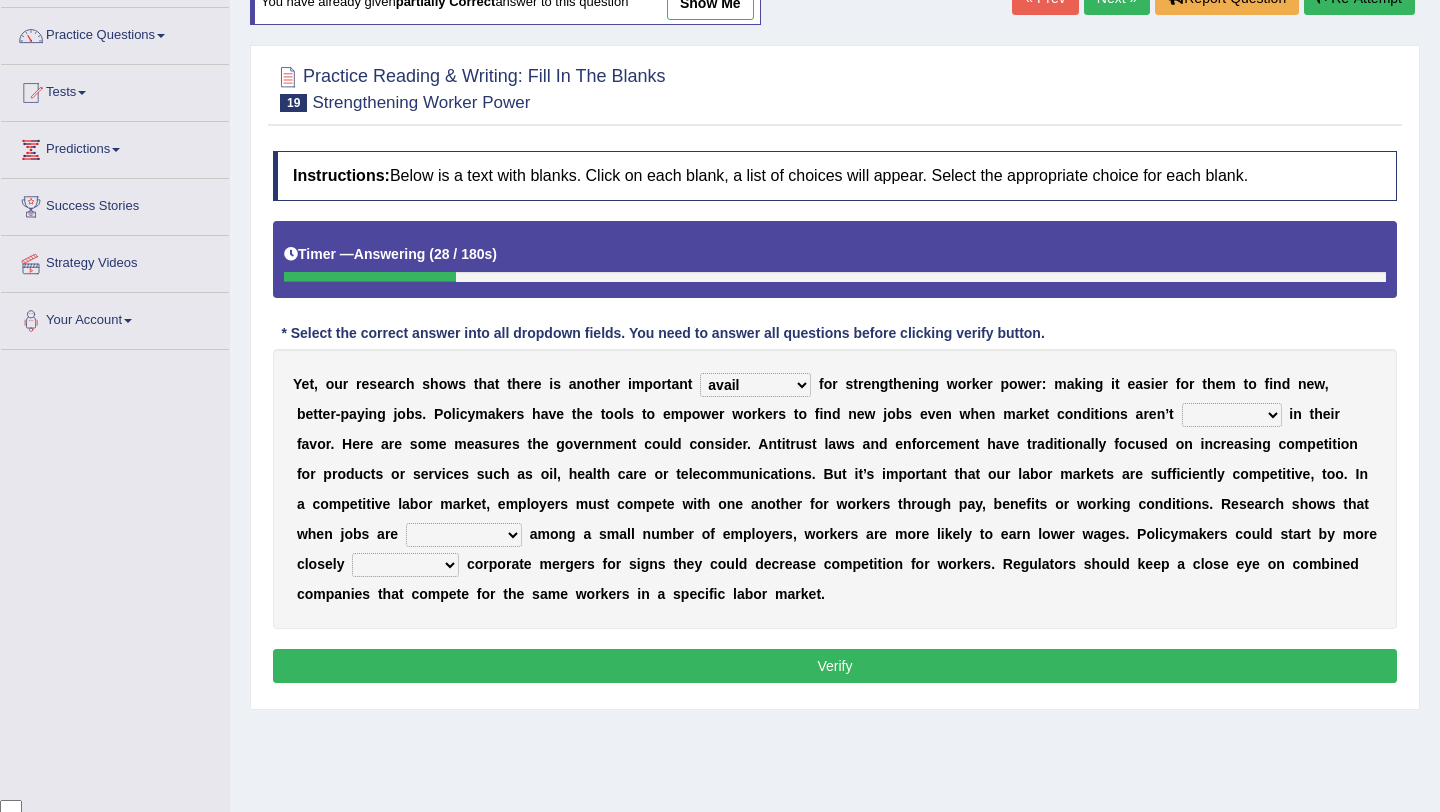 click on "profitable titchy temperate tilted" at bounding box center [1232, 415] 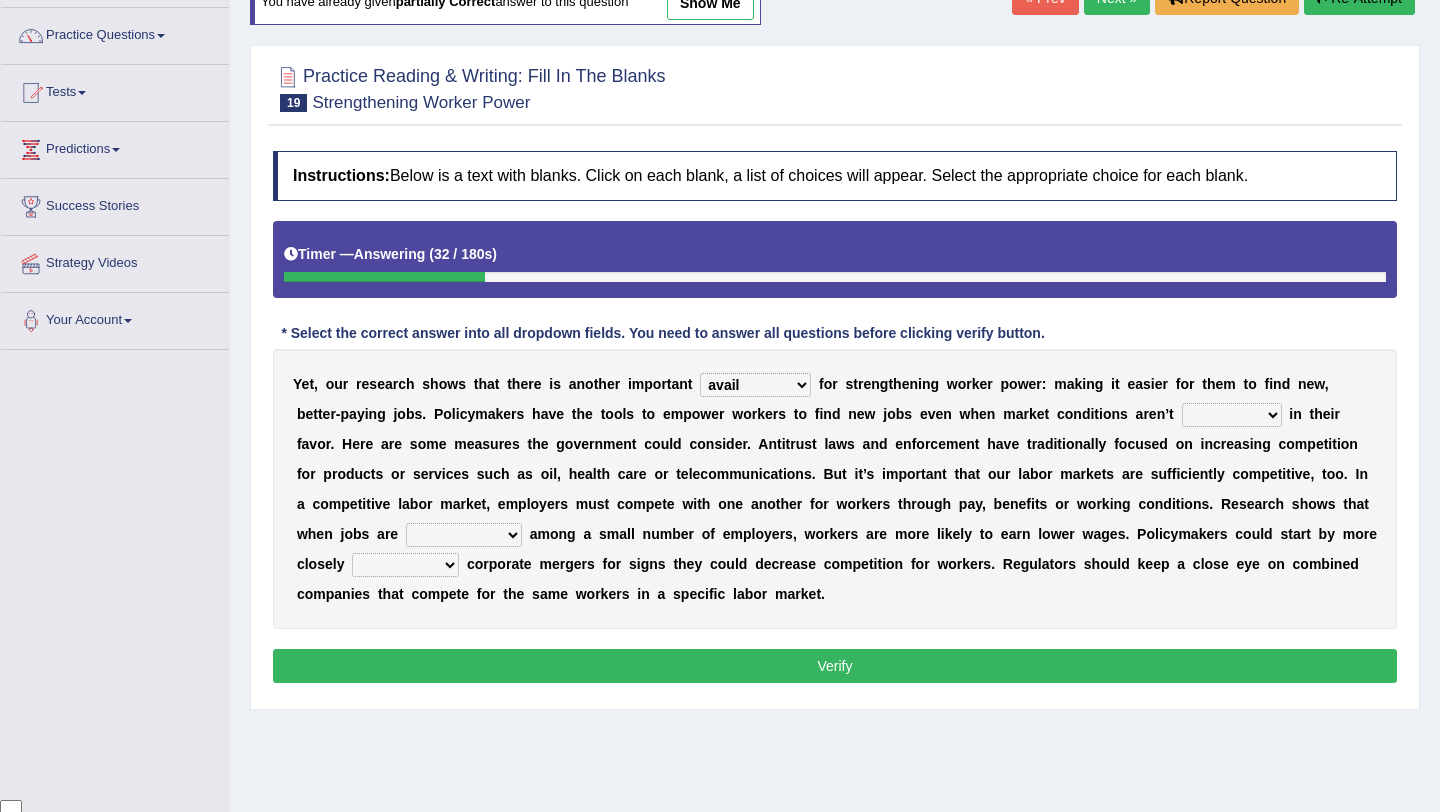 select on "tilted" 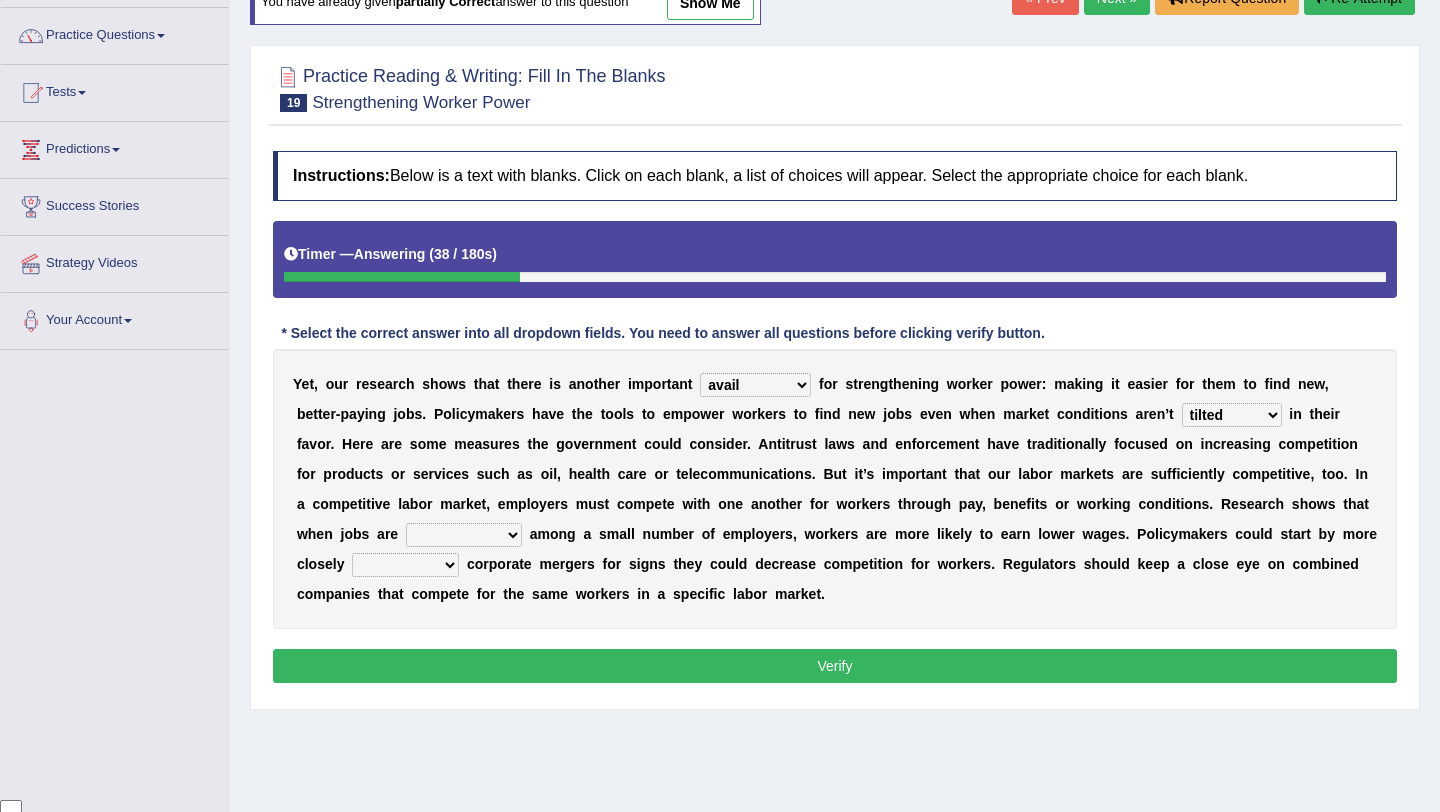 click on "constrained tremendous concentric concentrated" at bounding box center [464, 535] 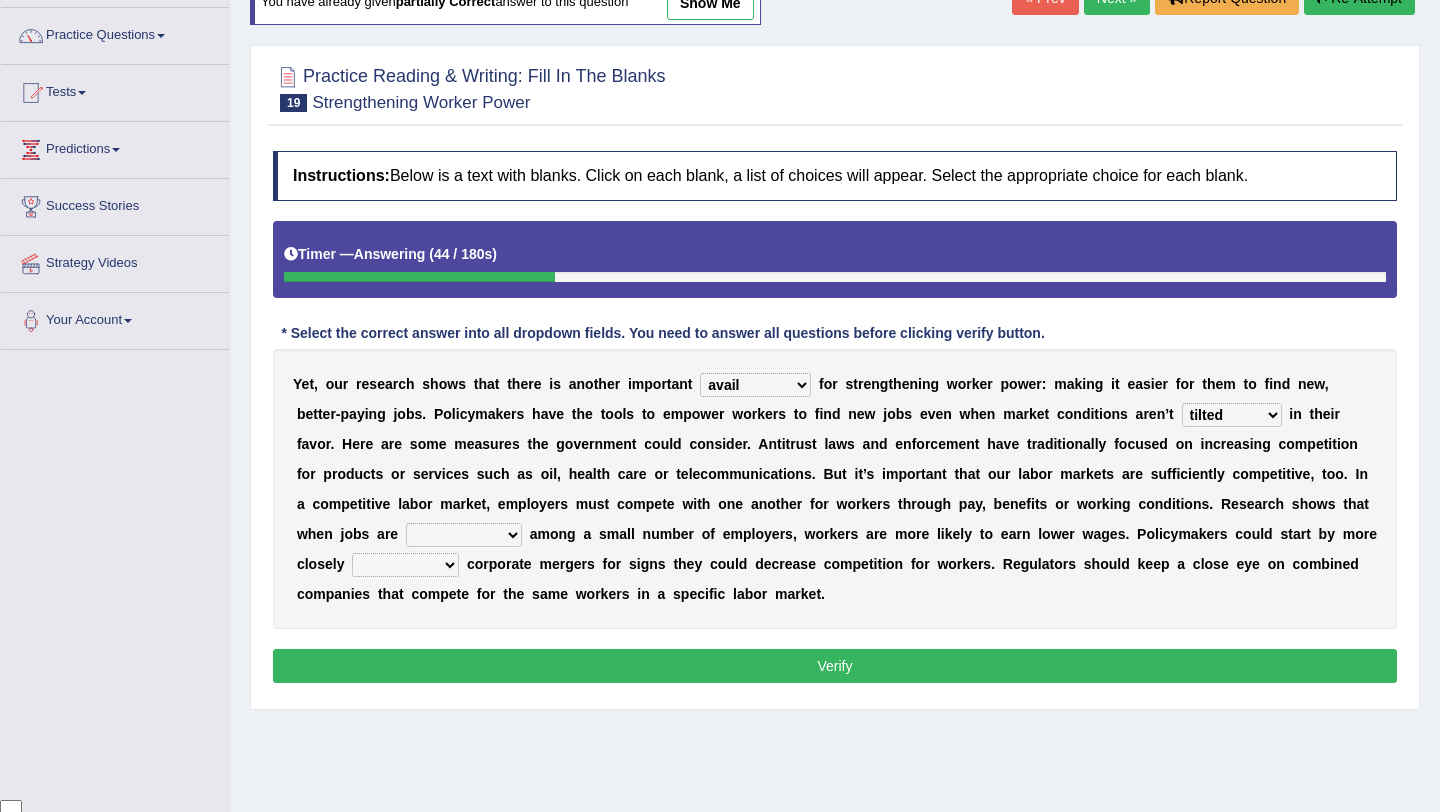 select on "constrained" 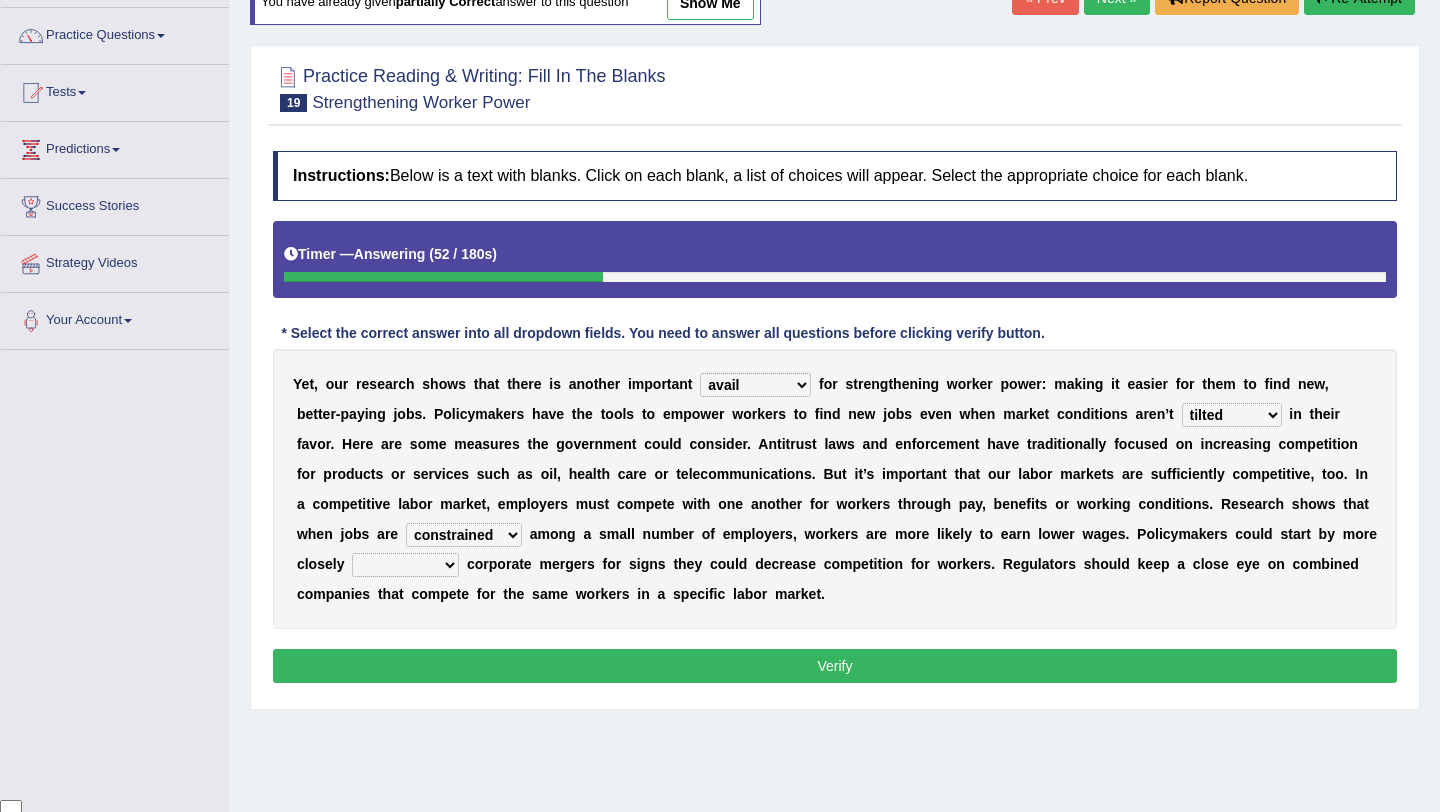 click on "scrutinizing originating scripting emulating" at bounding box center (405, 565) 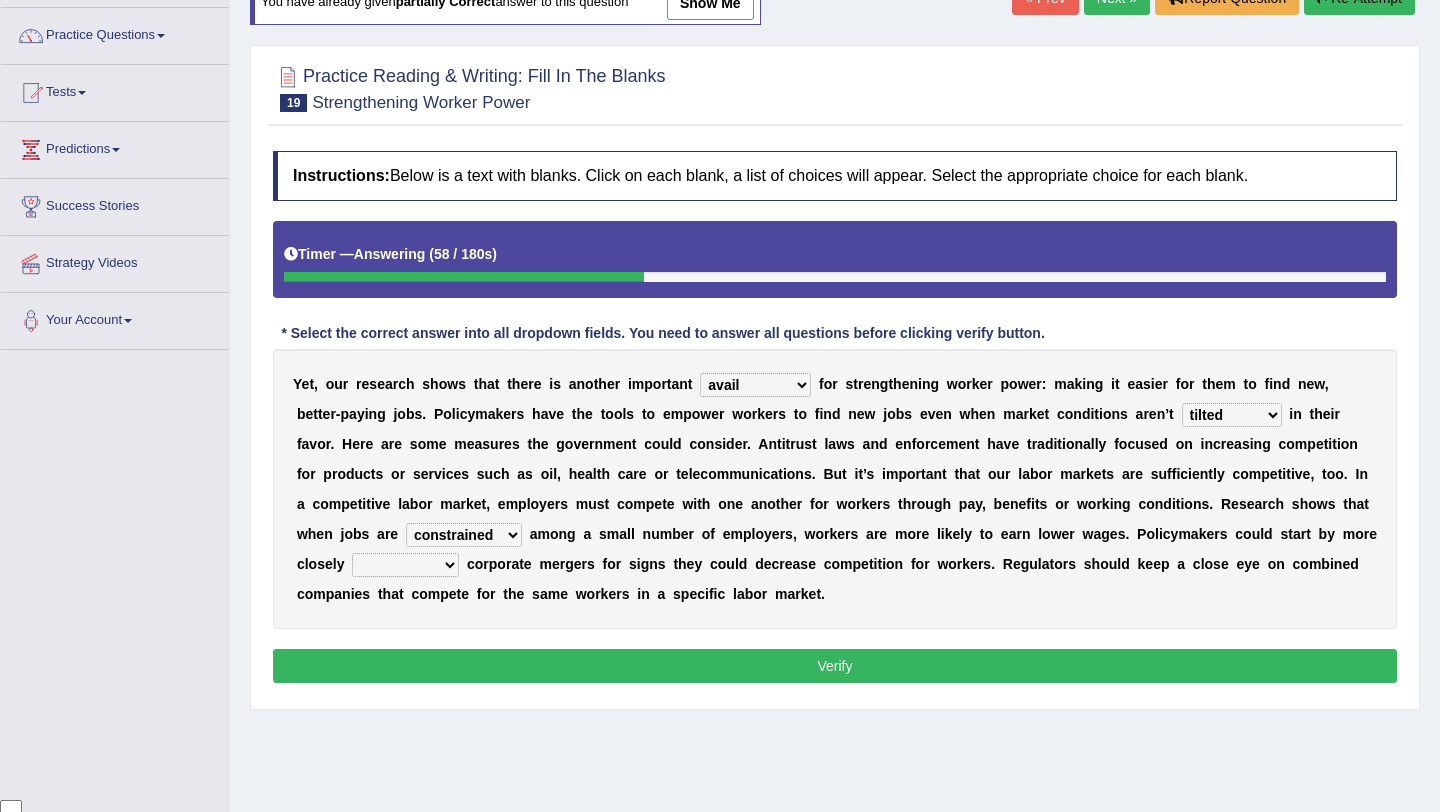 select on "scrutinizing" 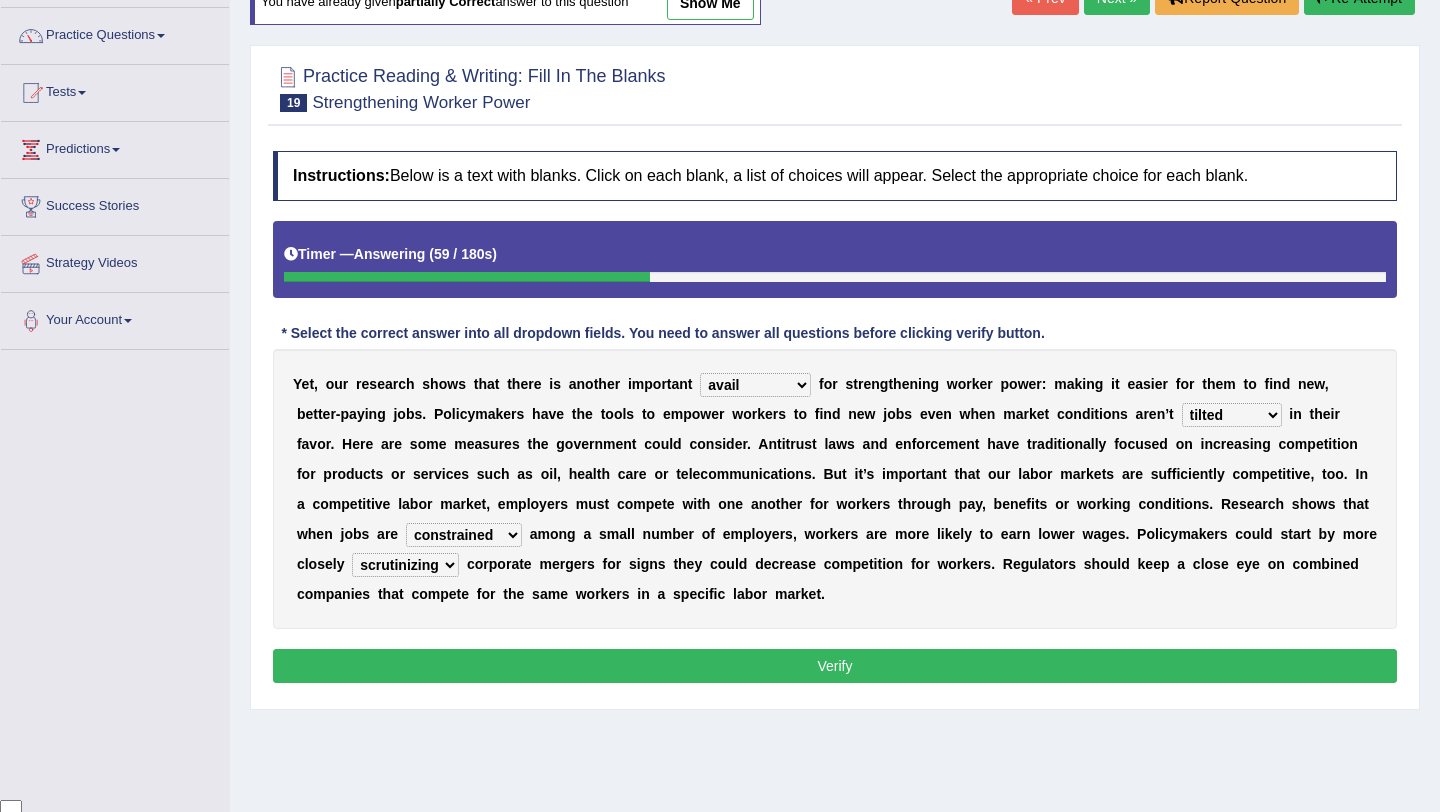 click on "Verify" at bounding box center [835, 666] 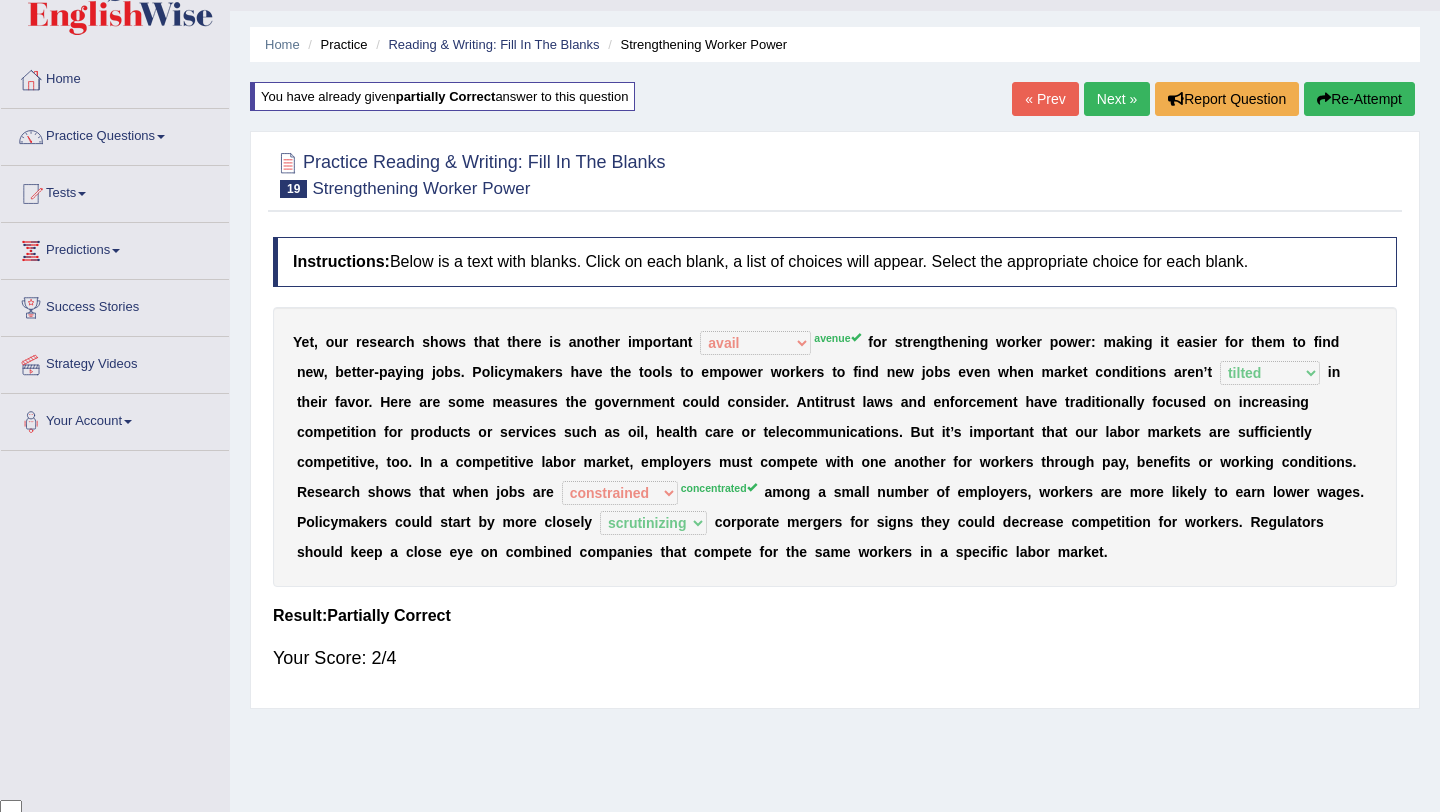 scroll, scrollTop: 46, scrollLeft: 0, axis: vertical 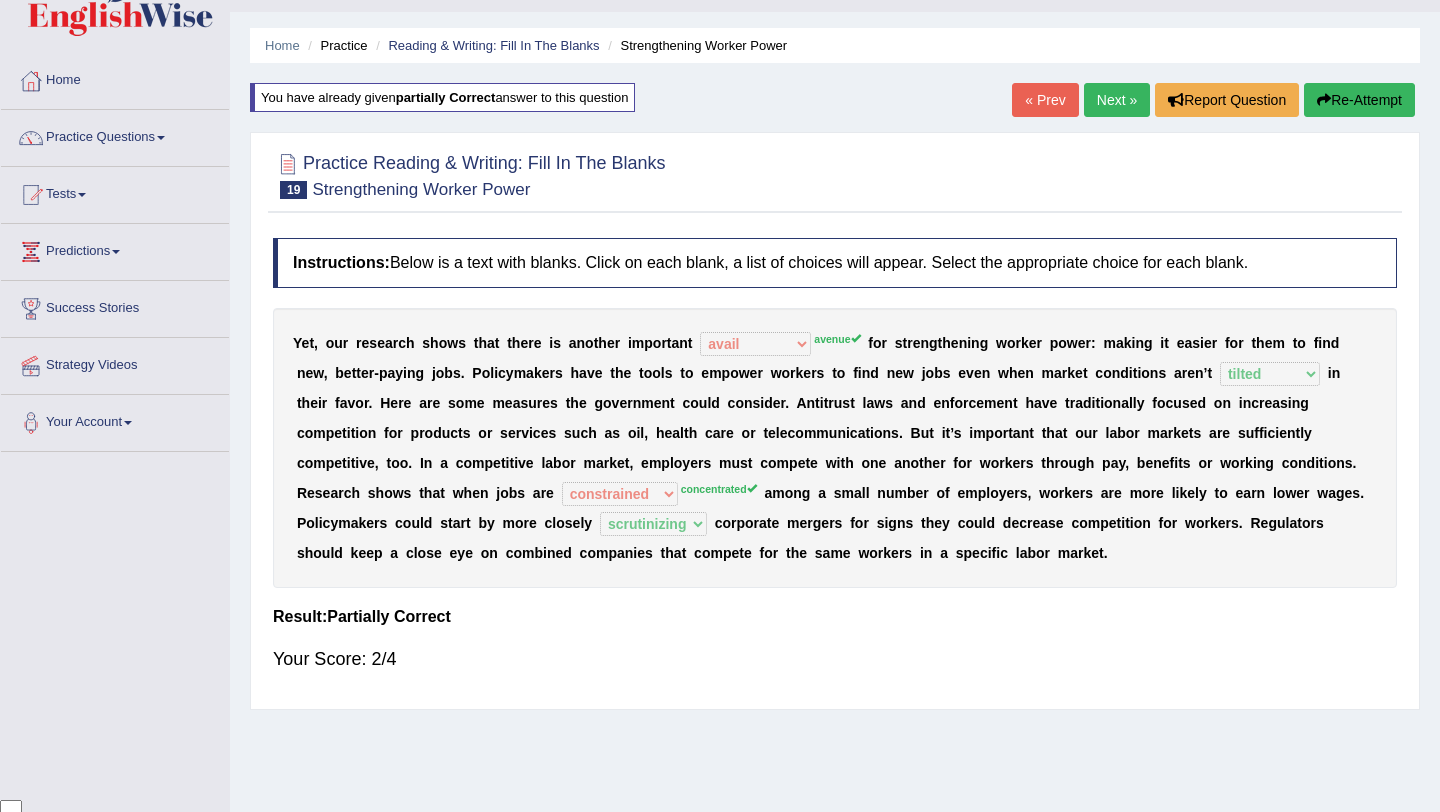 click on "Re-Attempt" at bounding box center [1359, 100] 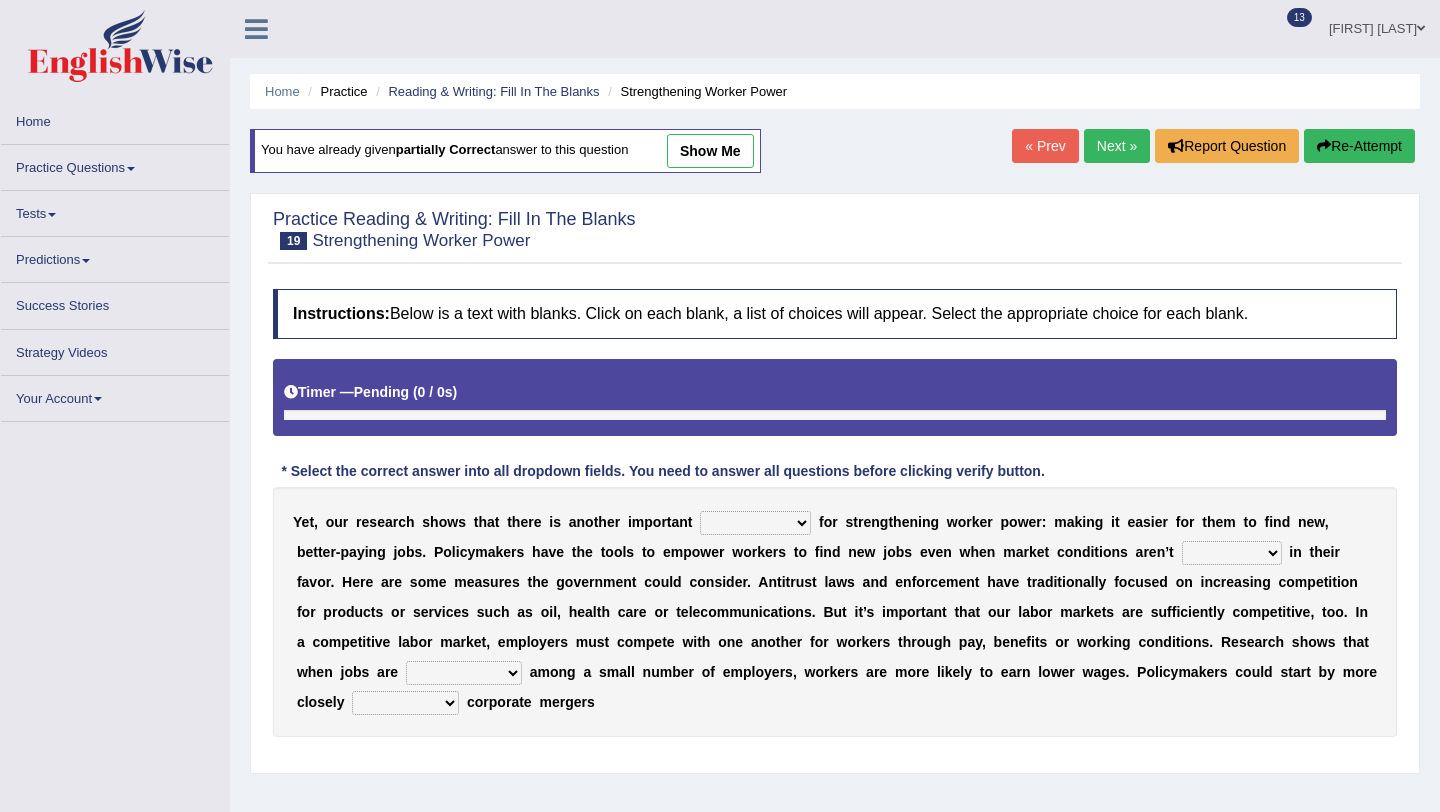 scroll, scrollTop: 46, scrollLeft: 0, axis: vertical 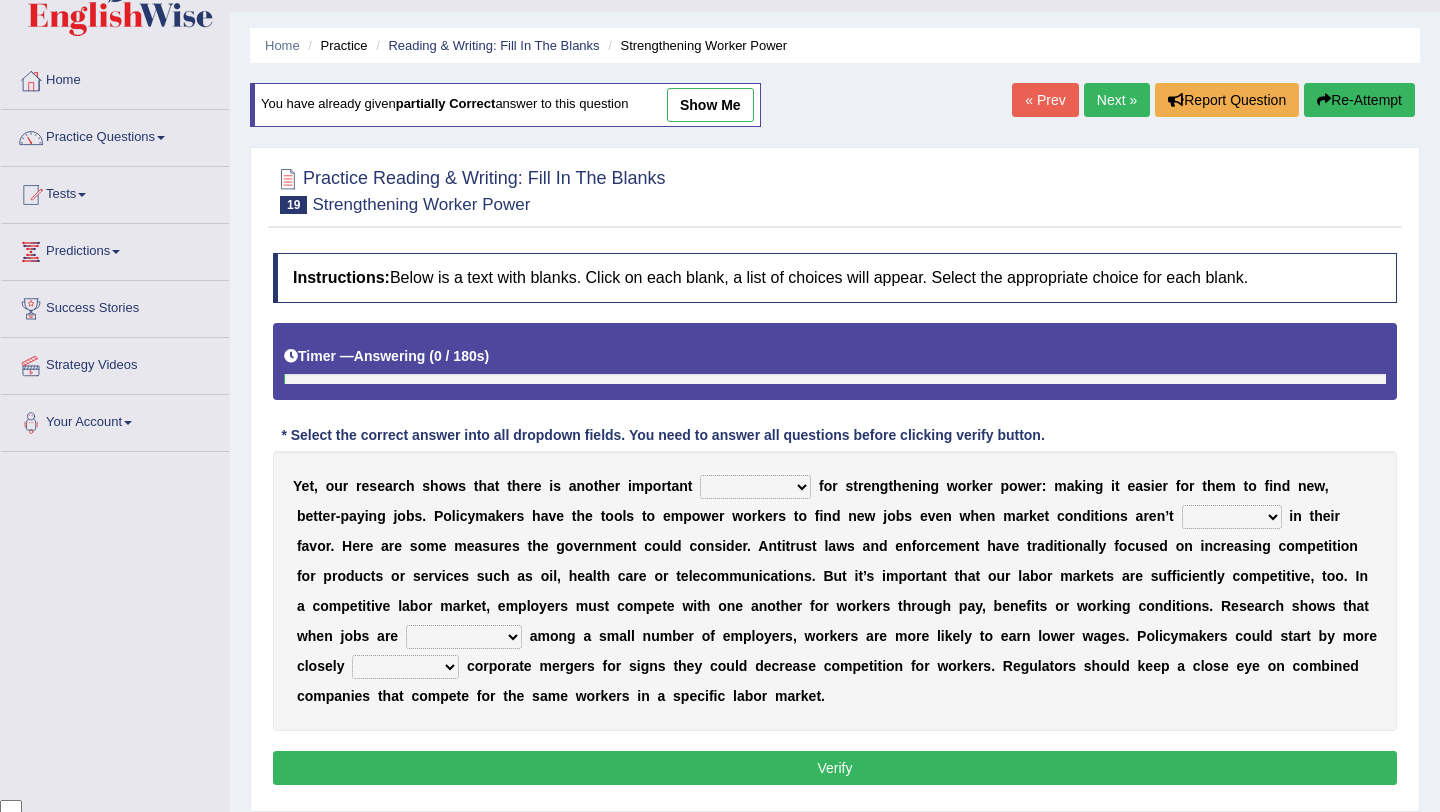 click on "avail engagement avenue annual" at bounding box center [755, 487] 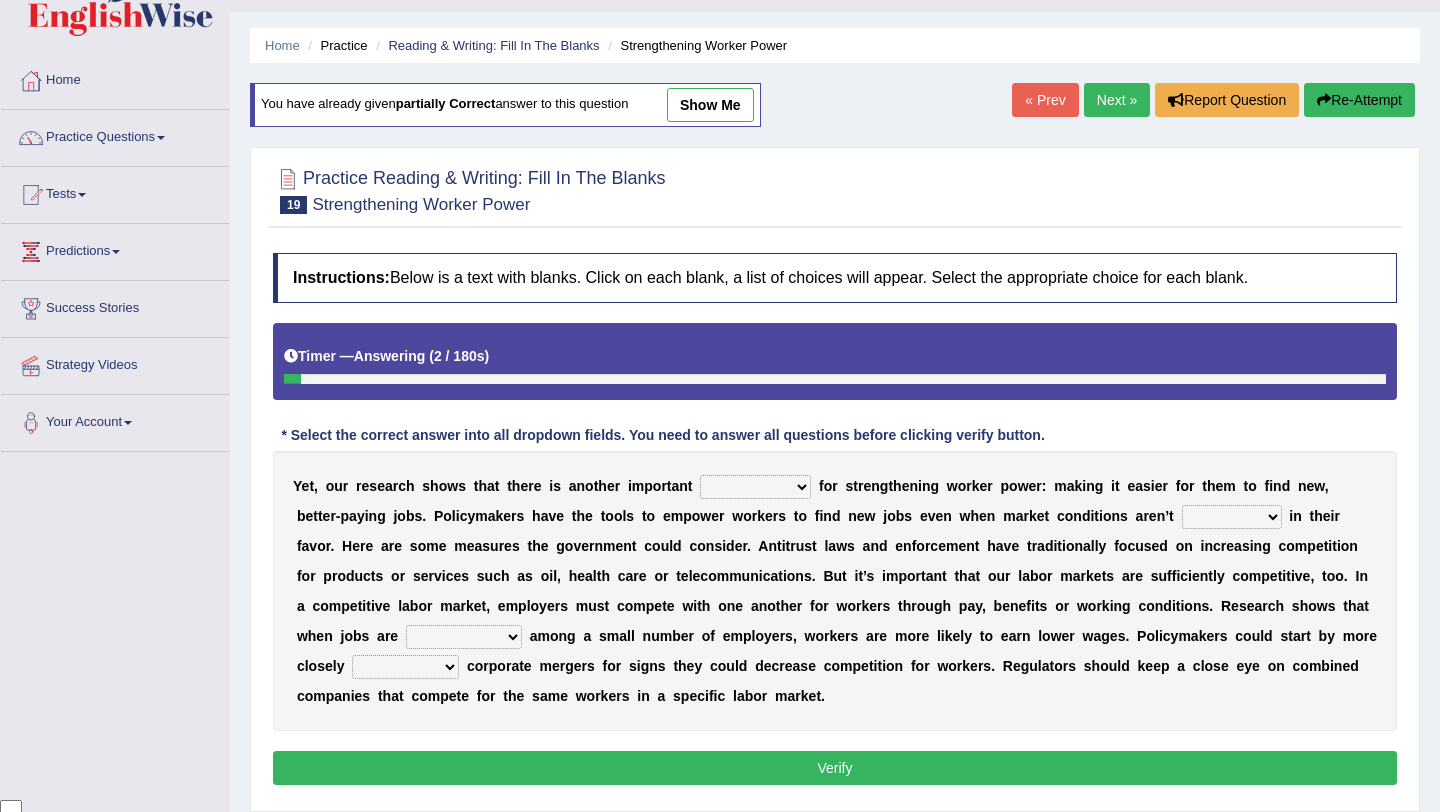 select on "avenue" 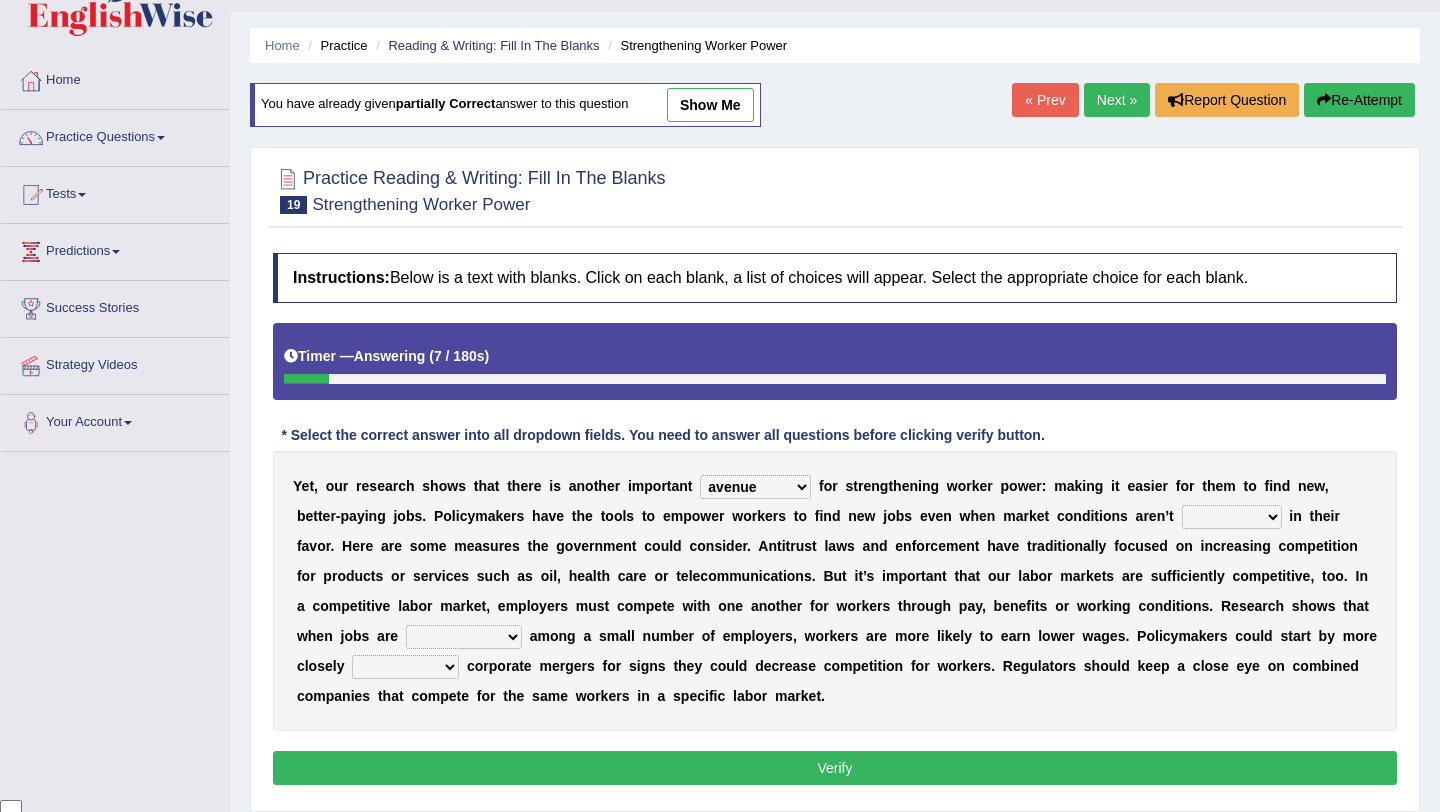 click on "profitable titchy temperate tilted" at bounding box center (1232, 517) 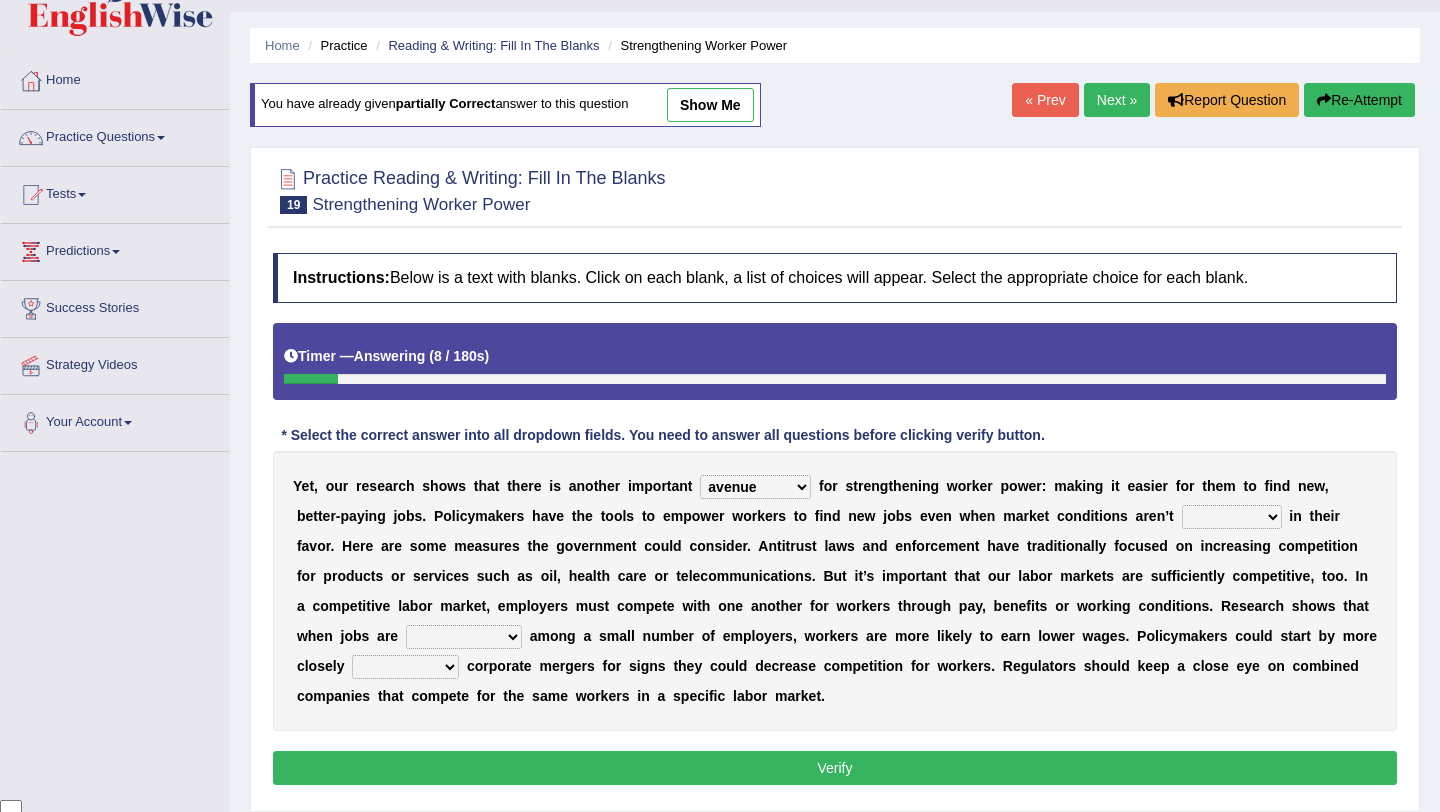 select on "tilted" 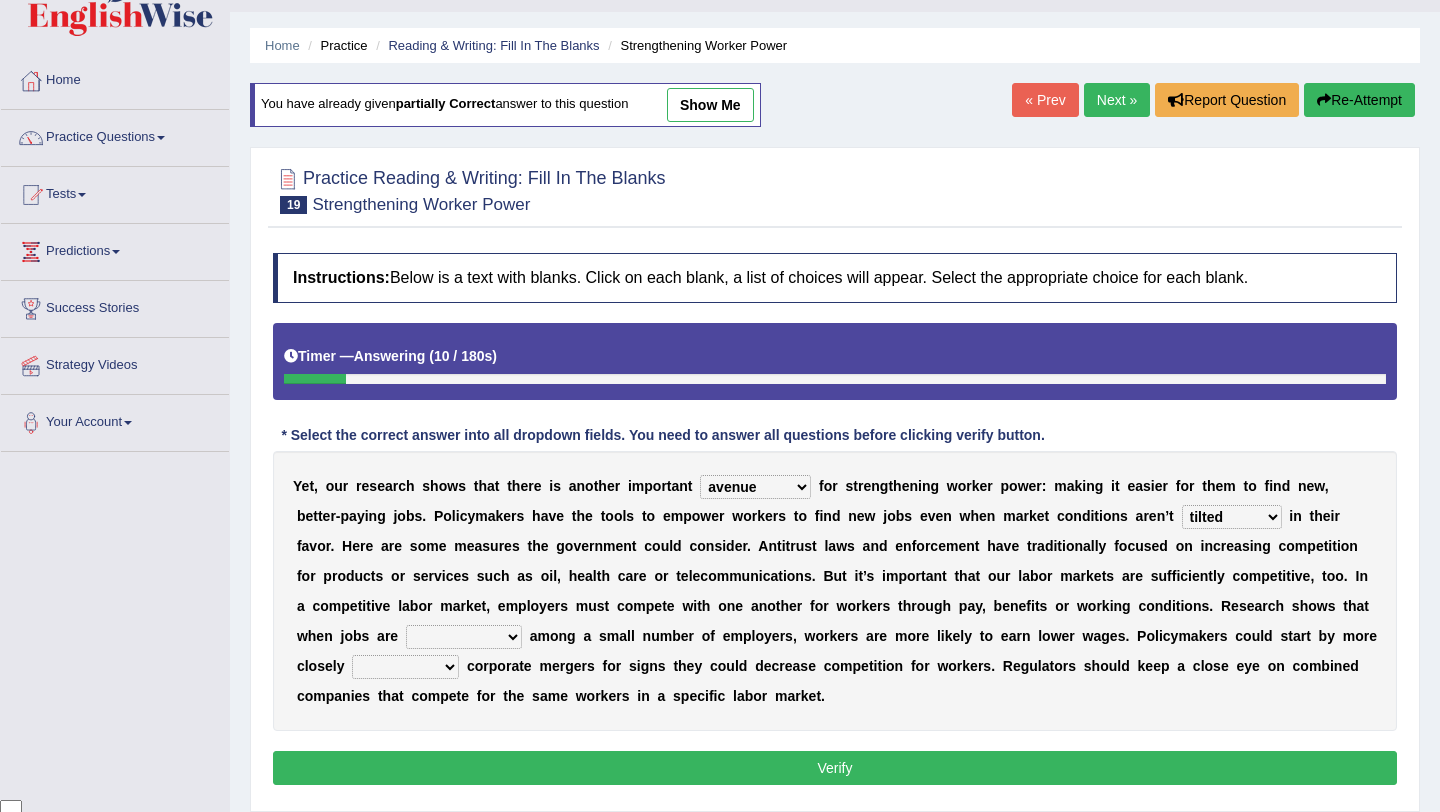 click on "constrained tremendous concentric concentrated" at bounding box center [464, 637] 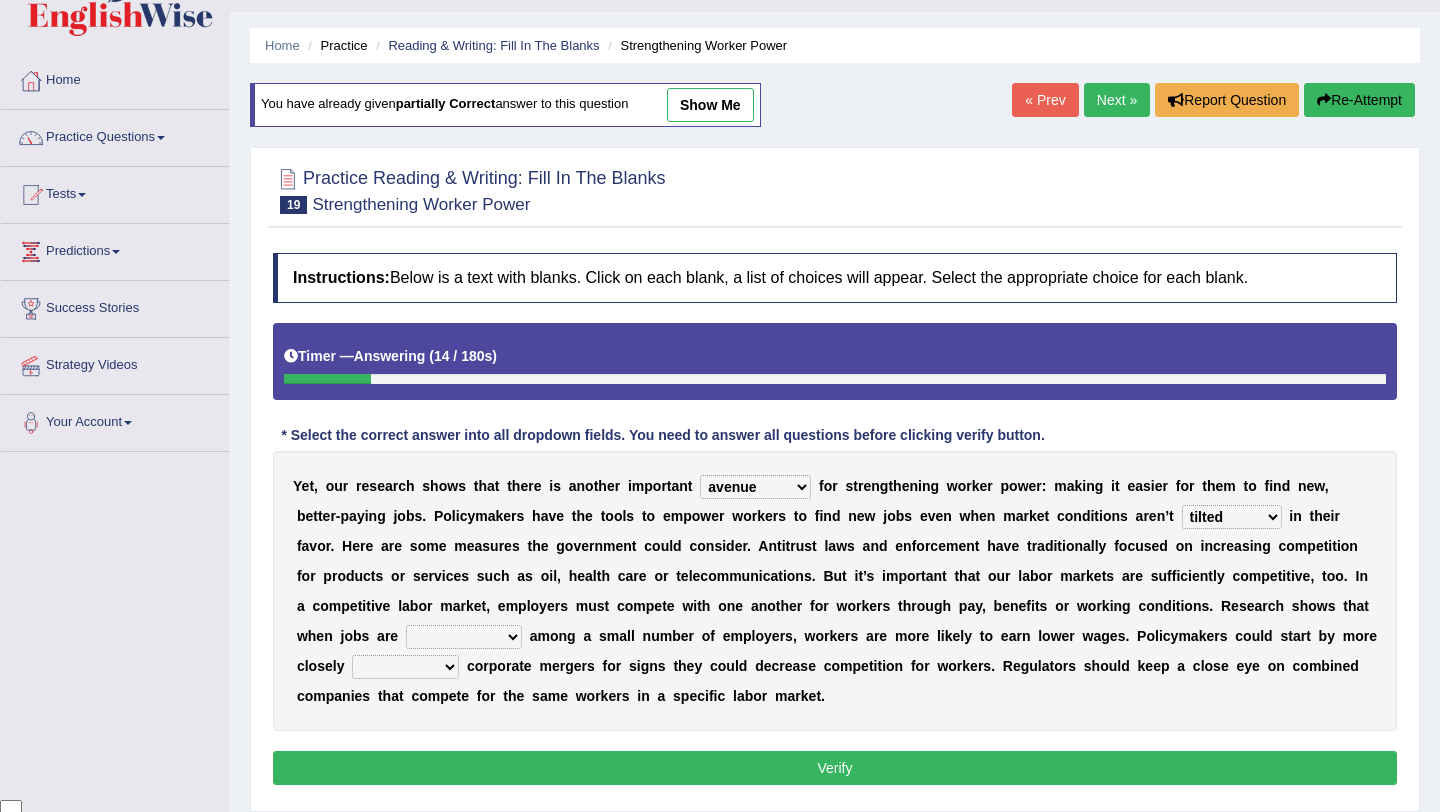 select on "concentrated" 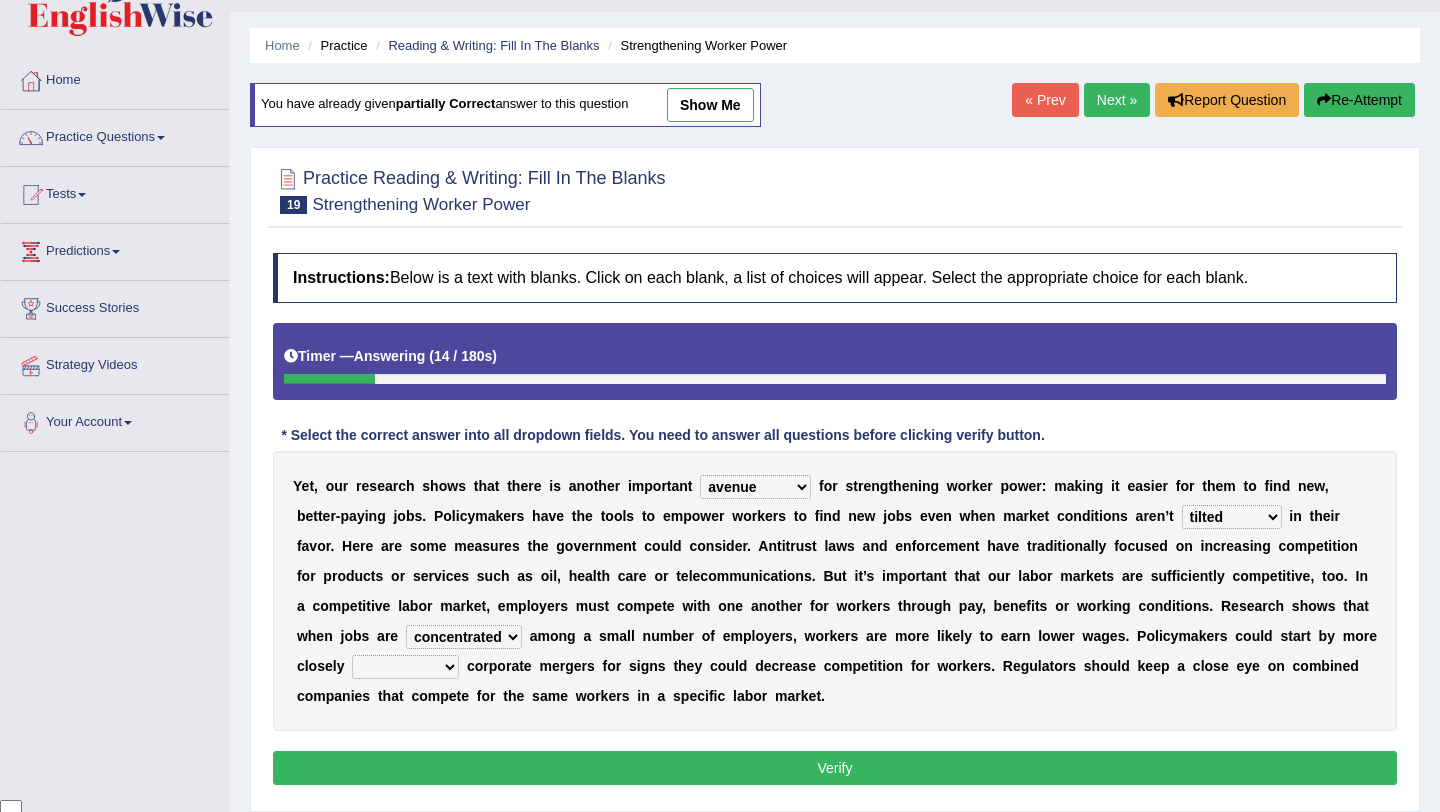 click on "scrutinizing originating scripting emulating" at bounding box center (405, 667) 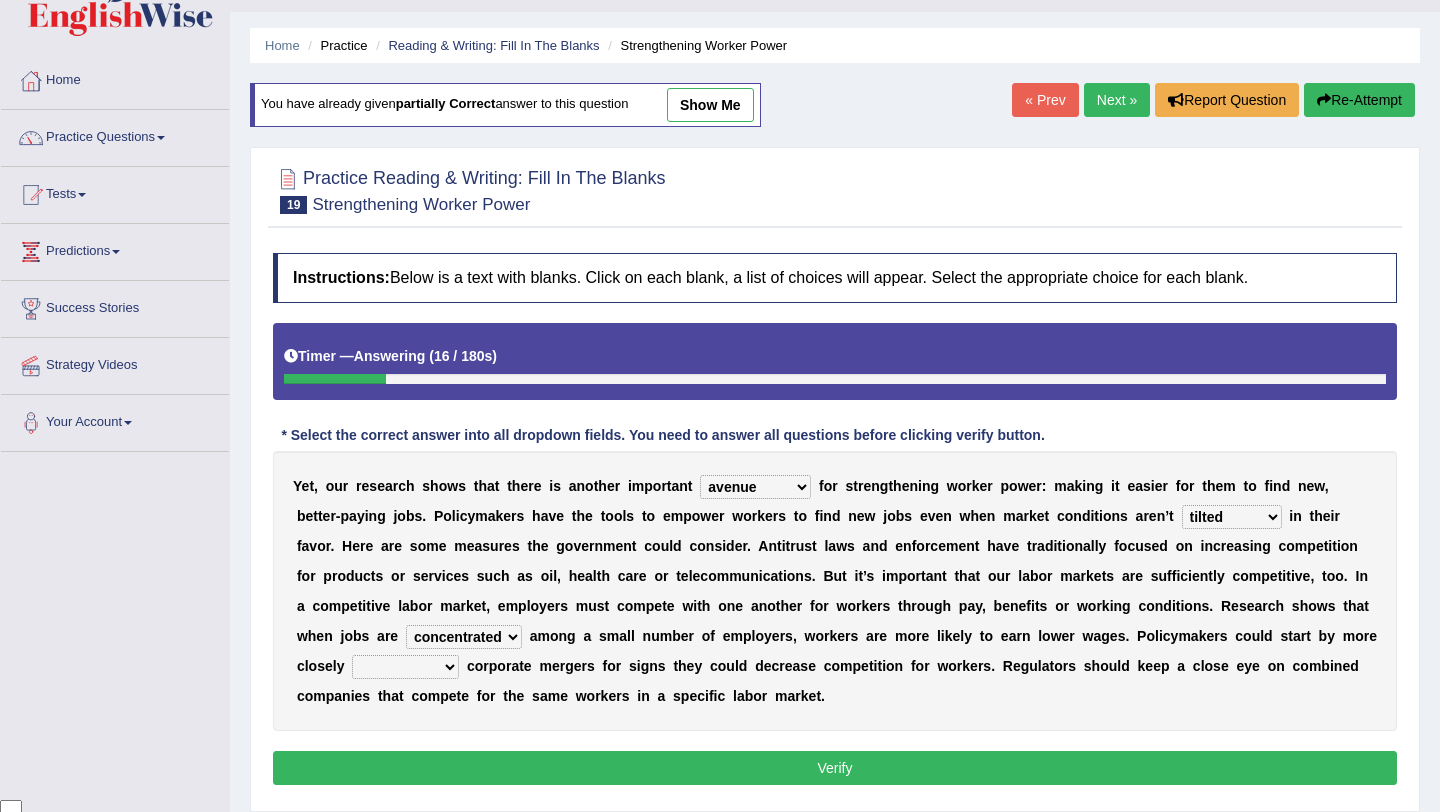 select on "scrutinizing" 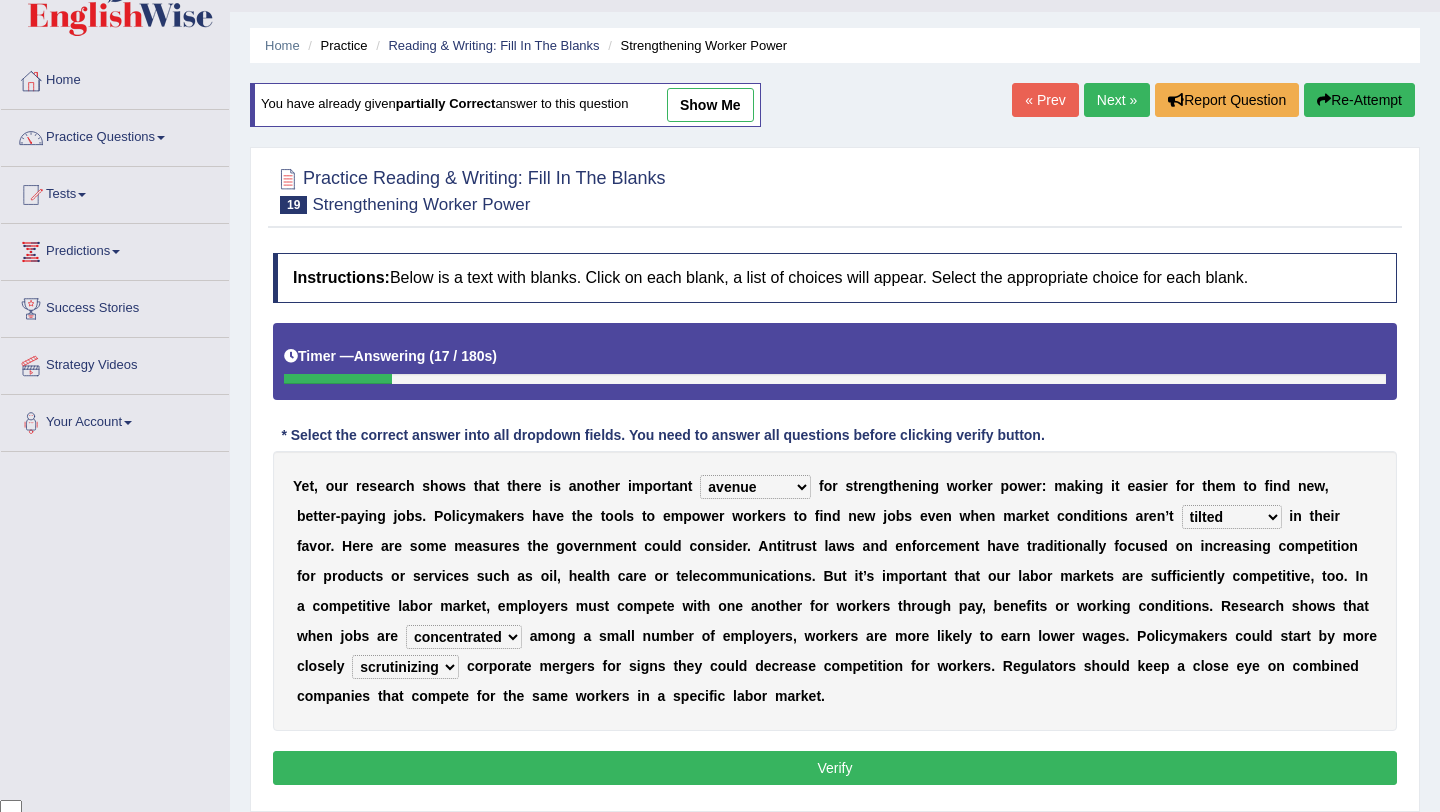 click on "Verify" at bounding box center (835, 768) 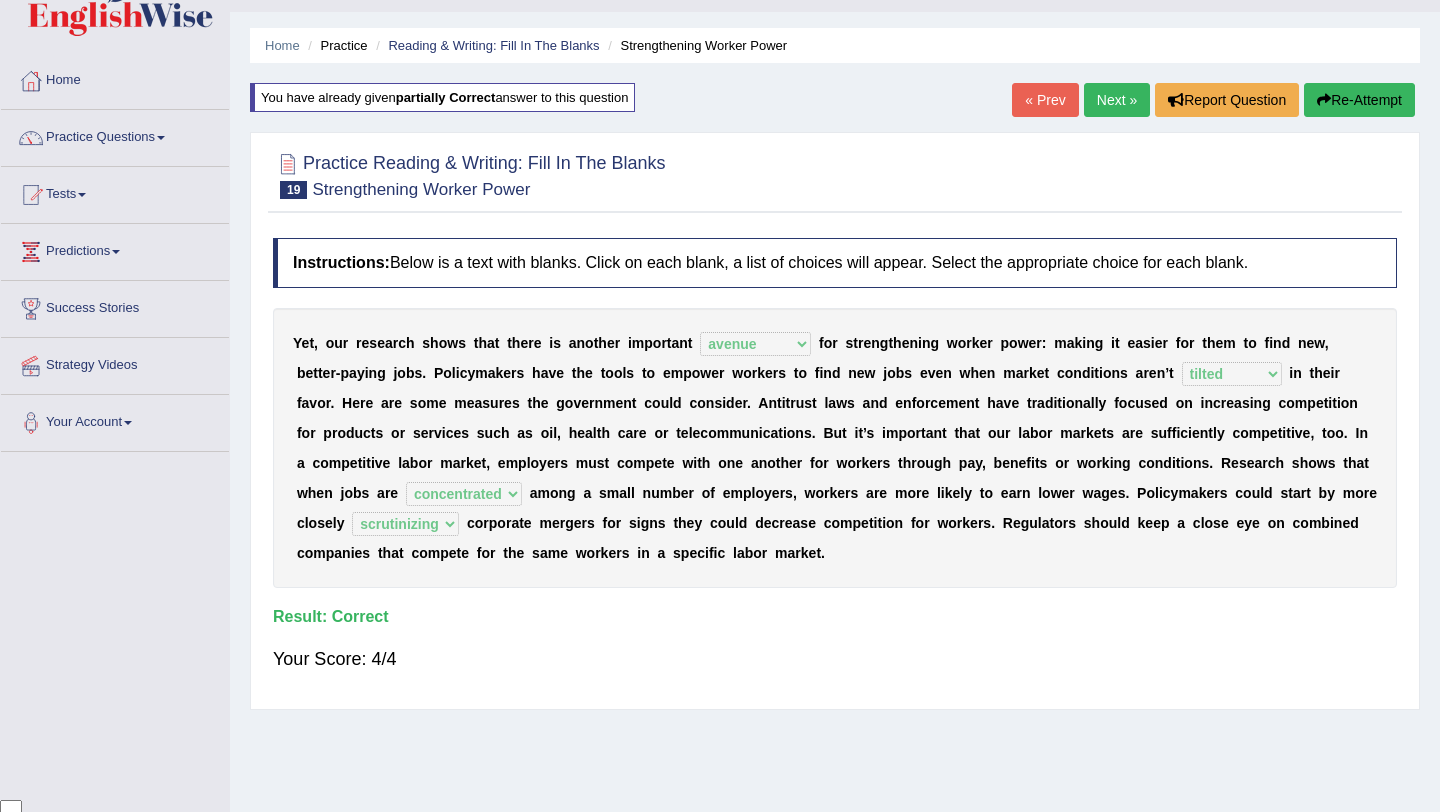 scroll, scrollTop: 0, scrollLeft: 0, axis: both 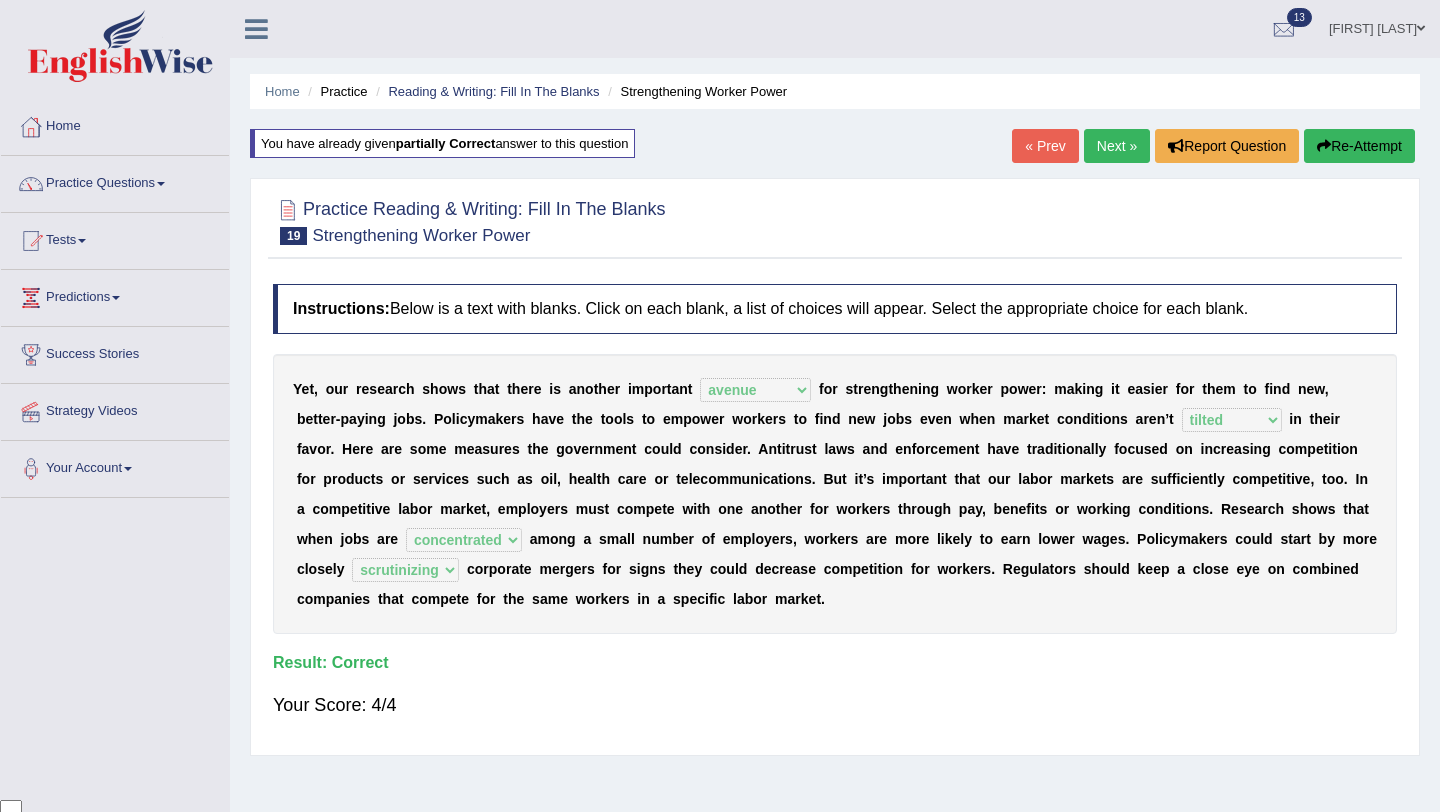 click on "Next »" at bounding box center [1117, 146] 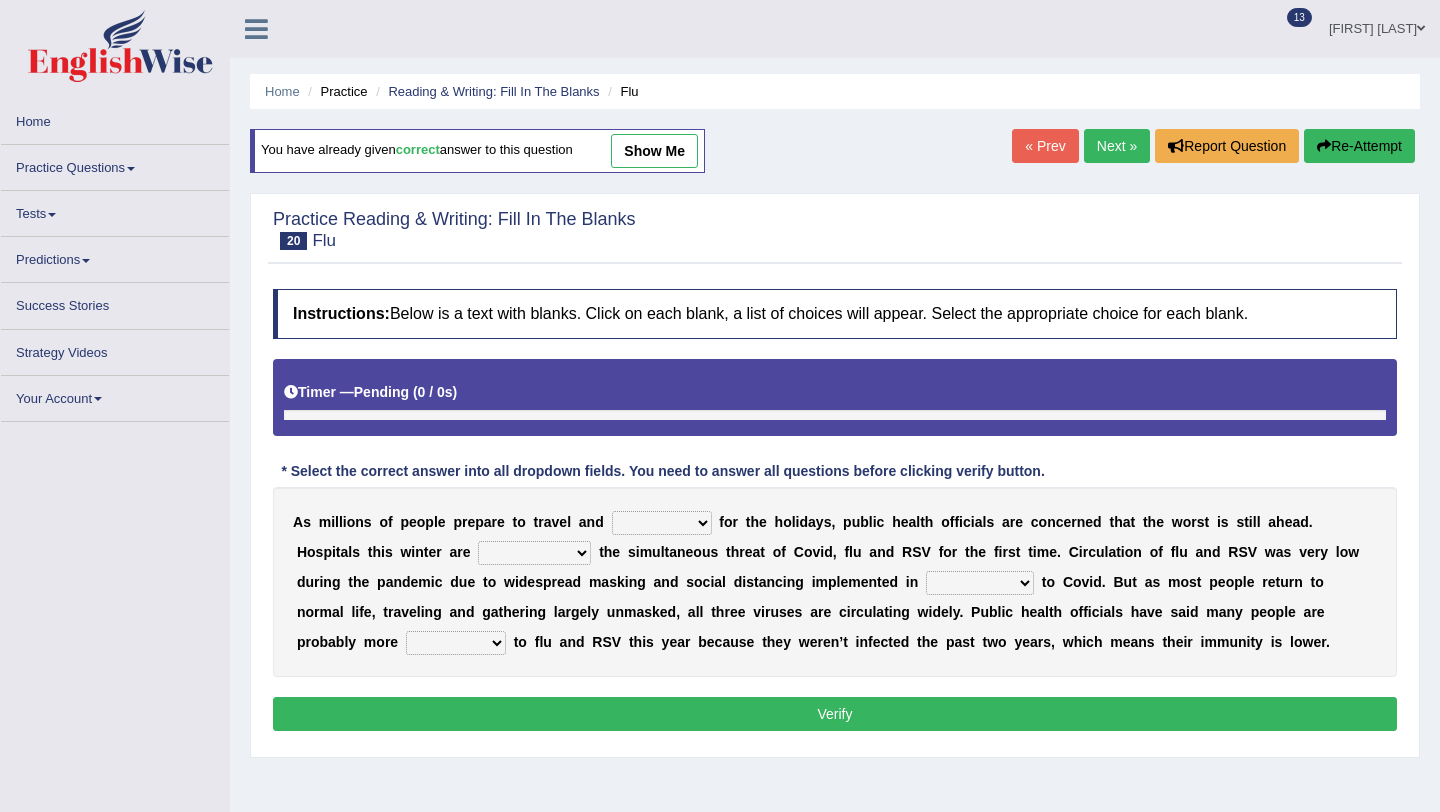 scroll, scrollTop: 0, scrollLeft: 0, axis: both 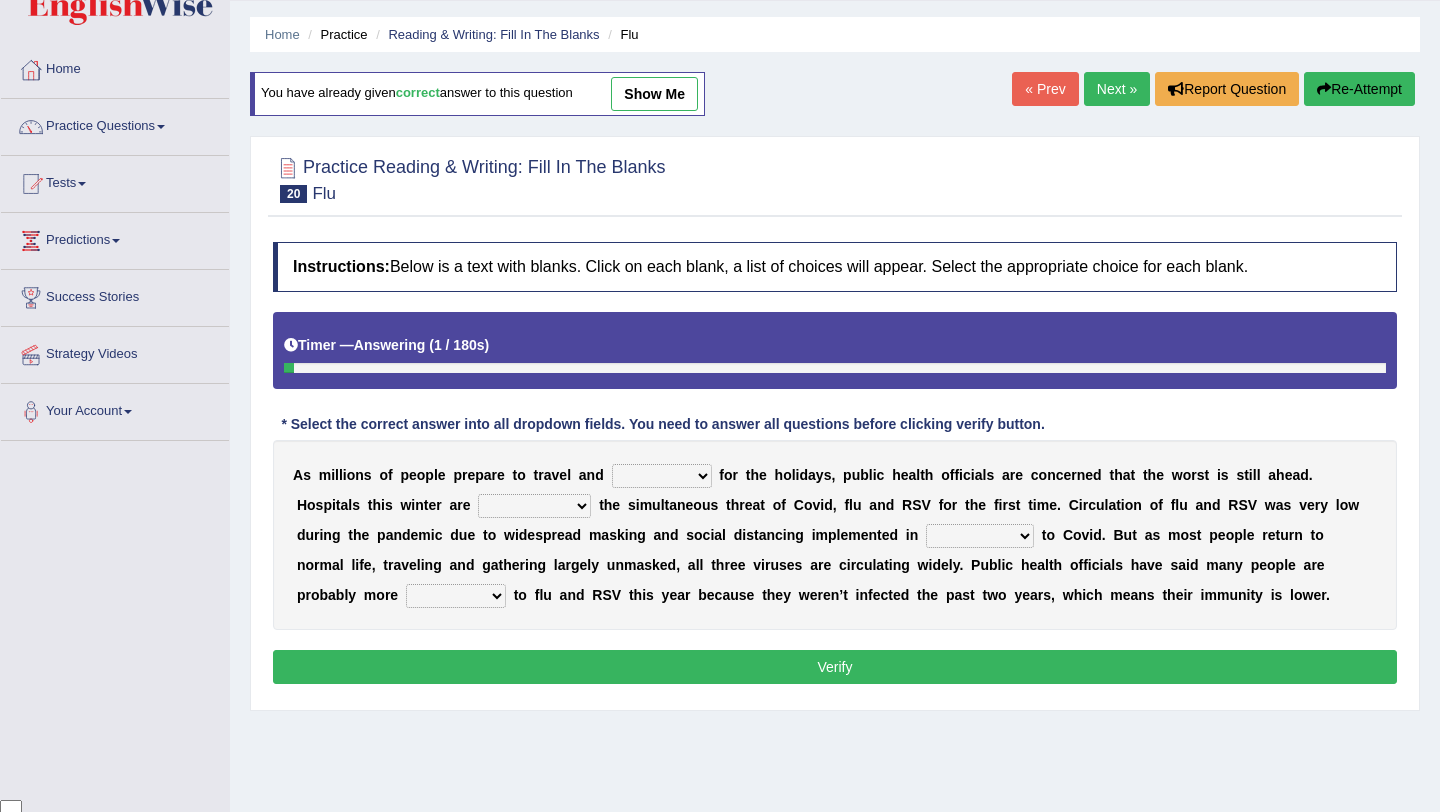 click on "Next »" at bounding box center (1117, 89) 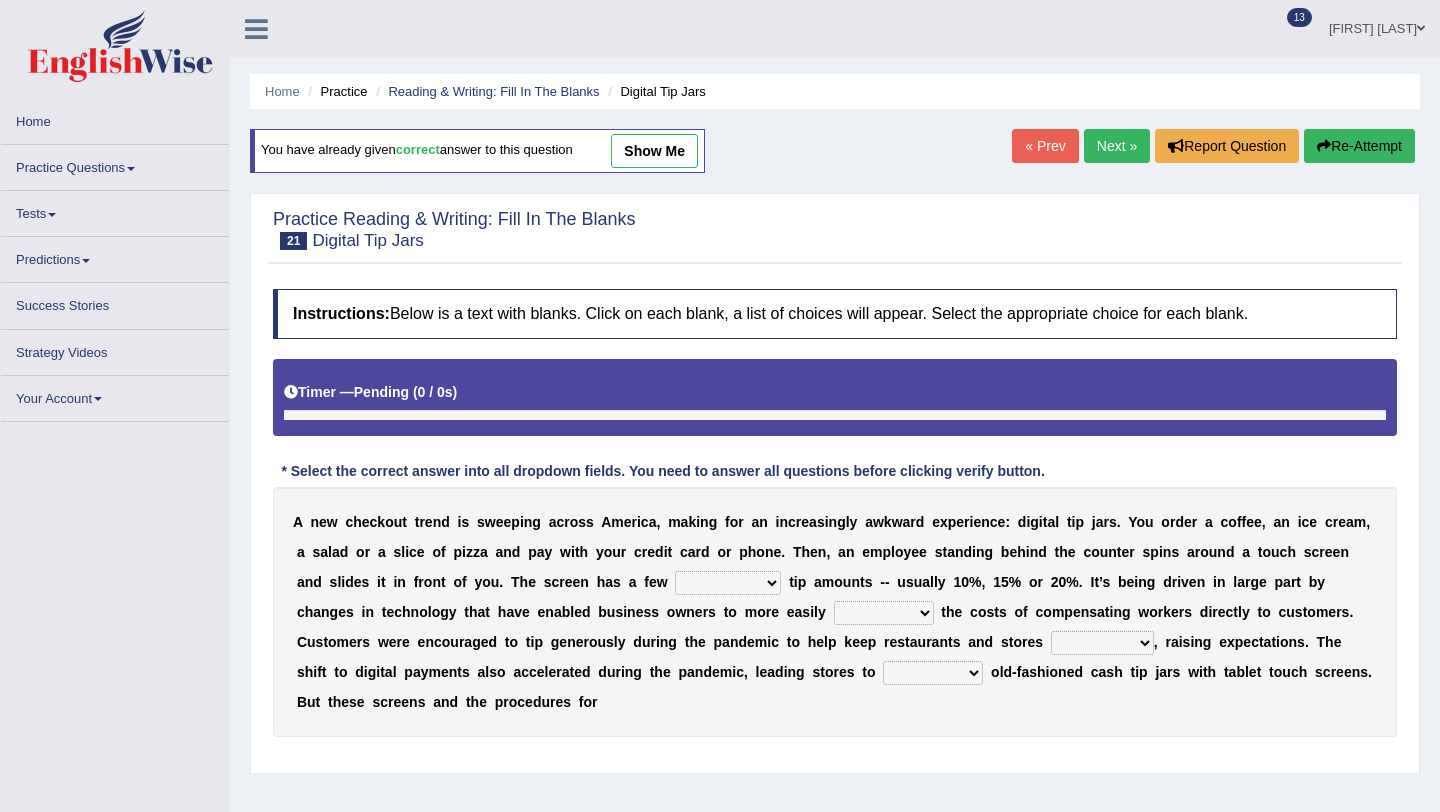 scroll, scrollTop: 0, scrollLeft: 0, axis: both 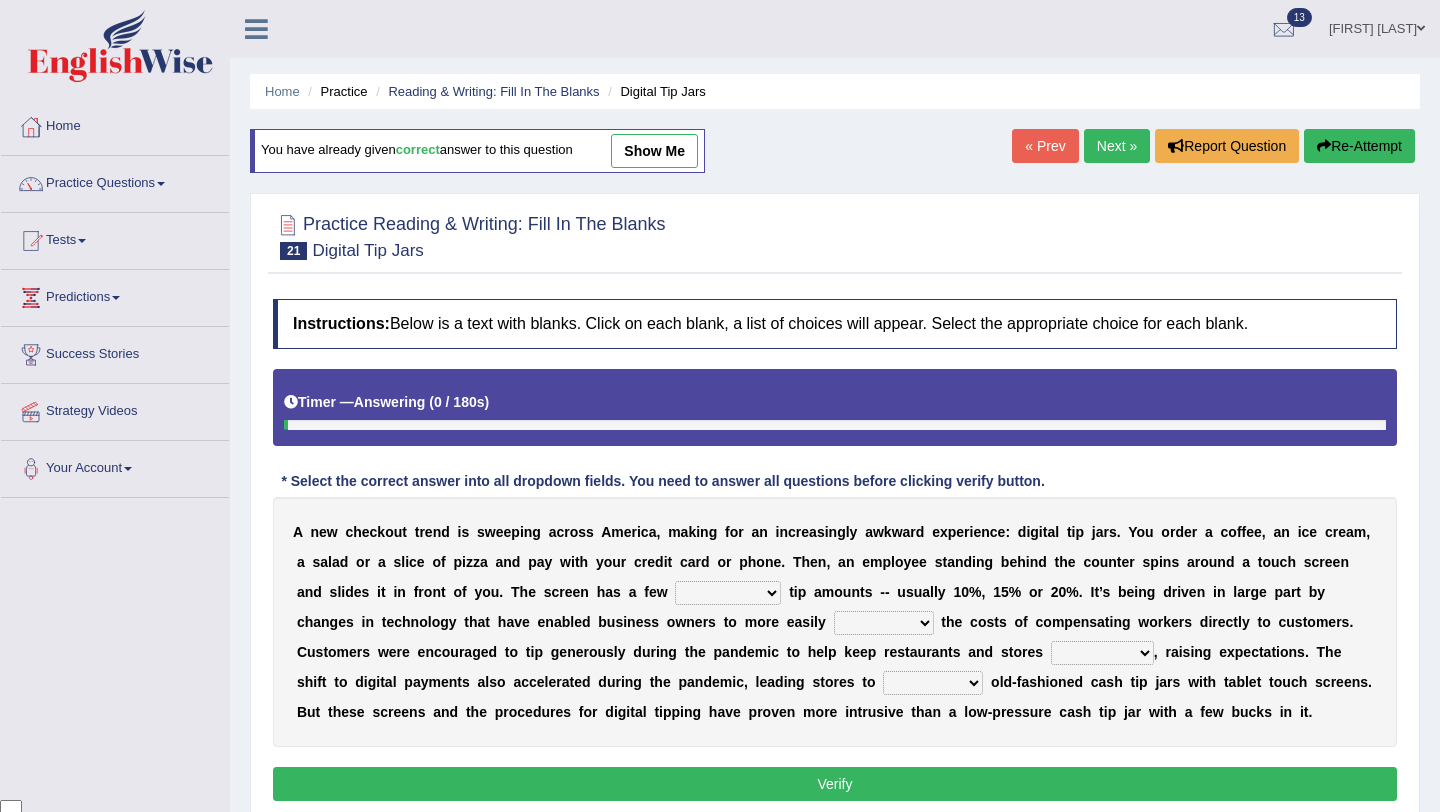 click on "Home
Practice
Reading & Writing: Fill In The Blanks
Digital Tip Jars" at bounding box center [835, 91] 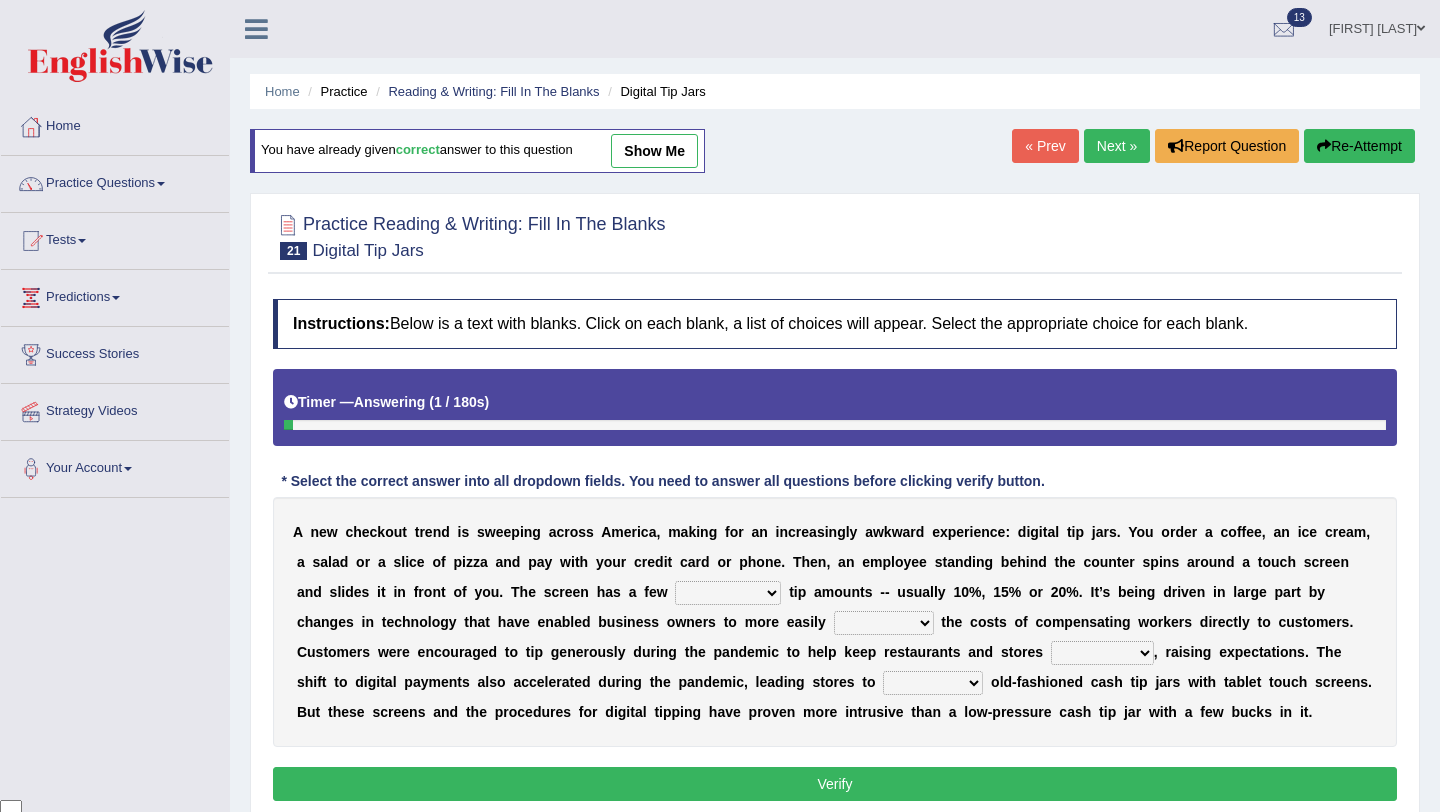 click on "Next »" at bounding box center [1117, 146] 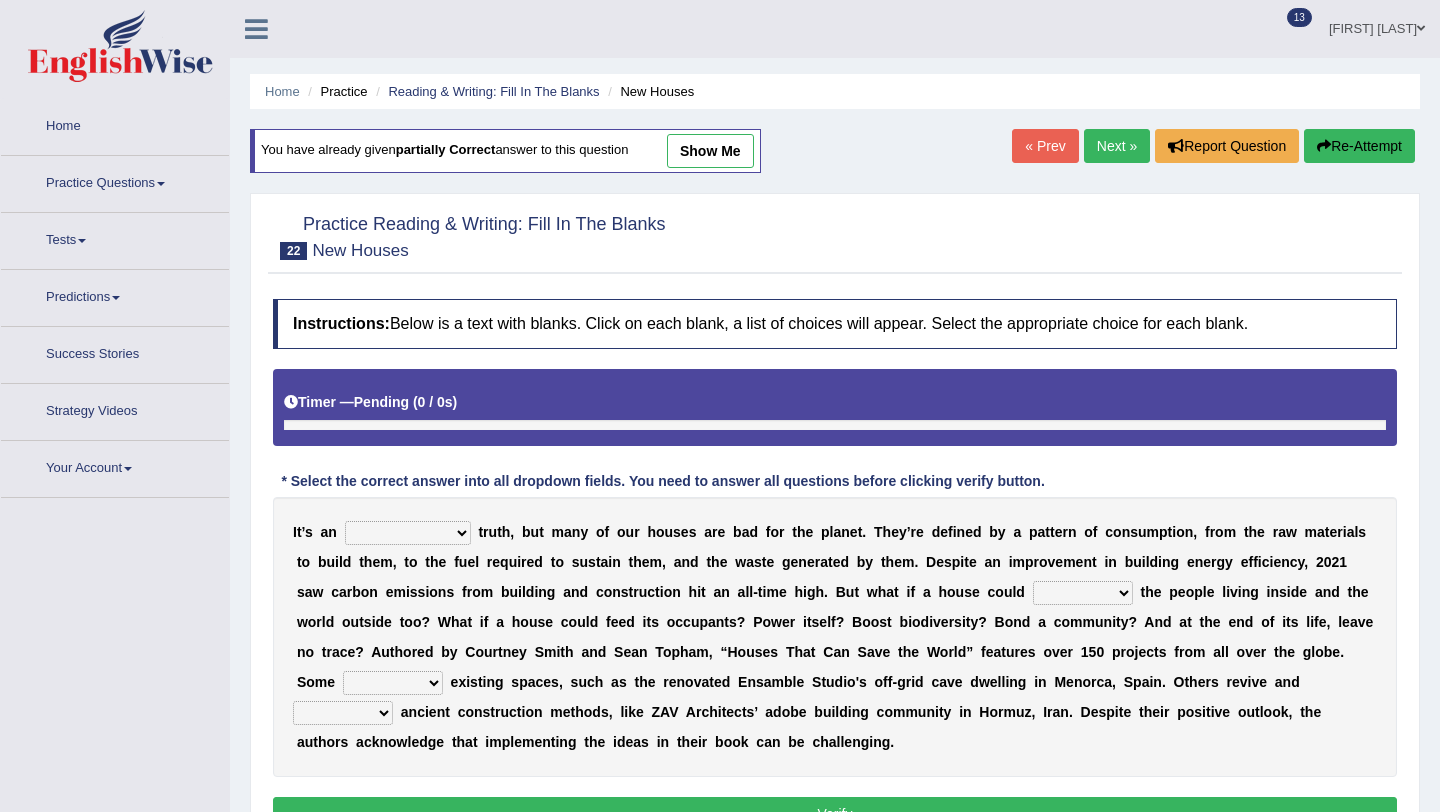 scroll, scrollTop: 0, scrollLeft: 0, axis: both 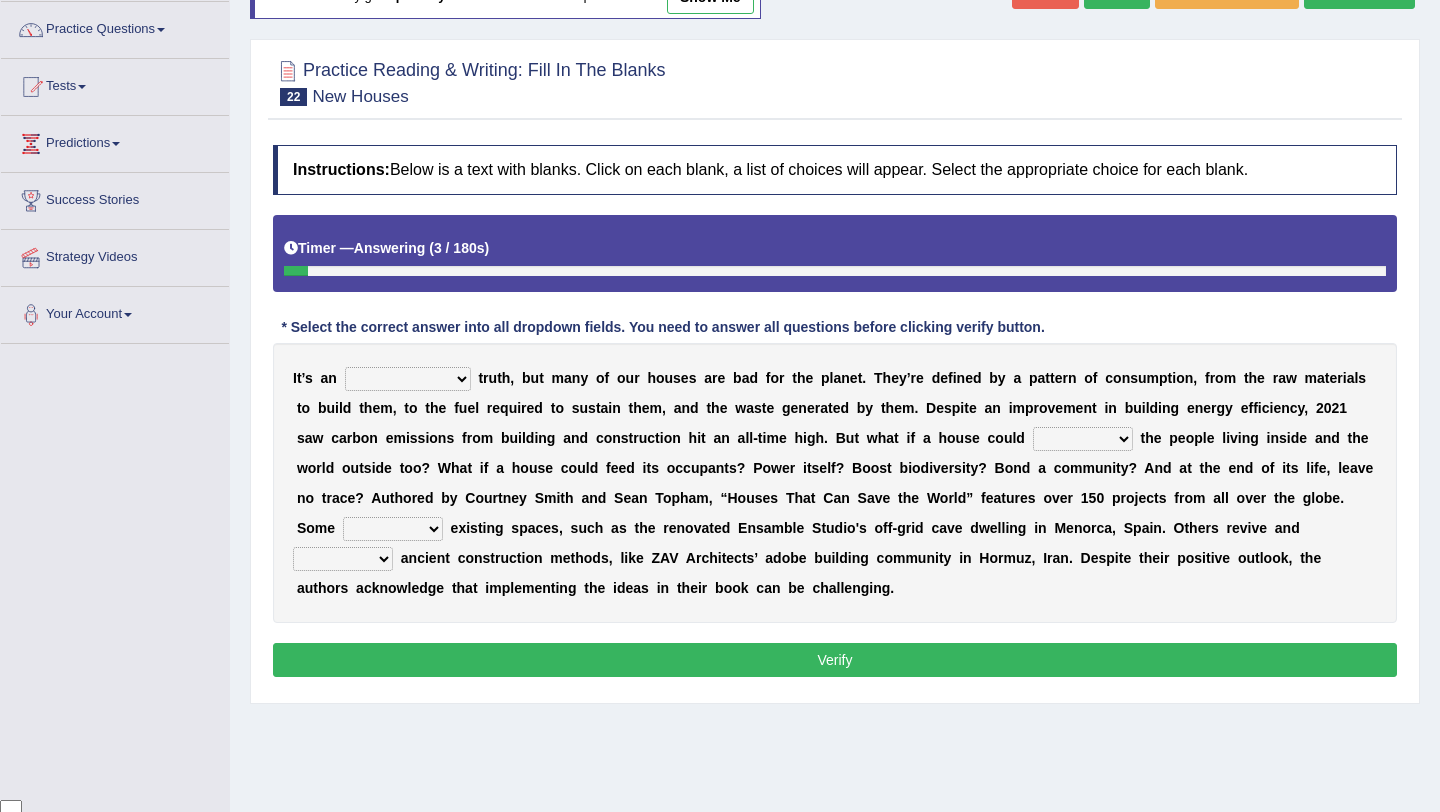 click on "unrivaled unstable uncomfortable uncapped" at bounding box center (408, 379) 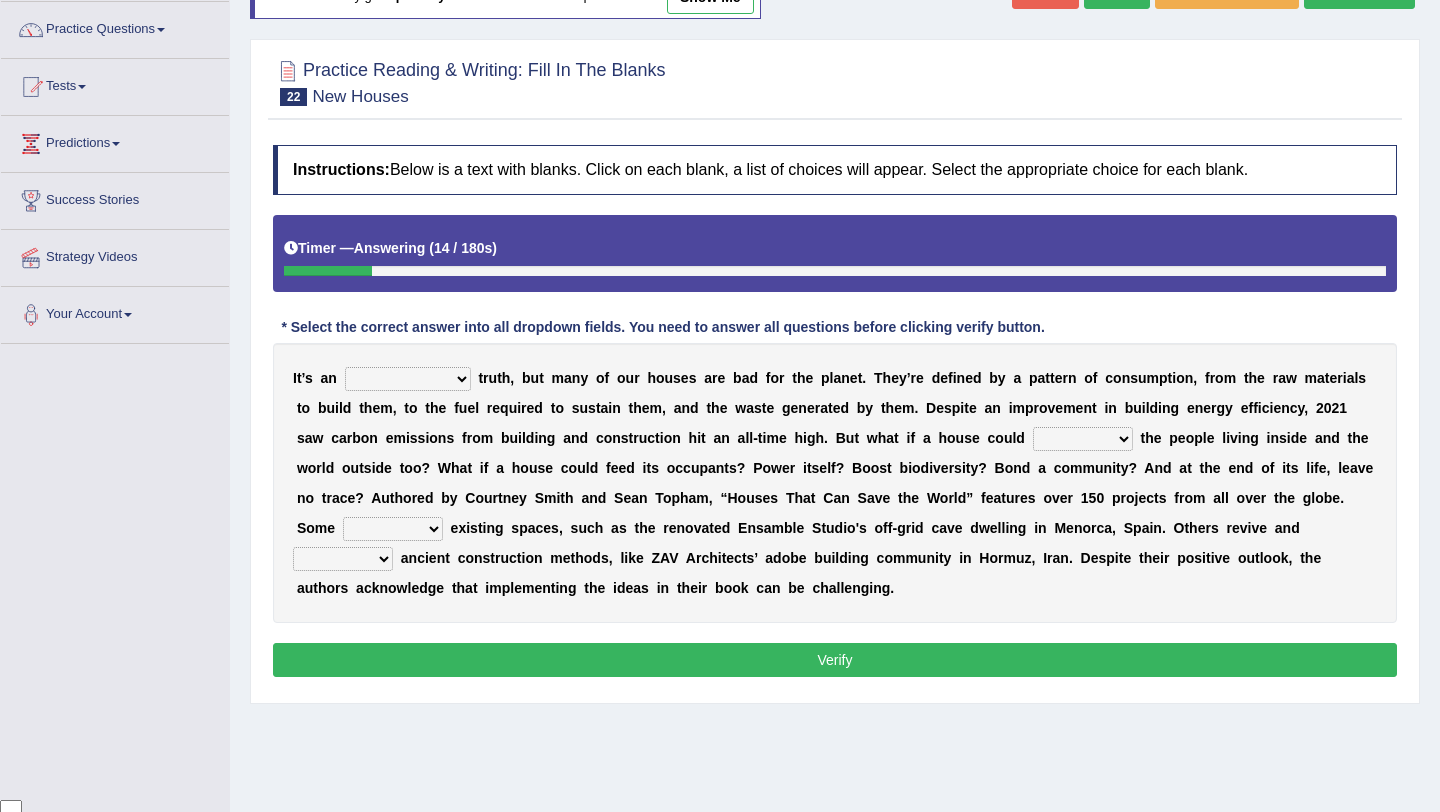 select on "unrivaled" 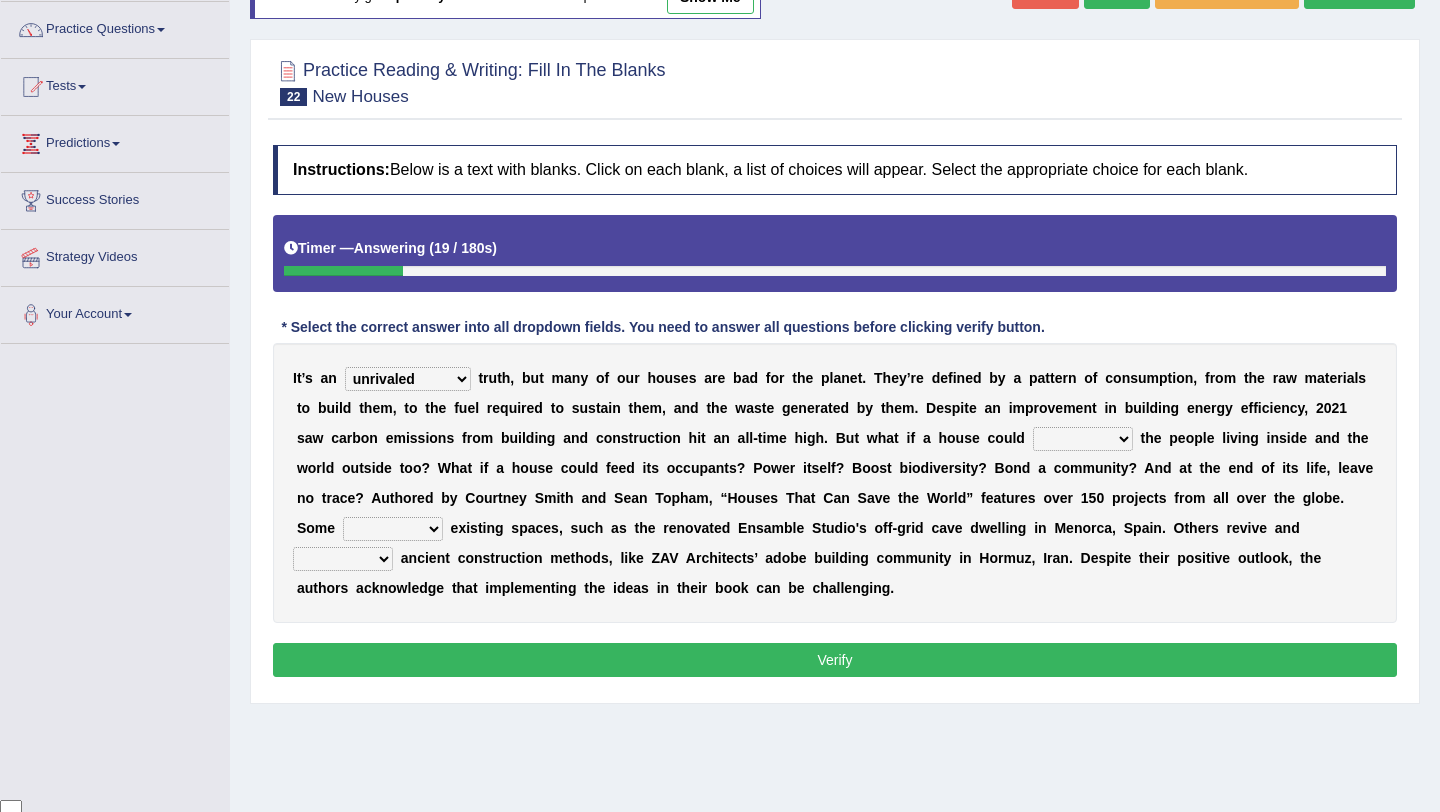 click on "survive mimic dominate nurture" at bounding box center [1083, 439] 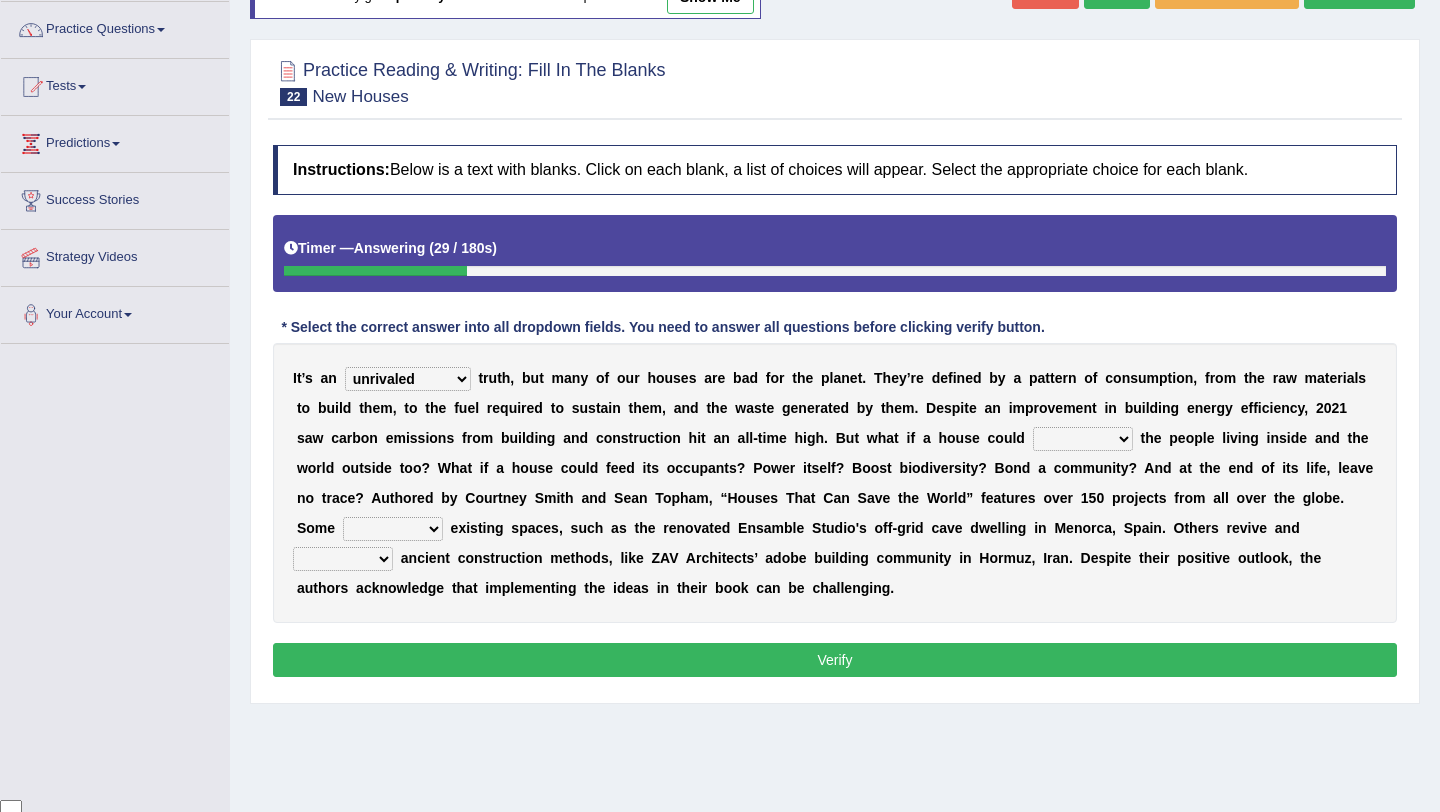 select on "nurture" 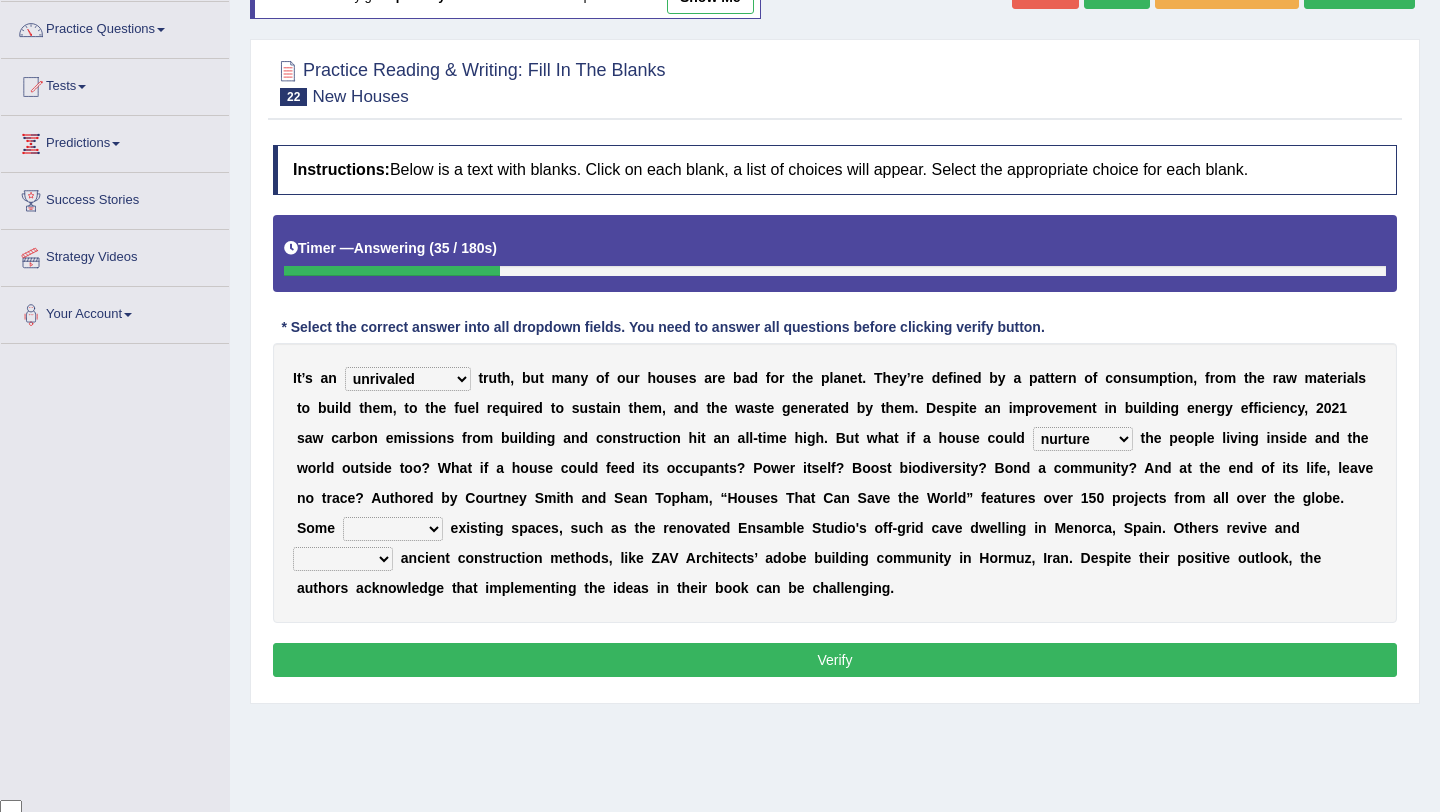 click on "delve automate repurpose reckon" at bounding box center (393, 529) 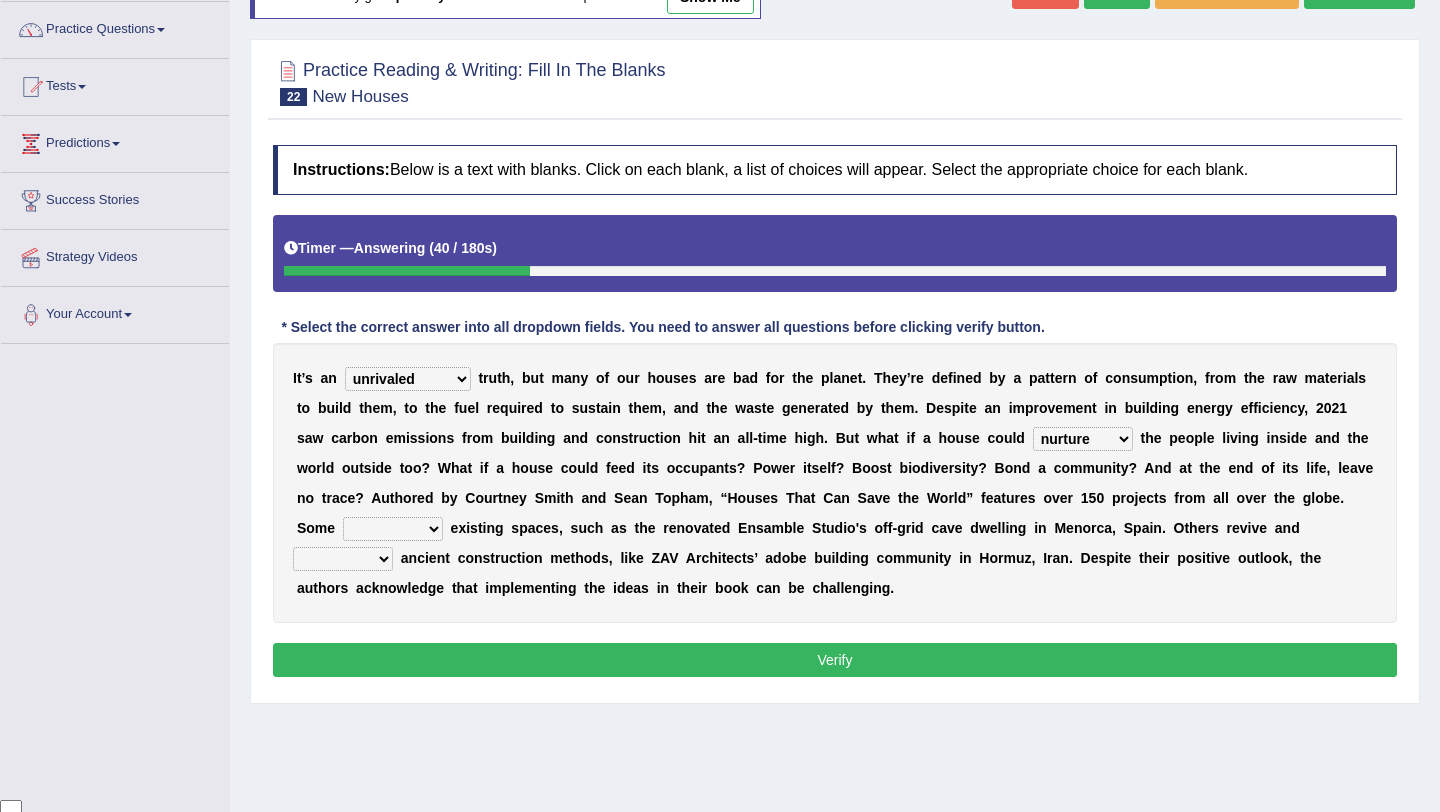 select on "reckon" 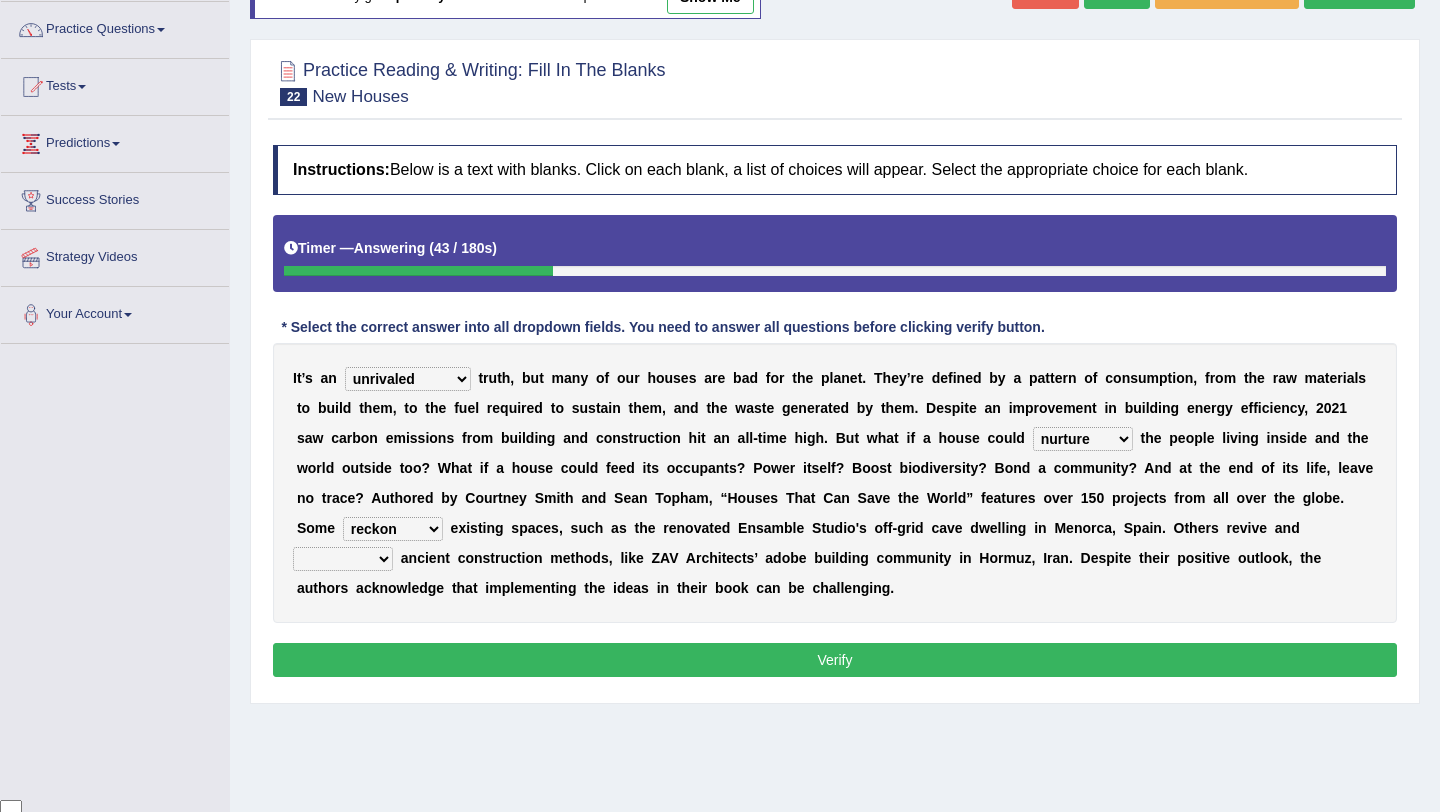 click on "produce relate update change" at bounding box center (343, 559) 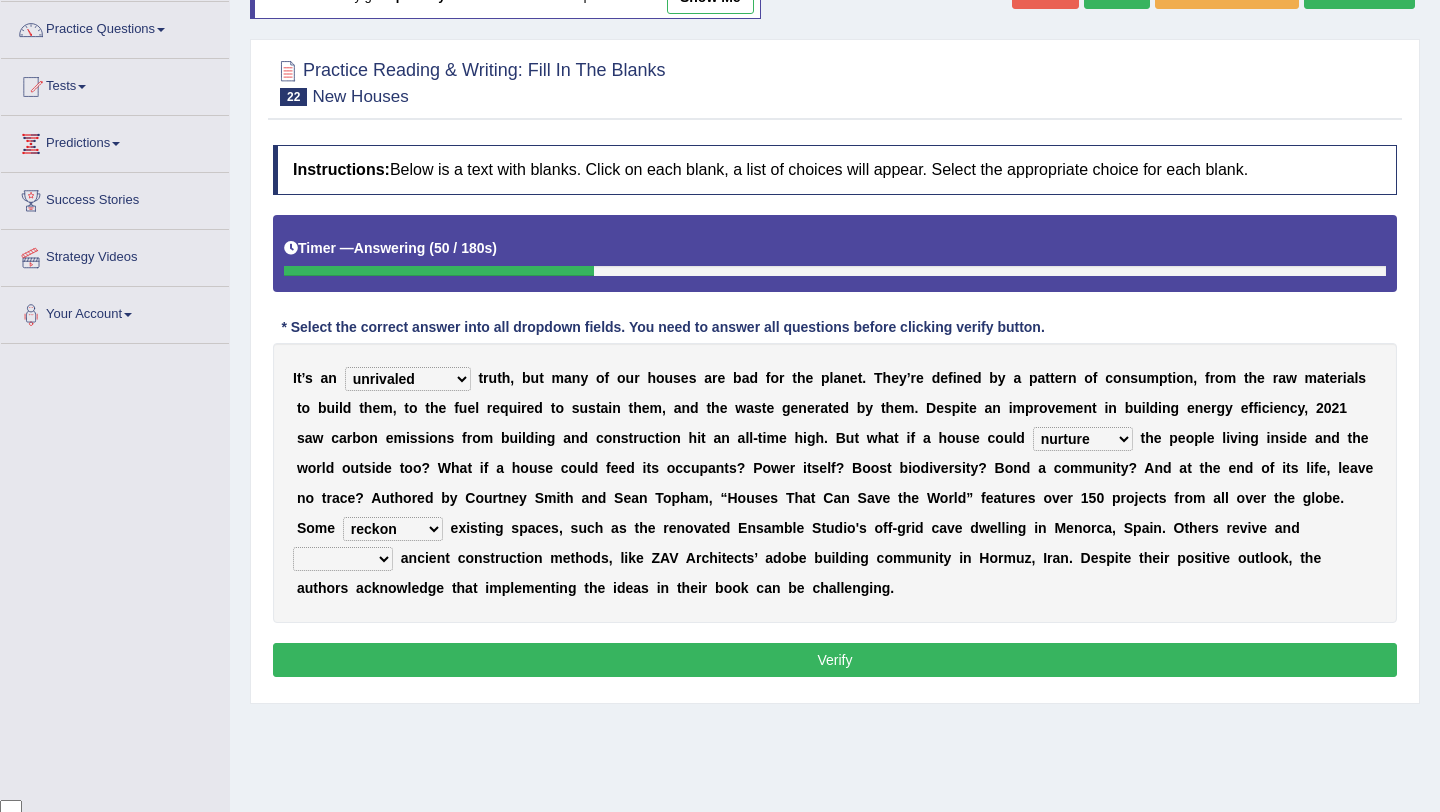 select on "relate" 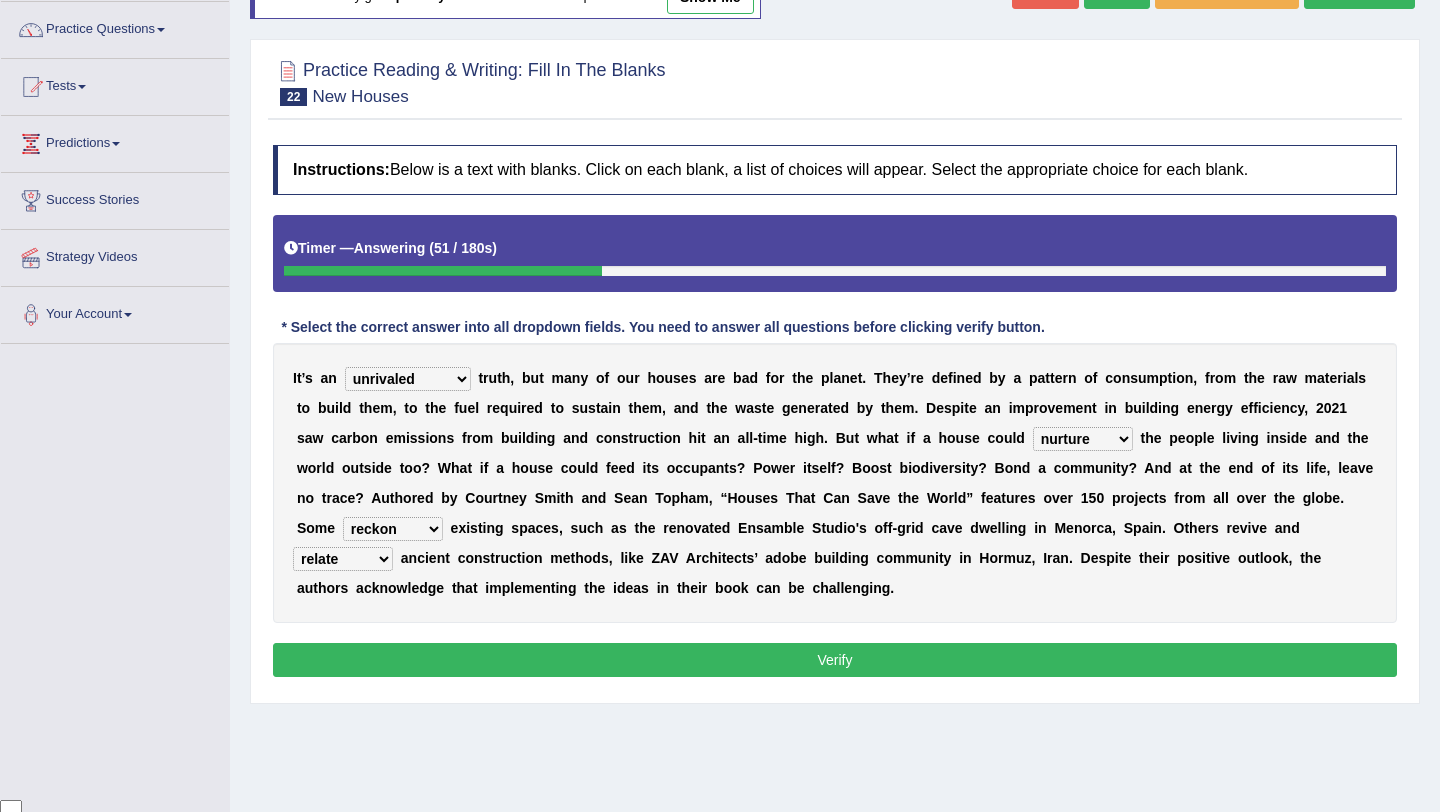click on "Verify" at bounding box center [835, 660] 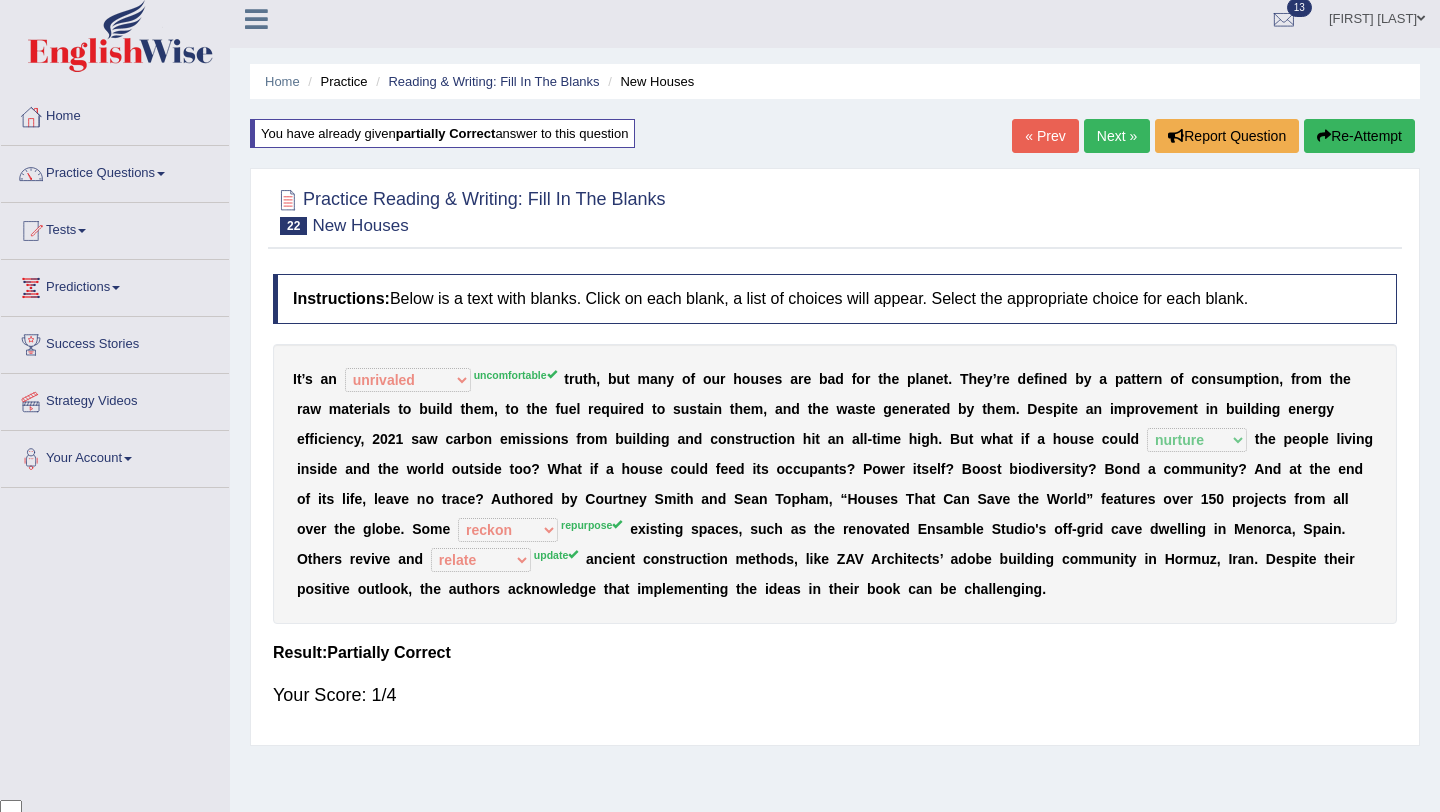 scroll, scrollTop: 0, scrollLeft: 0, axis: both 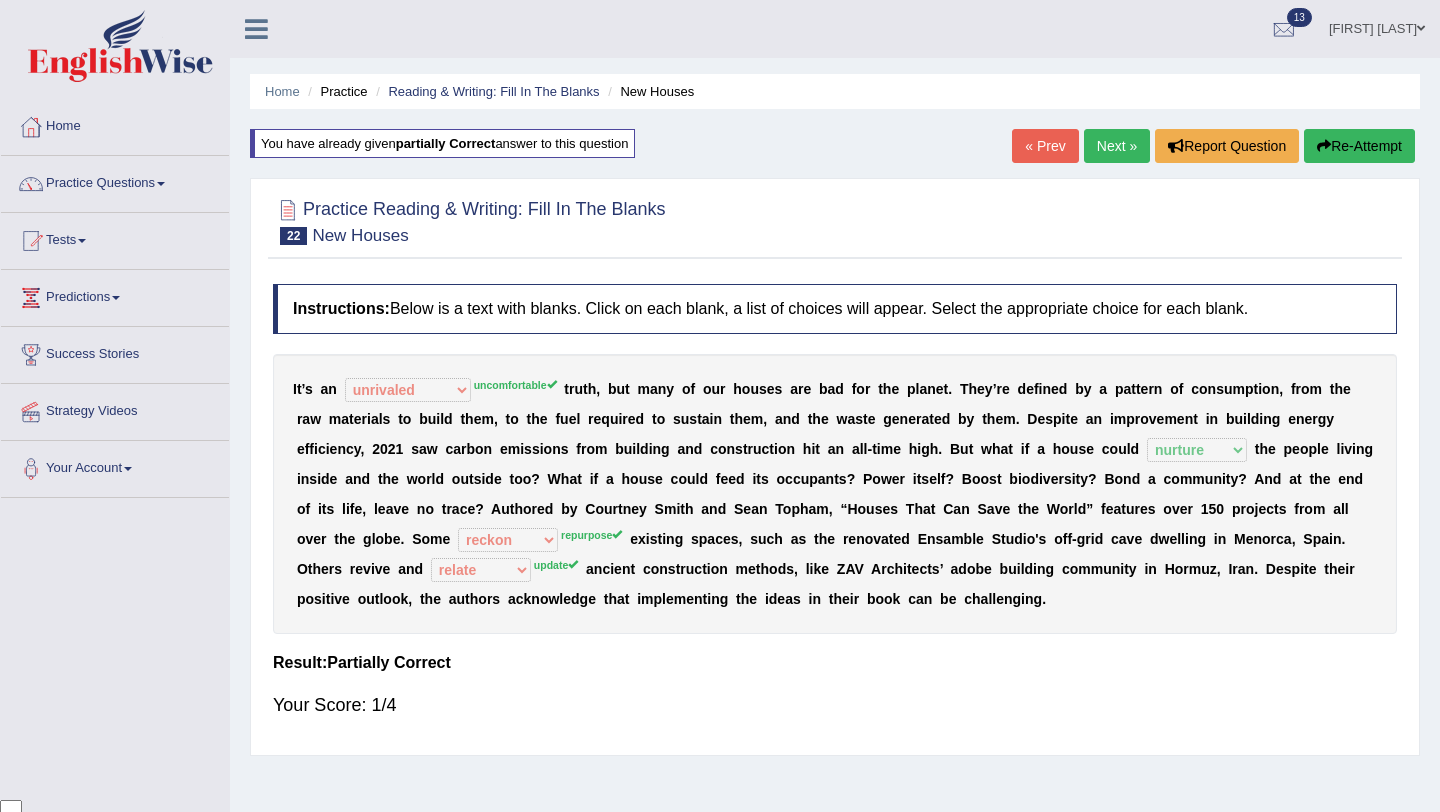 click on "Re-Attempt" at bounding box center (1359, 146) 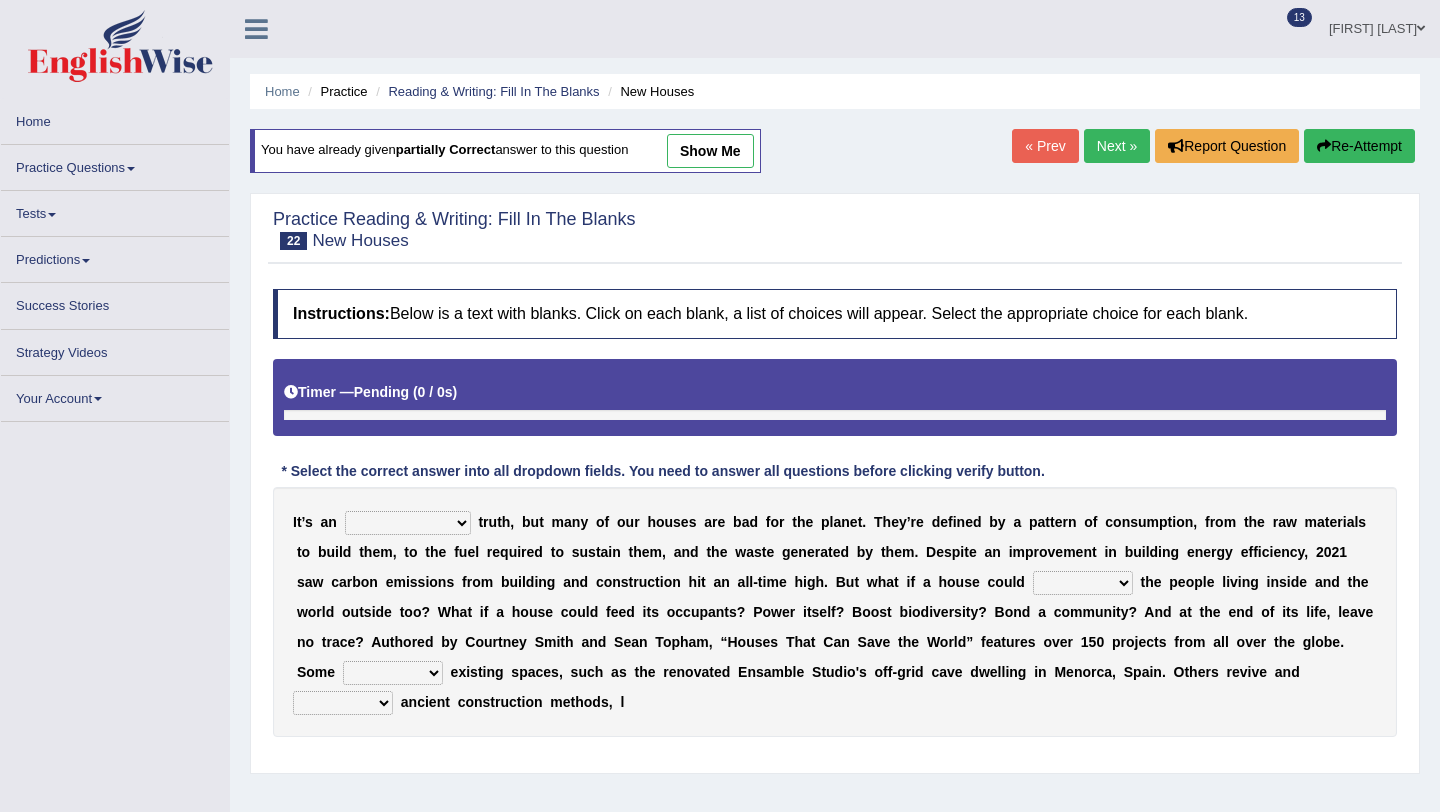 scroll, scrollTop: 0, scrollLeft: 0, axis: both 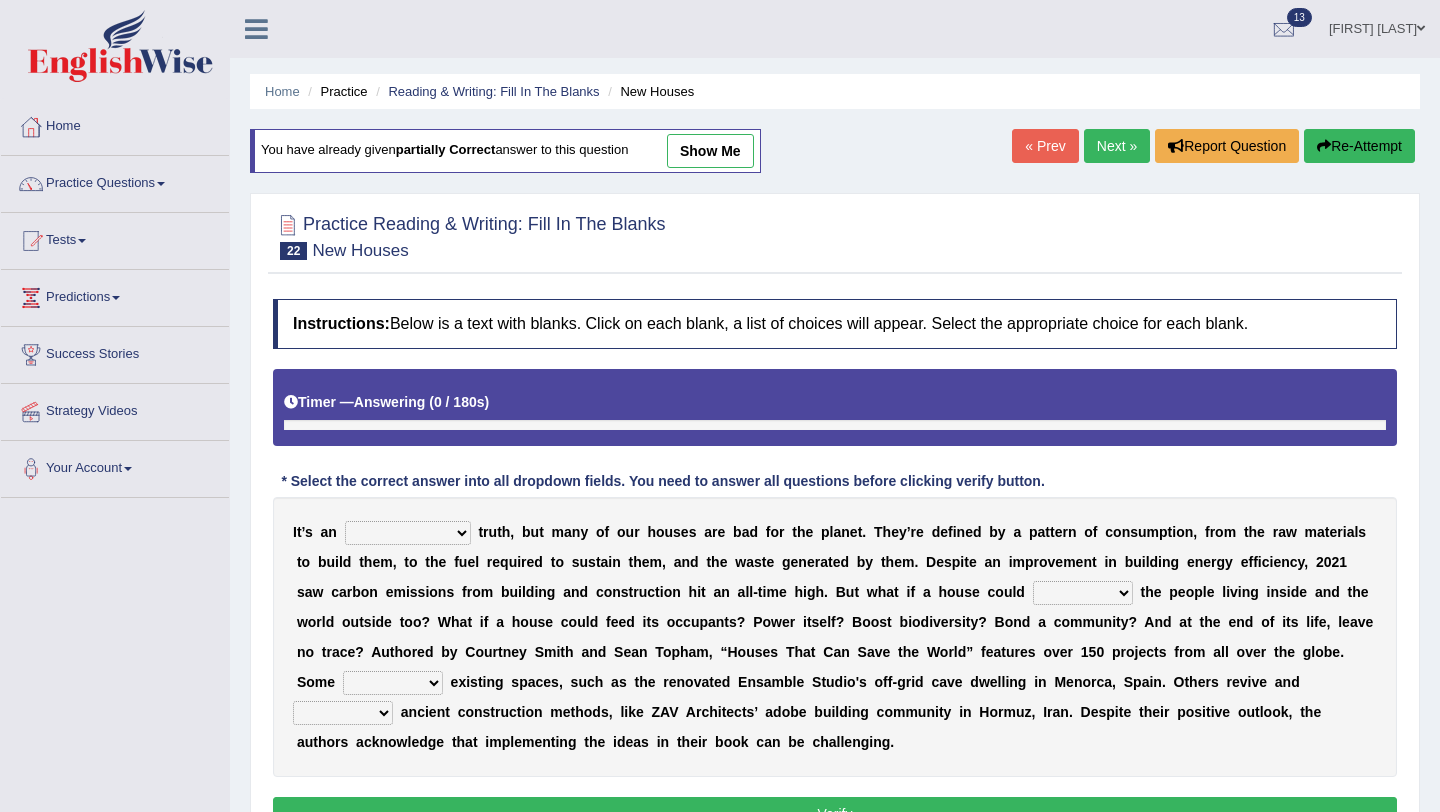 click on "unrivaled unstable uncomfortable uncapped" at bounding box center [408, 533] 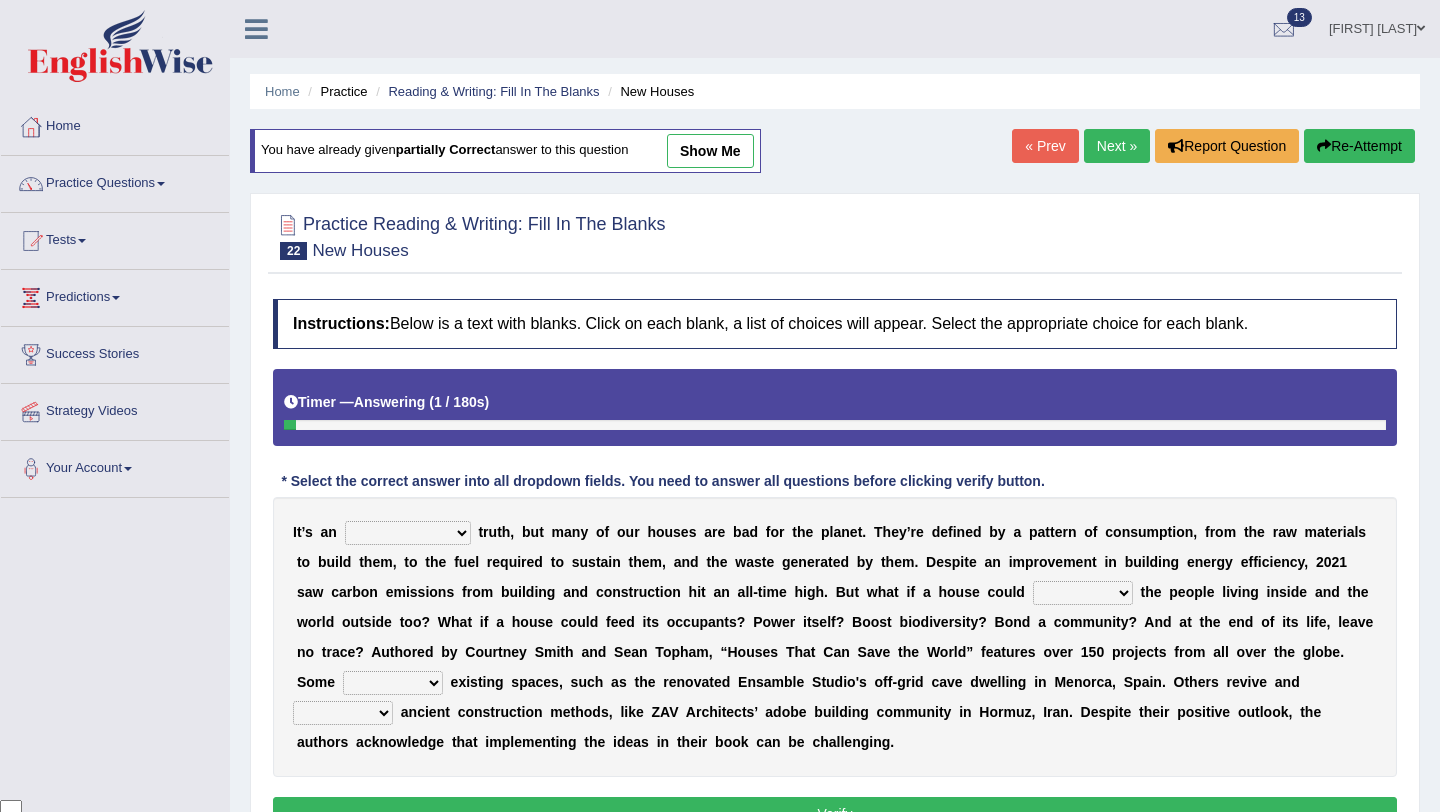 select on "uncomfortable" 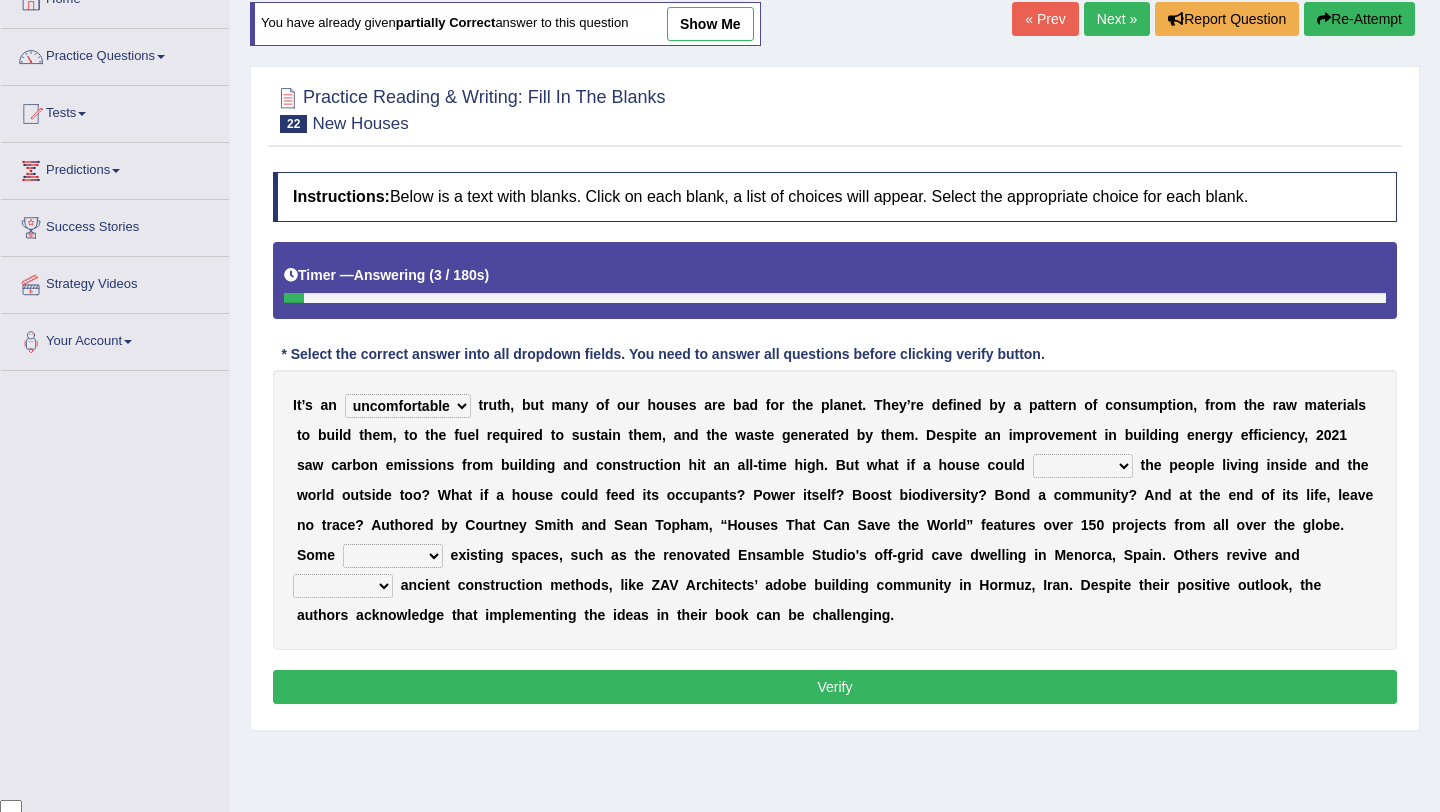 scroll, scrollTop: 141, scrollLeft: 0, axis: vertical 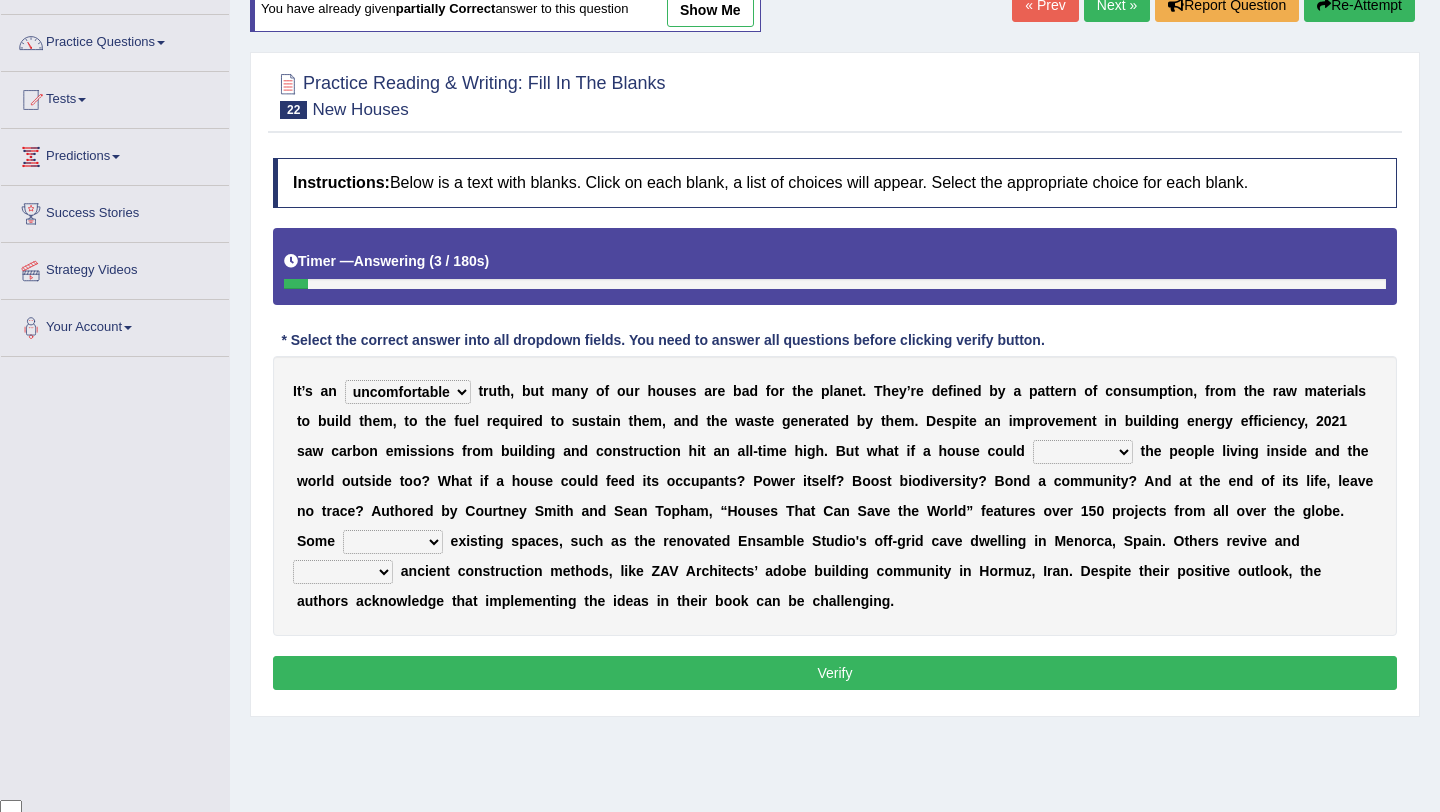 click on "survive mimic dominate nurture" at bounding box center [1083, 452] 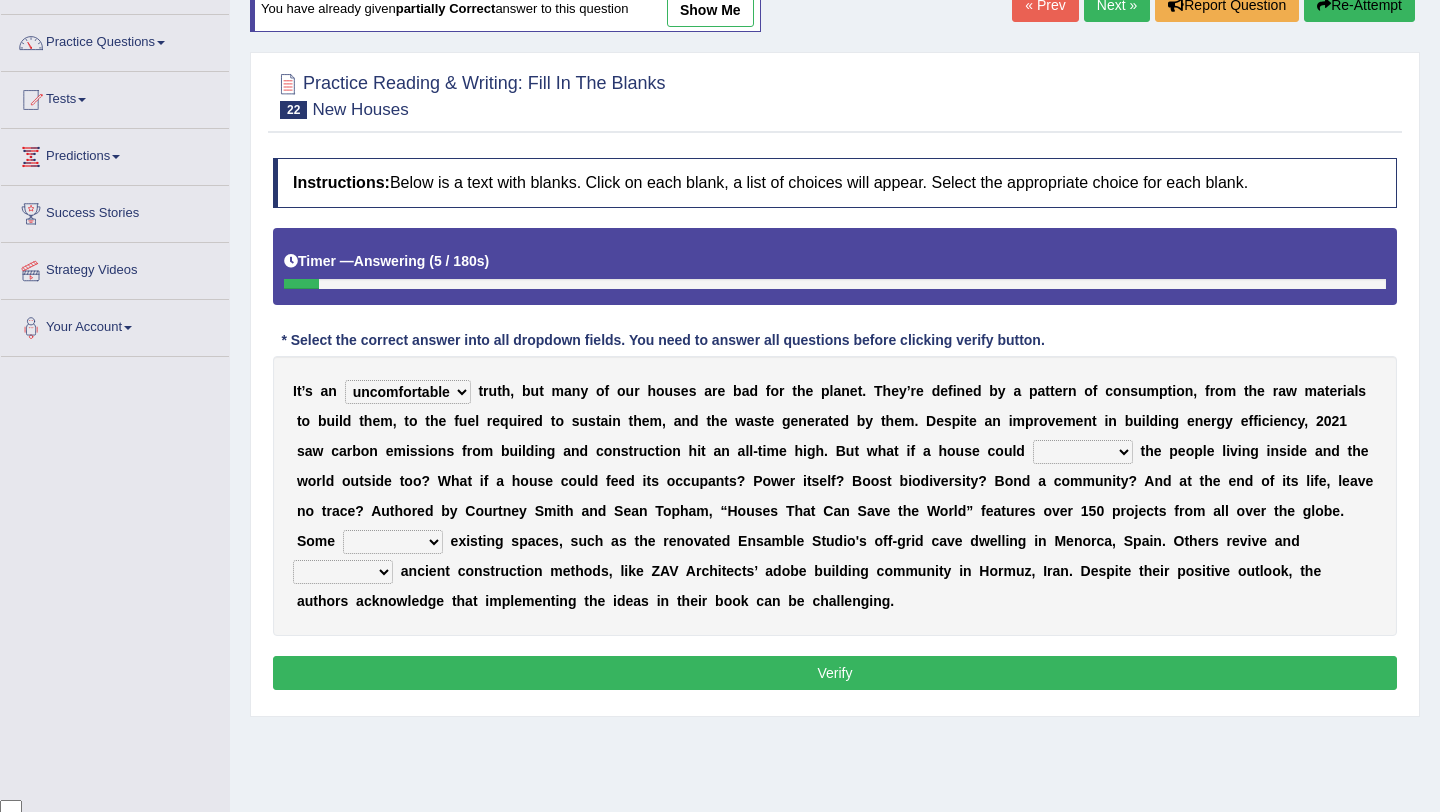 select on "nurture" 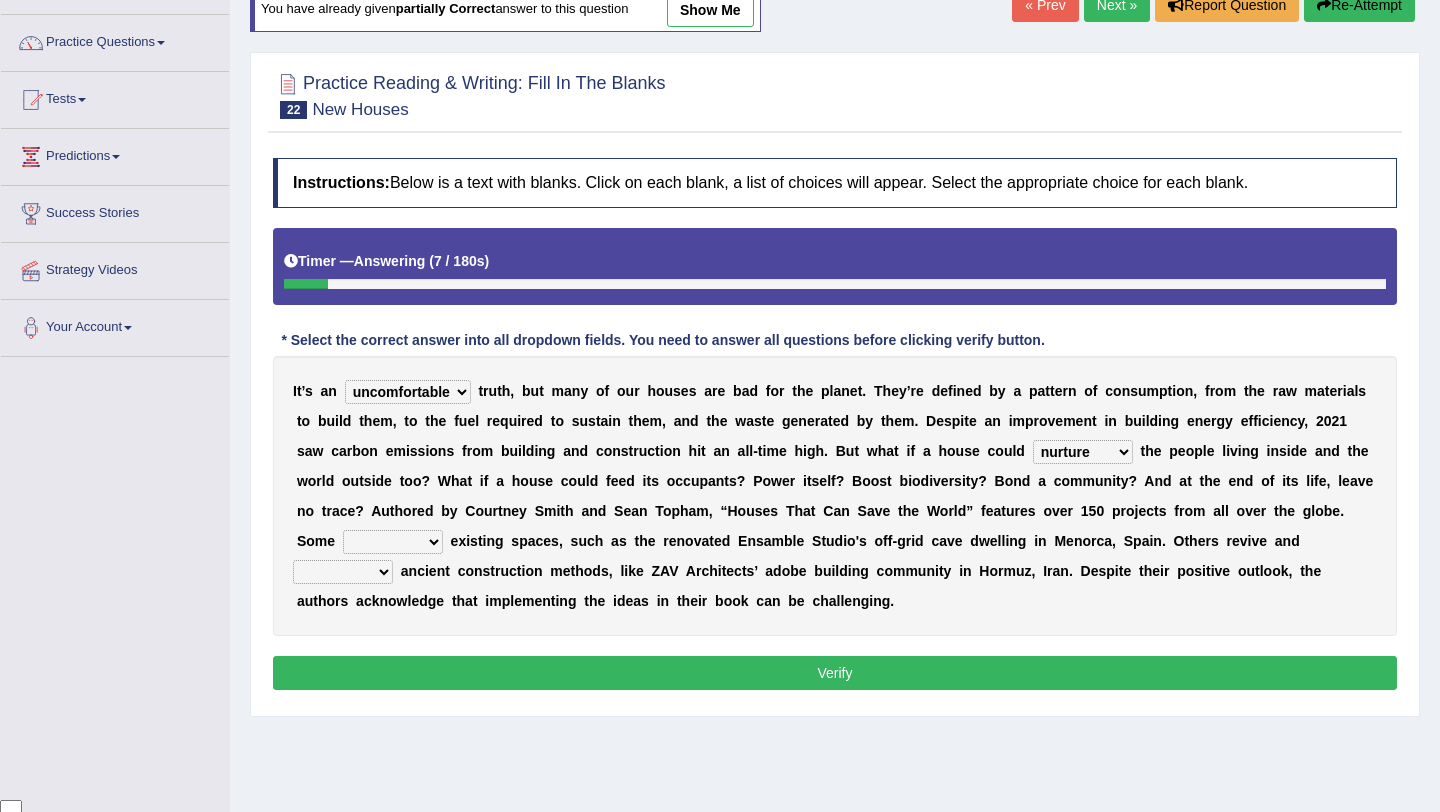 click on "delve automate repurpose reckon" at bounding box center [393, 542] 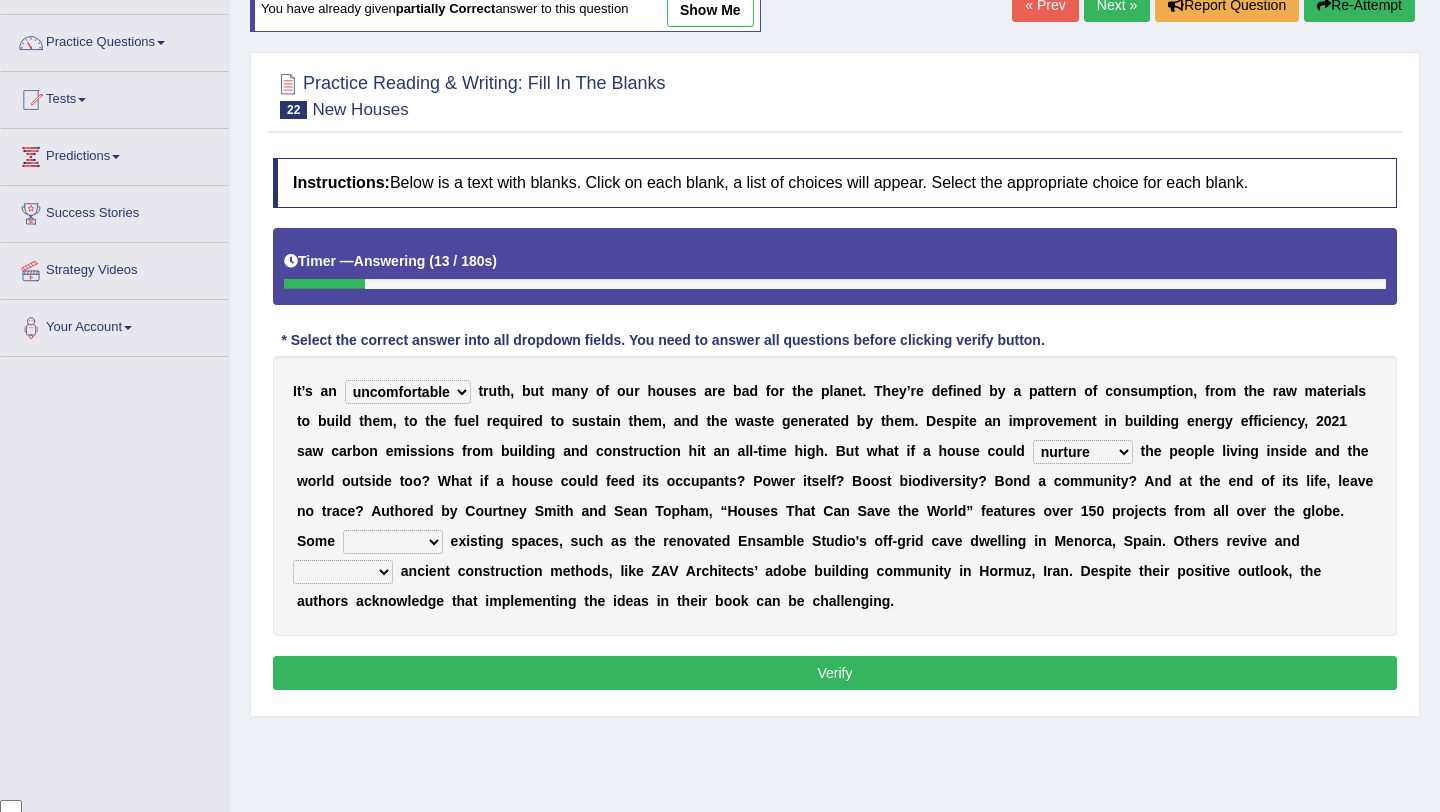 select on "repurpose" 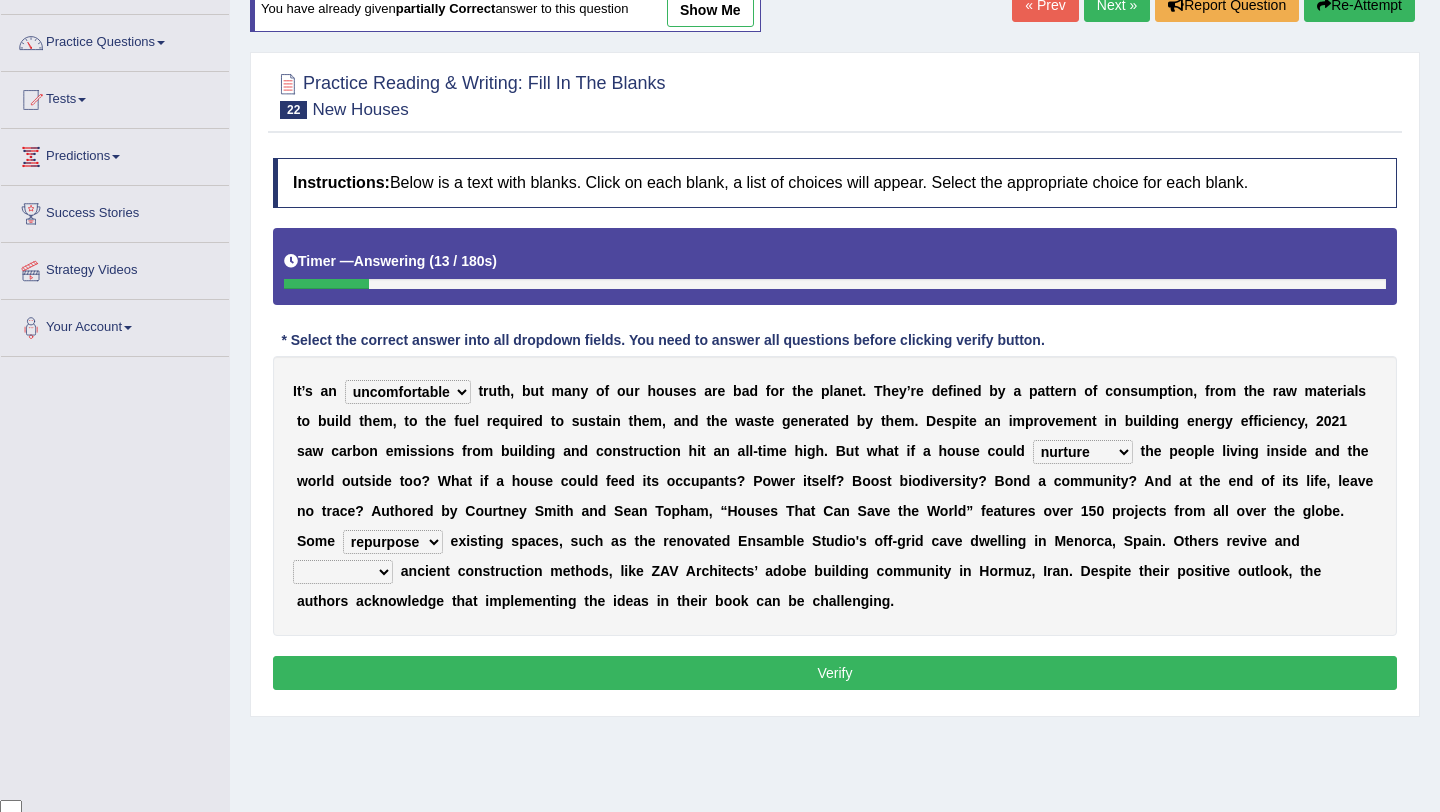 click on "produce relate update change" at bounding box center (343, 572) 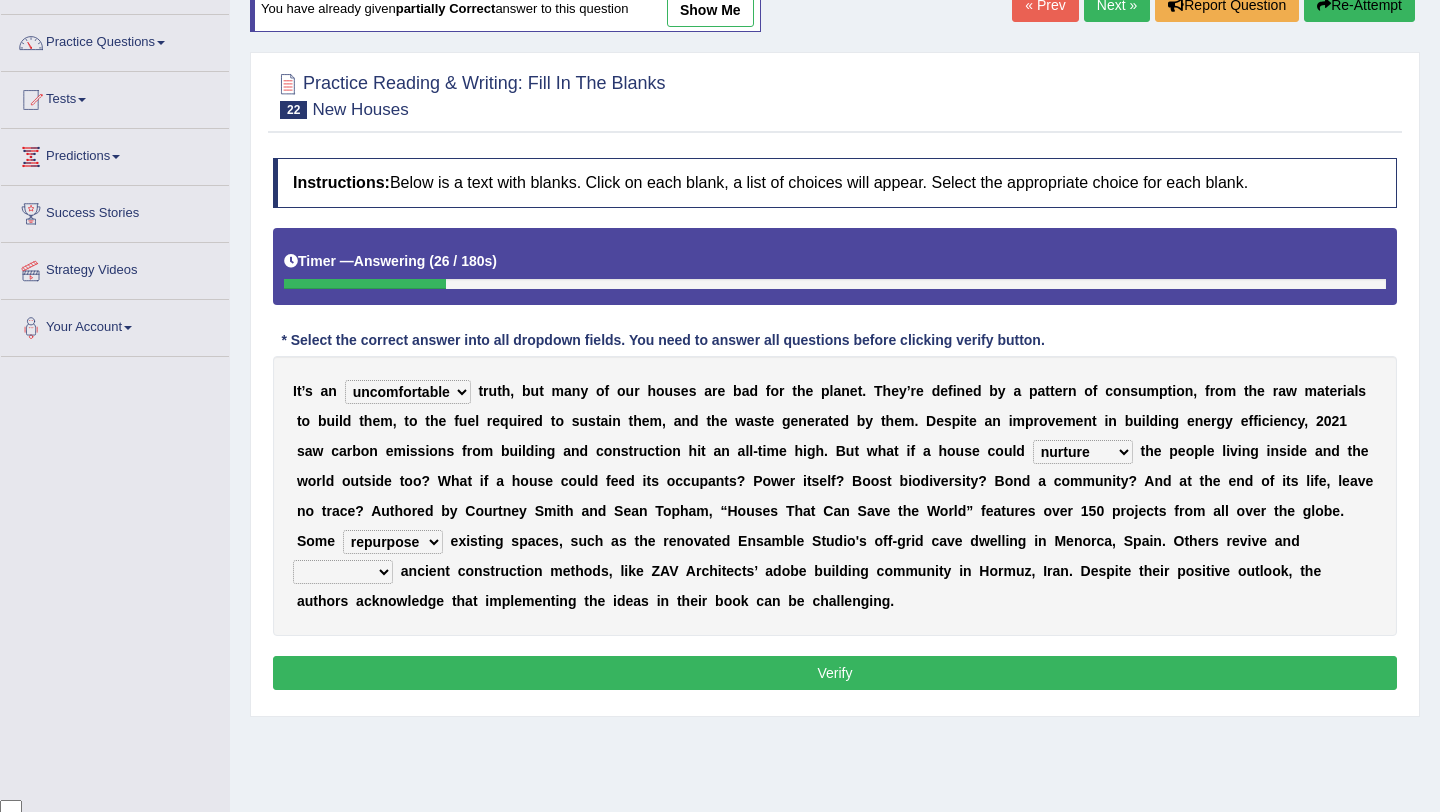 select on "relate" 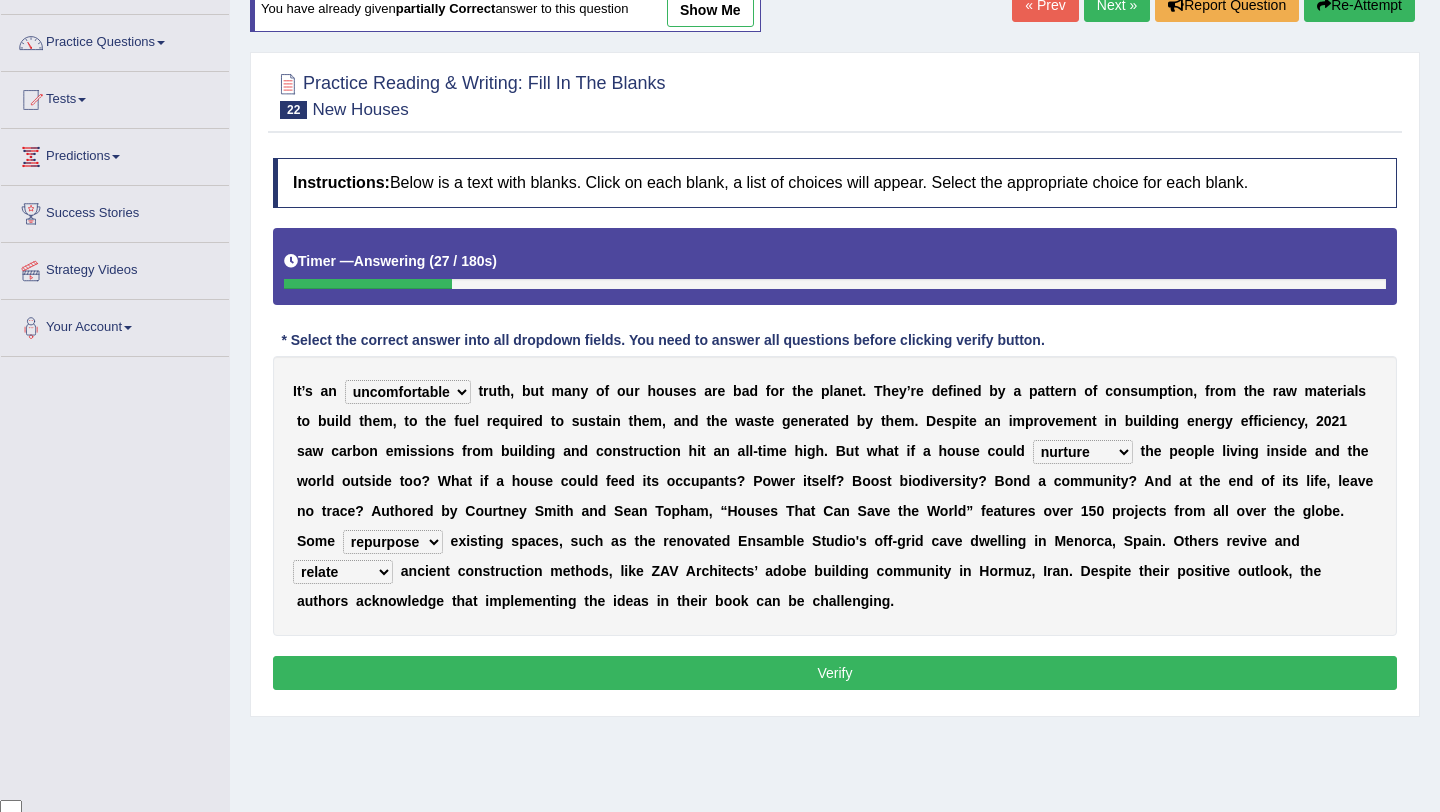 click on "Verify" at bounding box center [835, 673] 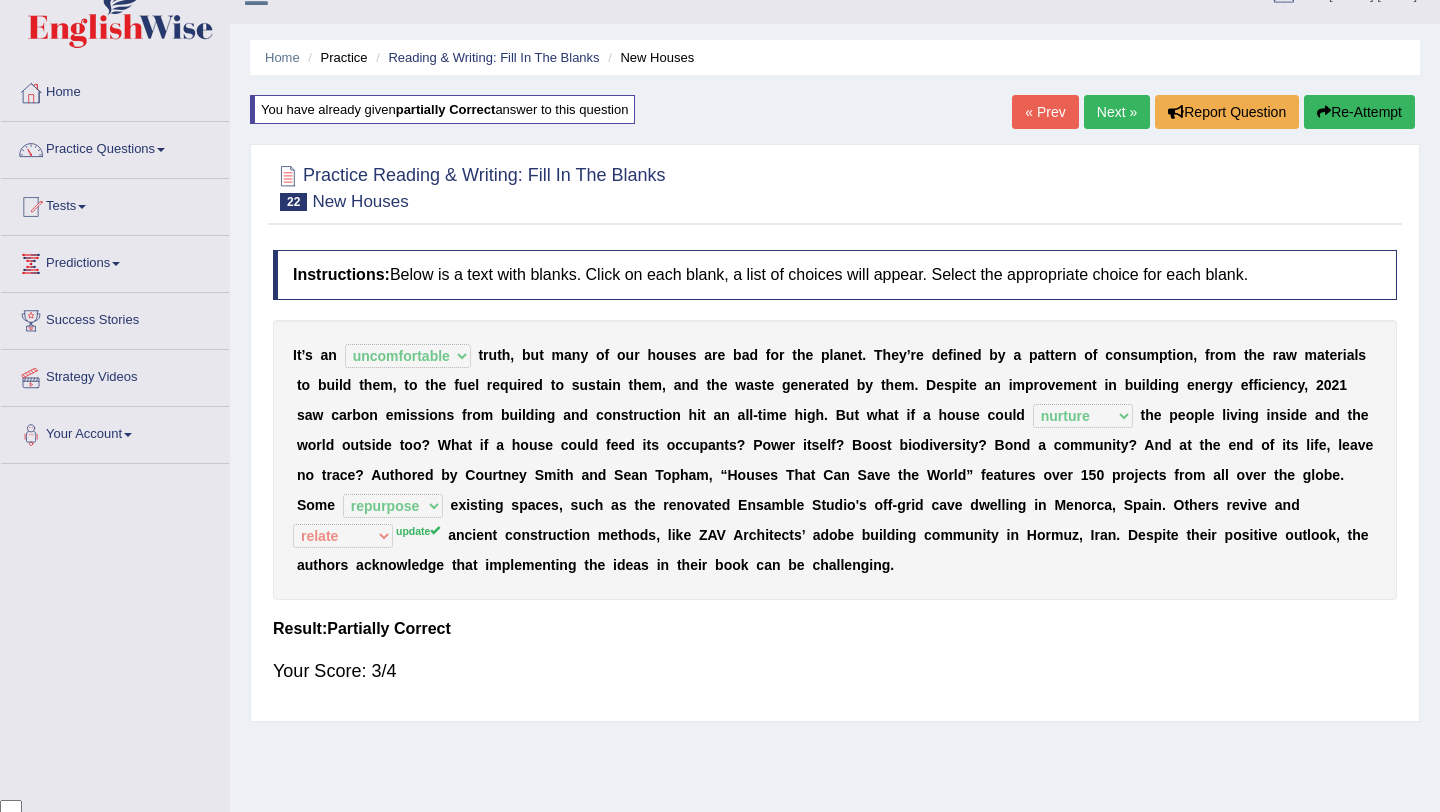 scroll, scrollTop: 0, scrollLeft: 0, axis: both 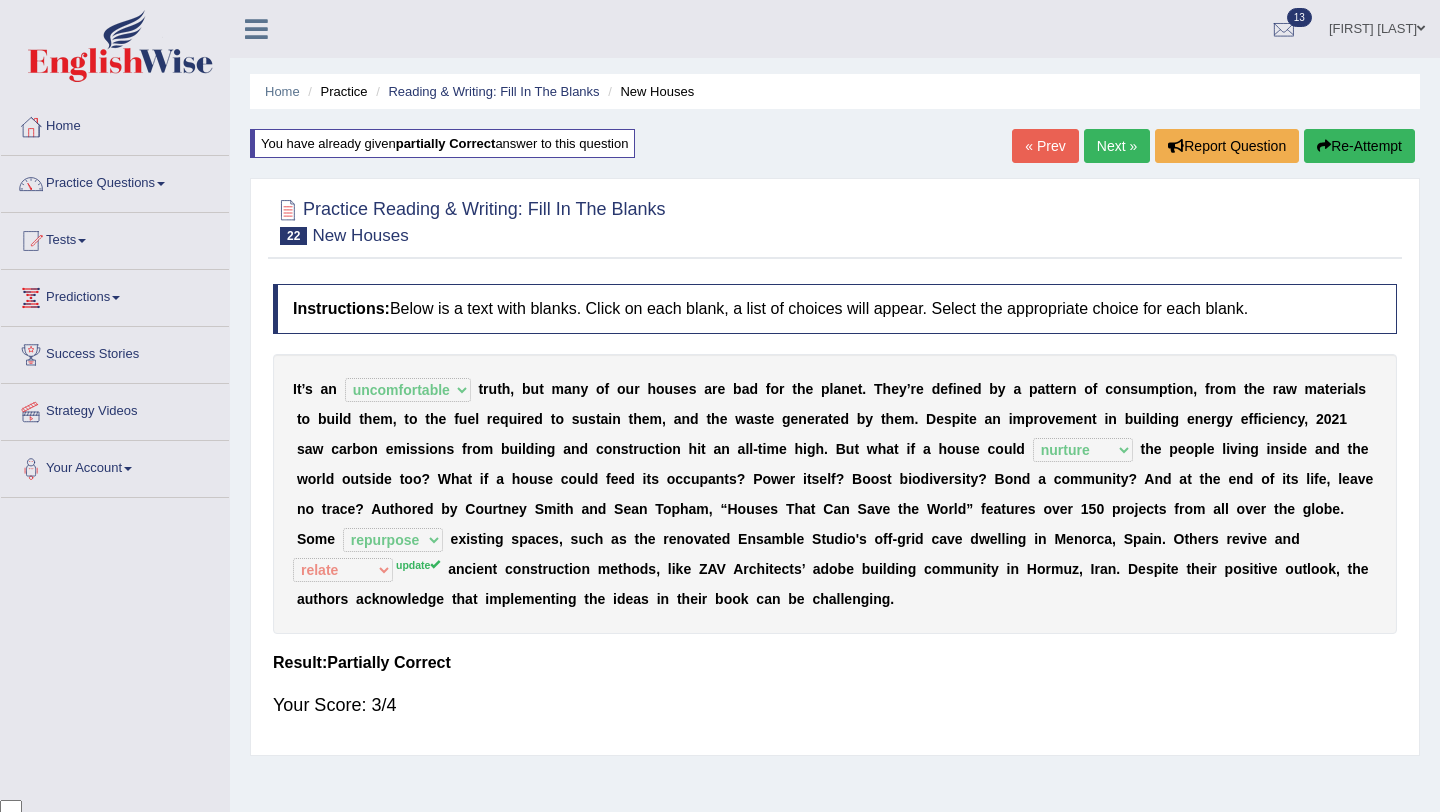 click on "Next »" at bounding box center (1117, 146) 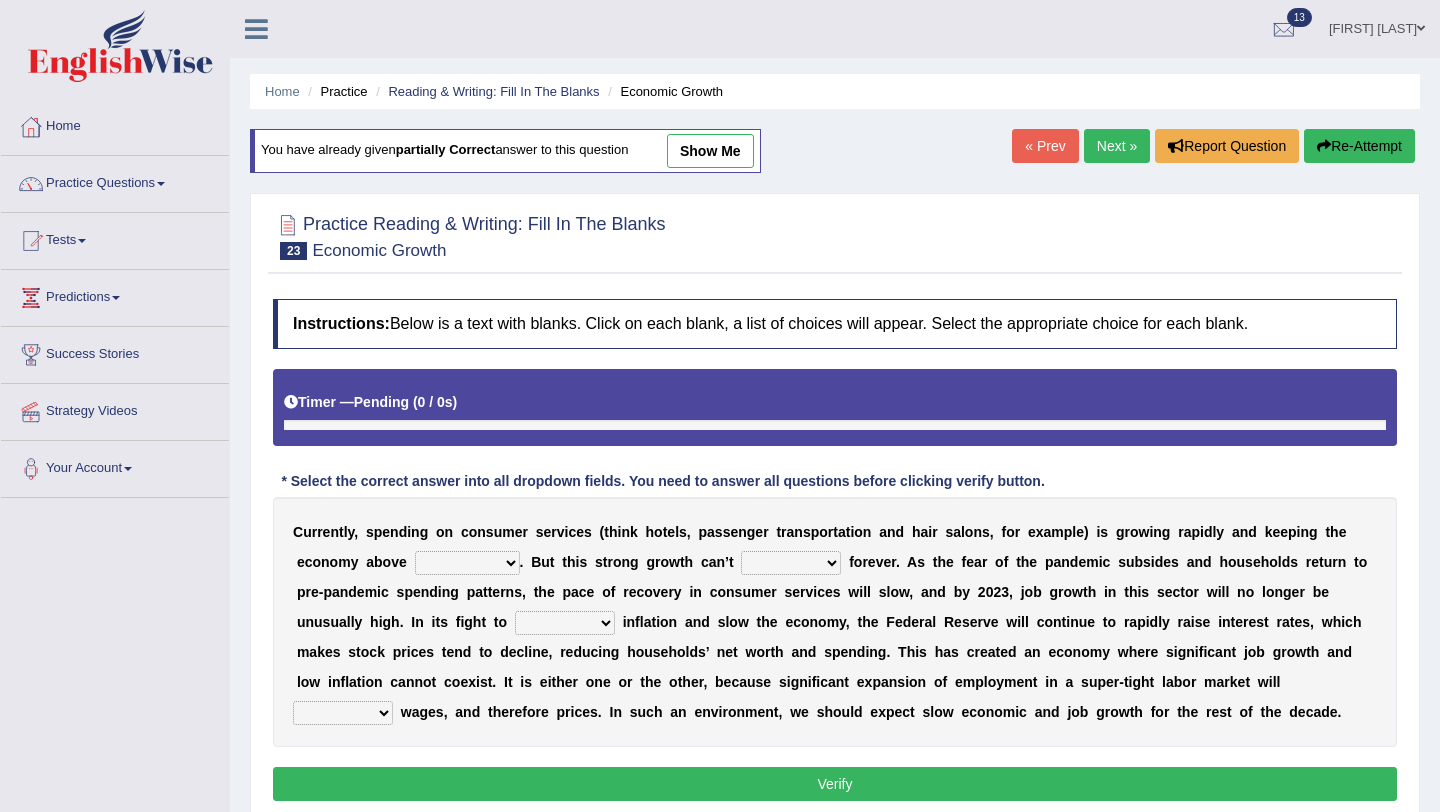scroll, scrollTop: 0, scrollLeft: 0, axis: both 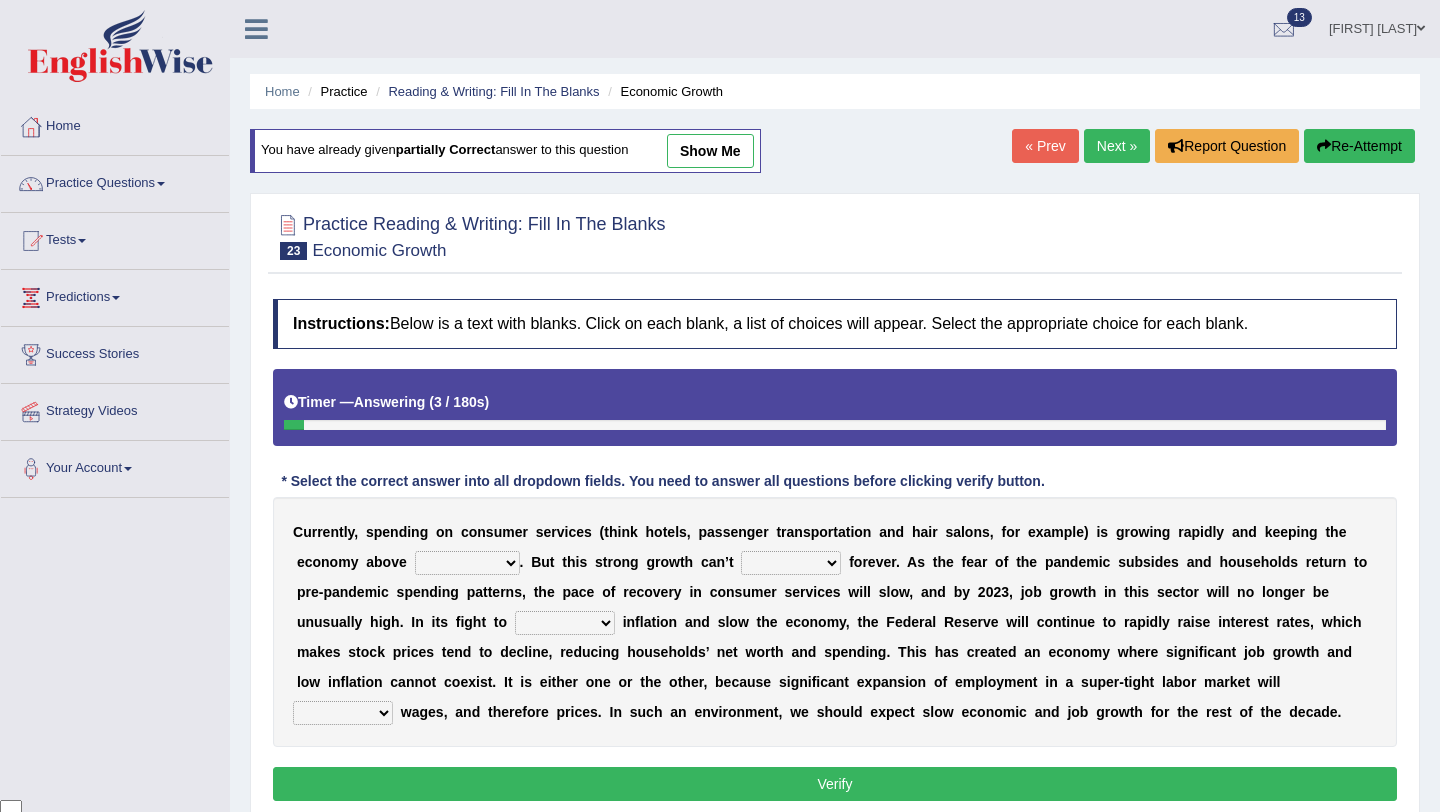 click on "Next »" at bounding box center [1117, 146] 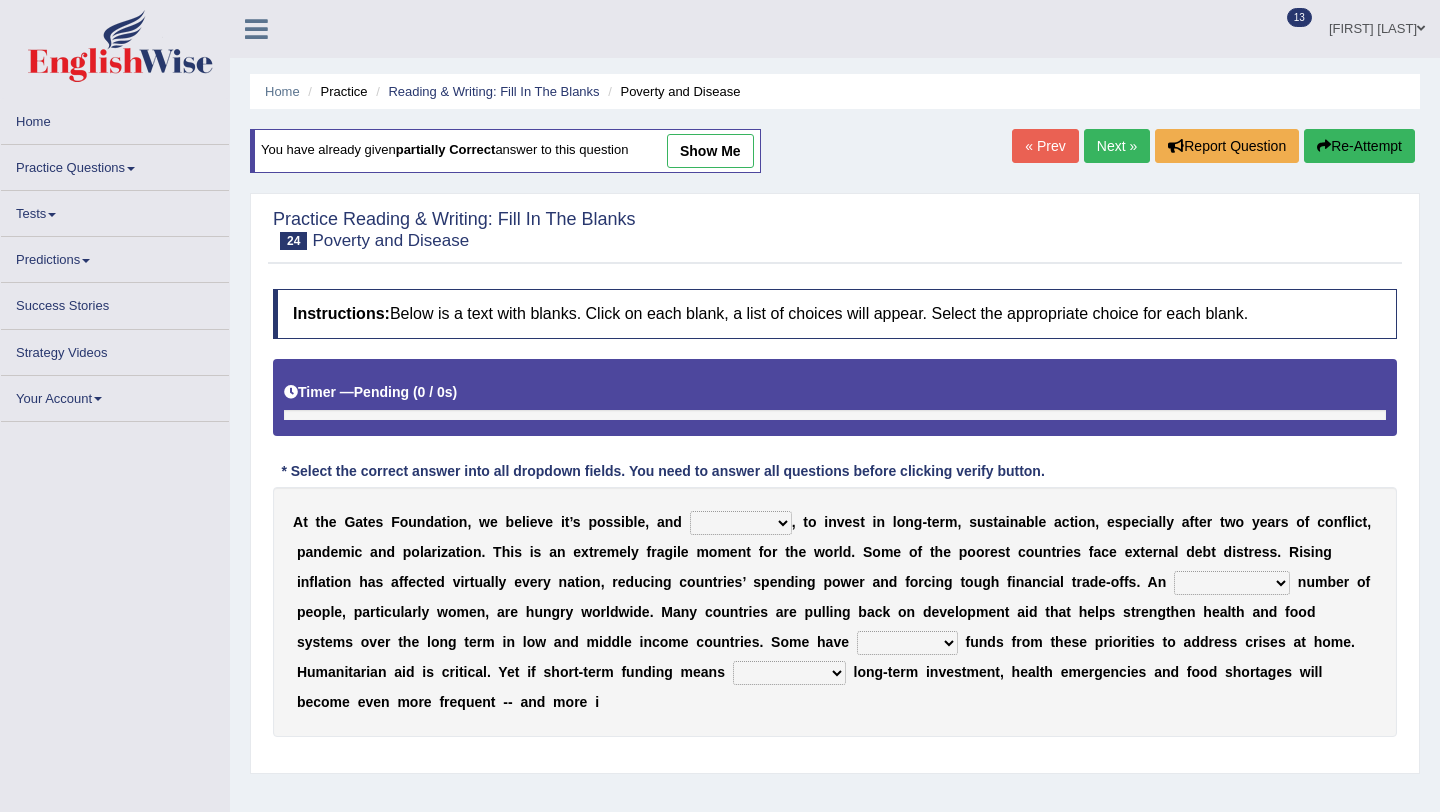 scroll, scrollTop: 0, scrollLeft: 0, axis: both 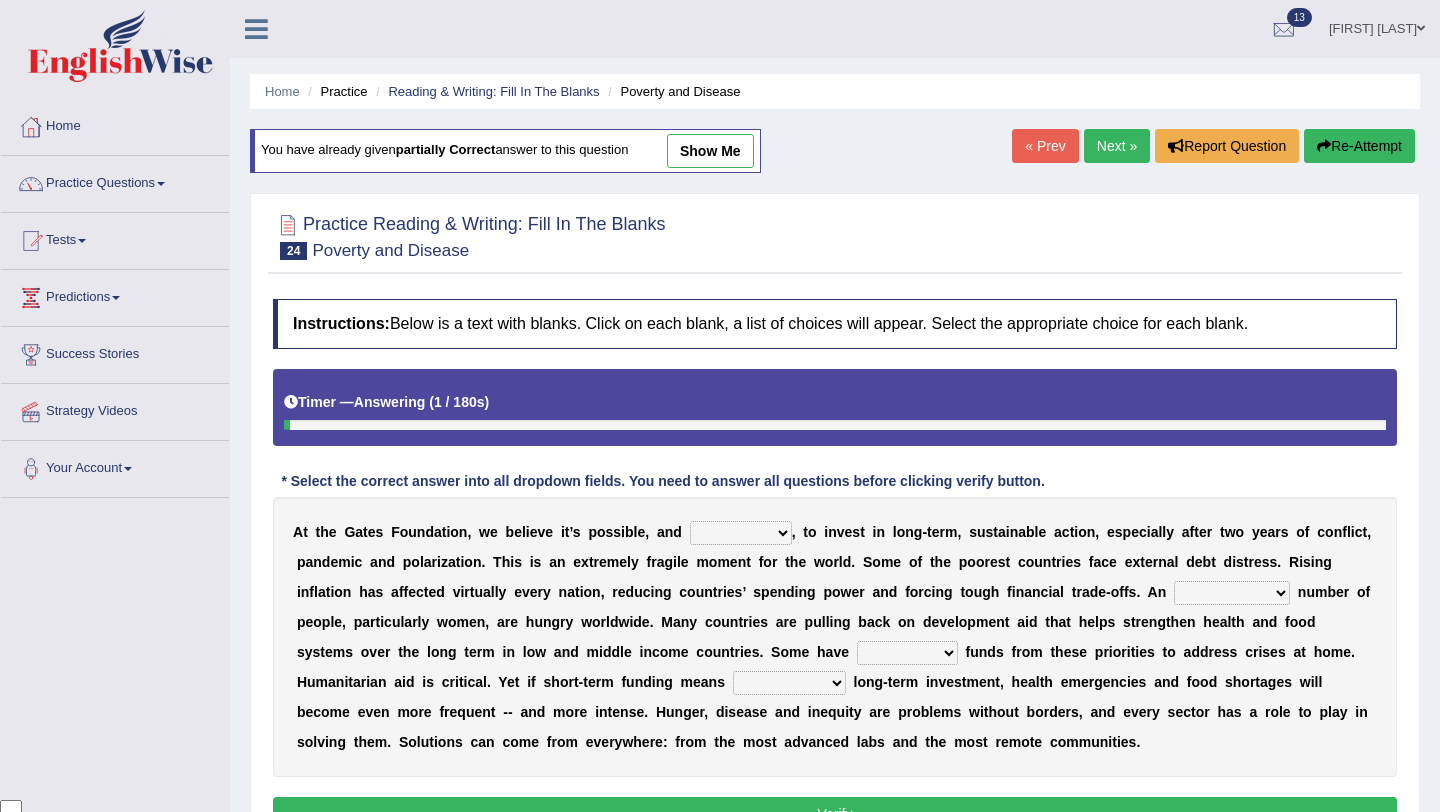 drag, startPoint x: 0, startPoint y: 0, endPoint x: 1101, endPoint y: 151, distance: 1111.3064 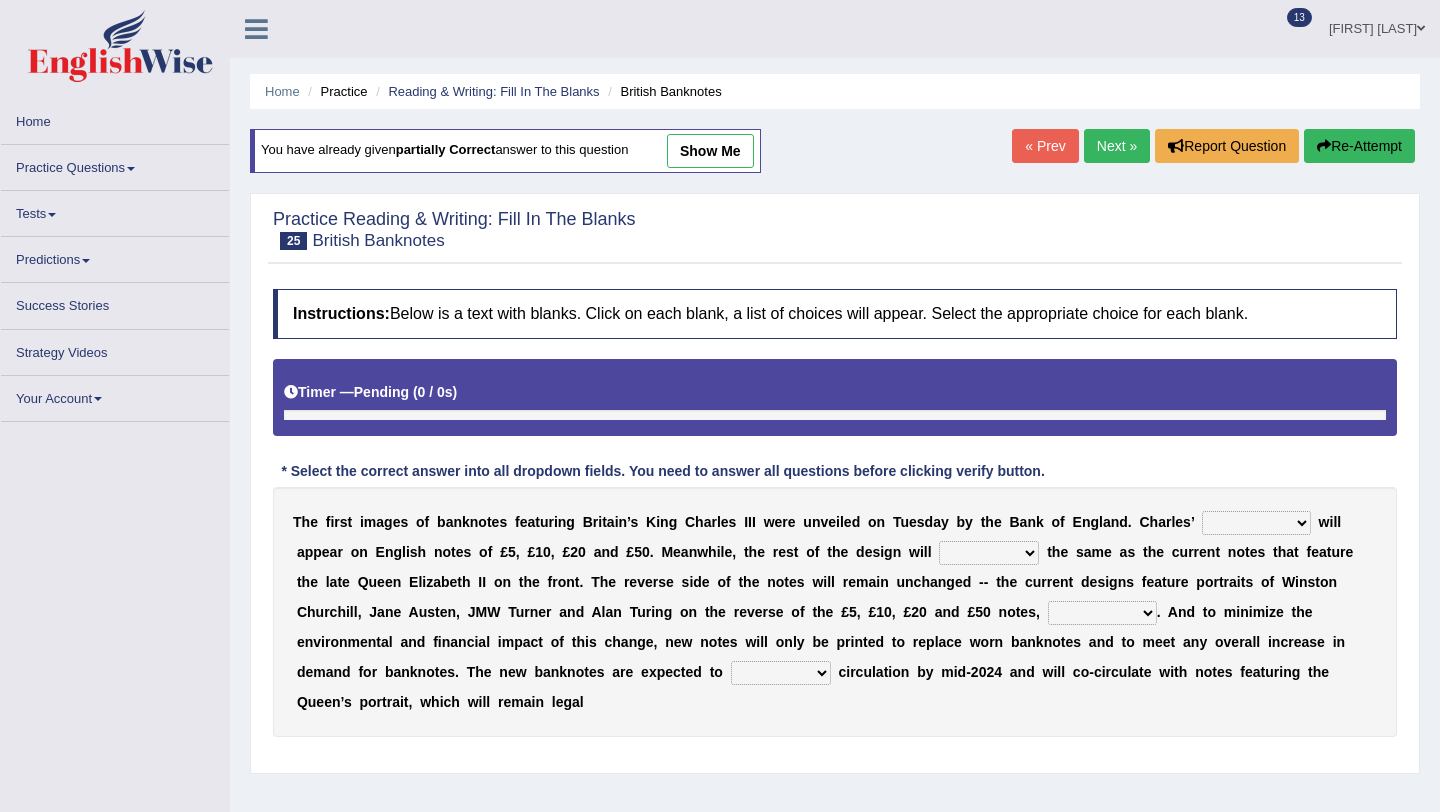 scroll, scrollTop: 0, scrollLeft: 0, axis: both 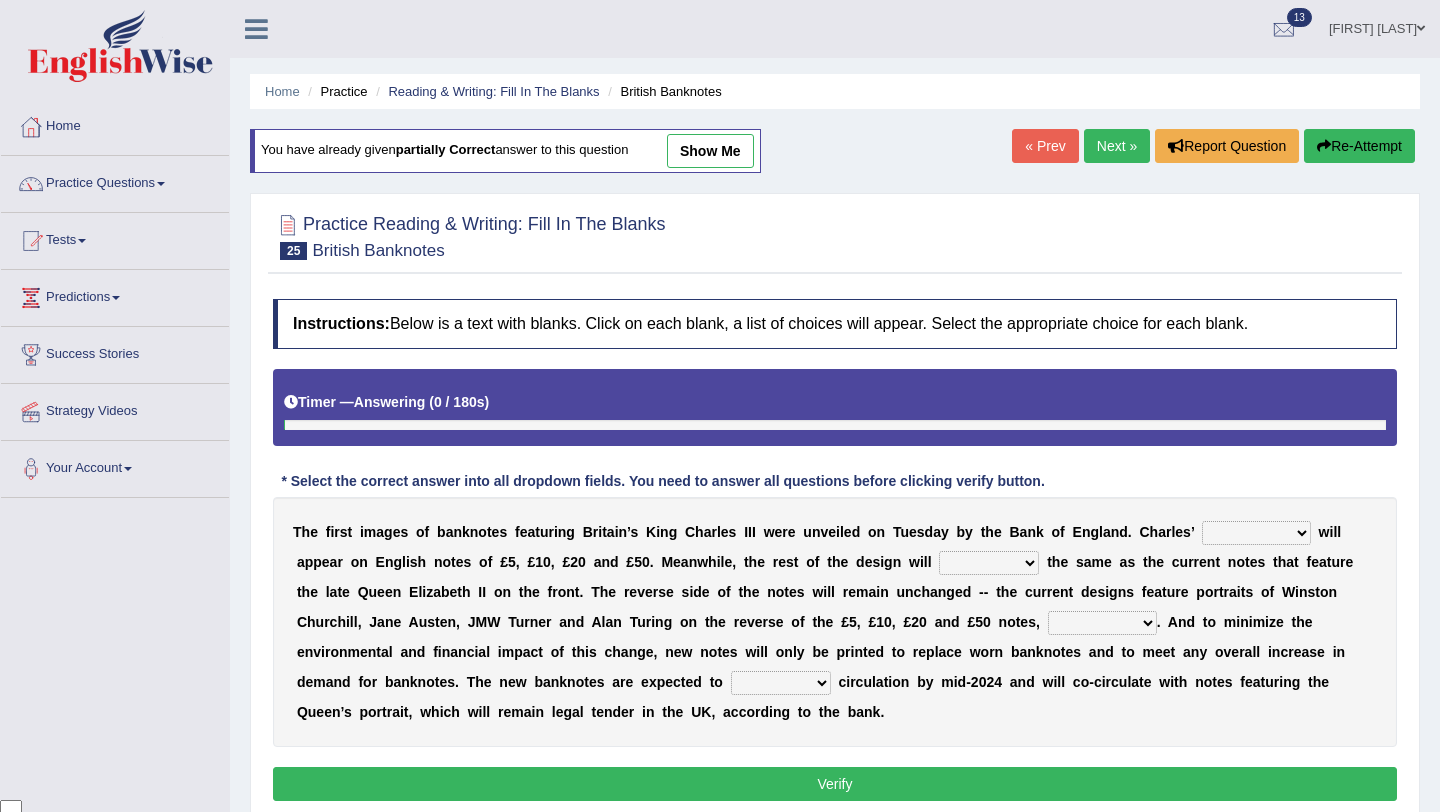 click on "Next »" at bounding box center (1117, 146) 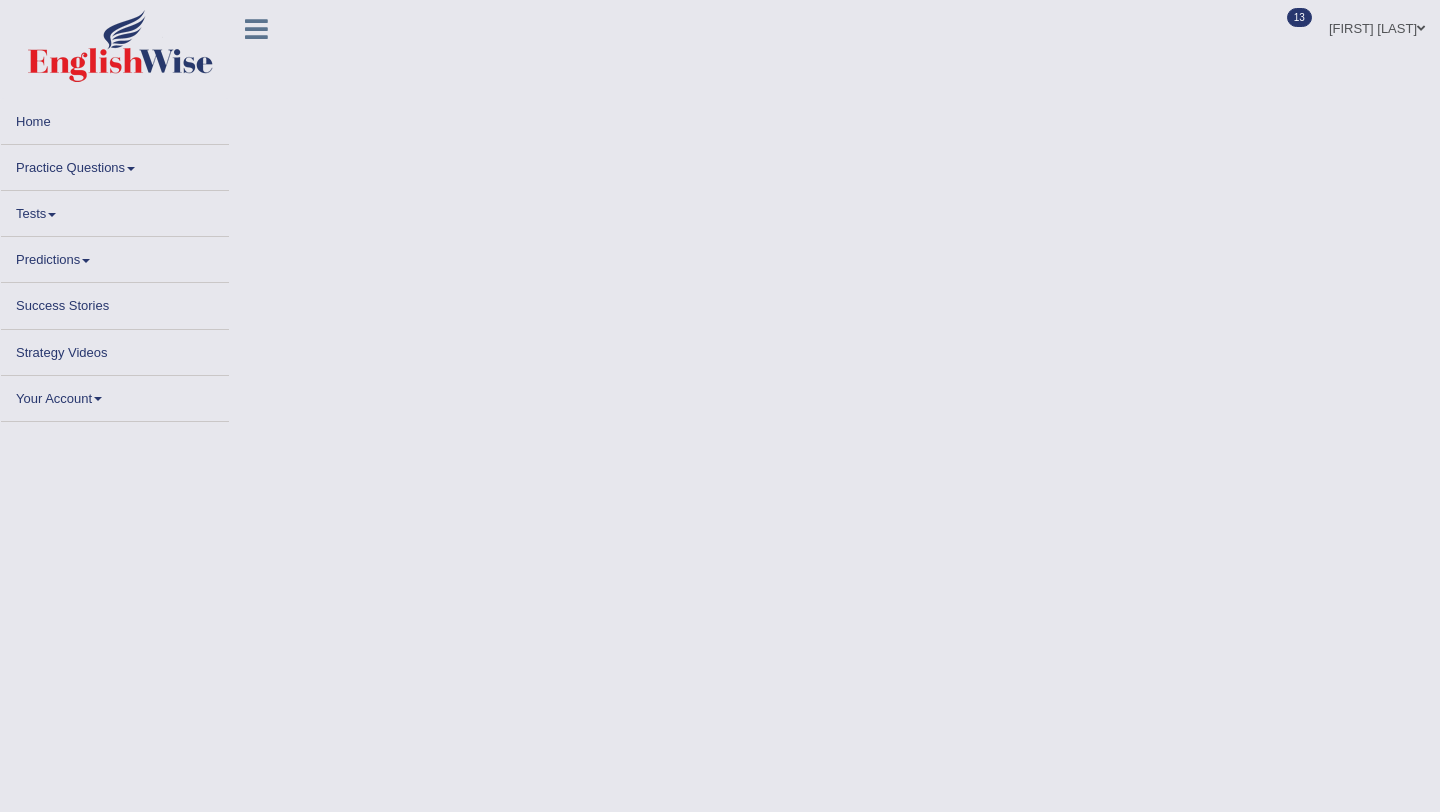 scroll, scrollTop: 0, scrollLeft: 0, axis: both 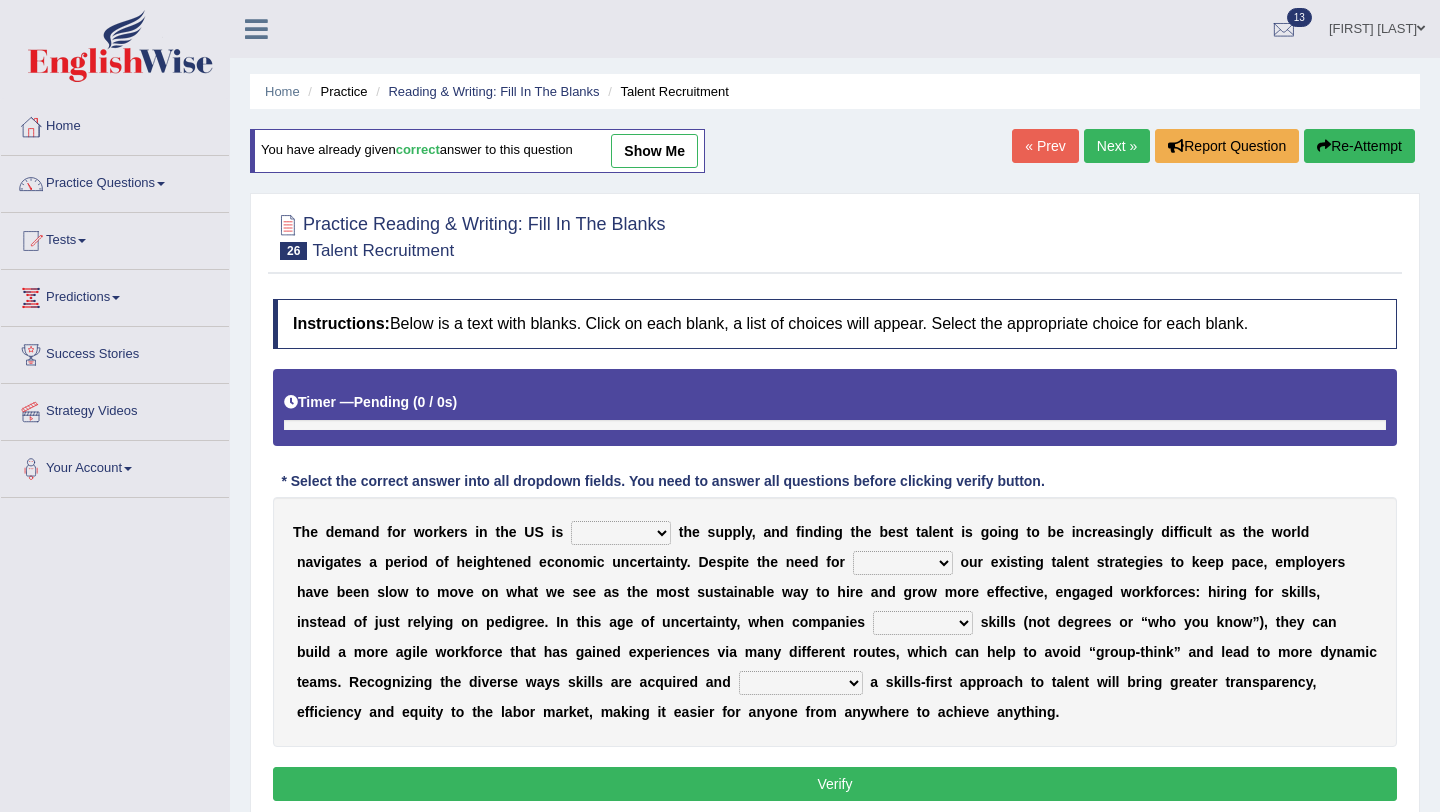 click on "Next »" at bounding box center [1117, 146] 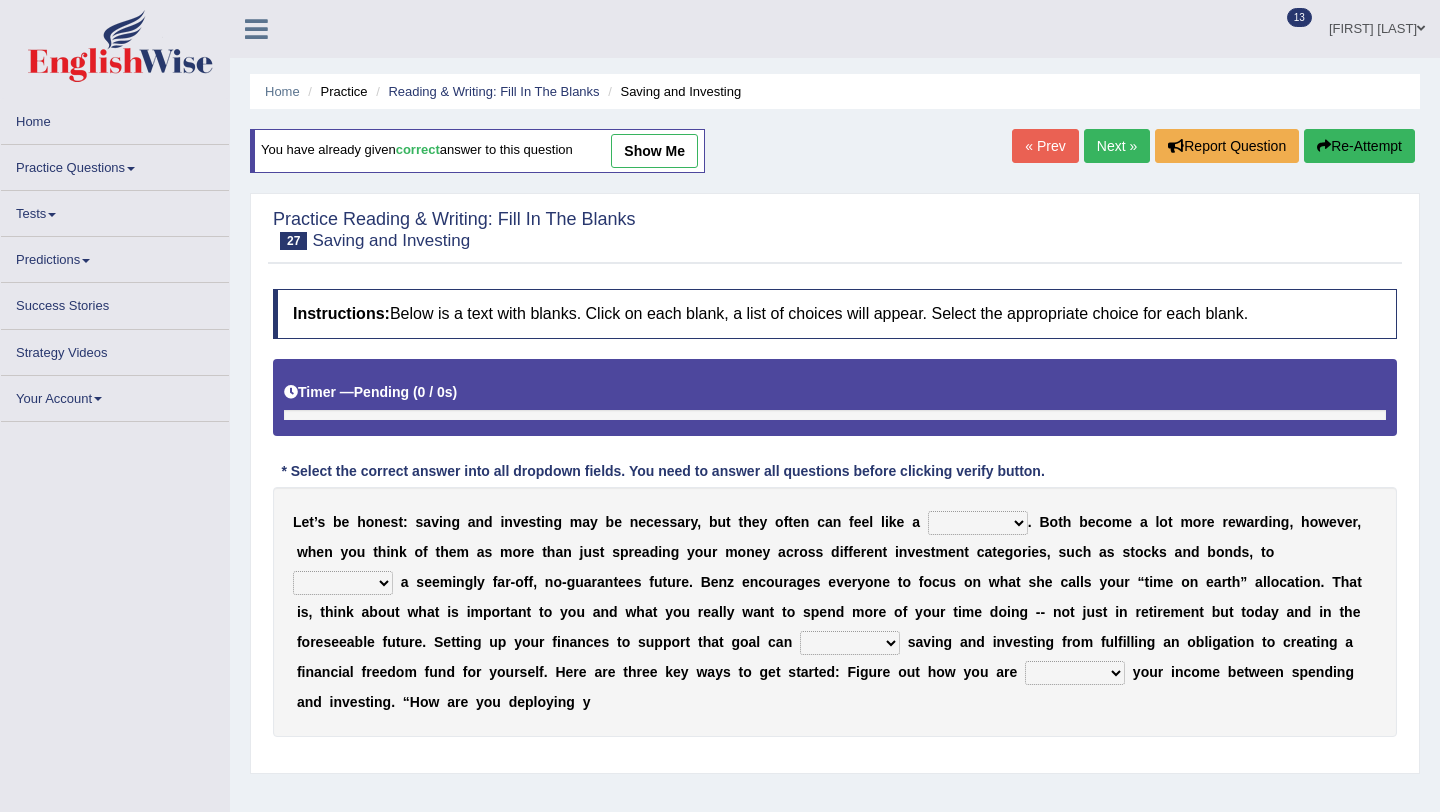scroll, scrollTop: 0, scrollLeft: 0, axis: both 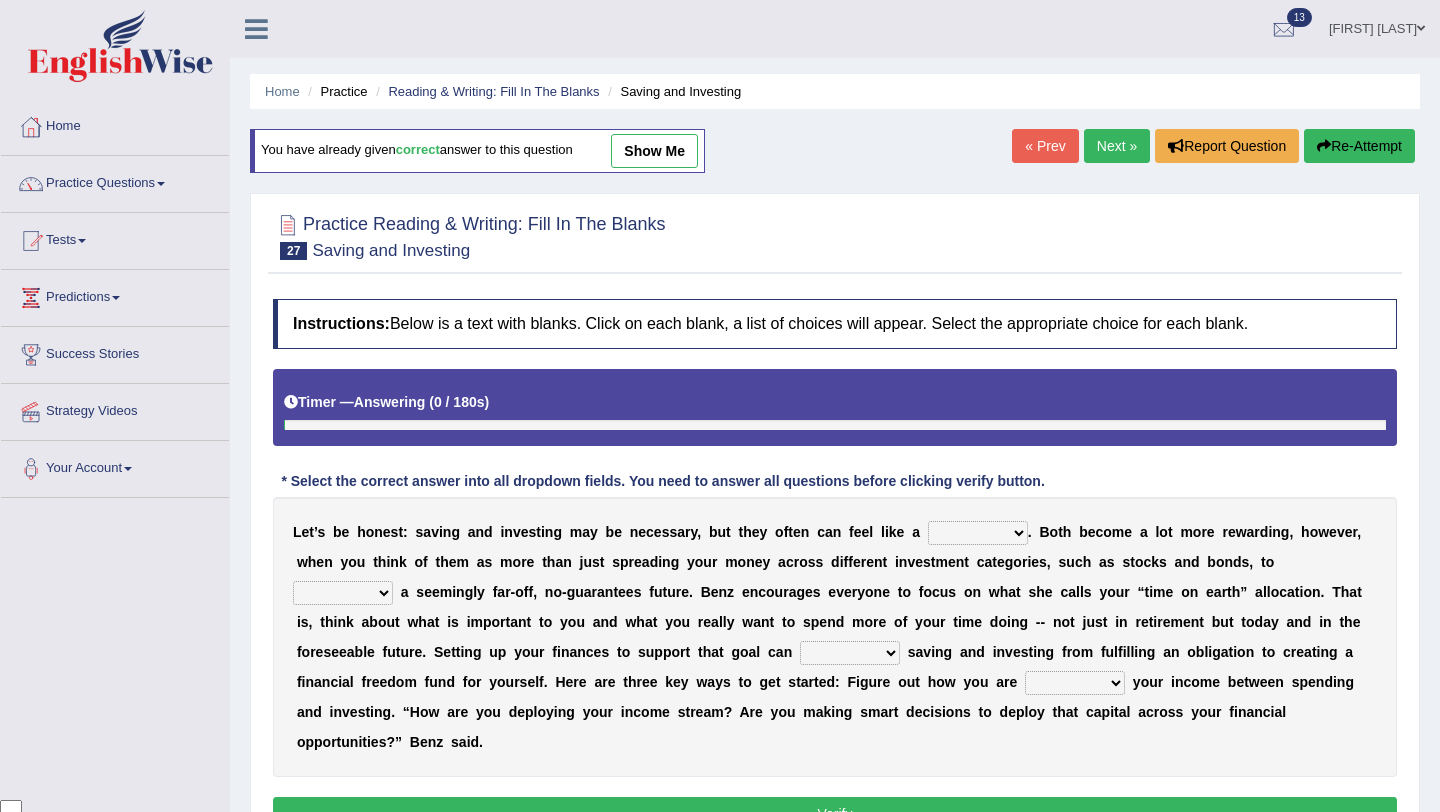 click on "Next »" at bounding box center [1117, 146] 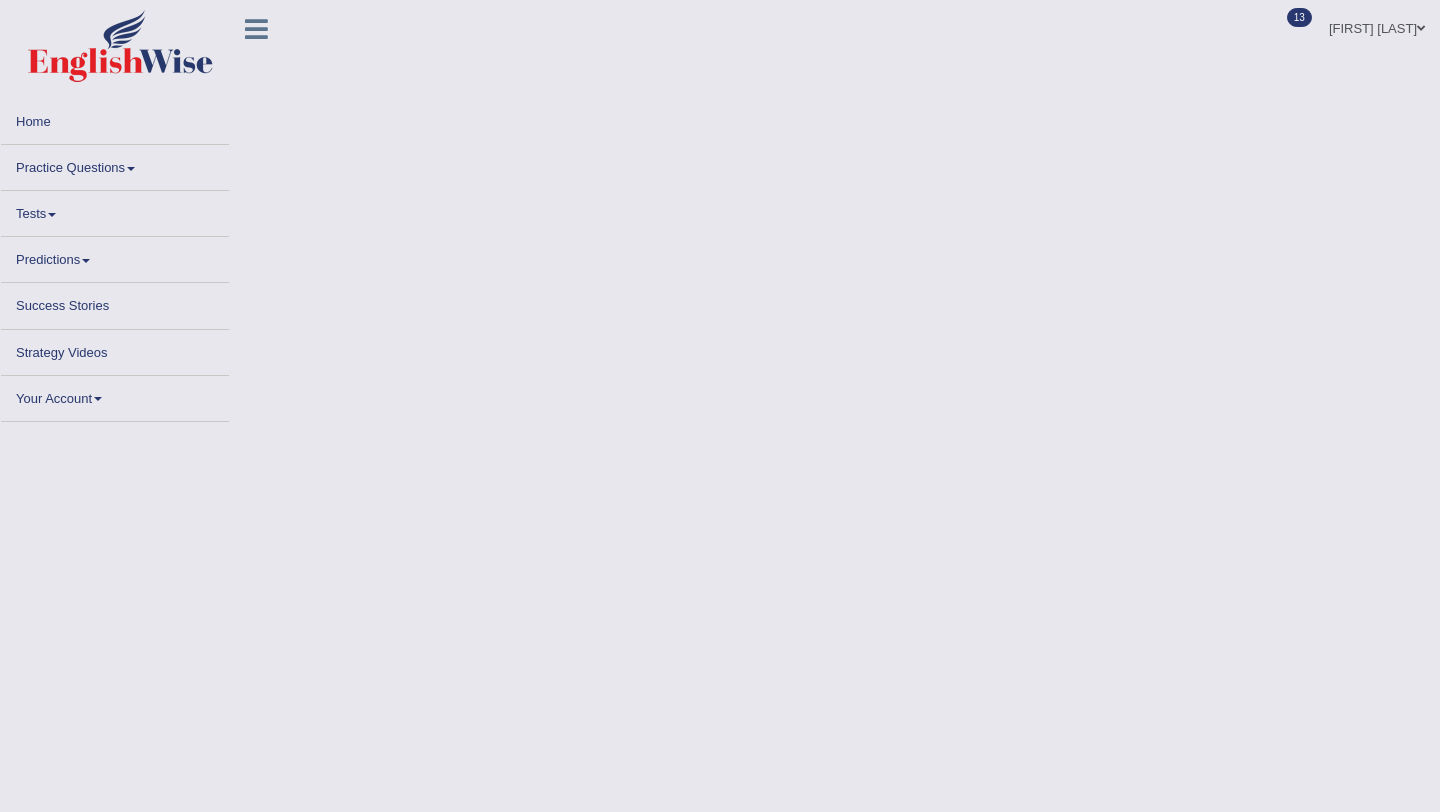 scroll, scrollTop: 0, scrollLeft: 0, axis: both 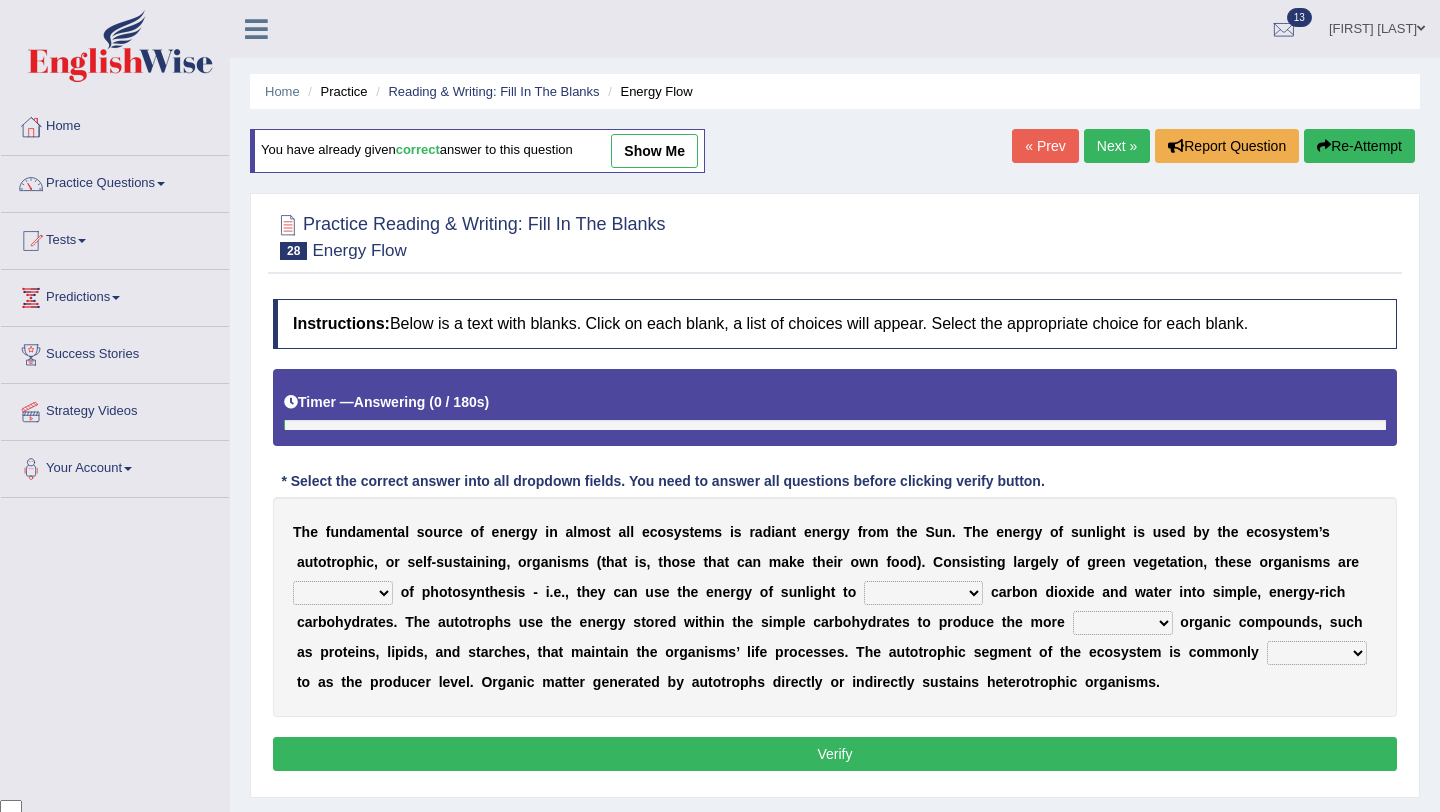 click on "Next »" at bounding box center (1117, 146) 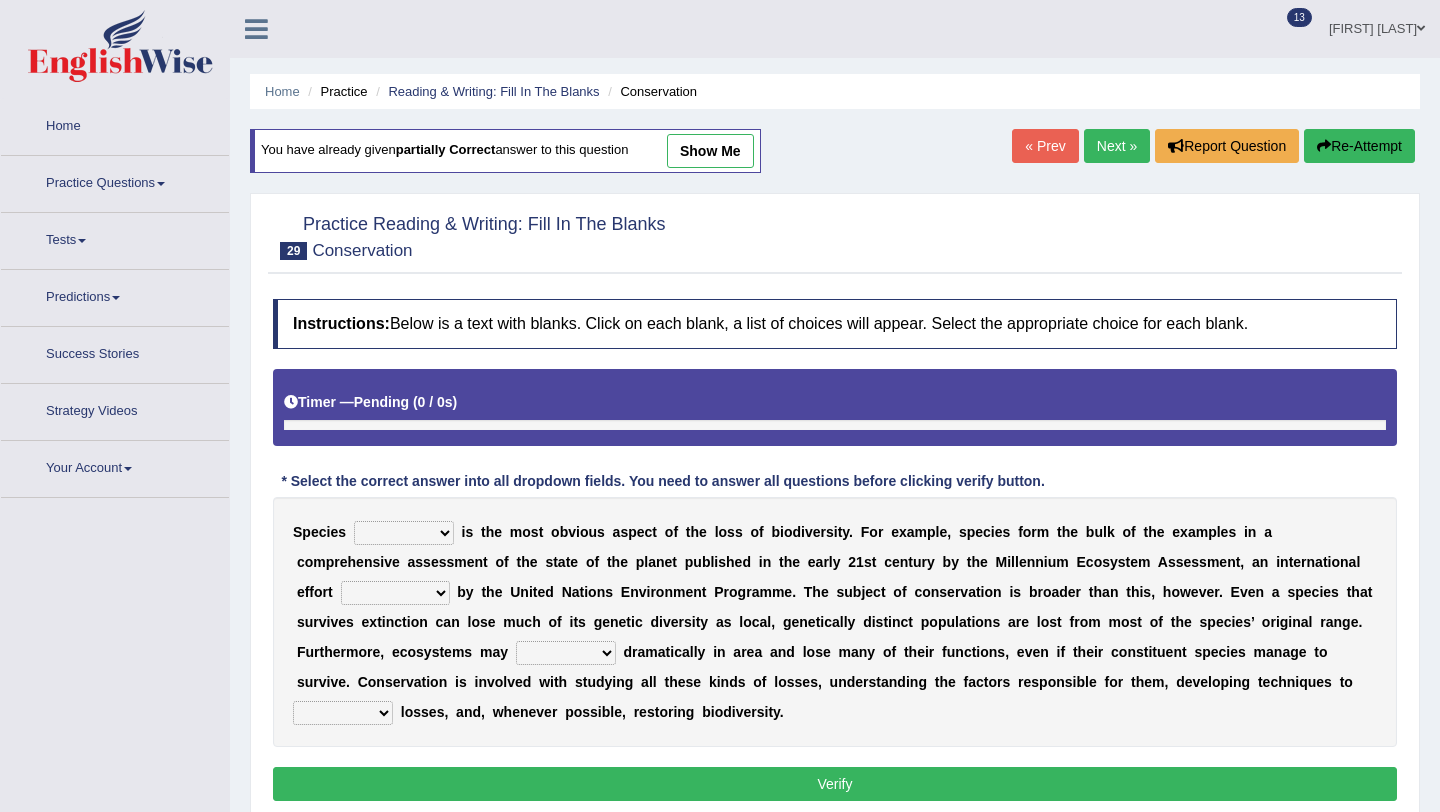 scroll, scrollTop: 0, scrollLeft: 0, axis: both 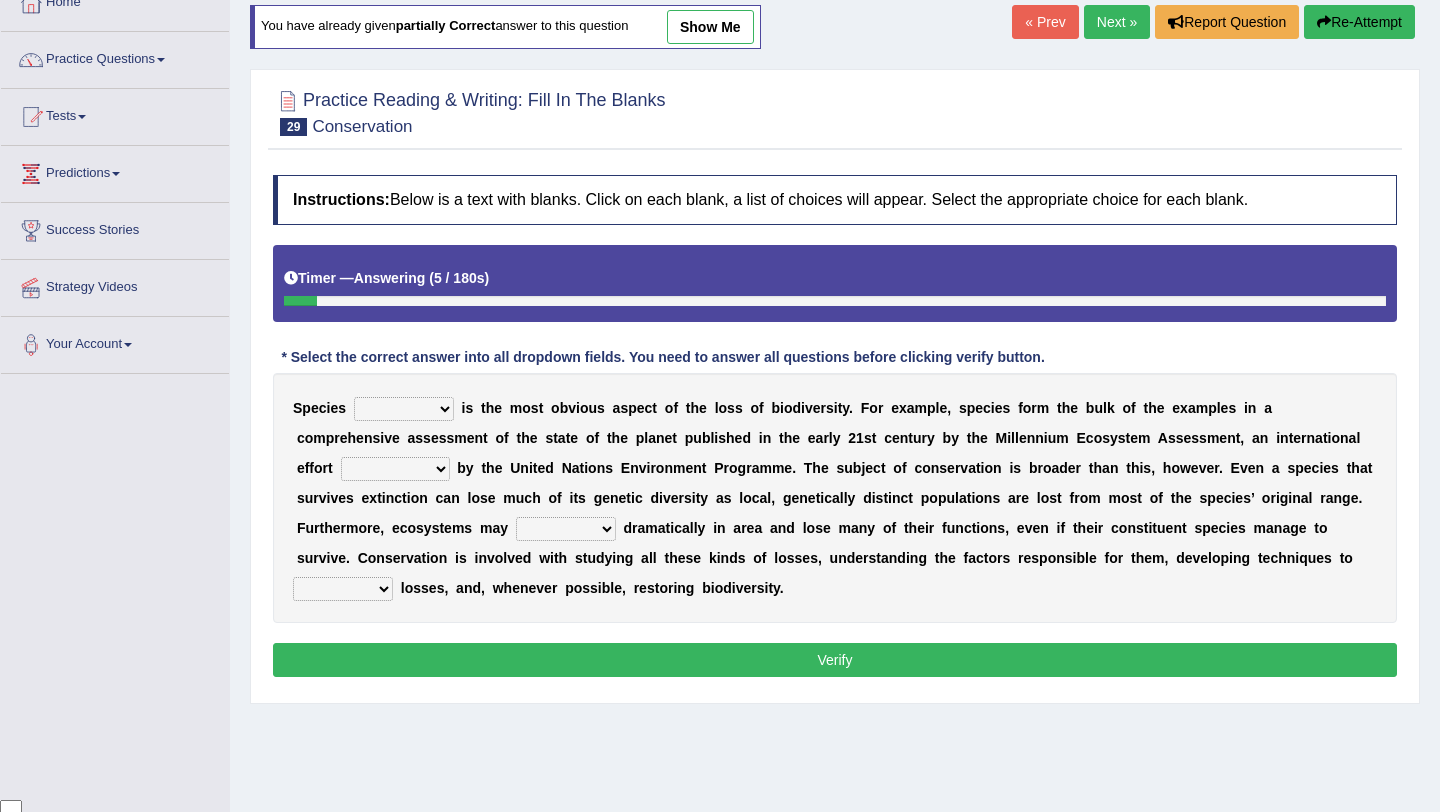 click on "richness extinction migration diversity" at bounding box center [404, 409] 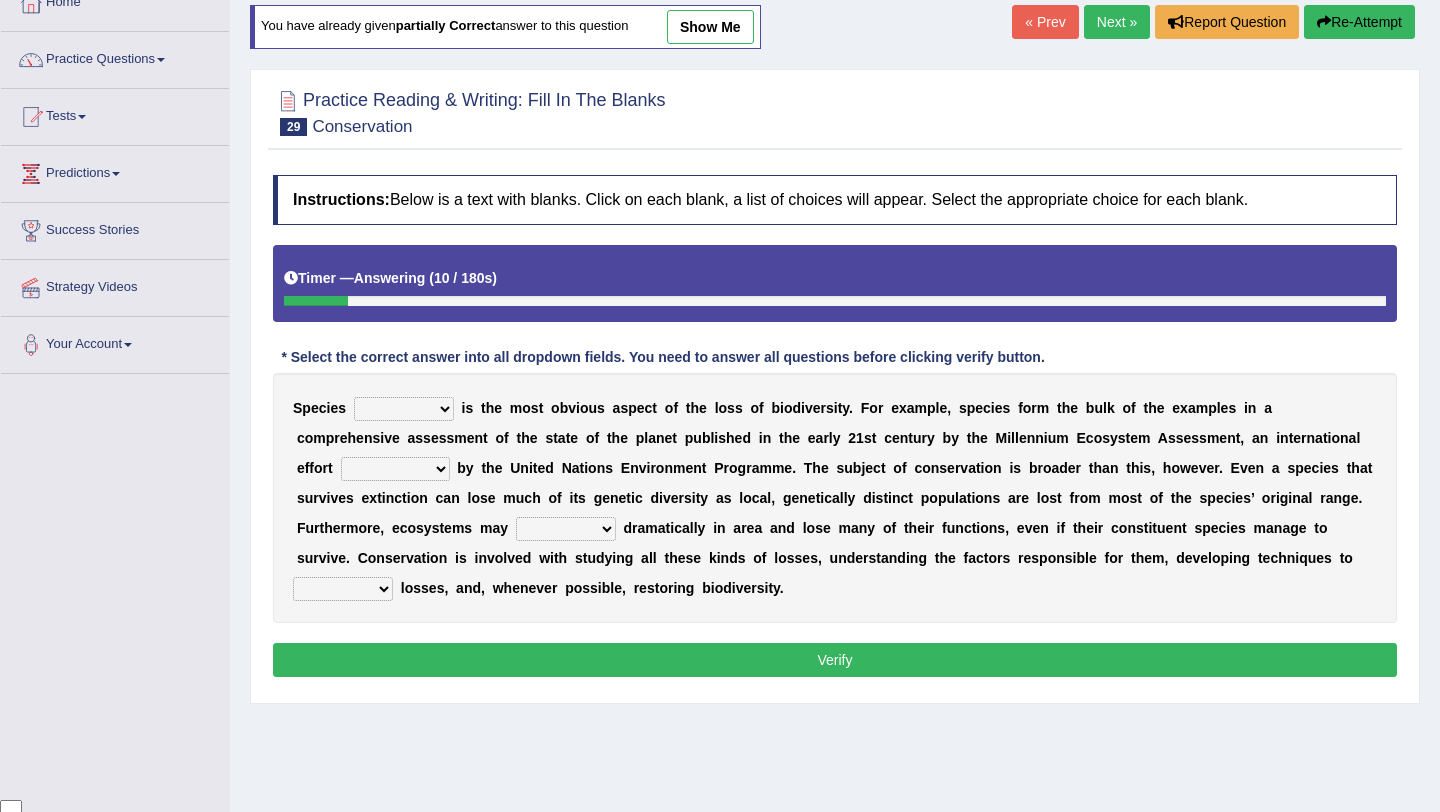 select on "extinction" 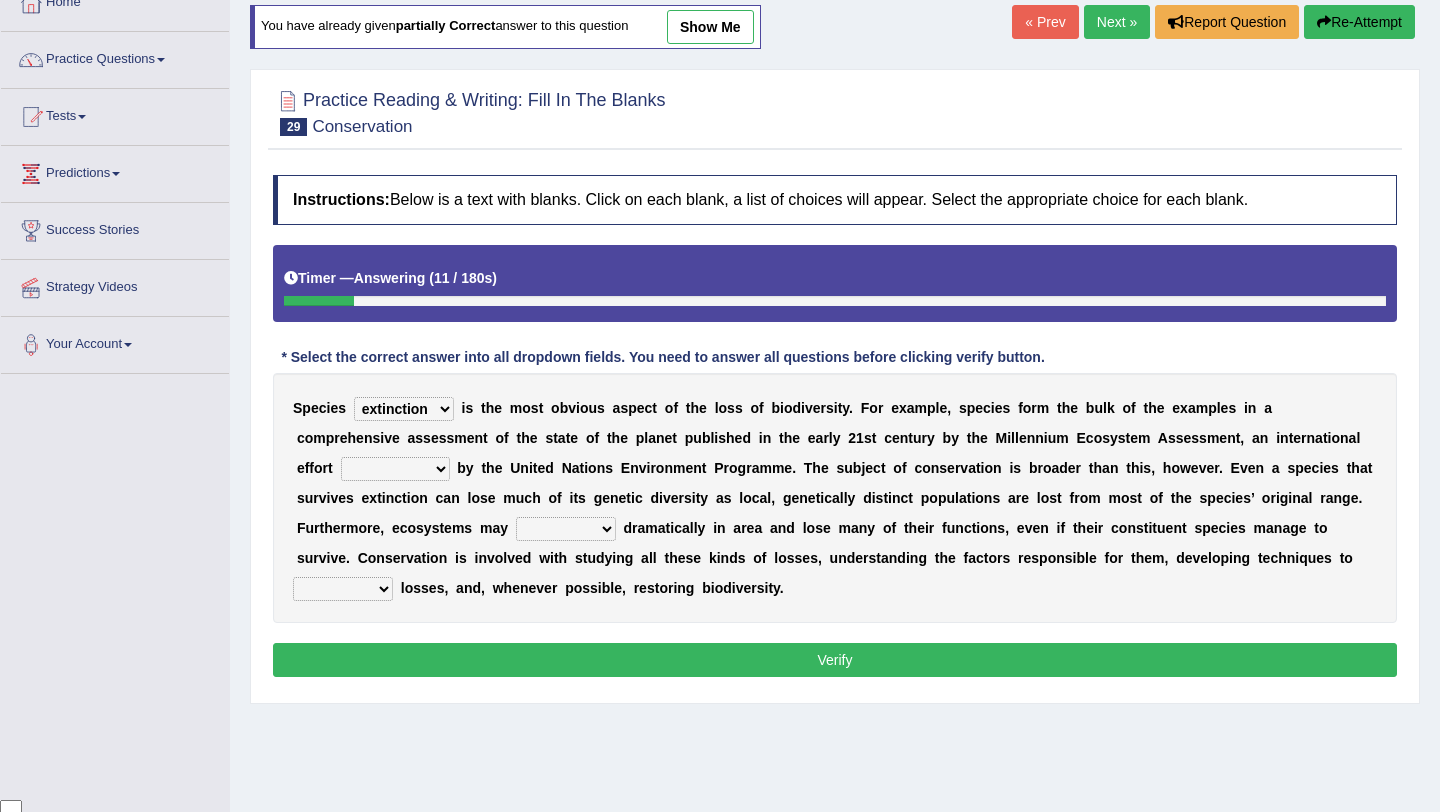 click on "richness extinction migration diversity" at bounding box center [404, 409] 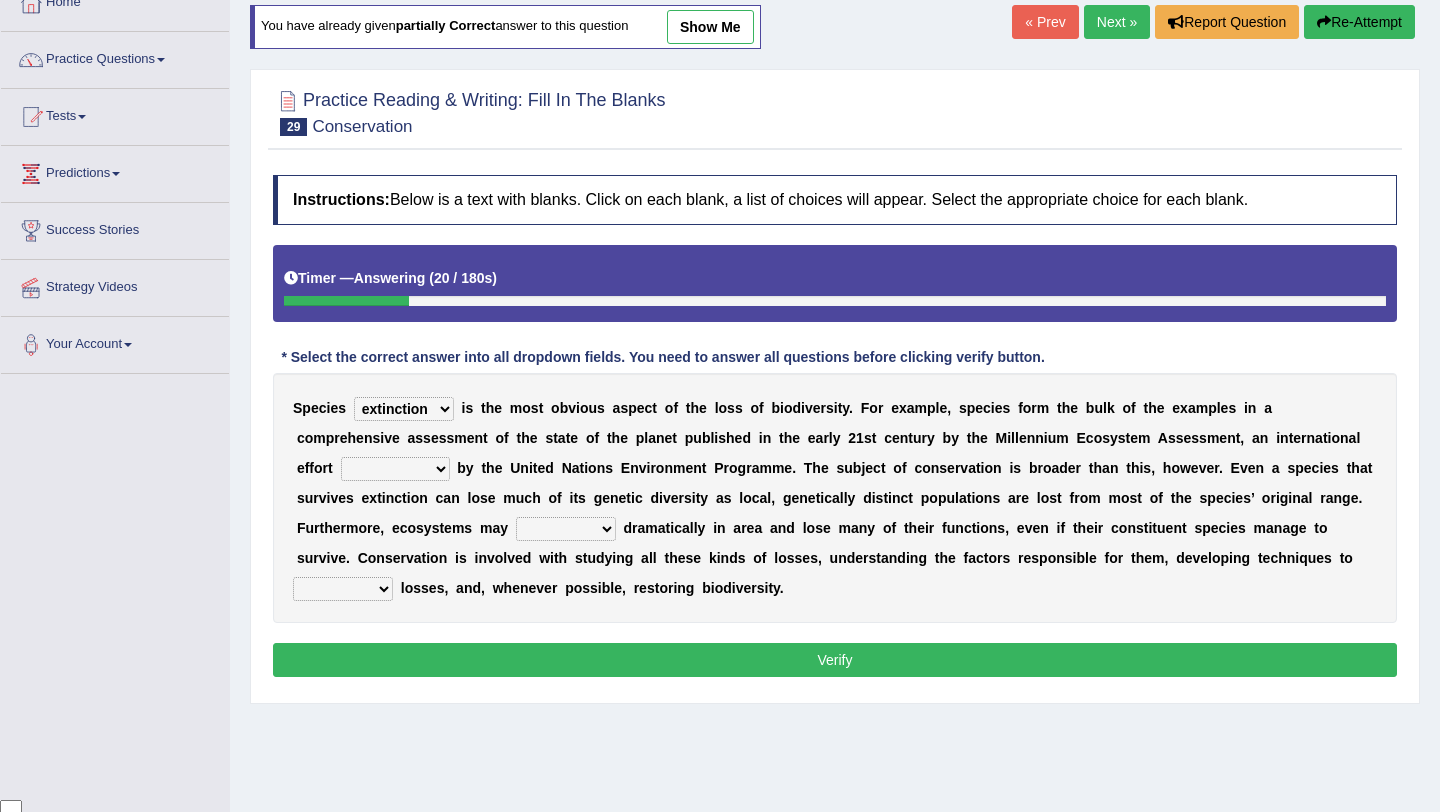 click on "confounded consulted converted coordinated" at bounding box center [395, 469] 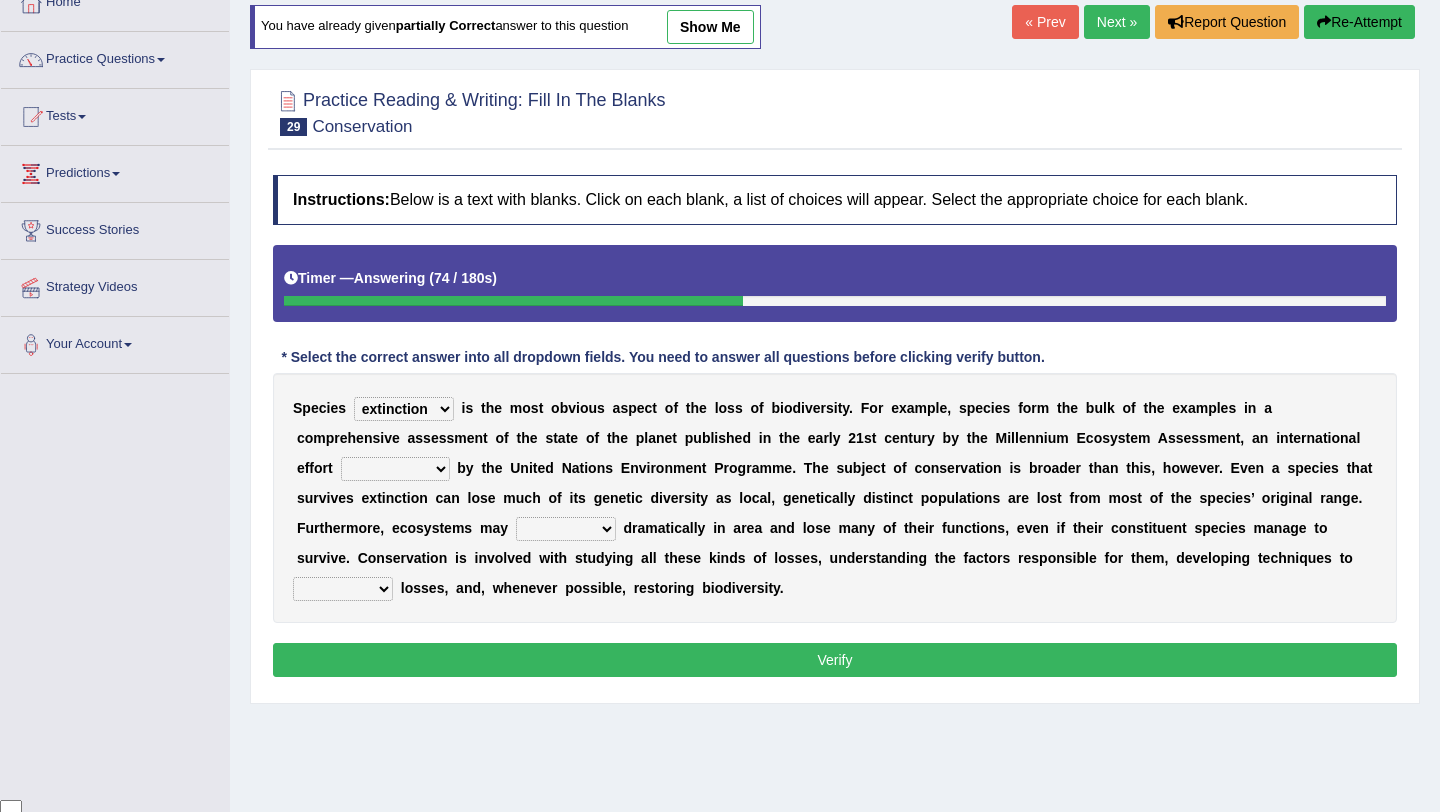 click at bounding box center [454, 468] 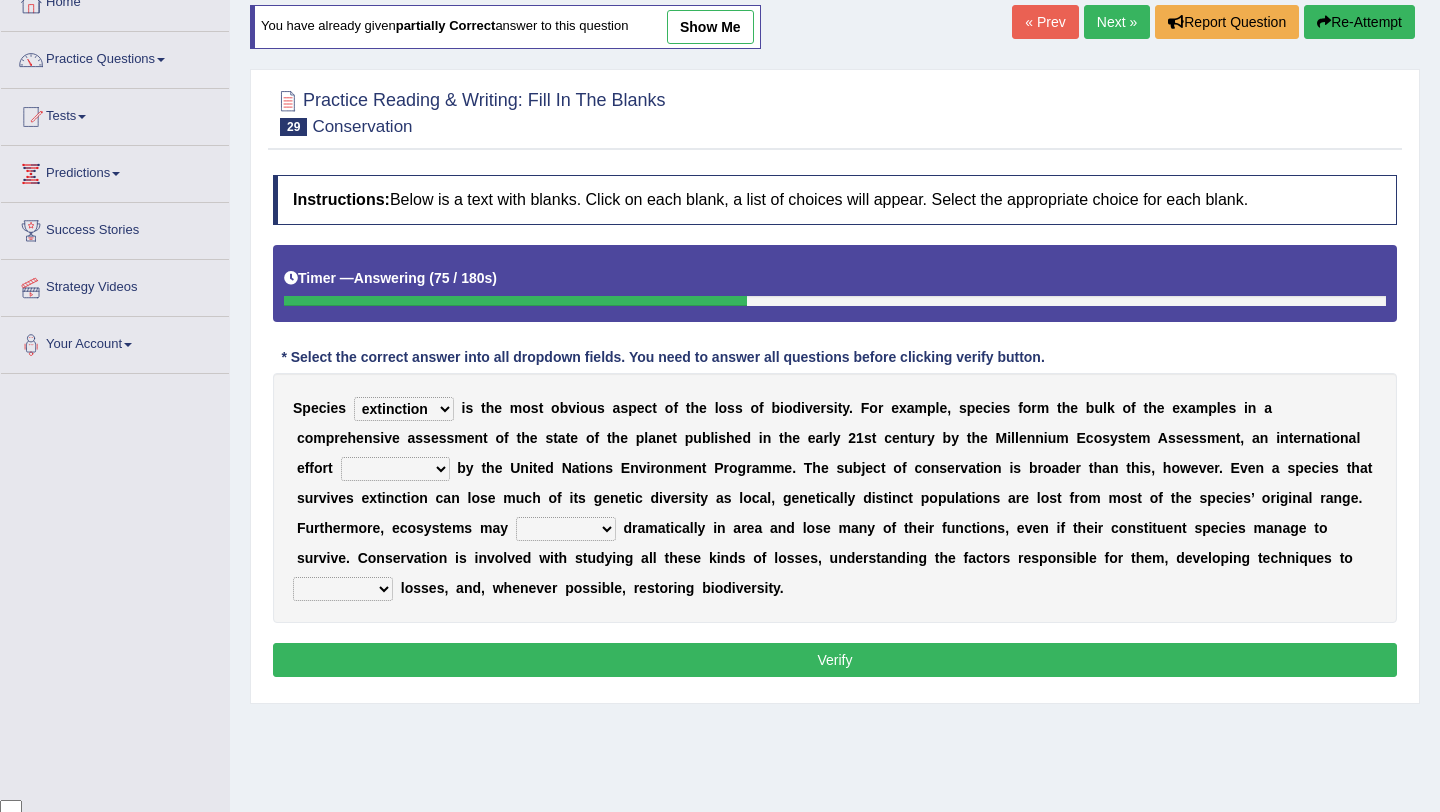 click on "confounded consulted converted coordinated" at bounding box center (395, 469) 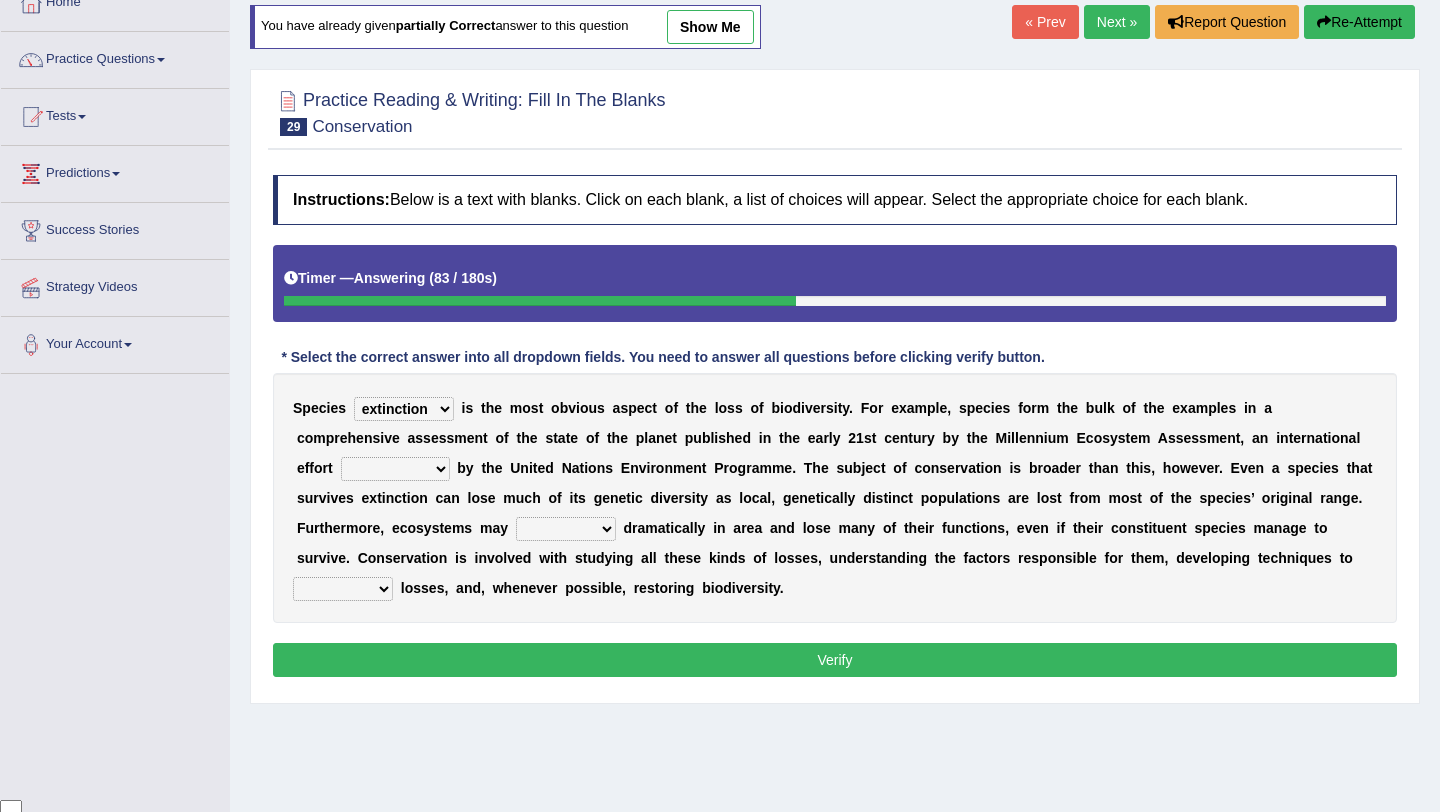 select on "coordinated" 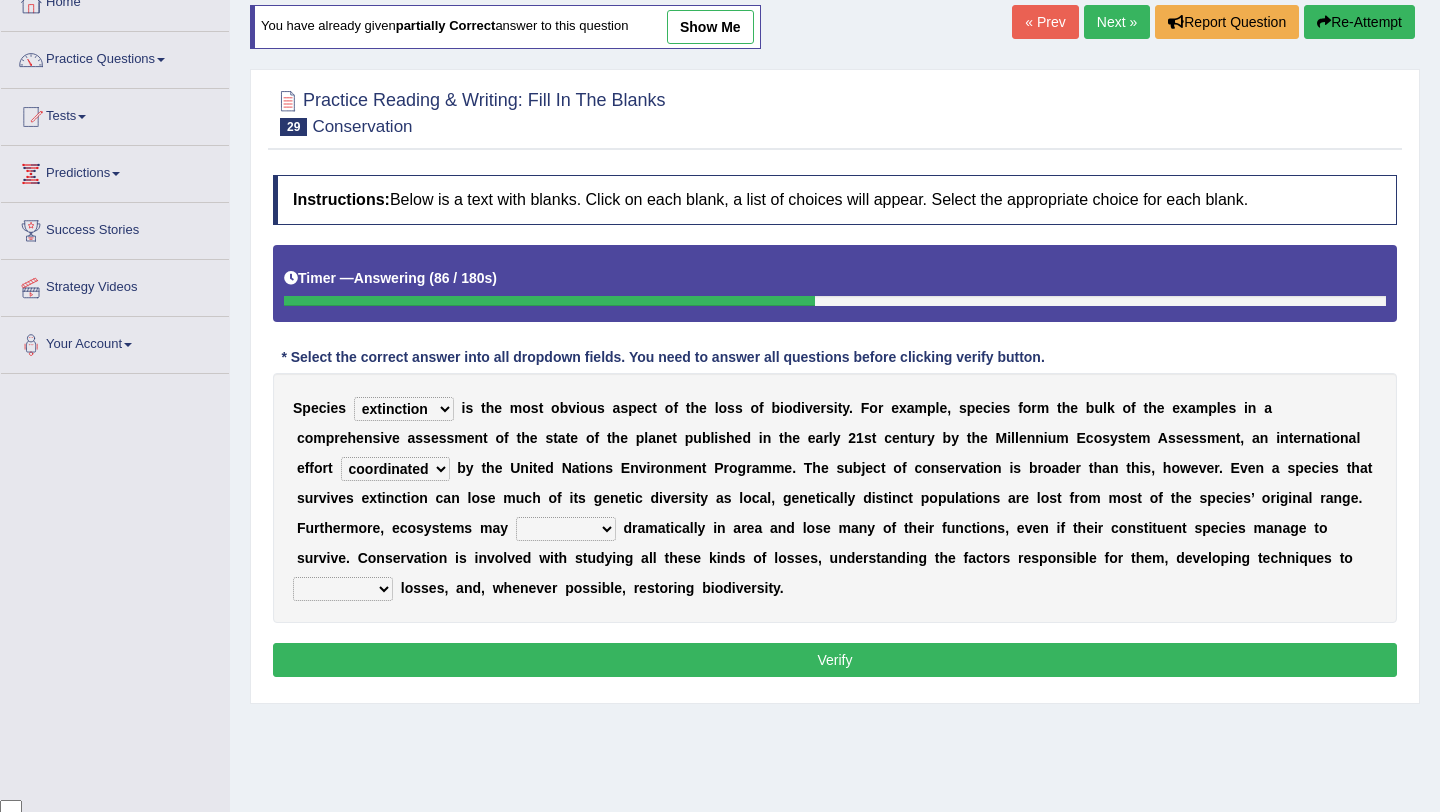 click on "expand remain shrink extend" at bounding box center (566, 529) 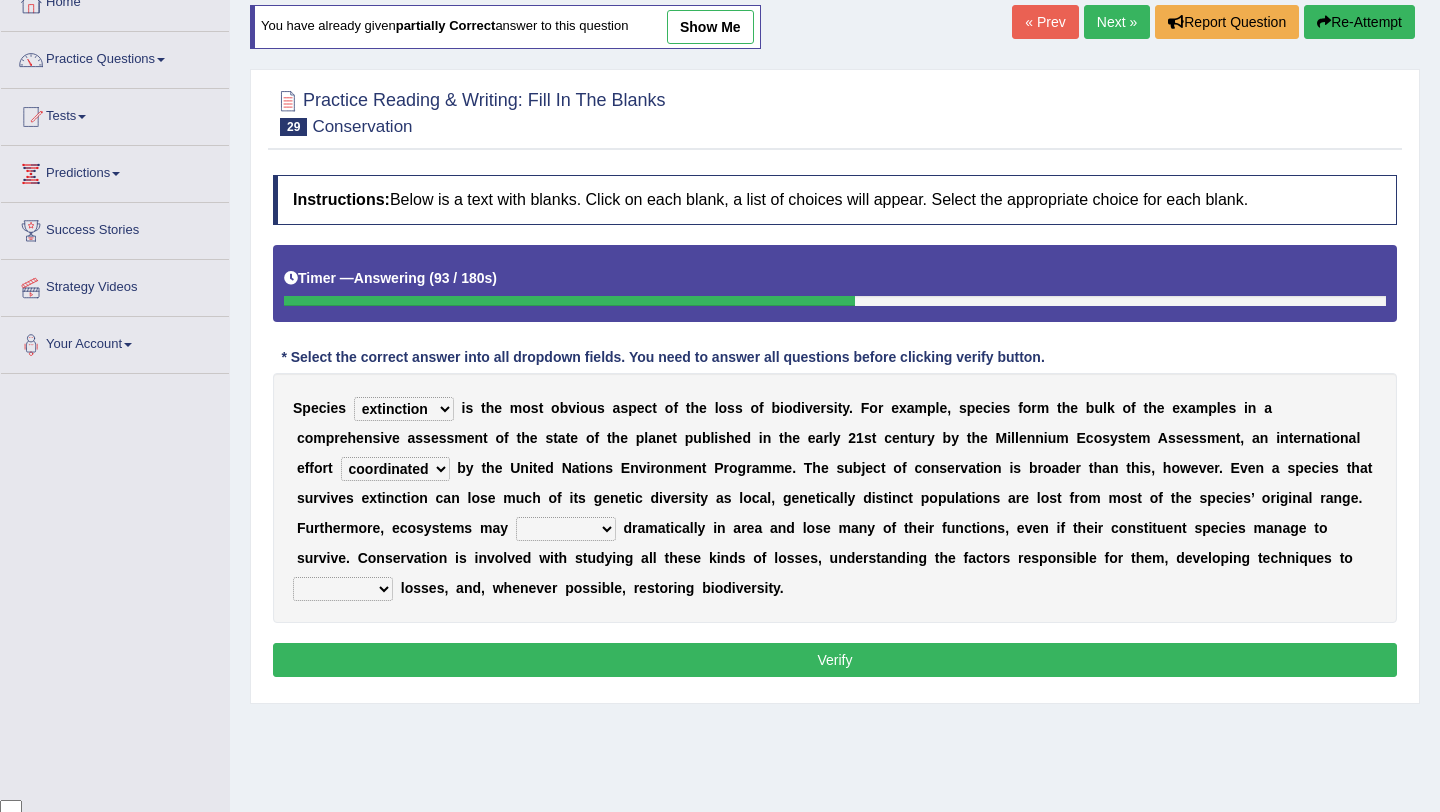 select on "shrink" 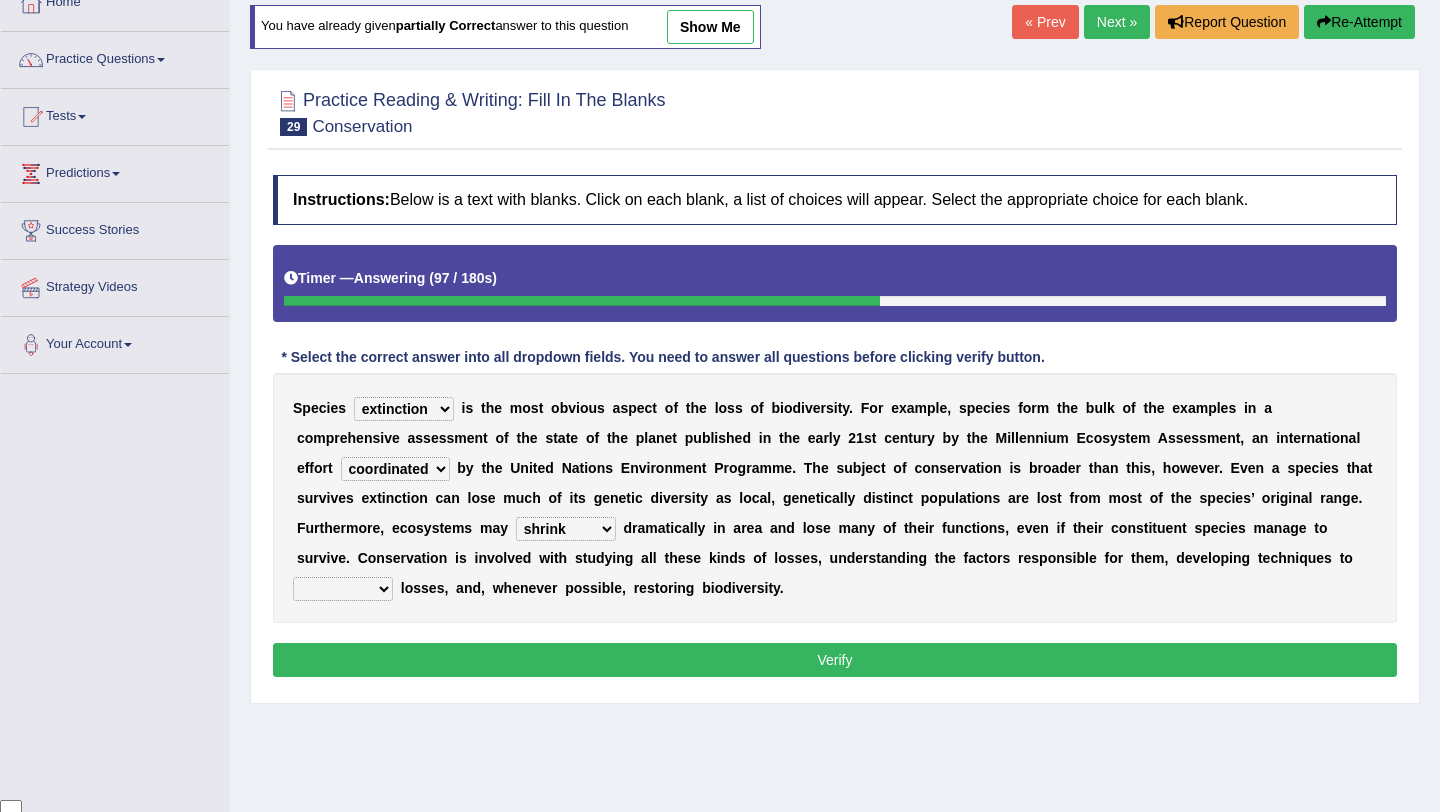 click on "prevent praise accelerate prompt" at bounding box center (343, 589) 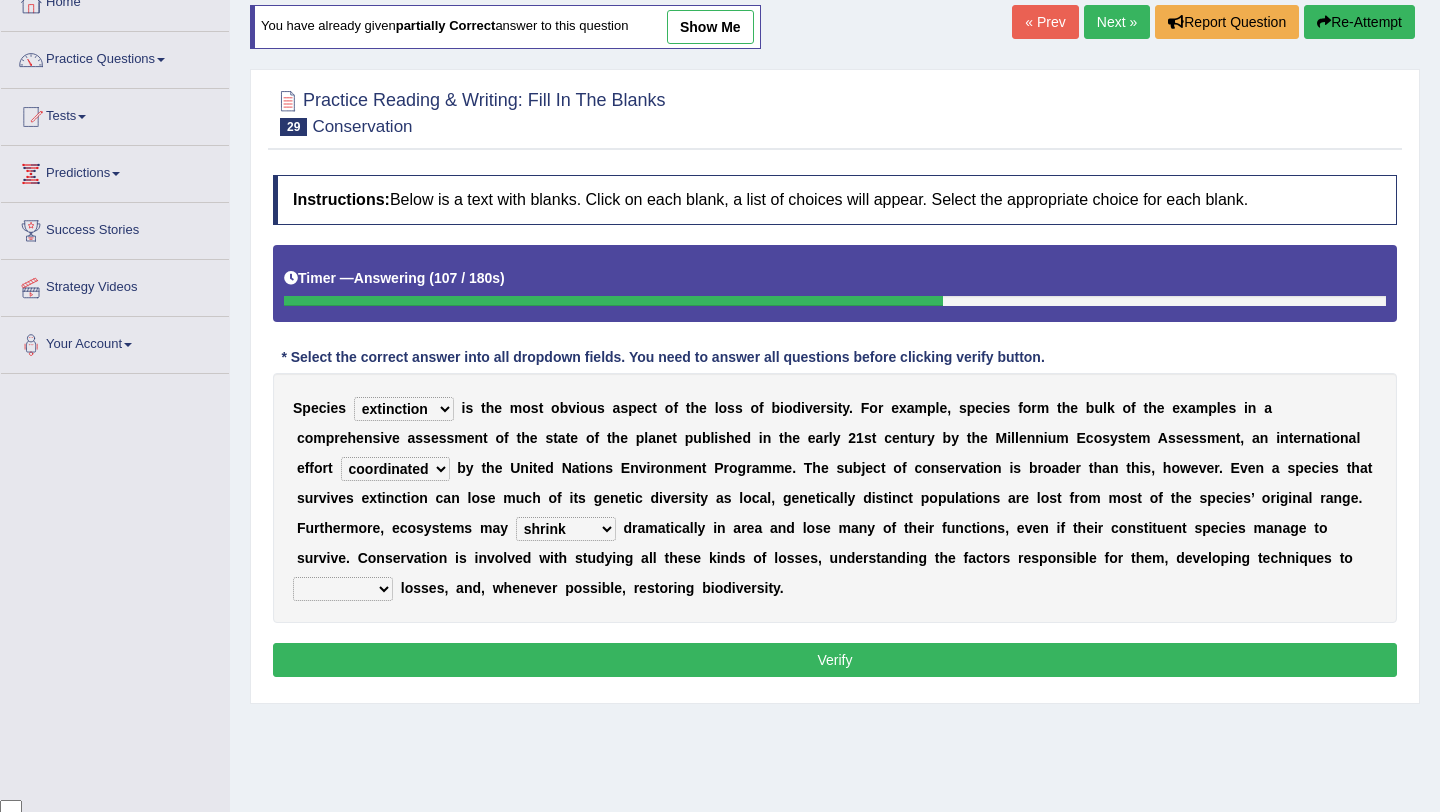 select on "prevent" 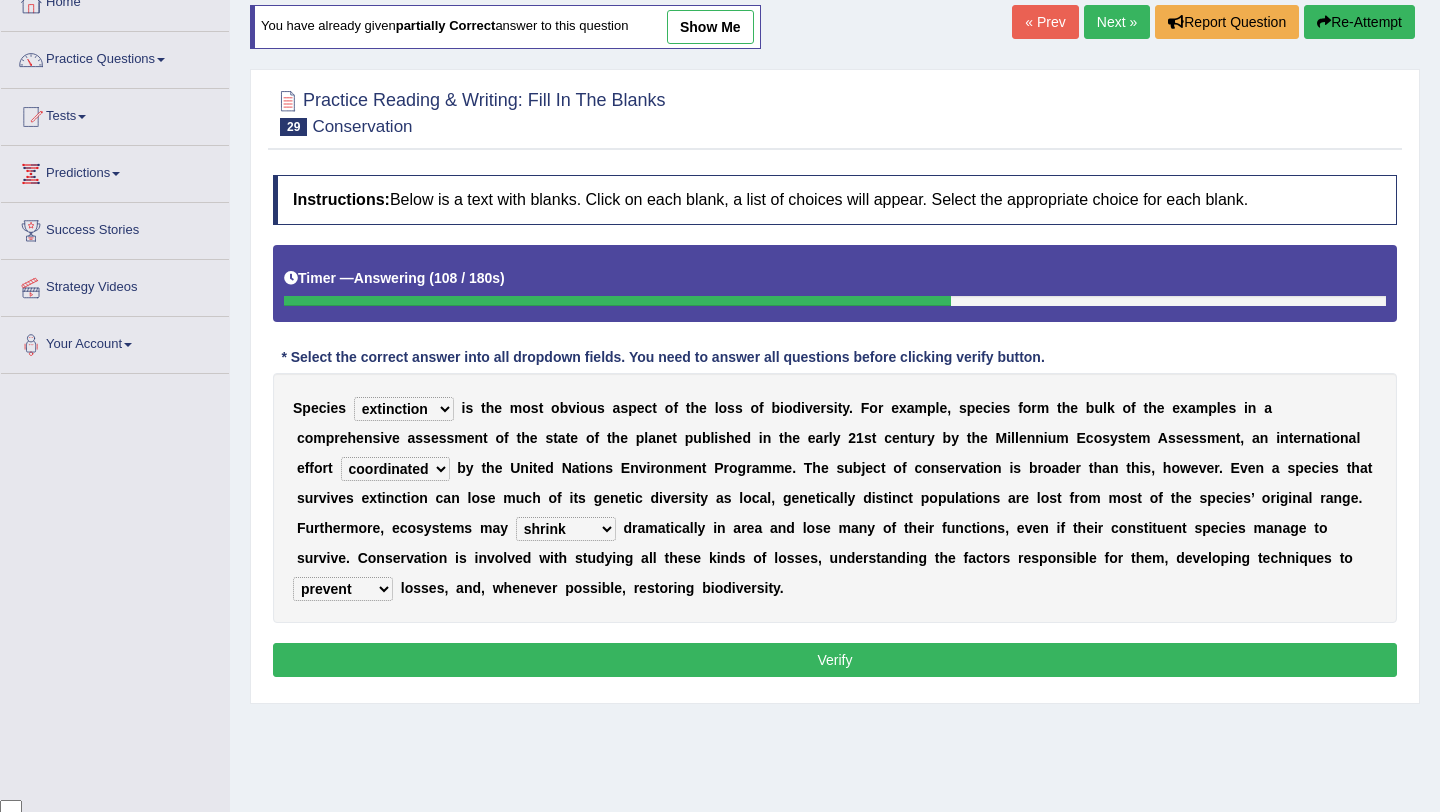 click on "Verify" at bounding box center (835, 660) 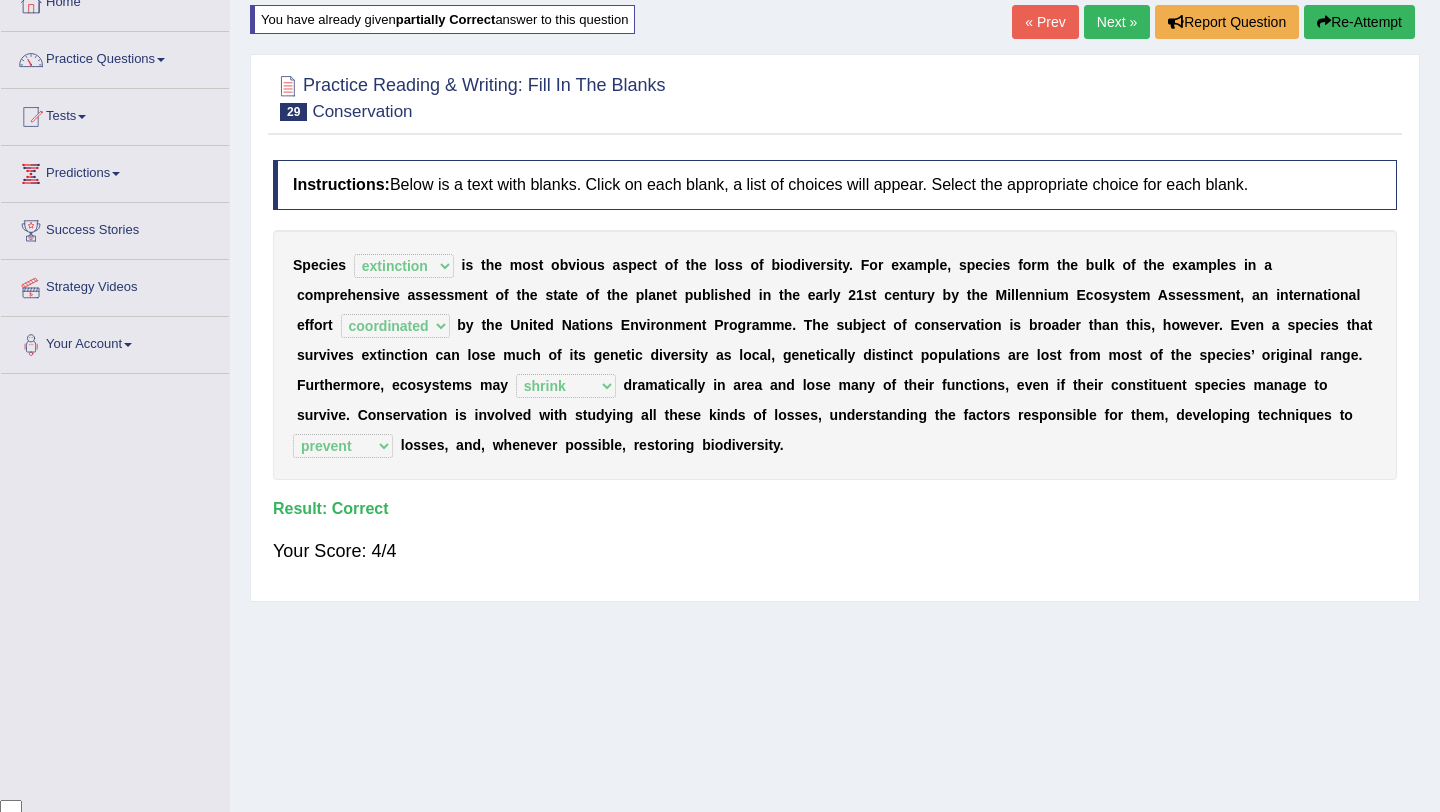 click on "Next »" at bounding box center (1117, 22) 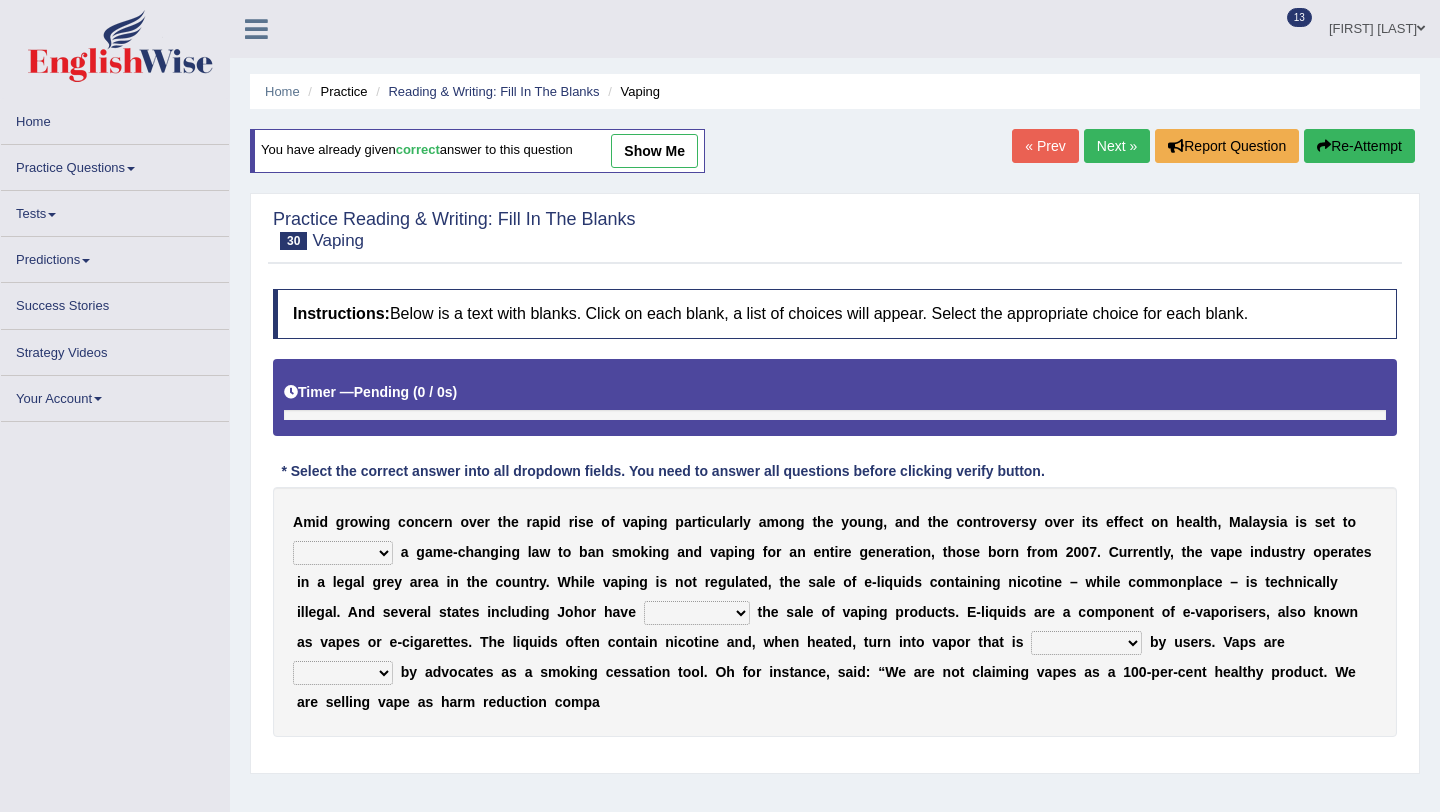 scroll, scrollTop: 0, scrollLeft: 0, axis: both 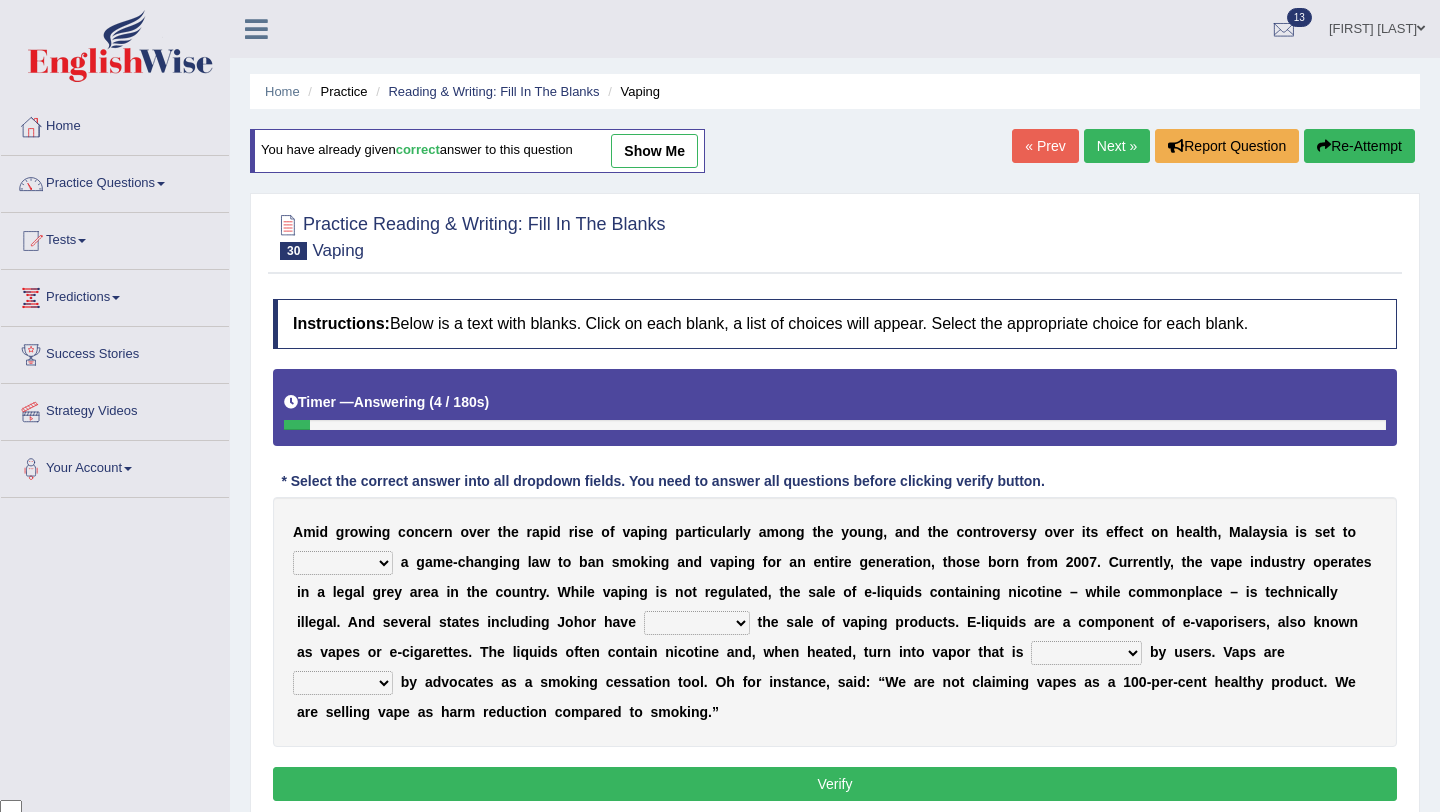 click on "Next »" at bounding box center [1117, 146] 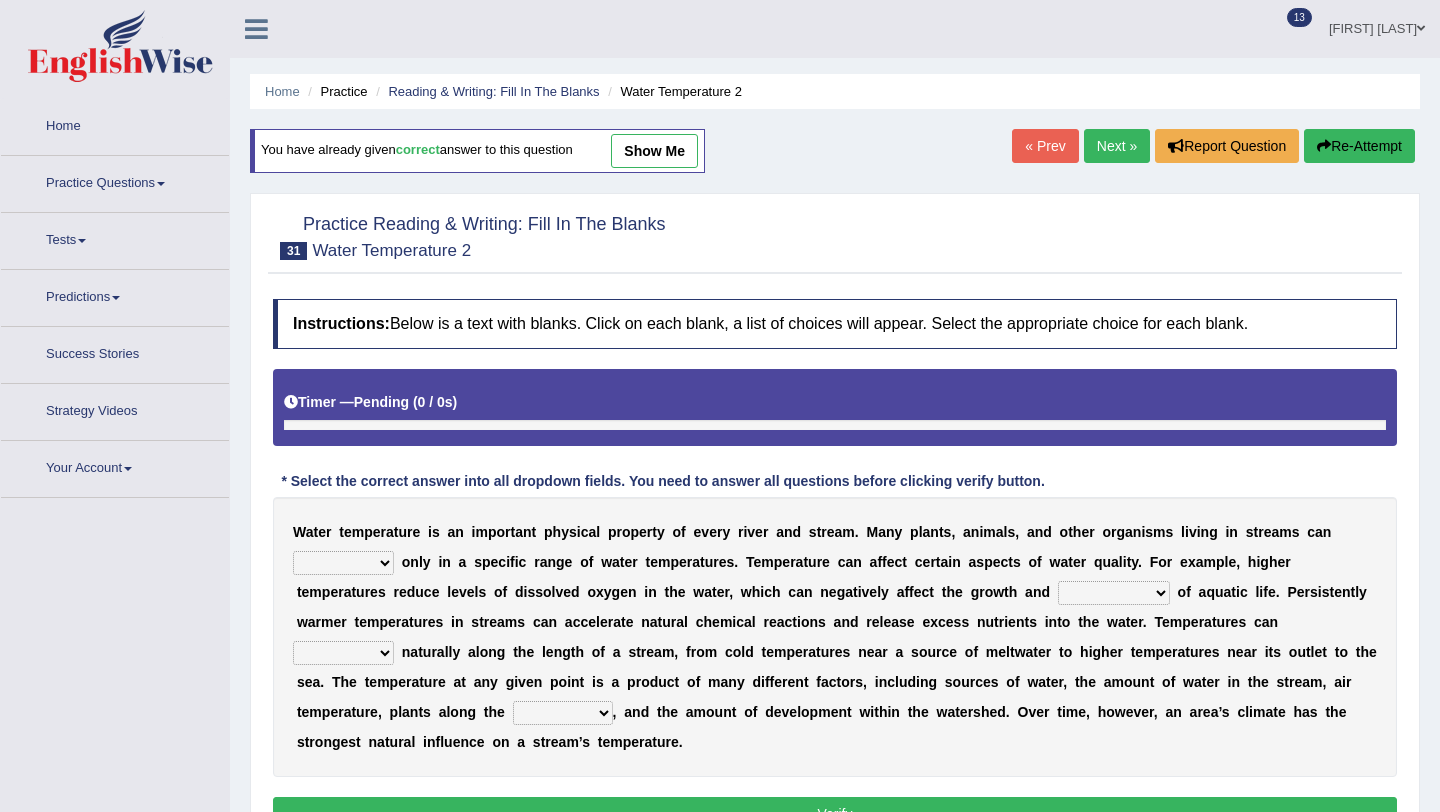 scroll, scrollTop: 0, scrollLeft: 0, axis: both 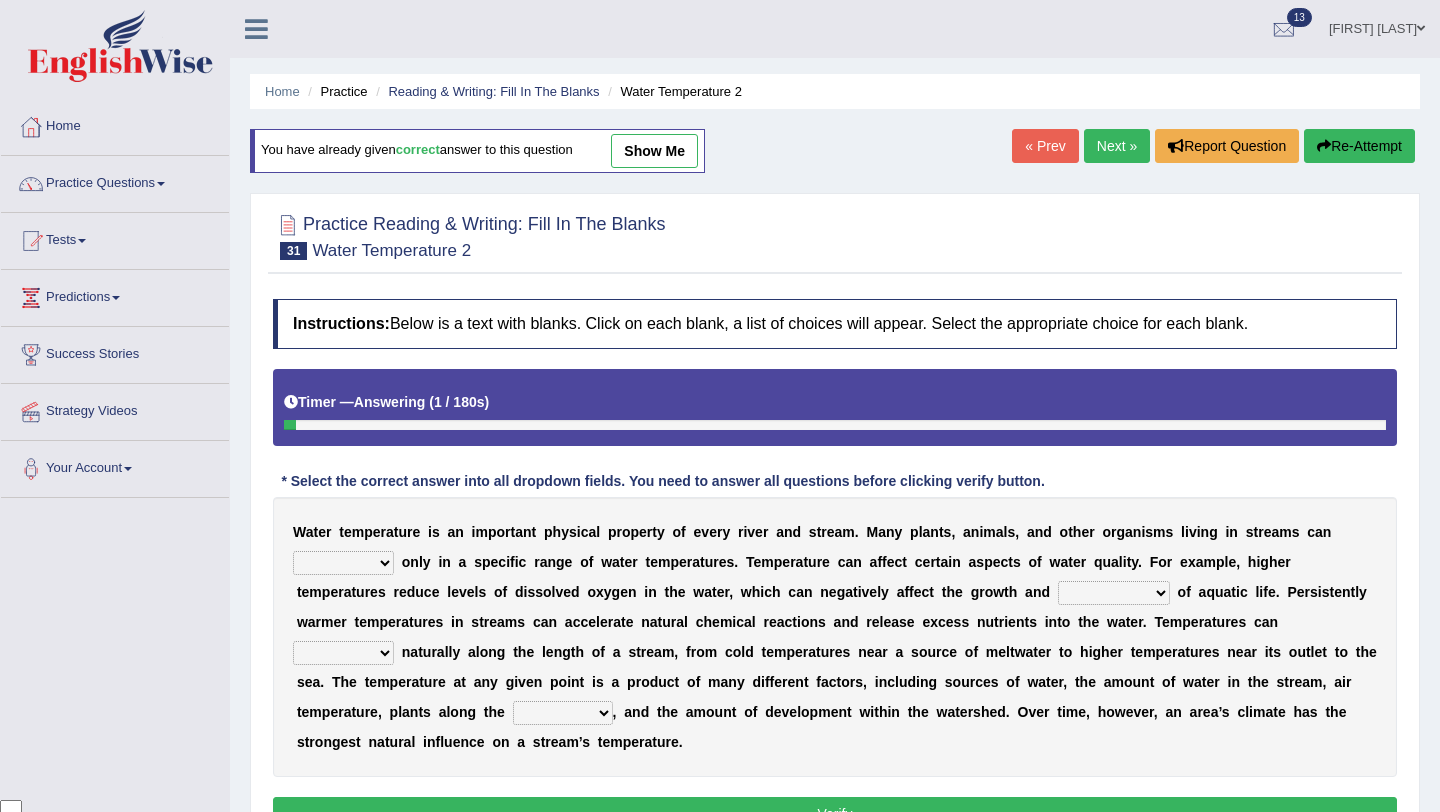 click on "Next »" at bounding box center [1117, 146] 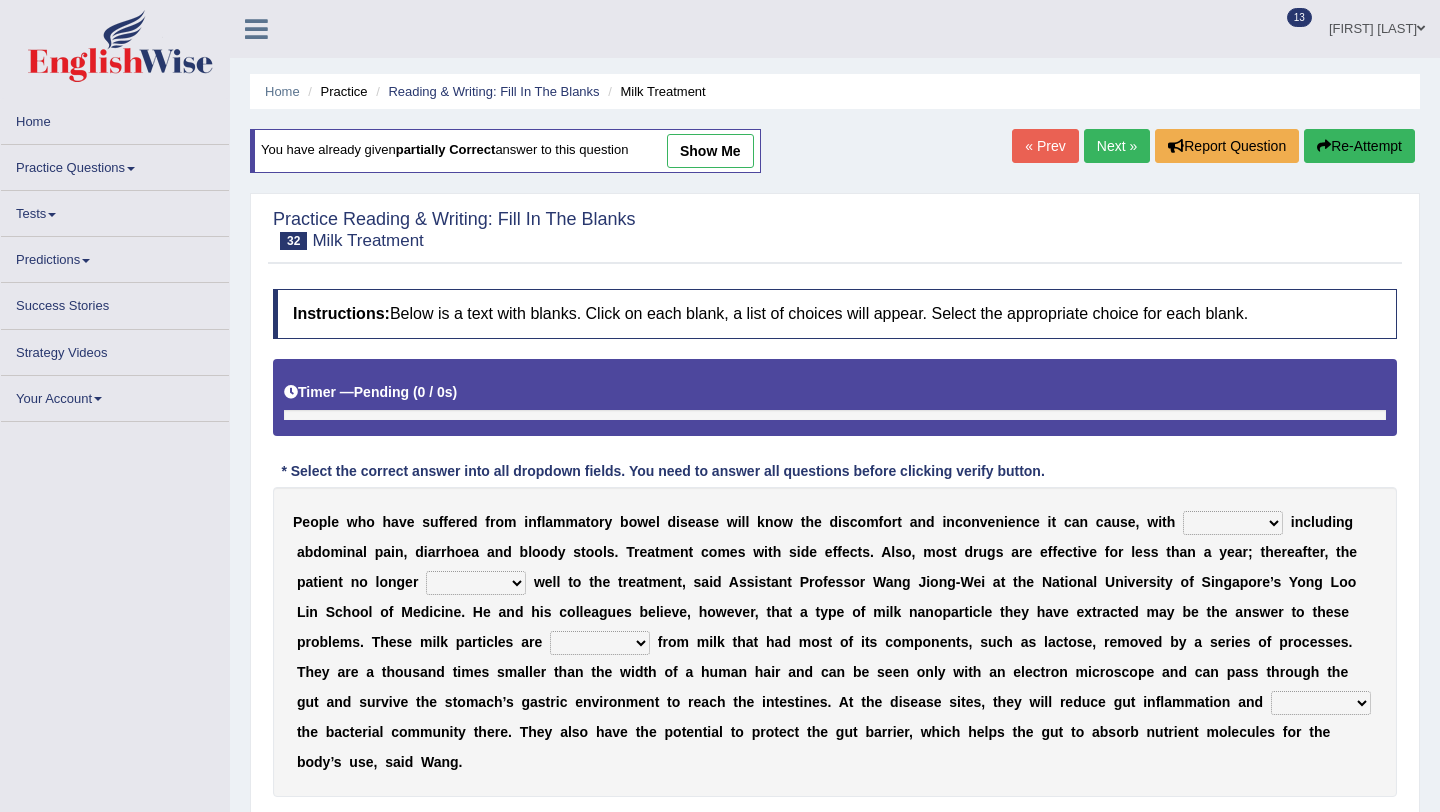 scroll, scrollTop: 0, scrollLeft: 0, axis: both 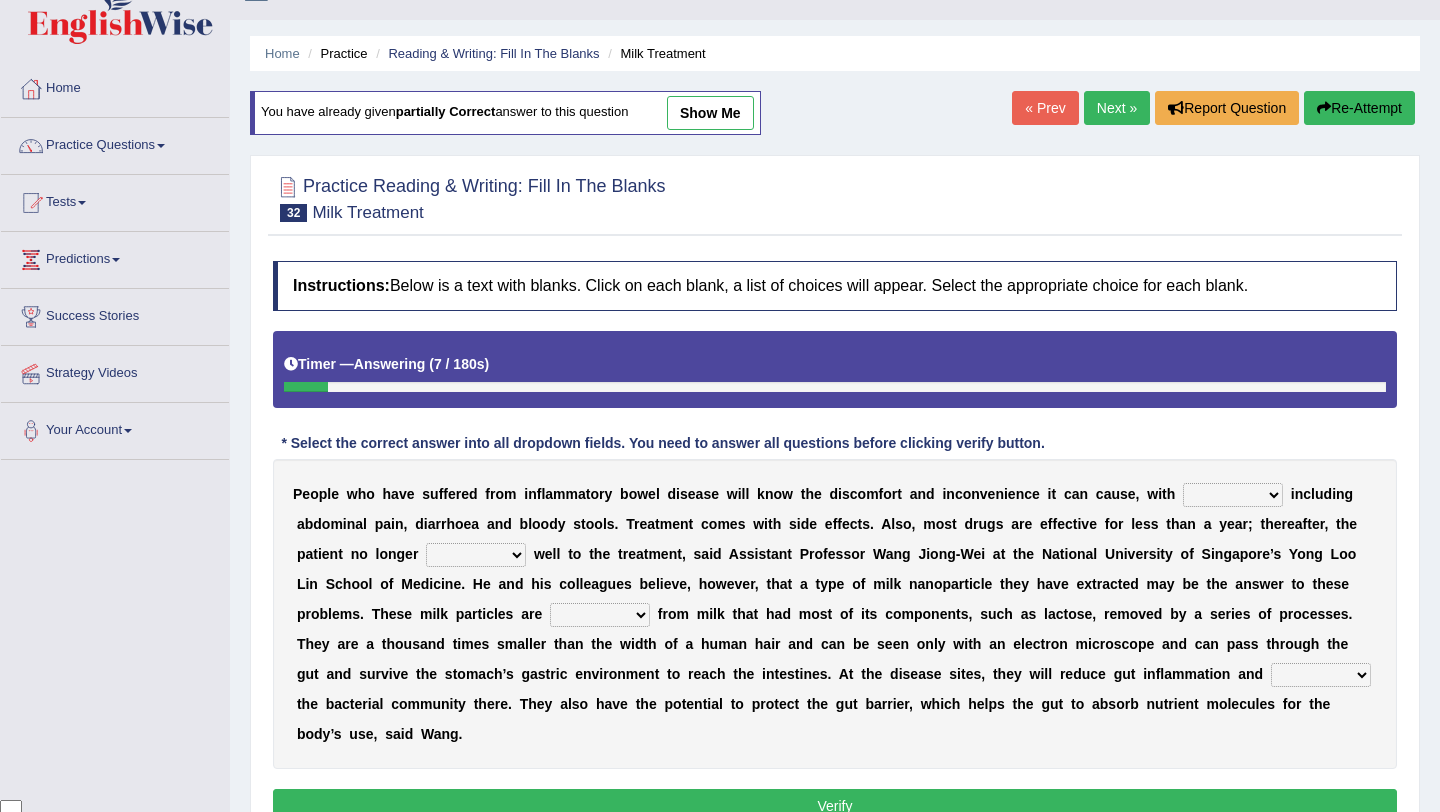 click on "symptoms sources causes benefits" at bounding box center (1233, 495) 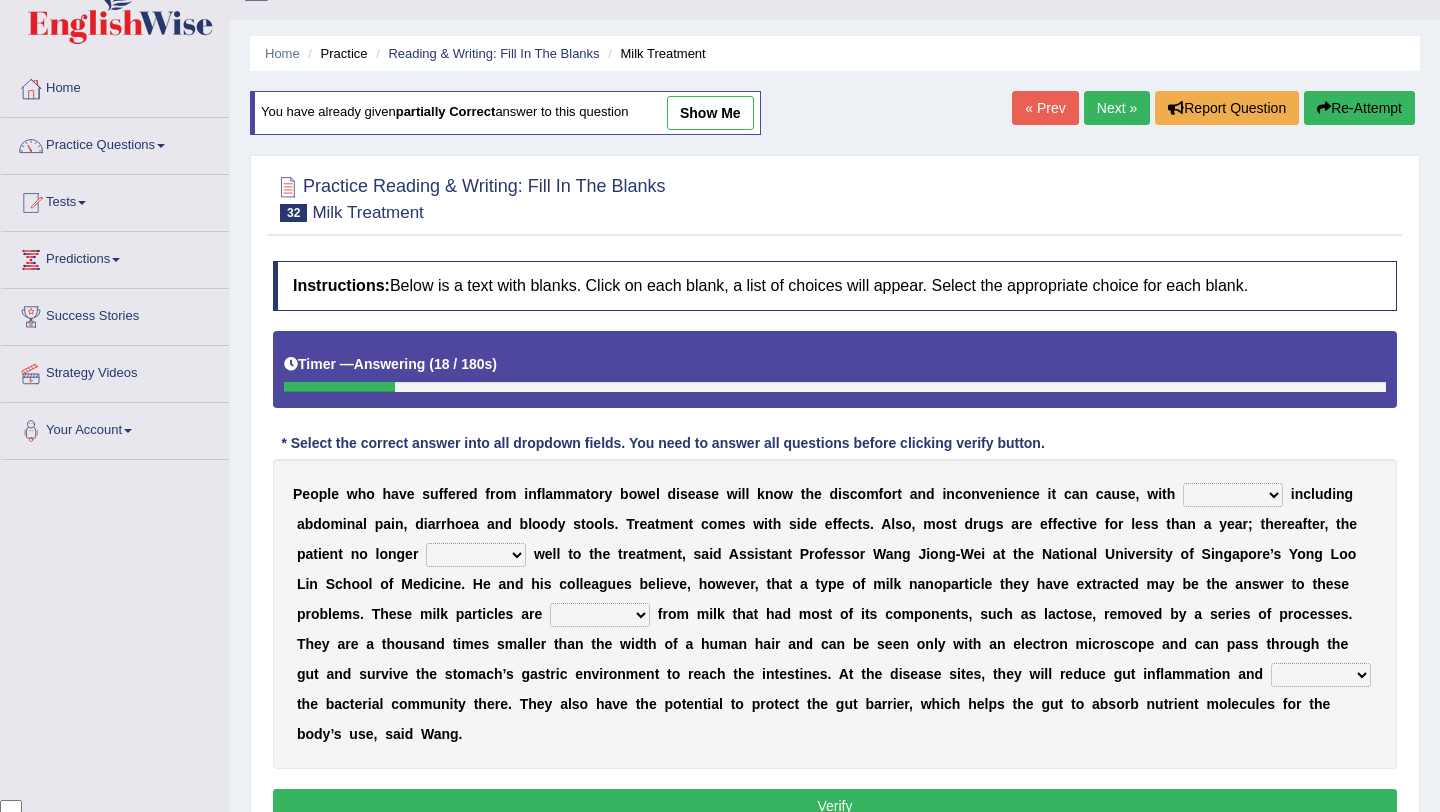 select on "symptoms" 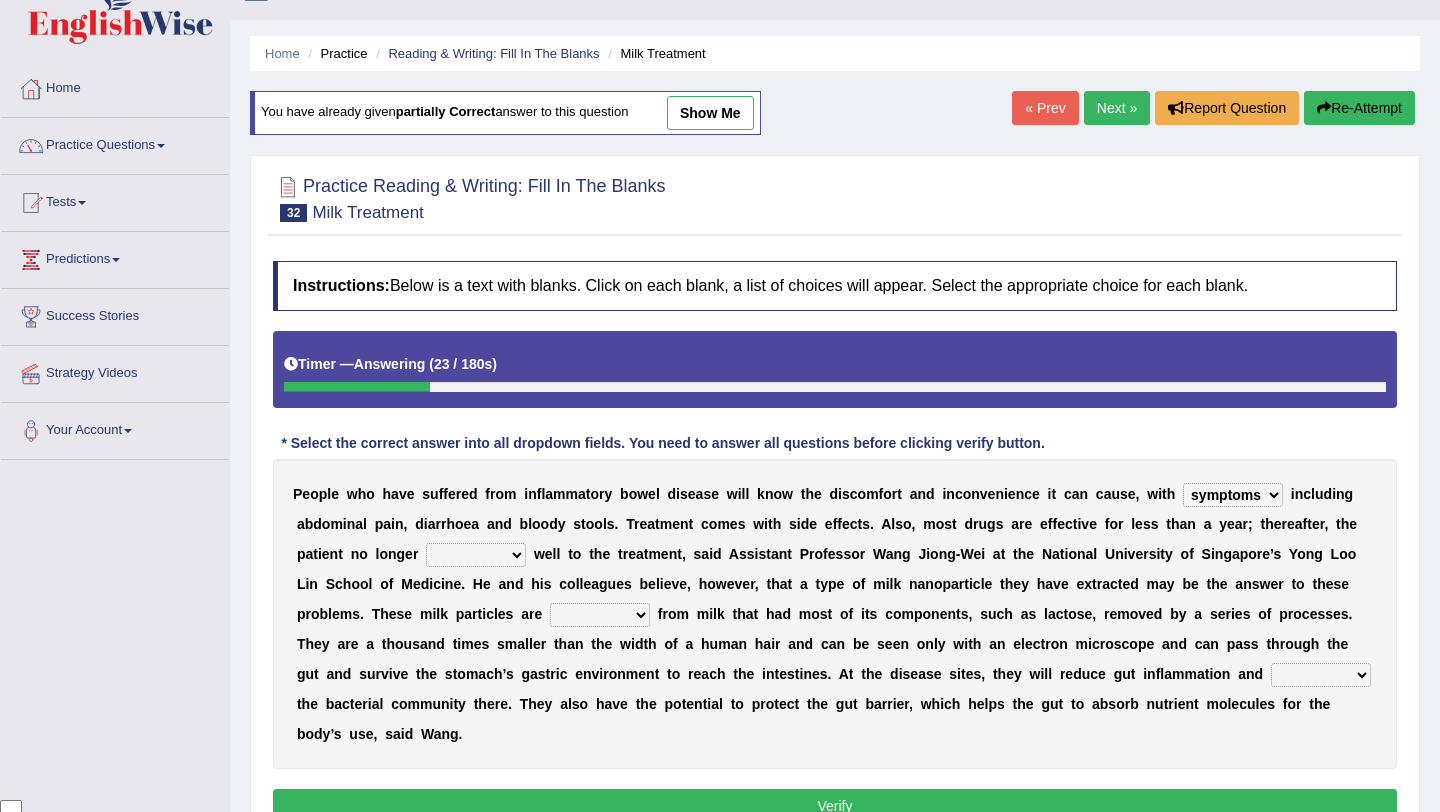 click on "returns refers responds refuses" at bounding box center (476, 555) 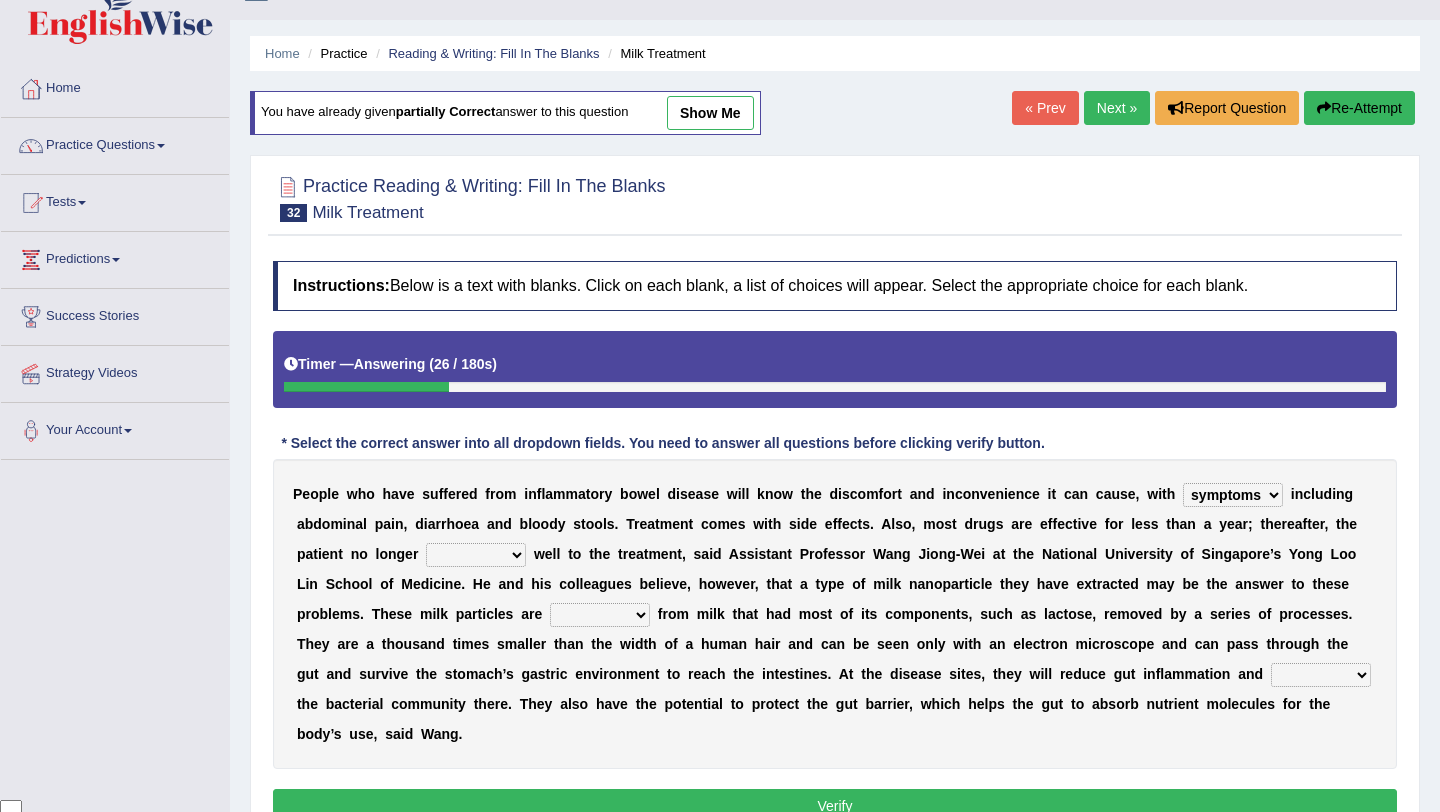 select on "responds" 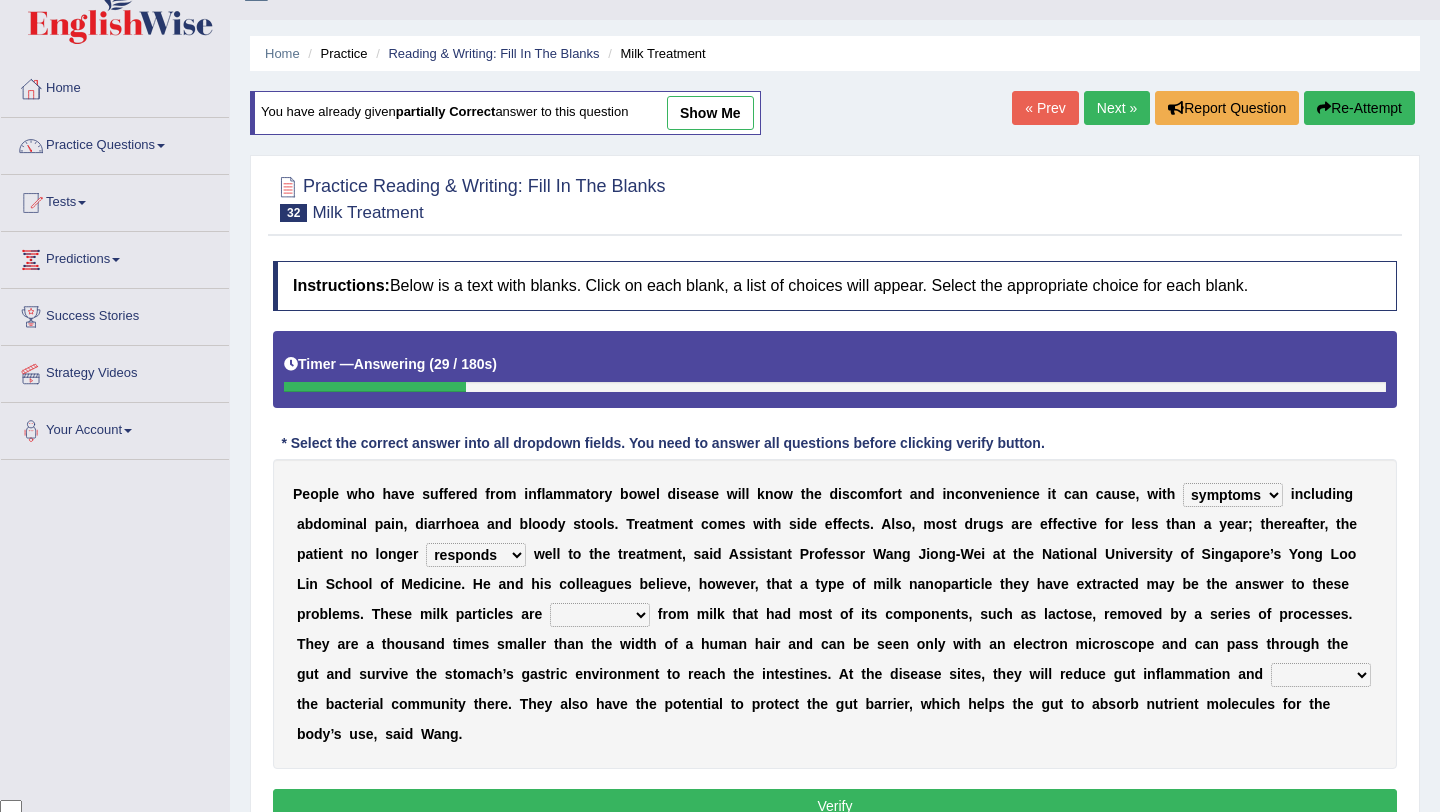 click on "prohibited derived missed prevented" at bounding box center [600, 615] 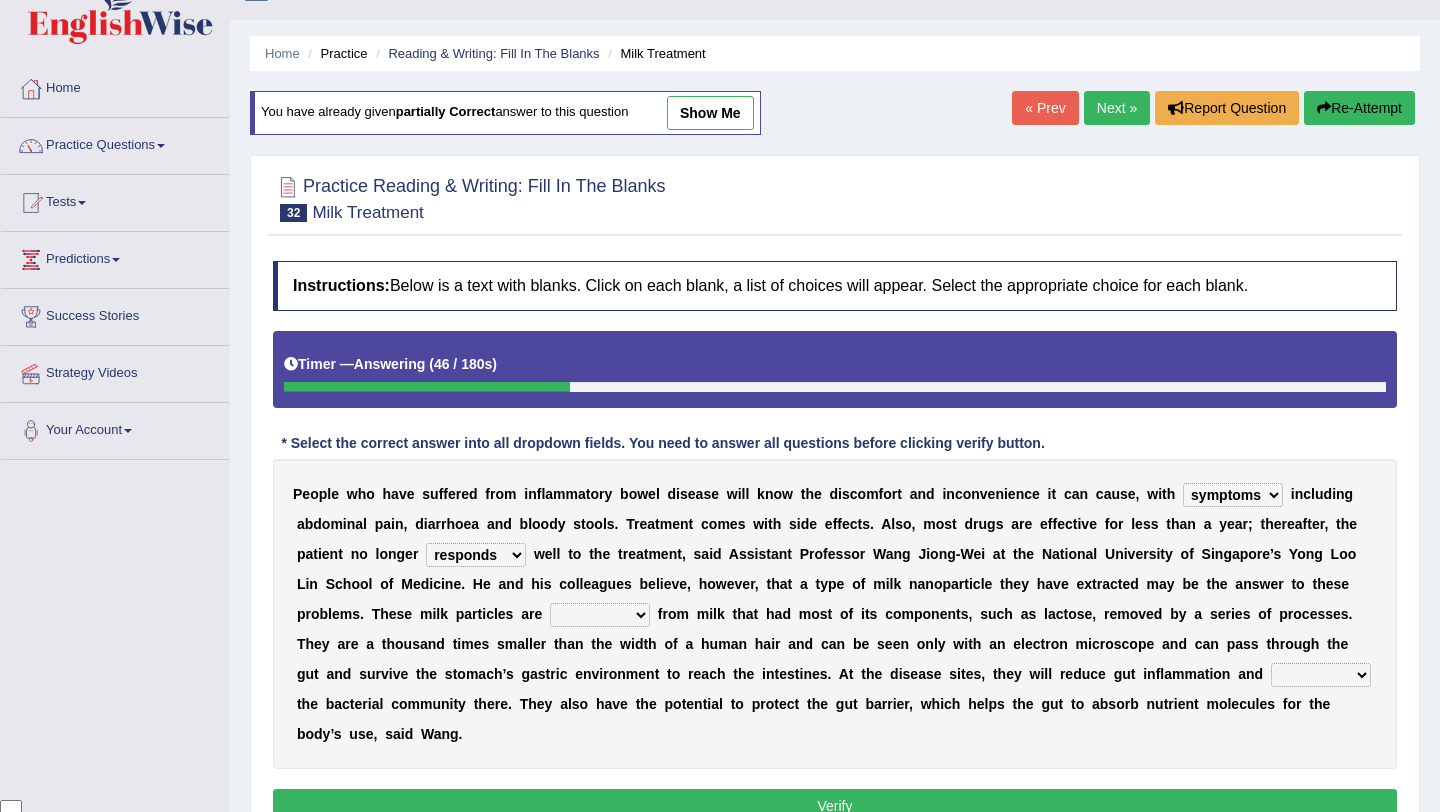 click on "prohibited derived missed prevented" at bounding box center (600, 615) 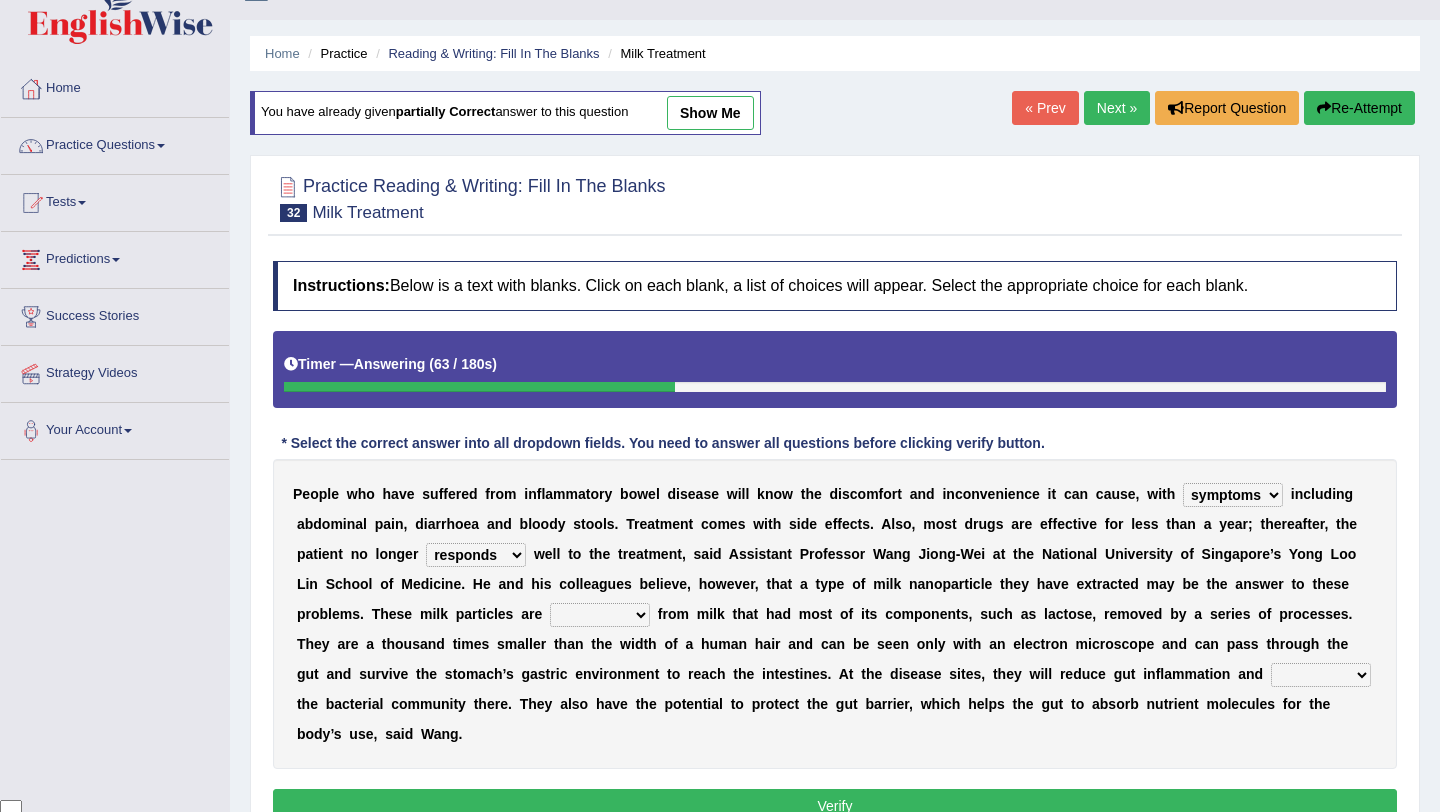 click on "prohibited derived missed prevented" at bounding box center [600, 615] 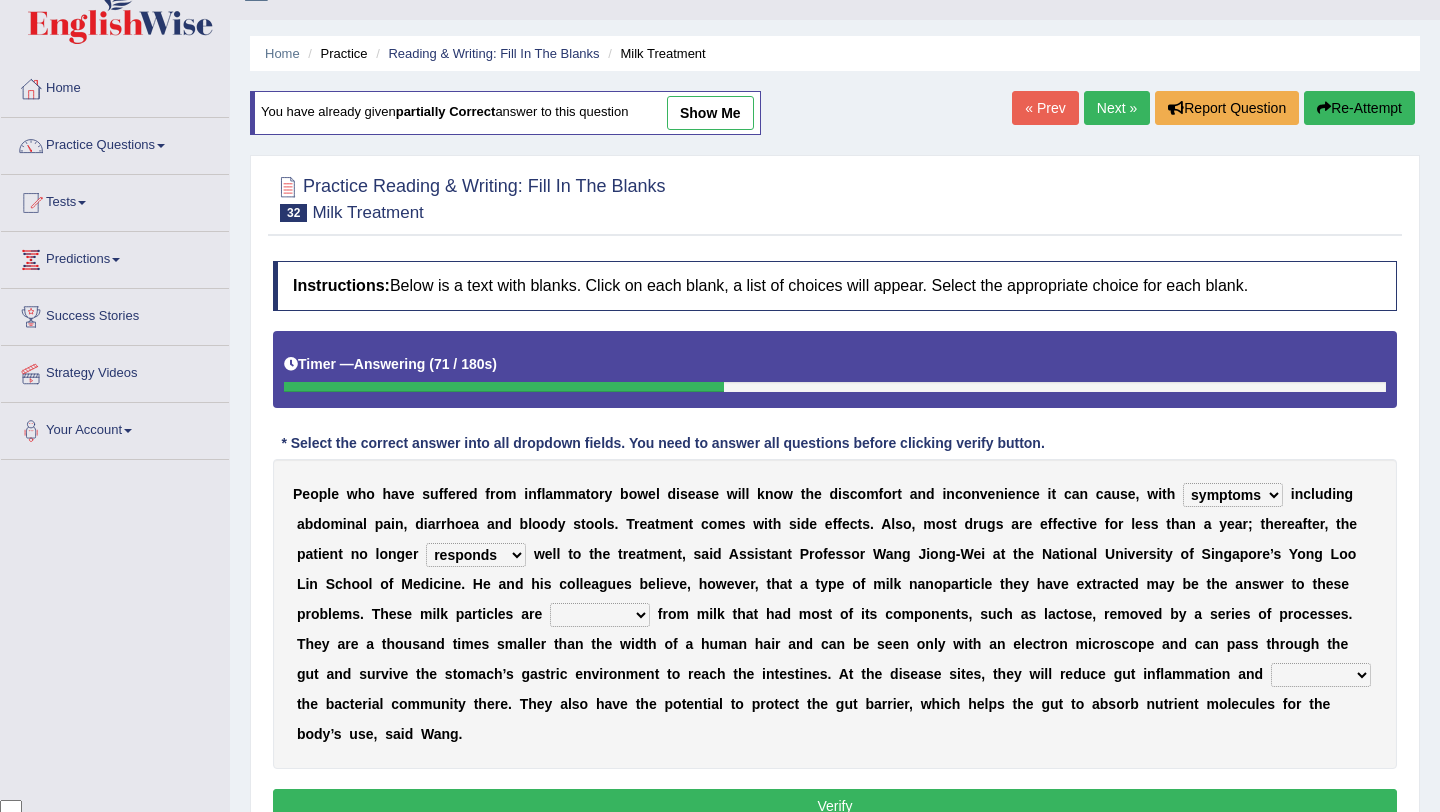 select on "derived" 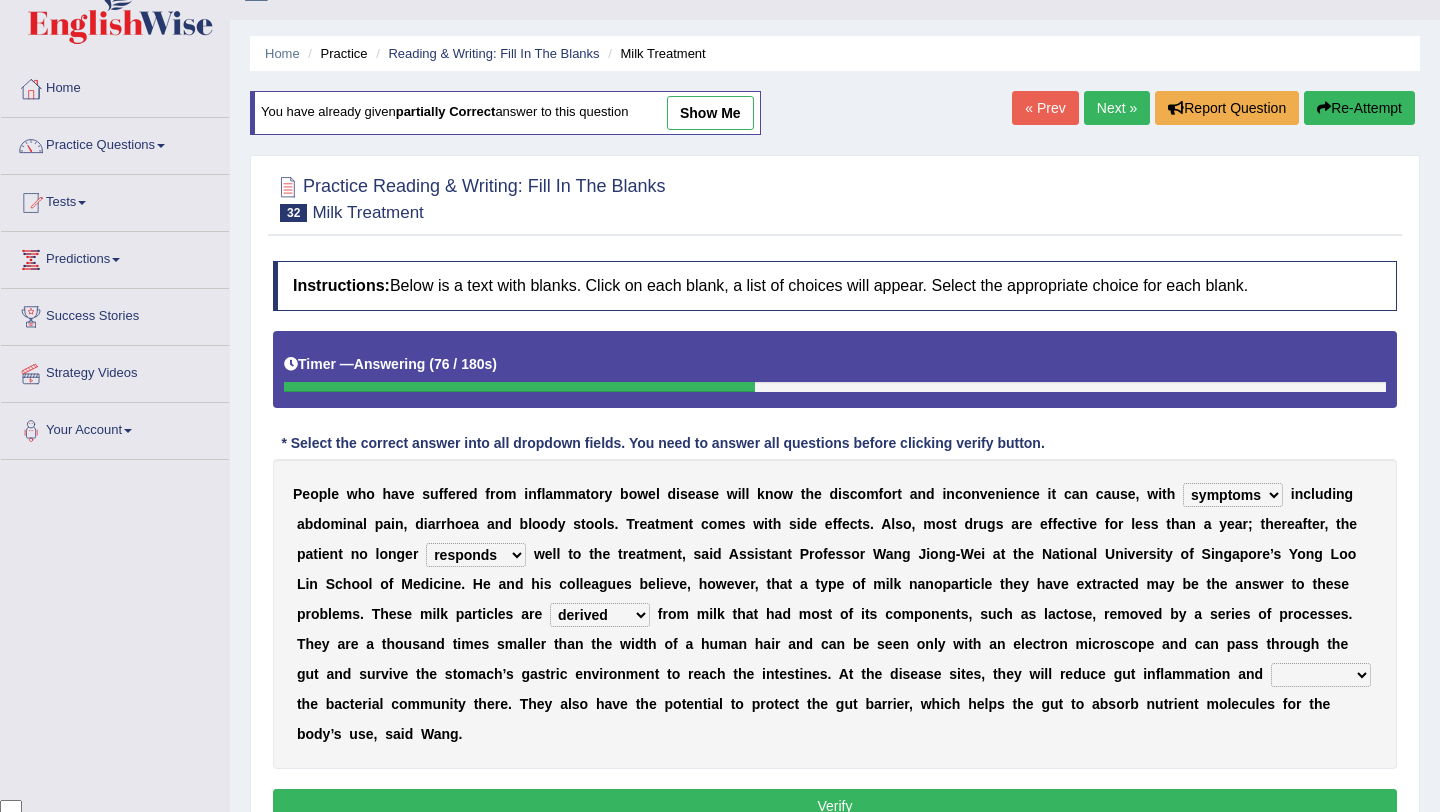 click on "restore erase quarantine disturb" at bounding box center [1321, 675] 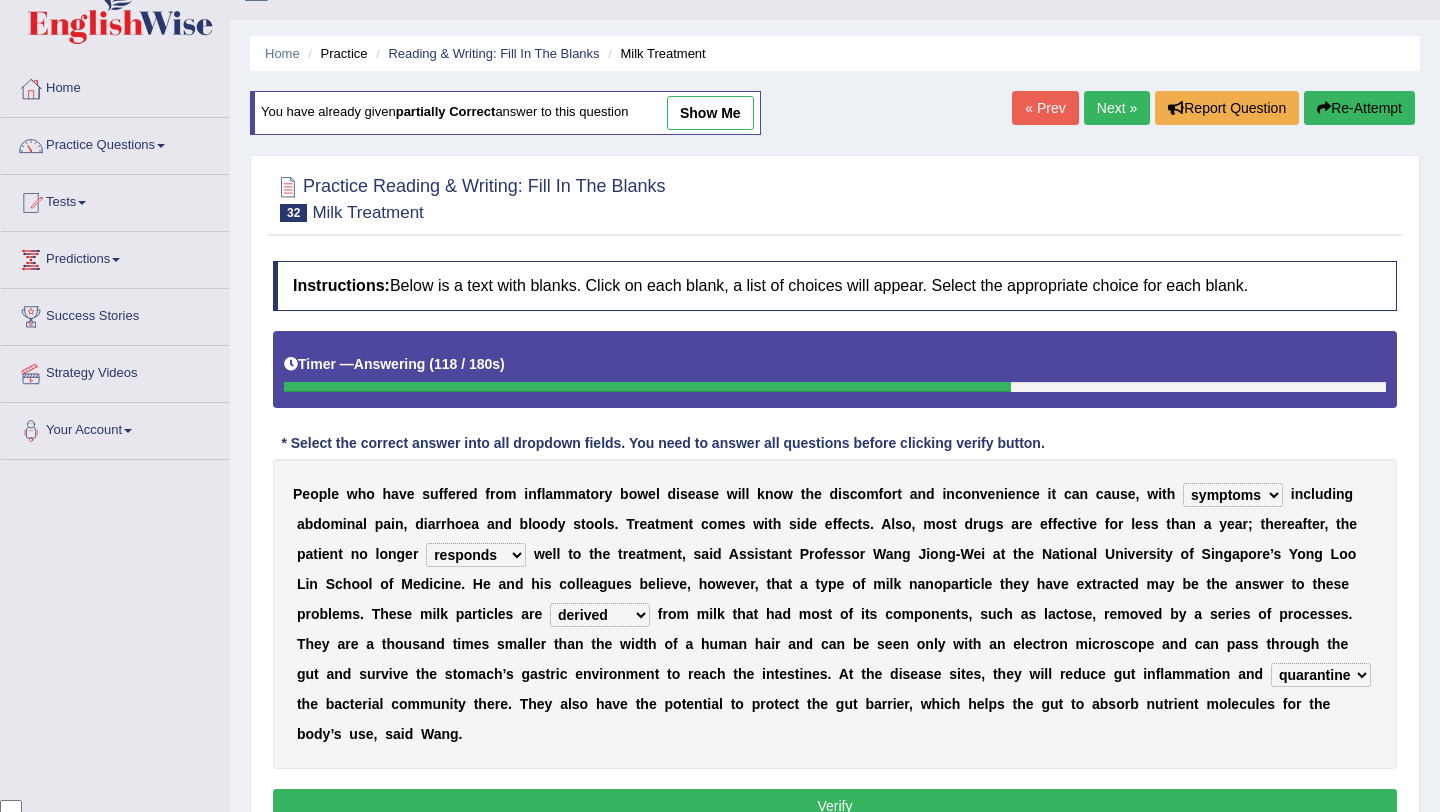 click on "restore erase quarantine disturb" at bounding box center (1321, 675) 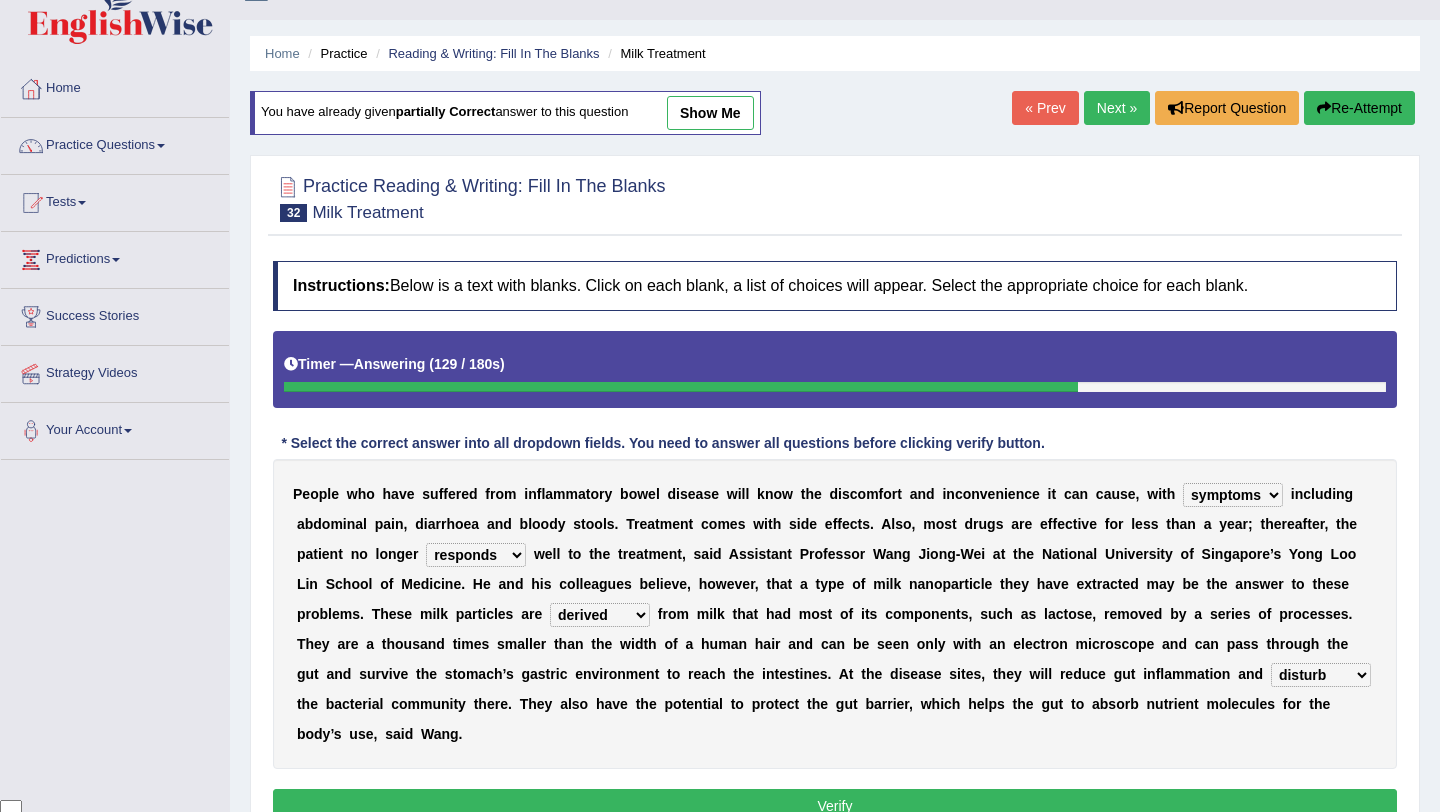 click on "restore erase quarantine disturb" at bounding box center (1321, 675) 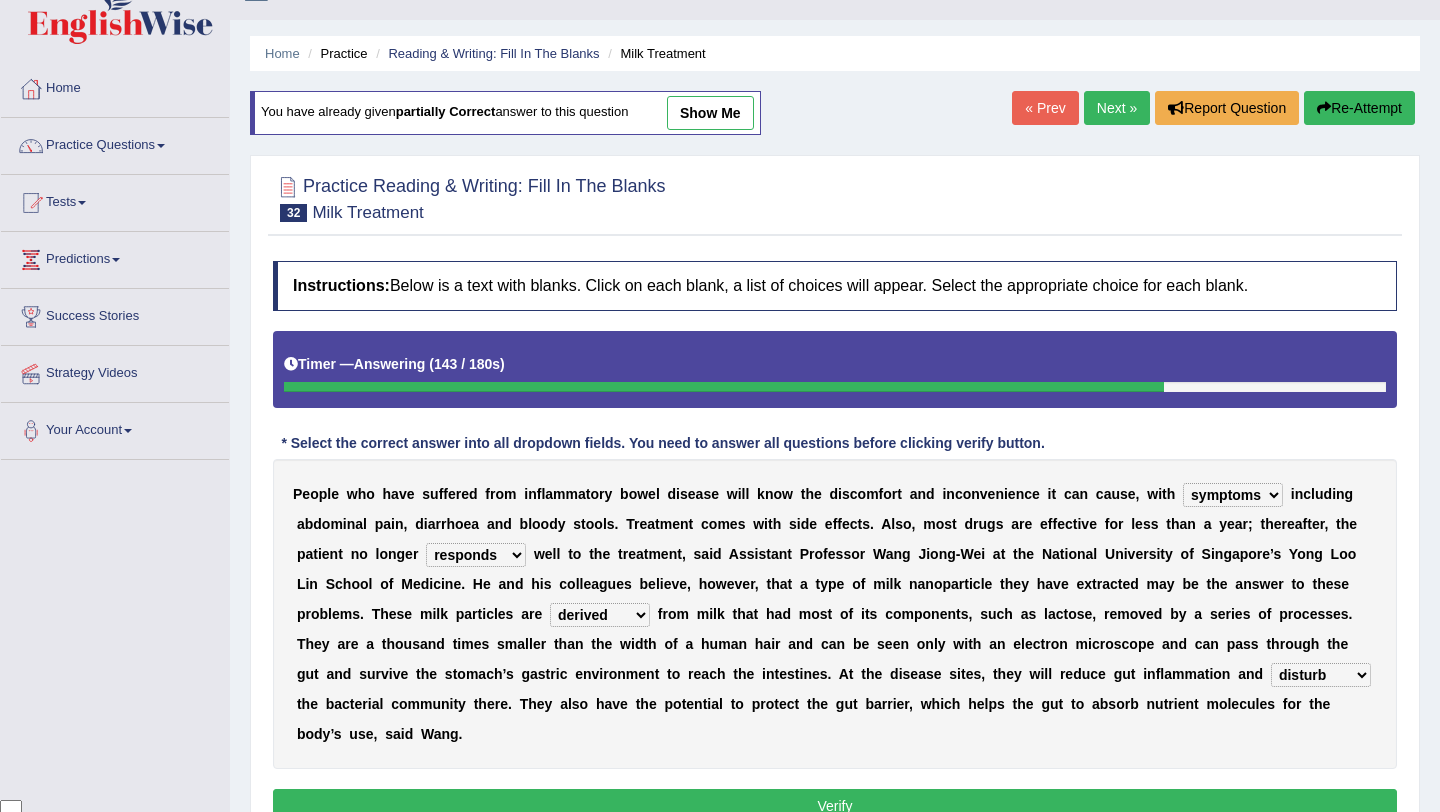 select on "quarantine" 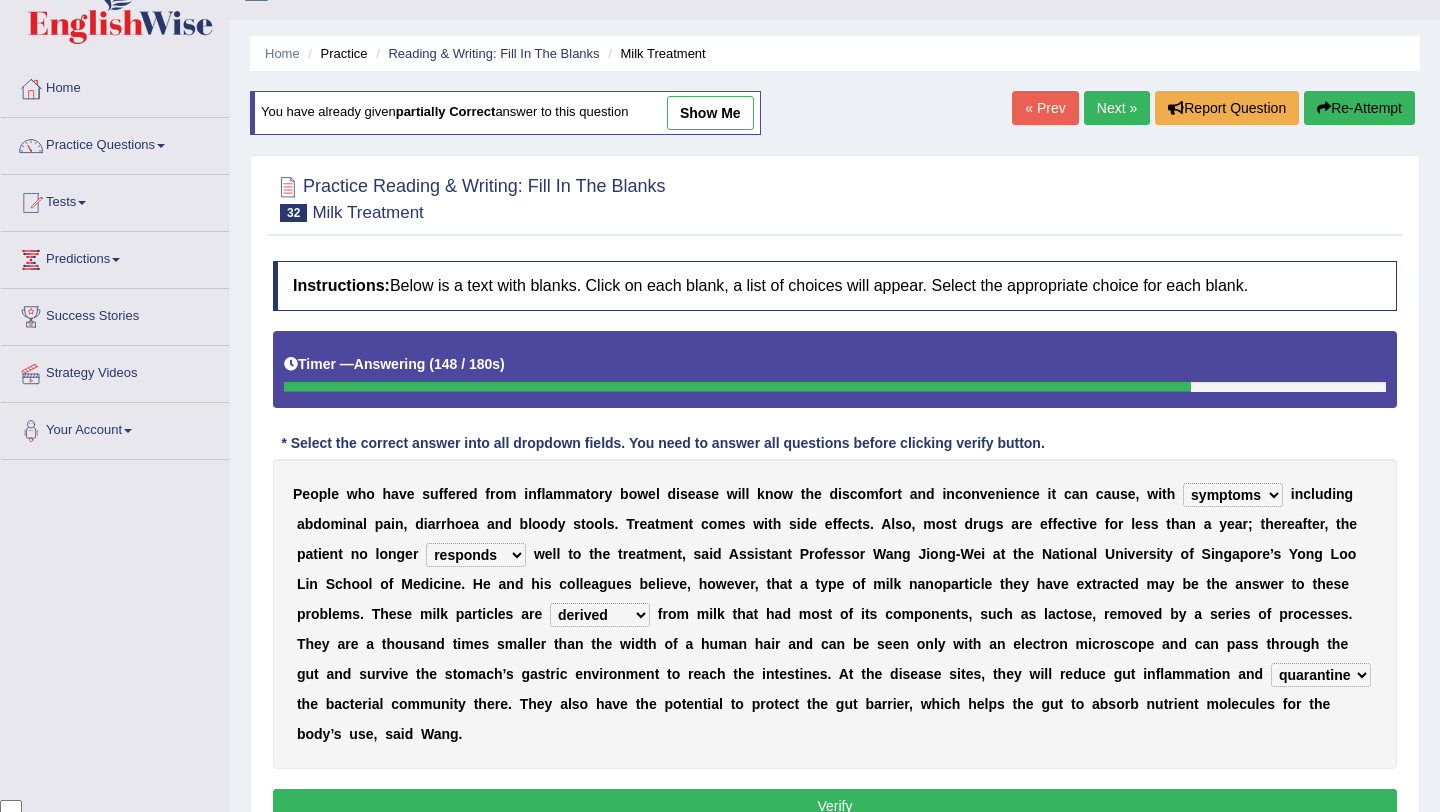 click on "prohibited derived missed prevented" at bounding box center [600, 615] 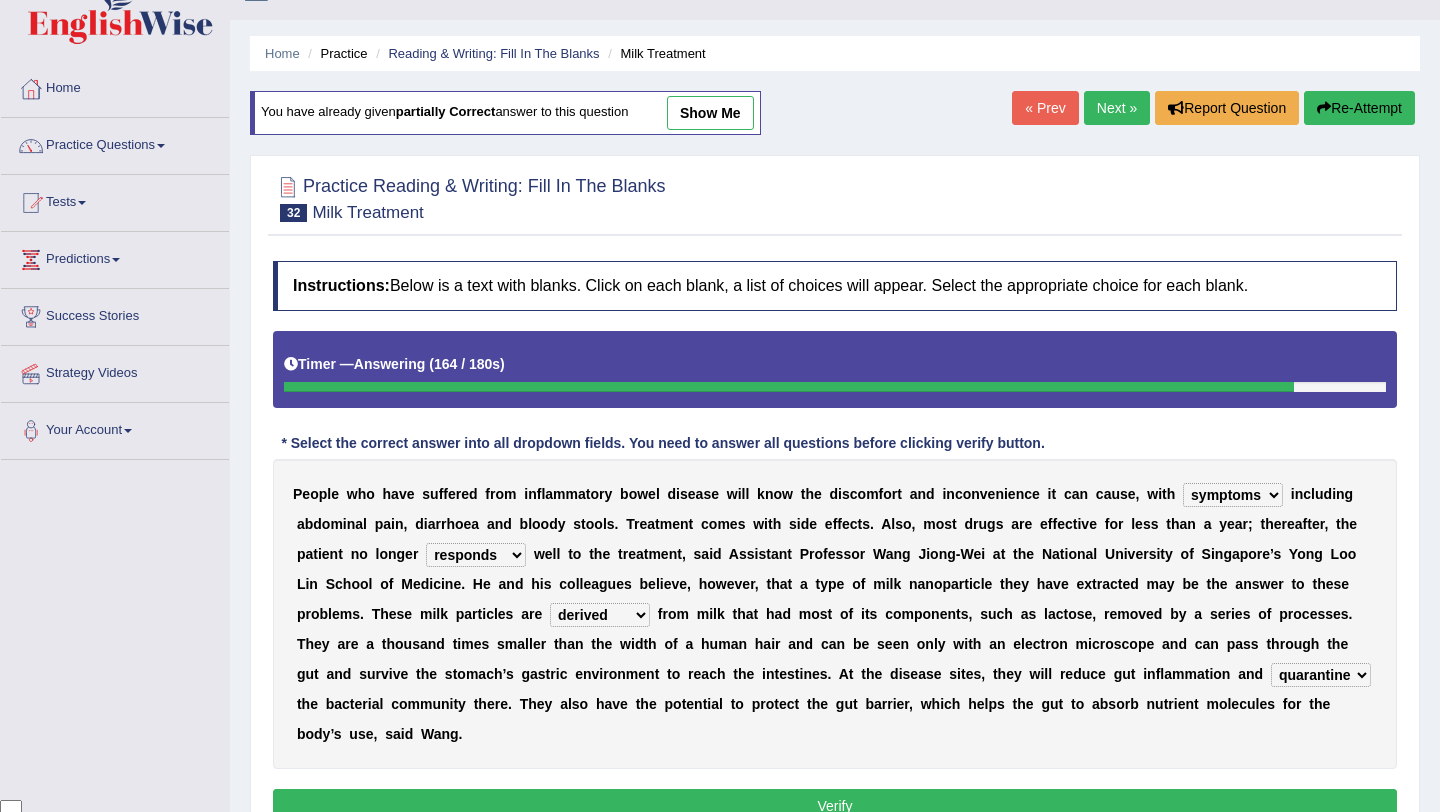 select on "prevented" 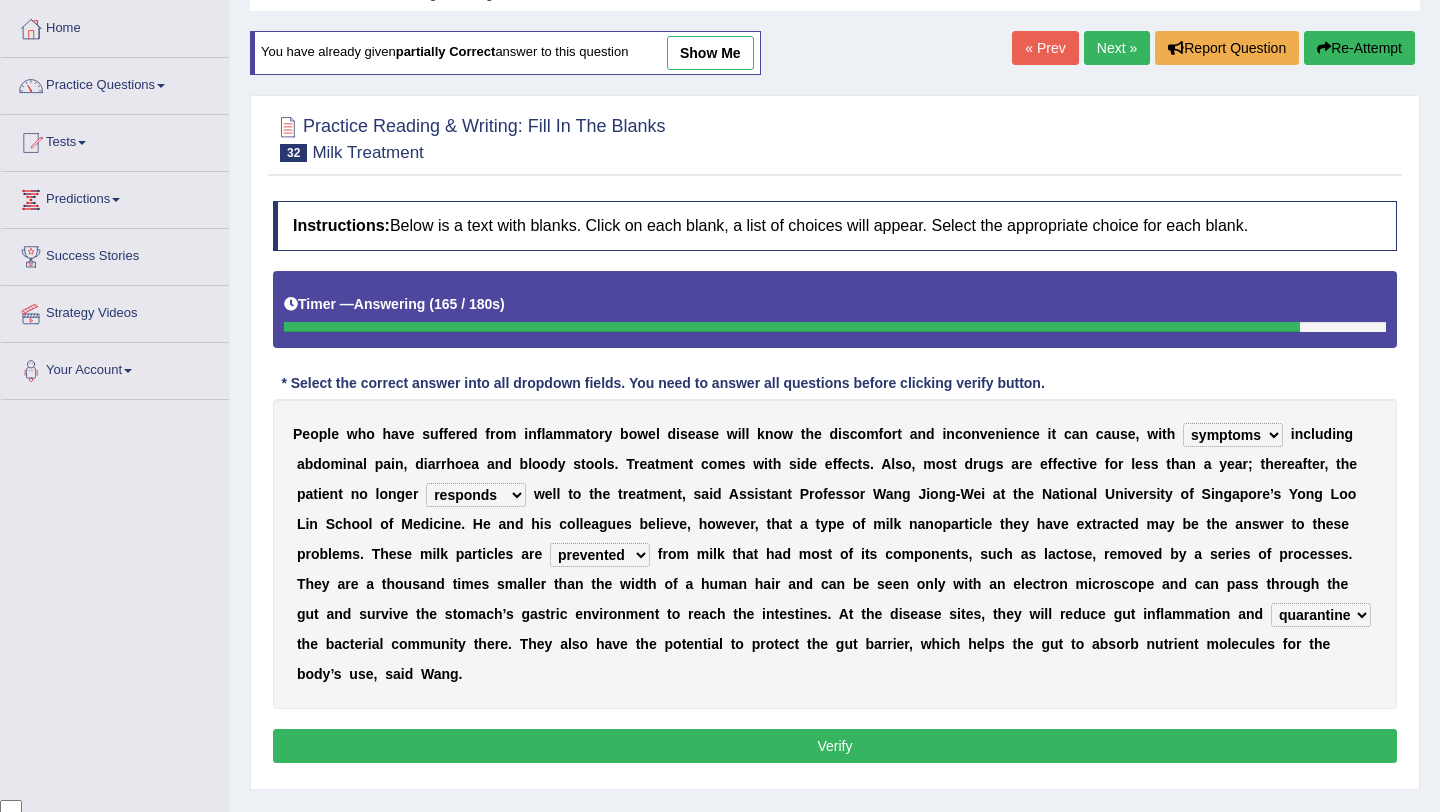 scroll, scrollTop: 118, scrollLeft: 0, axis: vertical 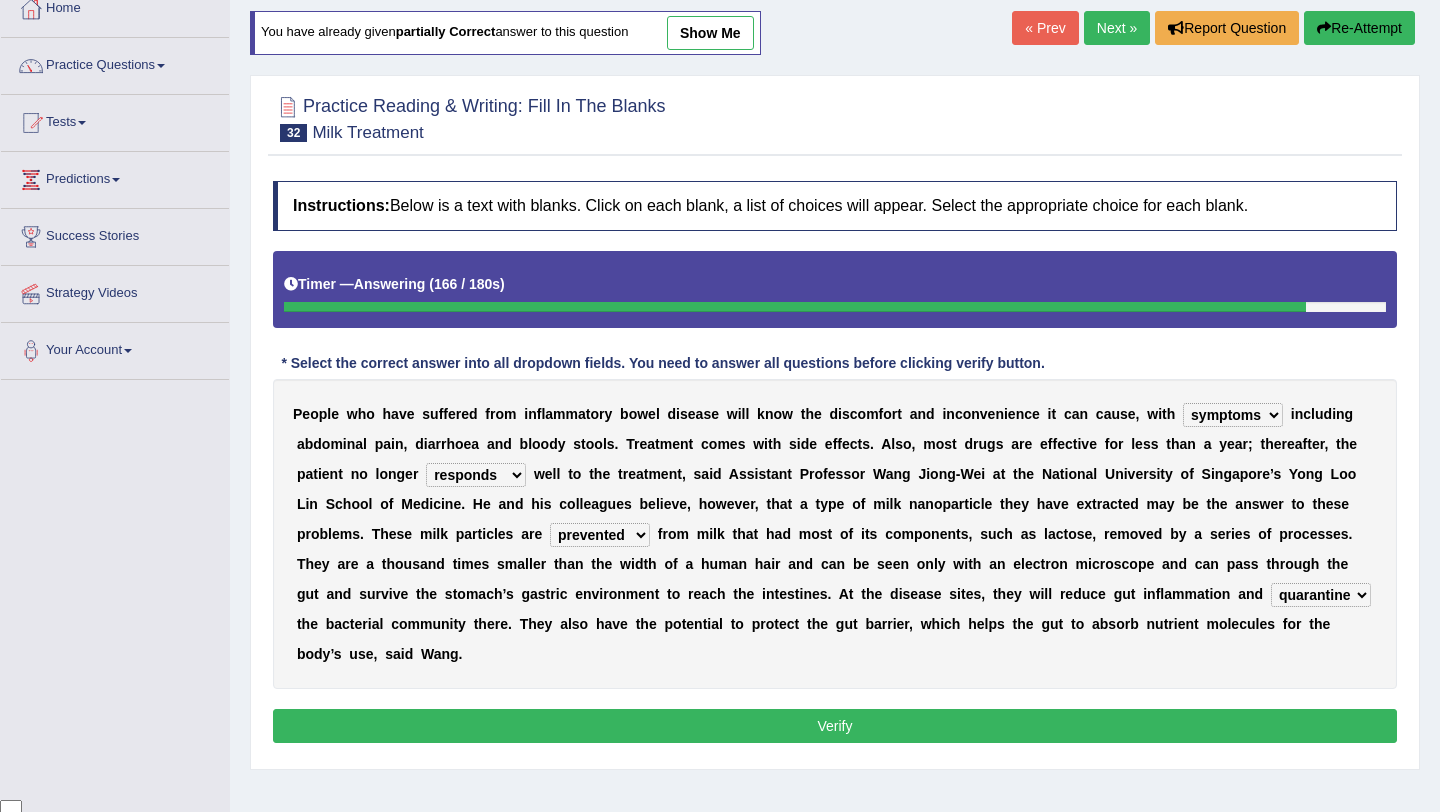 click on "Verify" at bounding box center (835, 726) 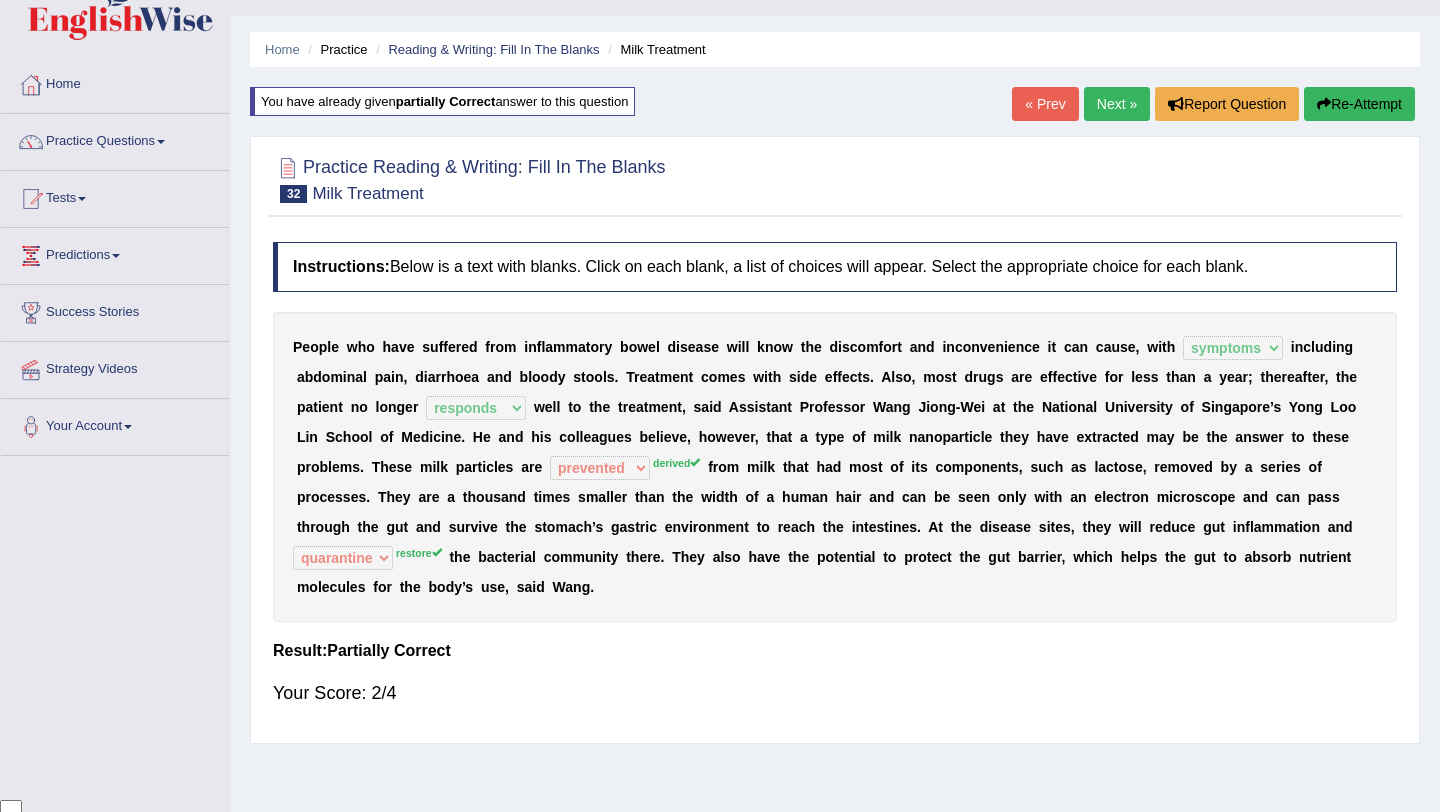 scroll, scrollTop: 0, scrollLeft: 0, axis: both 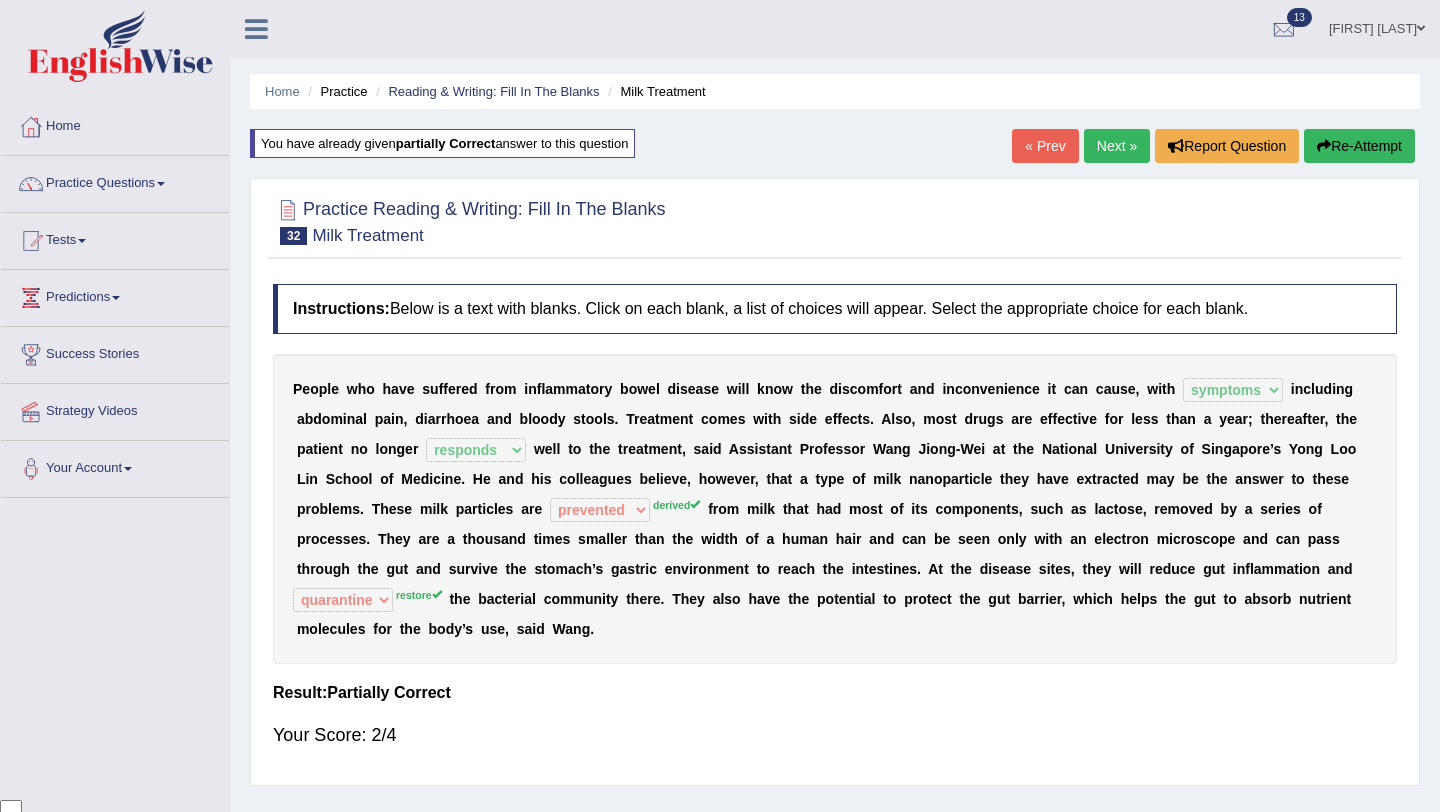 click on "Re-Attempt" at bounding box center [1359, 146] 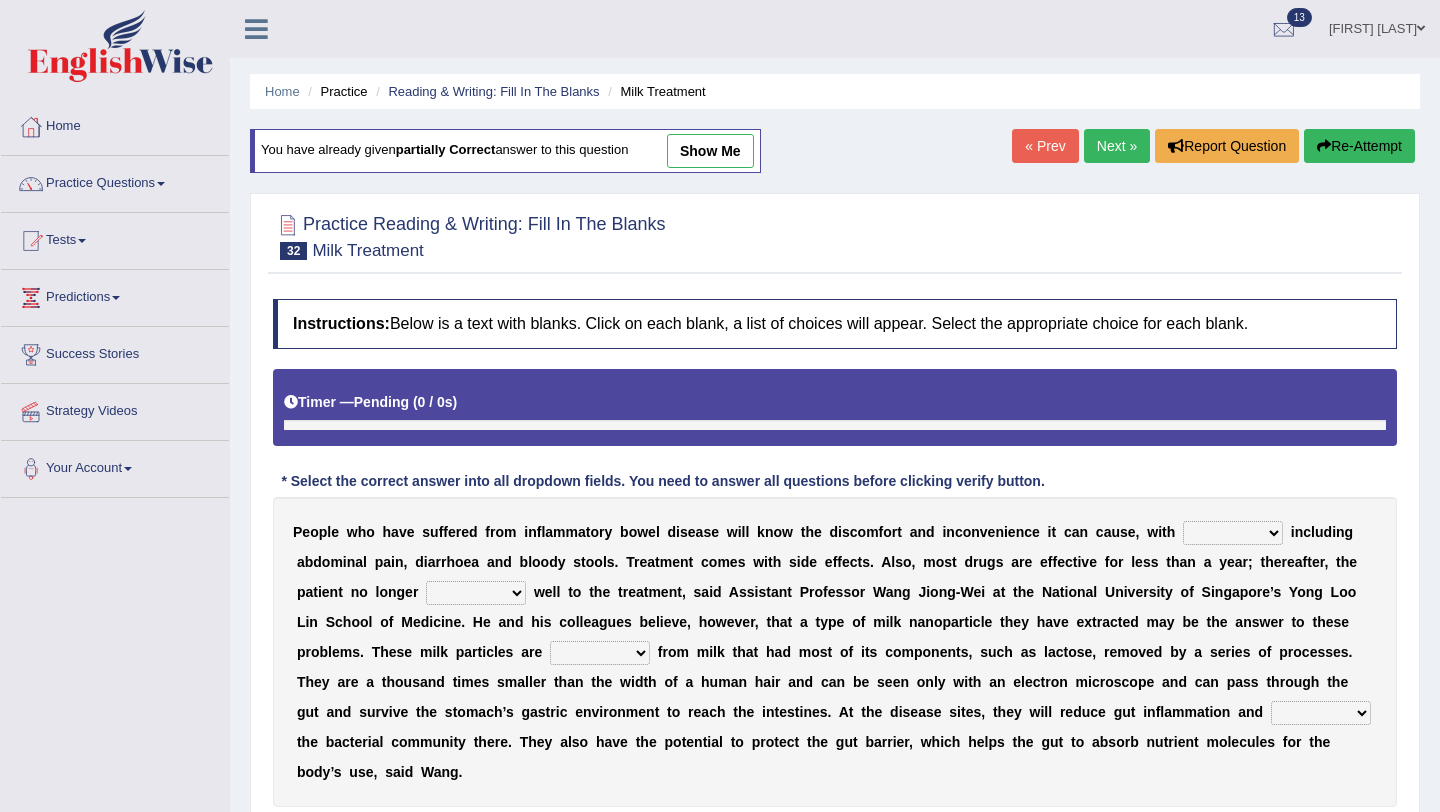 scroll, scrollTop: 0, scrollLeft: 0, axis: both 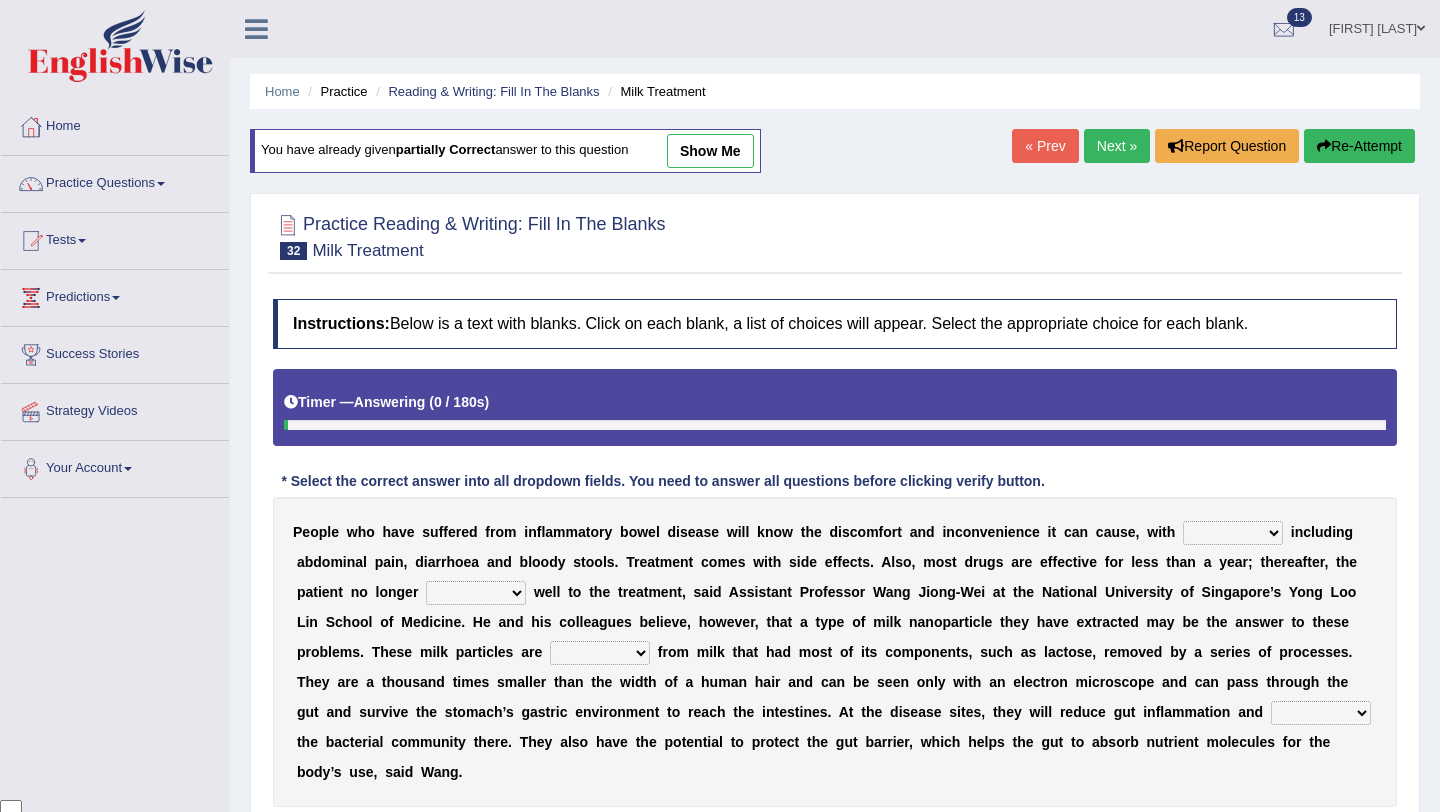 click on "symptoms sources causes benefits" at bounding box center (1233, 533) 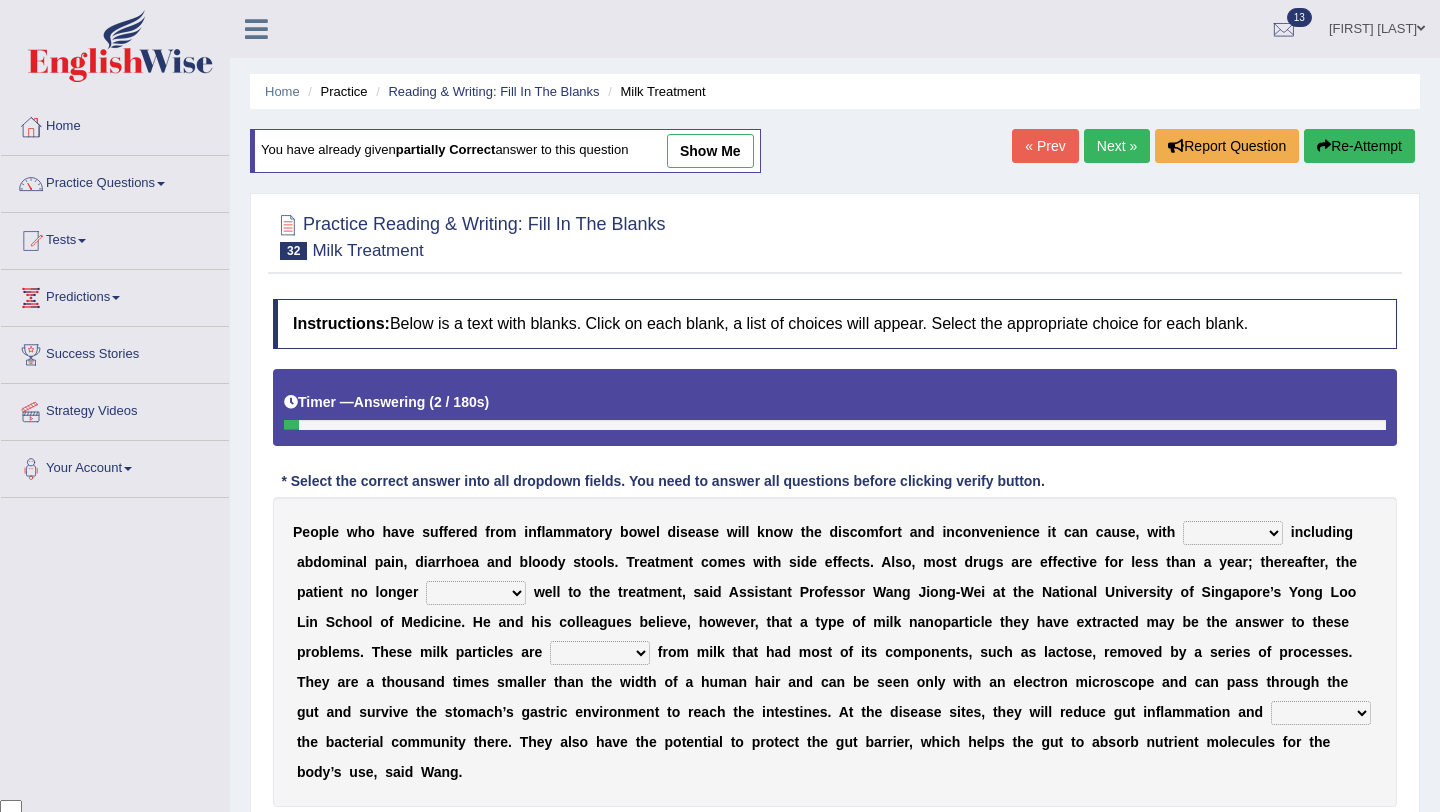 select on "symptoms" 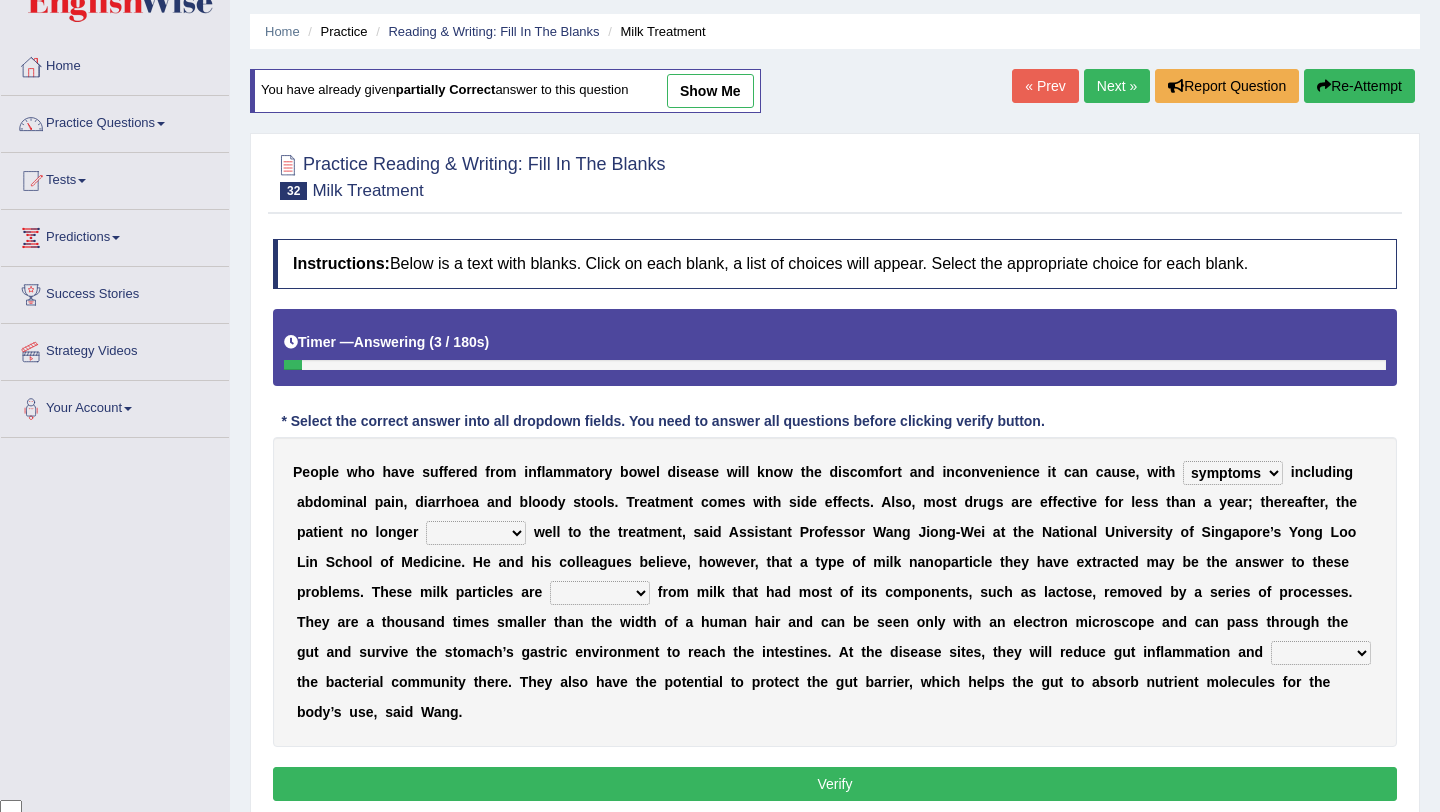 scroll, scrollTop: 73, scrollLeft: 0, axis: vertical 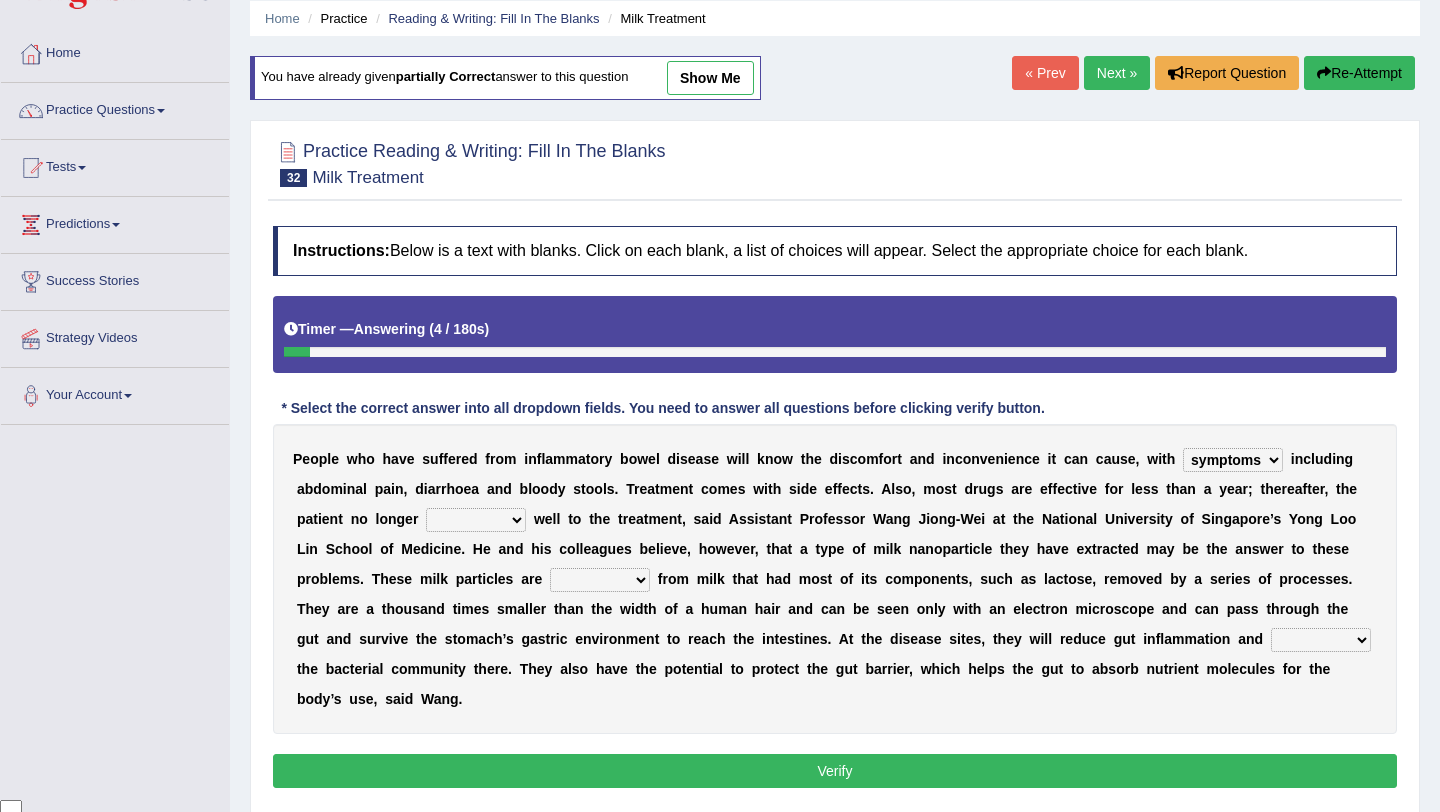 click on "returns refers responds refuses" at bounding box center (476, 520) 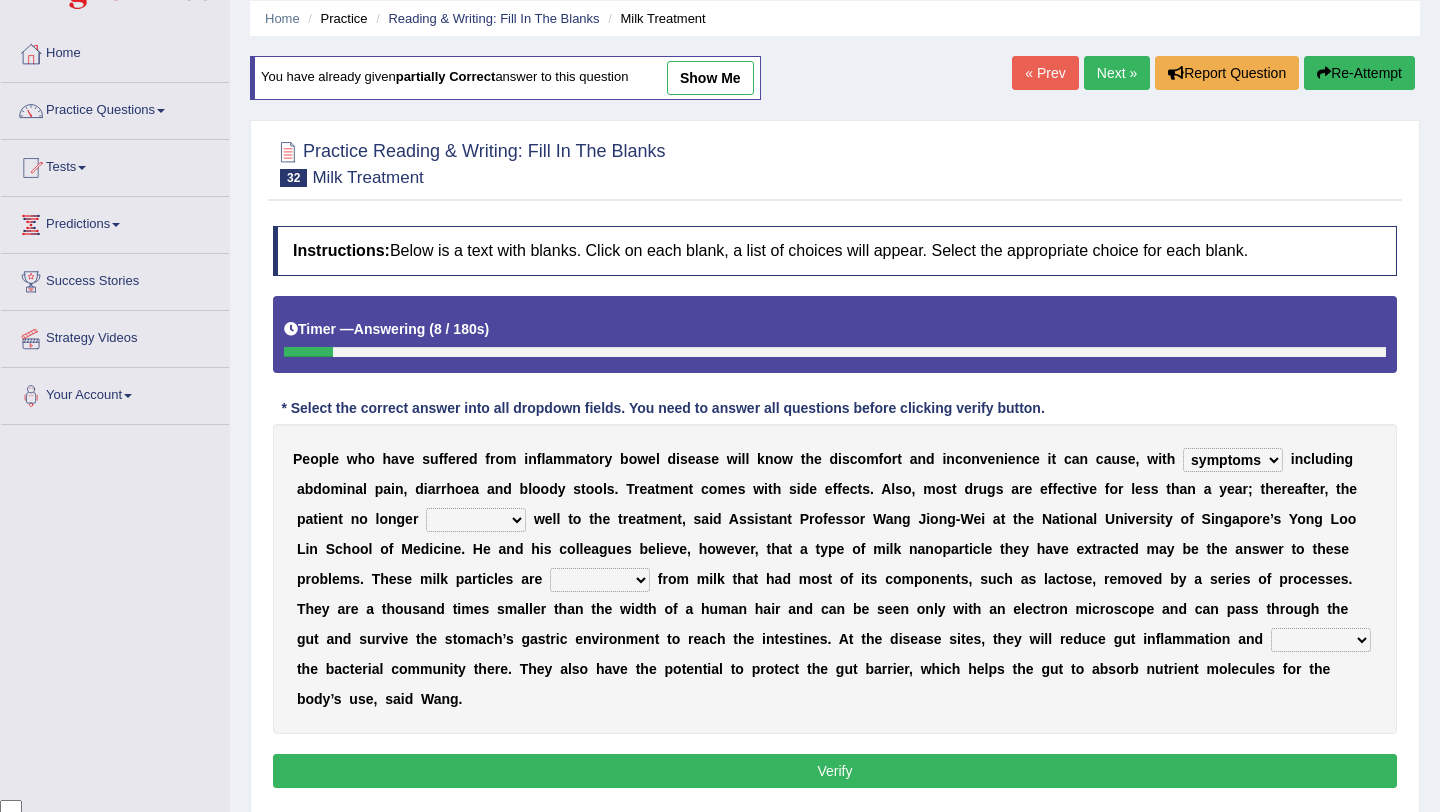select on "responds" 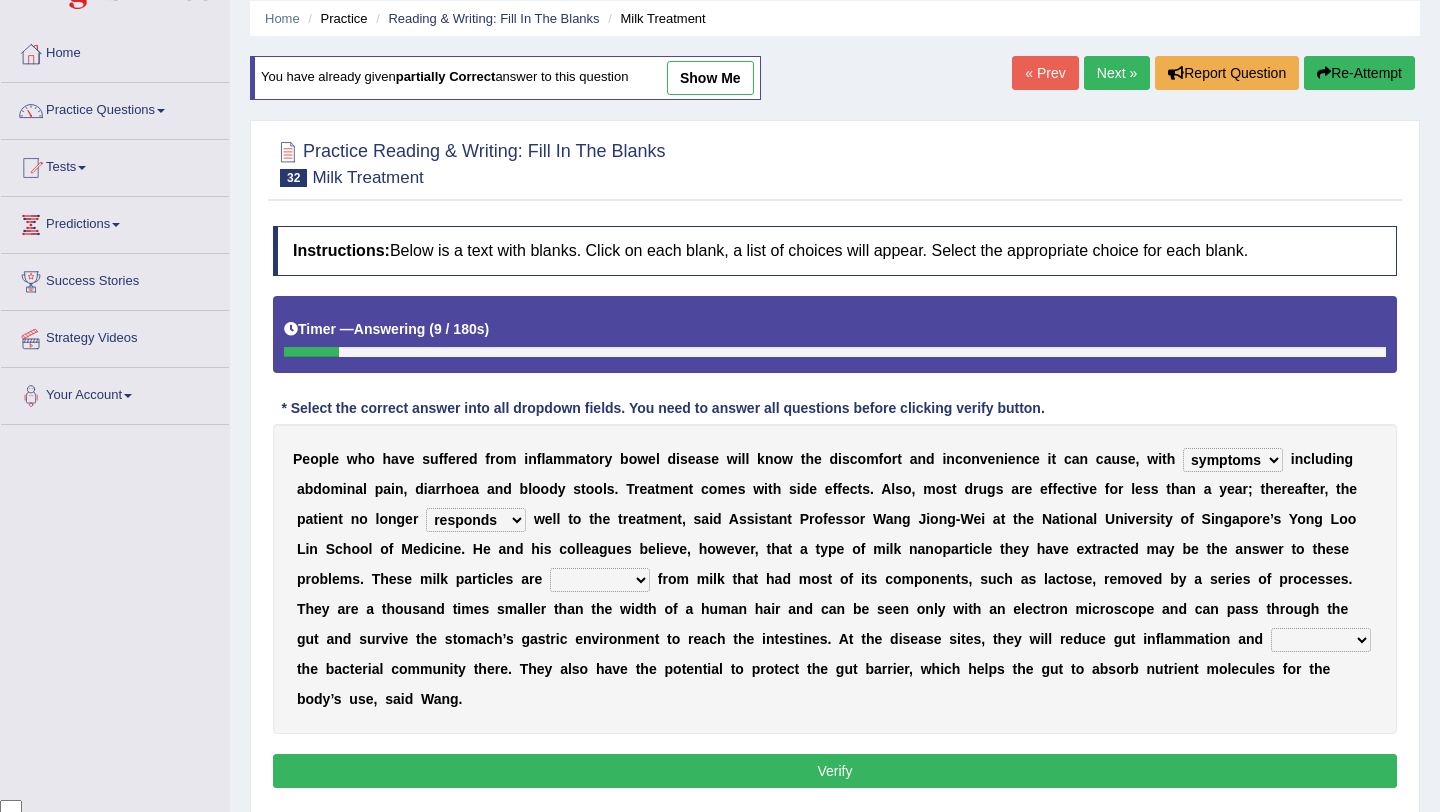 click on "prohibited derived missed prevented" at bounding box center [600, 580] 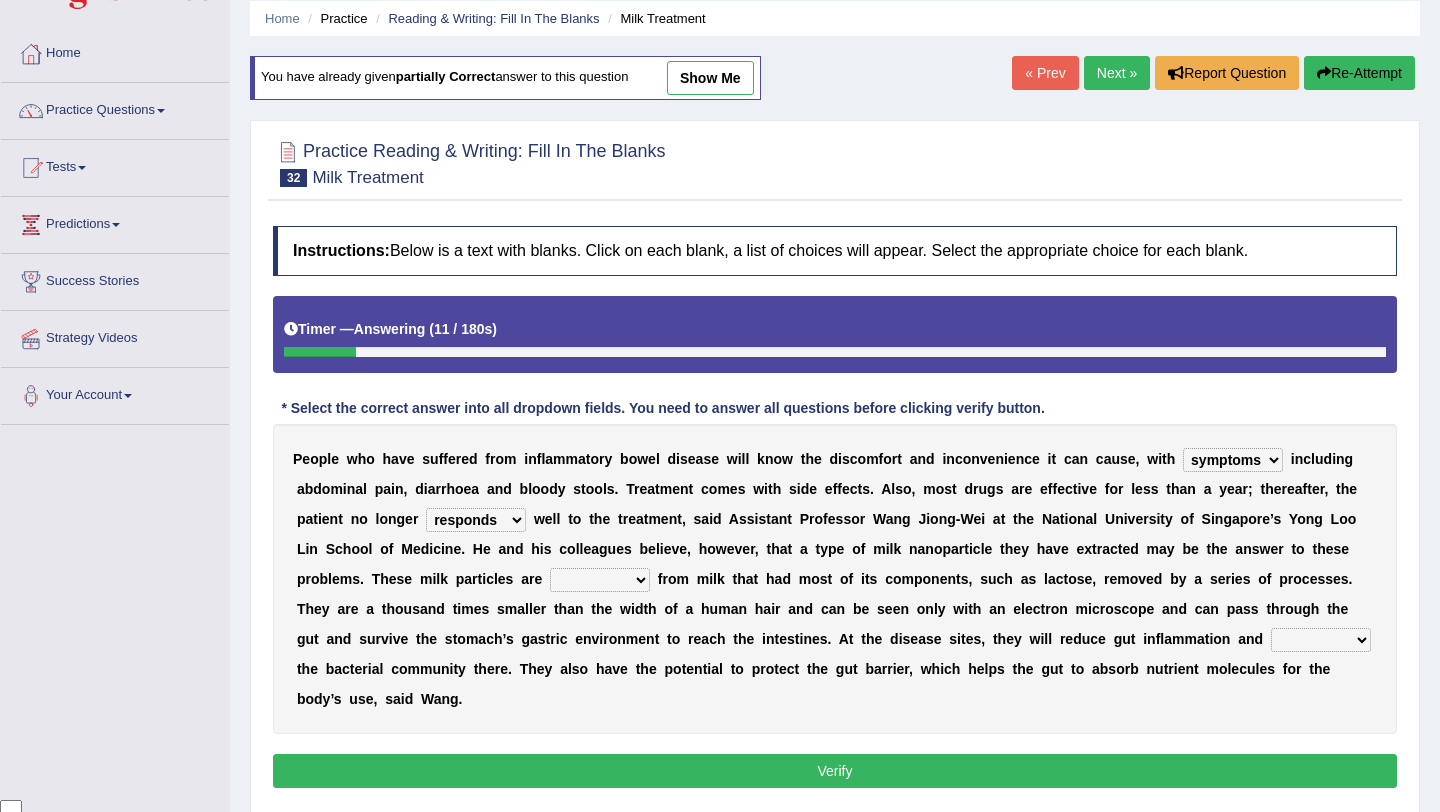 select on "derived" 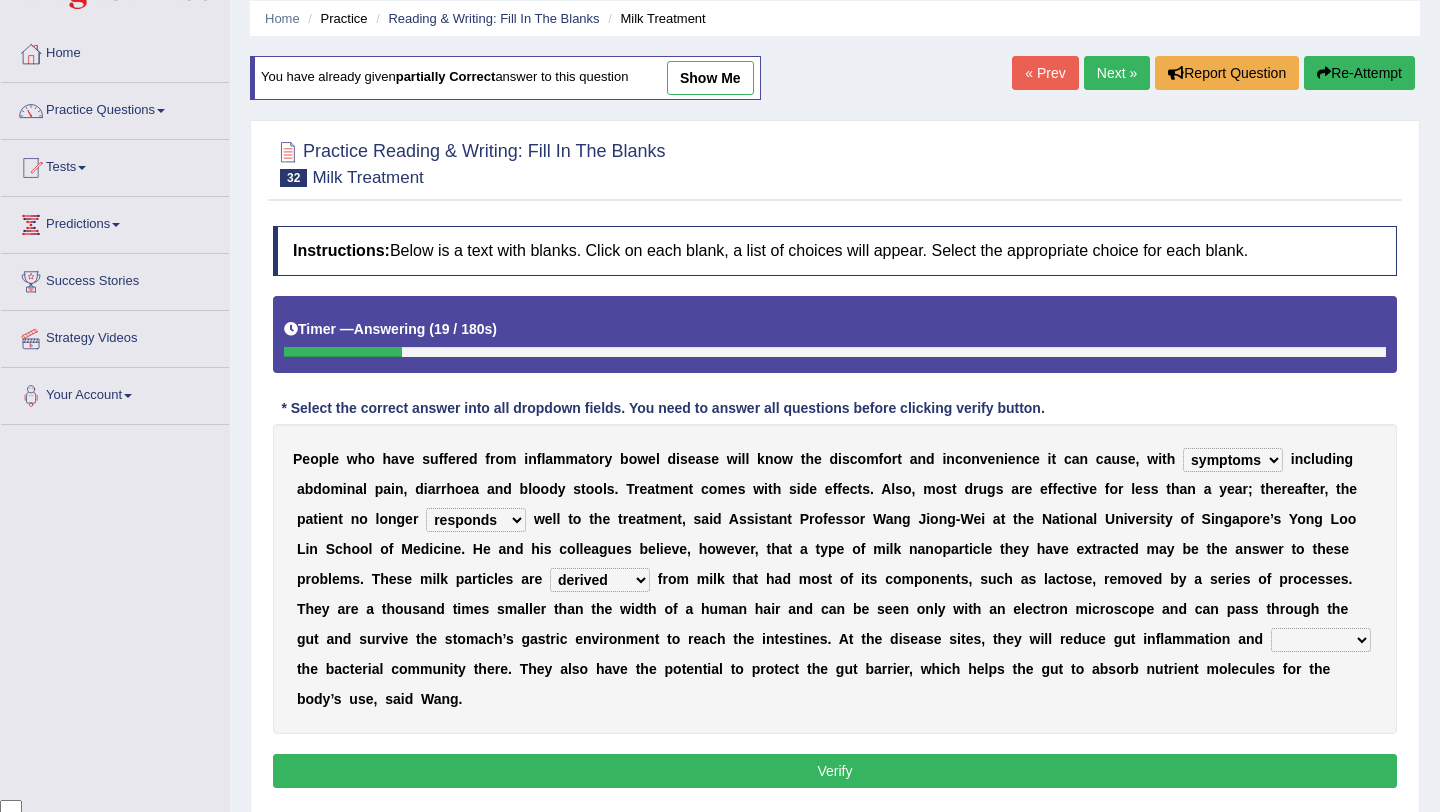 click on "restore erase quarantine disturb" at bounding box center [1321, 640] 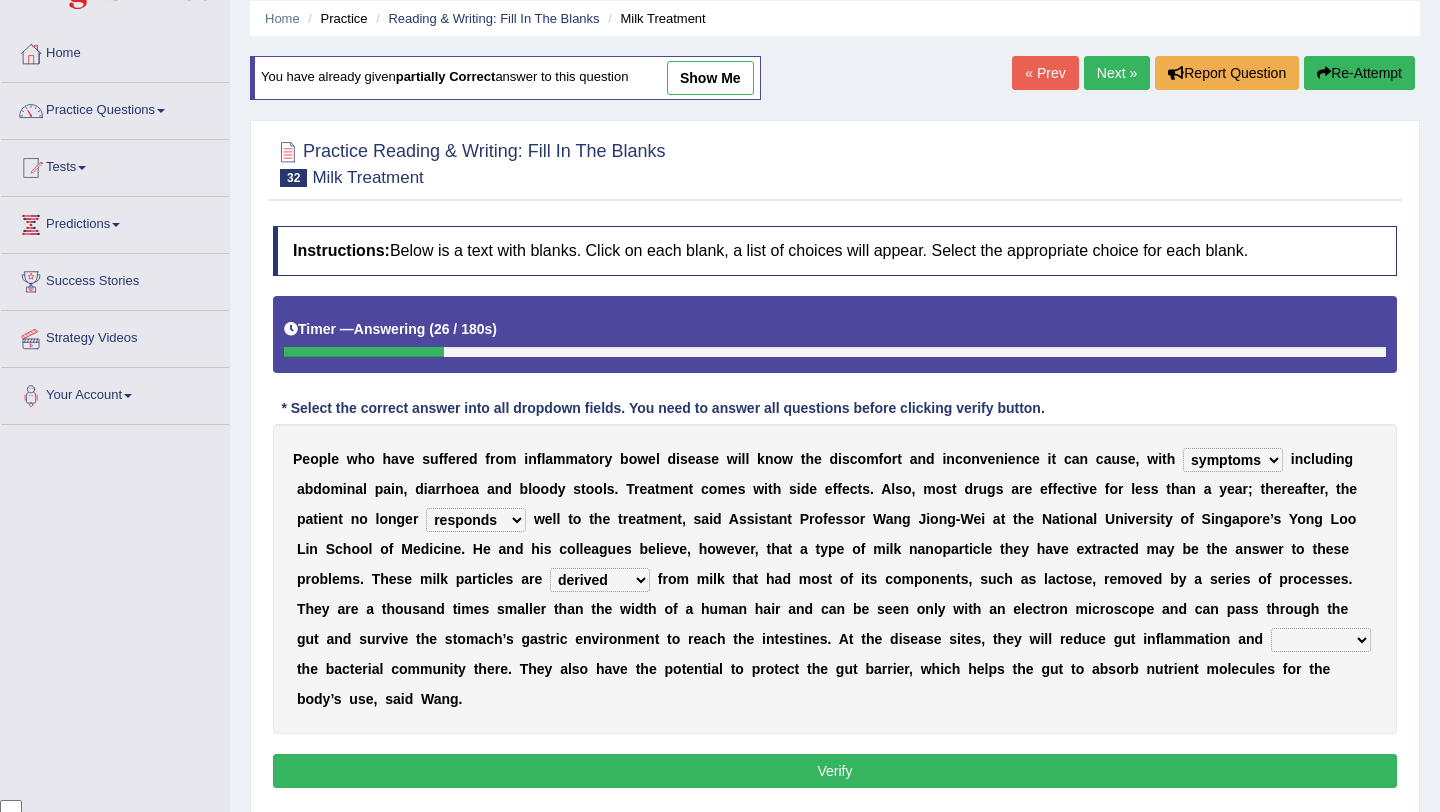 select on "disturb" 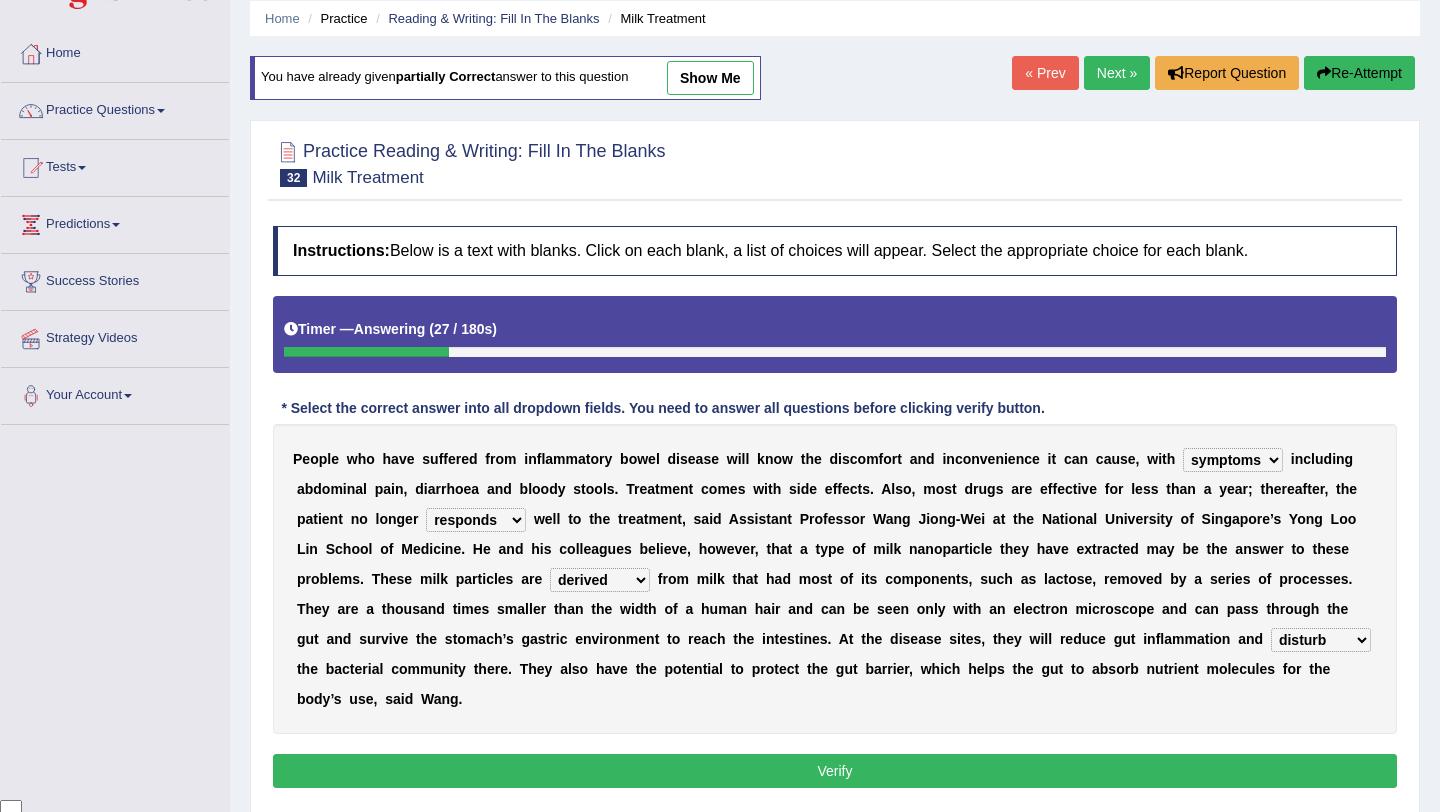 click on "Verify" at bounding box center (835, 771) 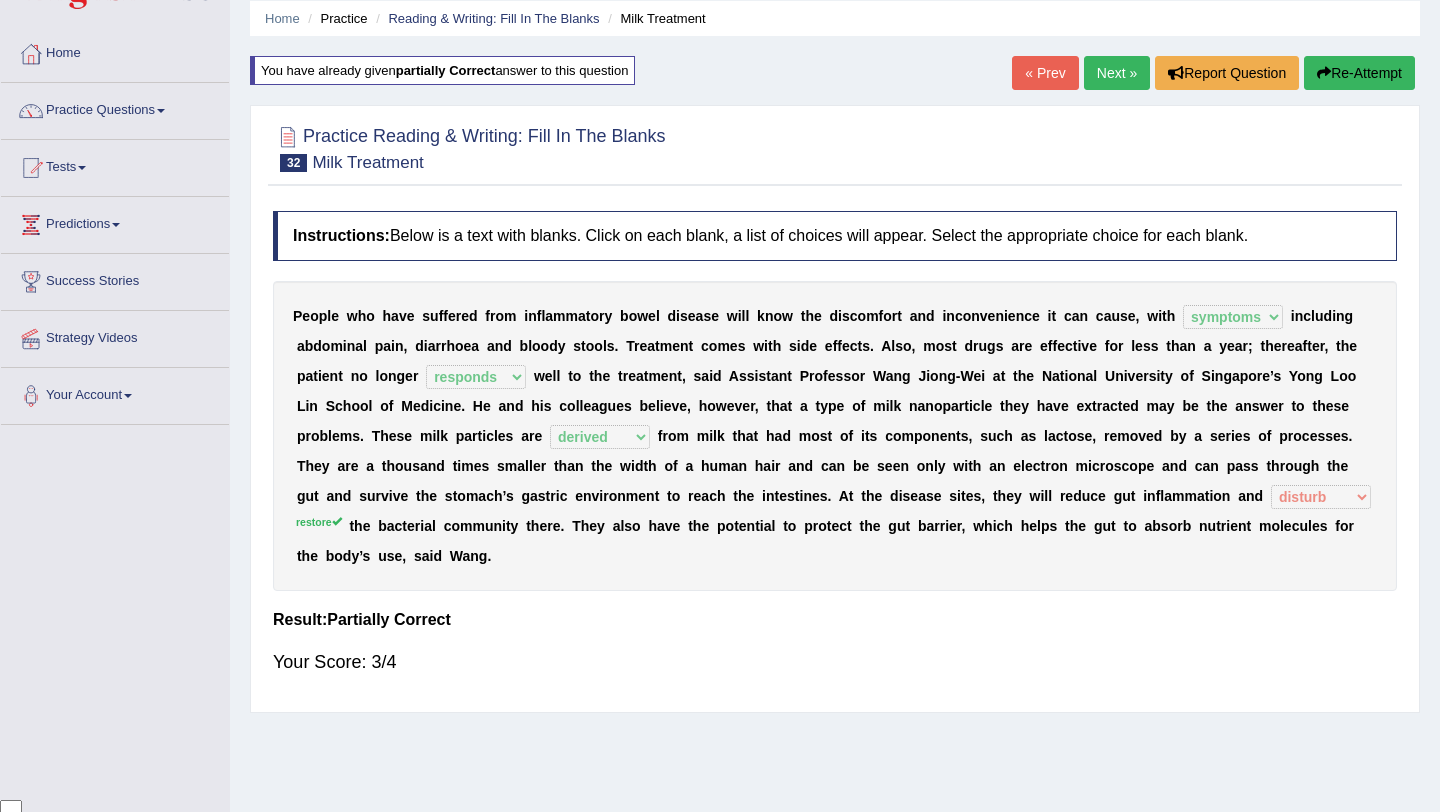 click on "Next »" at bounding box center [1117, 73] 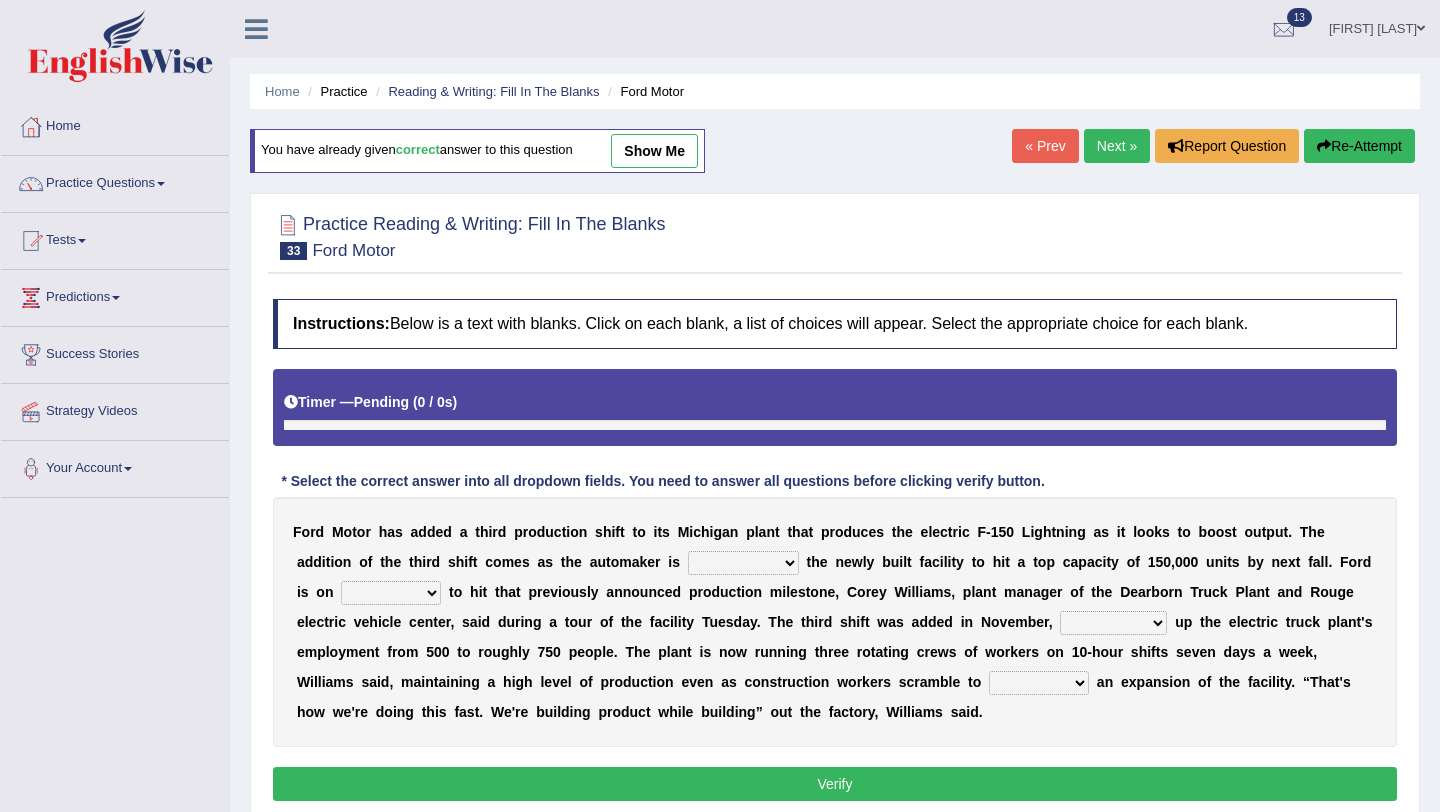 scroll, scrollTop: 0, scrollLeft: 0, axis: both 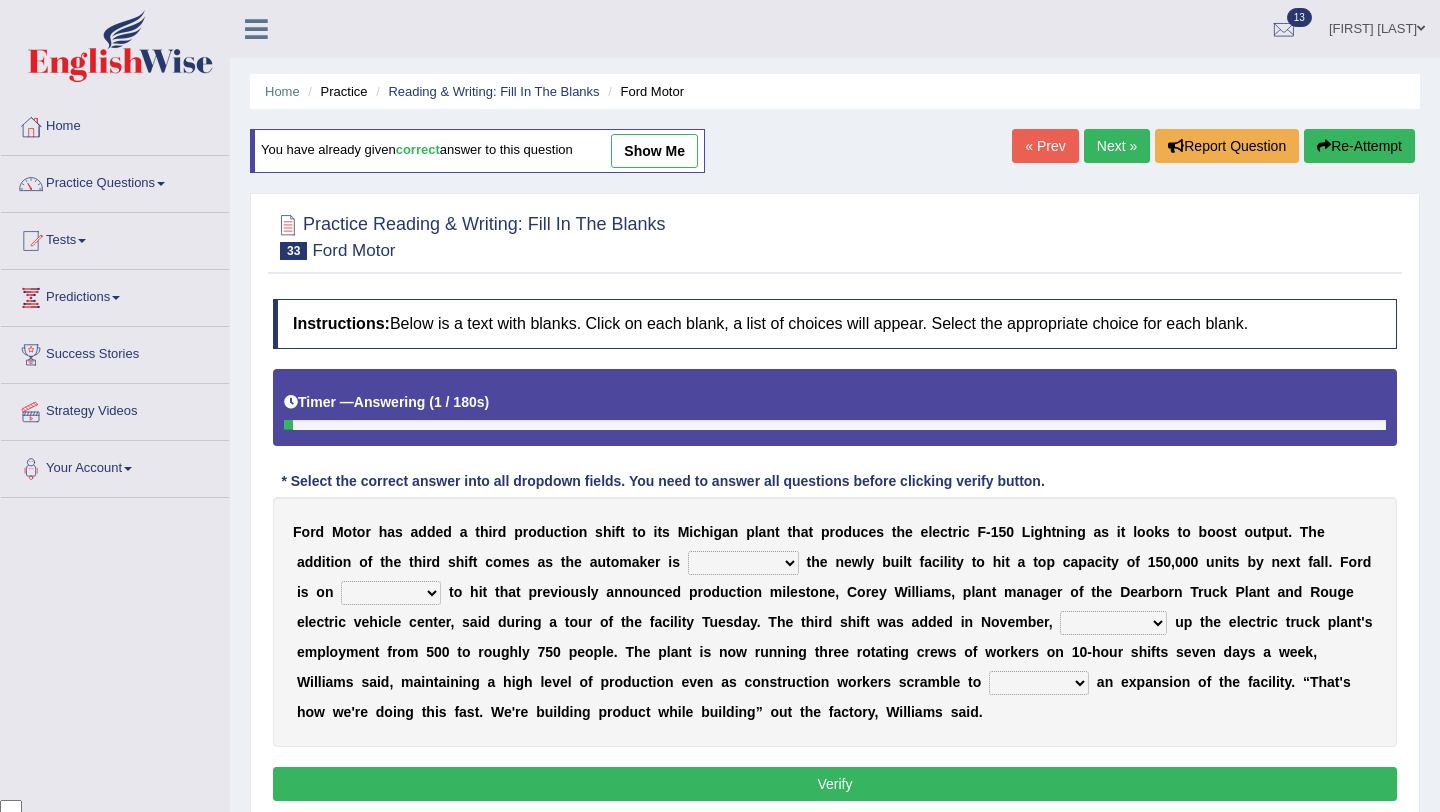 click on "Next »" at bounding box center [1117, 146] 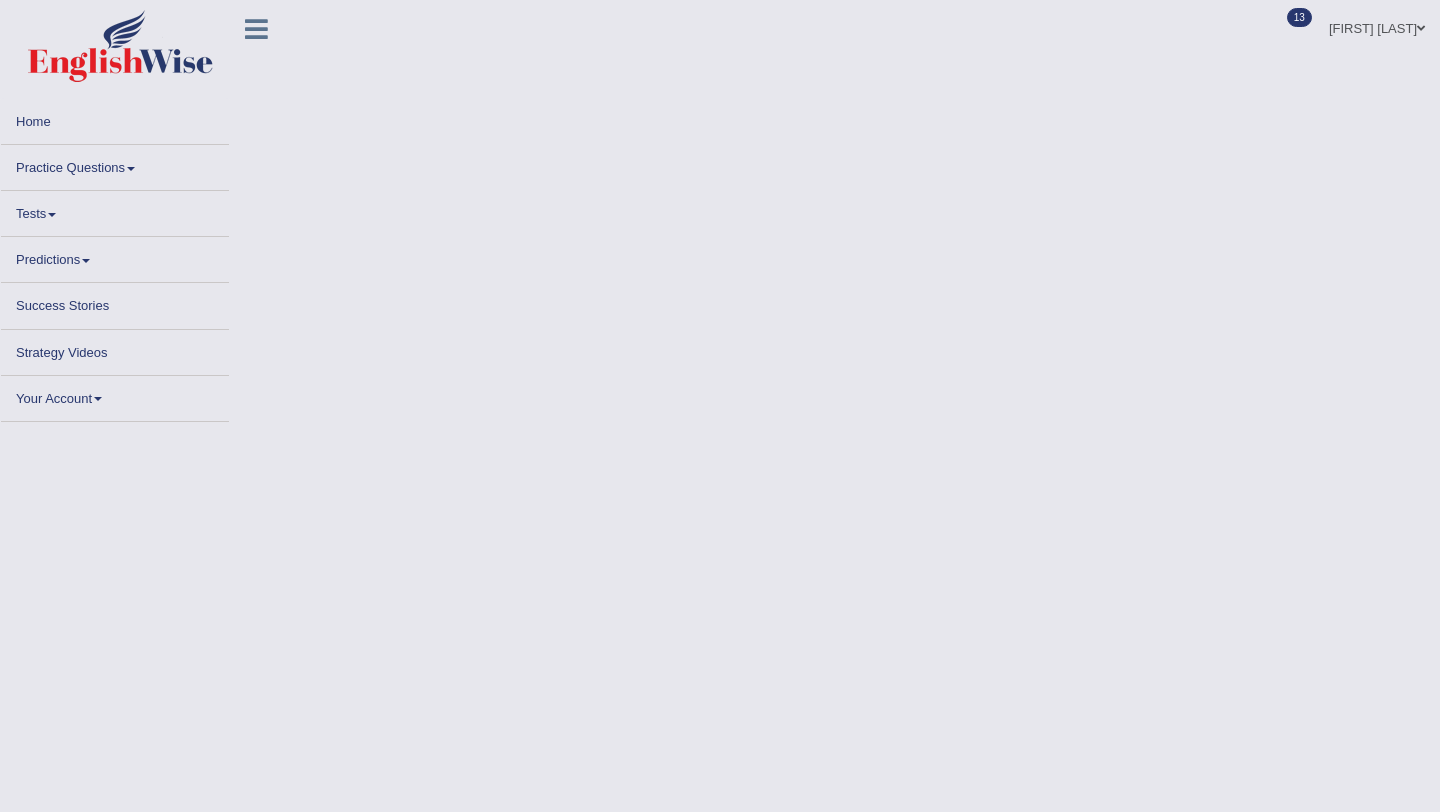 scroll, scrollTop: 0, scrollLeft: 0, axis: both 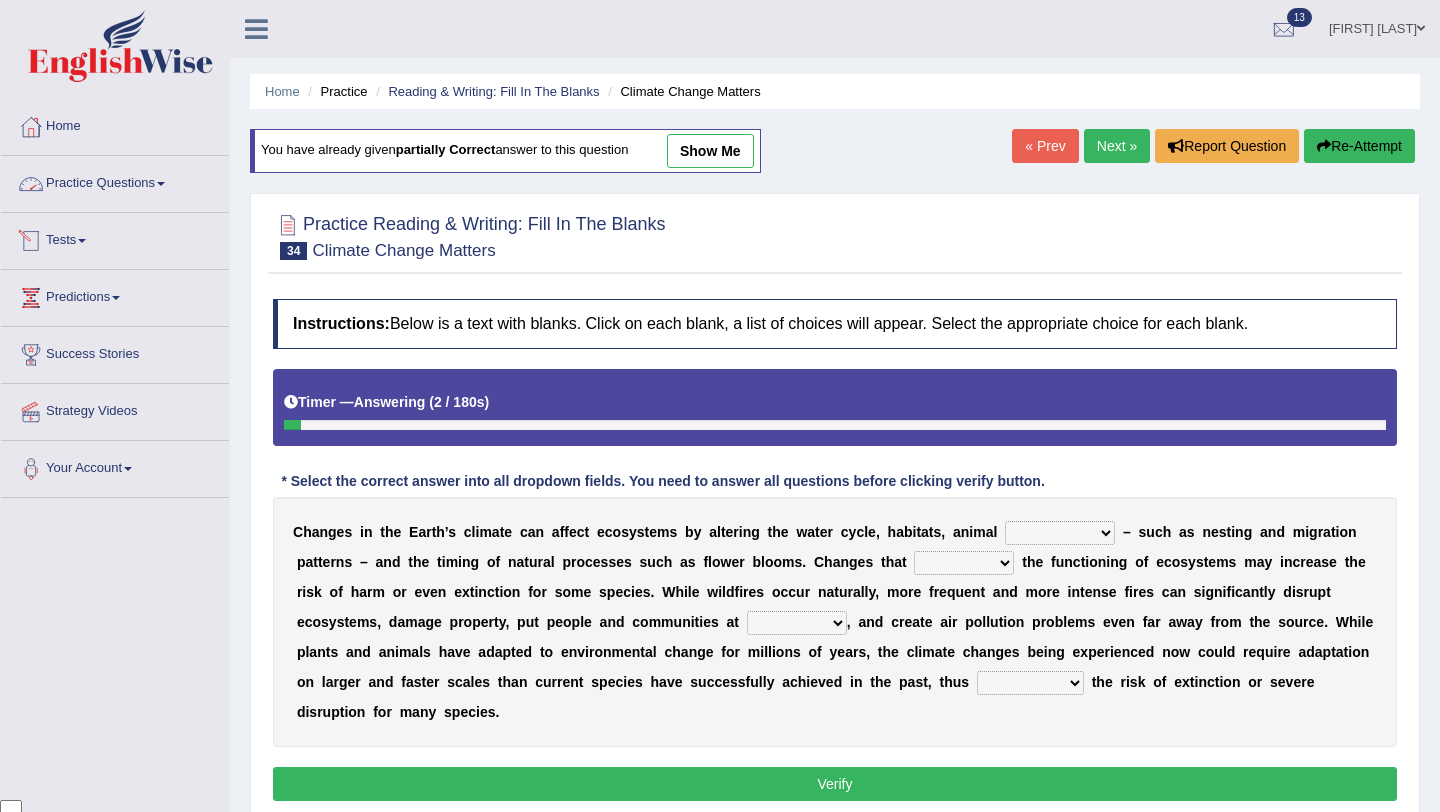 click on "Practice Questions" at bounding box center (115, 181) 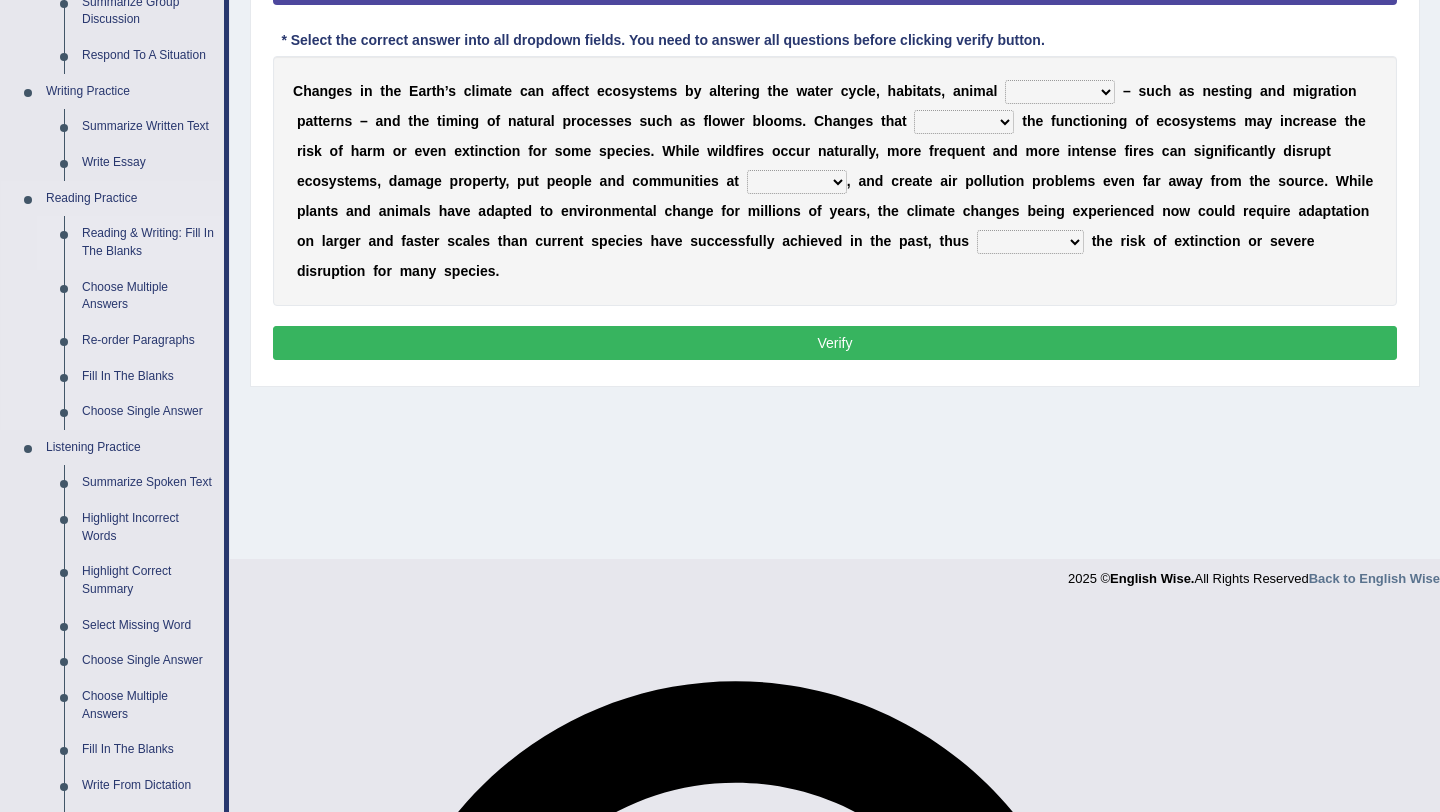 scroll, scrollTop: 773, scrollLeft: 0, axis: vertical 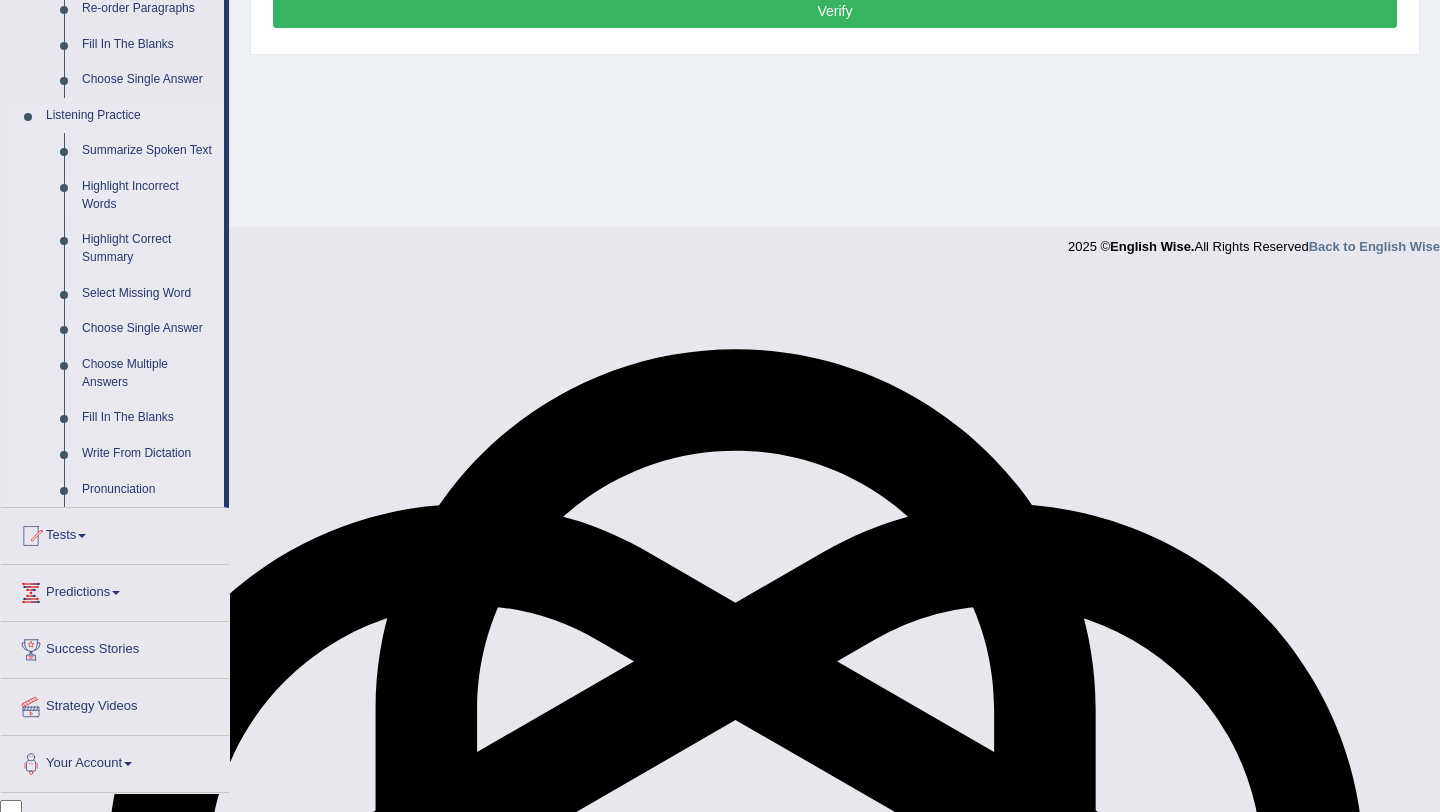 click on "Highlight Incorrect Words" at bounding box center [148, 195] 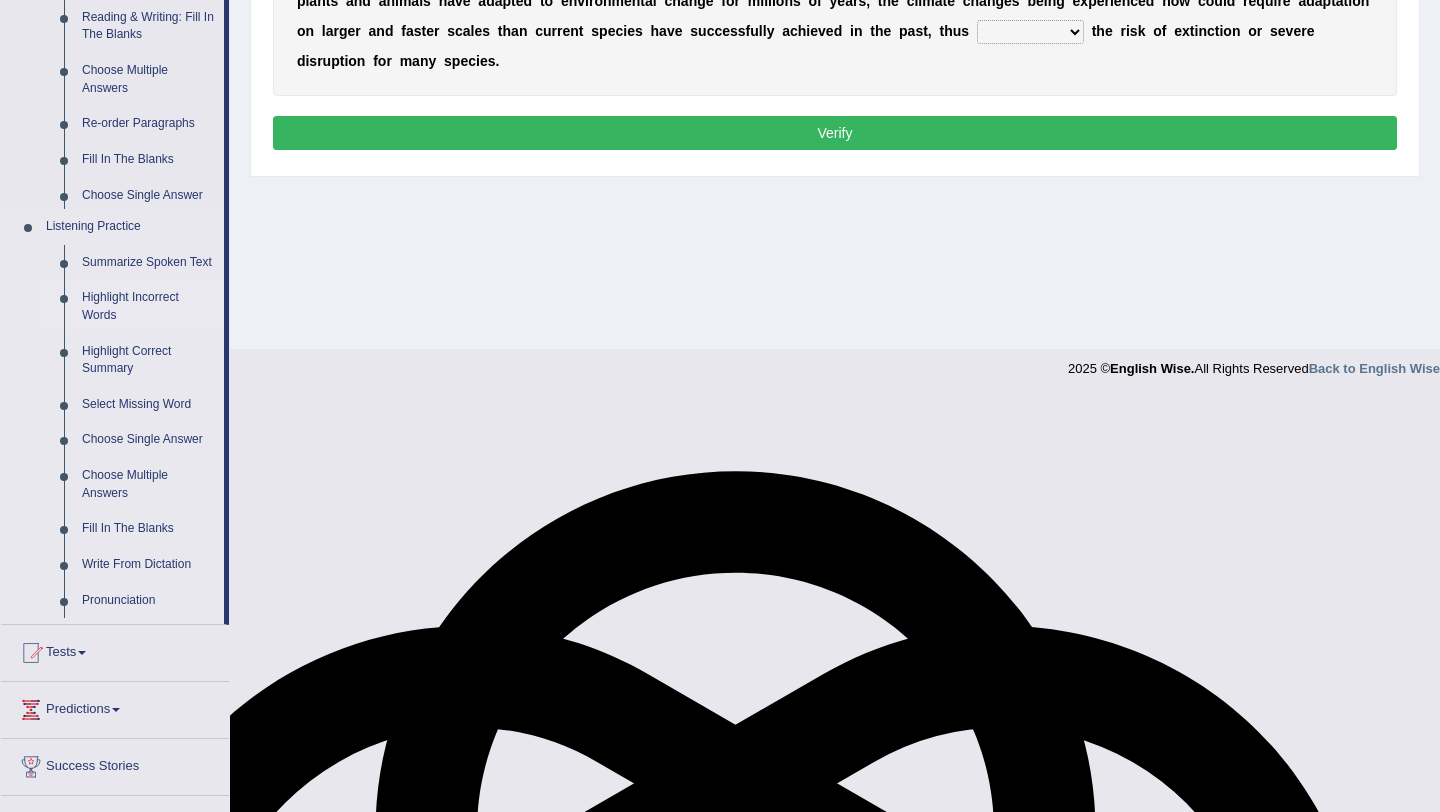 scroll, scrollTop: 238, scrollLeft: 0, axis: vertical 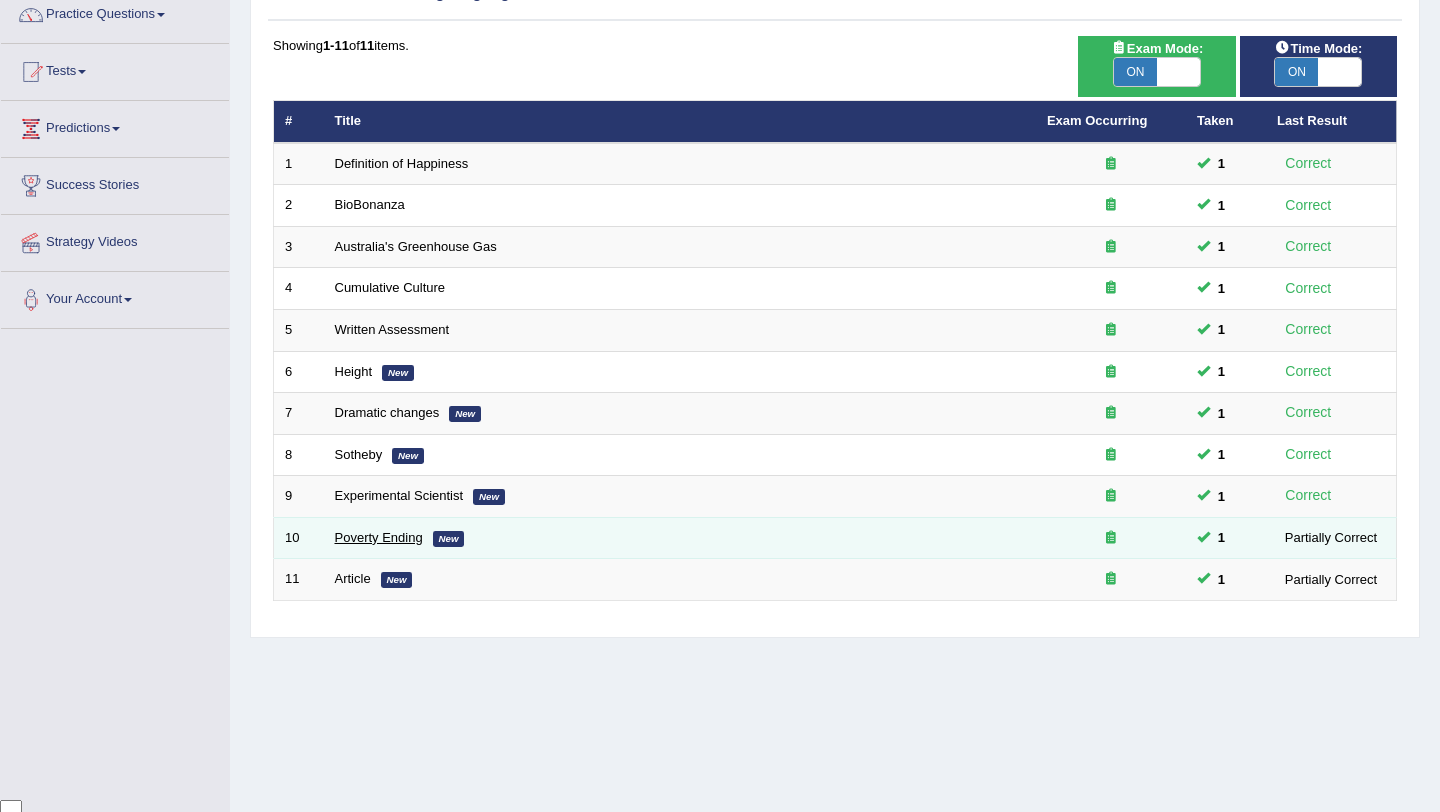 click on "Poverty Ending" at bounding box center (379, 537) 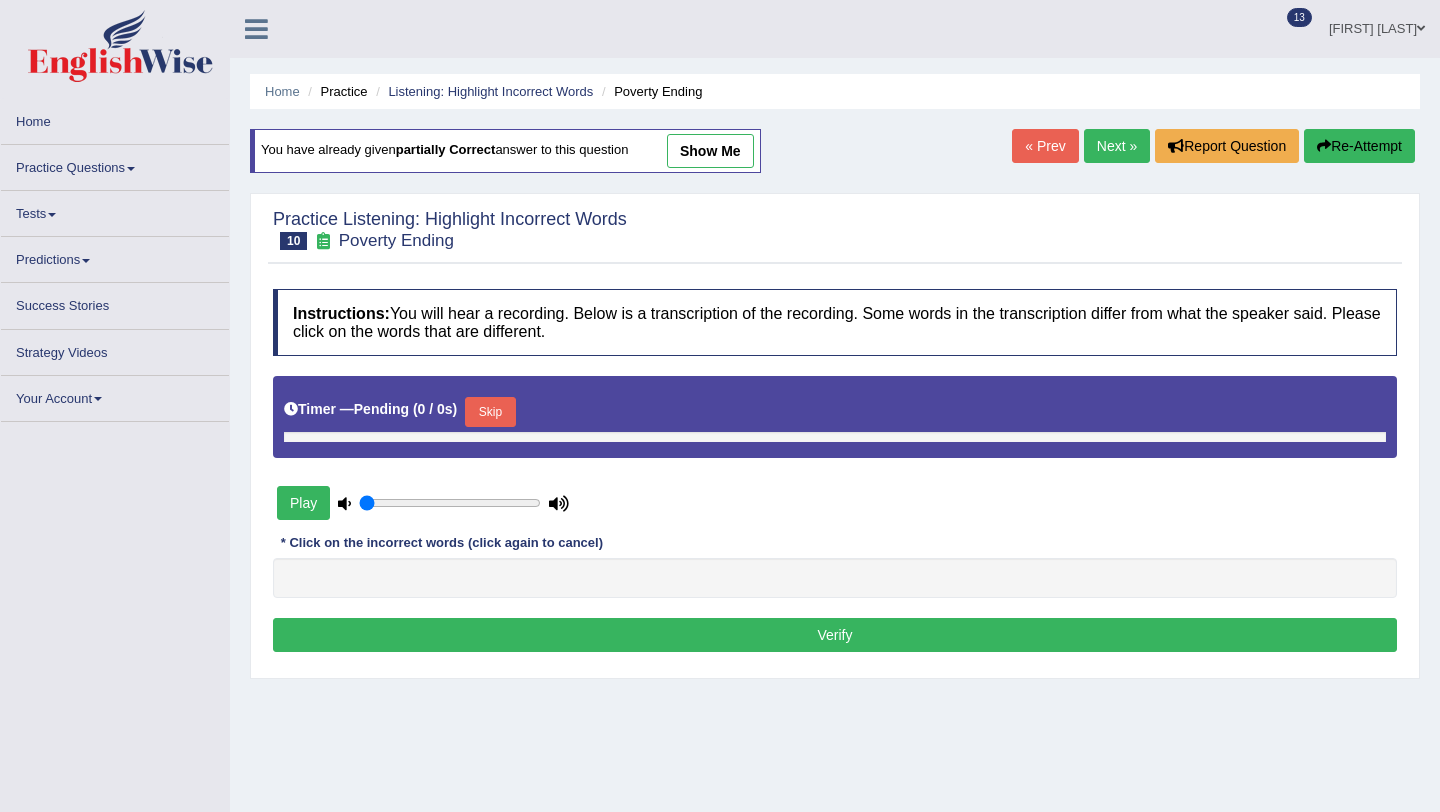 scroll, scrollTop: 0, scrollLeft: 0, axis: both 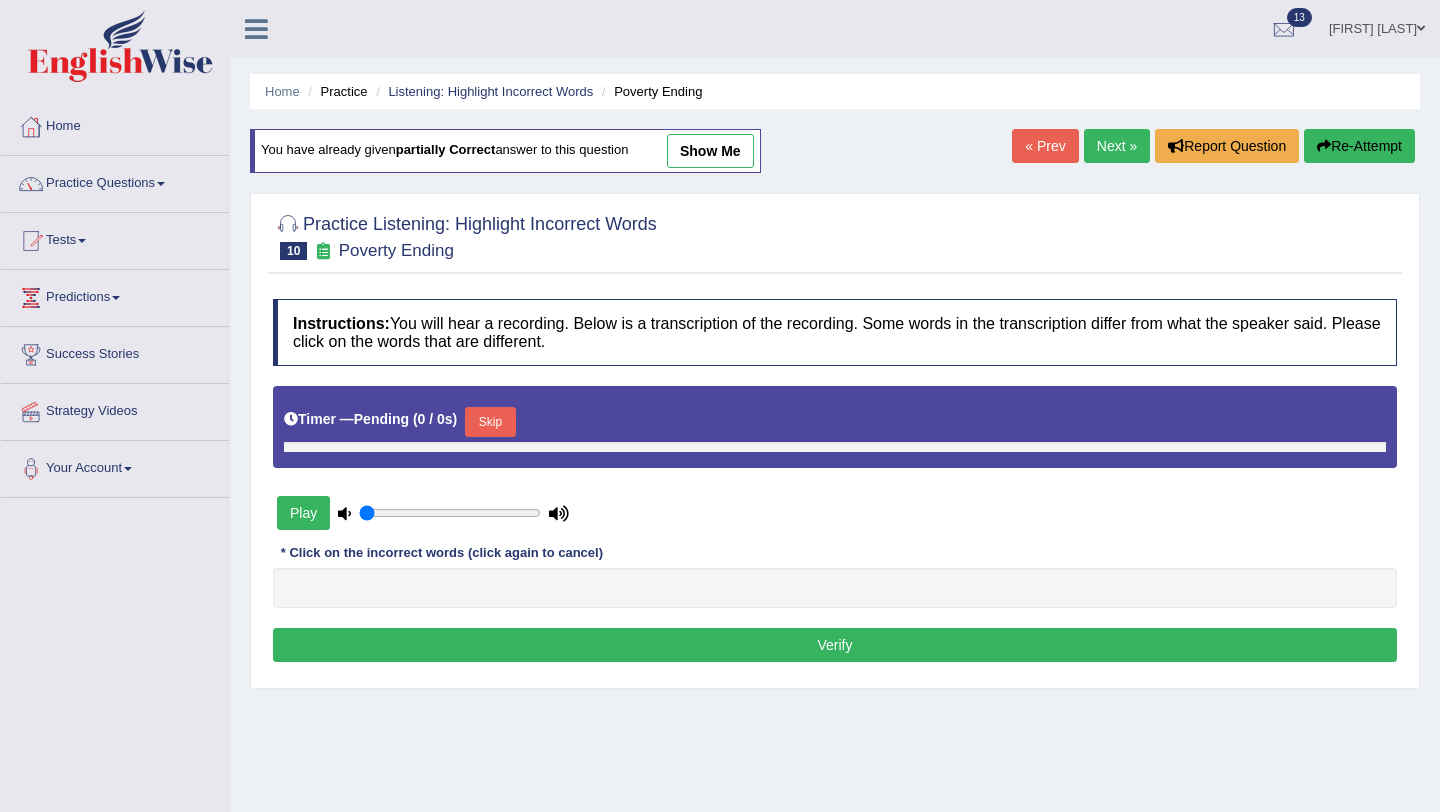 type on "0.4" 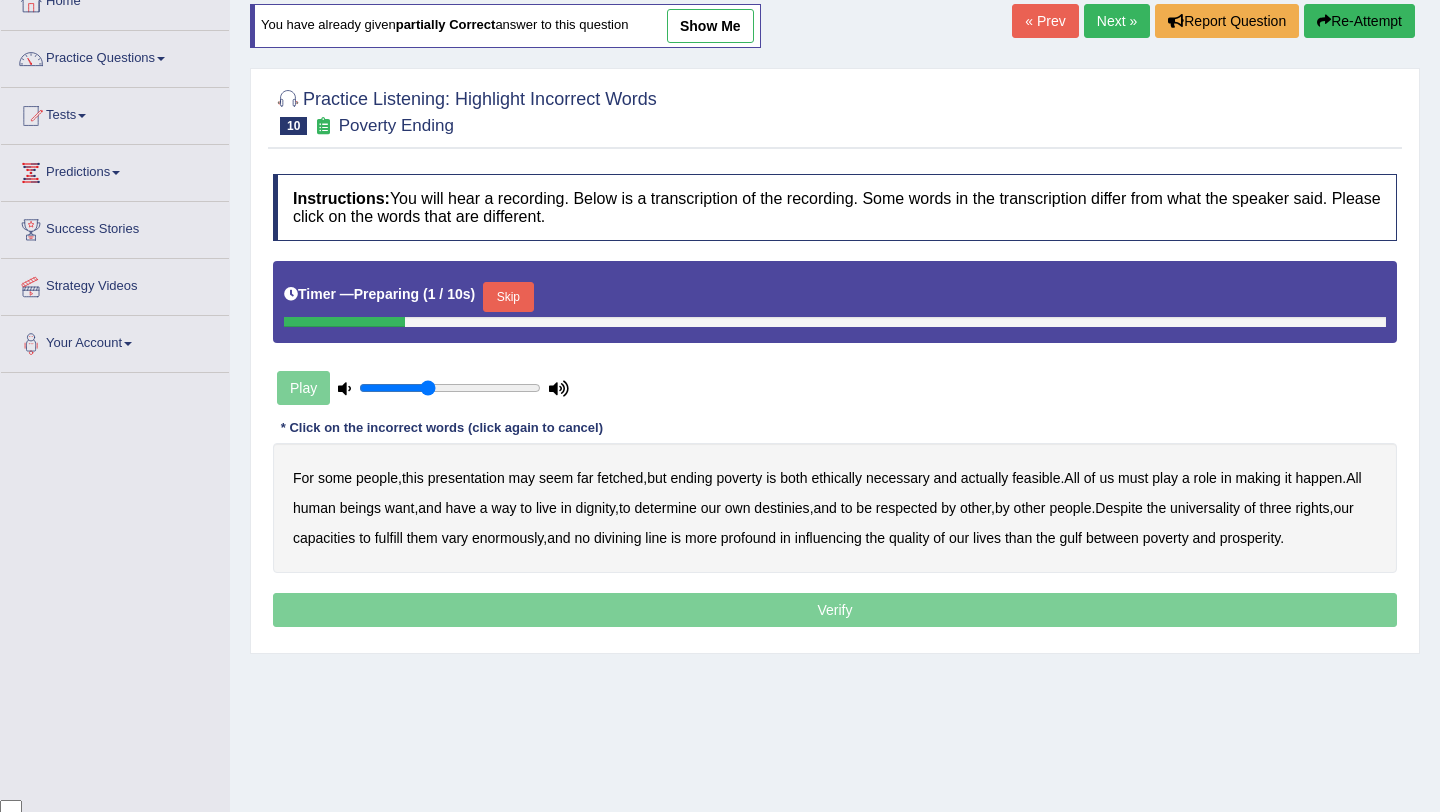 scroll, scrollTop: 140, scrollLeft: 0, axis: vertical 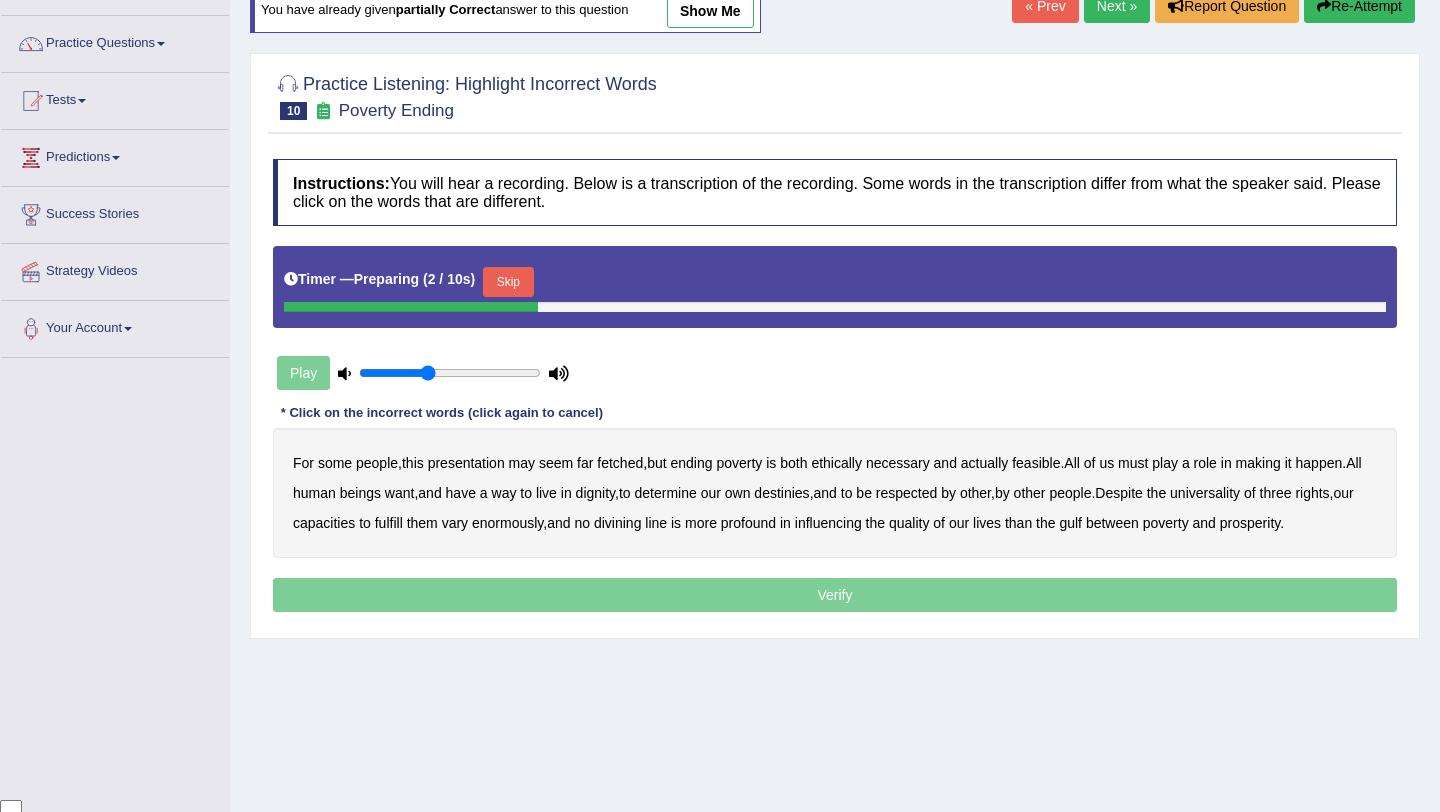 click on "Skip" at bounding box center [508, 282] 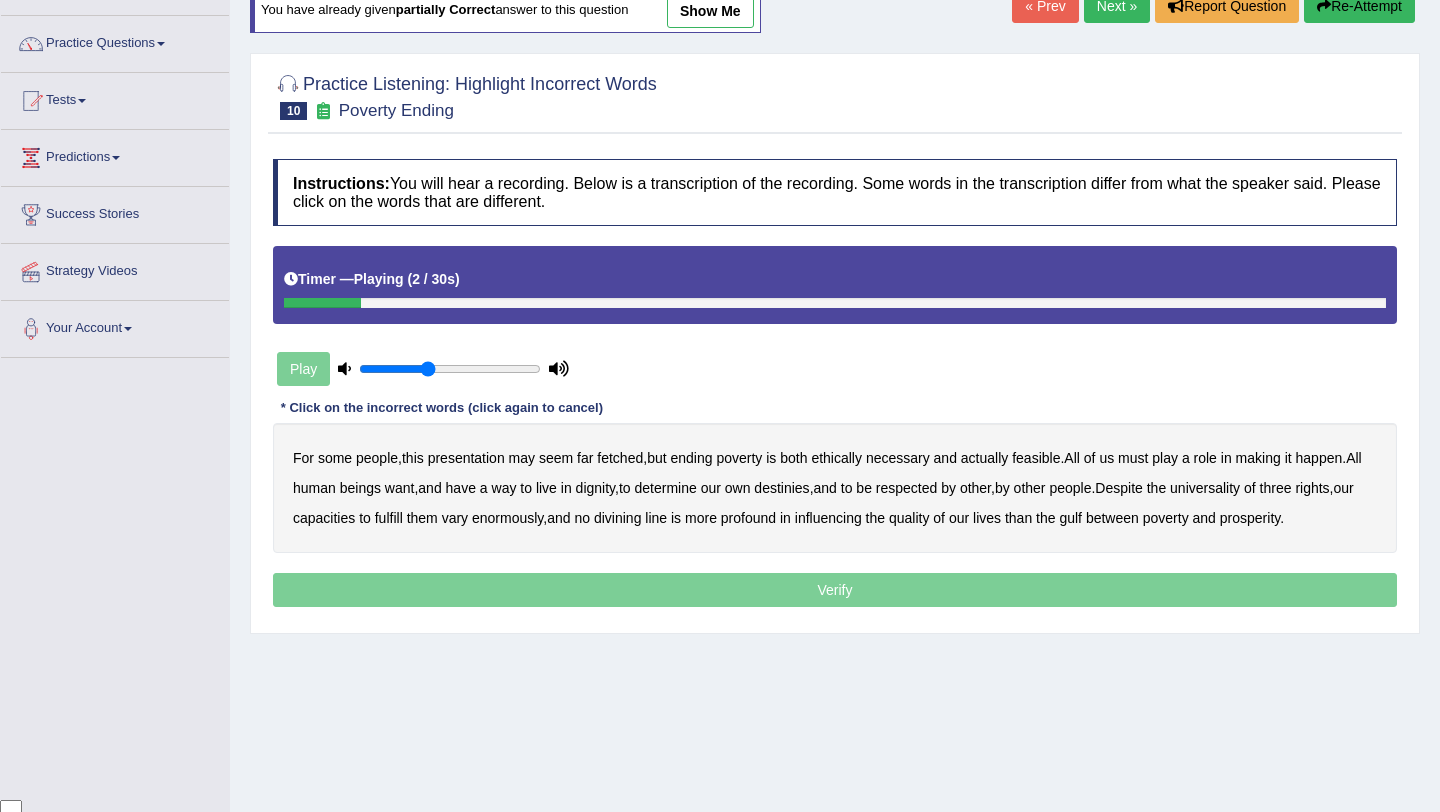click on "presentation" at bounding box center (466, 458) 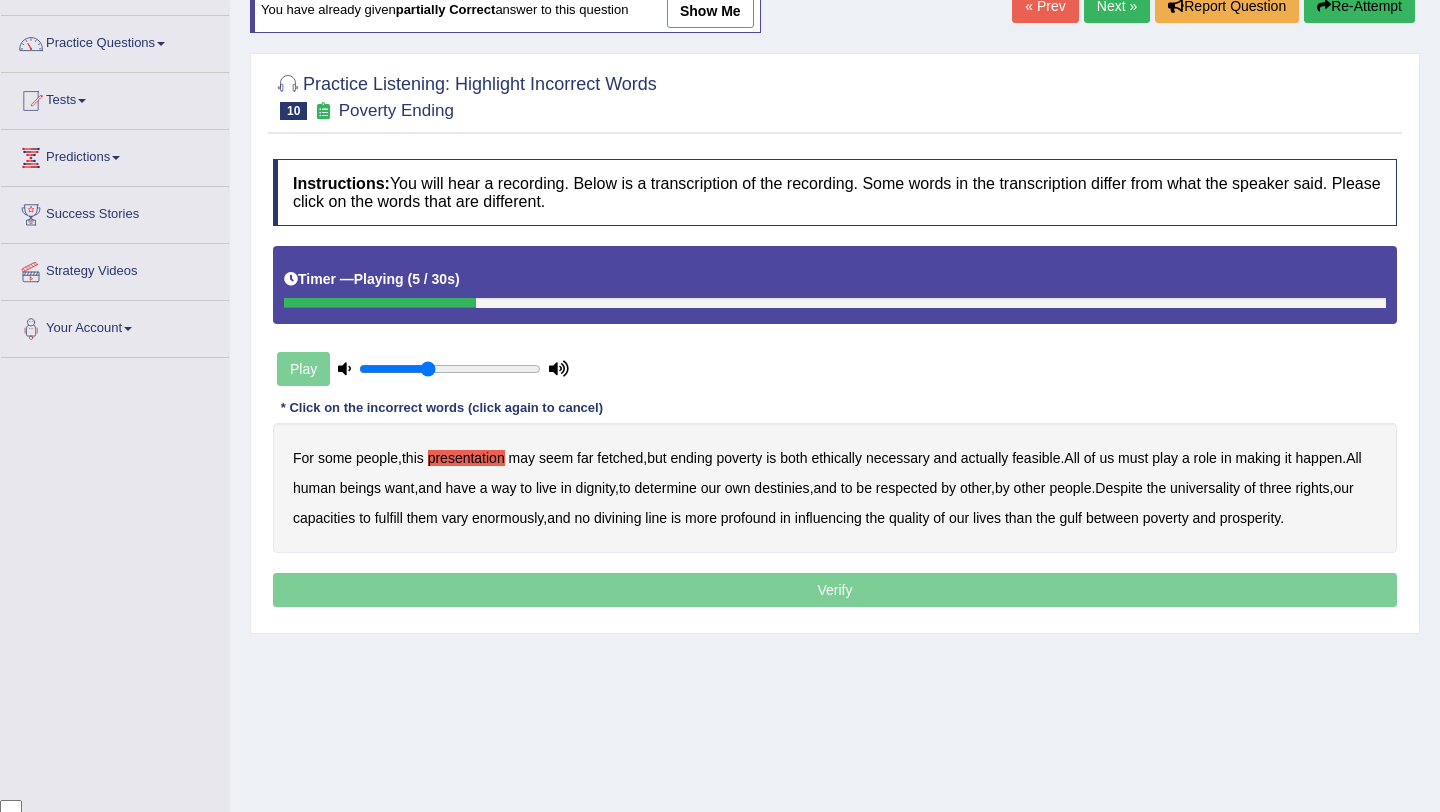 click on "ethically" at bounding box center (836, 458) 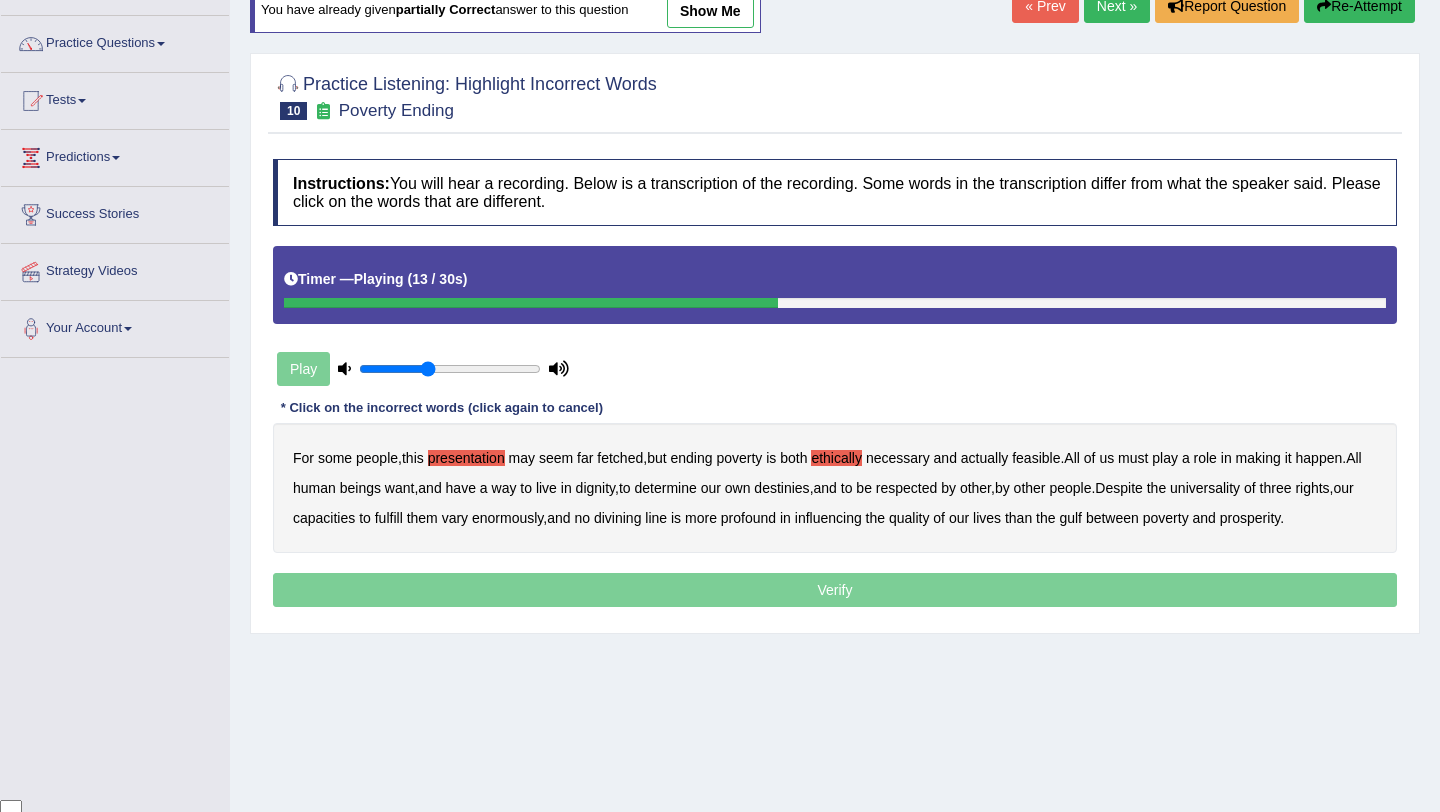 click on "way" at bounding box center [504, 488] 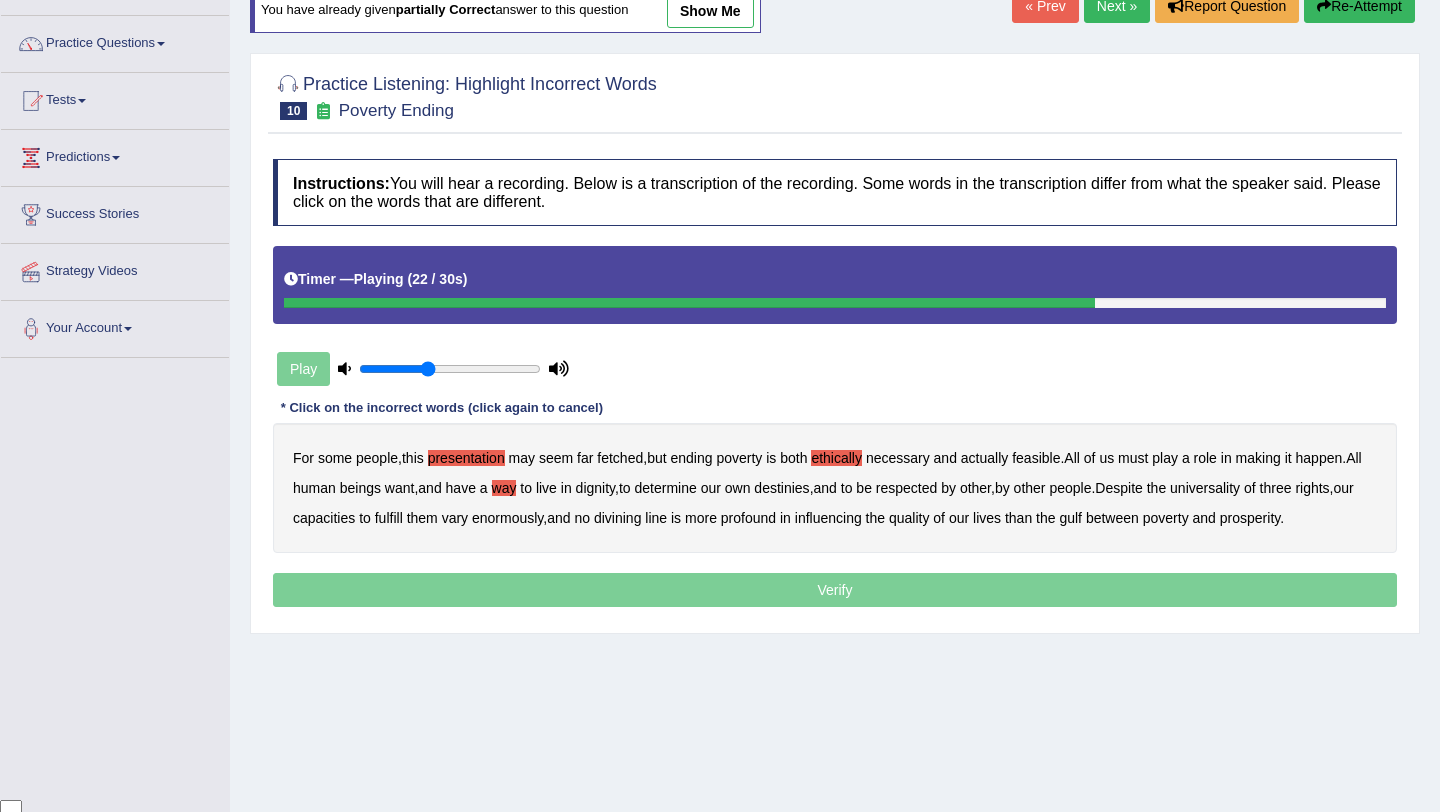 click on "three" at bounding box center (1276, 488) 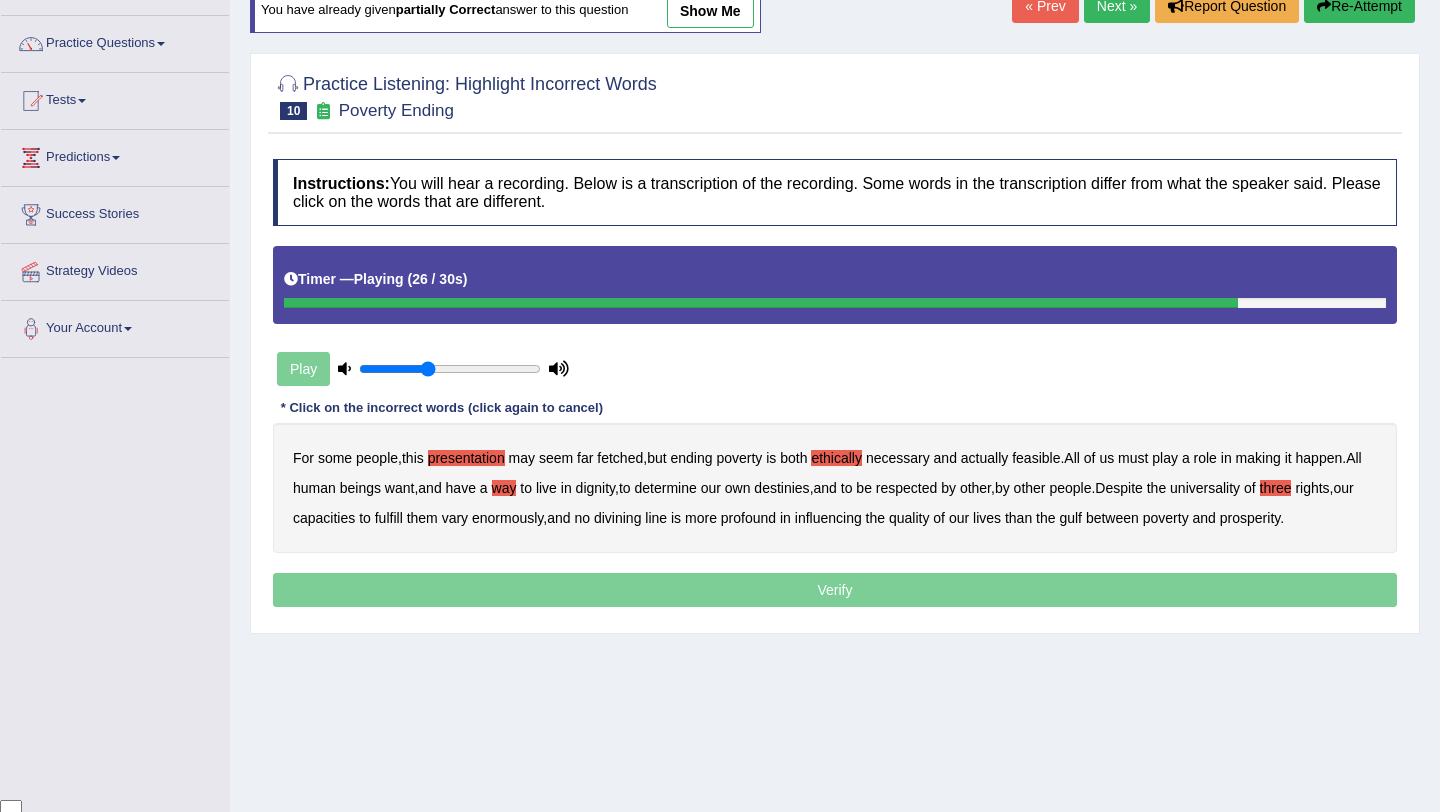 click on "divining" at bounding box center (617, 518) 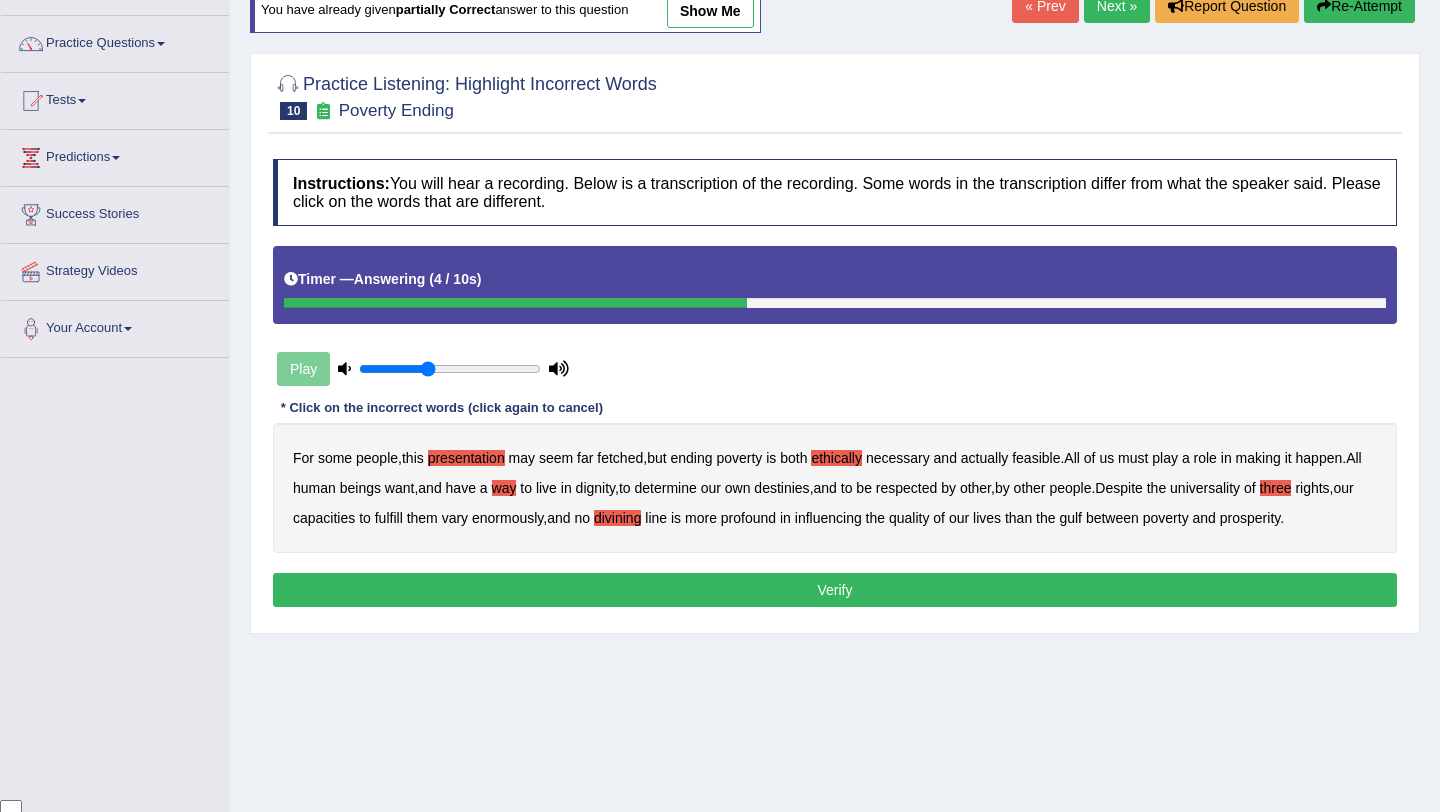 click on "Verify" at bounding box center (835, 590) 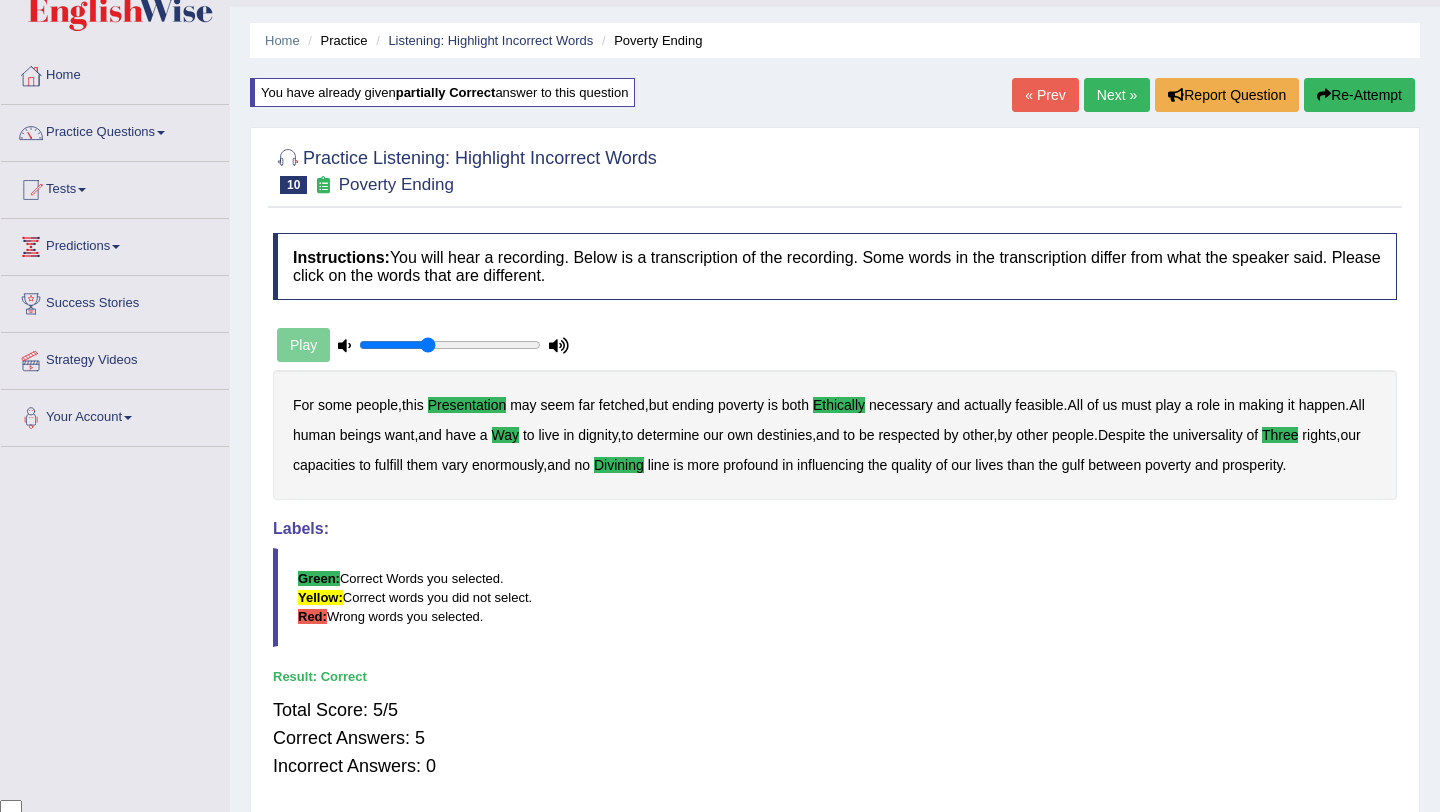 scroll, scrollTop: 0, scrollLeft: 0, axis: both 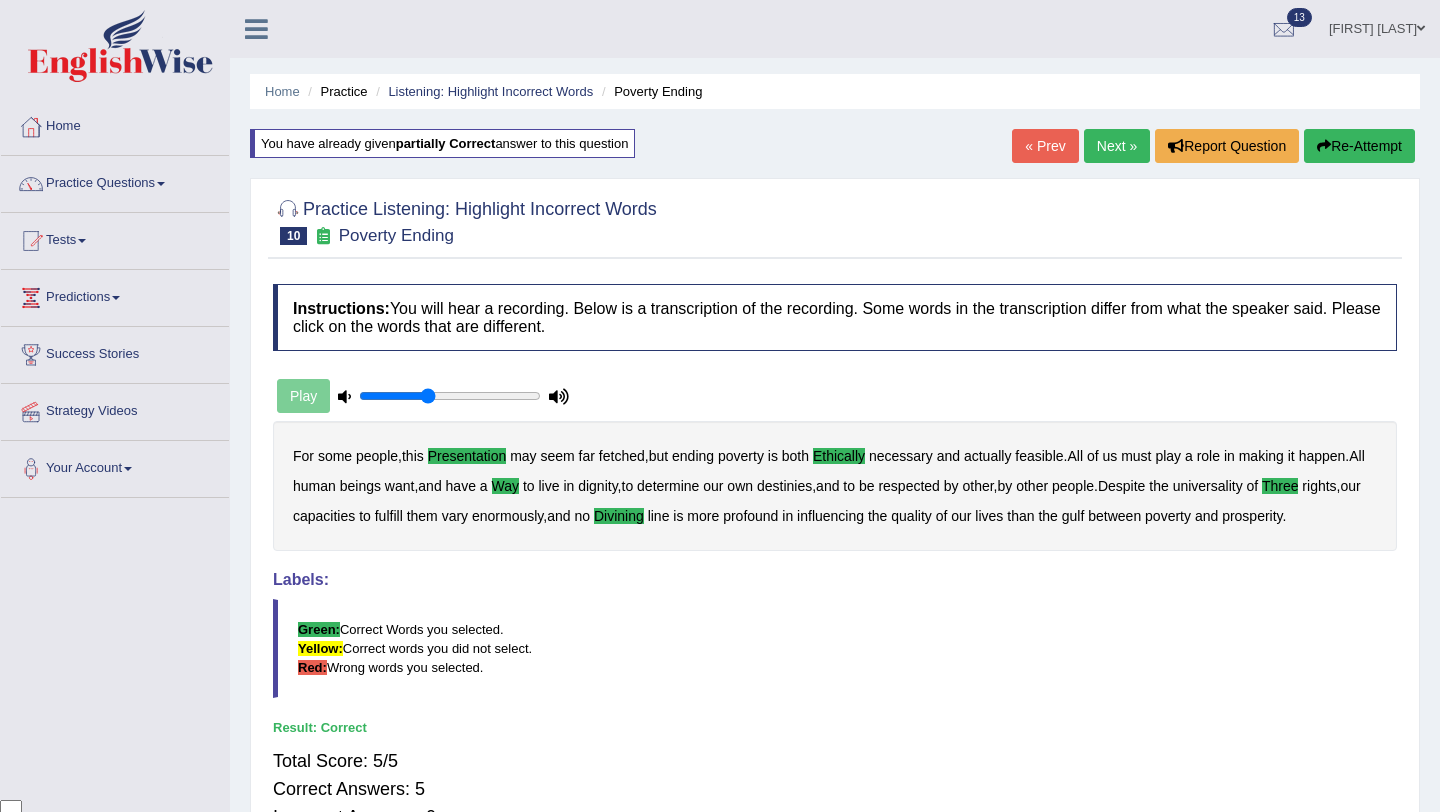 click on "Next »" at bounding box center (1117, 146) 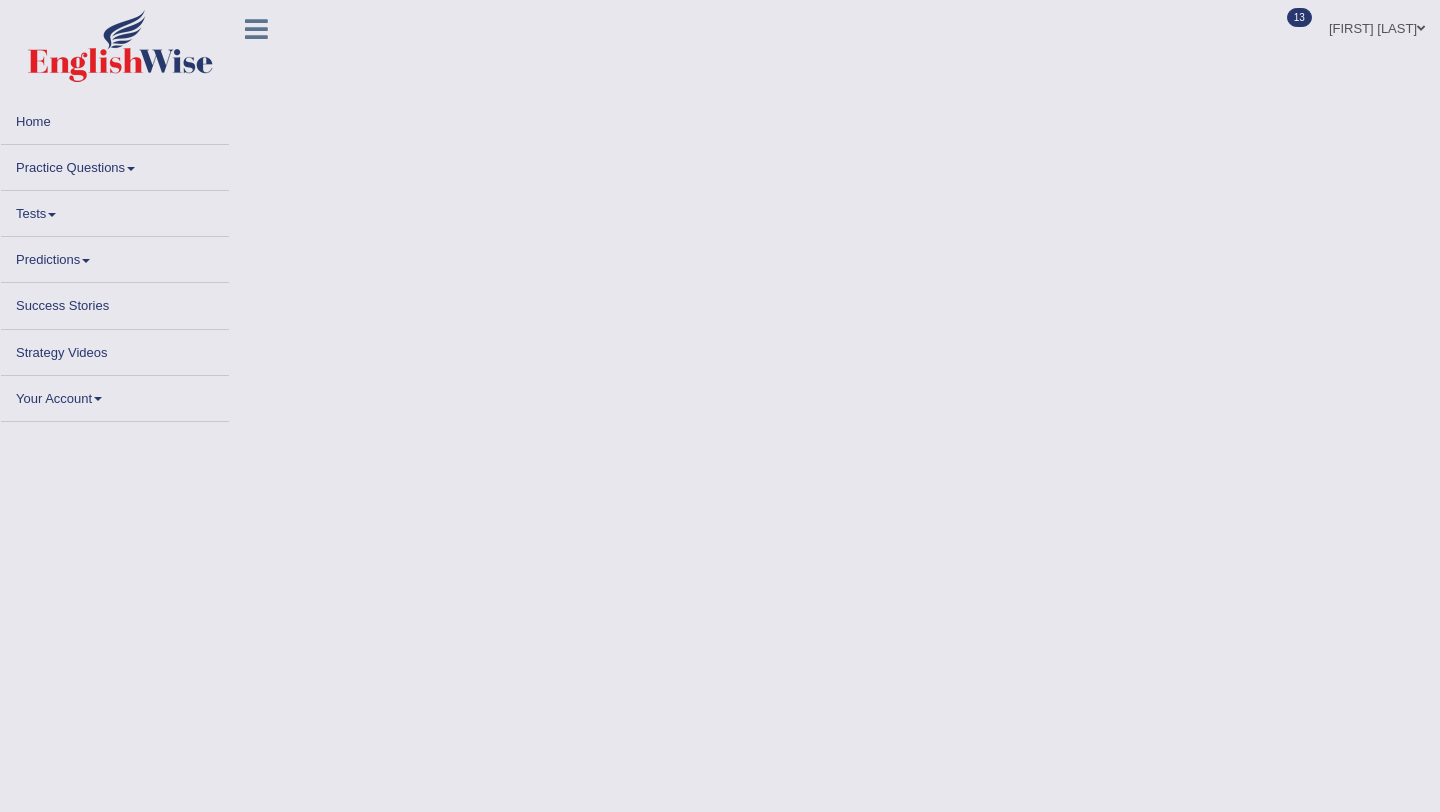 scroll, scrollTop: 0, scrollLeft: 0, axis: both 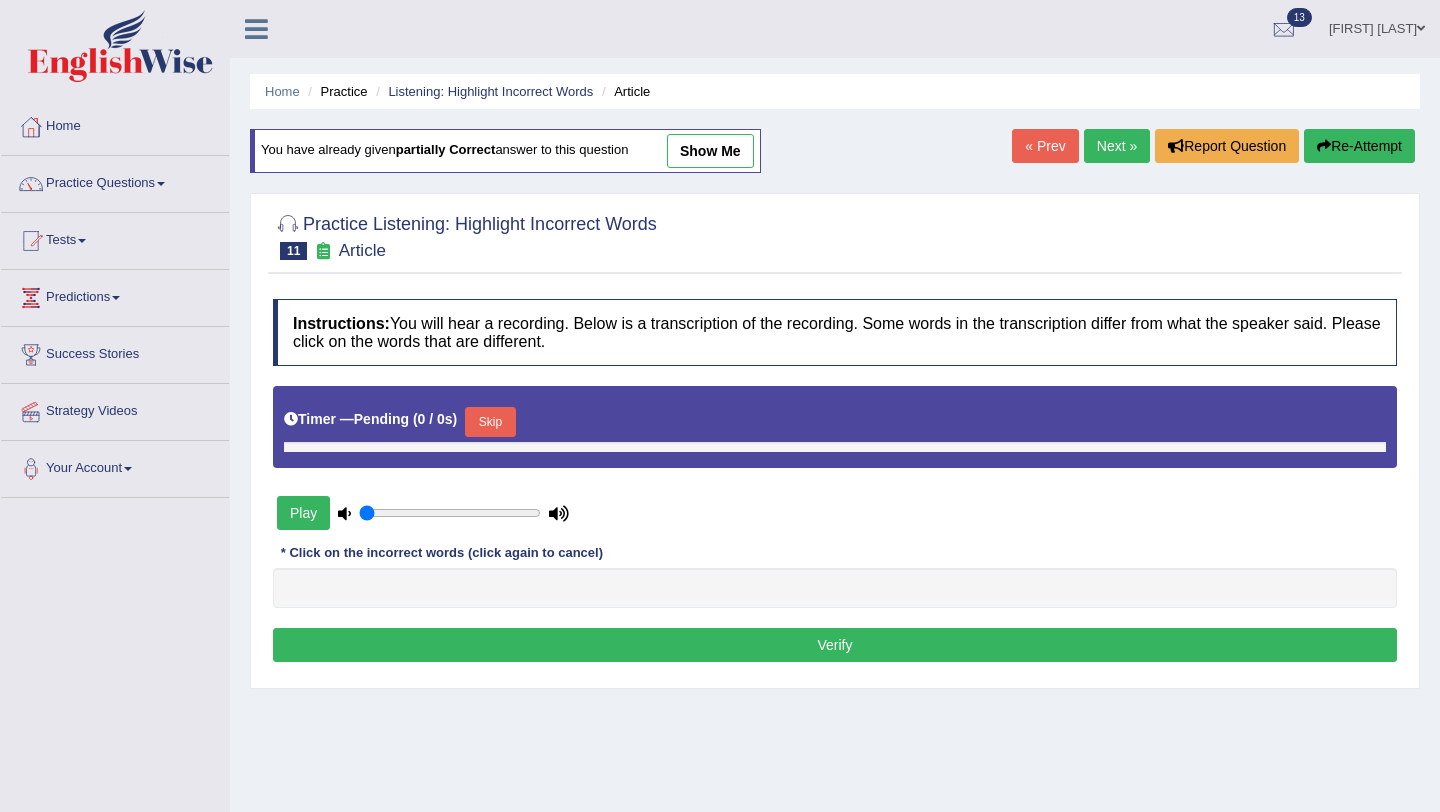 type on "0.4" 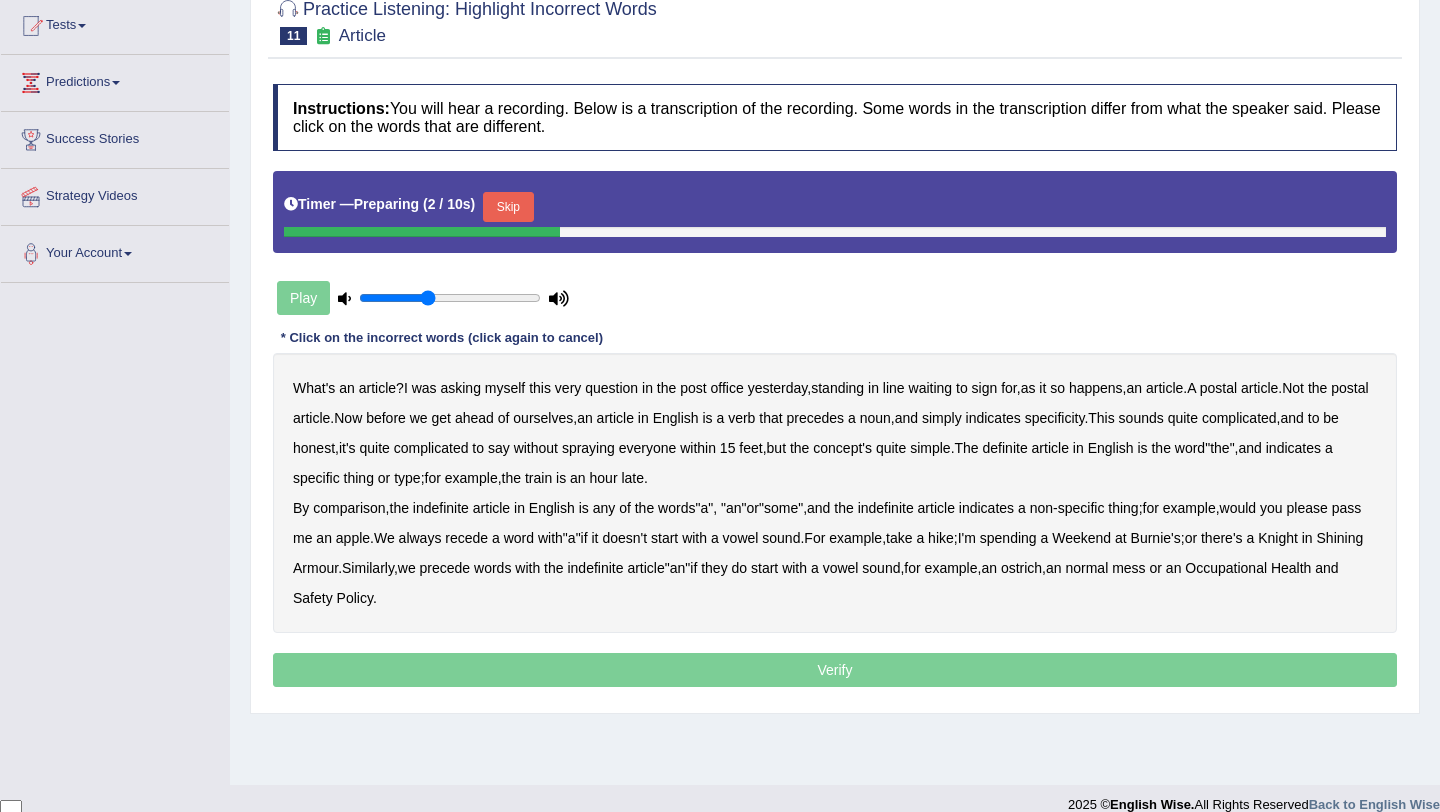scroll, scrollTop: 223, scrollLeft: 0, axis: vertical 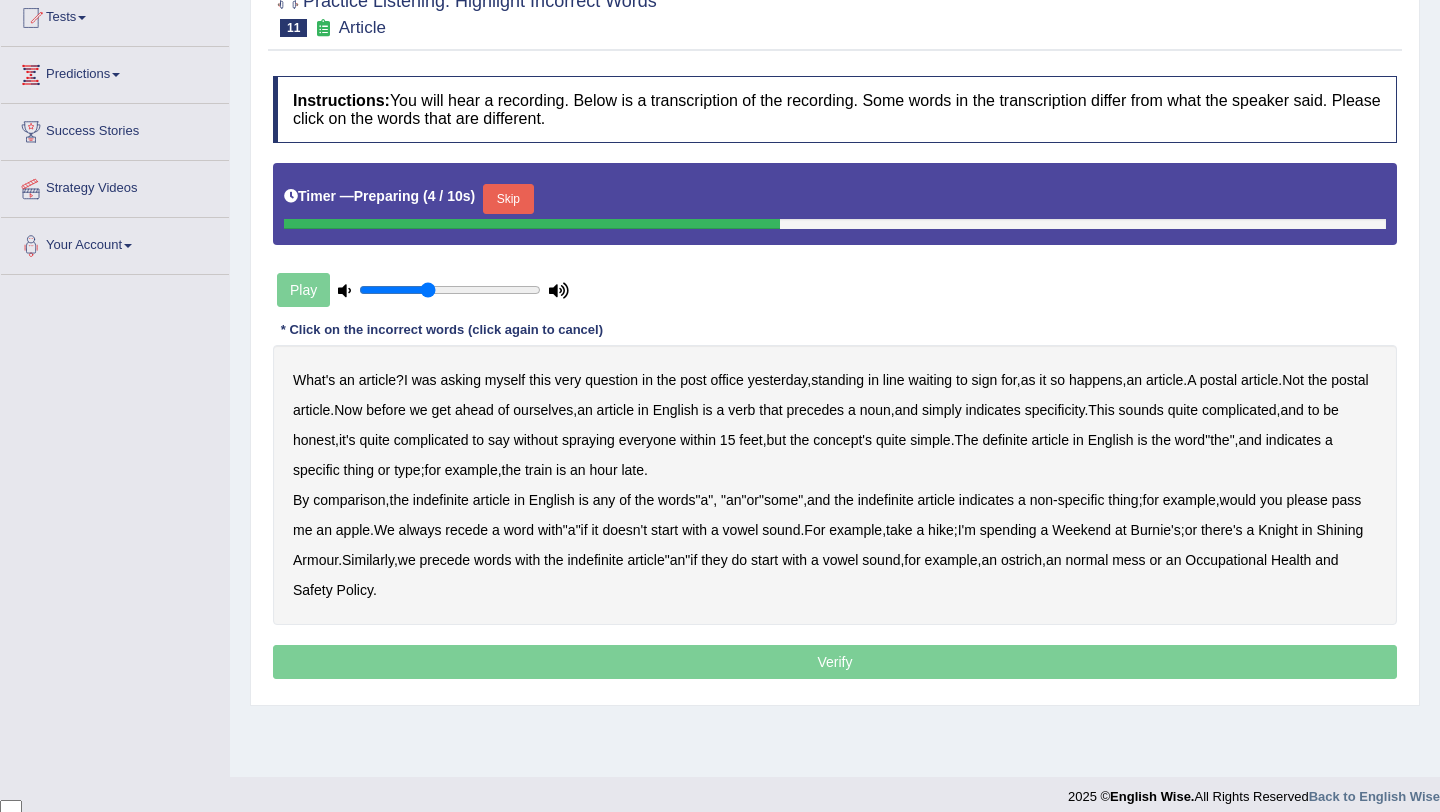 click on "Skip" at bounding box center [508, 199] 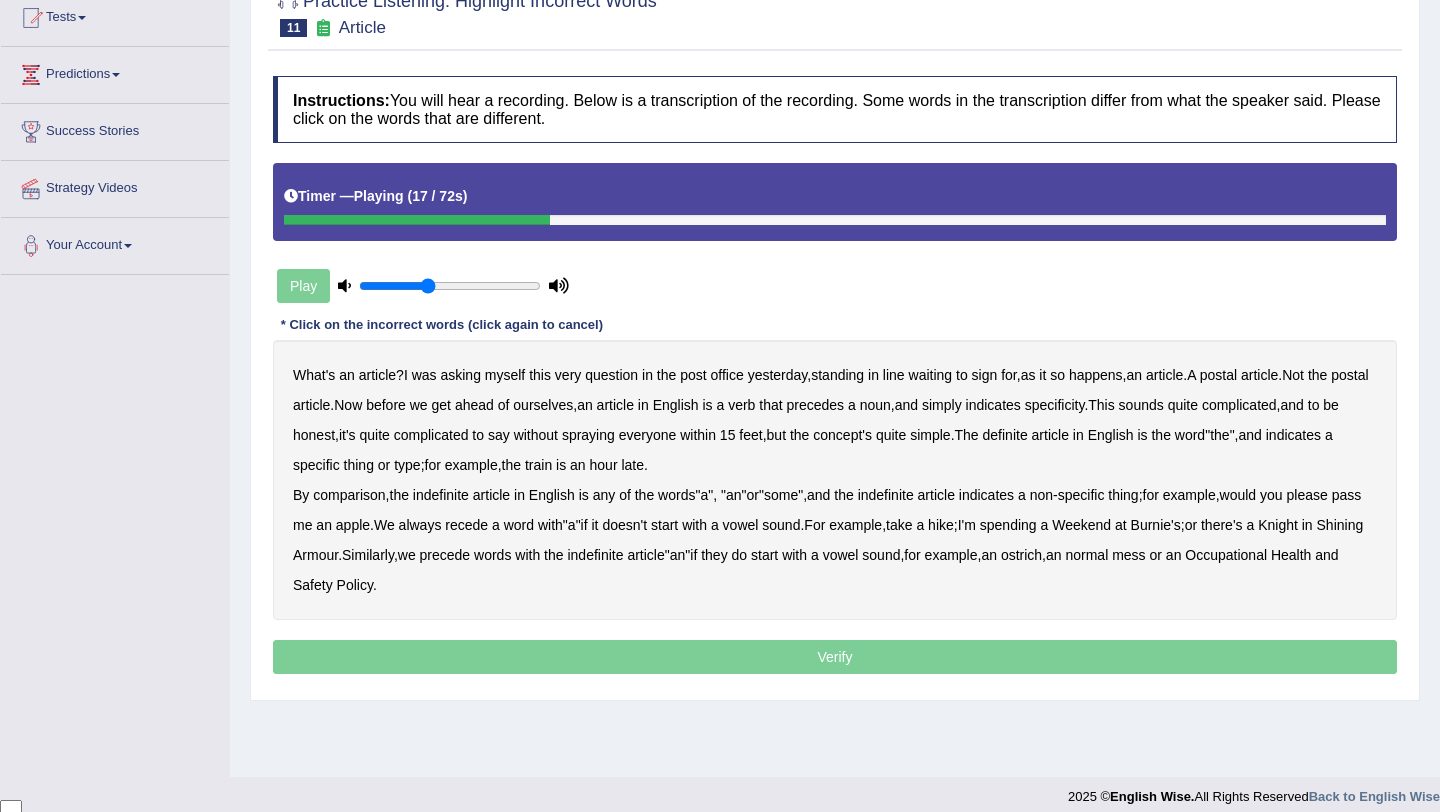 click on "verb" at bounding box center (741, 405) 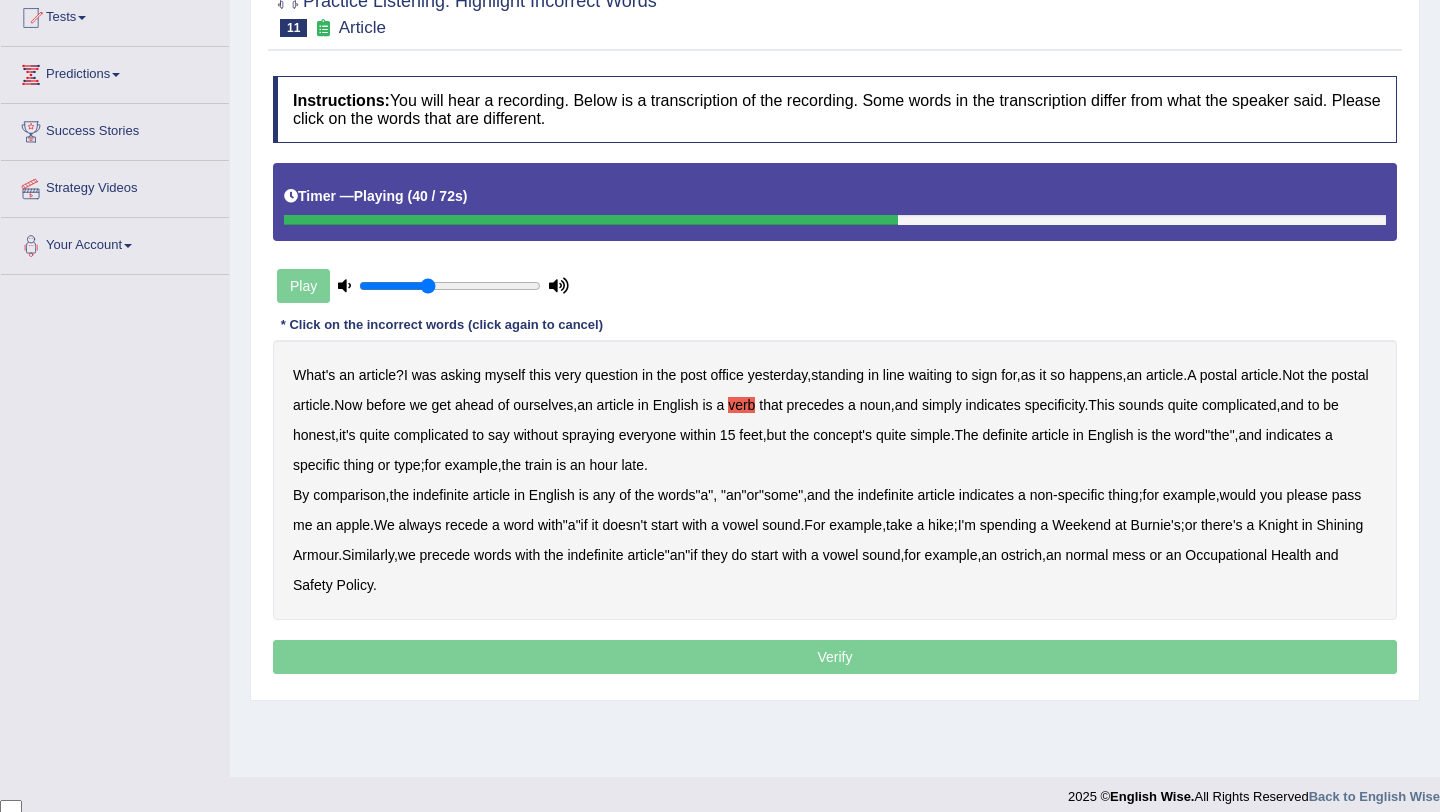 click on "comparison" at bounding box center (349, 495) 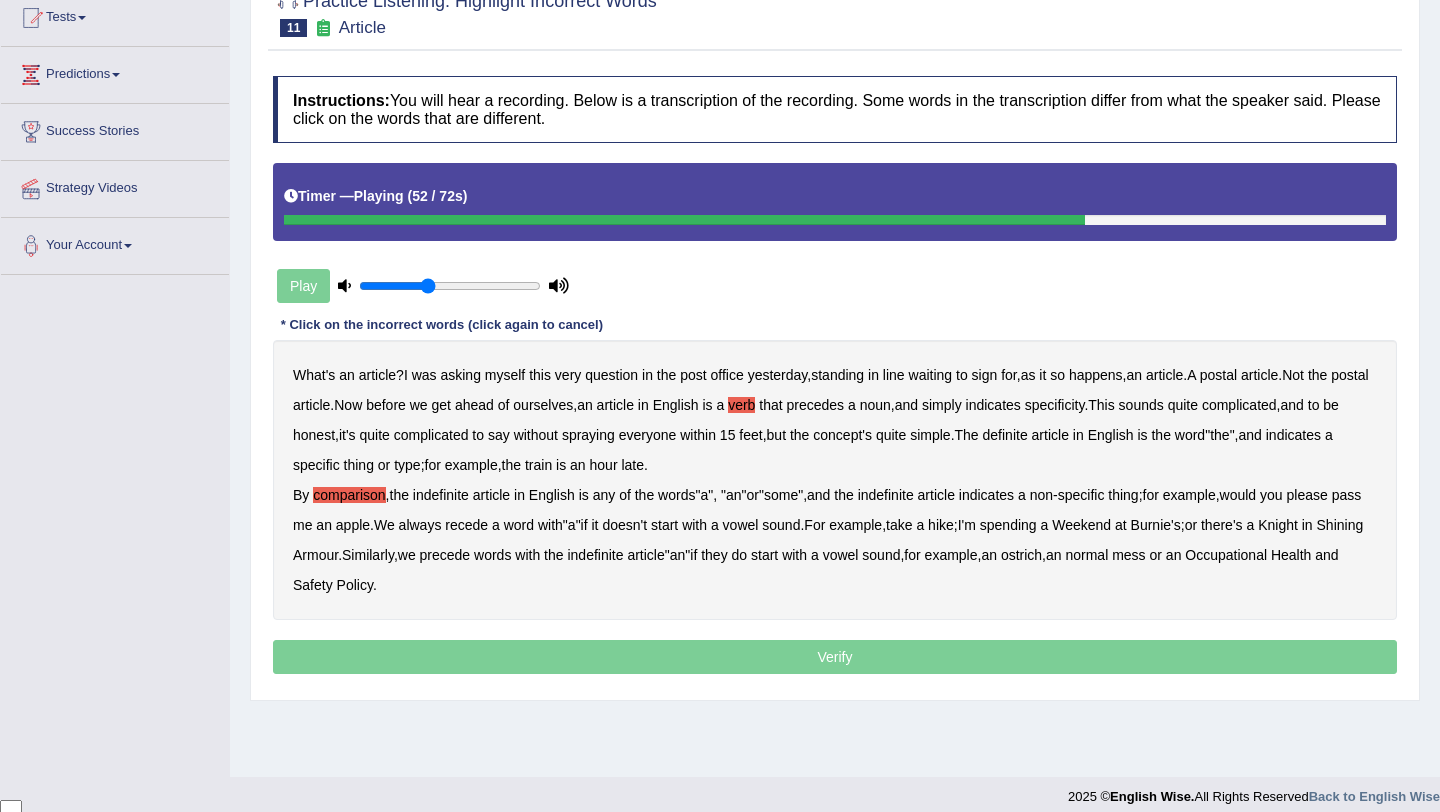 click on "recede" at bounding box center [466, 525] 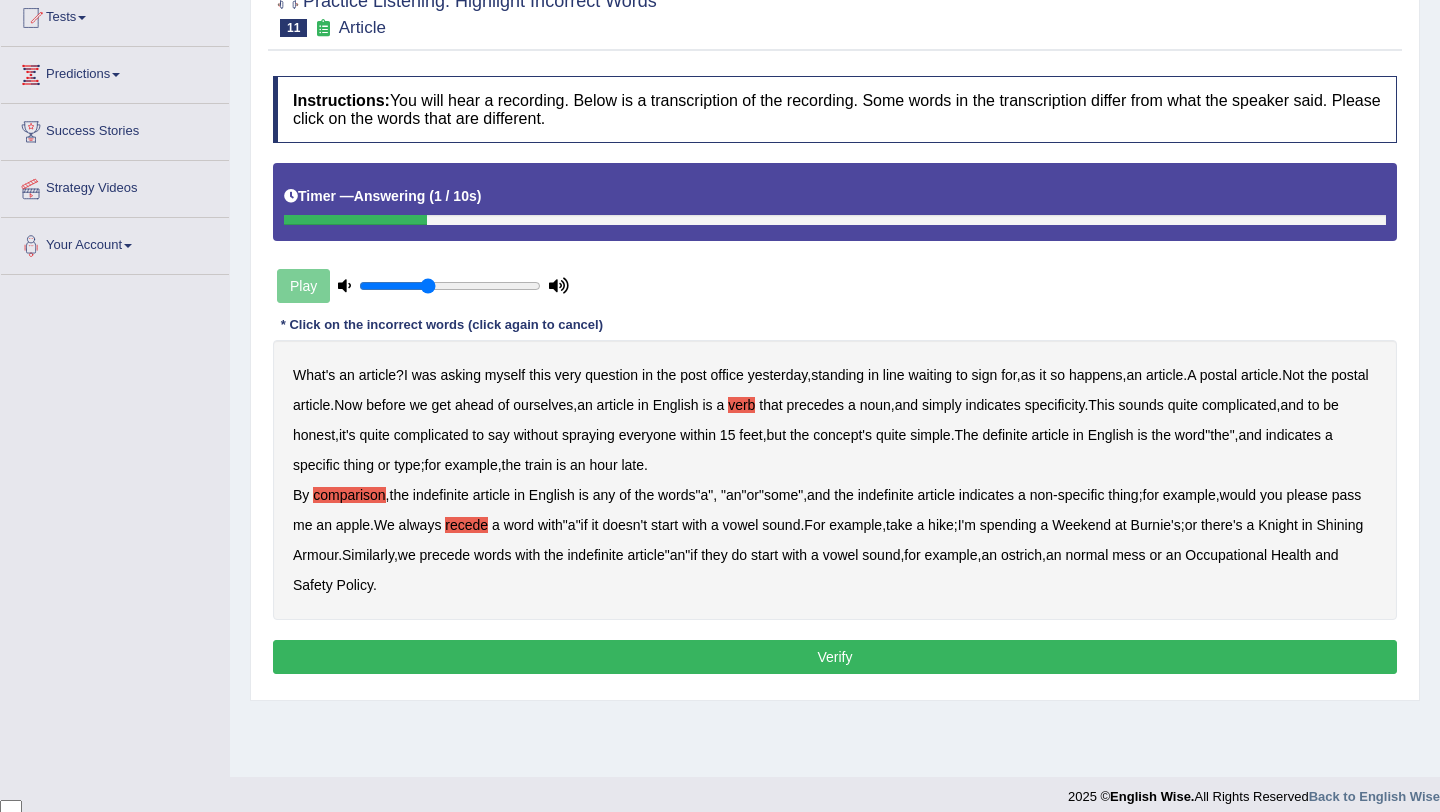 click on "Verify" at bounding box center [835, 657] 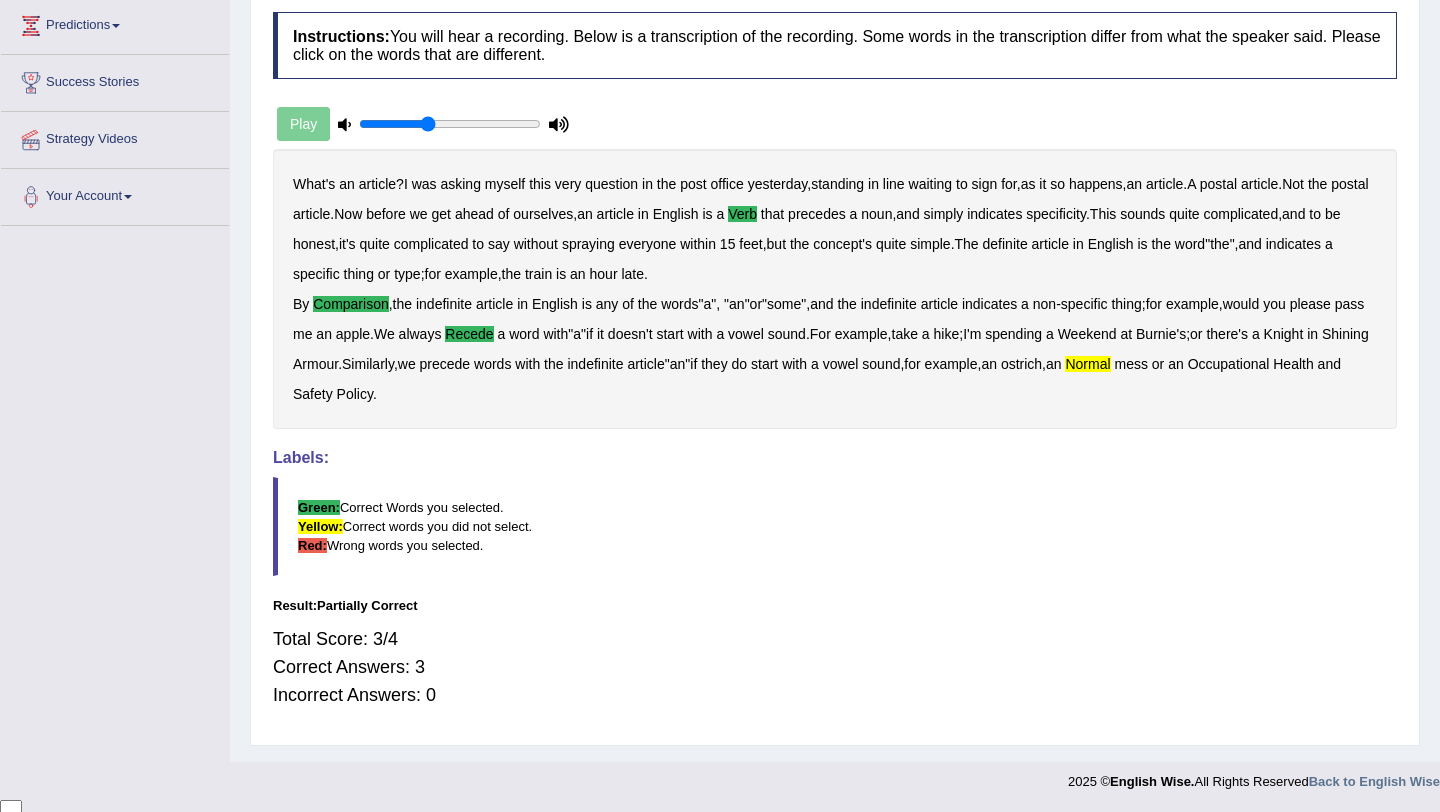 scroll, scrollTop: 0, scrollLeft: 0, axis: both 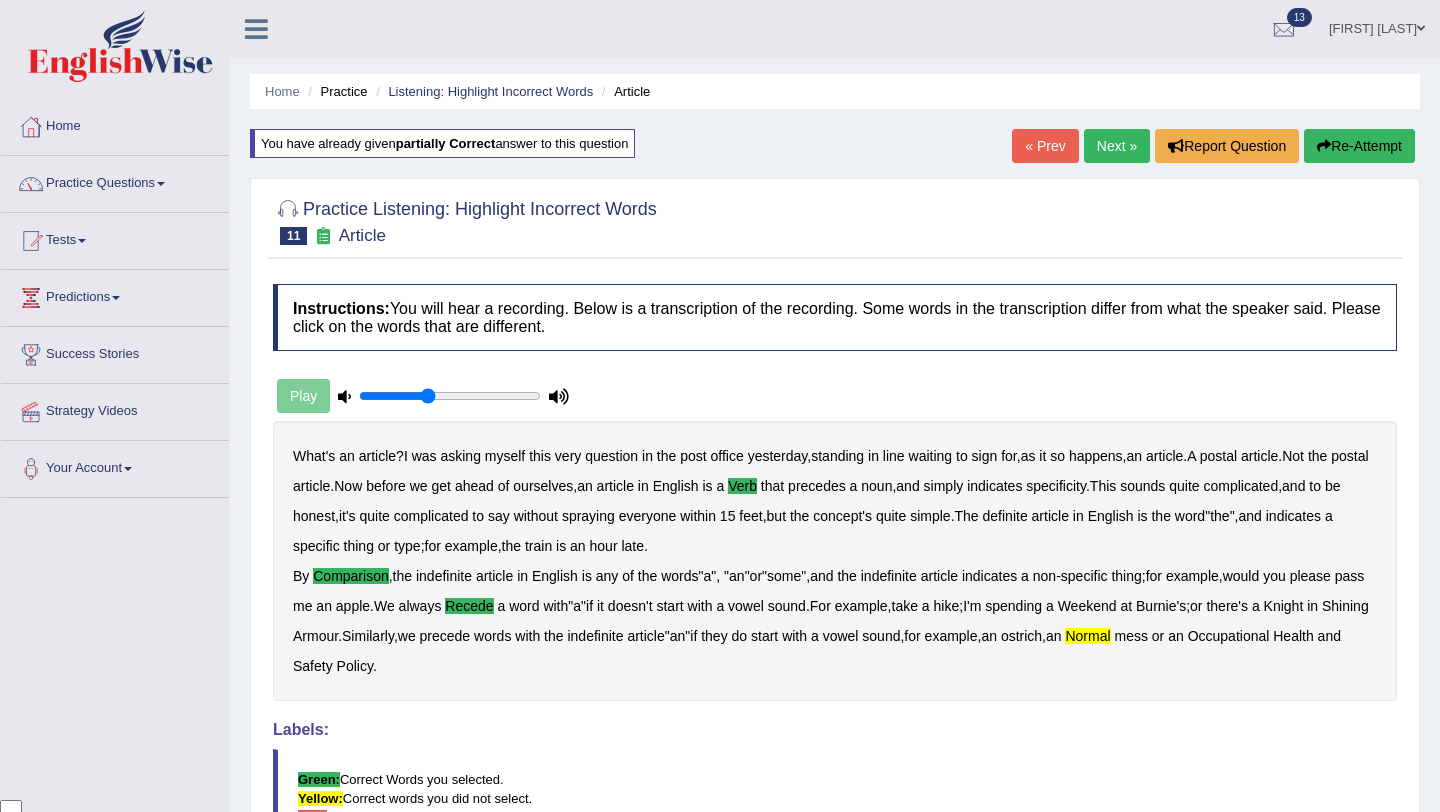 click on "Next »" at bounding box center (1117, 146) 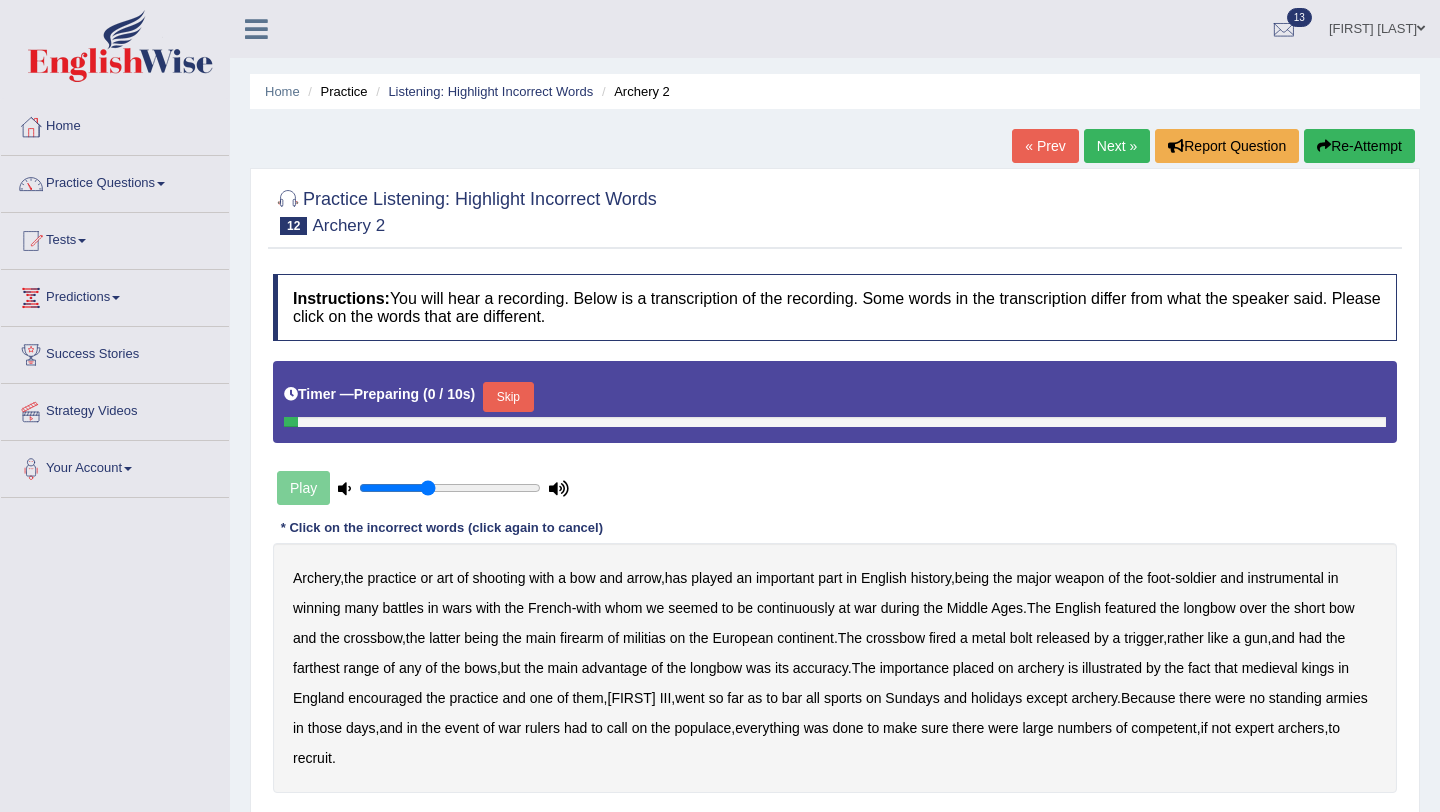 scroll, scrollTop: 0, scrollLeft: 0, axis: both 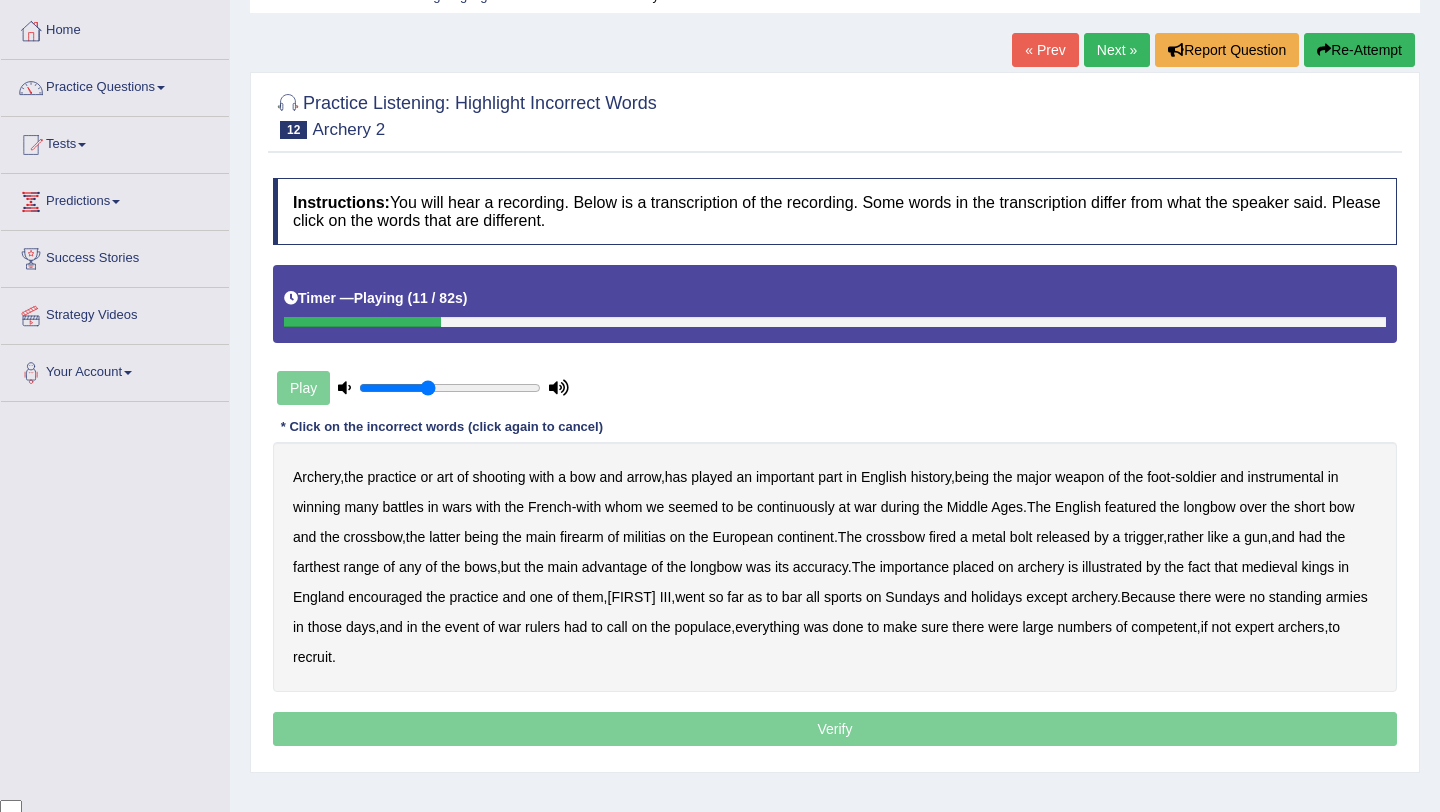 click on "major" at bounding box center (1033, 477) 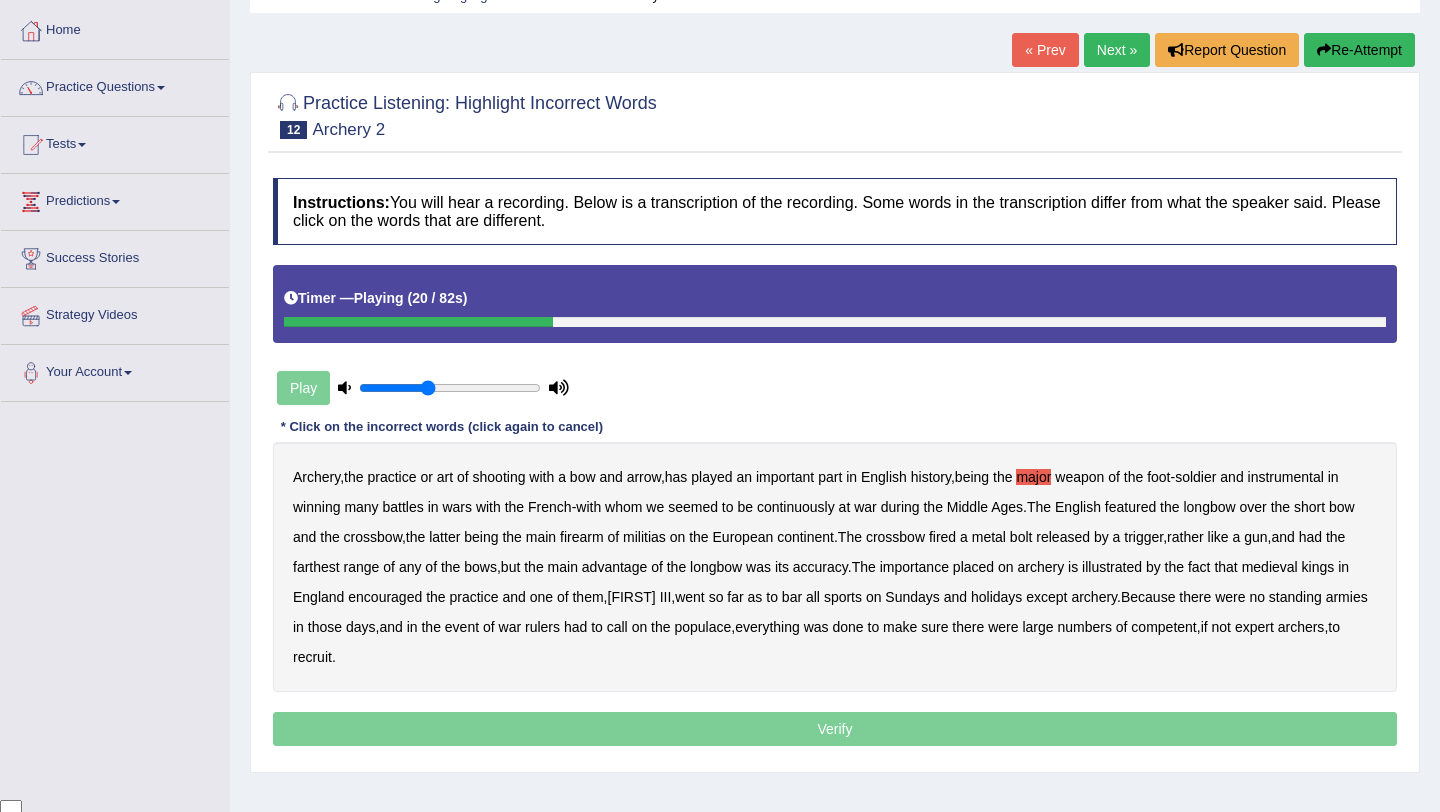 click on "continuously" at bounding box center [796, 507] 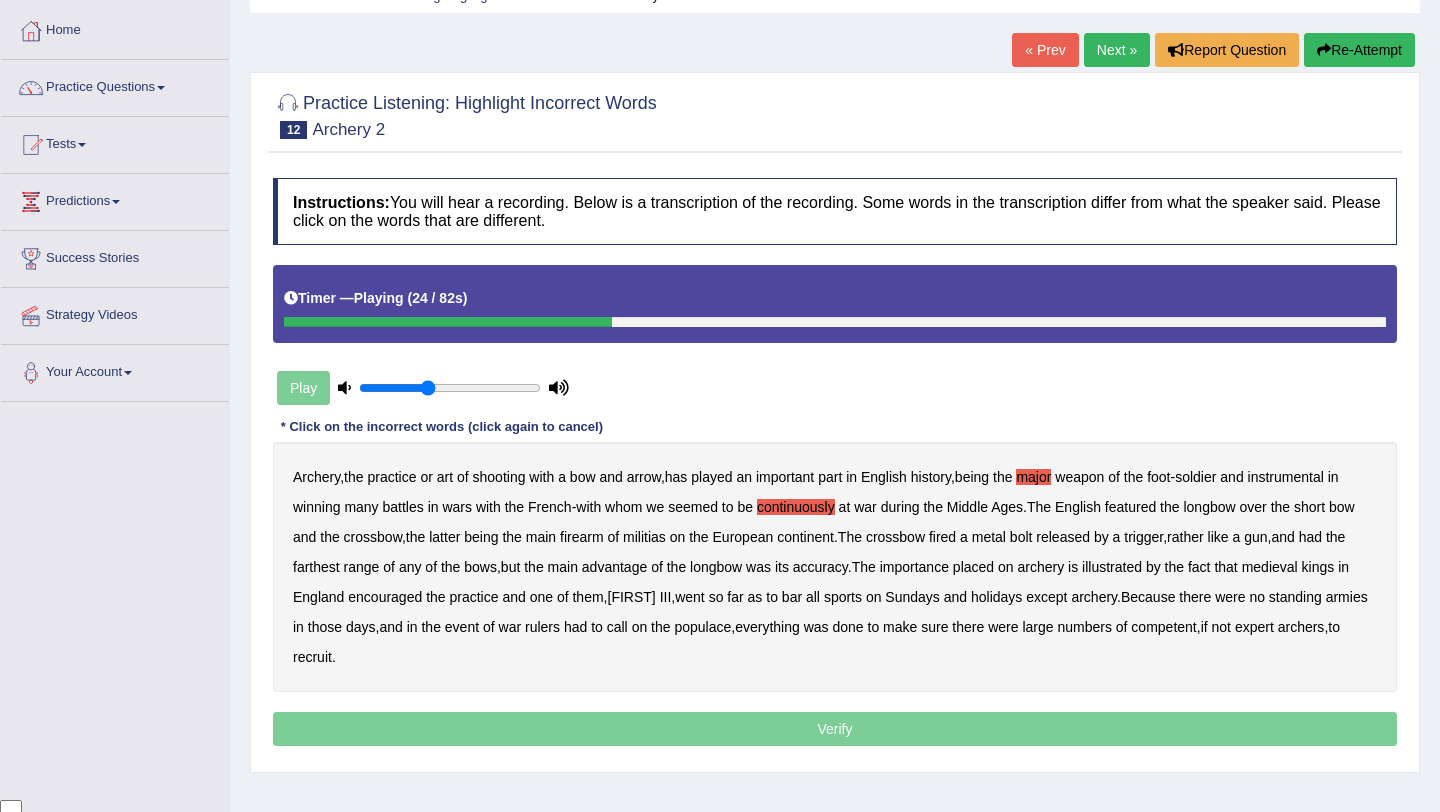 click on "featured" at bounding box center [1130, 507] 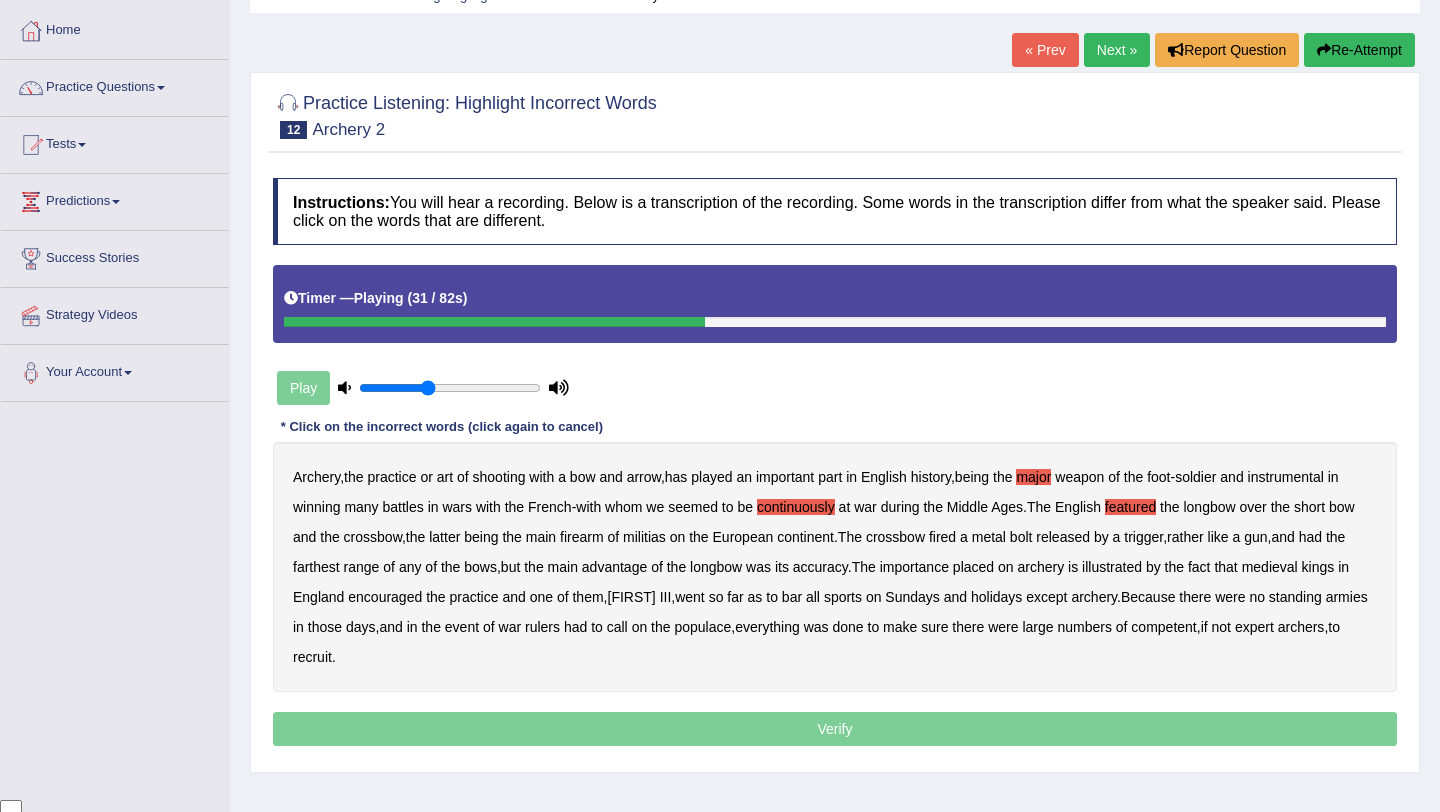 click on "militias" at bounding box center (644, 537) 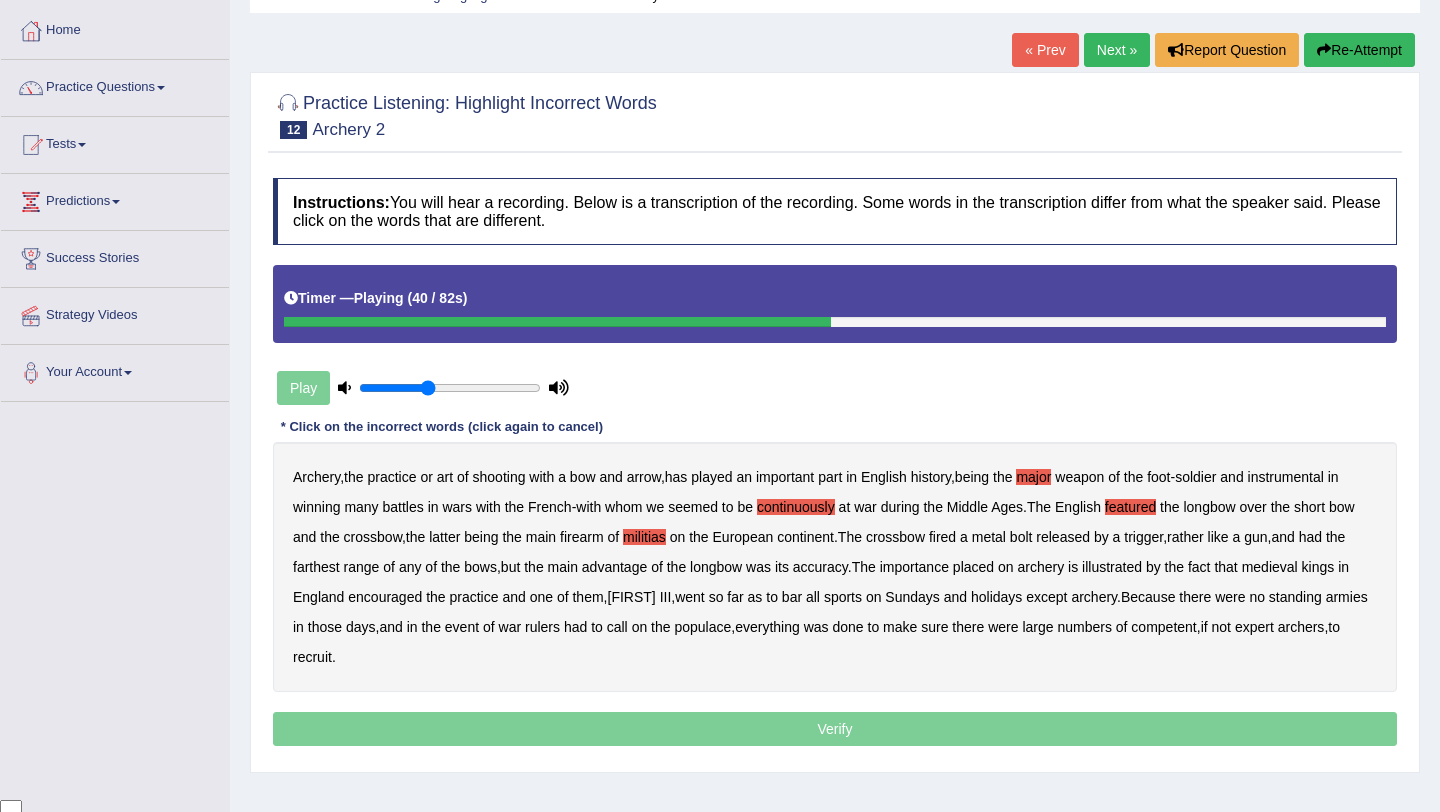 click on "farthest" at bounding box center [316, 567] 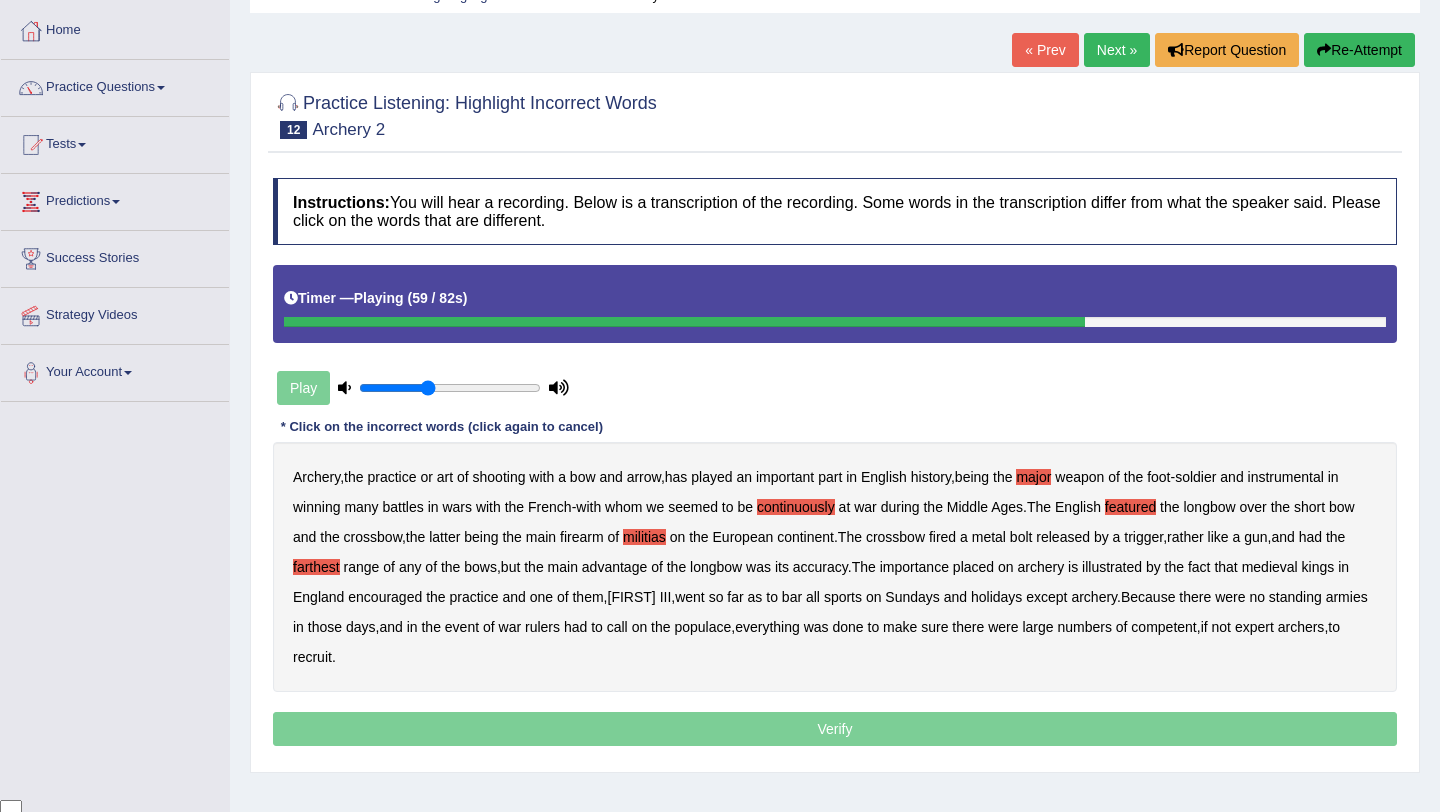 click on "bar" at bounding box center (792, 597) 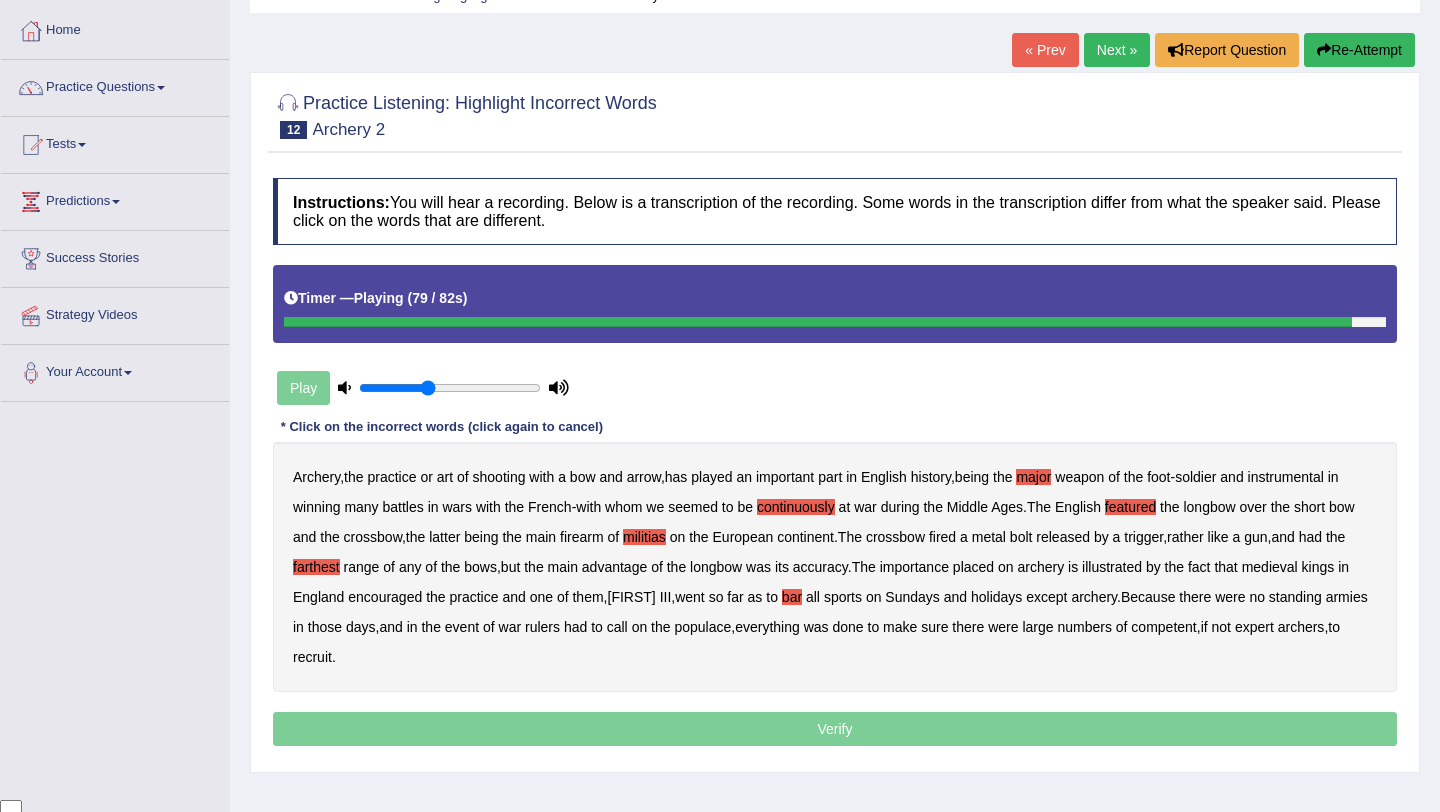 click on "Verify" at bounding box center [835, 729] 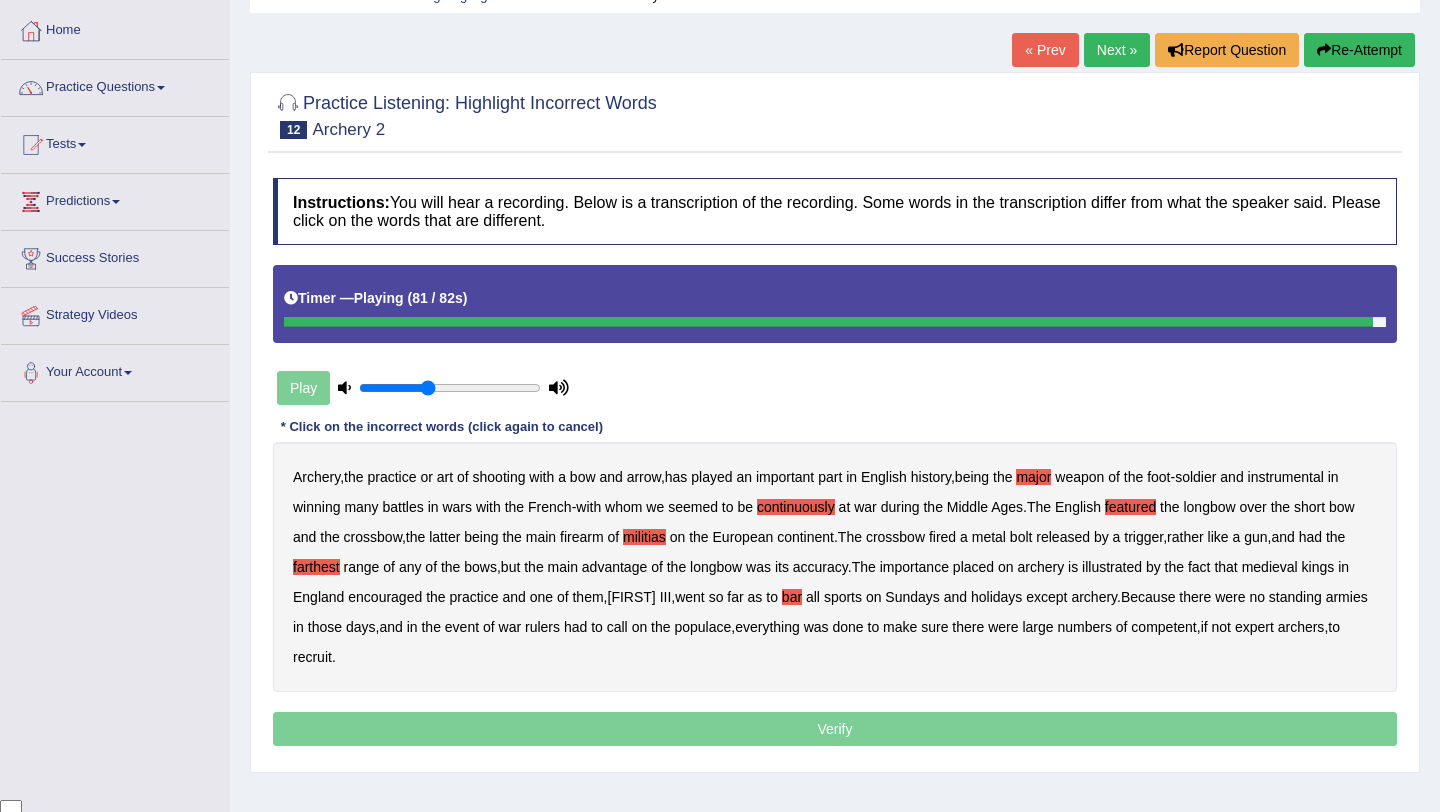 click on "Verify" at bounding box center (835, 729) 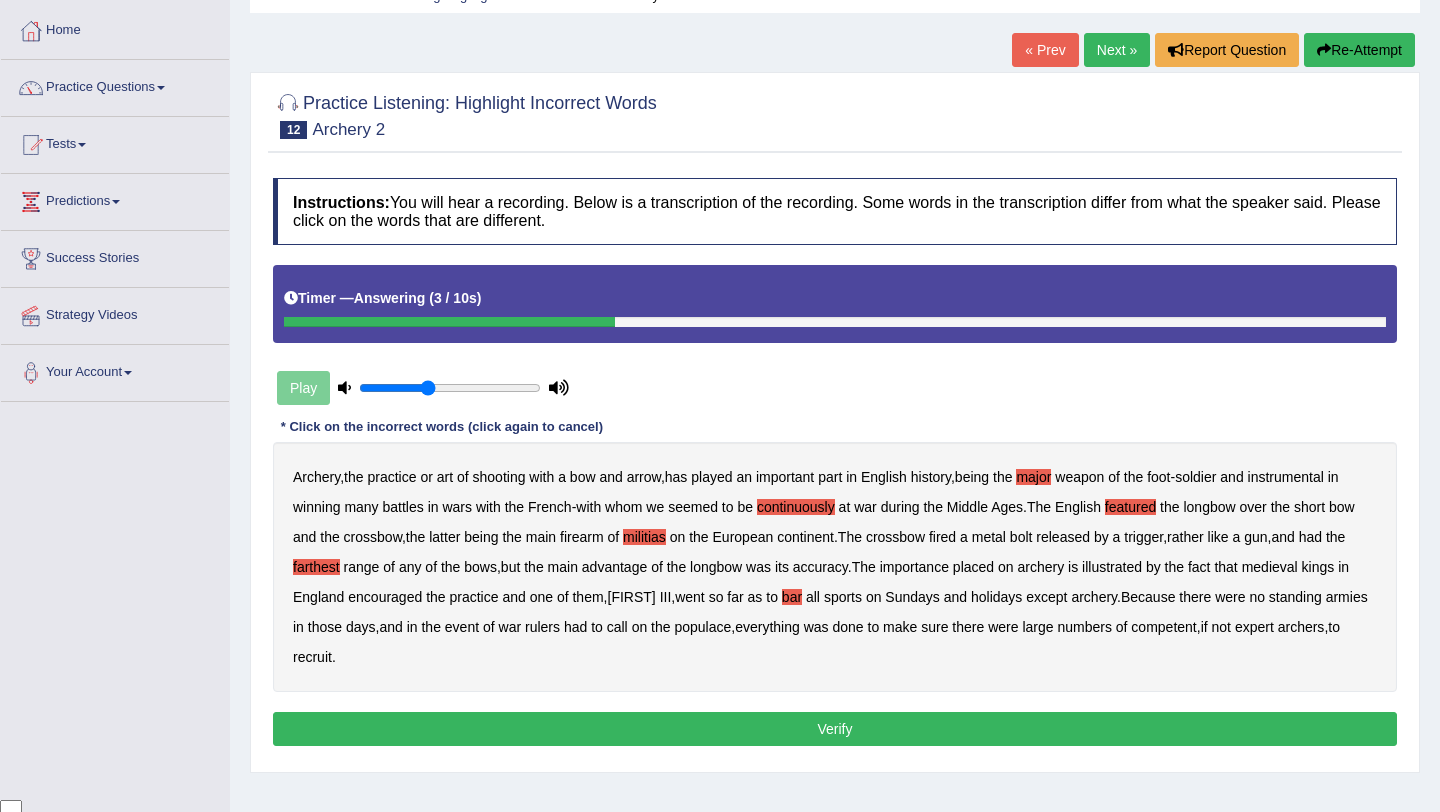 click on "Verify" at bounding box center [835, 729] 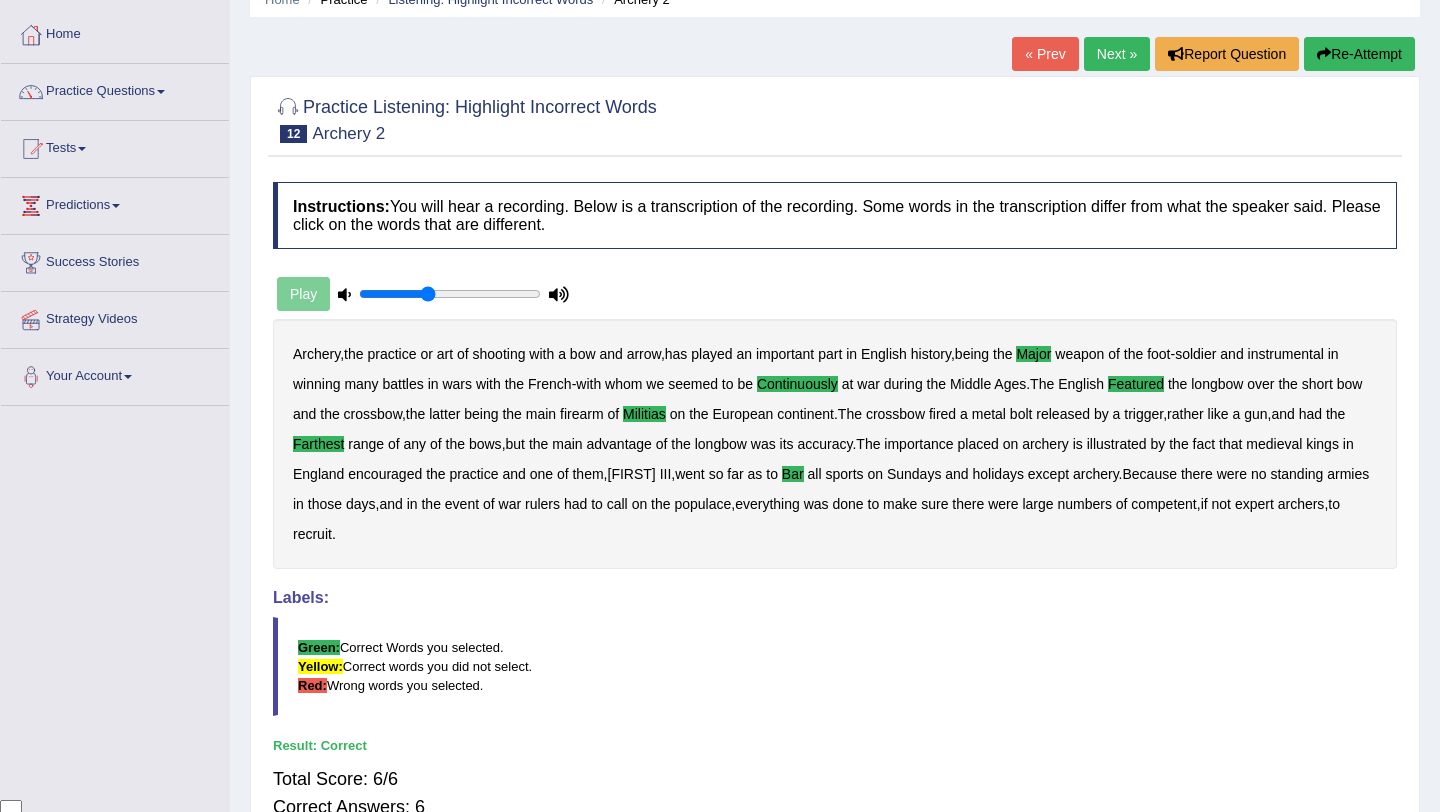 scroll, scrollTop: 86, scrollLeft: 0, axis: vertical 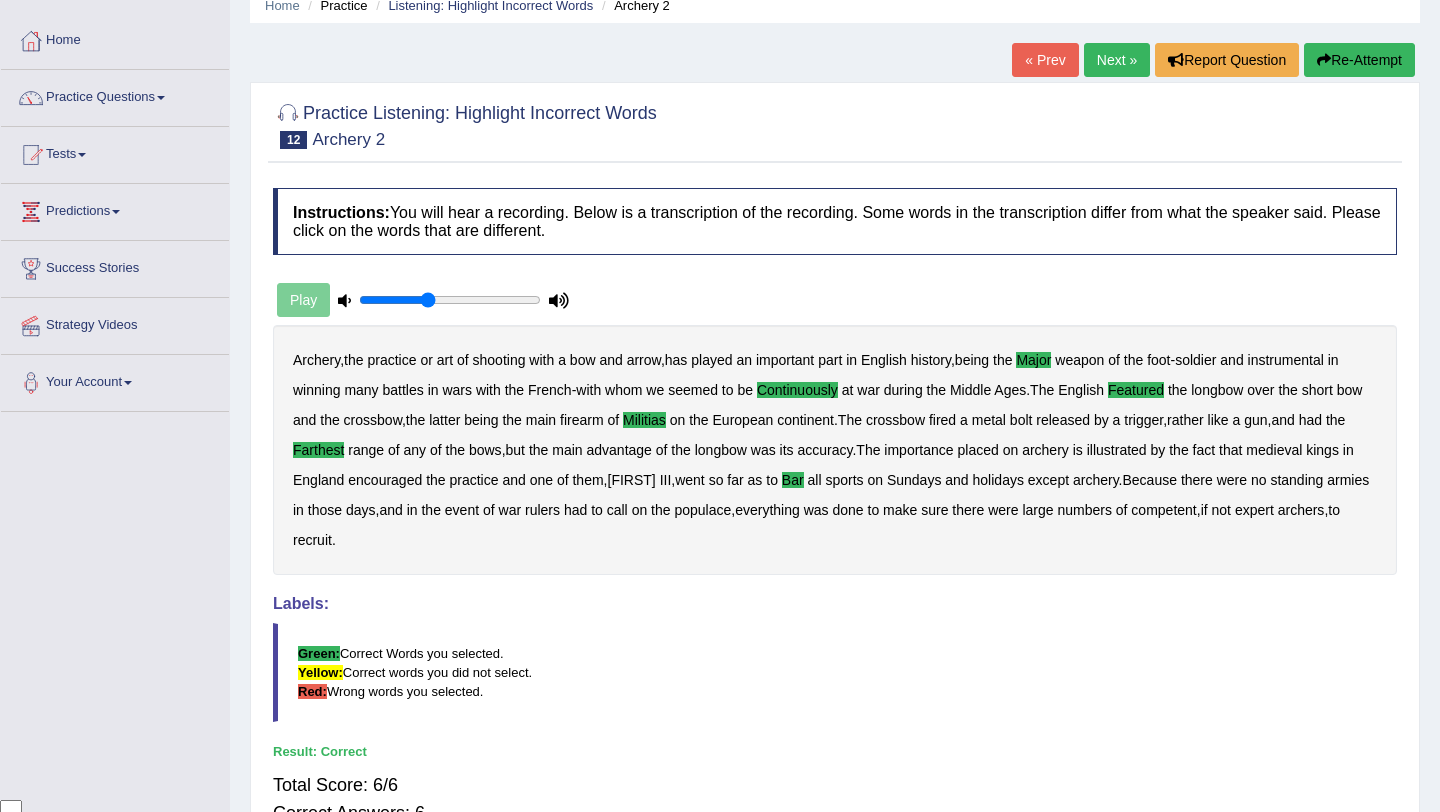 click on "Next »" at bounding box center (1117, 60) 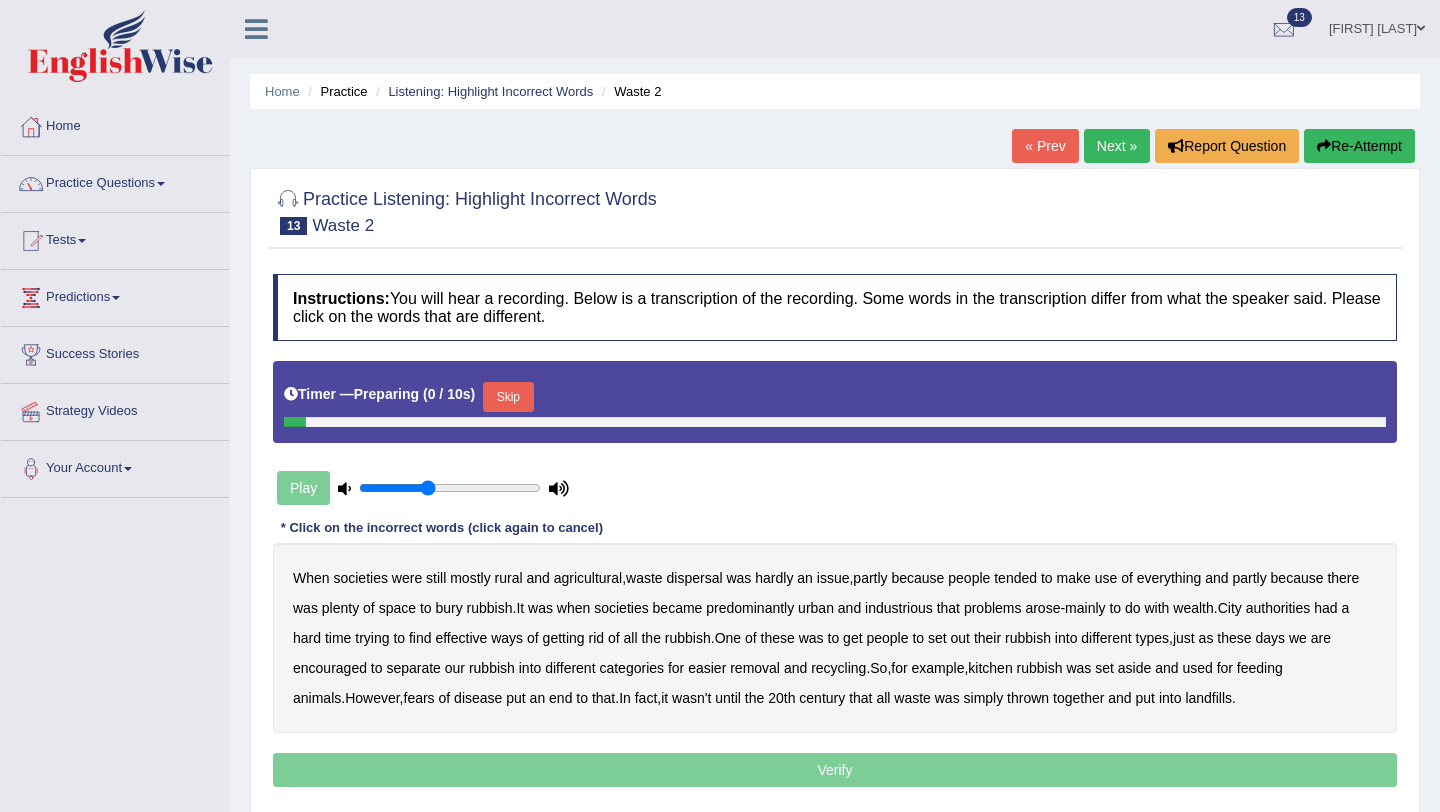 scroll, scrollTop: 0, scrollLeft: 0, axis: both 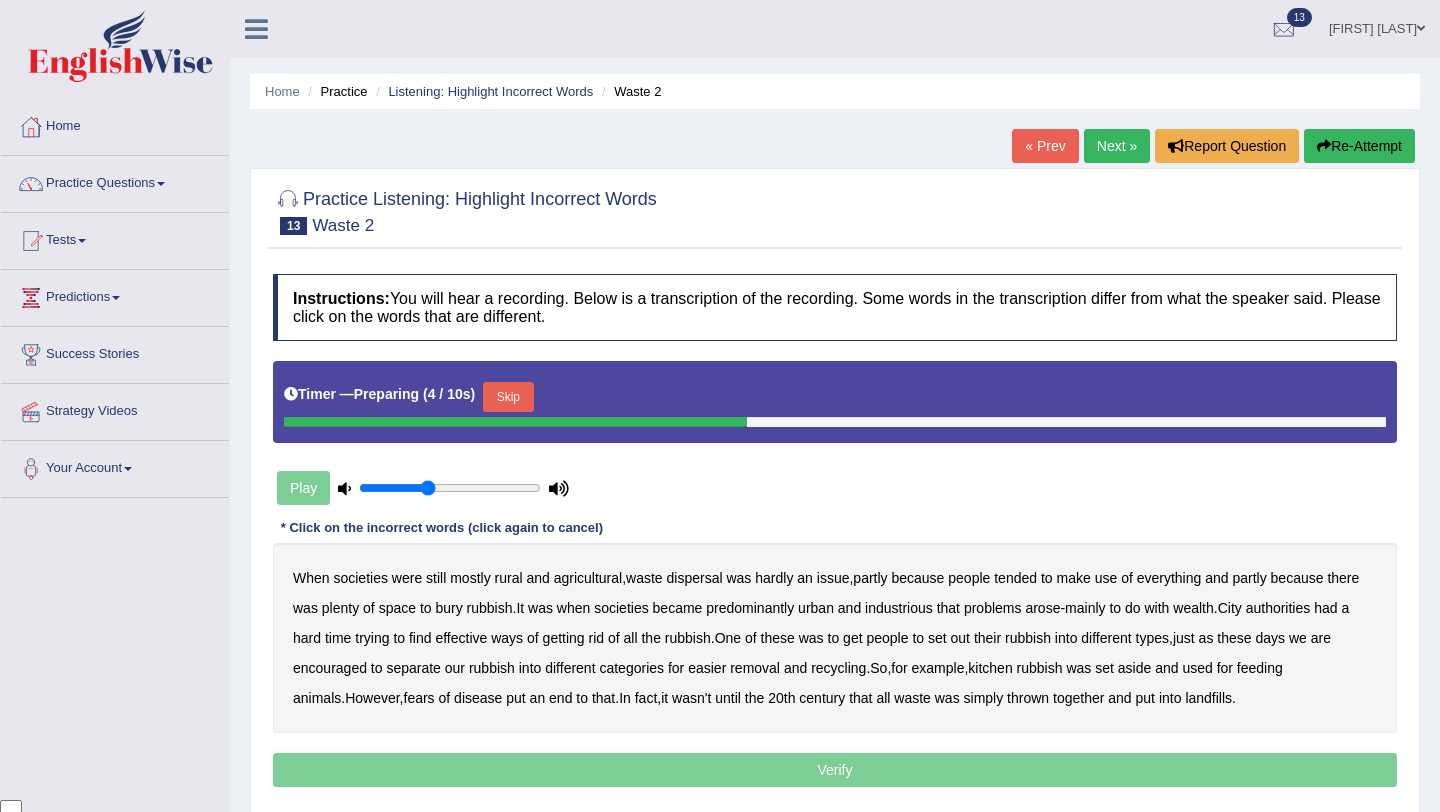 click on "Skip" at bounding box center (508, 397) 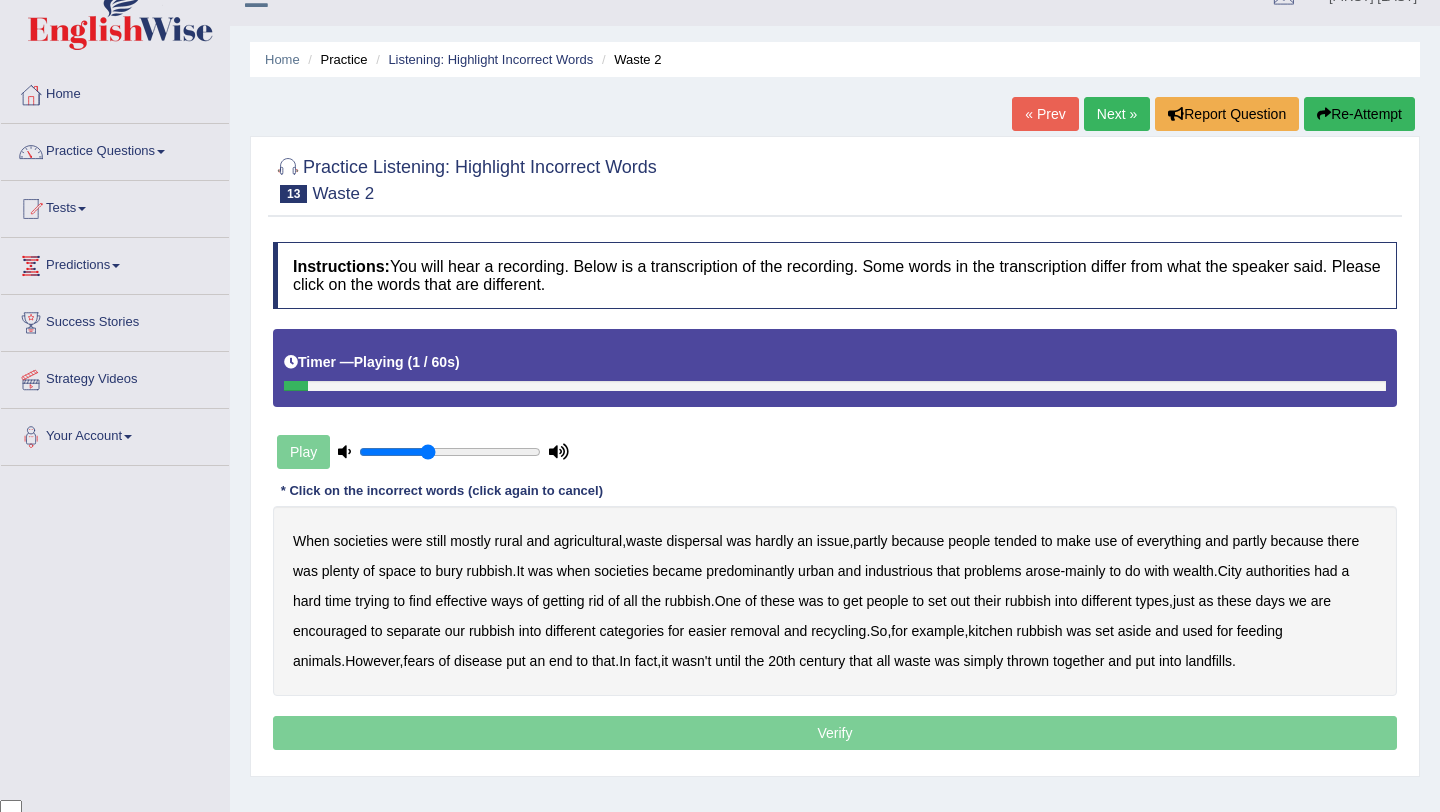 scroll, scrollTop: 41, scrollLeft: 0, axis: vertical 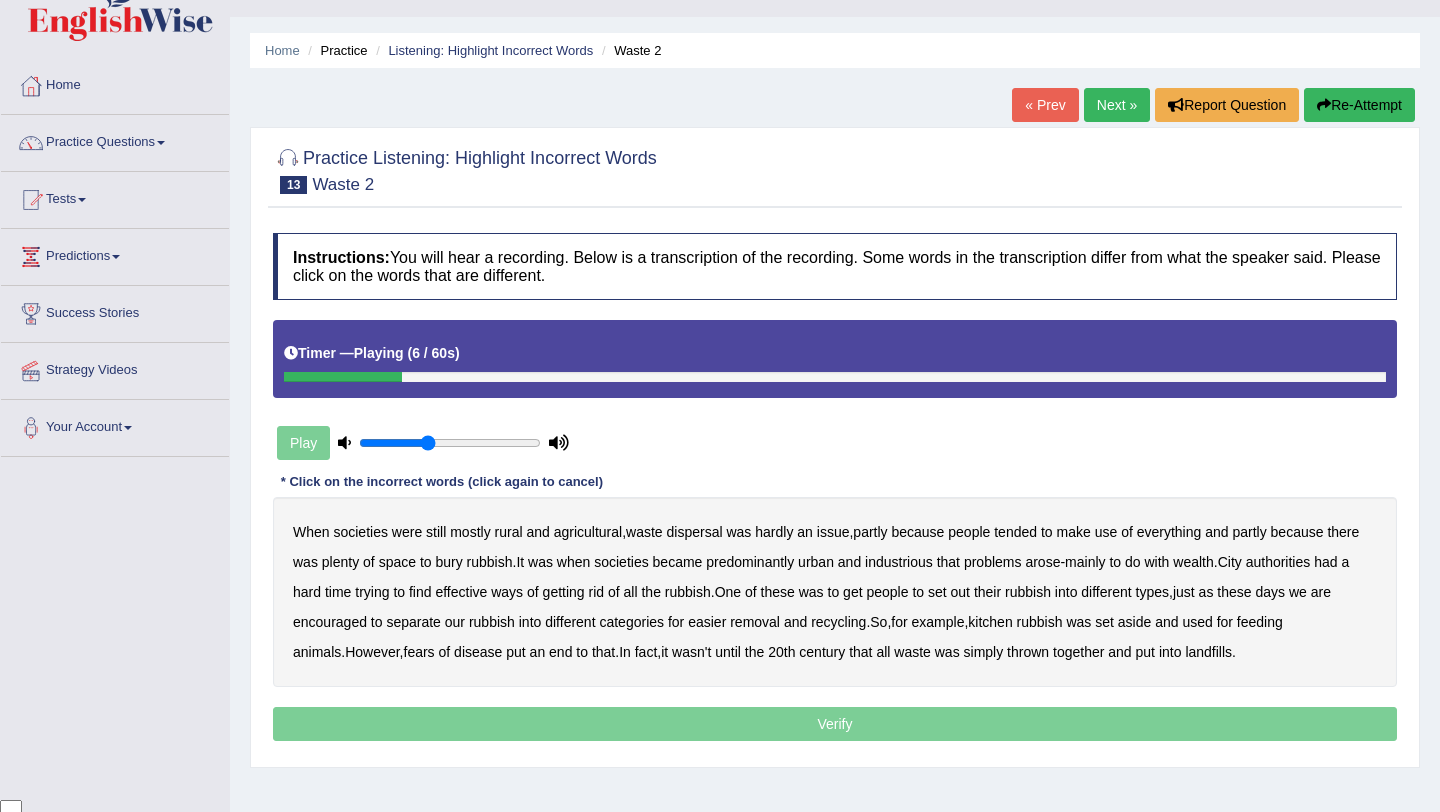 click on "dispersal" at bounding box center (695, 532) 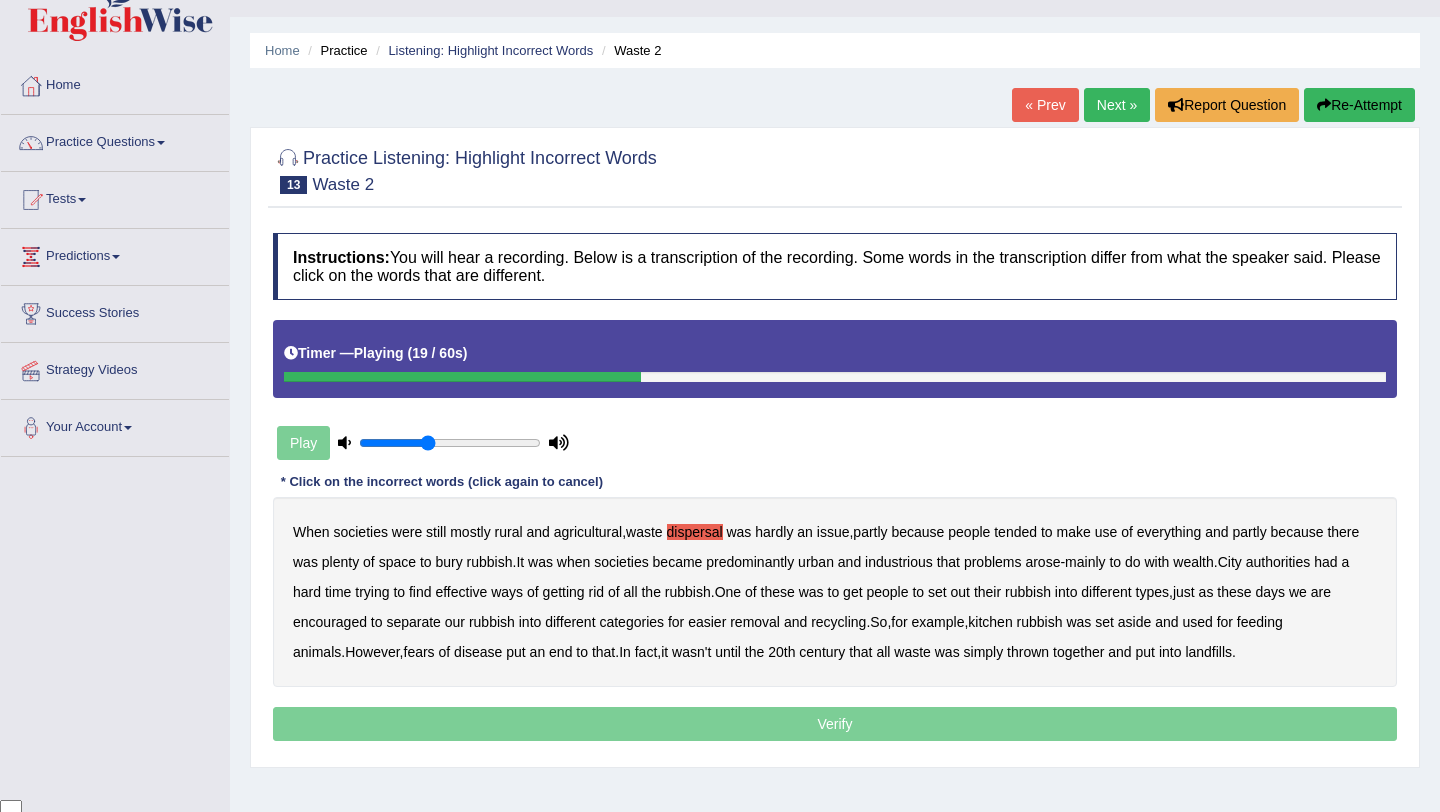 click on "industrious" at bounding box center [899, 562] 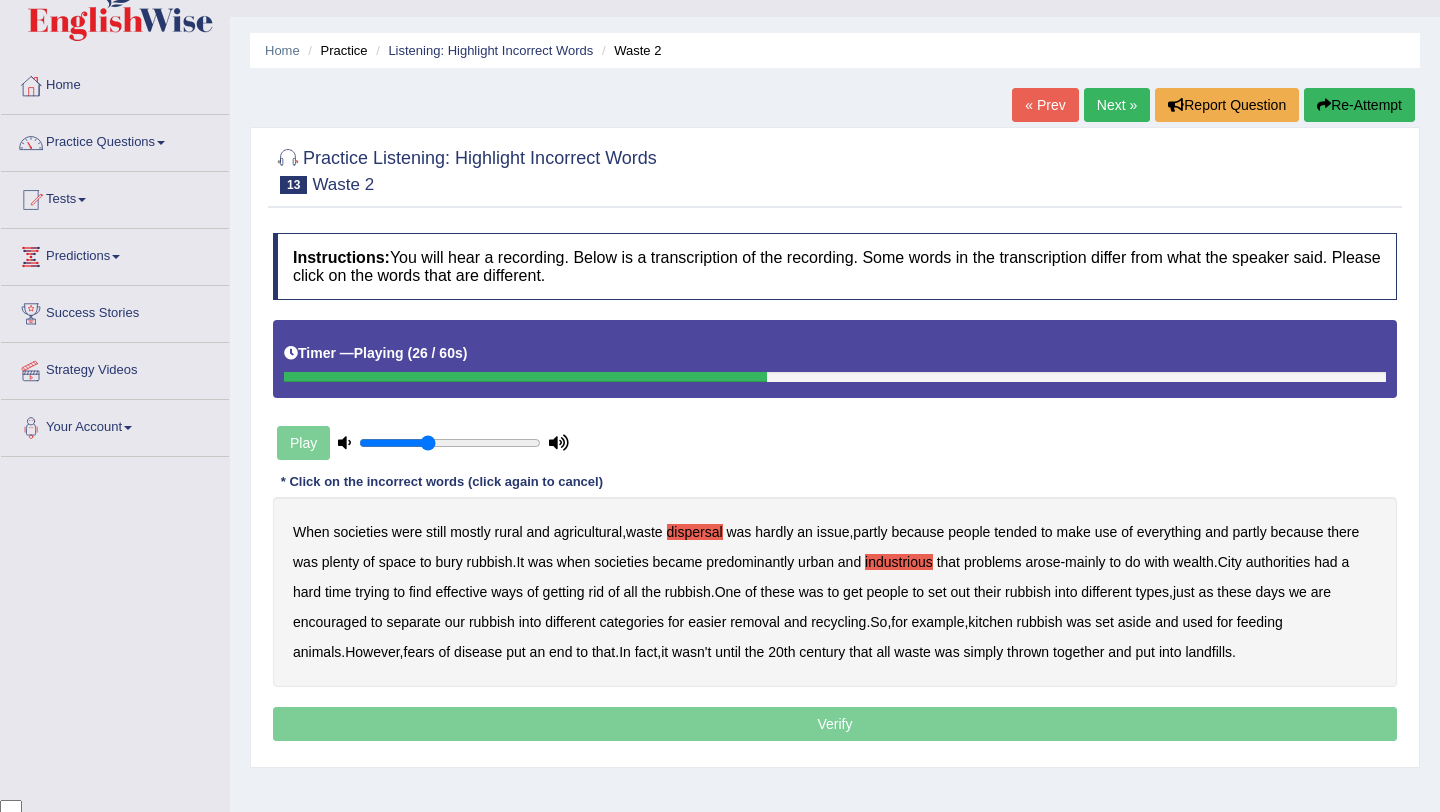 click on "effective" at bounding box center (461, 592) 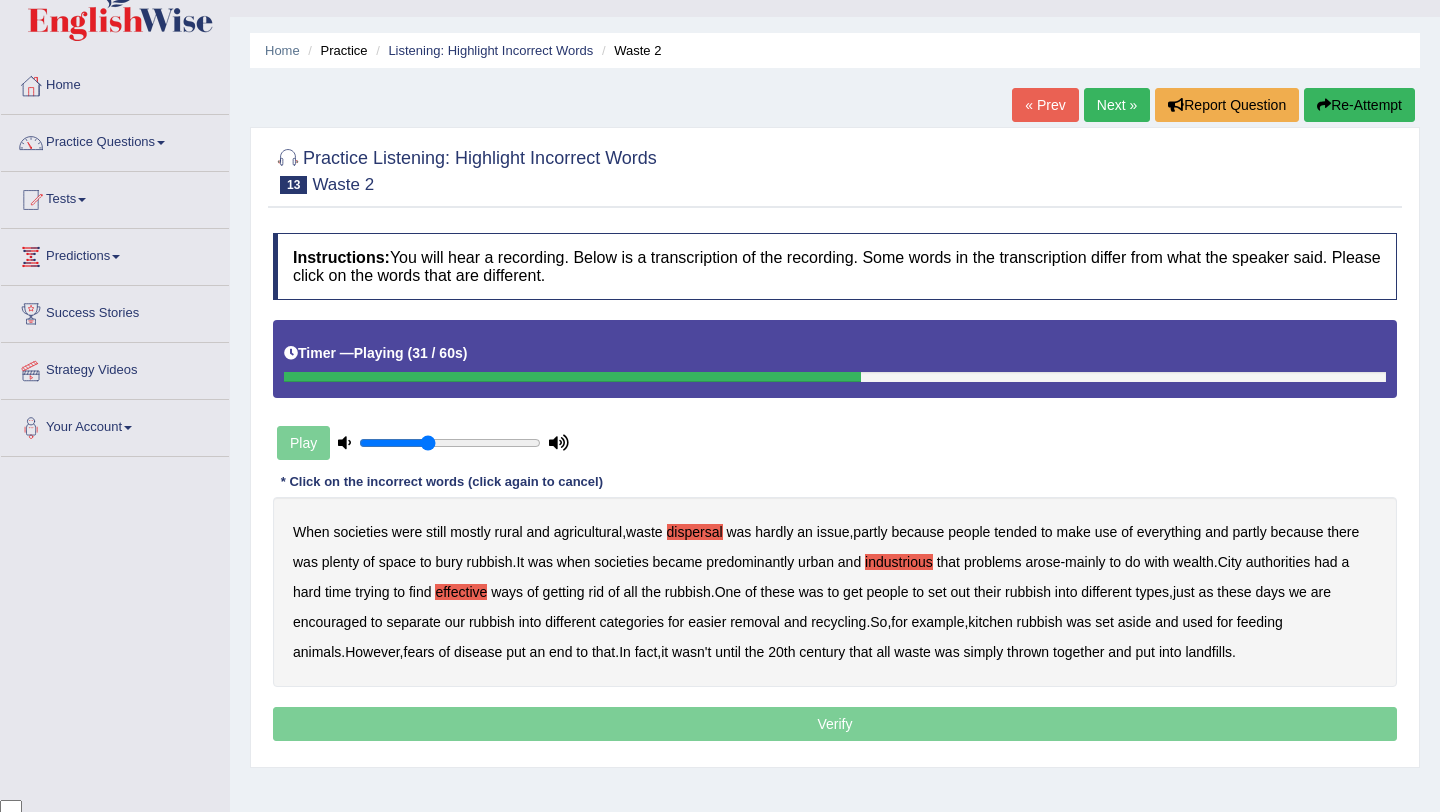 click on "set" at bounding box center [937, 592] 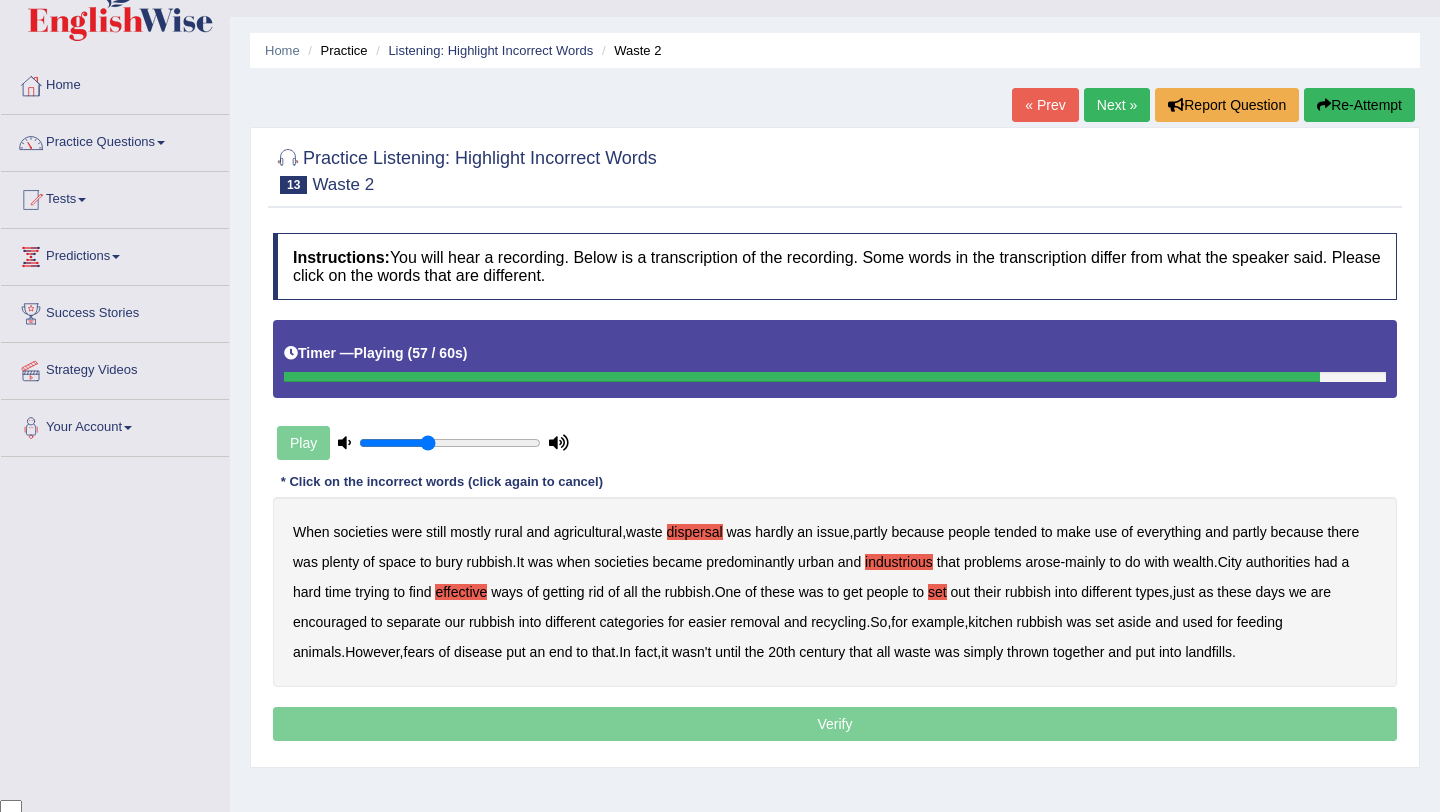 click on "put" at bounding box center [1145, 652] 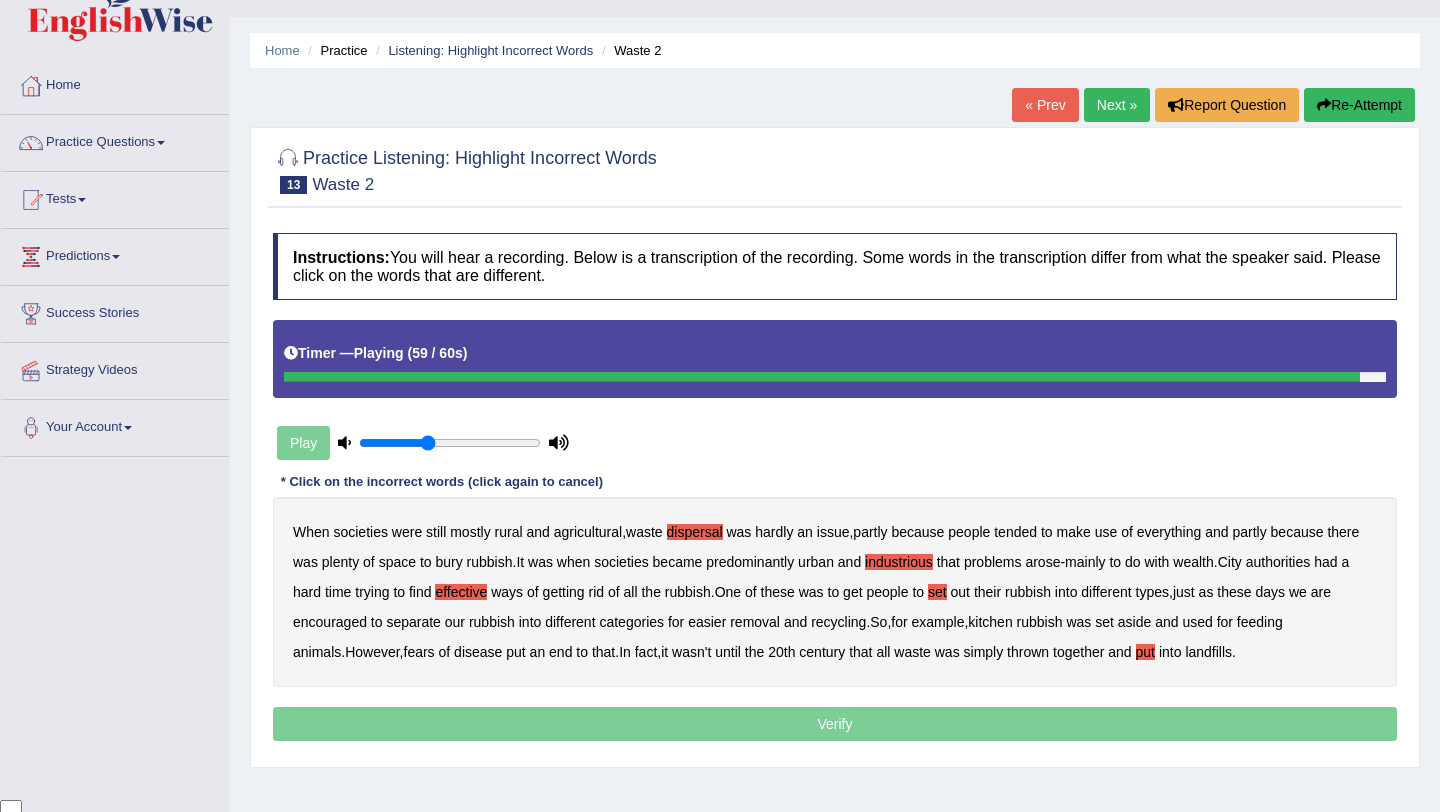 click on "Verify" at bounding box center [835, 724] 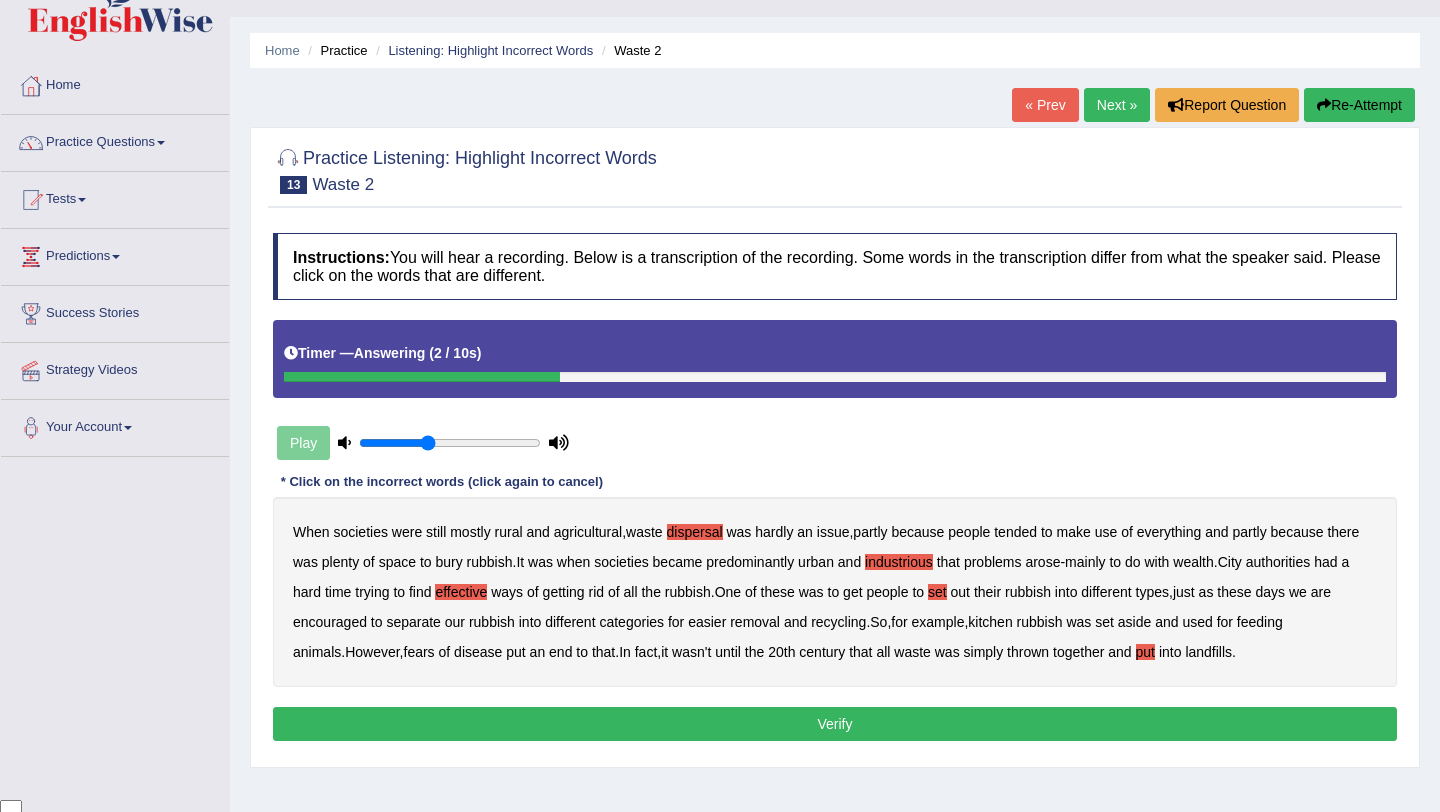 click on "Verify" at bounding box center [835, 724] 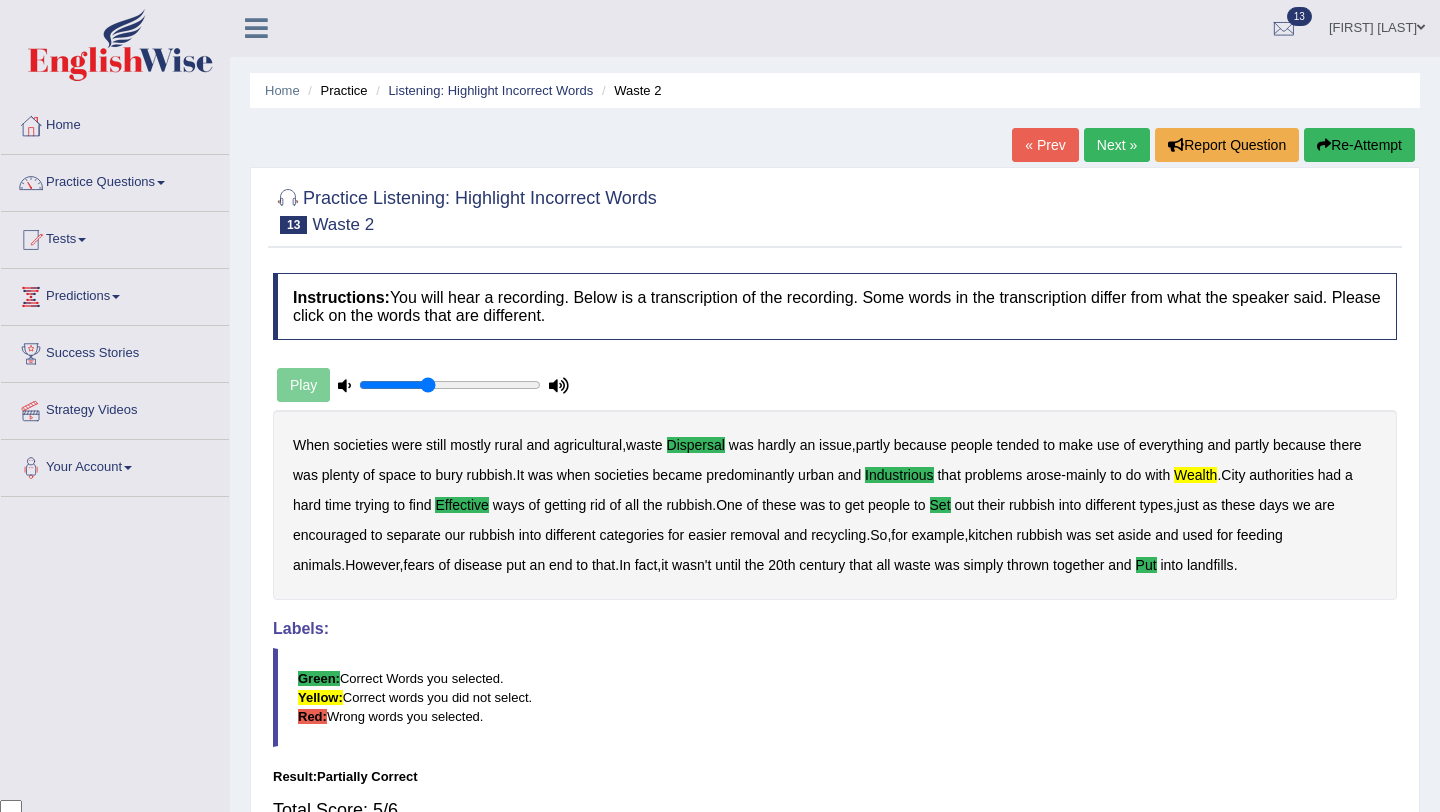 scroll, scrollTop: 0, scrollLeft: 0, axis: both 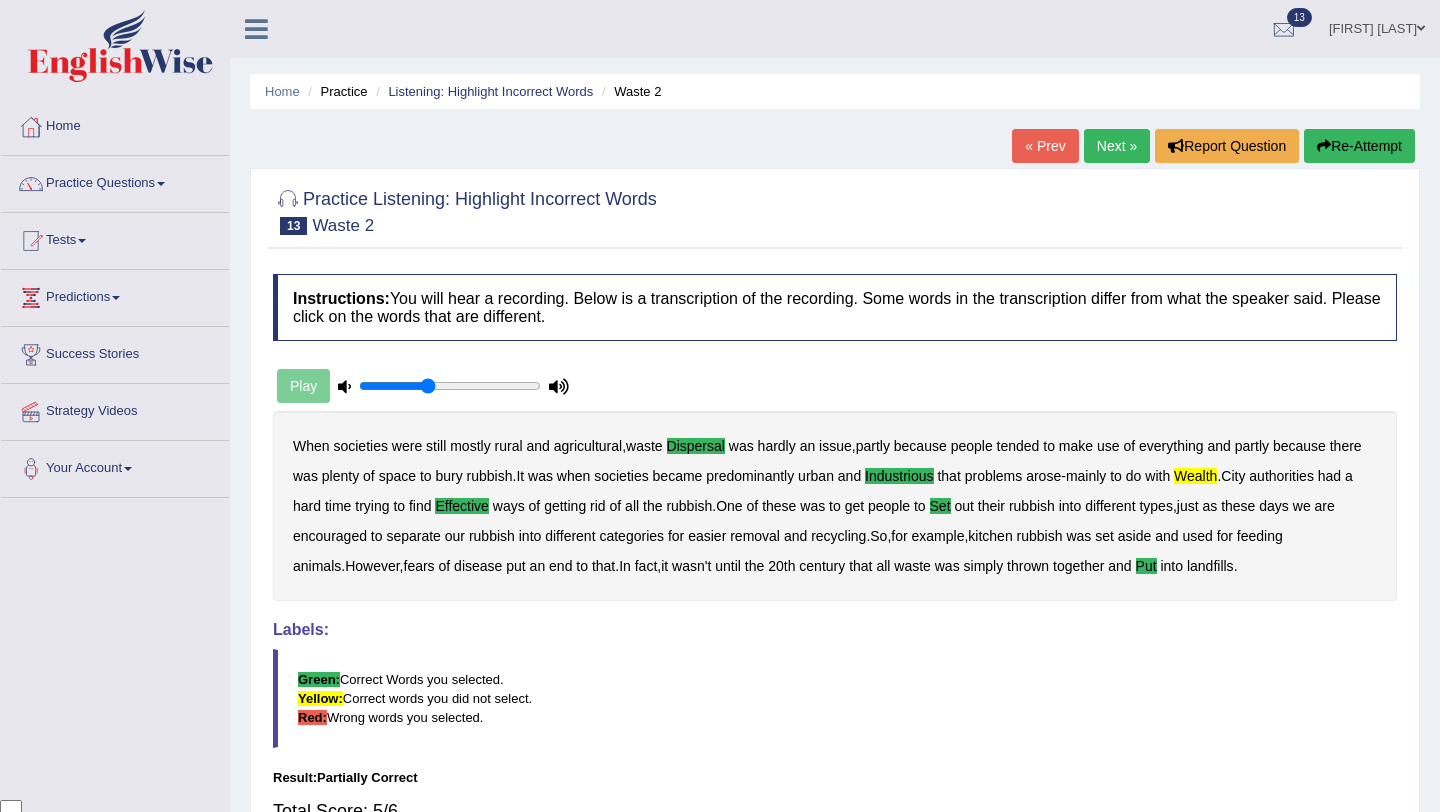 click on "Next »" at bounding box center [1117, 146] 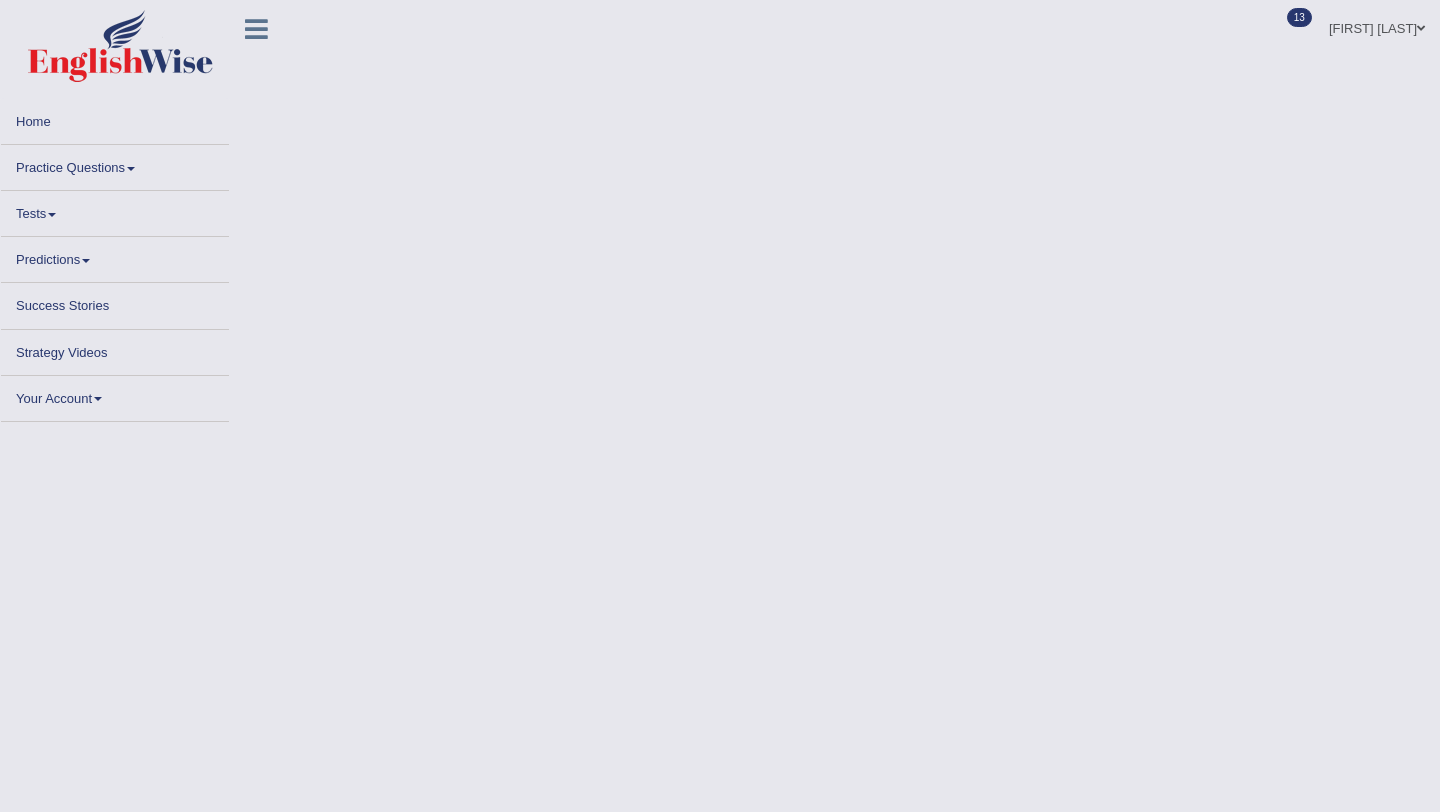 scroll, scrollTop: 0, scrollLeft: 0, axis: both 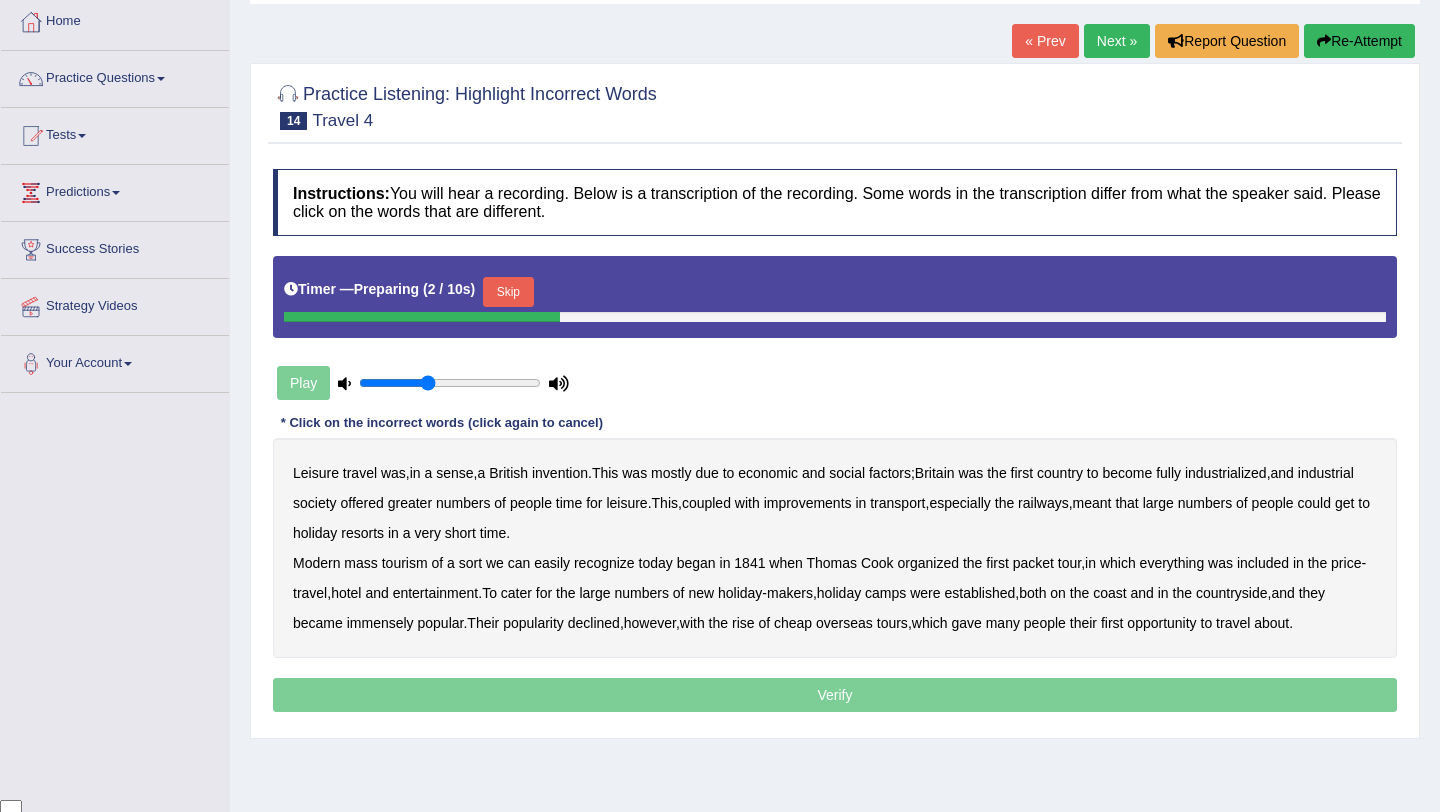 click on "Skip" at bounding box center (508, 292) 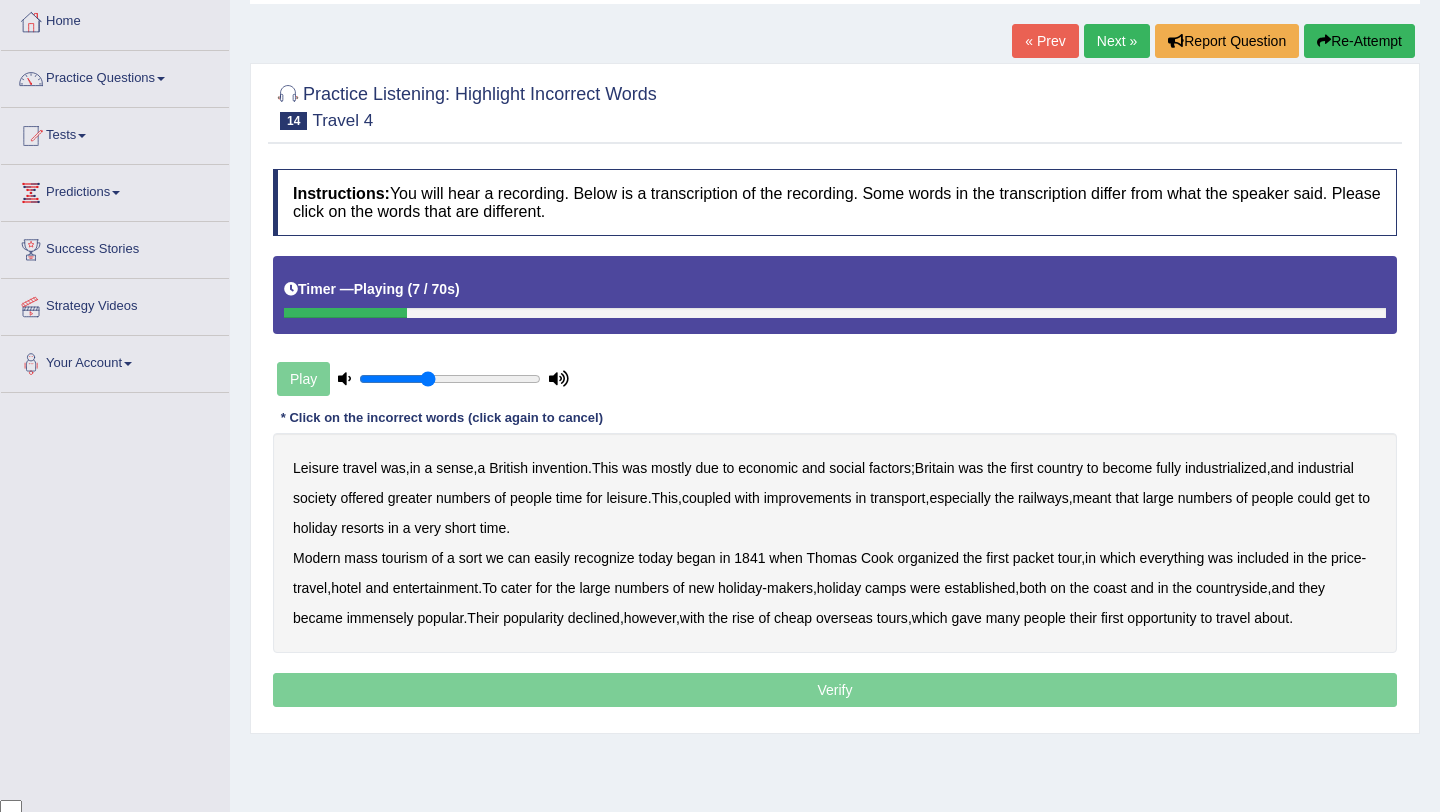 click on "mostly" at bounding box center [671, 468] 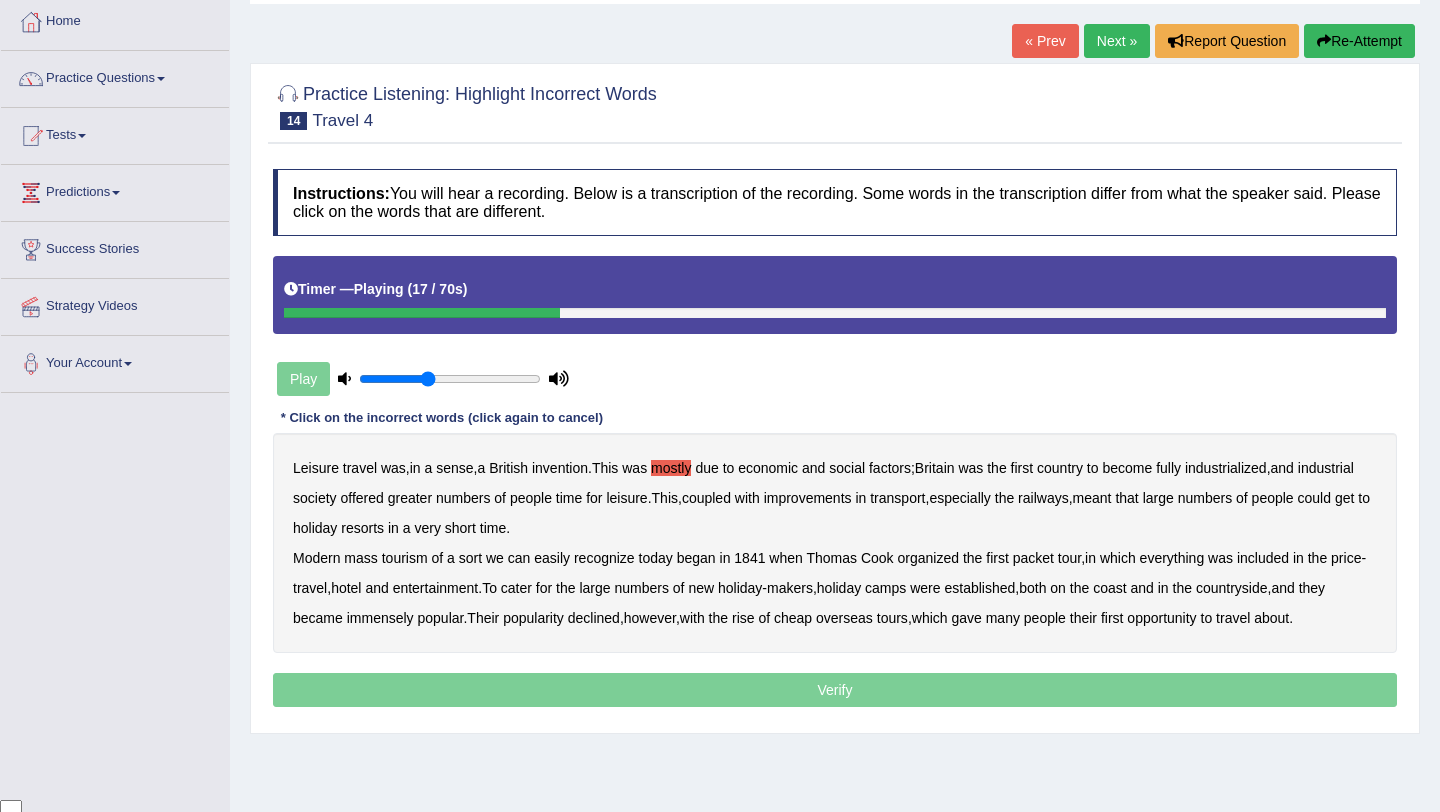 click on "Leisure   travel   was ,  in   a   sense ,  a   British   invention .  This   was   mostly   due   to   economic   and   social   factors ;  Britain   was   the   first   country   to   become   fully   industrialized ,  and   industrial   society   offered   greater   numbers   of   people   time   for   leisure .  This ,  coupled   with   improvements   in   transport ,  especially   the   railways ,  meant   that   large   numbers   of   people   could   get   to   holiday   resorts   in   a   very   short   time .
Modern   mass   tourism   of   a   sort   we   can   easily   recognize   today   began   in   1841   when   Thomas   Cook   organized   the   first   packet   tour ,  in   which   everything   was   included   in   the   price  -  travel ,  hotel   and   entertainment .  To   cater   for   the   large   numbers   of   new   holiday - makers ,  holiday   camps   were   established ,  both   on   the   coast   and   in   the   countryside ,  and   they   became   immensely   popular .  Their" at bounding box center (835, 543) 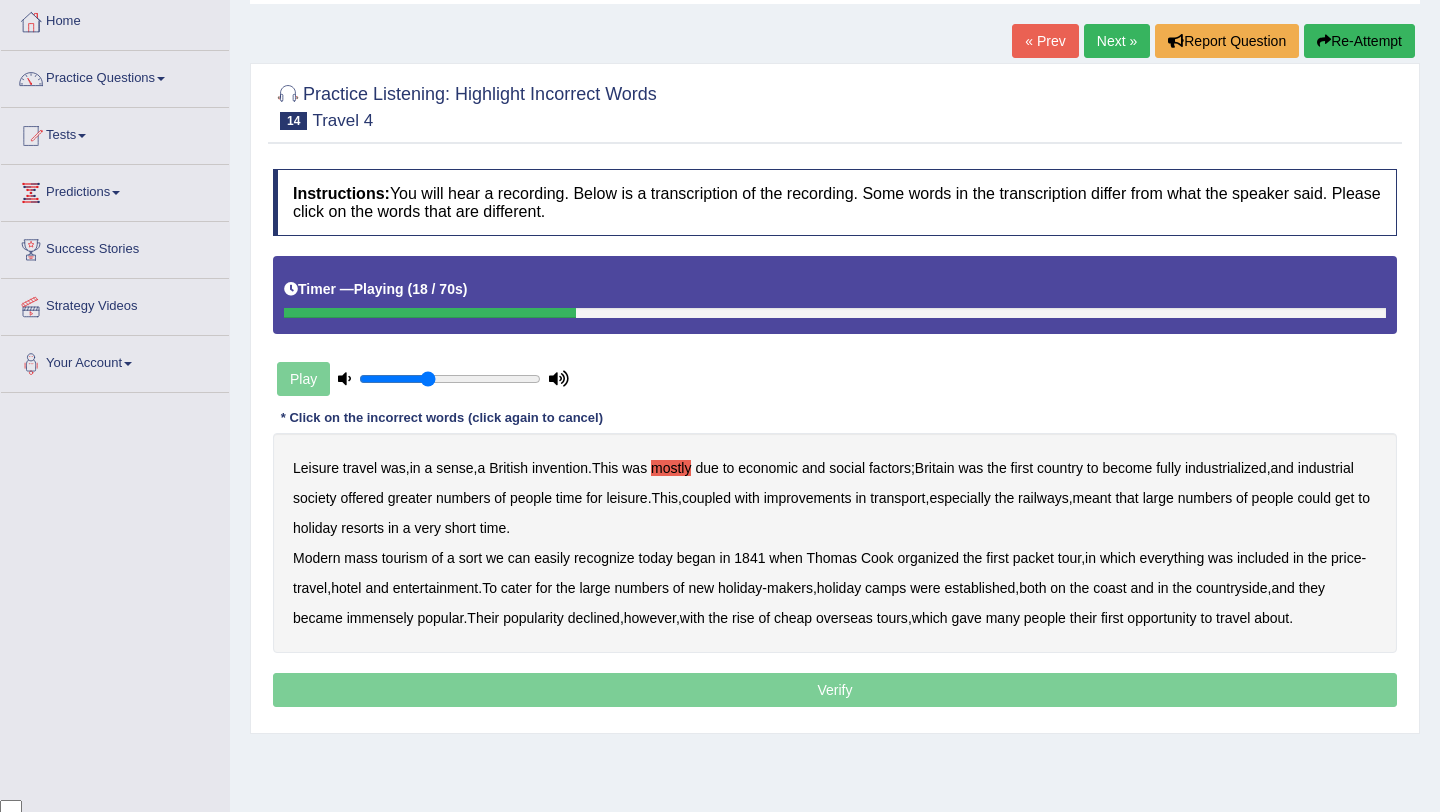 click on "greater" at bounding box center (410, 498) 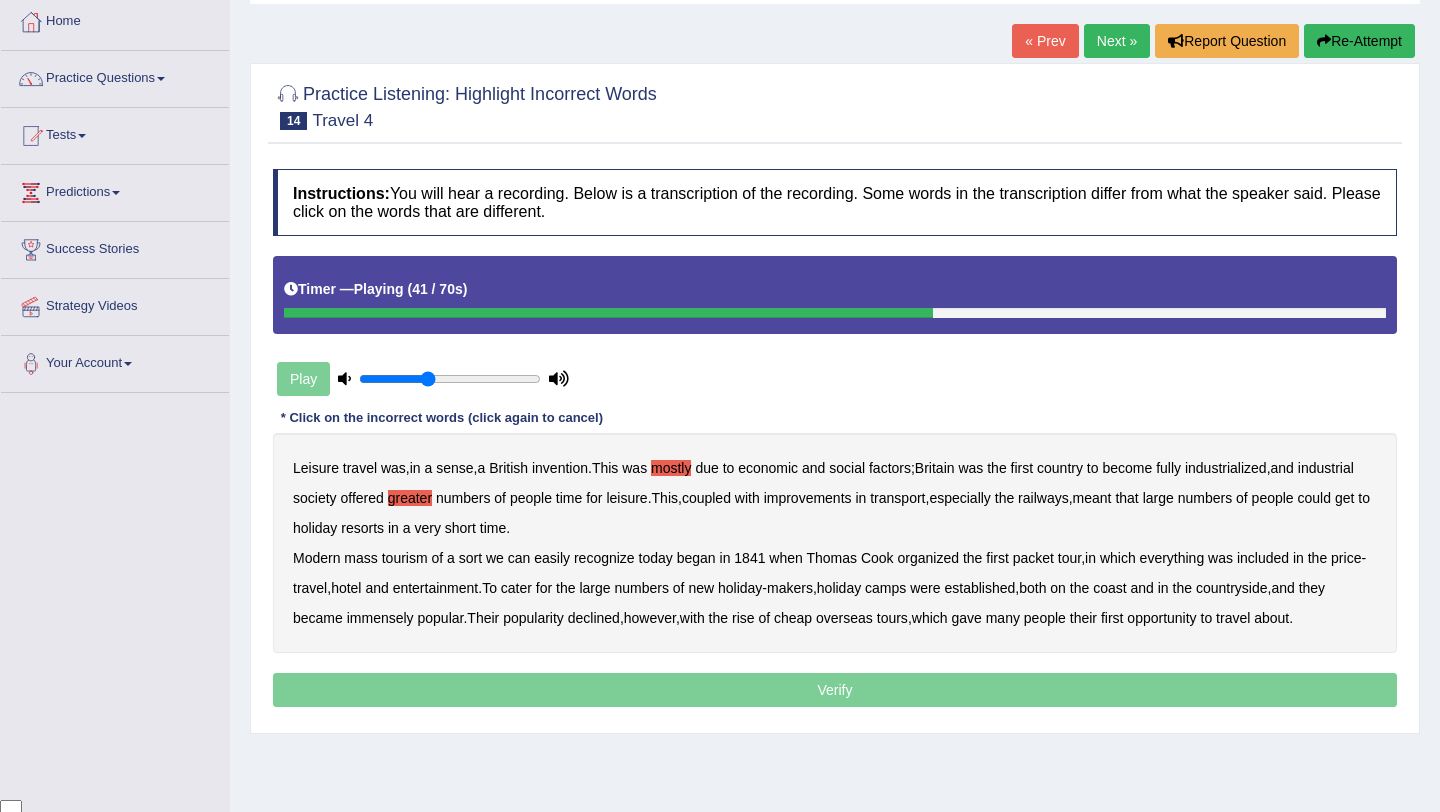 click on "packet" at bounding box center [1033, 558] 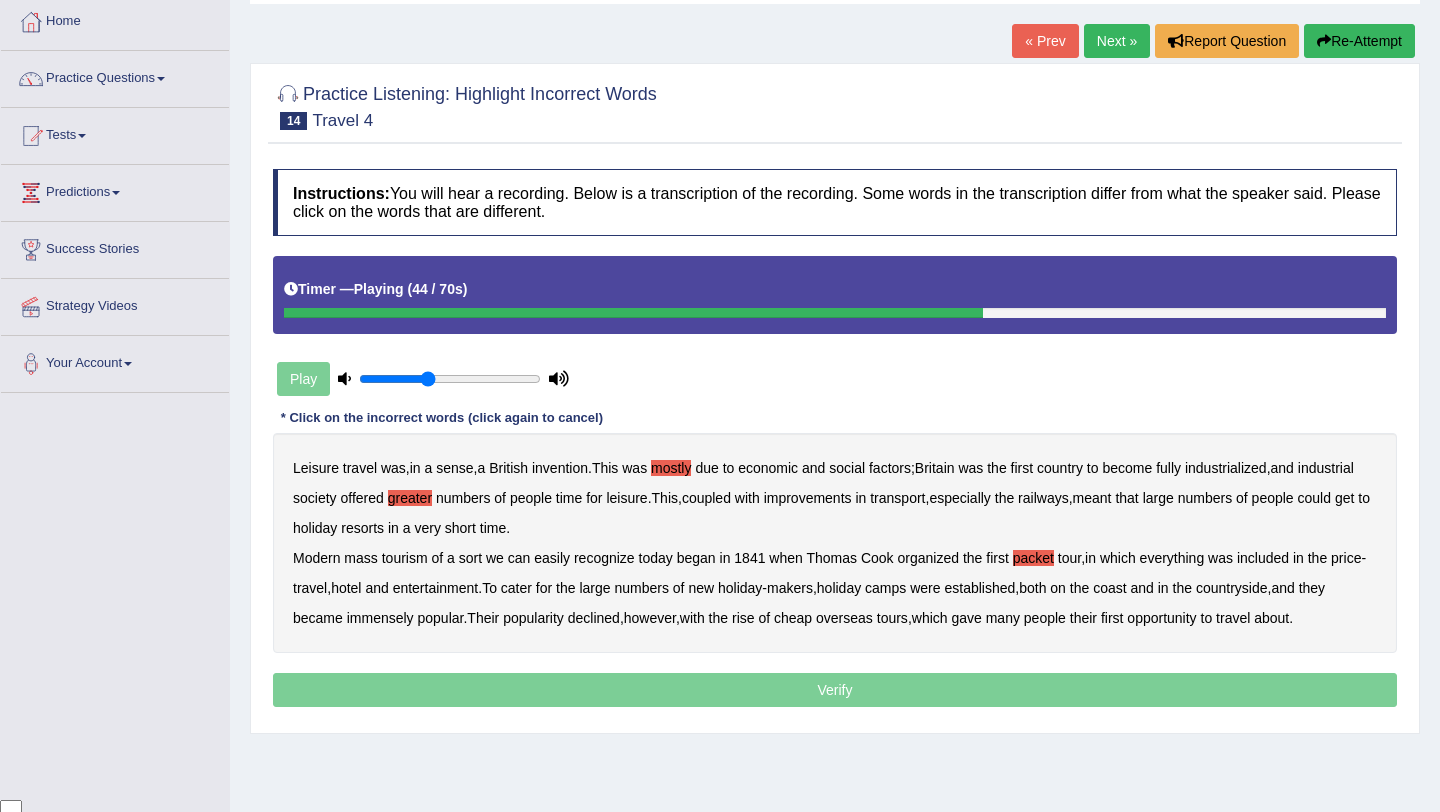 click on "Leisure   travel   was ,  in   a   sense ,  a   British   invention .  This   was   mostly   due   to   economic   and   social   factors ;  Britain   was   the   first   country   to   become   fully   industrialized ,  and   industrial   society   offered   greater   numbers   of   people   time   for   leisure .  This ,  coupled   with   improvements   in   transport ,  especially   the   railways ,  meant   that   large   numbers   of   people   could   get   to   holiday   resorts   in   a   very   short   time .
Modern   mass   tourism   of   a   sort   we   can   easily   recognize   today   began   in   1841   when   Thomas   Cook   organized   the   first   packet   tour ,  in   which   everything   was   included   in   the   price  -  travel ,  hotel   and   entertainment .  To   cater   for   the   large   numbers   of   new   holiday - makers ,  holiday   camps   were   established ,  both   on   the   coast   and   in   the   countryside ,  and   they   became   immensely   popular .  Their" at bounding box center (835, 543) 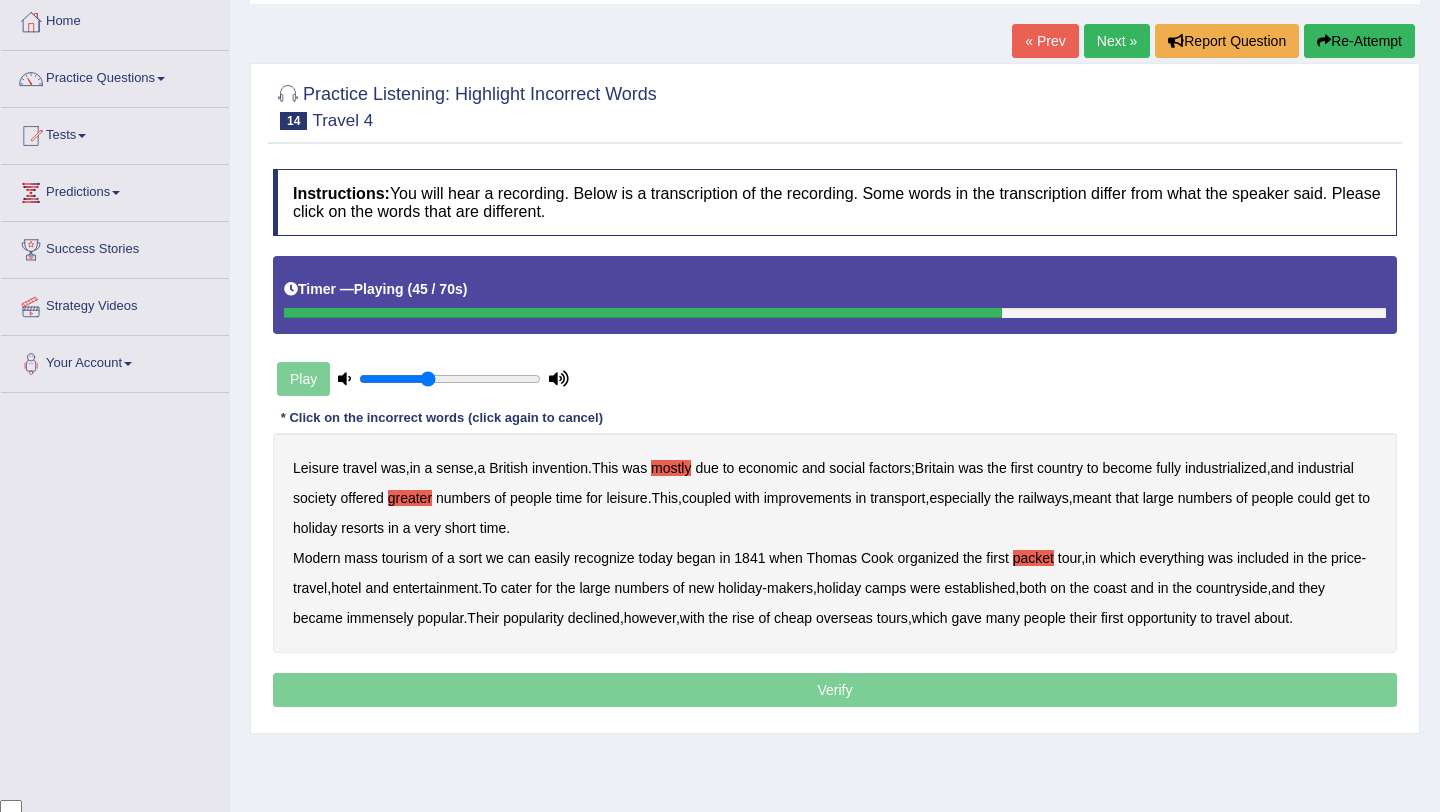 click on "price" at bounding box center [1346, 558] 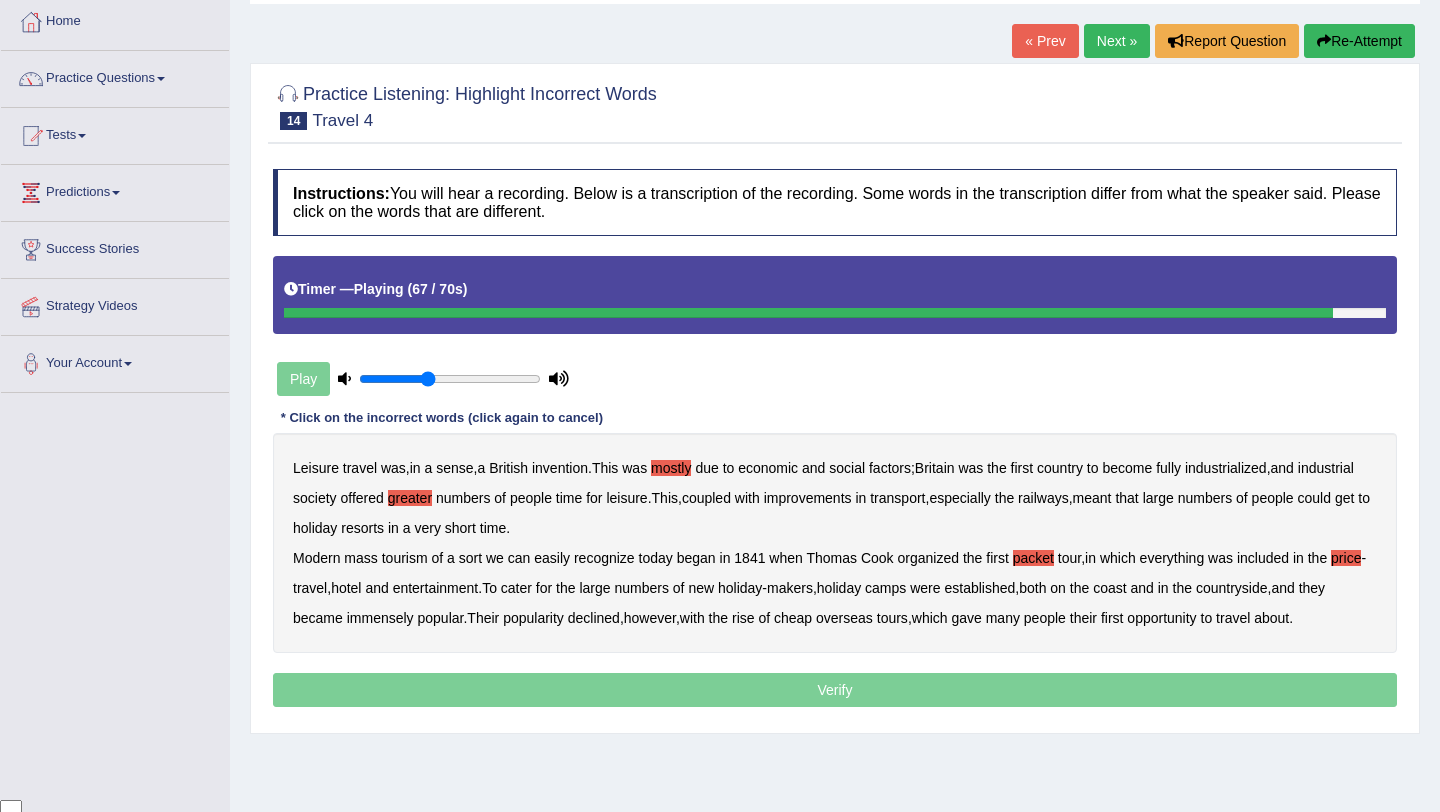 click on "about" at bounding box center [1271, 618] 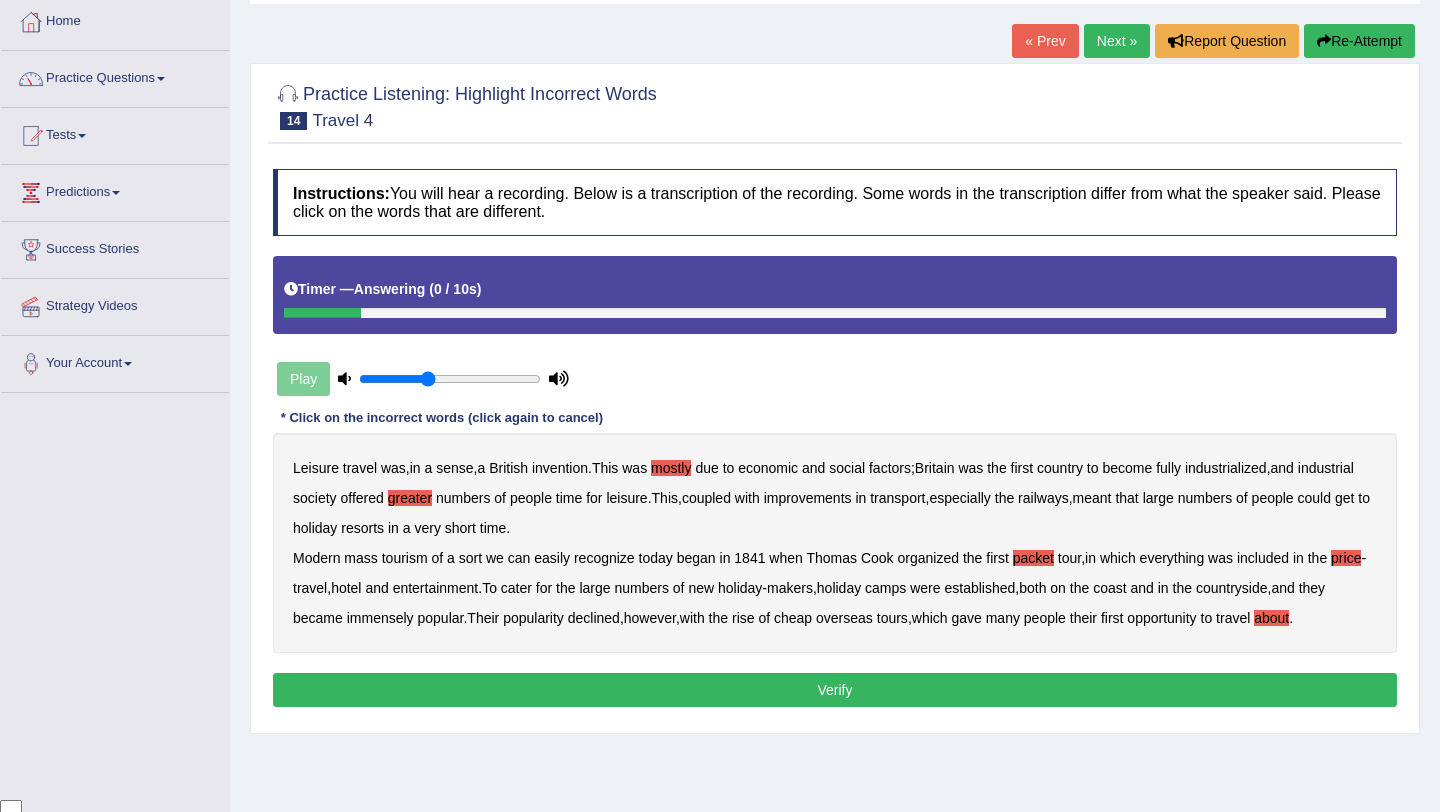 click on "Verify" at bounding box center (835, 690) 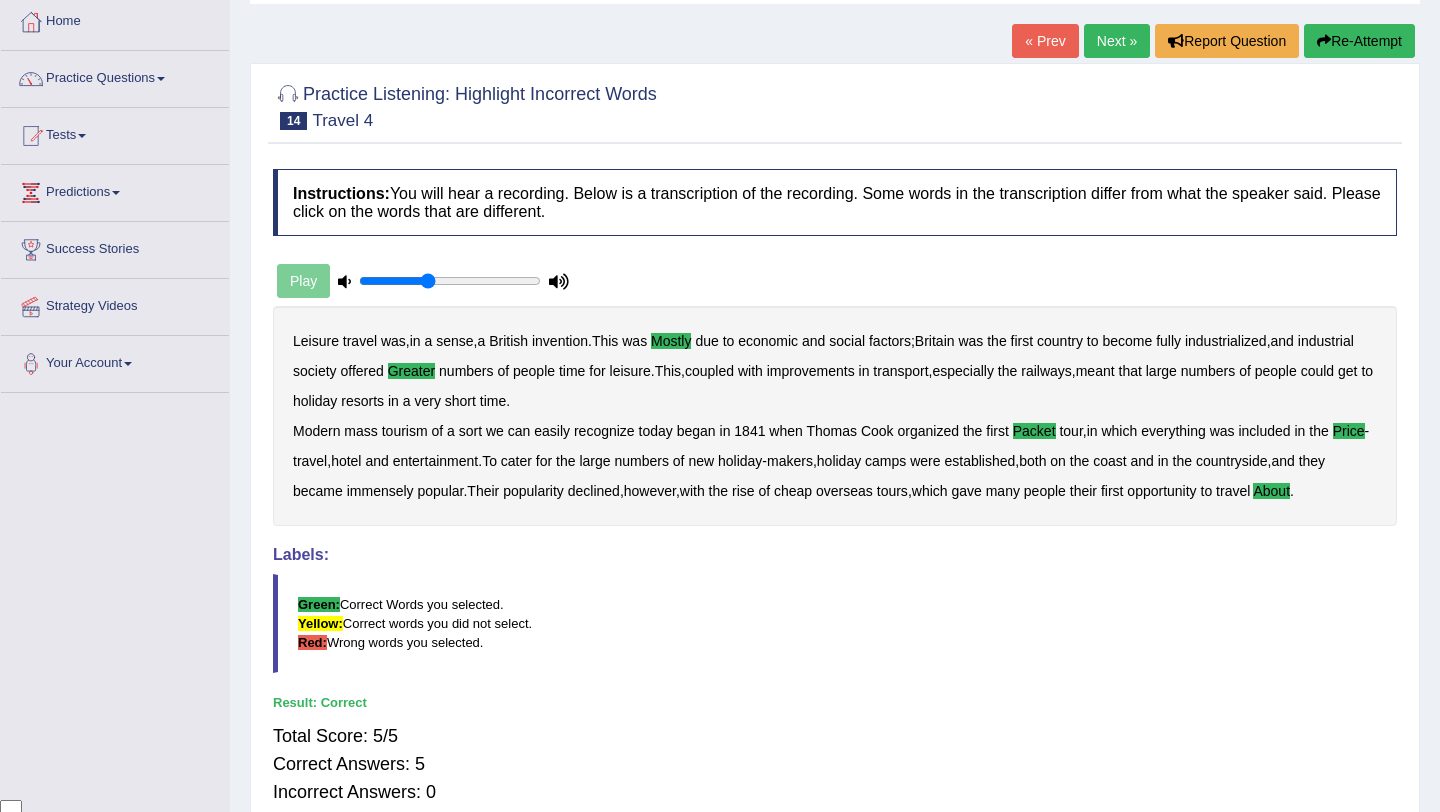 click on "Next »" at bounding box center (1117, 41) 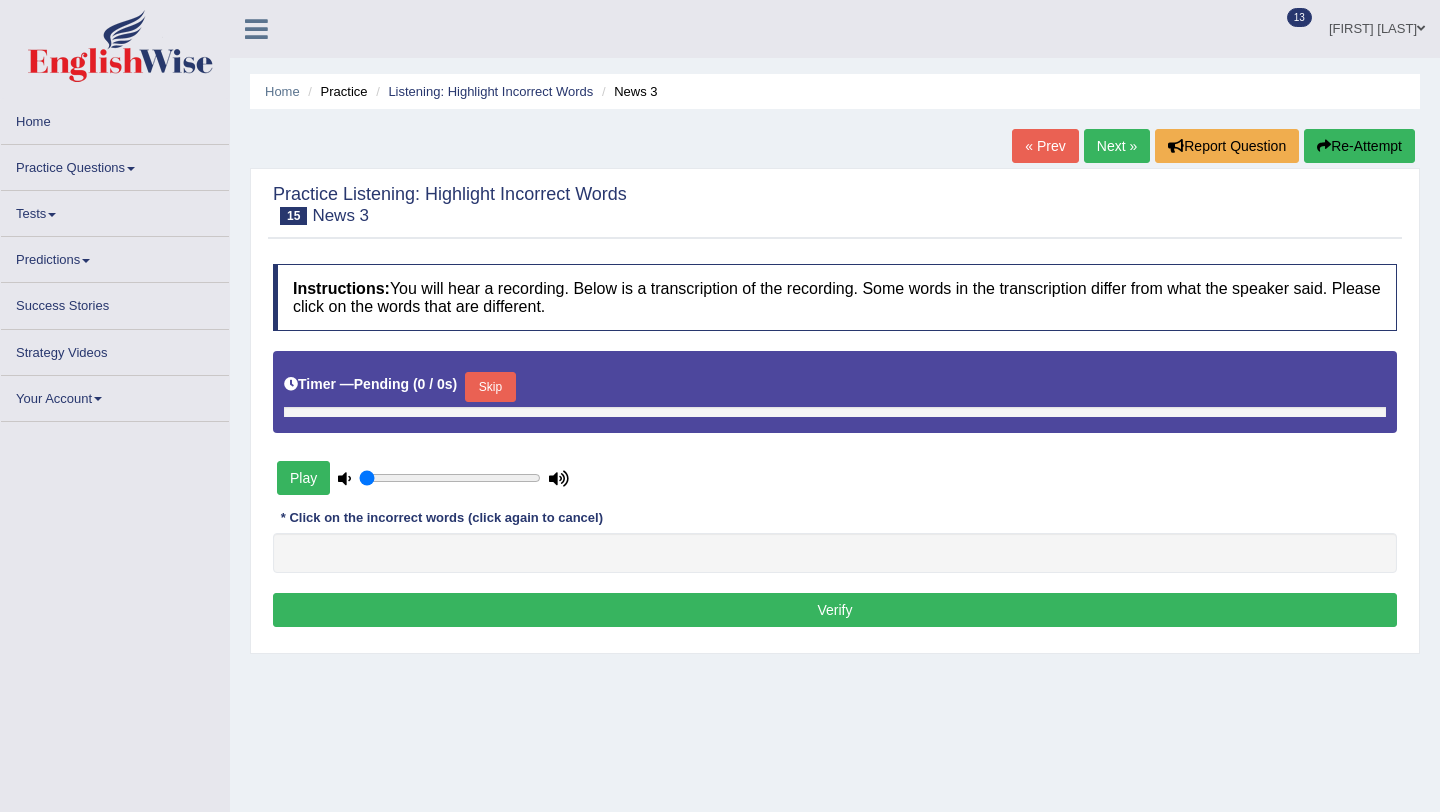 scroll, scrollTop: 0, scrollLeft: 0, axis: both 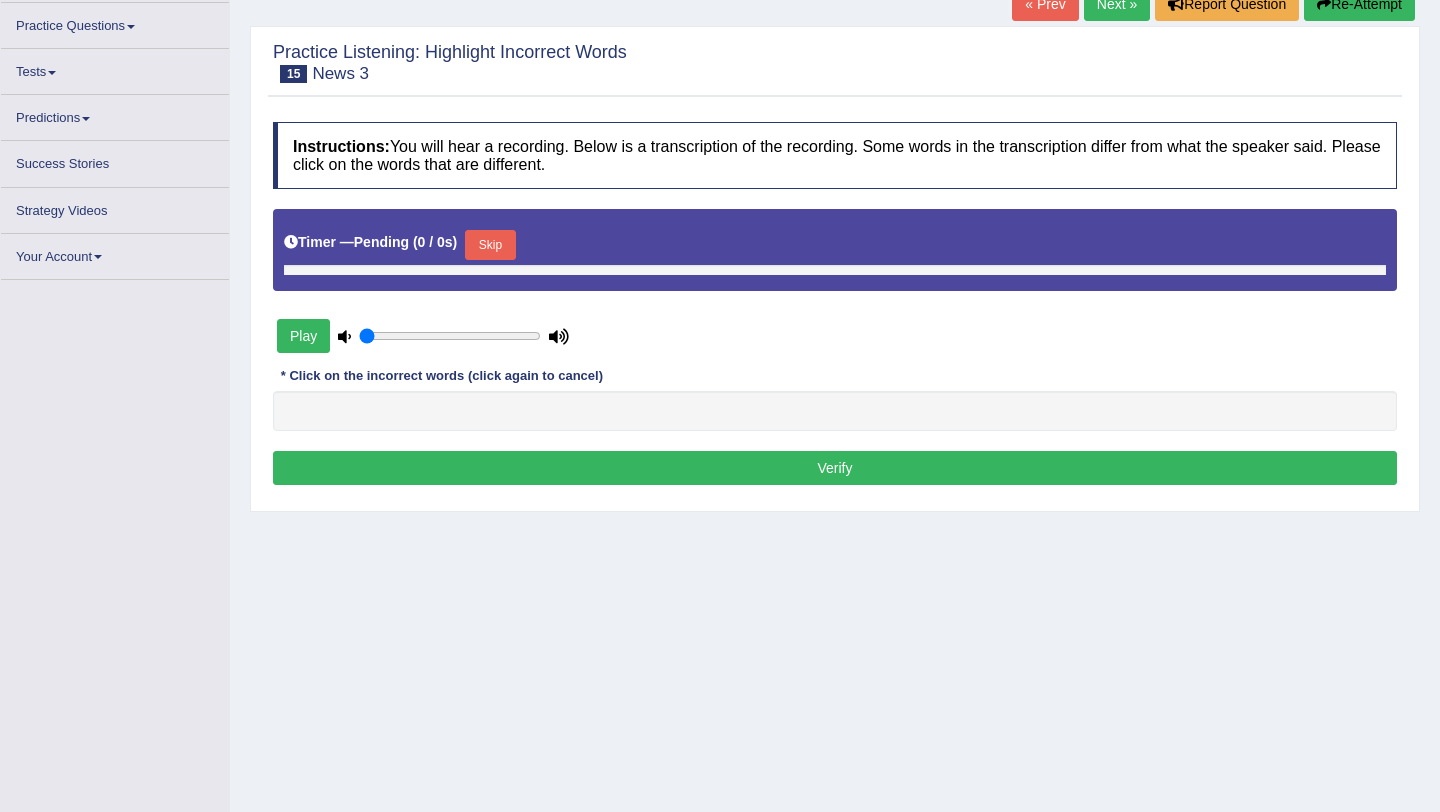 type on "0.4" 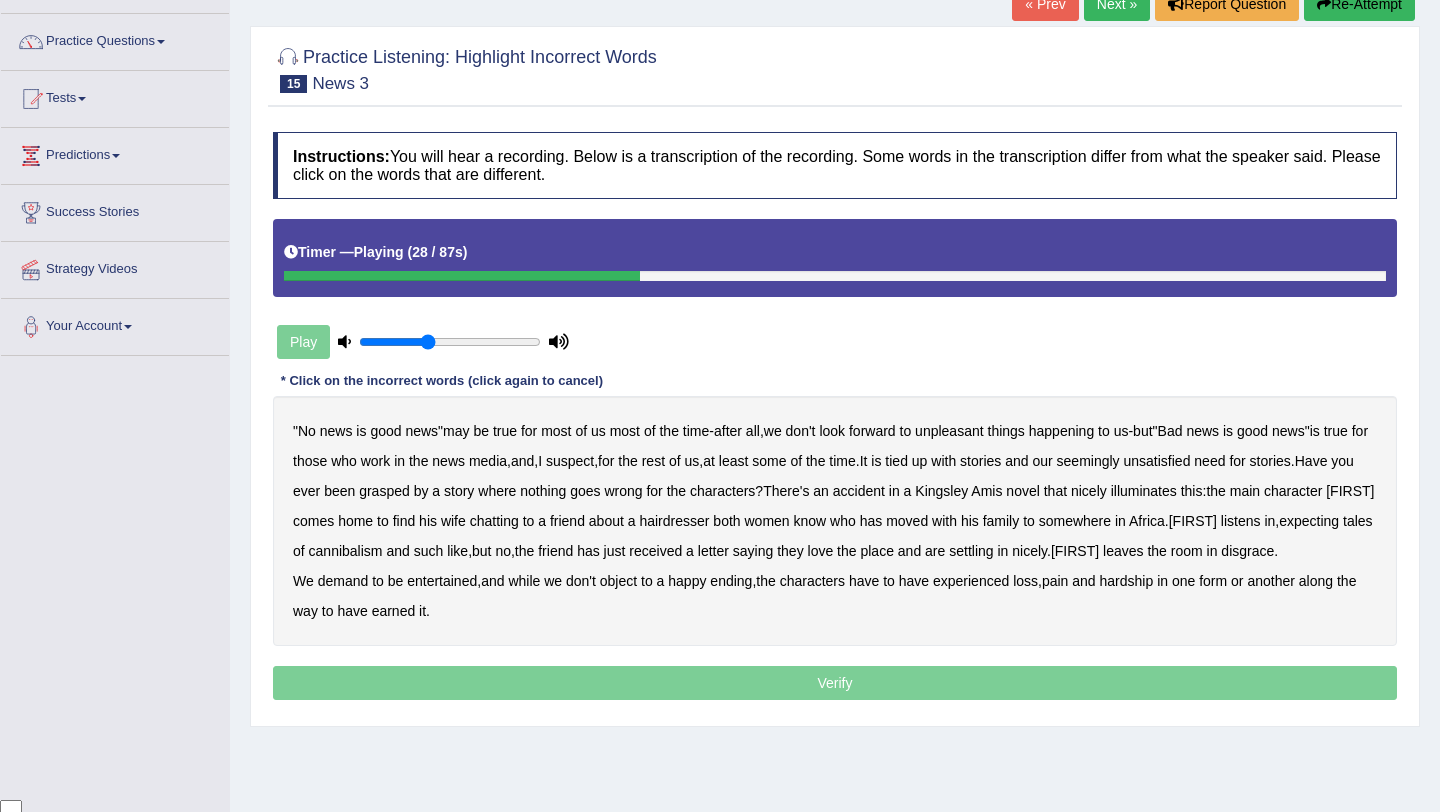 click on "unsatisfied" at bounding box center [1157, 461] 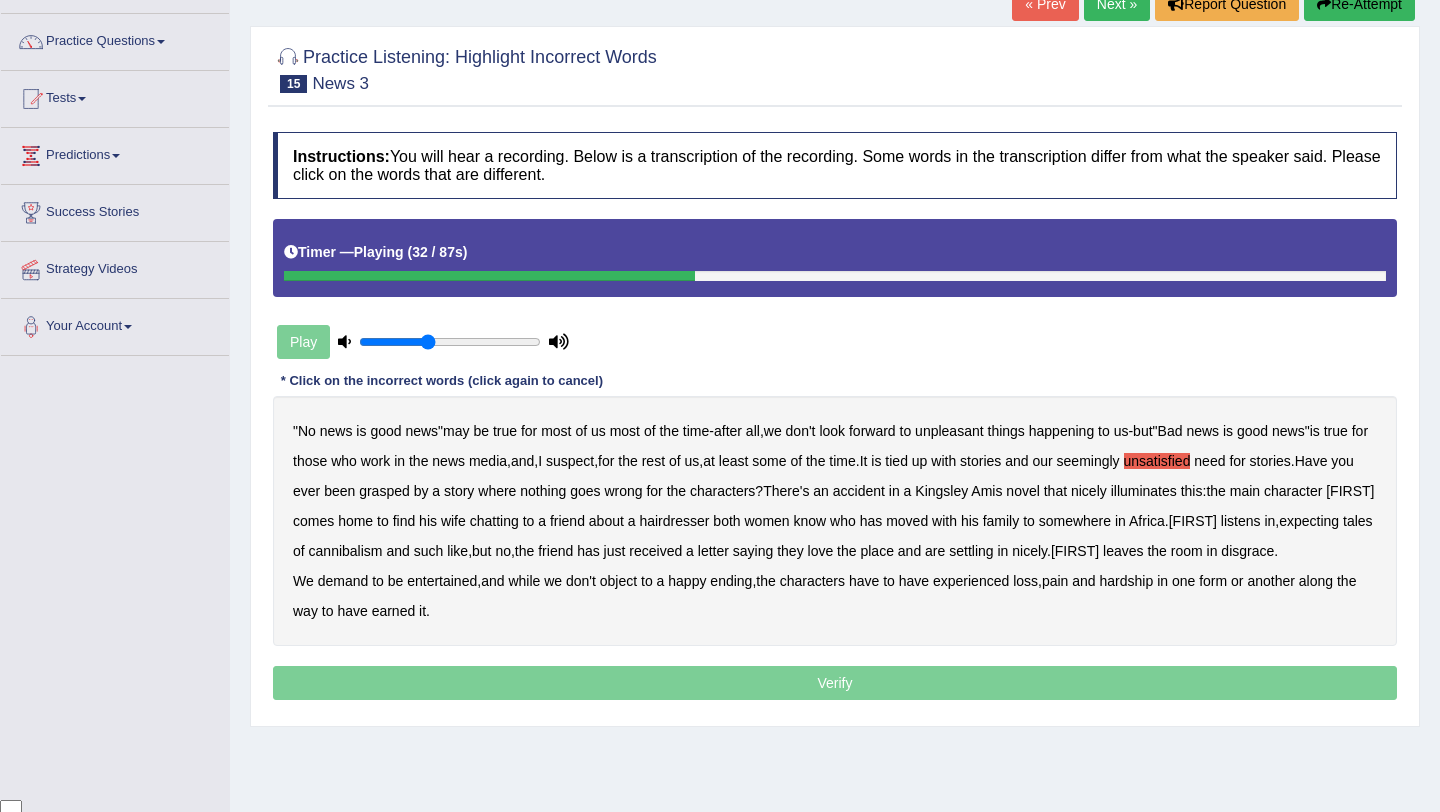 click on "grasped" at bounding box center [384, 491] 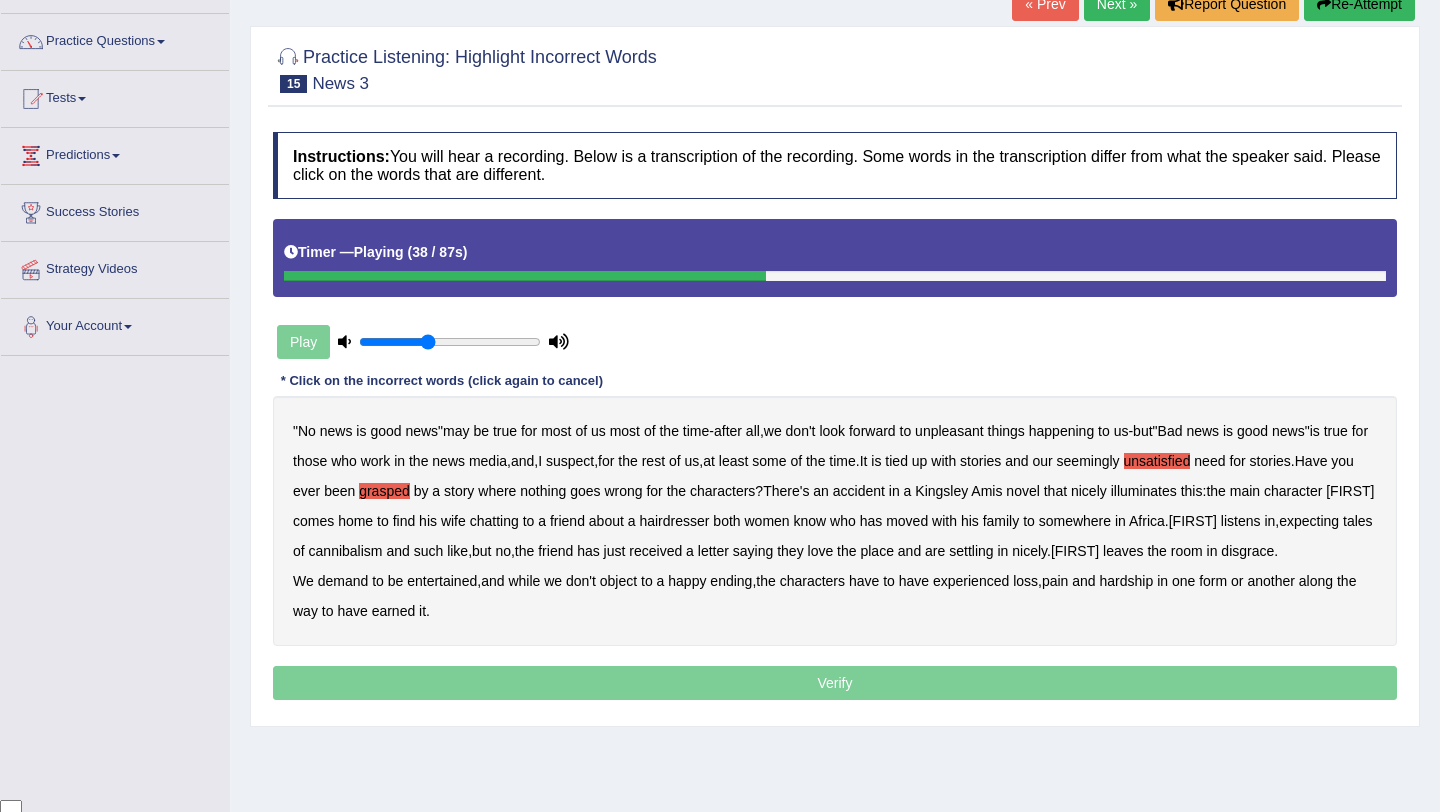 click on "accident" at bounding box center [859, 491] 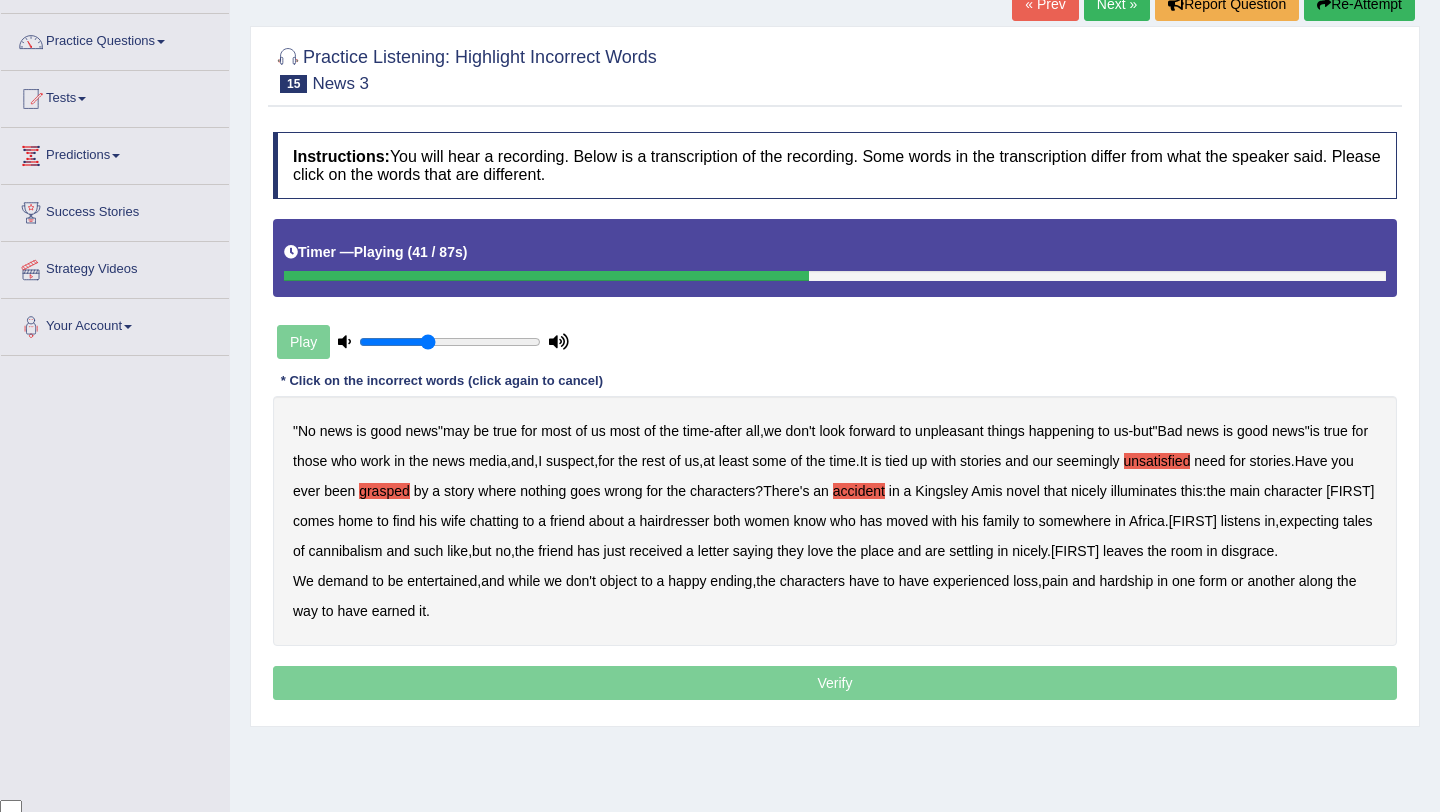 click on "illuminates" at bounding box center [1144, 491] 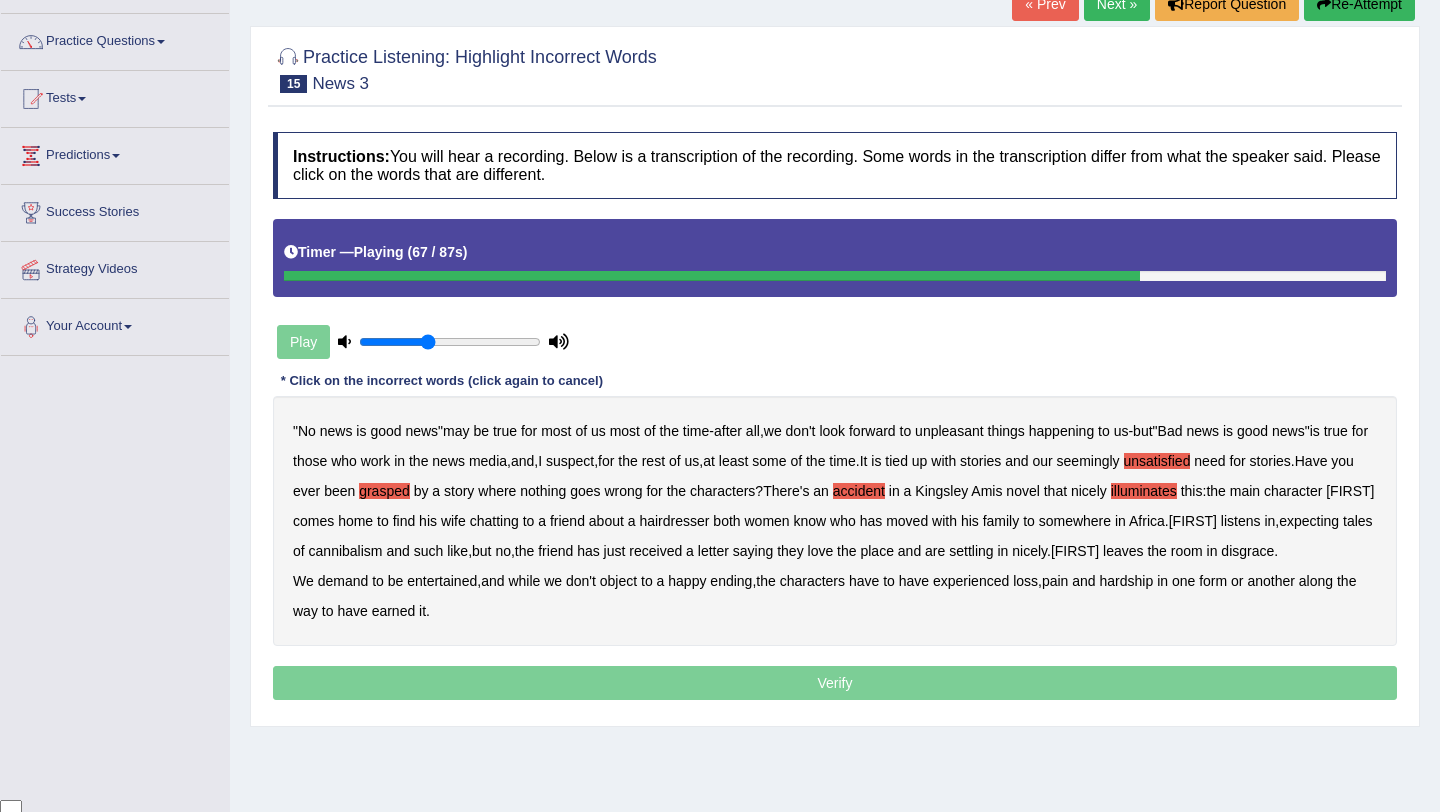 click on "It is tied up with stories and our seemingly unsatisfied need for stories. Have you ever been grasped by a story where nothing goes wrong for the characters? There's an accident in a Kingsley Amis novel that nicely illuminates this : the main character [FIRST] comes home to find his wife chatting to a friend about a hairdresser both women know who has moved with his family to somewhere in [COUNTRY]. Jake listens in, expecting tales of cannibalism and such like, but no" at bounding box center [835, 521] 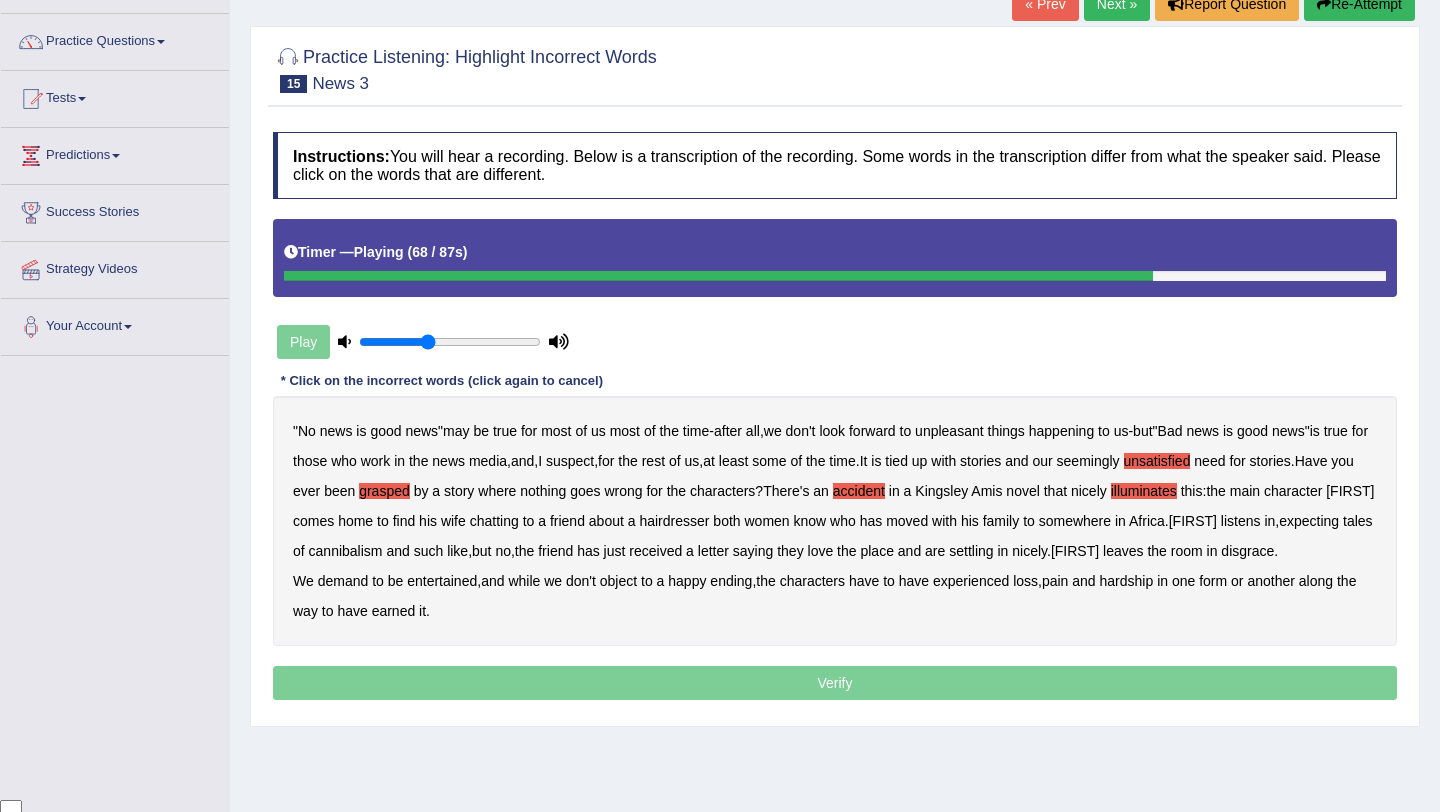 click on "disgrace" at bounding box center [1247, 551] 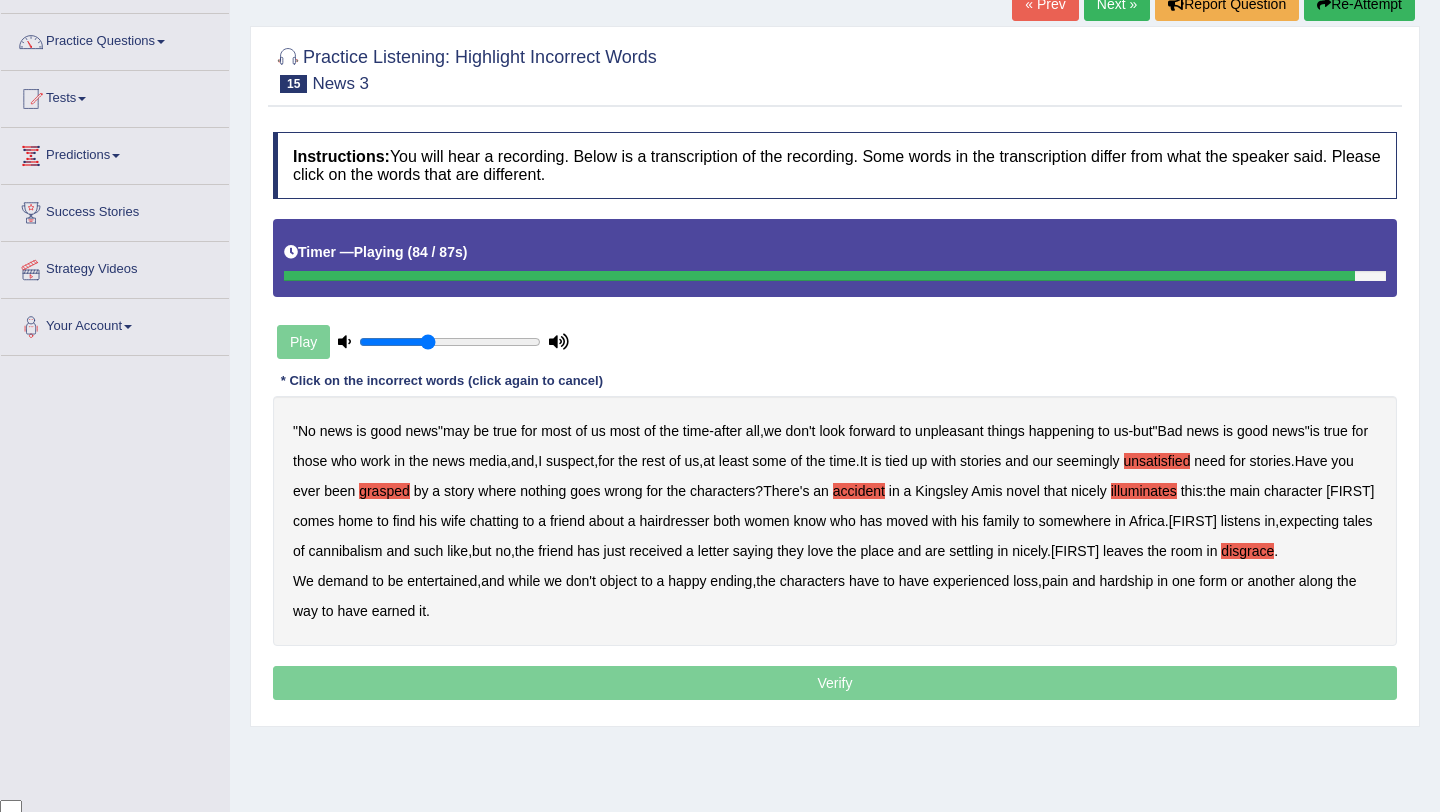 click on "earned" at bounding box center (394, 611) 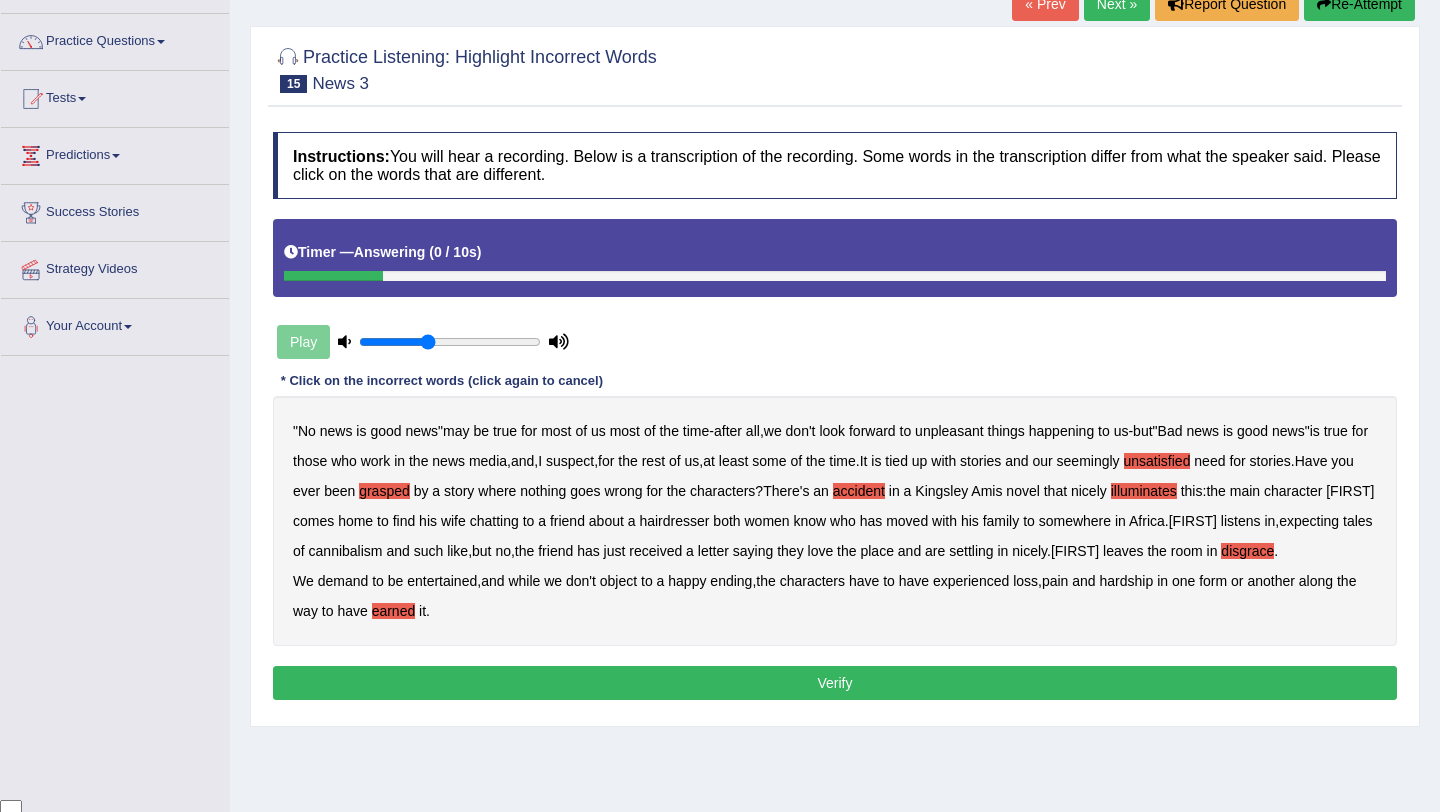 click on "Verify" at bounding box center (835, 683) 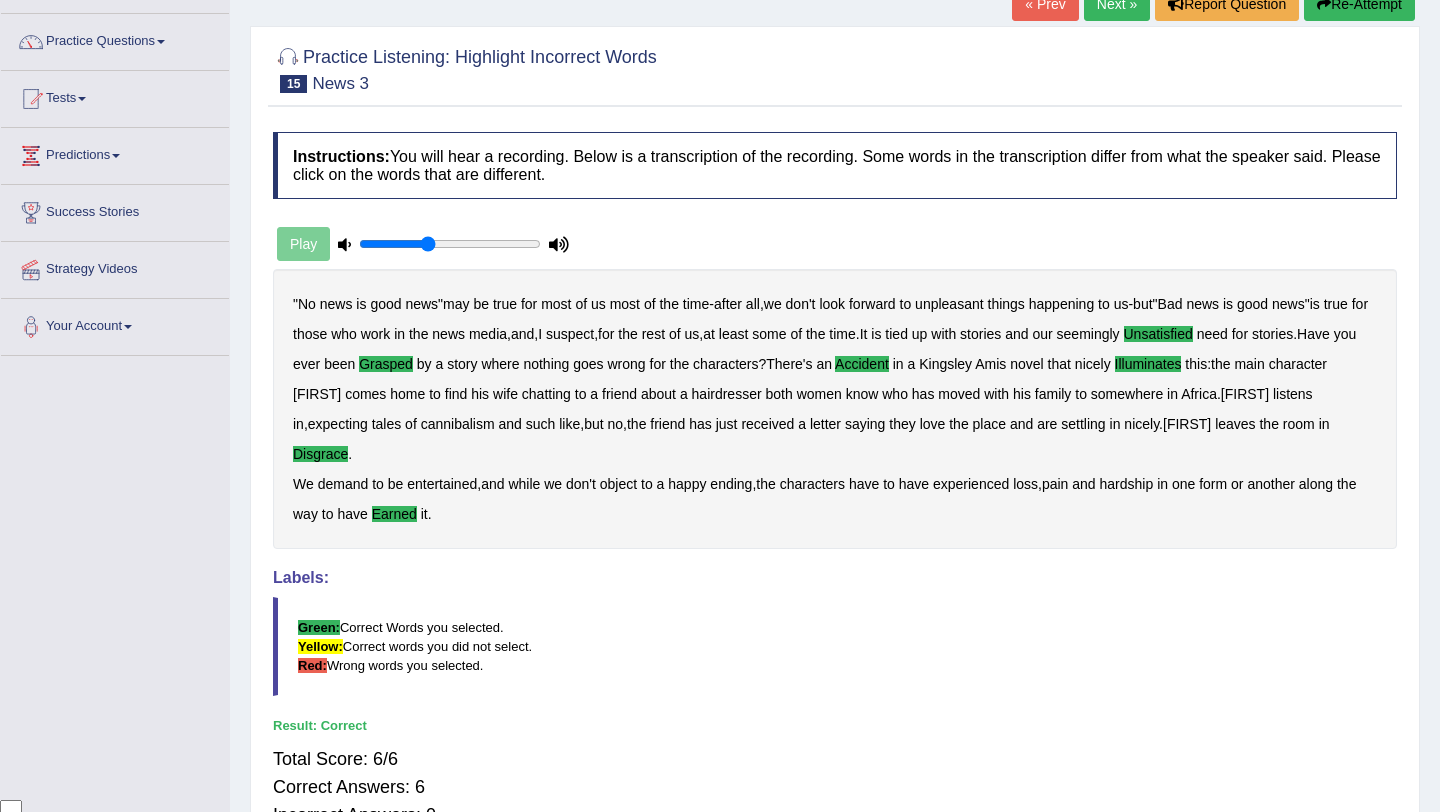 scroll, scrollTop: 0, scrollLeft: 0, axis: both 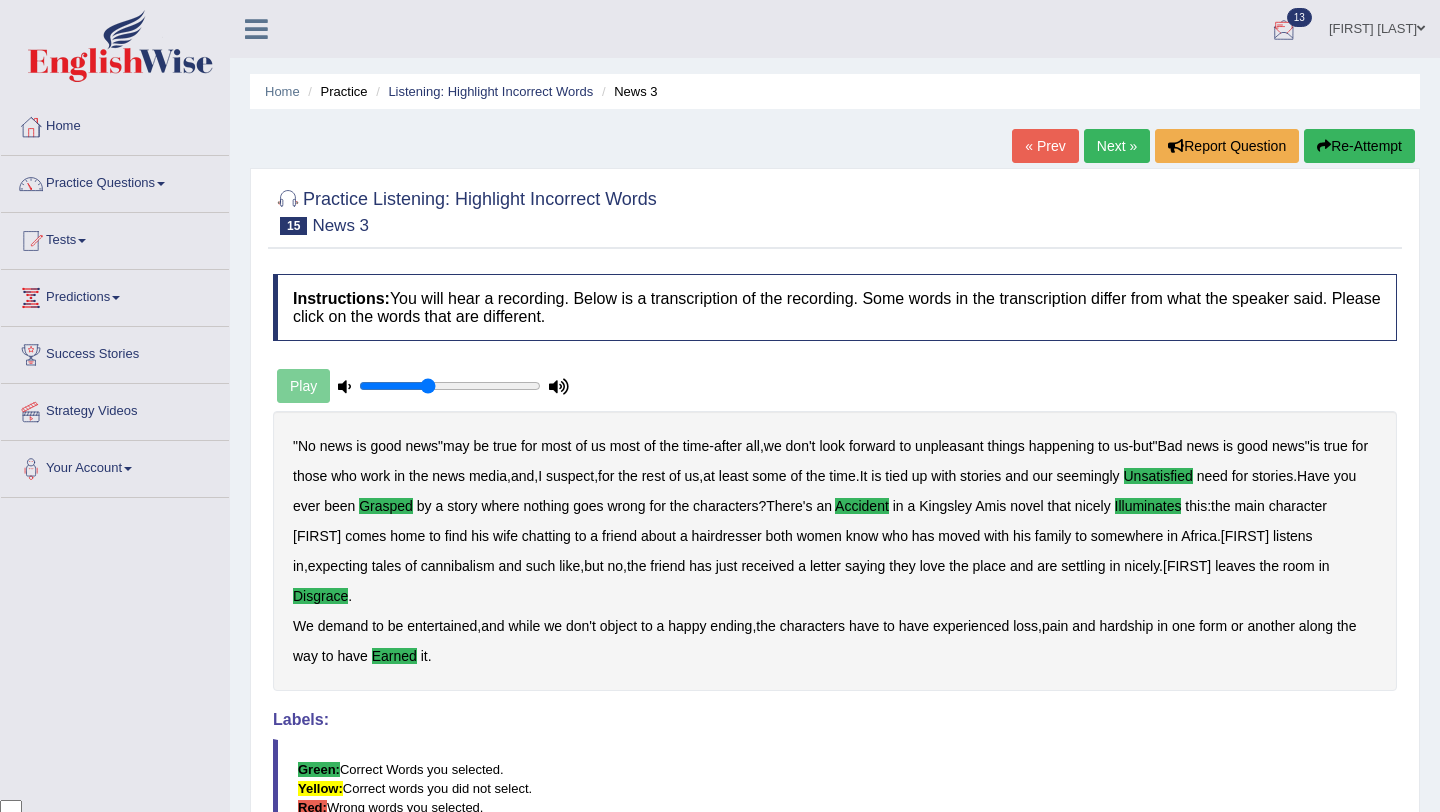 click at bounding box center (1284, 30) 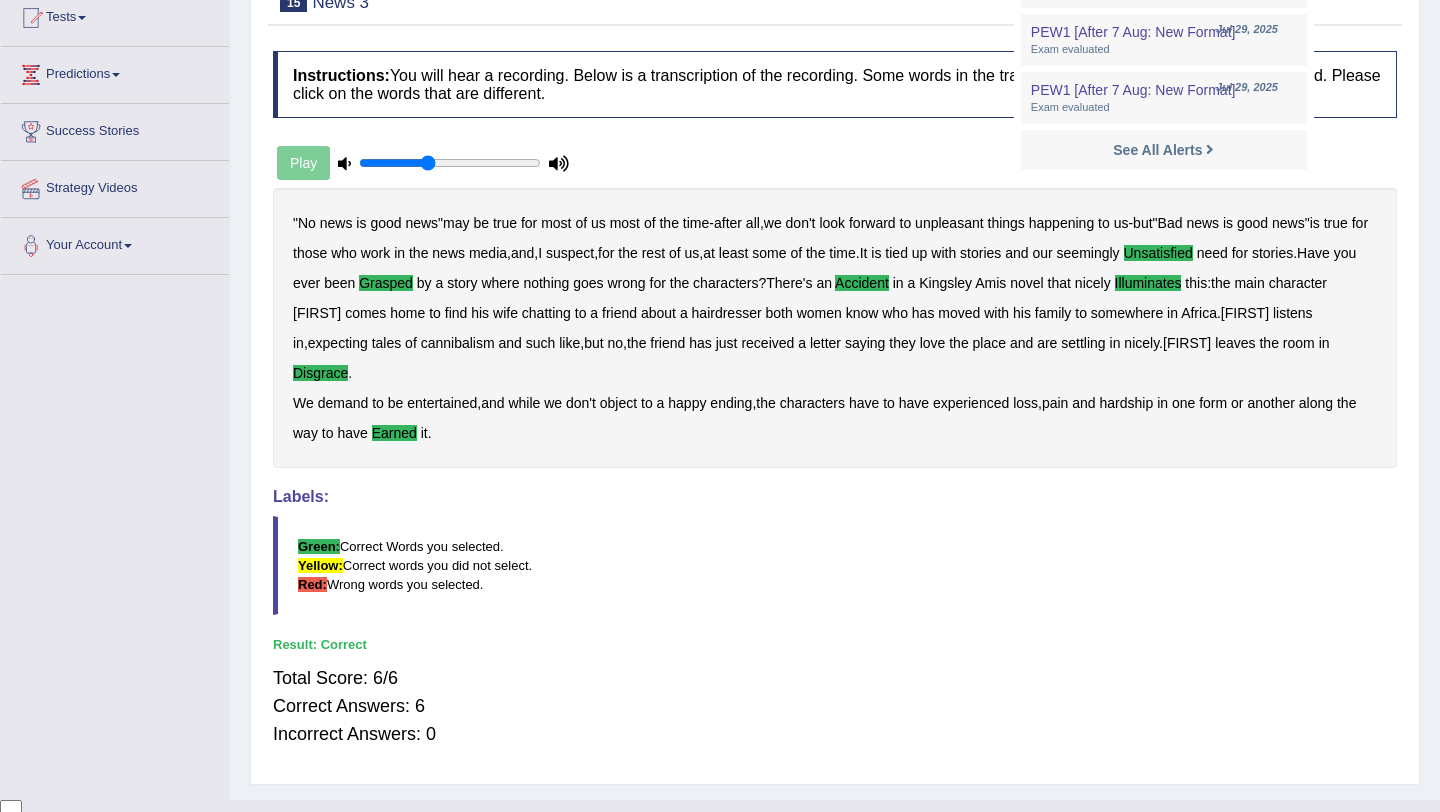 scroll, scrollTop: 0, scrollLeft: 0, axis: both 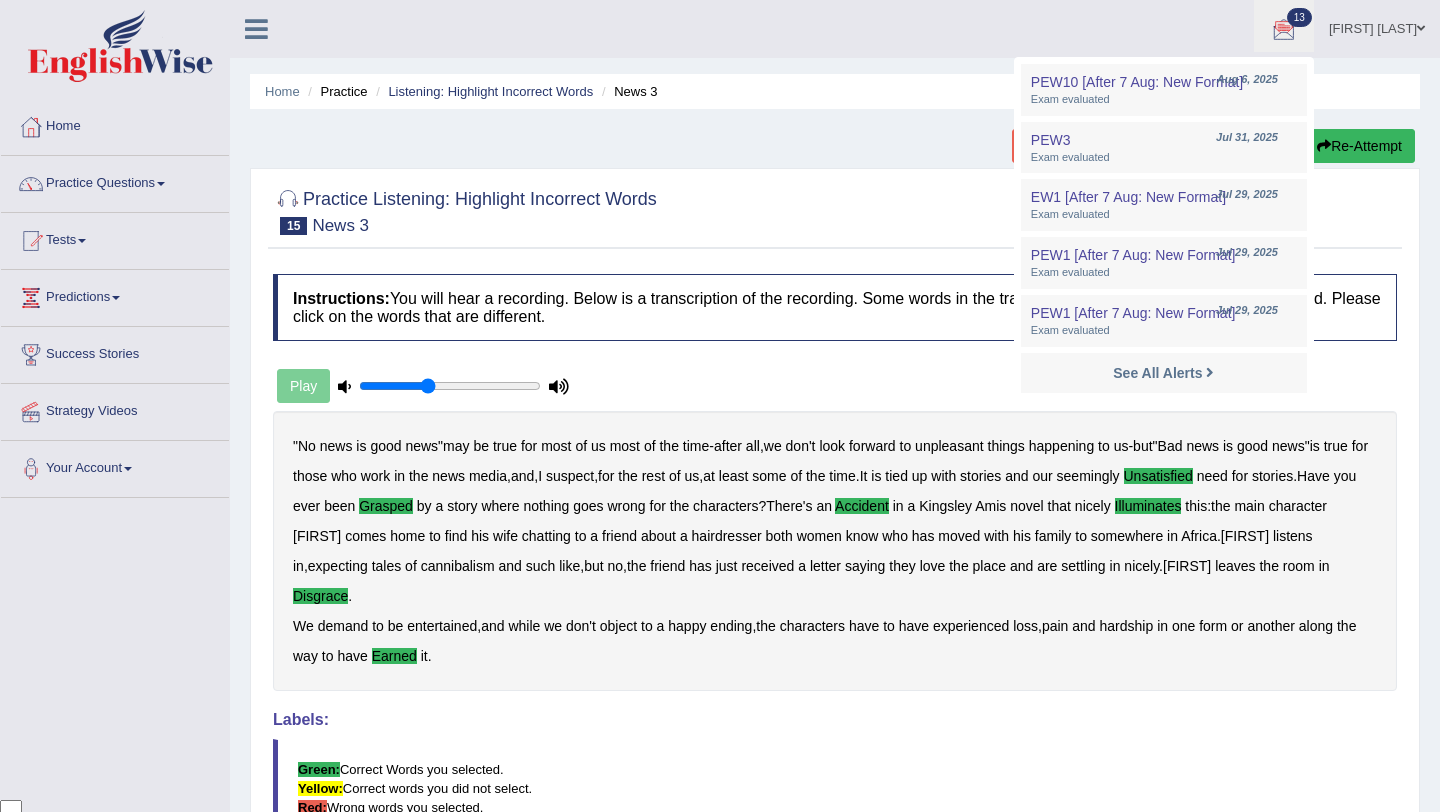 click at bounding box center [835, 210] 